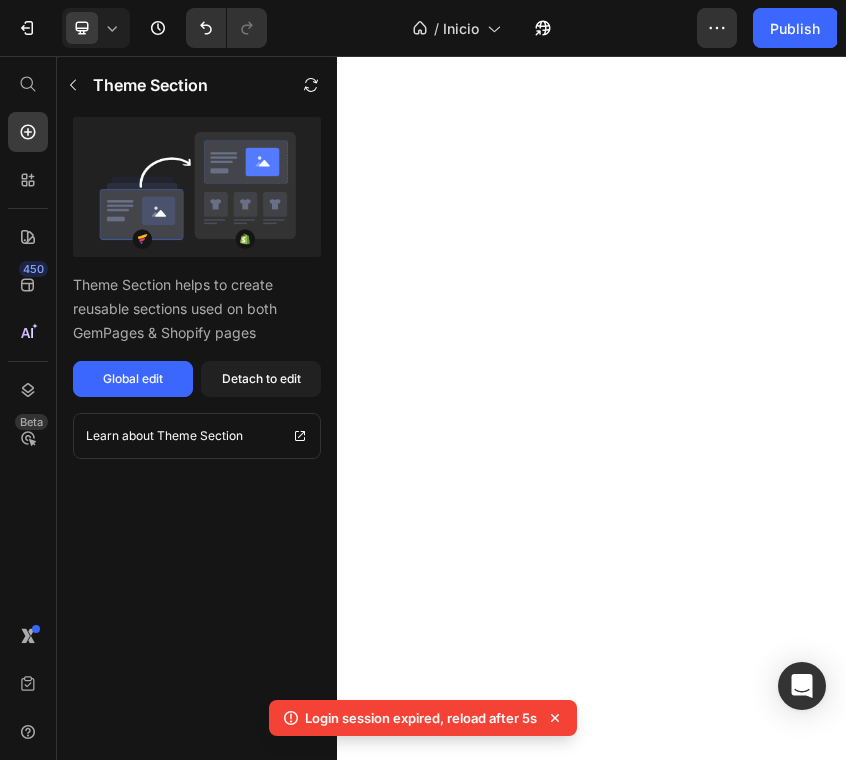 scroll, scrollTop: 0, scrollLeft: 0, axis: both 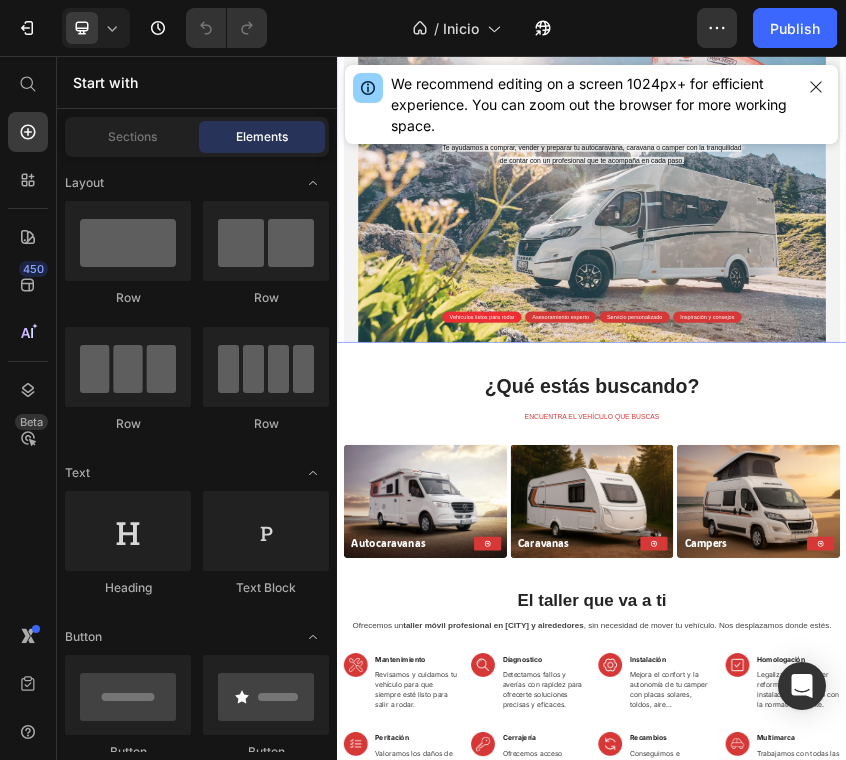 click on "Haz del camino tu hogar Heading Con más de 10 años de experiencia en el mundo del caravaning, desde el taller hasta la venta, estamos al servicio de quienes desean vivir con total libertad y seguridad.    Te ayudamos a comprar, vender y preparar tu autocaravana, caravana o camper con la tranquilidad de contar con un profesional que te acompaña en cada paso. Text Block Vehículos listos para rodar Text Block Row Asesoramiento experto Text Block Row Servicio personalizado Text Block Row Inspiración y consejos Text Block Row Row Row" at bounding box center [937, 398] 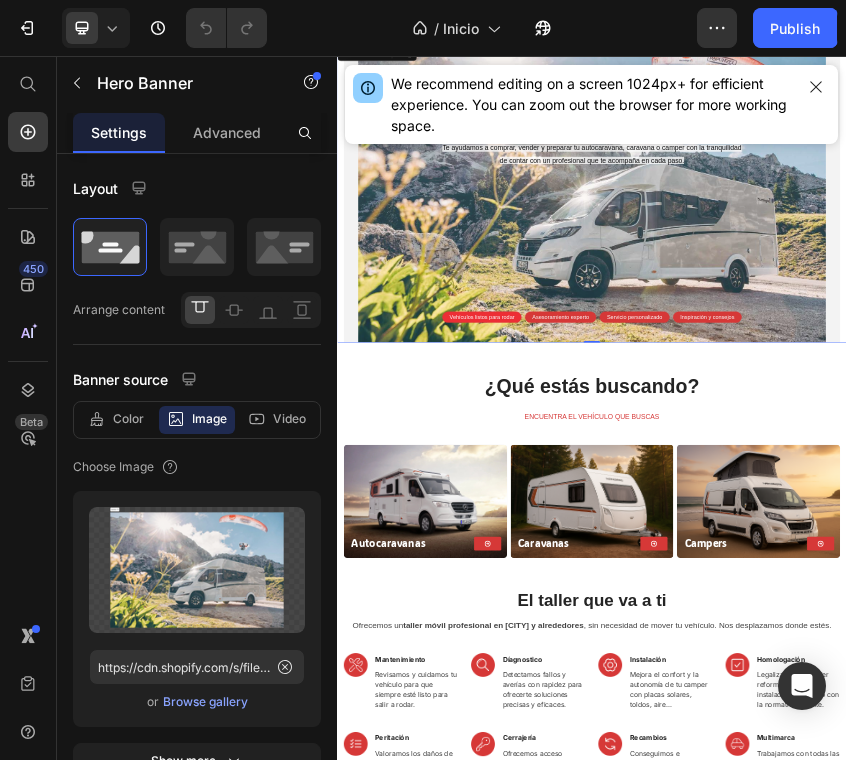 click on "Haz del camino tu hogar Heading Con más de 10 años de experiencia en el mundo del caravaning, desde el taller hasta la venta, estamos al servicio de quienes desean vivir con total libertad y seguridad.    Te ayudamos a comprar, vender y preparar tu autocaravana, caravana o camper con la tranquilidad de contar con un profesional que te acompaña en cada paso. Text Block Vehículos listos para rodar Text Block Row Asesoramiento experto Text Block Row Servicio personalizado Text Block Row Inspiración y consejos Text Block Row Row Row" at bounding box center (937, 398) 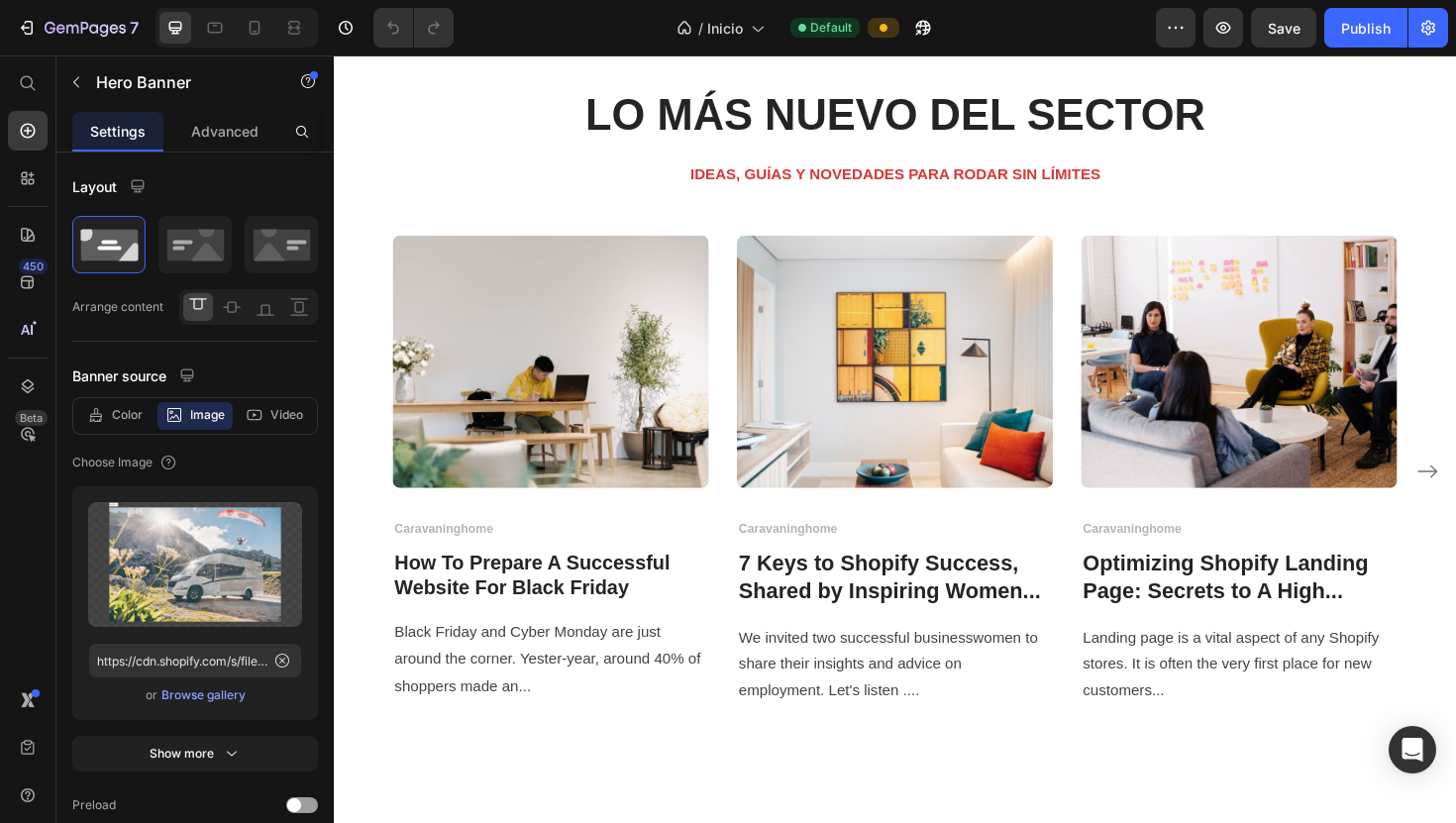 scroll, scrollTop: 5862, scrollLeft: 0, axis: vertical 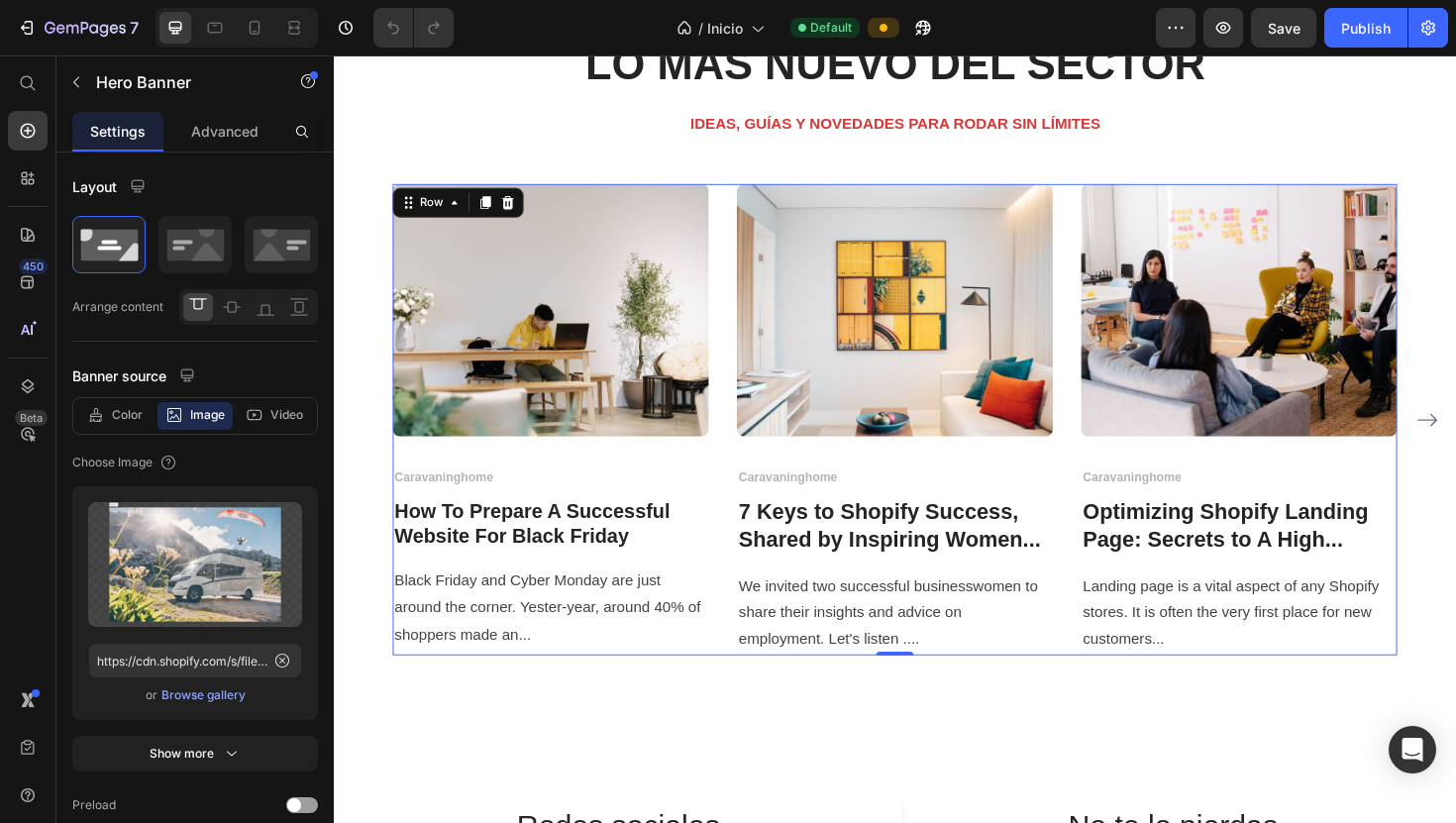 click on "Image Caravaninghome Text block Row How To Prepare A Successful Website For Black Friday Heading Black Friday and Cyber Monday are just around the corner. Yester-year, around 40% of shoppers made an... Text block Image Caravaninghome Text block Row 7 Keys to Shopify Success, Shared by Inspiring Women... Heading We invited two successful businesswomen to share their insights and advice on employment. Let's listen .... Text block Image Caravaninghome Text block Row Optimizing Shopify Landing Page: Secrets to A High... Heading Landing page is a vital aspect of any Shopify stores. It is often the very first place for new customers... Text block Row   0" at bounding box center (928, 442) 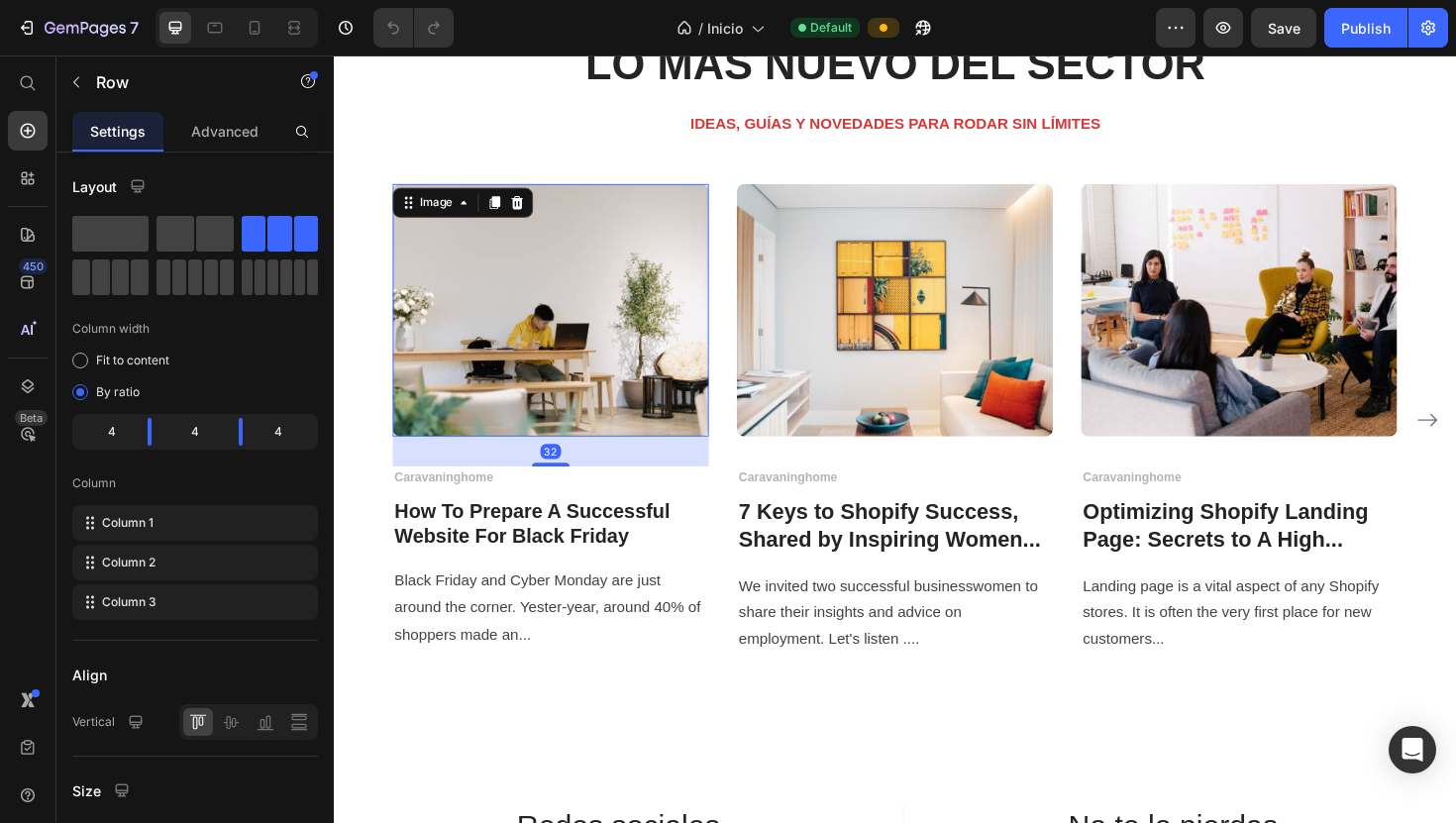 click at bounding box center [564, 326] 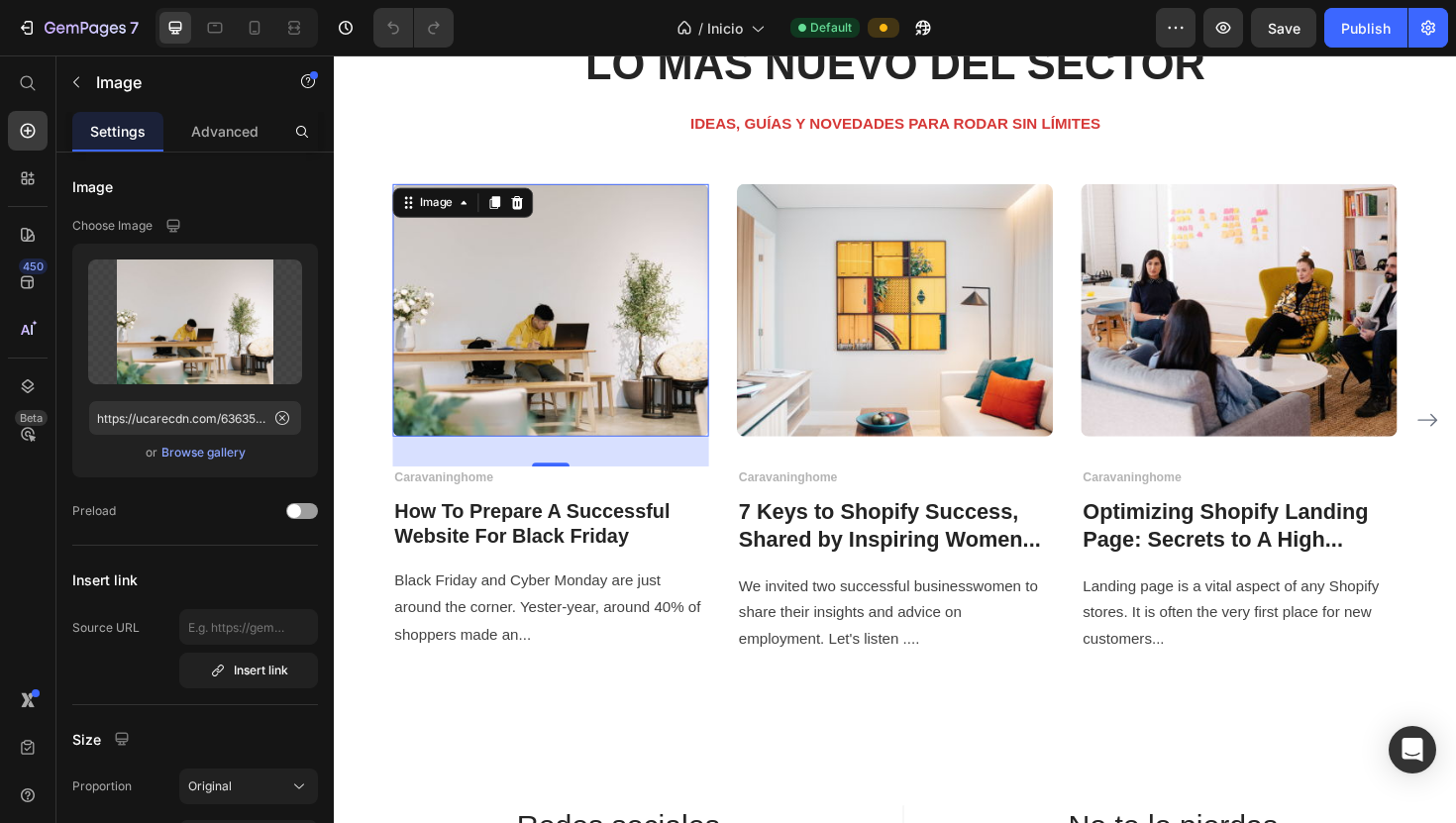 scroll, scrollTop: 5885, scrollLeft: 0, axis: vertical 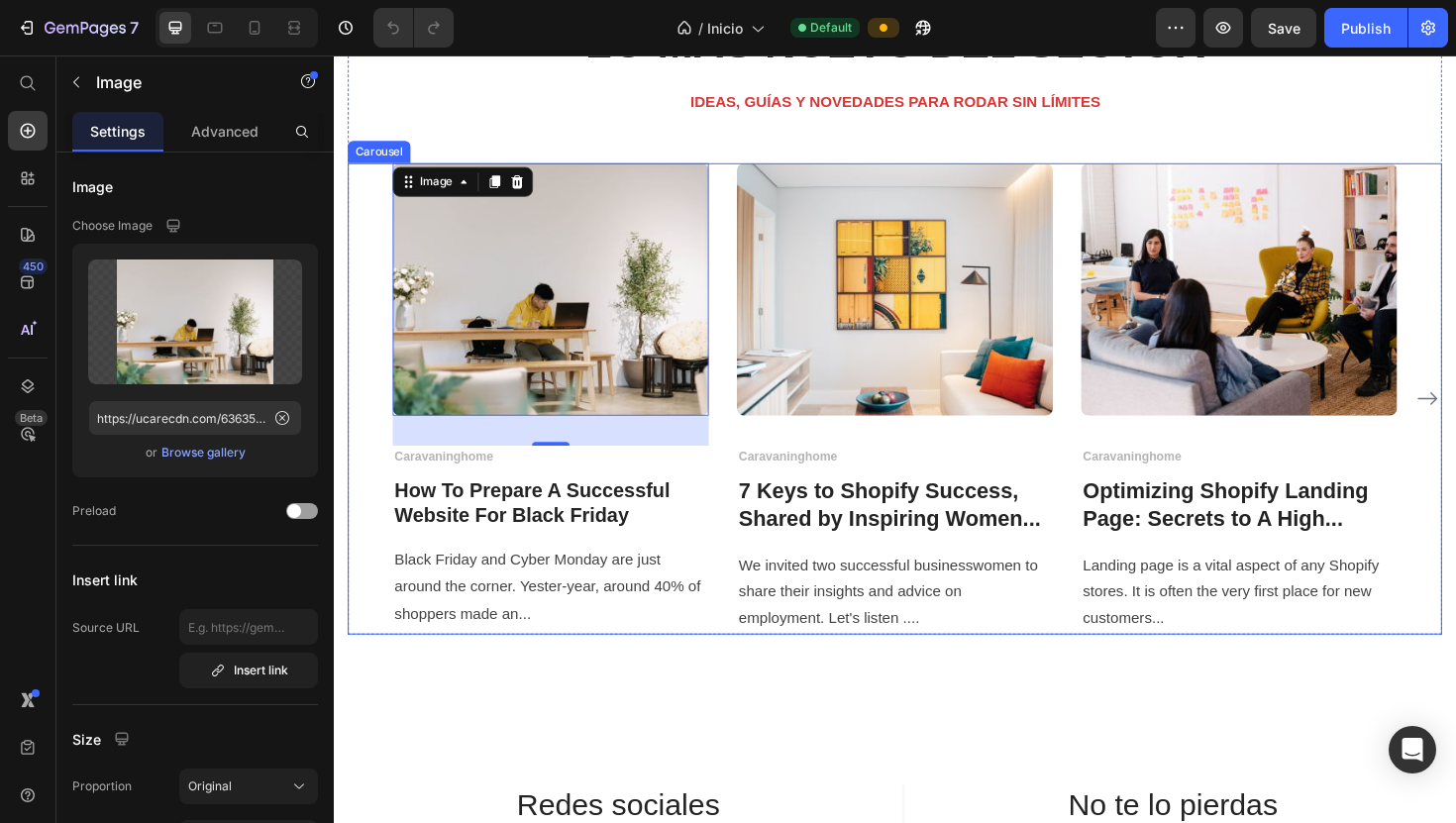 click on "Image   32 Caravaninghome Text block Row How To Prepare A Successful Website For Black Friday Heading Black Friday and Cyber Monday are just around the corner. Yester-year, around 40% of shoppers made an... Text block Image Caravaninghome Text block Row 7 Keys to Shopify Success, Shared by Inspiring Women... Heading We invited two successful businesswomen to share their insights and advice on employment. Let's listen .... Text block Image Caravaninghome Text block Row Optimizing Shopify Landing Page: Secrets to A High... Heading Landing page is a vital aspect of any Shopify stores. It is often the very first place for new customers... Text block Row Image By  [NAME] Text block
Icon May 29,2022 Text block Row How To Prepare A Successful Website For Black Friday Heading Black Friday and Cyber Monday are just around the corner. Yester-year, around 40% of shoppers made an... Text block Image By  [NAME] Text block
Icon May 29,2022 Text block Row Heading Text block Image" at bounding box center (928, 419) 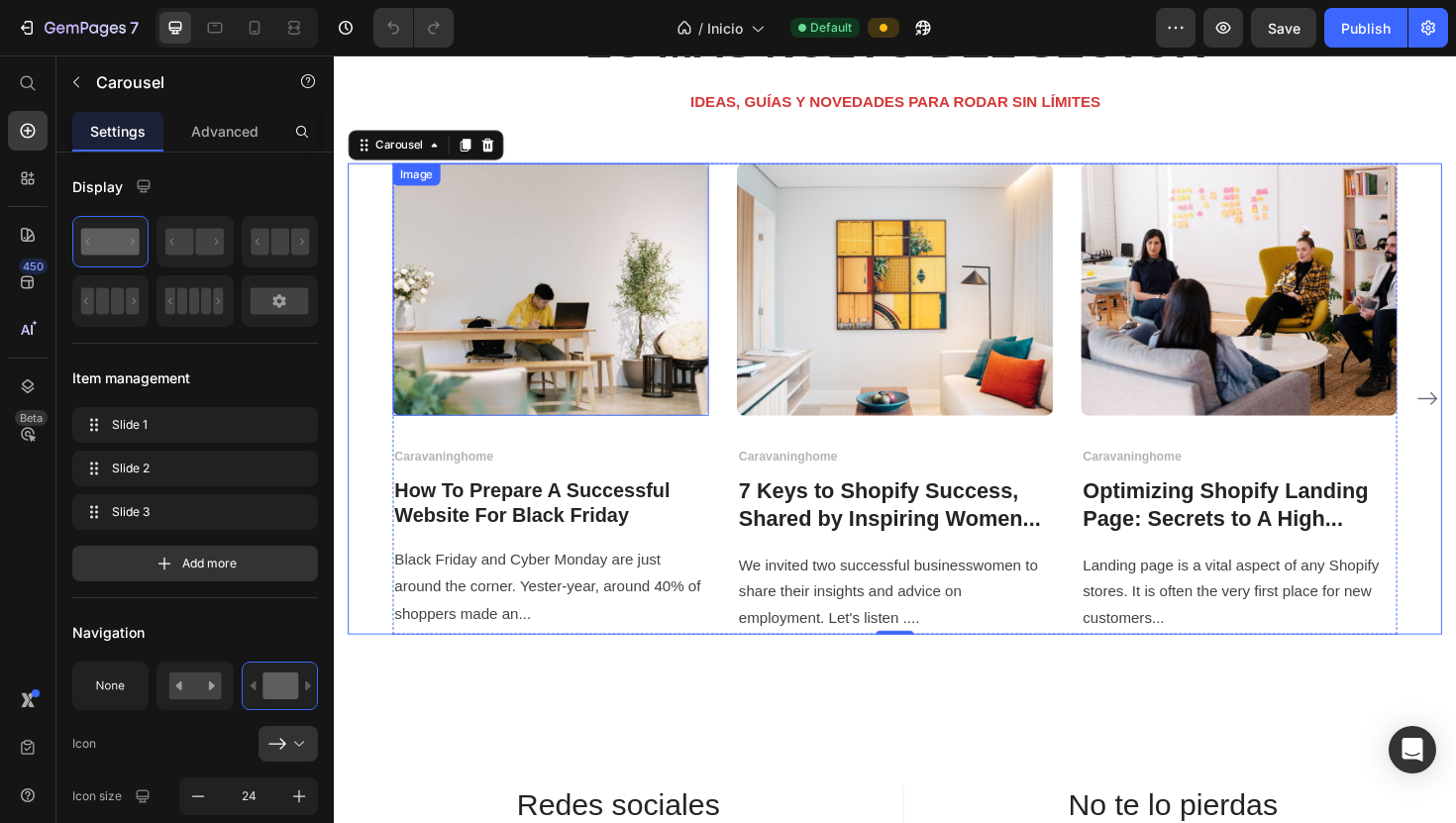 click at bounding box center [564, 303] 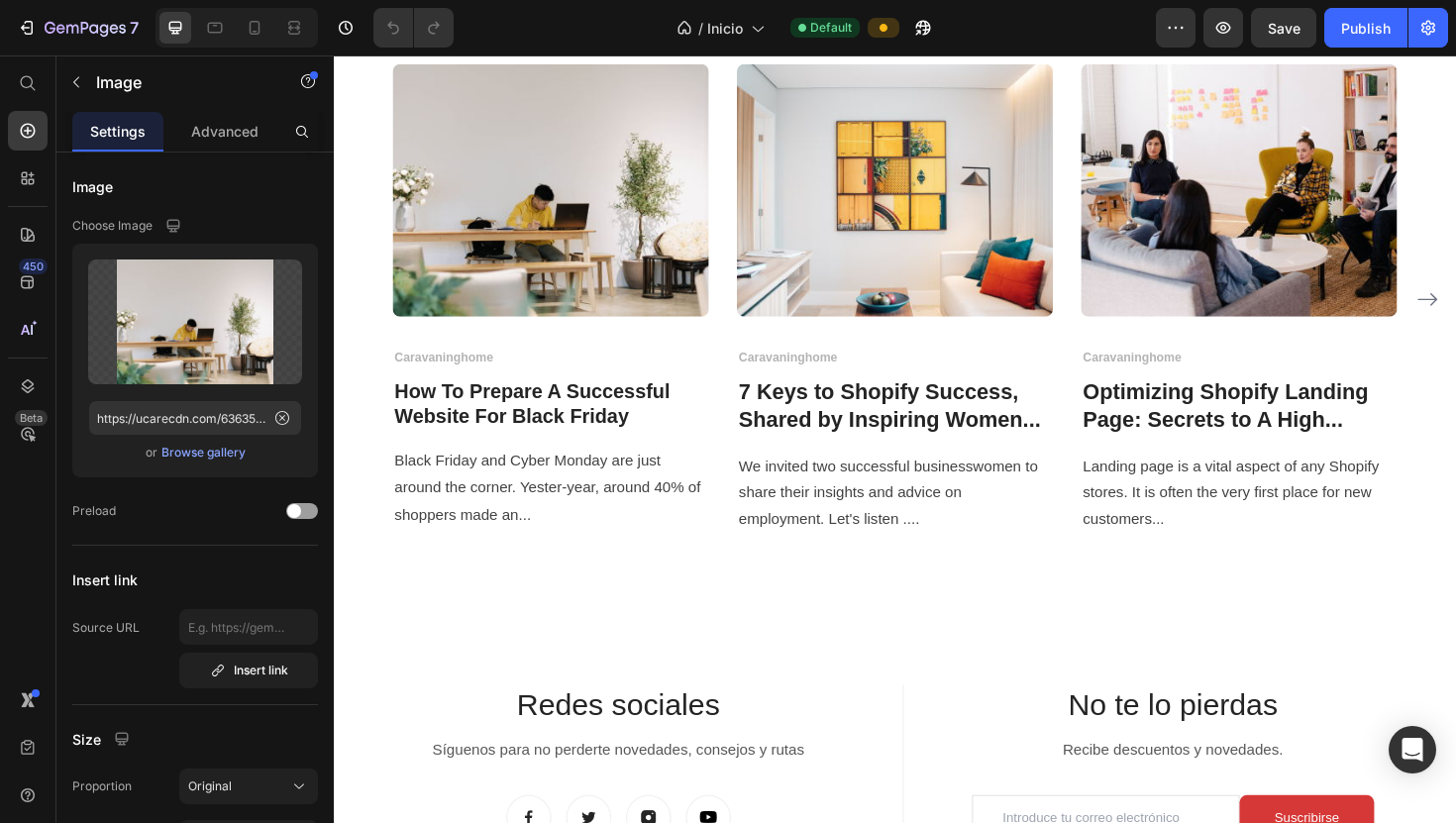 scroll, scrollTop: 5887, scrollLeft: 0, axis: vertical 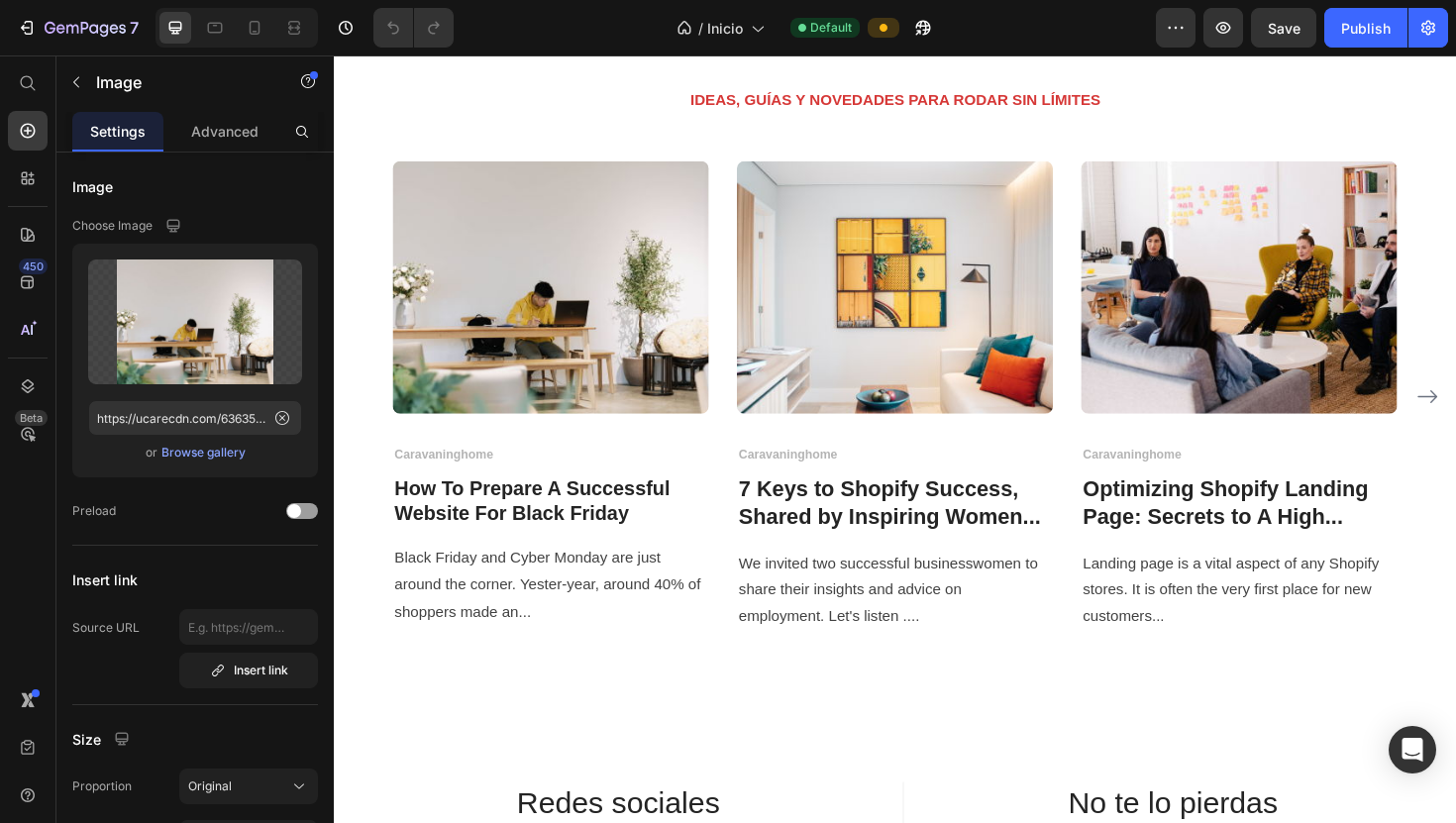 click at bounding box center (564, 301) 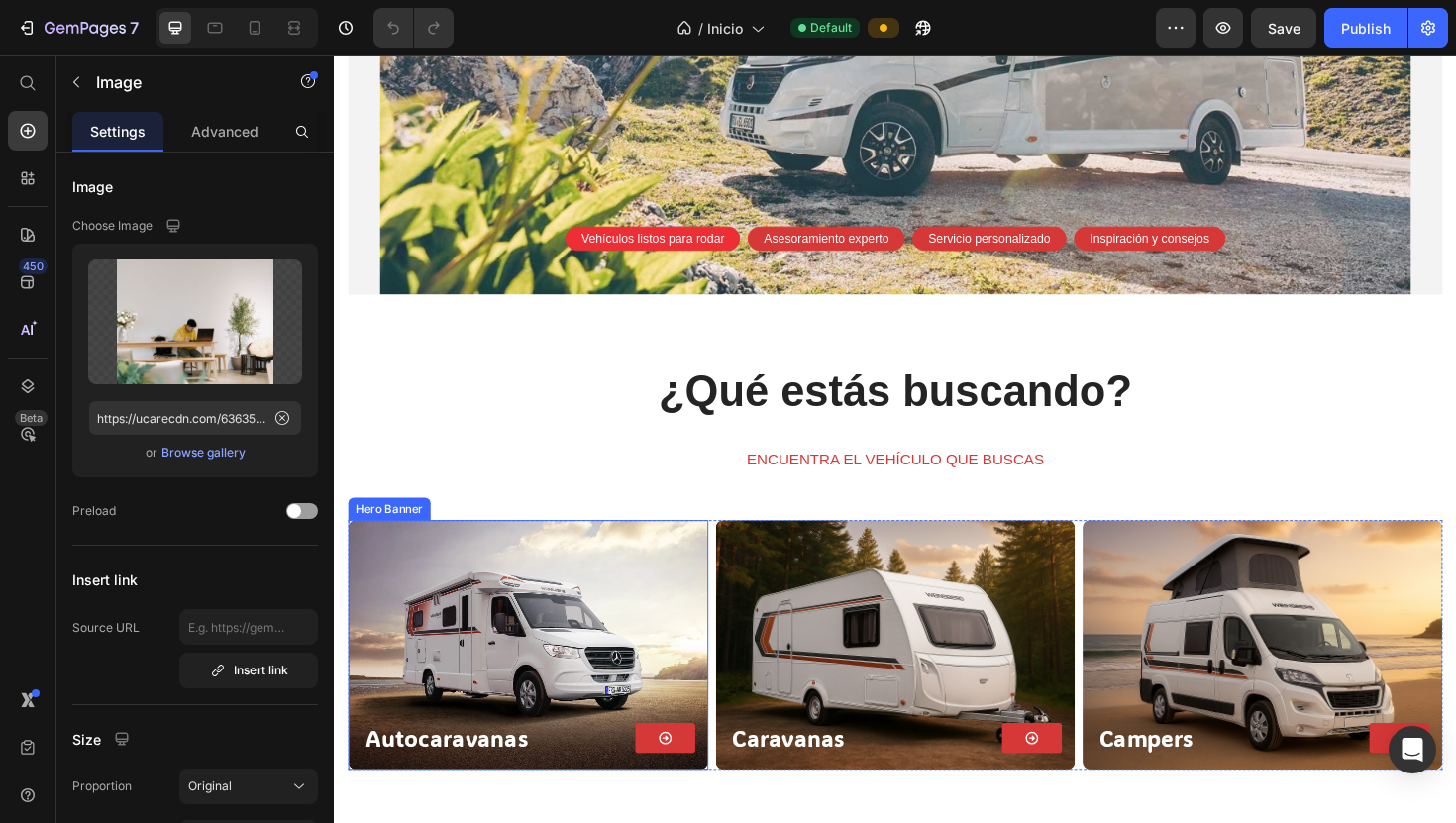 scroll, scrollTop: 0, scrollLeft: 0, axis: both 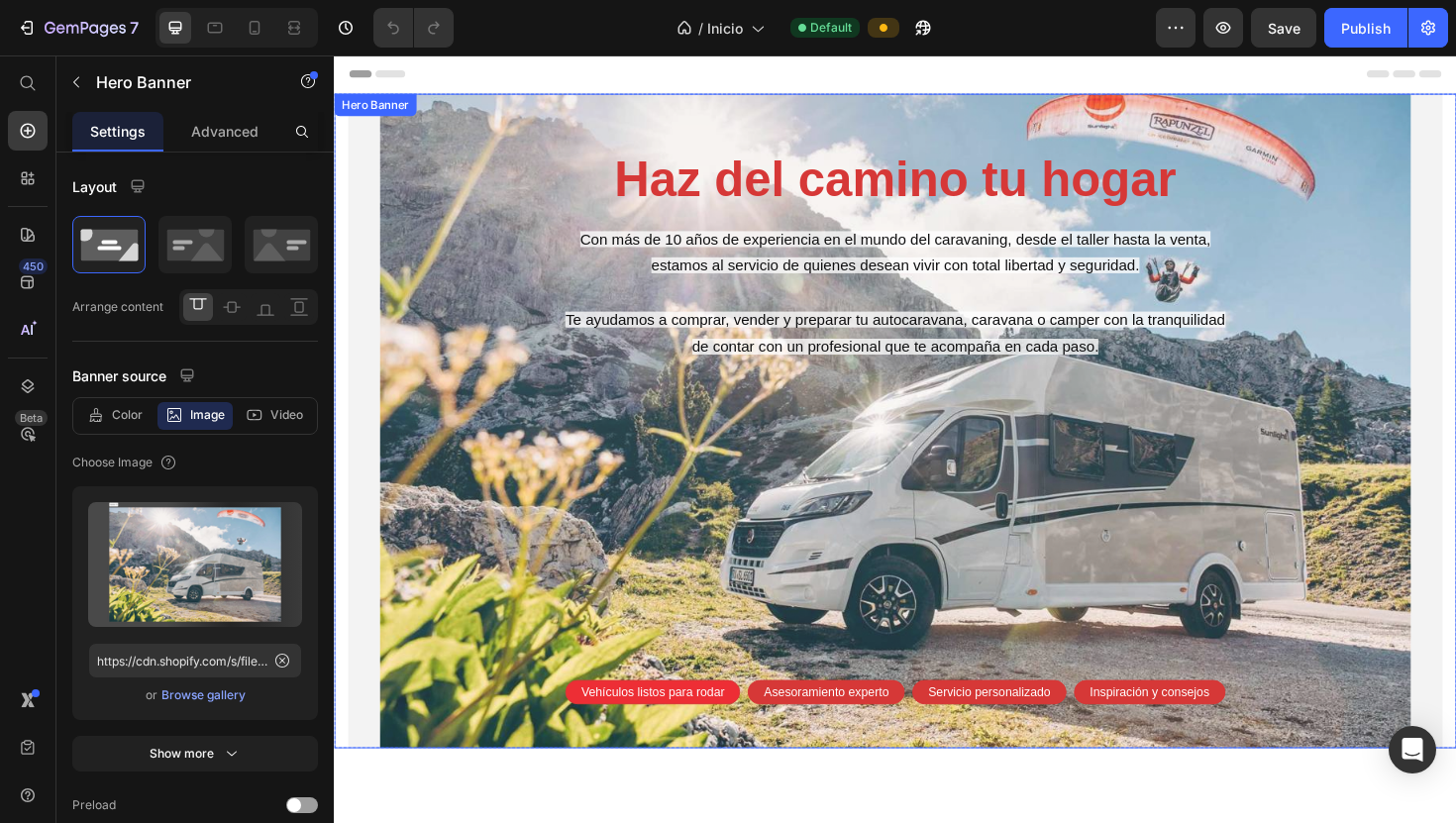 click on "Haz del camino tu hogar Heading Con más de 10 años de experiencia en el mundo del caravaning, desde el taller hasta la venta, estamos al servicio de quienes desean vivir con total libertad y seguridad.    Te ayudamos a comprar, vender y preparar tu autocaravana, caravana o camper con la tranquilidad de contar con un profesional que te acompaña en cada paso. Text Block Vehículos listos para rodar Text Block Row Asesoramiento experto Text Block Row Servicio personalizado Text Block Row Inspiración y consejos Text Block Row Row Row" at bounding box center [928, 459] 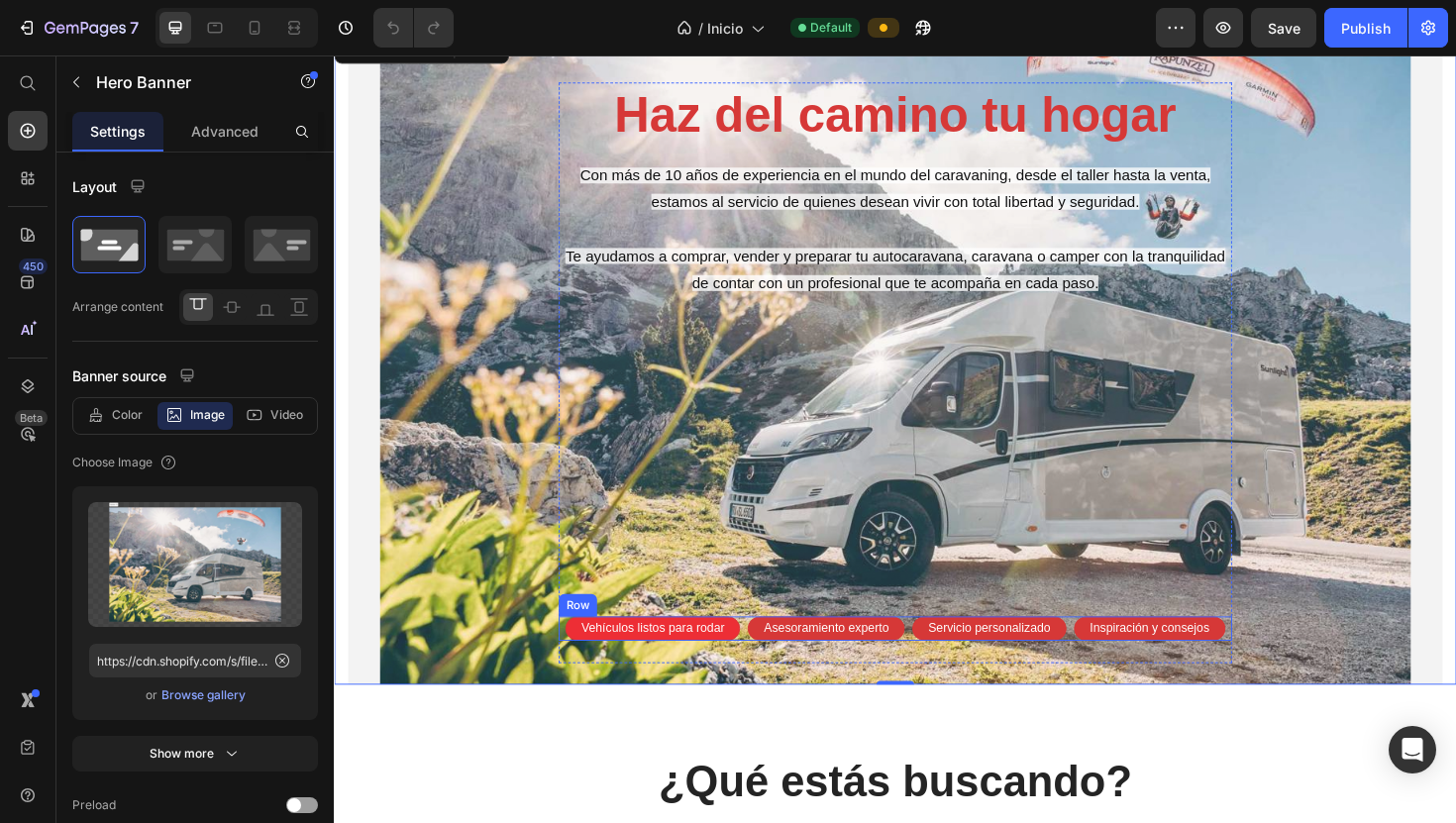 scroll, scrollTop: 68, scrollLeft: 0, axis: vertical 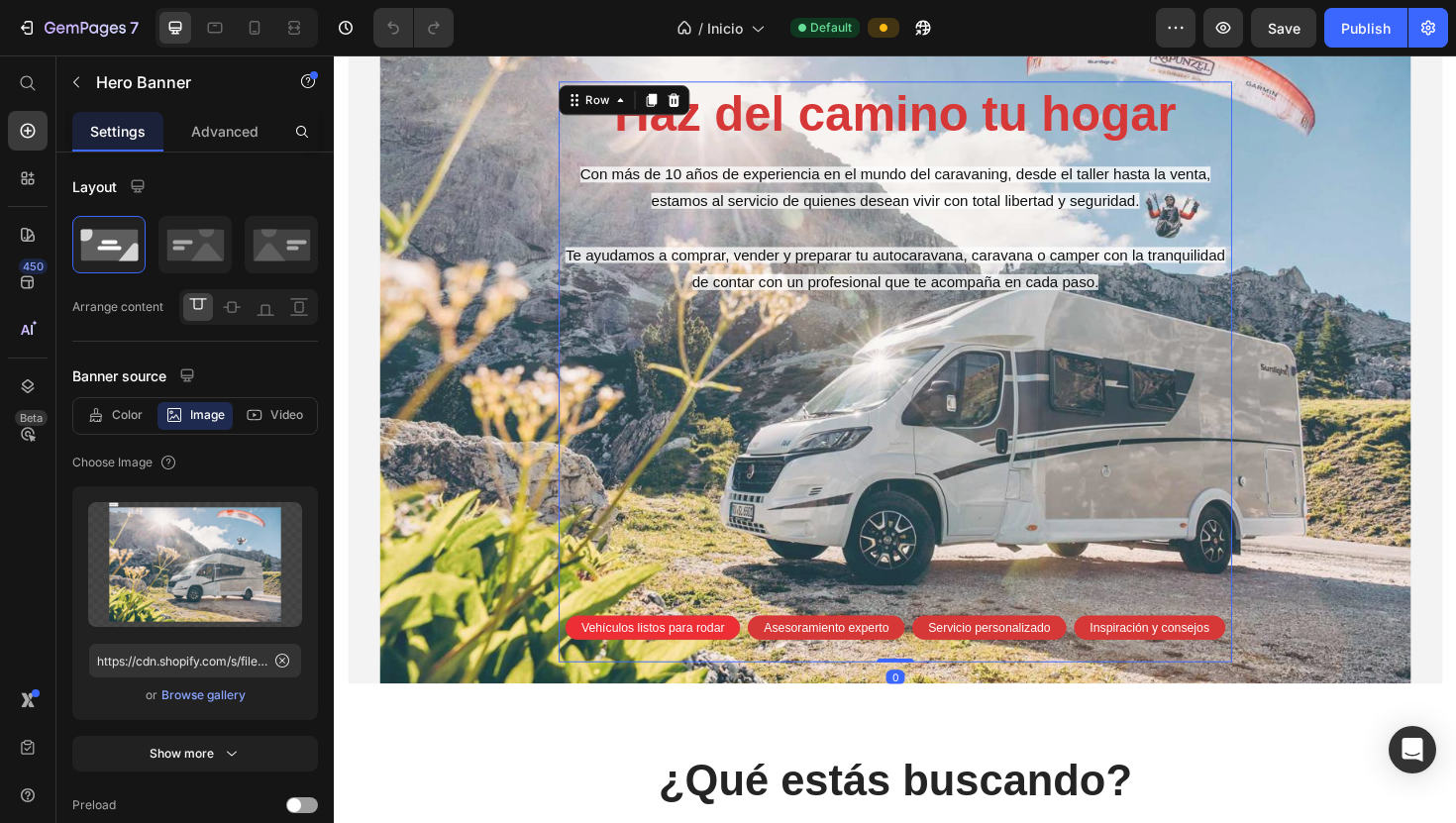 click on "Haz del camino tu hogar Heading Con más de 10 años de experiencia en el mundo del caravaning, desde el taller hasta la venta, estamos al servicio de quienes desean vivir con total libertad y seguridad.    Te ayudamos a comprar, vender y preparar tu autocaravana, caravana o camper con la tranquilidad de contar con un profesional que te acompaña en cada paso. Text Block Vehículos listos para rodar Text Block Row Asesoramiento experto Text Block Row Servicio personalizado Text Block Row Inspiración y consejos Text Block Row Row" at bounding box center [928, 390] 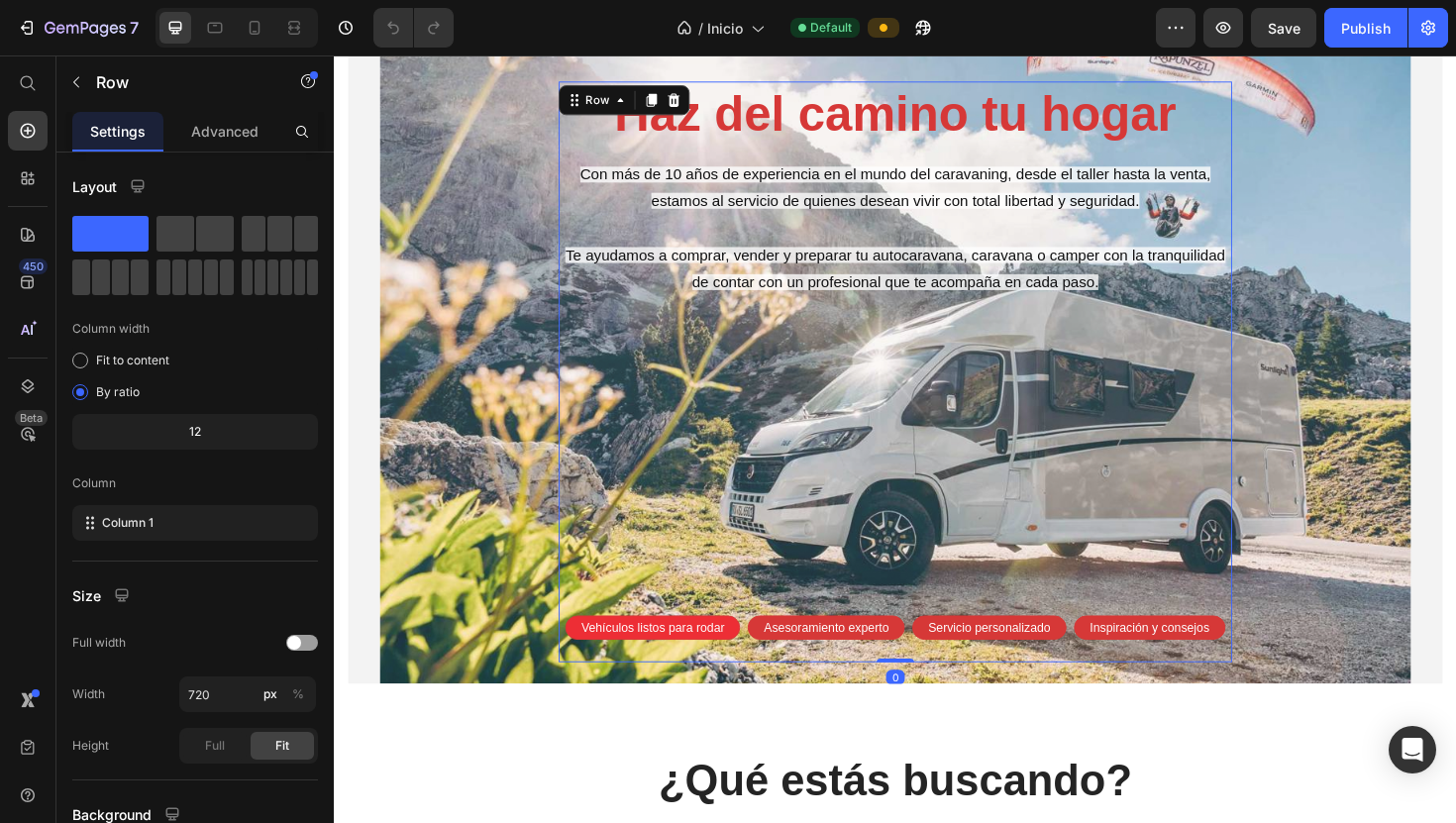 scroll, scrollTop: 0, scrollLeft: 0, axis: both 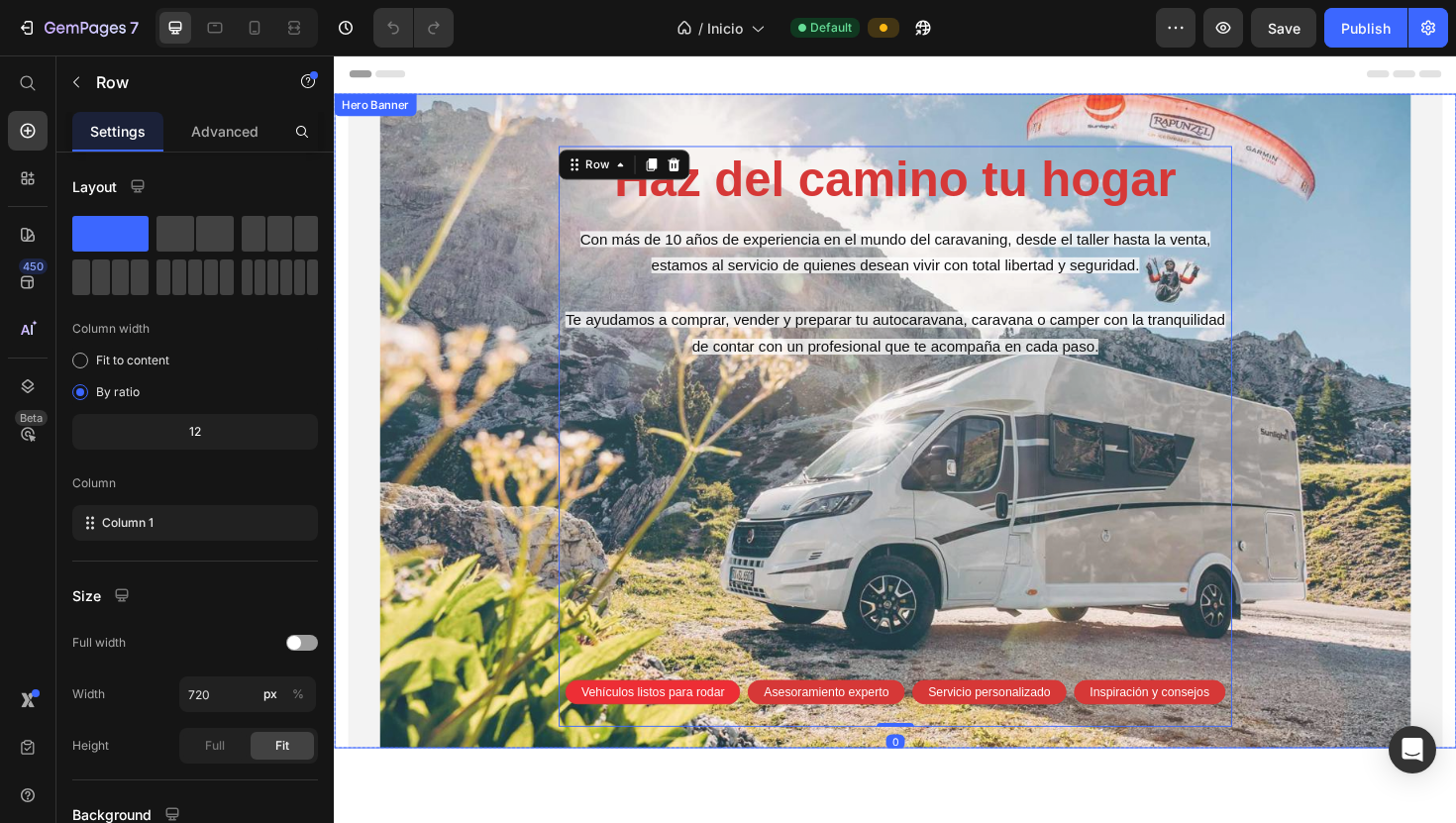 click on "Haz del camino tu hogar Heading Con más de 10 años de experiencia en el mundo del caravaning, desde el taller hasta la venta, estamos al servicio de quienes desean vivir con total libertad y seguridad.    Te ayudamos a comprar, vender y preparar tu autocaravana, caravana o camper con la tranquilidad de contar con un profesional que te acompaña en cada paso. Text Block Vehículos listos para rodar Text Block Row Asesoramiento experto Text Block Row Servicio personalizado Text Block Row Inspiración y consejos Text Block Row Row Row   0" at bounding box center (928, 447) 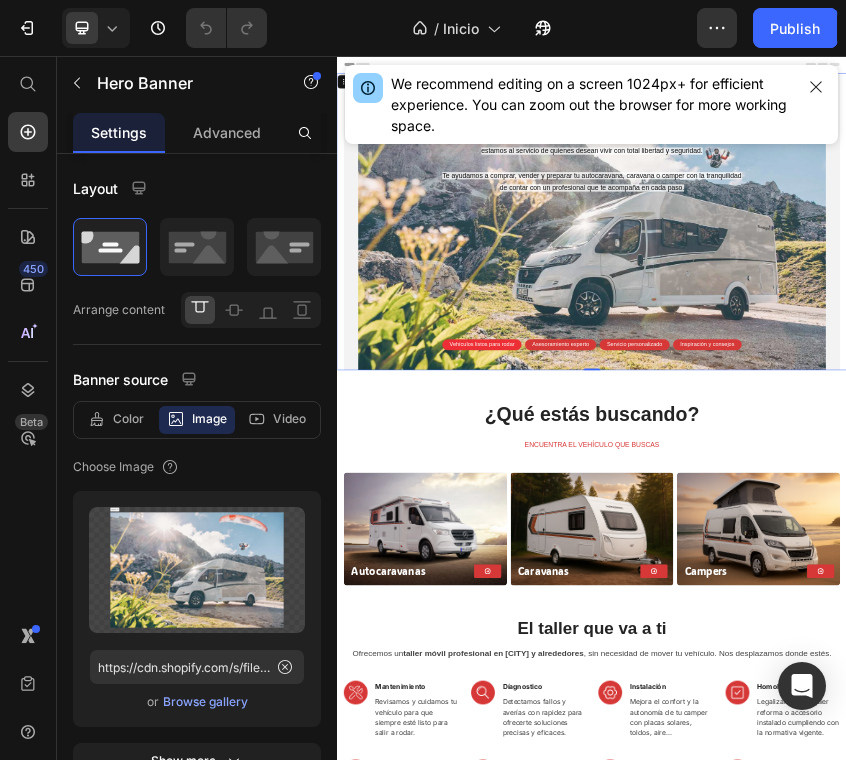 click on "Haz del camino tu hogar Heading Con más de 10 años de experiencia en el mundo del caravaning, desde el taller hasta la venta, estamos al servicio de quienes desean vivir con total libertad y seguridad.    Te ayudamos a comprar, vender y preparar tu autocaravana, caravana o camper con la tranquilidad de contar con un profesional que te acompaña en cada paso. Text Block Vehículos listos para rodar Text Block Row Asesoramiento experto Text Block Row Servicio personalizado Text Block Row Inspiración y consejos Text Block Row Row Row" at bounding box center (937, 463) 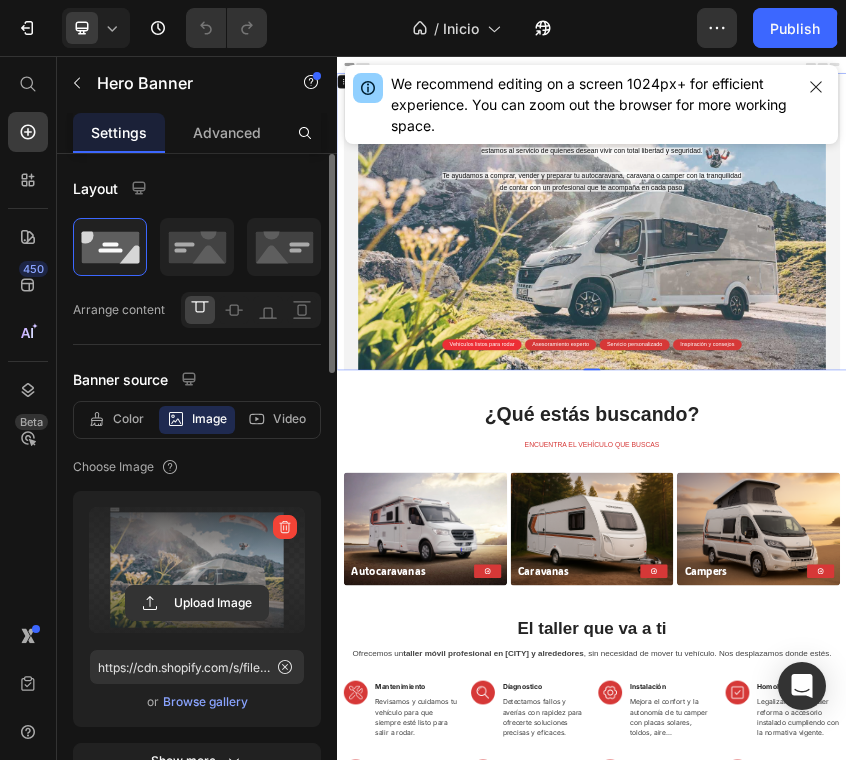 click at bounding box center (197, 570) 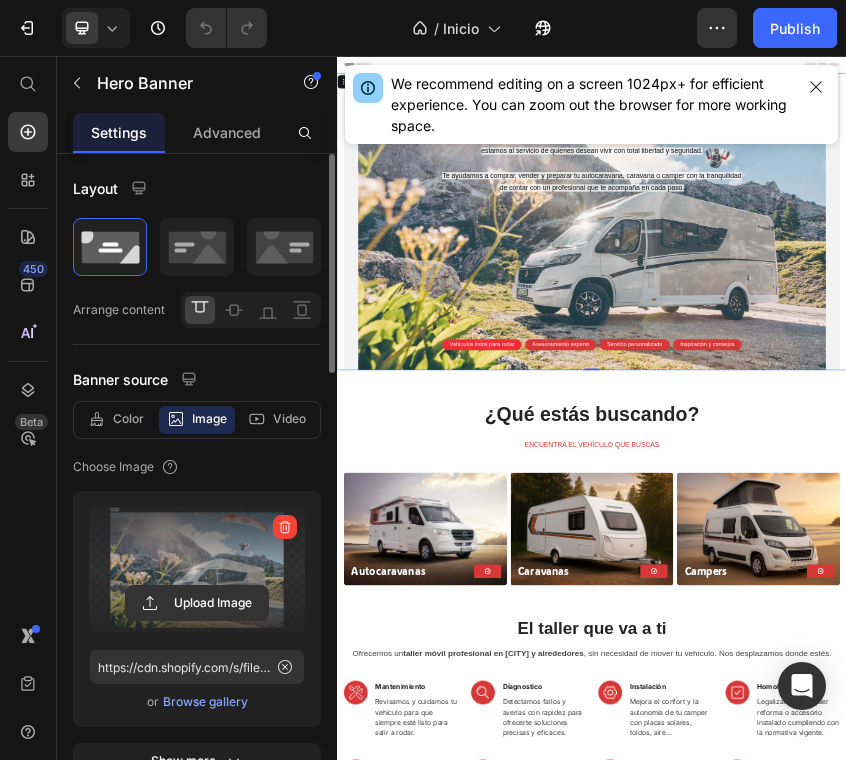 click 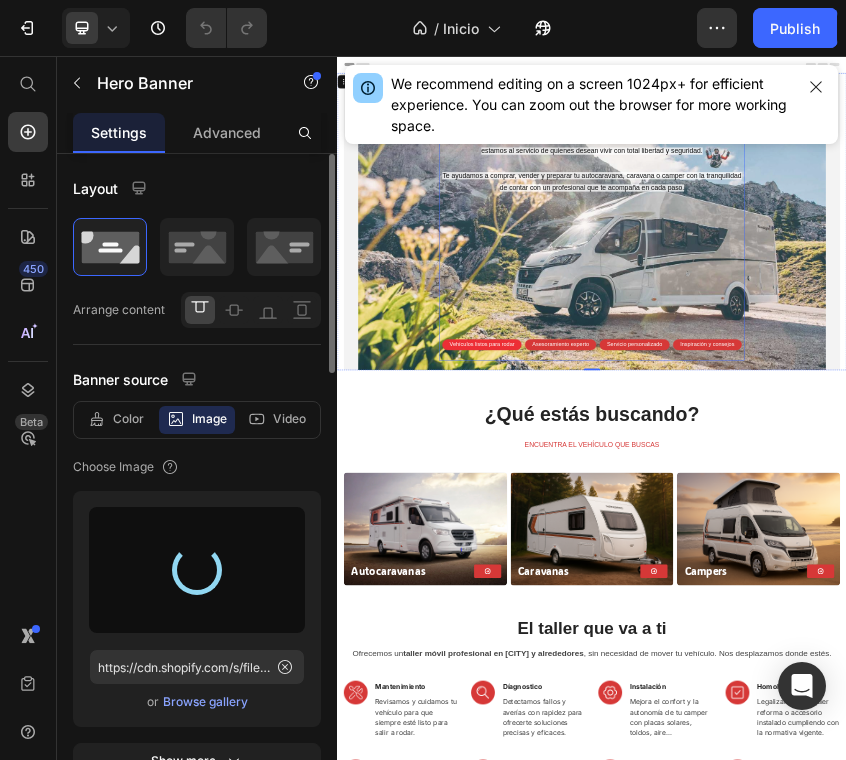 type on "https://cdn.shopify.com/s/files/1/0920/7506/5724/files/gempages_571678740883440864-19095fdf-af08-431b-abdf-a31e1080ab0d.jpg" 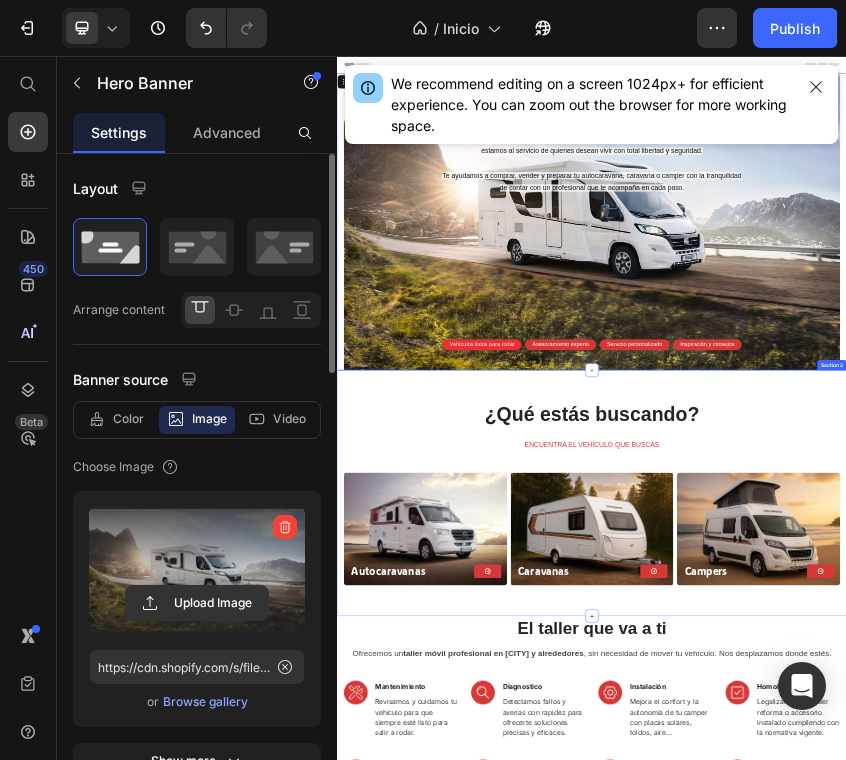 click on "¿Qué estás buscando? Heading ENCUENTRA EL VEHÍCULO QUE BUSCAS Text block Autocaravanas Heading
Button Row Hero Banner Caravanas Heading
Button Row Hero Banner Campers Heading
Button Row Hero Banner Row Section 2" at bounding box center [937, 1087] 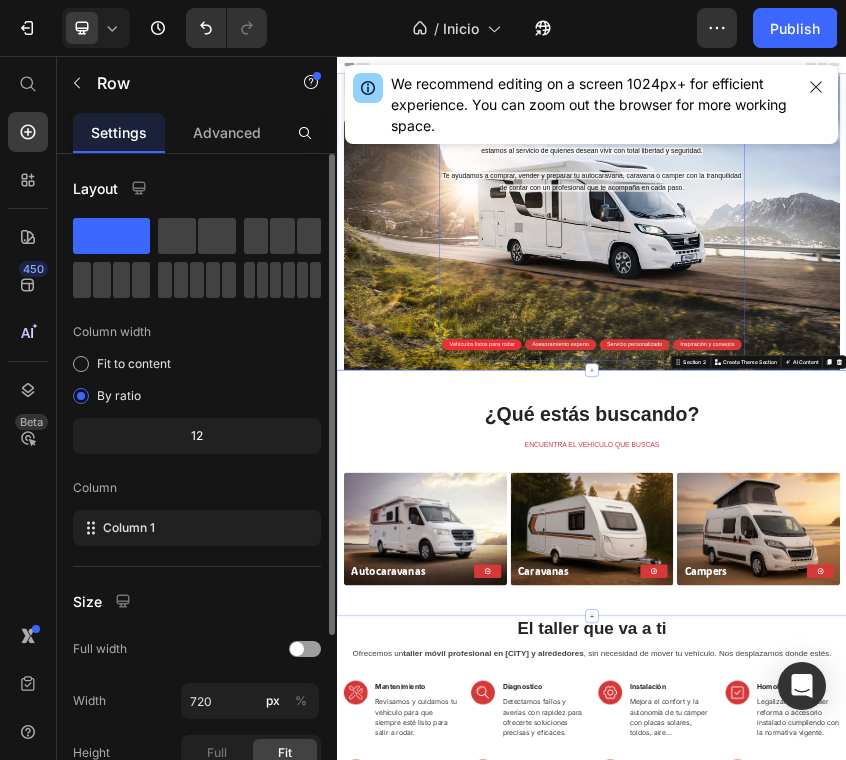 click on "Haz del camino tu hogar Heading Con más de 10 años de experiencia en el mundo del caravaning, desde el taller hasta la venta, estamos al servicio de quienes desean vivir con total libertad y seguridad.    Te ayudamos a comprar, vender y preparar tu autocaravana, caravana o camper con la tranquilidad de contar con un profesional que te acompaña en cada paso. Text Block Vehículos listos para rodar Text Block Row Asesoramiento experto Text Block Row Servicio personalizado Text Block Row Inspiración y consejos Text Block Row Row" at bounding box center (937, 463) 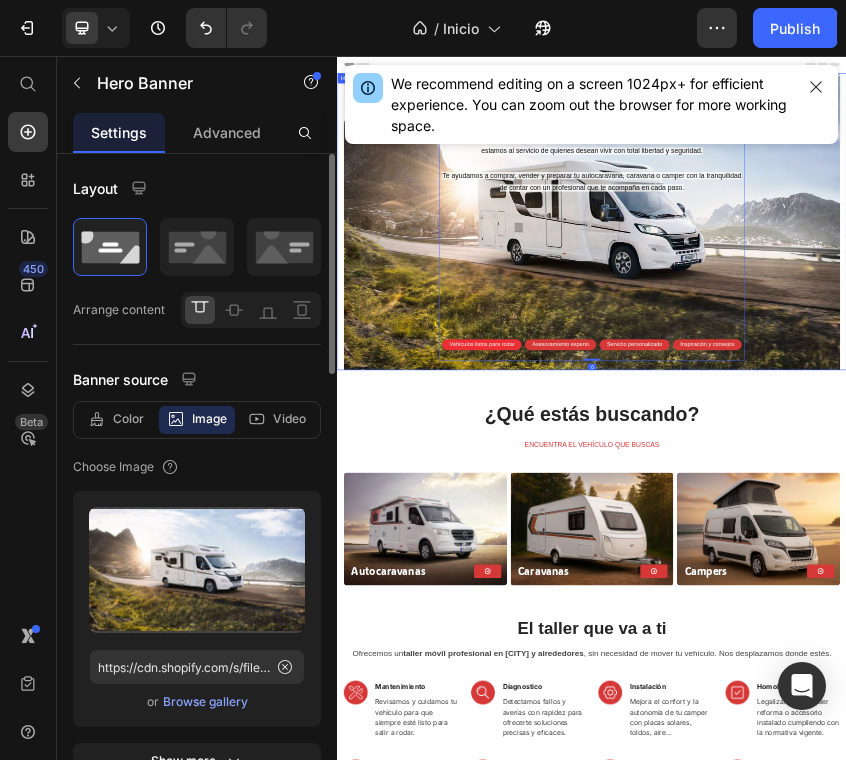 click on "Haz del camino tu hogar Heading Con más de 10 años de experiencia en el mundo del caravaning, desde el taller hasta la venta, estamos al servicio de quienes desean vivir con total libertad y seguridad.    Te ayudamos a comprar, vender y preparar tu autocaravana, caravana o camper con la tranquilidad de contar con un profesional que te acompaña en cada paso. Text Block Vehículos listos para rodar Text Block Row Asesoramiento experto Text Block Row Servicio personalizado Text Block Row Inspiración y consejos Text Block Row Row Row   0" at bounding box center (937, 463) 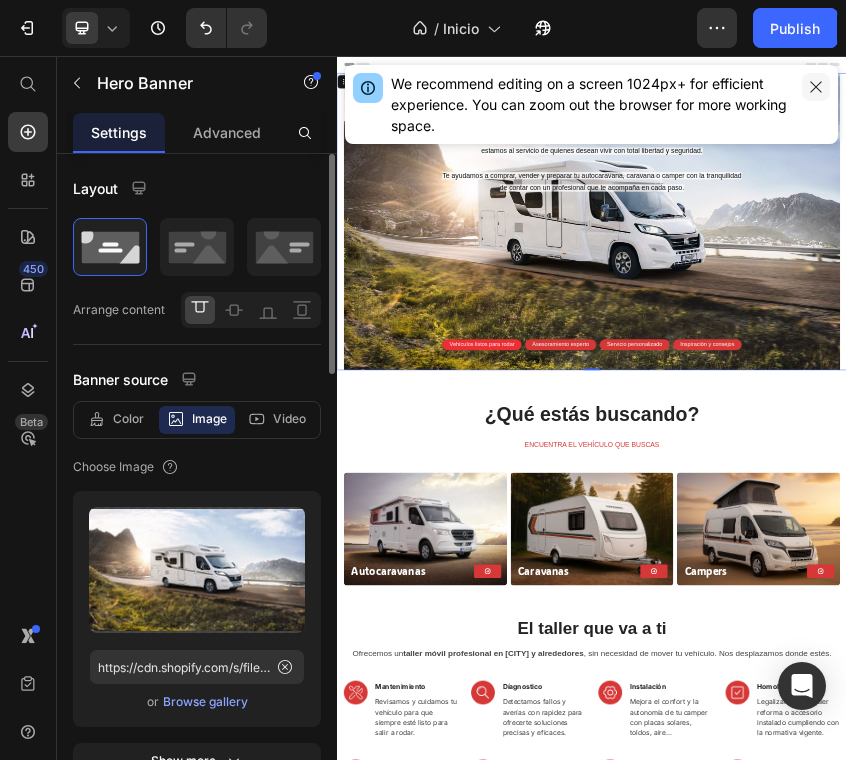 click 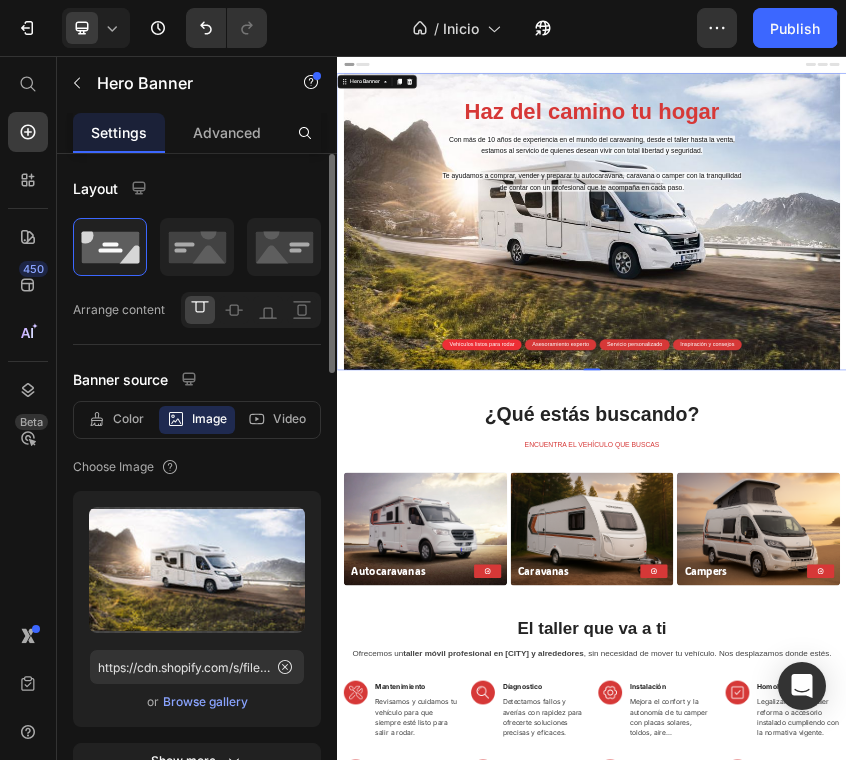 click on "Haz del camino tu hogar Heading Con más de 10 años de experiencia en el mundo del caravaning, desde el taller hasta la venta, estamos al servicio de quienes desean vivir con total libertad y seguridad.    Te ayudamos a comprar, vender y preparar tu autocaravana, caravana o camper con la tranquilidad de contar con un profesional que te acompaña en cada paso. Text Block Vehículos listos para rodar Text Block Row Asesoramiento experto Text Block Row Servicio personalizado Text Block Row Inspiración y consejos Text Block Row Row Row" at bounding box center (937, 463) 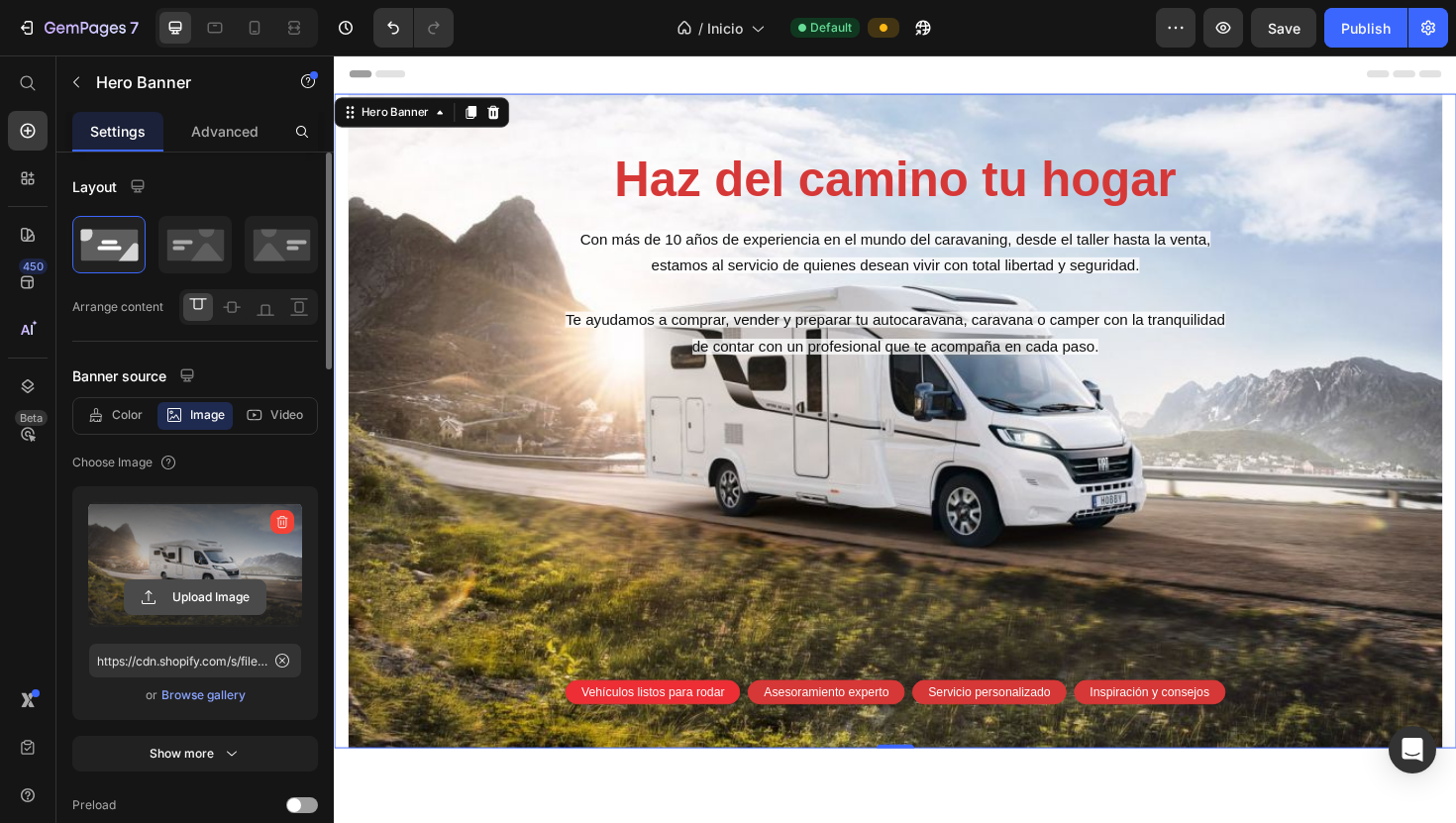 click 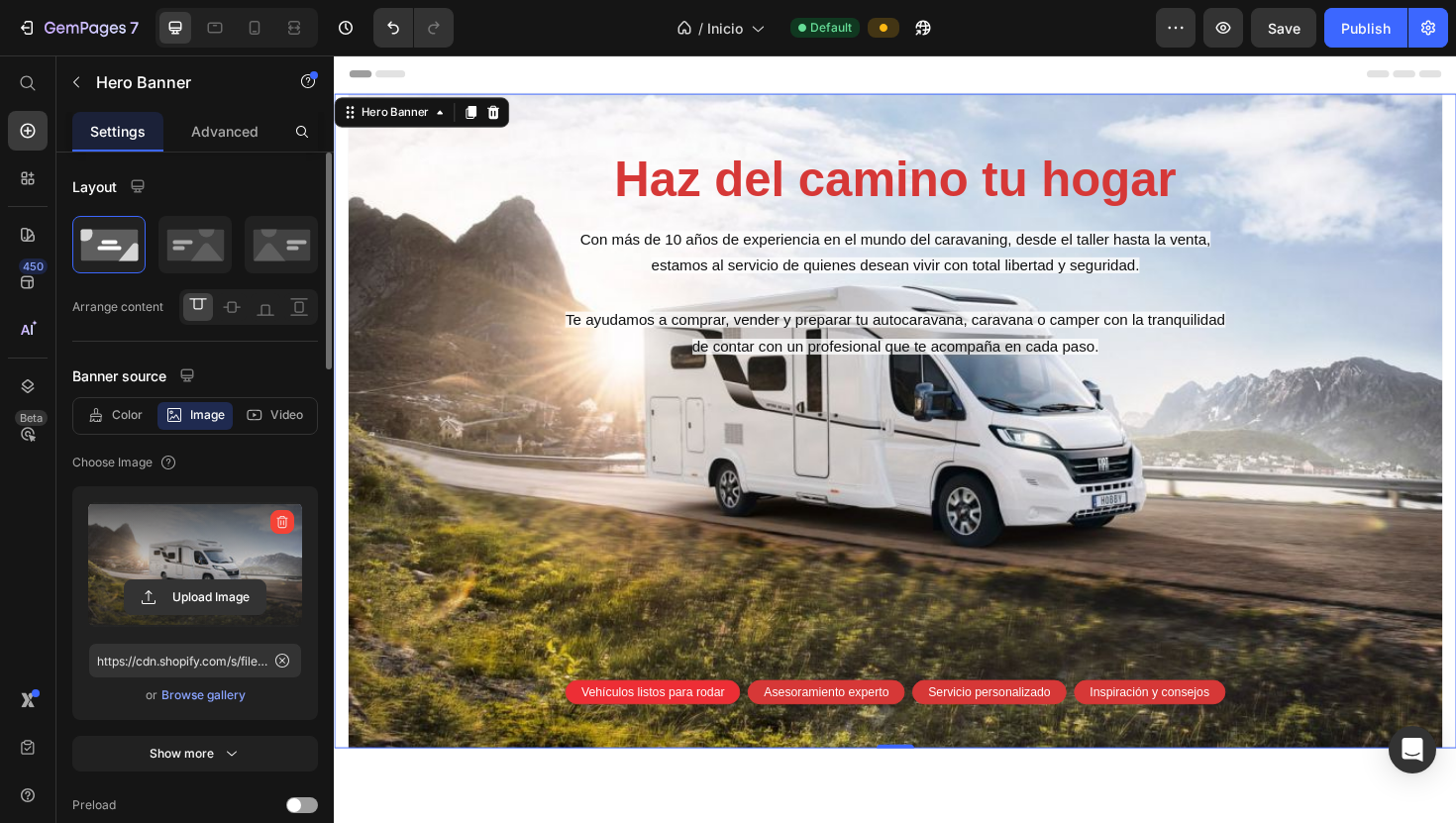 click at bounding box center [195, 565] 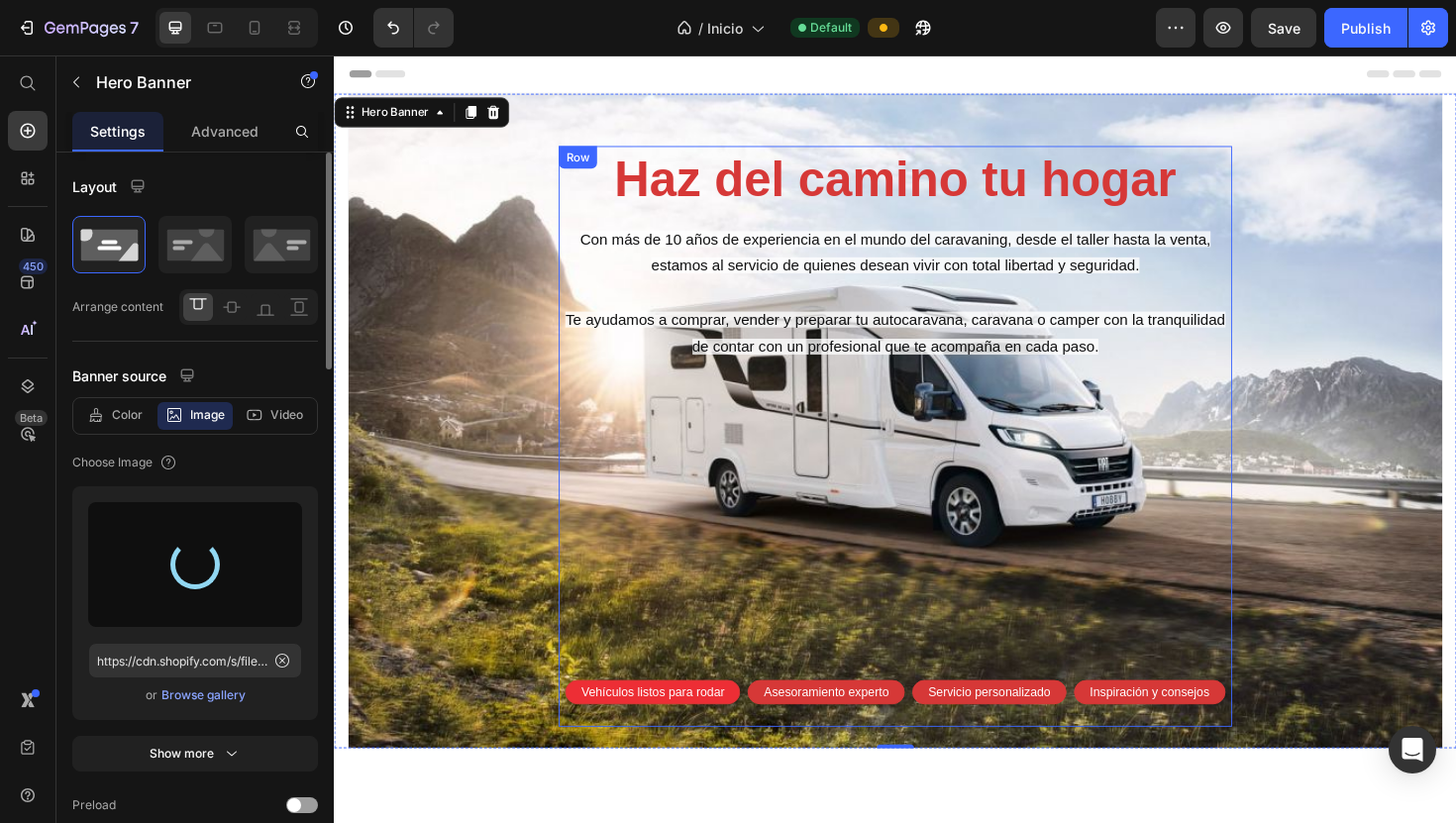 type on "https://cdn.shopify.com/s/files/1/0920/7506/5724/files/gempages_571678740883440864-ba915d96-9dc9-491e-8d44-61f95ef6a0e7.png" 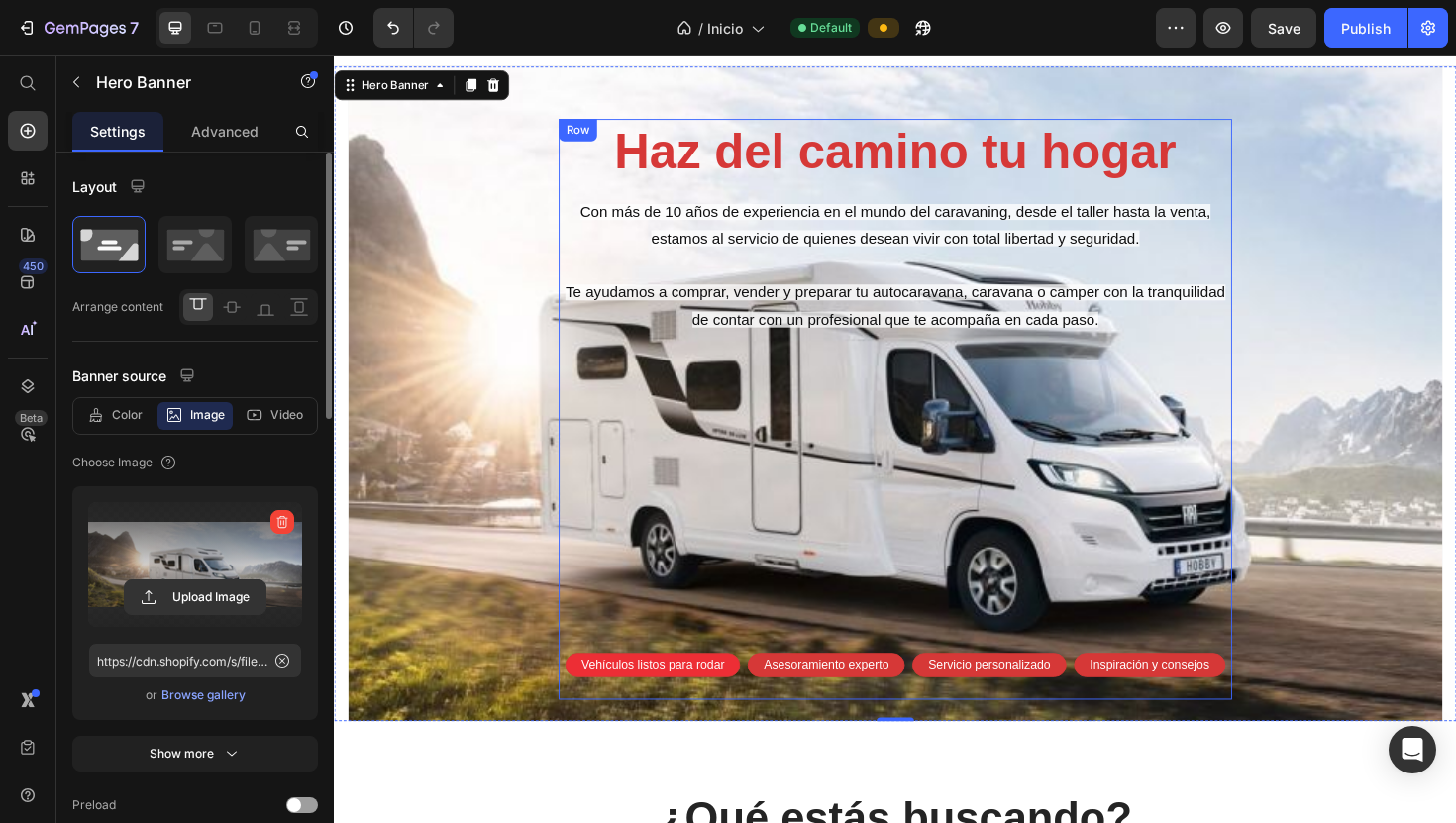 scroll, scrollTop: 68, scrollLeft: 0, axis: vertical 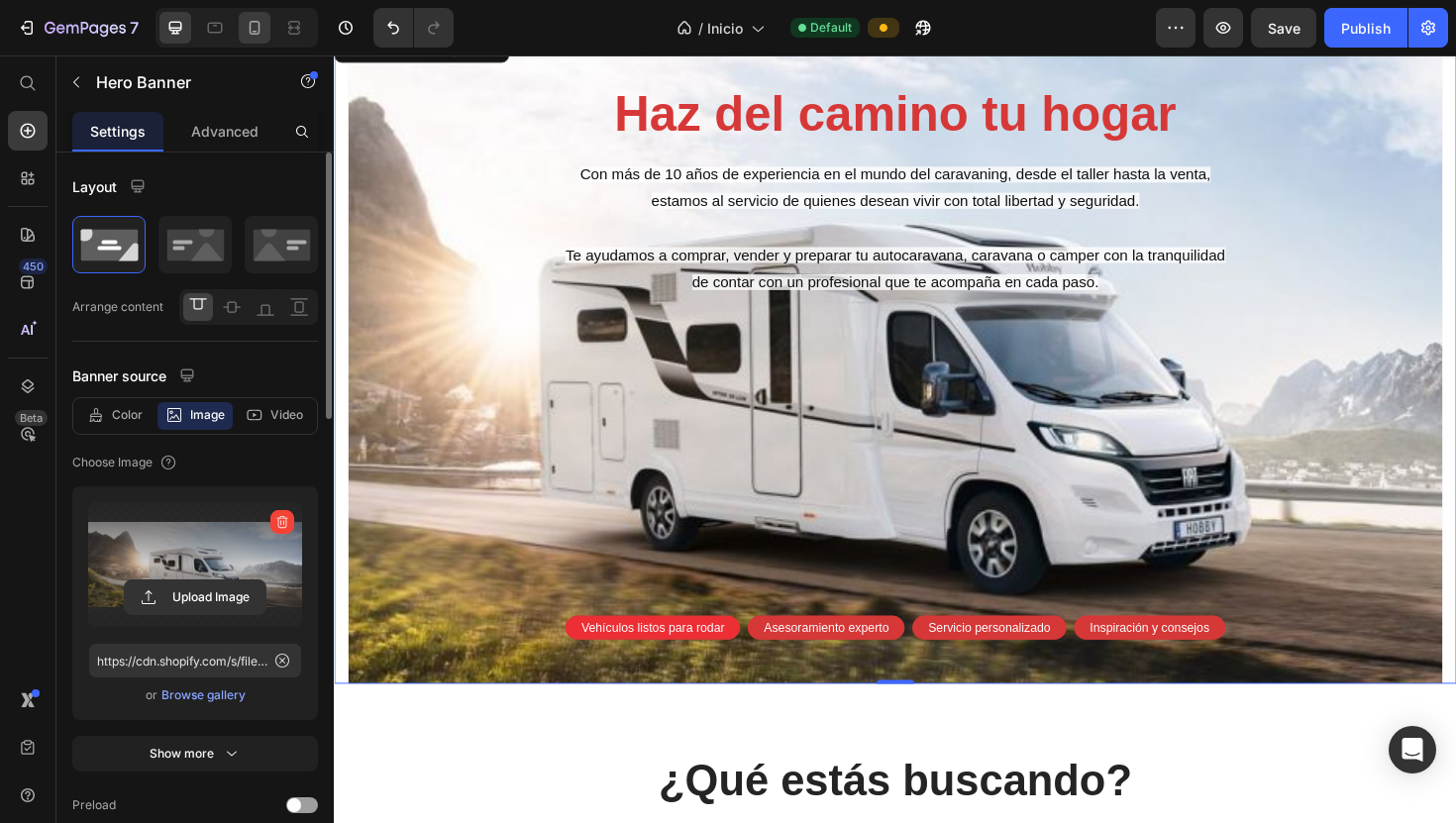 click 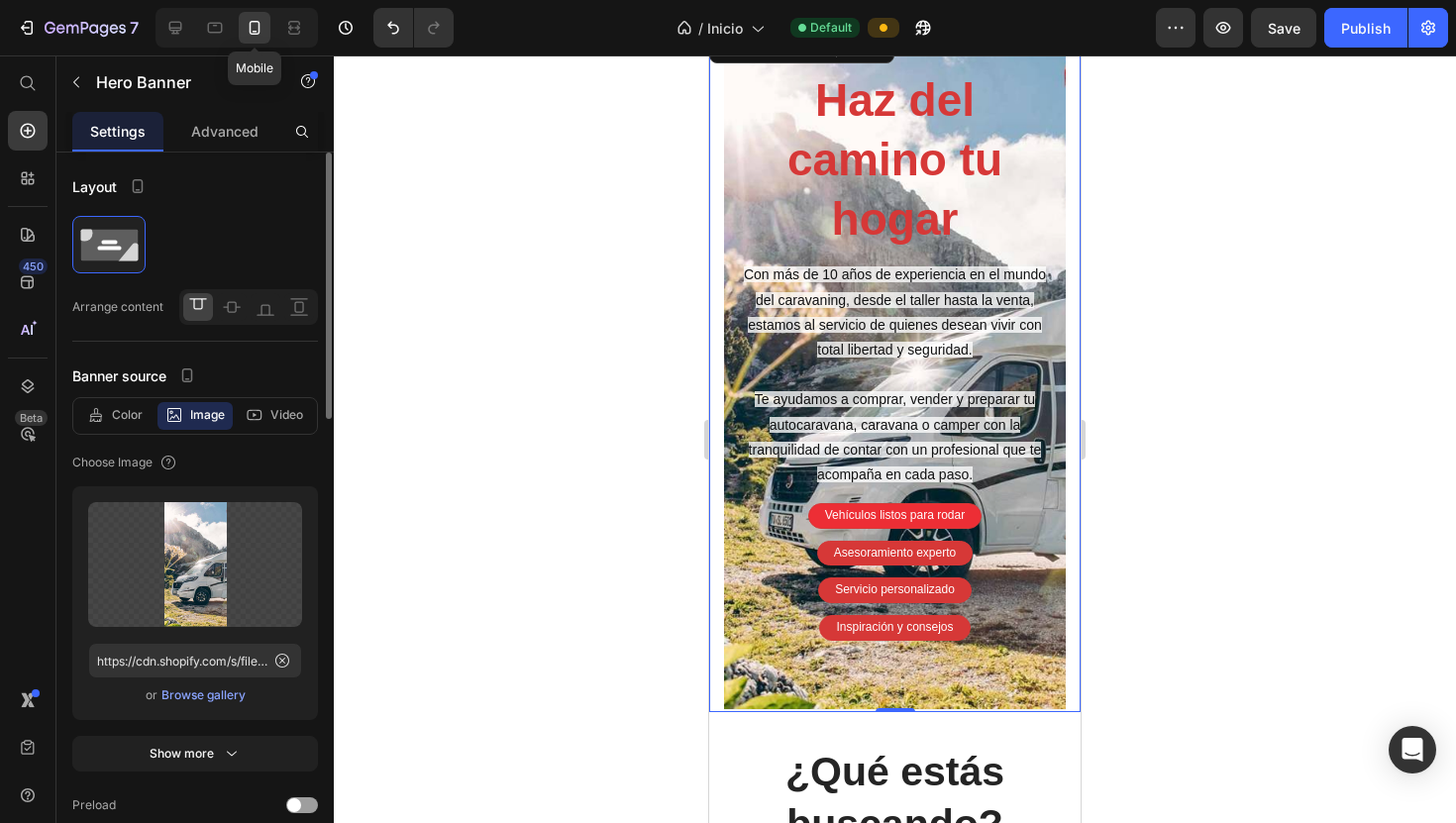 scroll, scrollTop: 0, scrollLeft: 0, axis: both 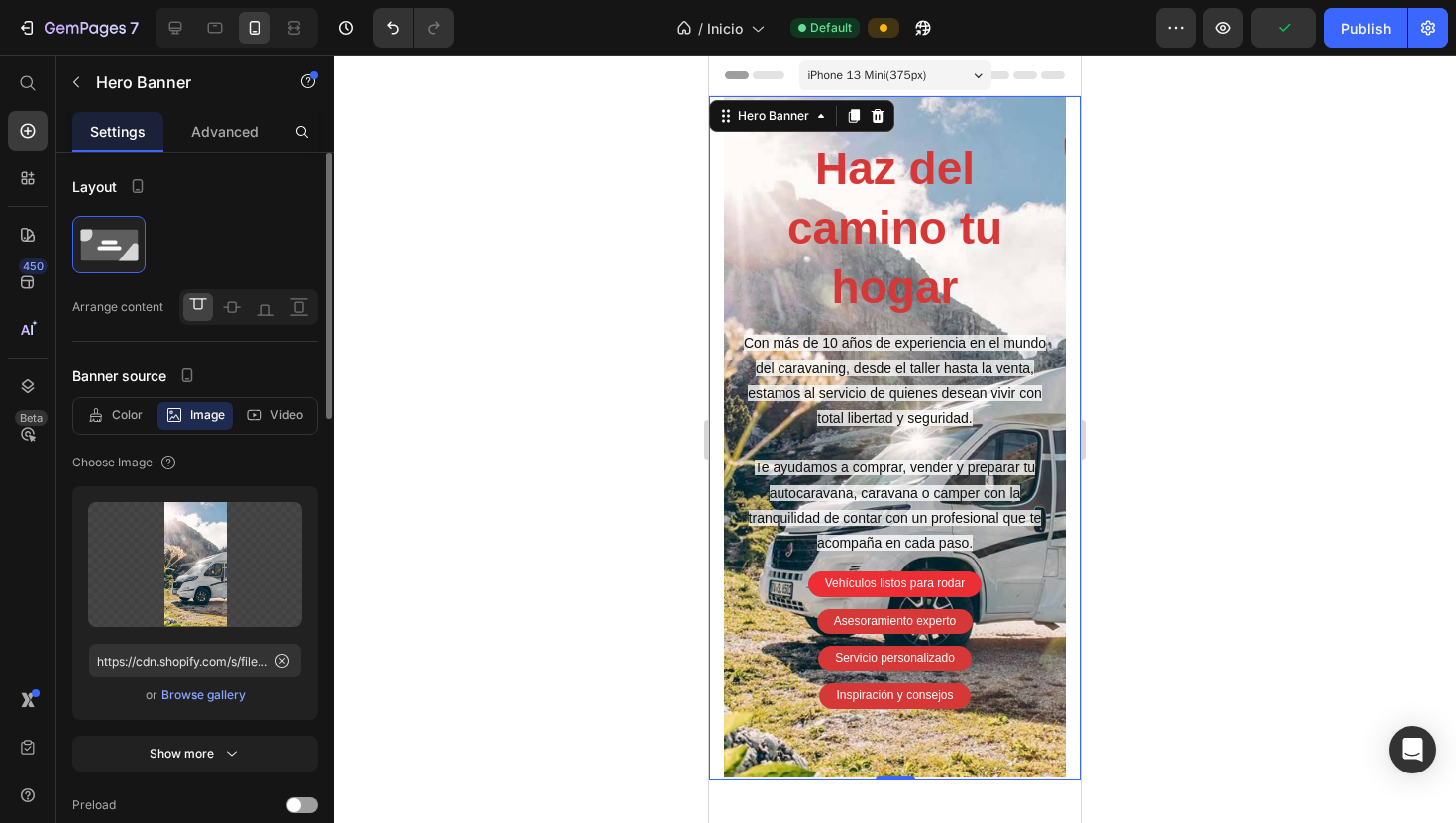 click at bounding box center [237, 28] 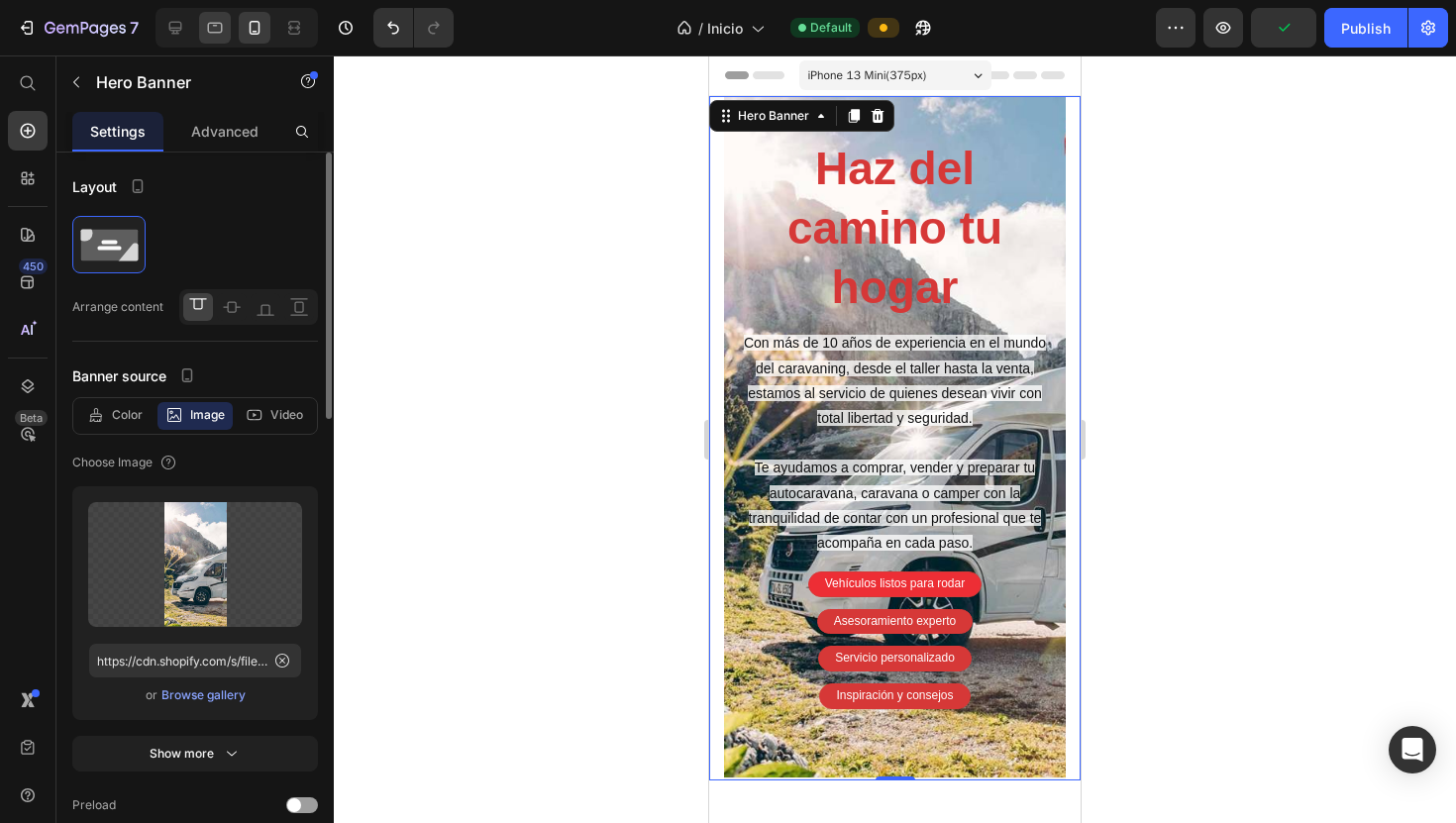 click 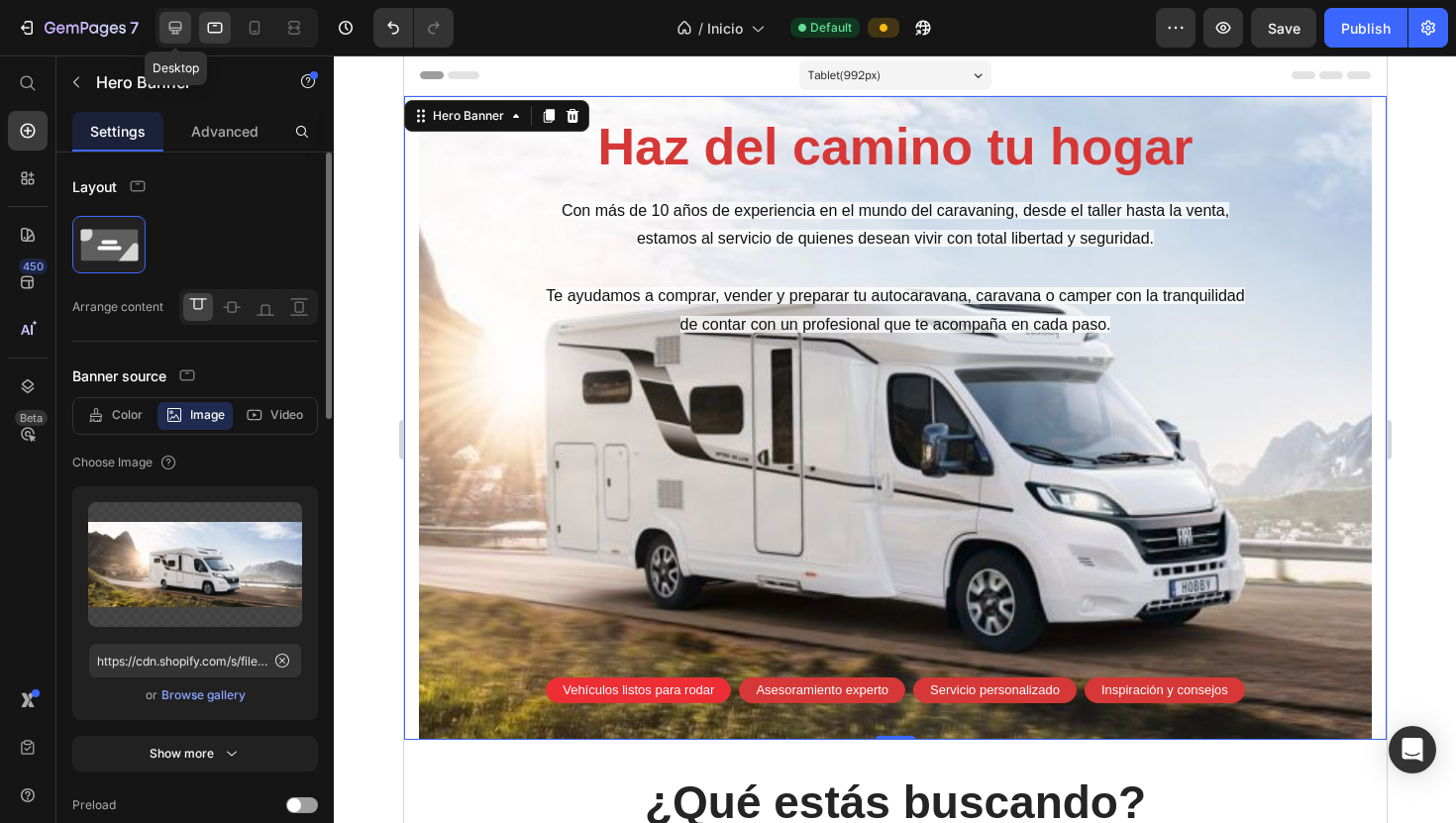 click 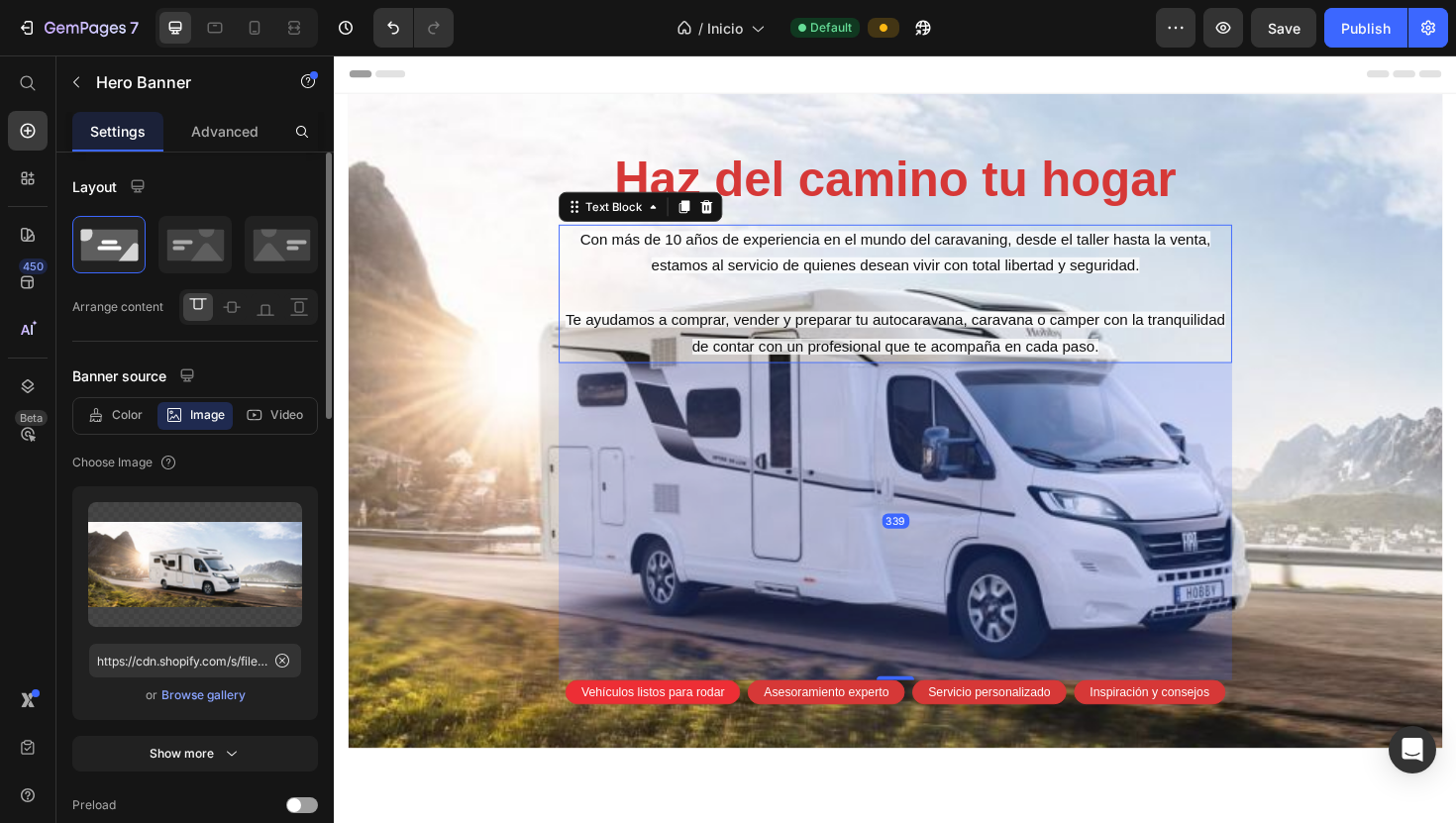click on "Con más de 10 años de experiencia en el mundo del caravaning, desde el taller hasta la venta, estamos al servicio de quienes desean vivir con total libertad y seguridad." at bounding box center [928, 265] 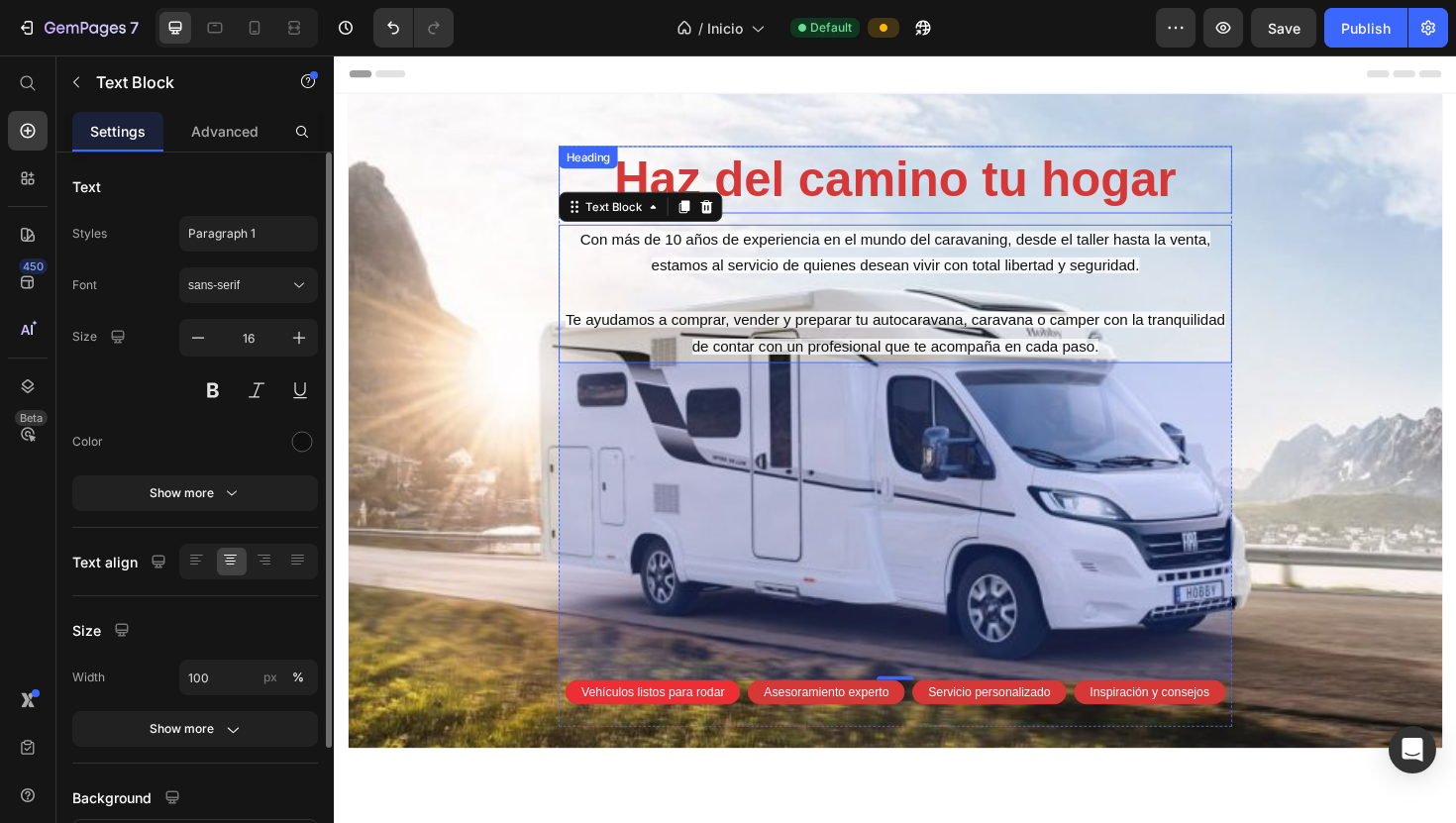 click on "Haz del camino tu hogar" at bounding box center [928, 186] 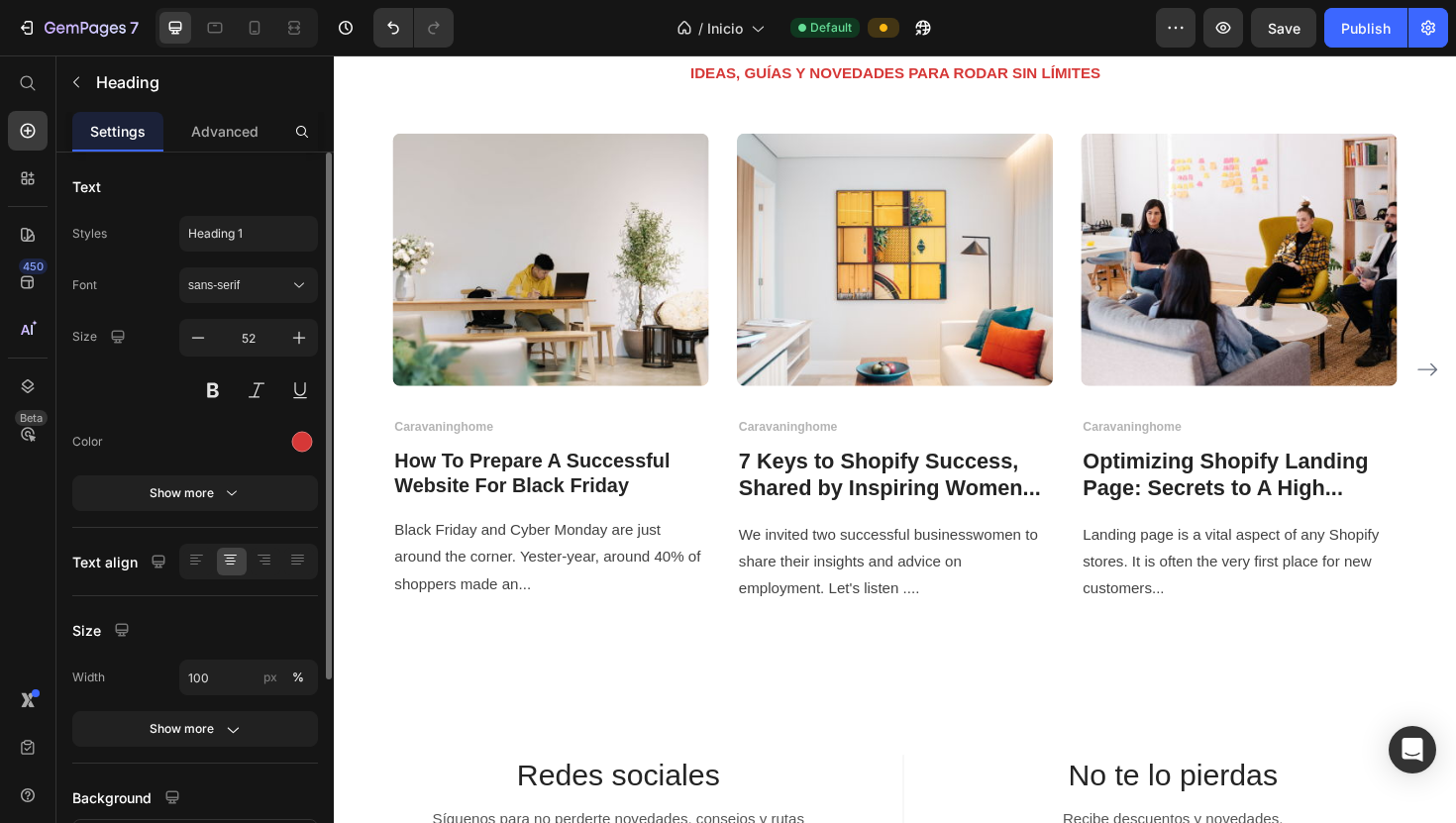 scroll, scrollTop: 6823, scrollLeft: 0, axis: vertical 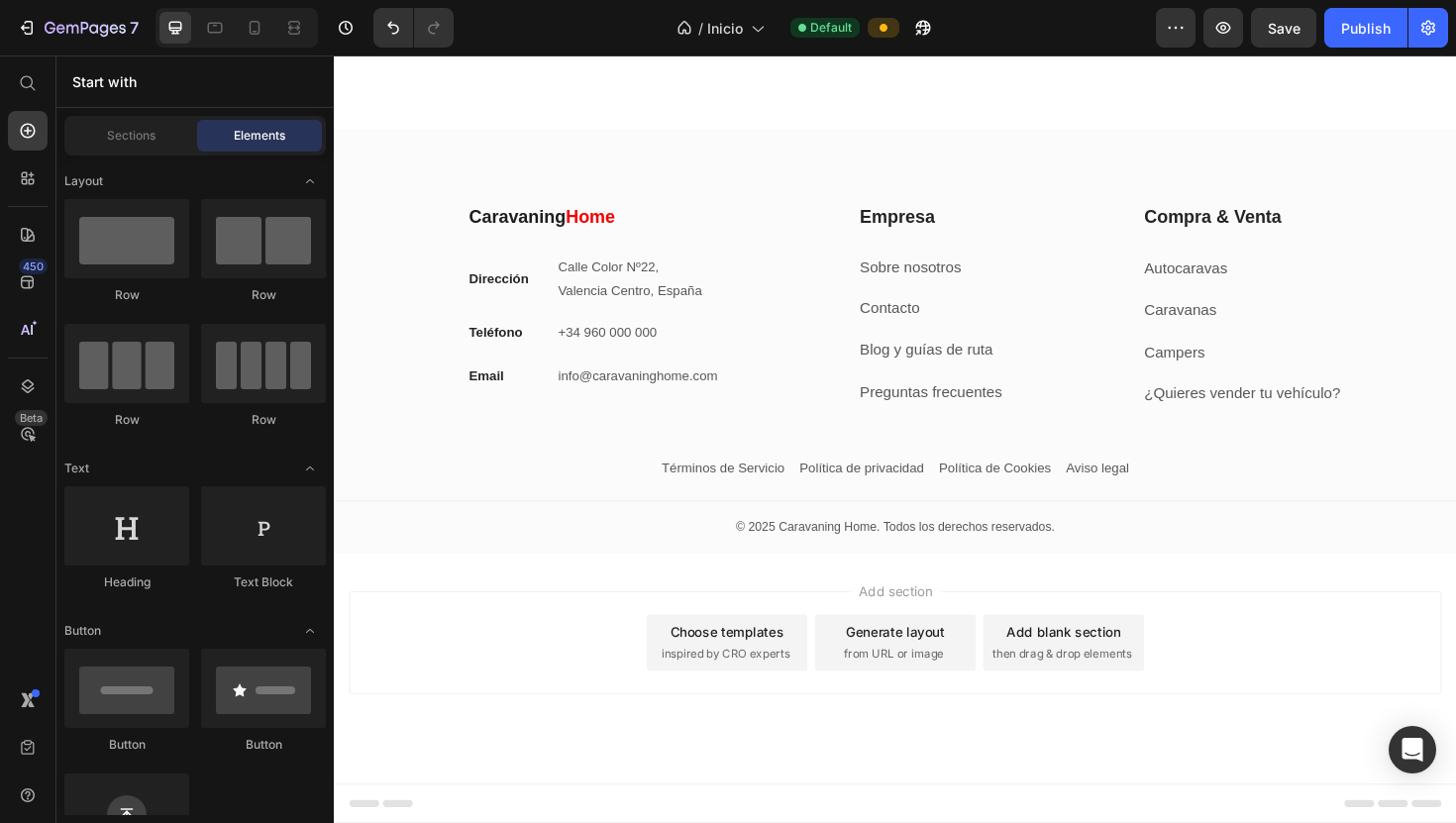 click on "Choose templates inspired by CRO experts" at bounding box center (750, 677) 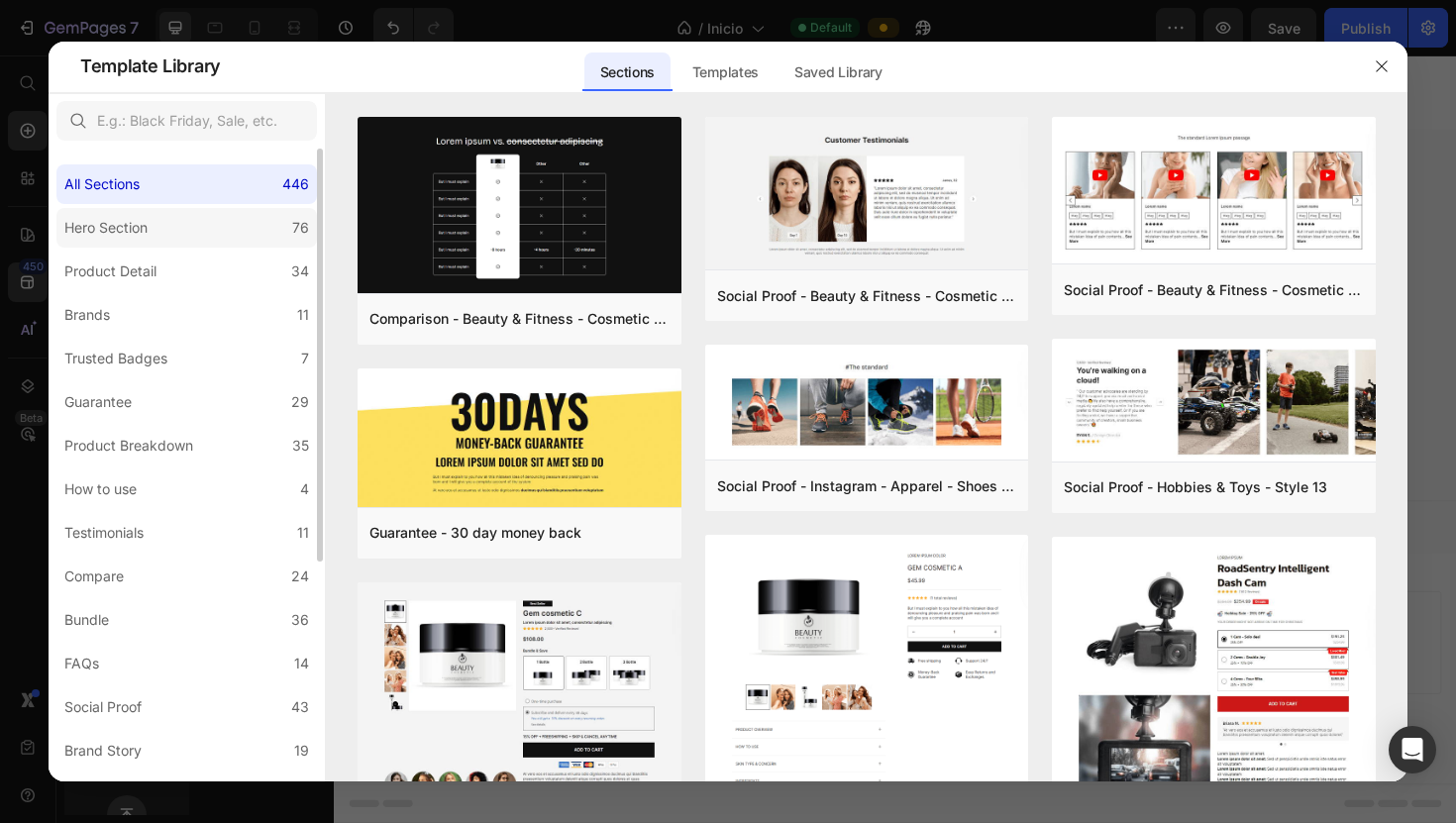 click on "Hero Section 76" 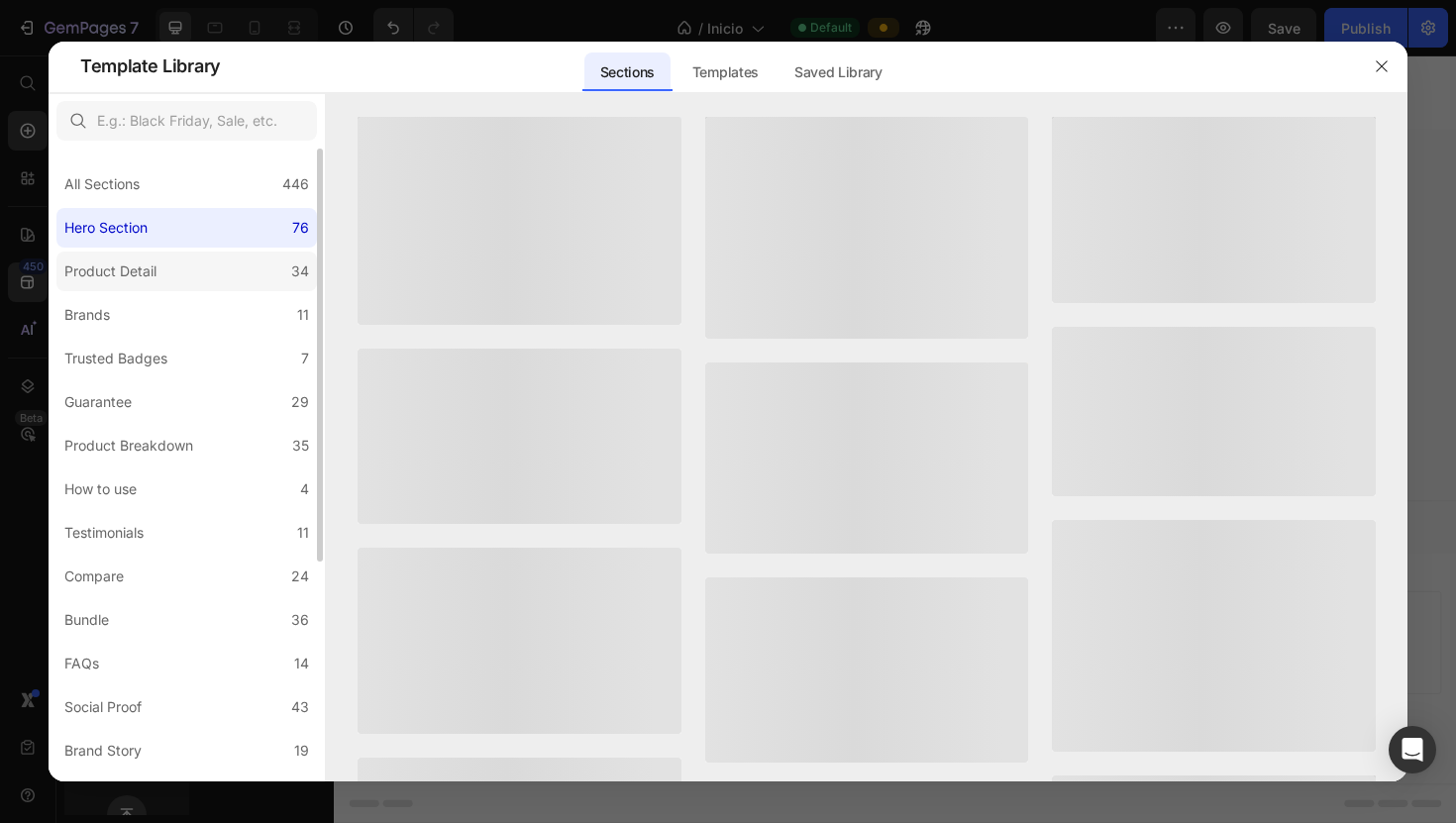 click on "Product Detail 34" 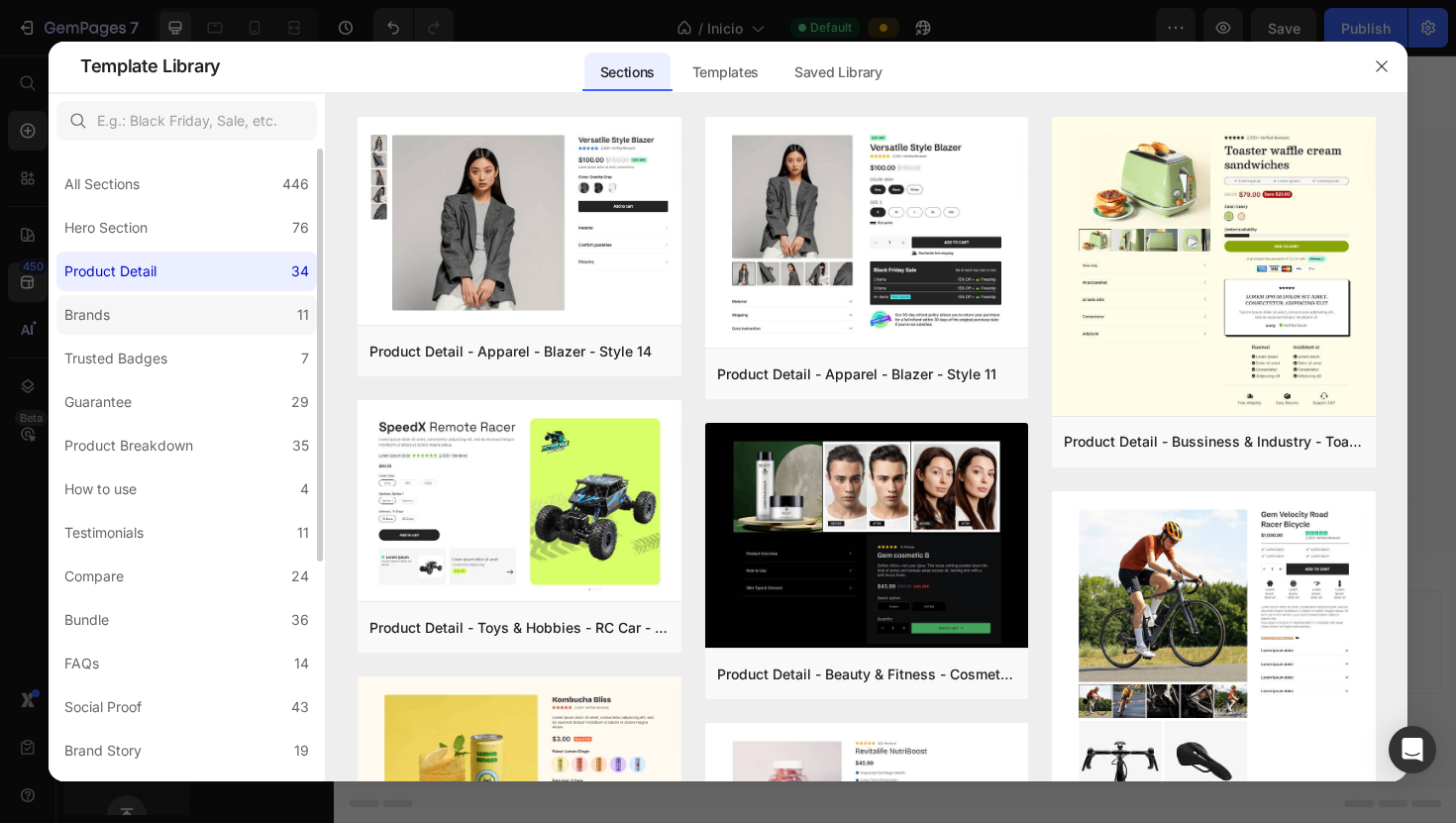 click on "Brands 11" 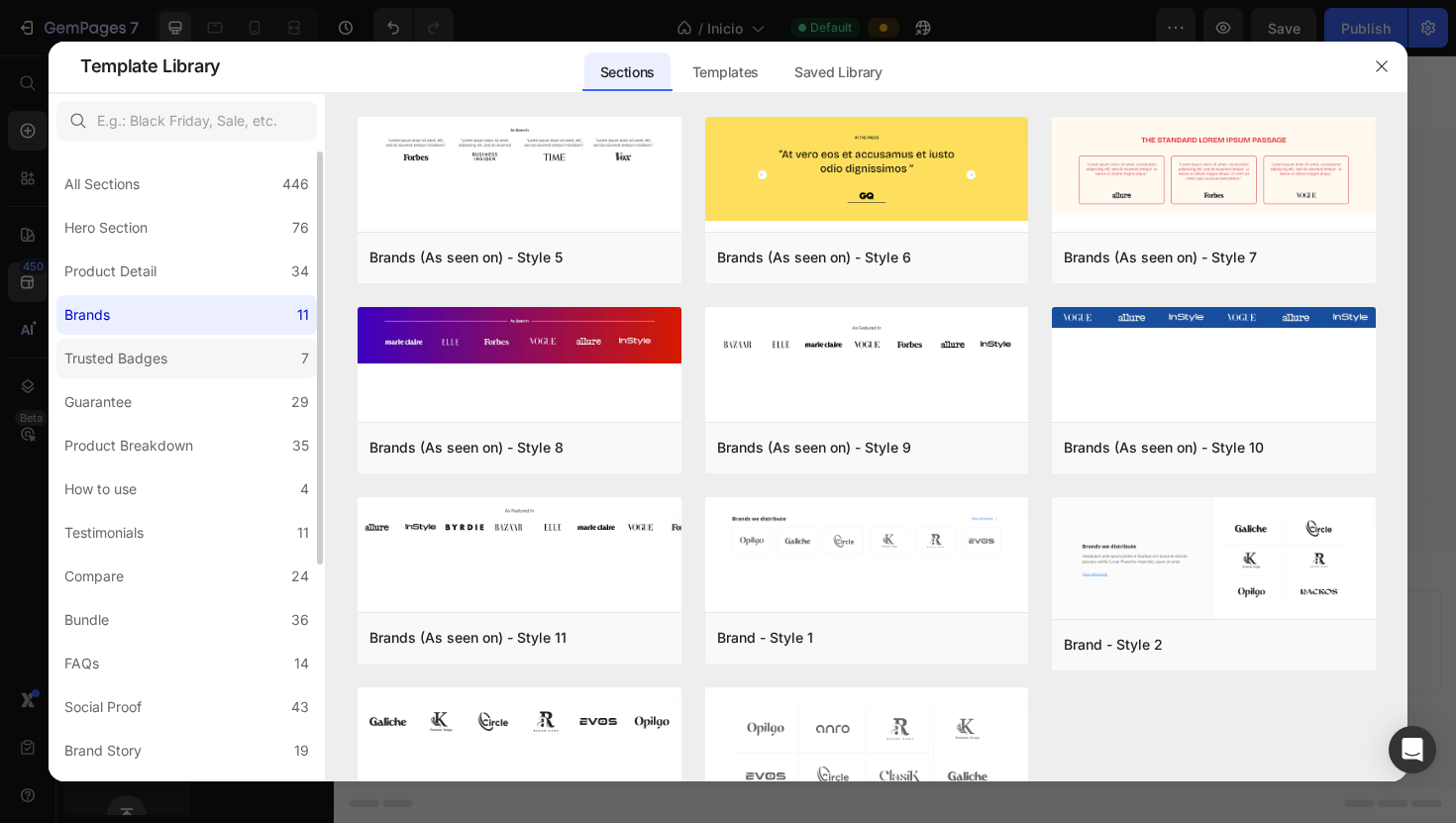 scroll, scrollTop: 39, scrollLeft: 0, axis: vertical 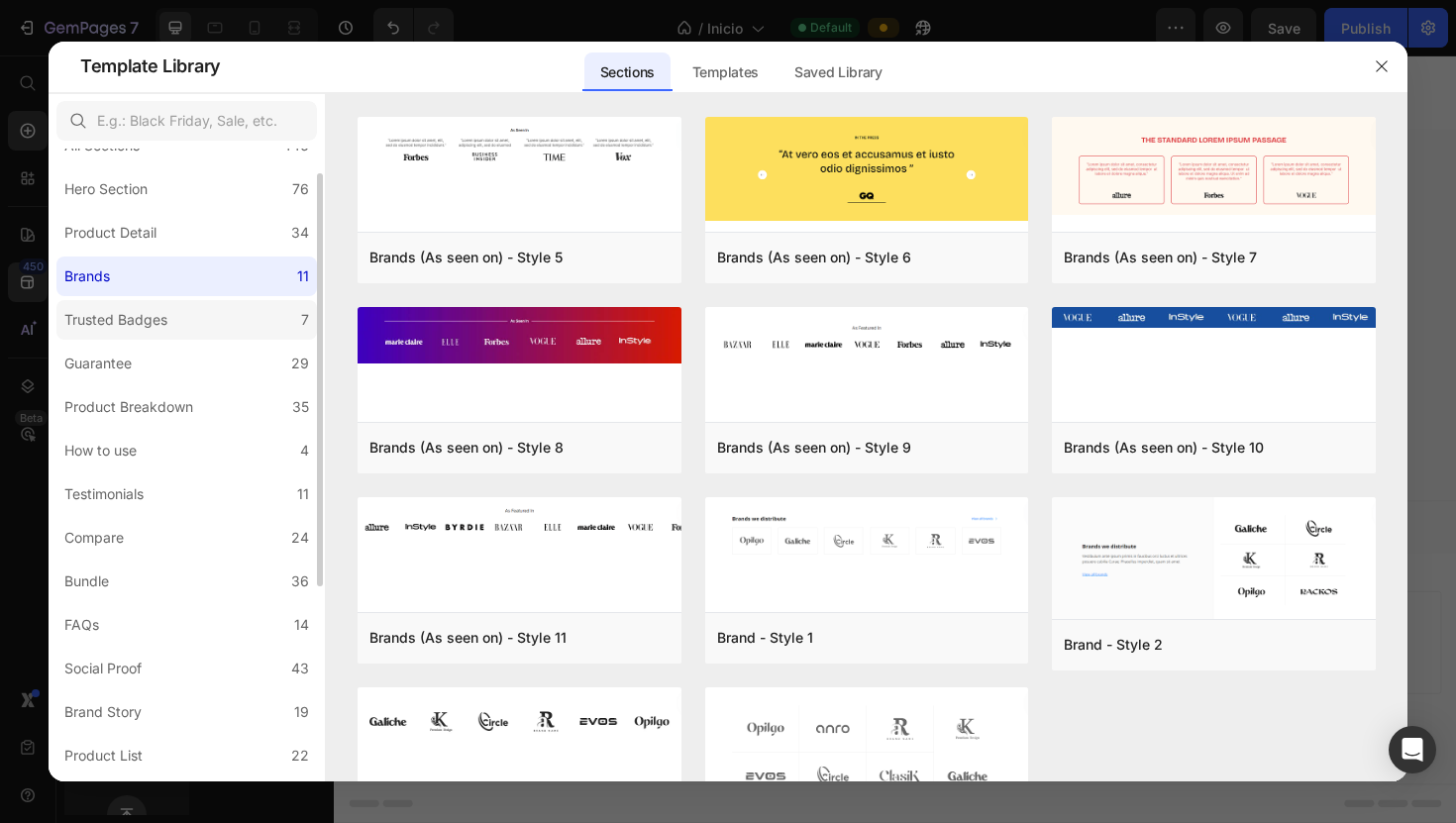 click on "Trusted Badges 7" 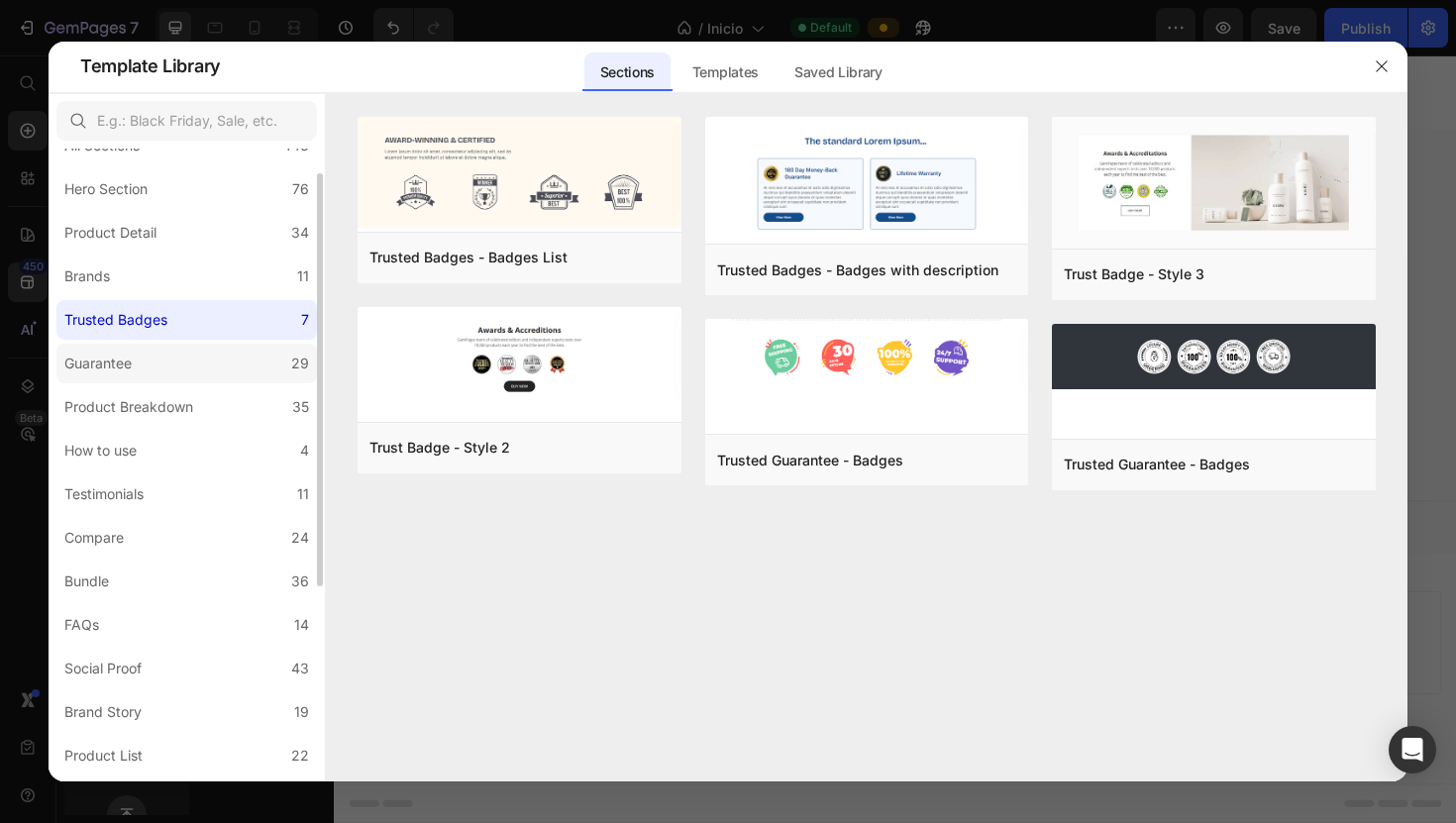 click on "Guarantee 29" 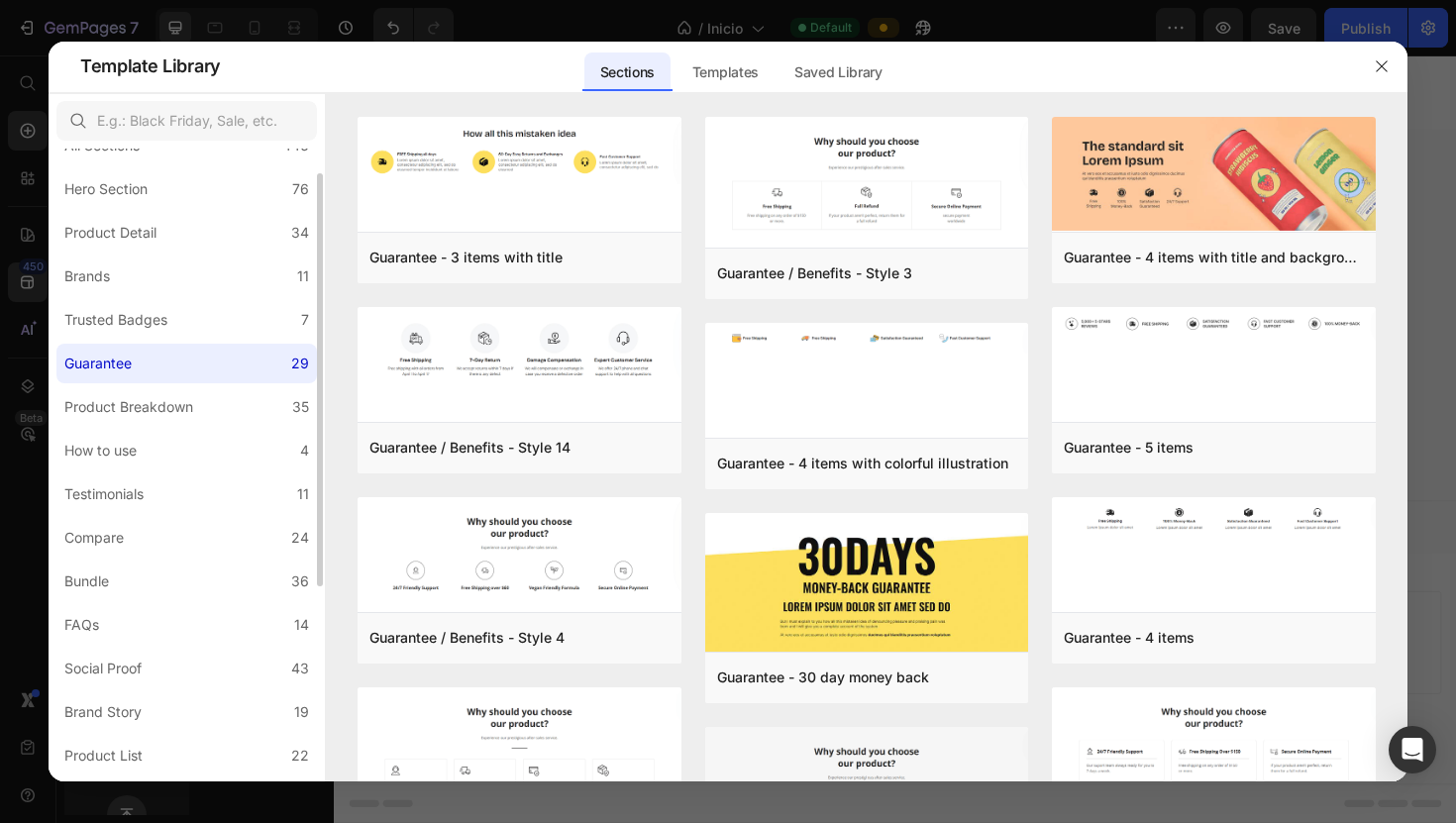 click on "Guarantee 29" 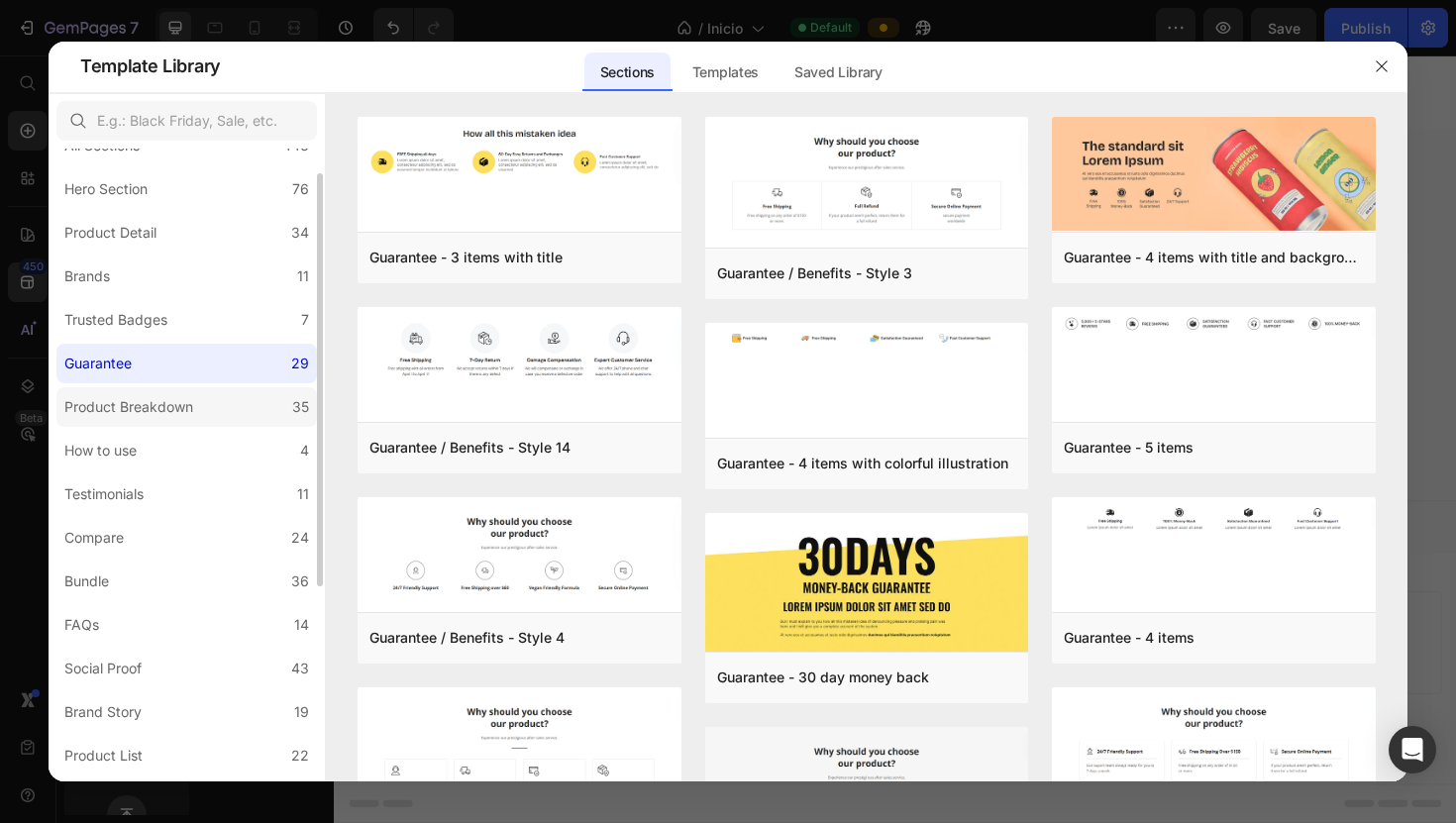 click on "Product Breakdown 35" 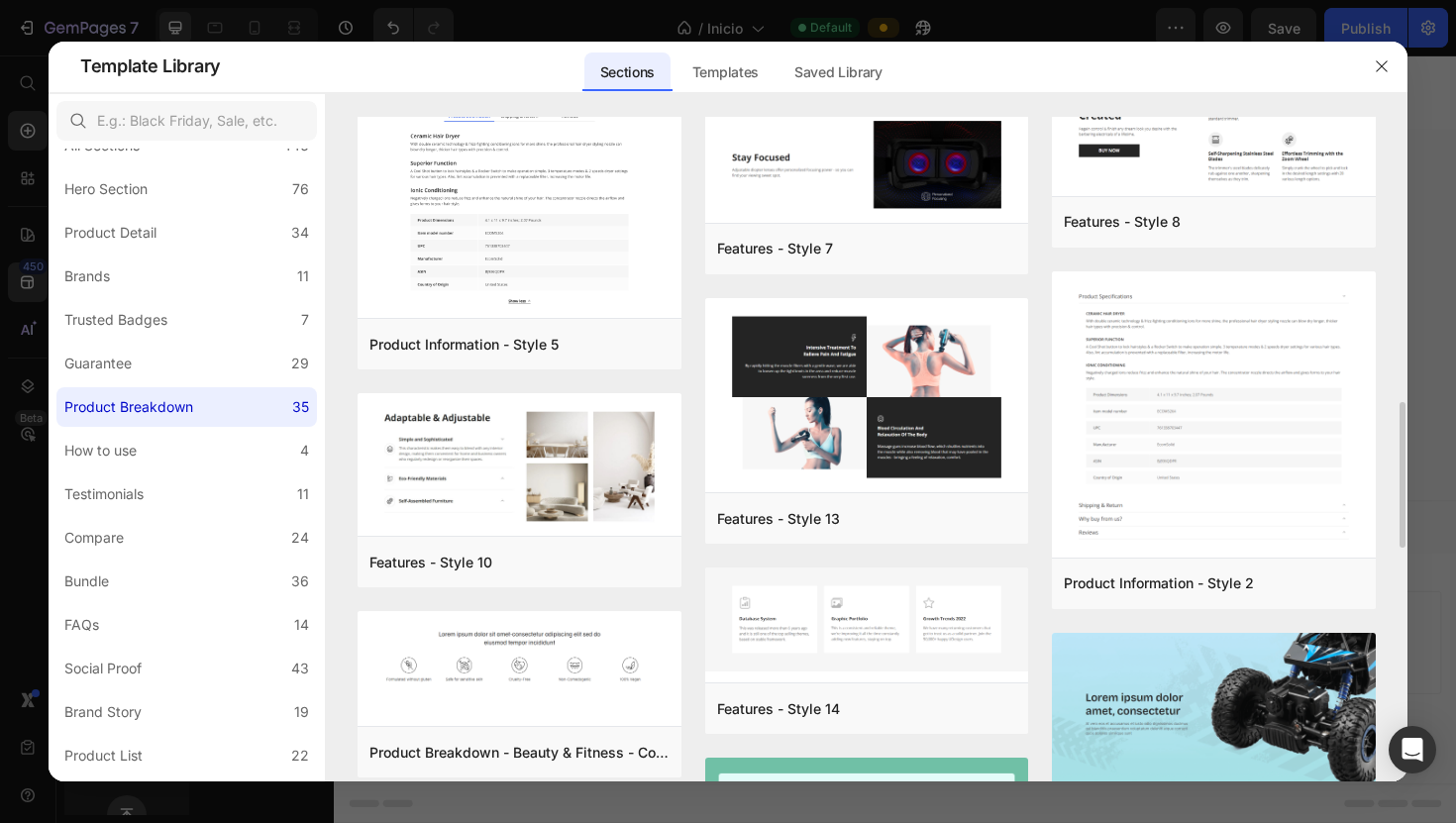 scroll, scrollTop: 1754, scrollLeft: 0, axis: vertical 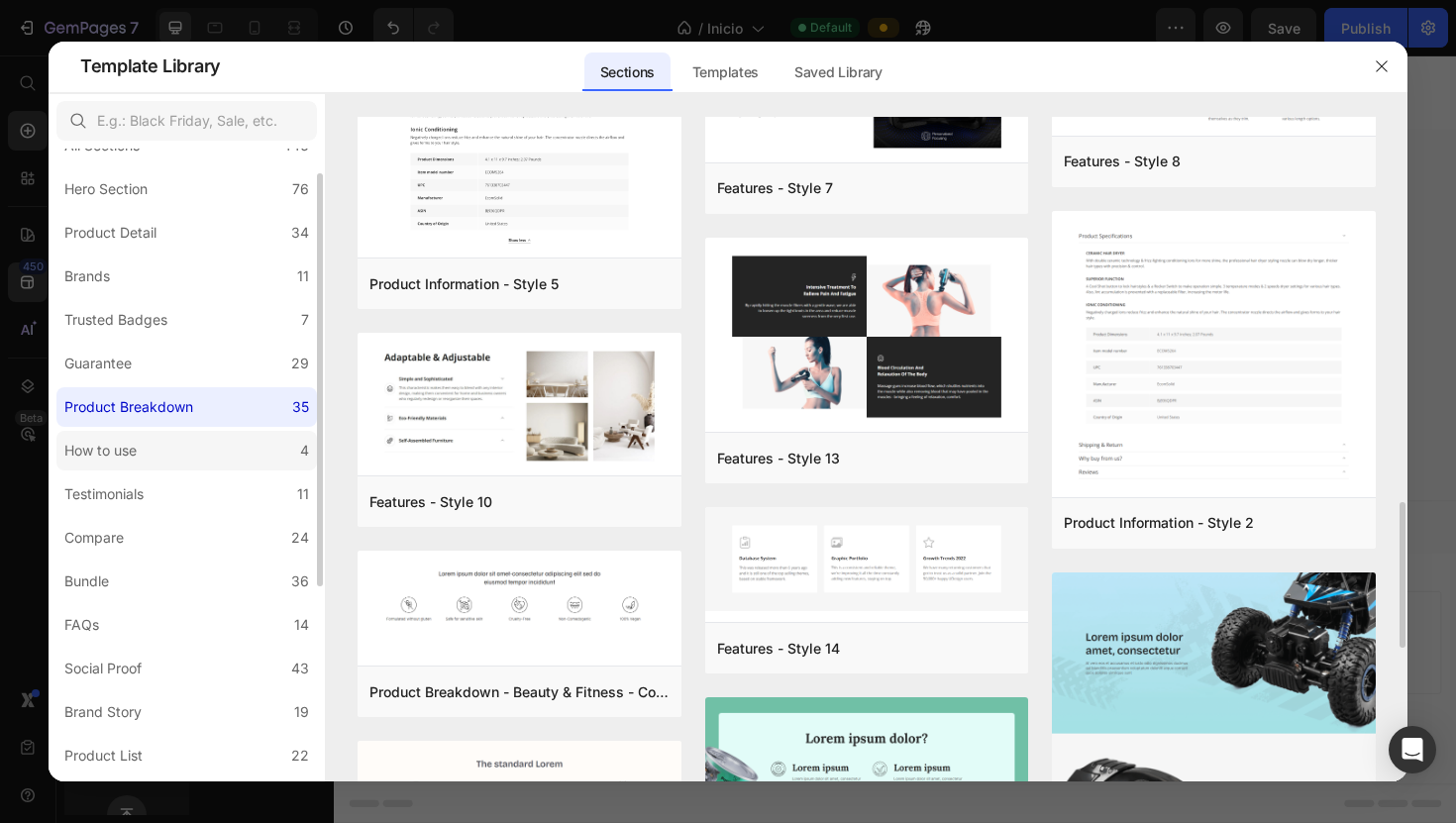 click on "How to use 4" 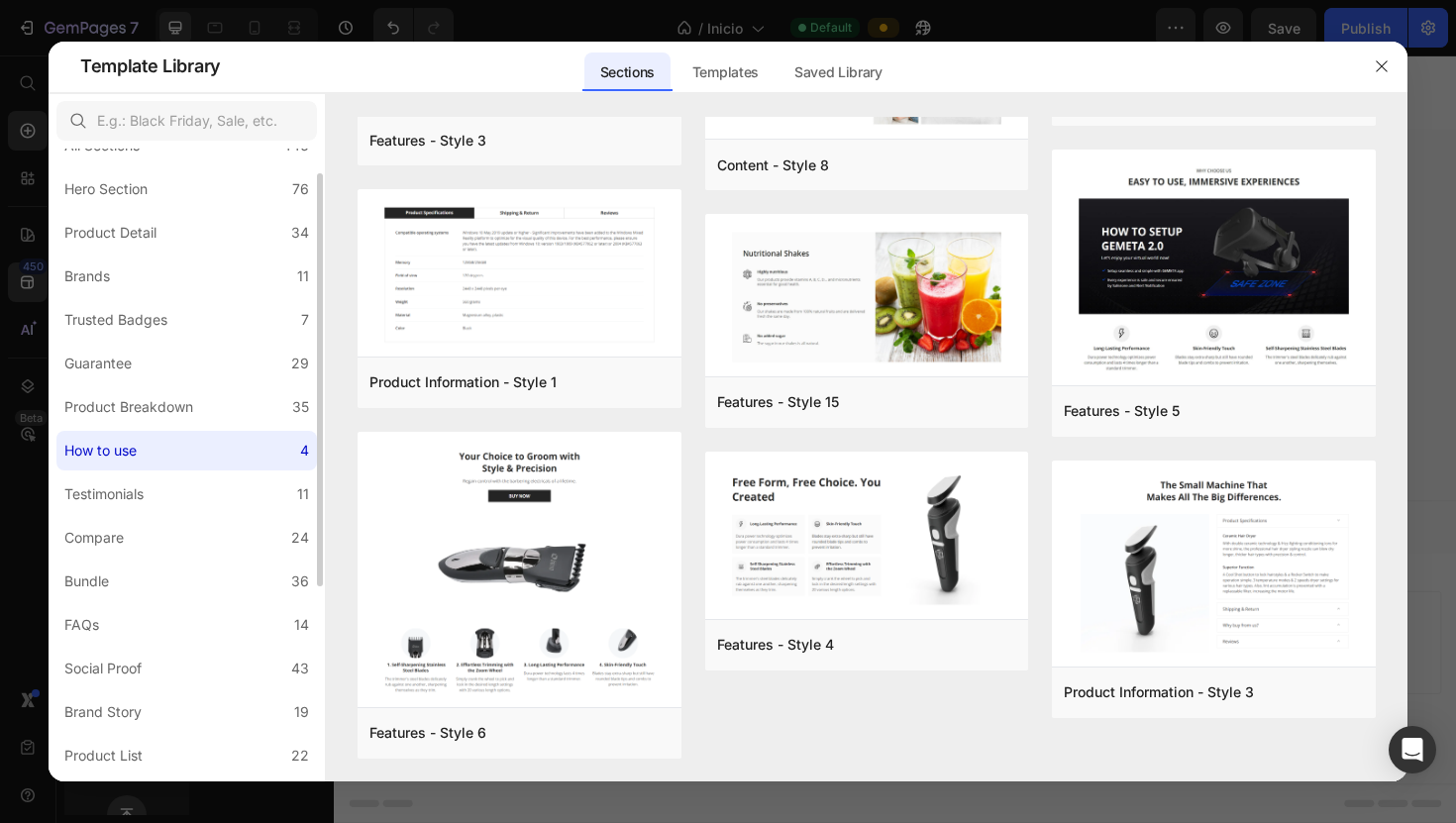scroll, scrollTop: 0, scrollLeft: 0, axis: both 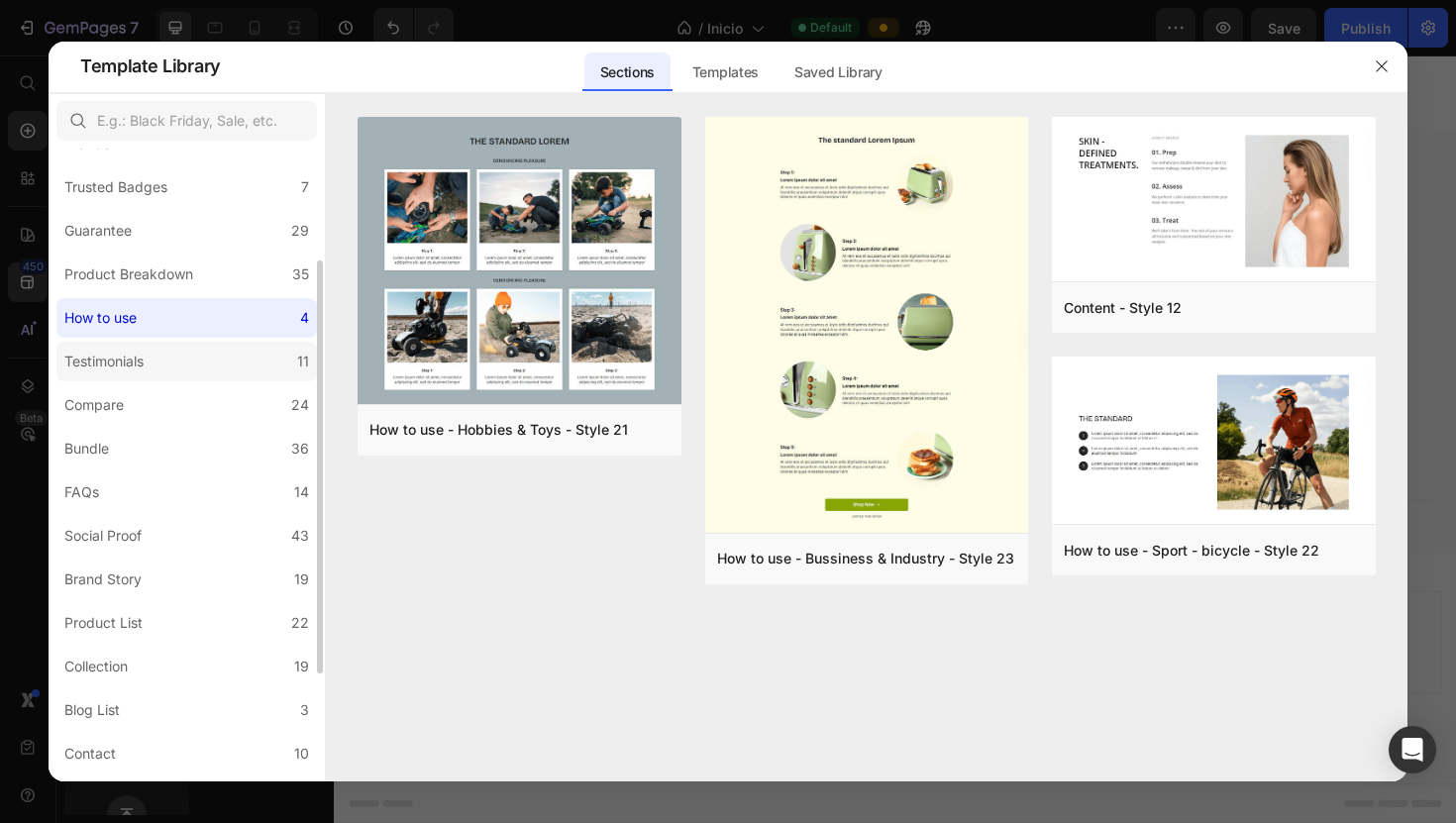 click on "Testimonials 11" 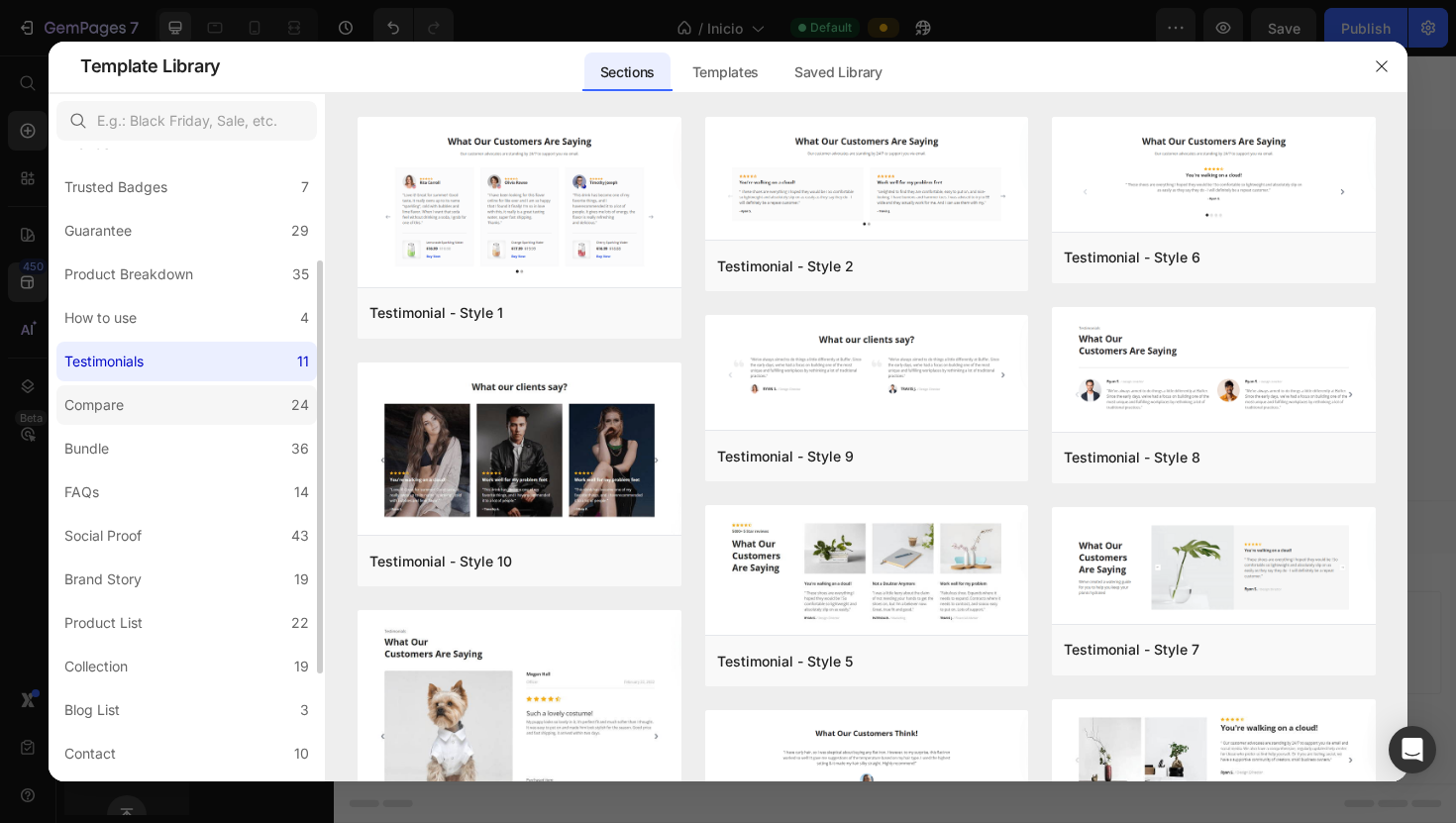 click on "Compare 24" 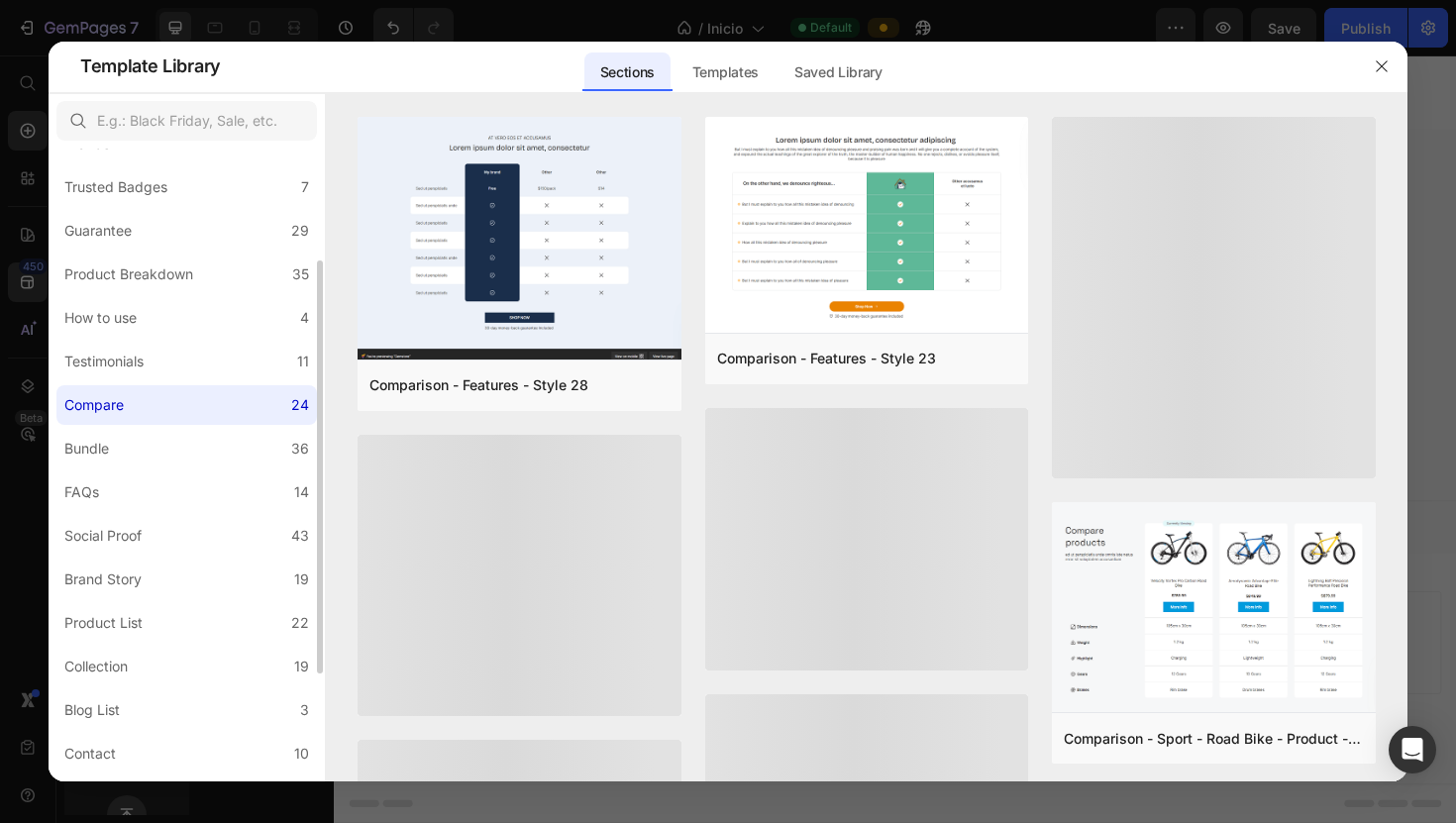 scroll, scrollTop: 245, scrollLeft: 0, axis: vertical 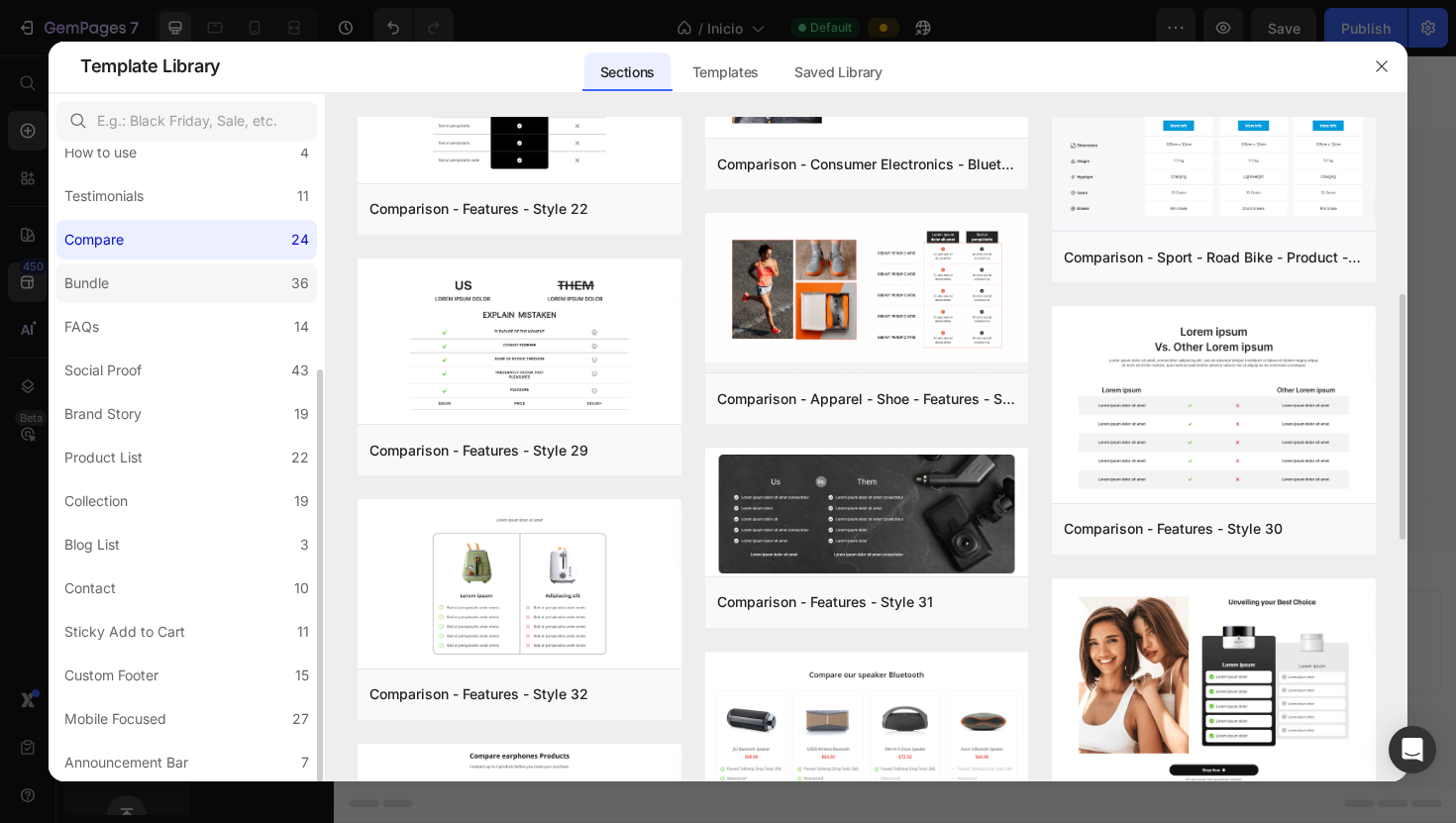 click on "36" at bounding box center (300, 283) 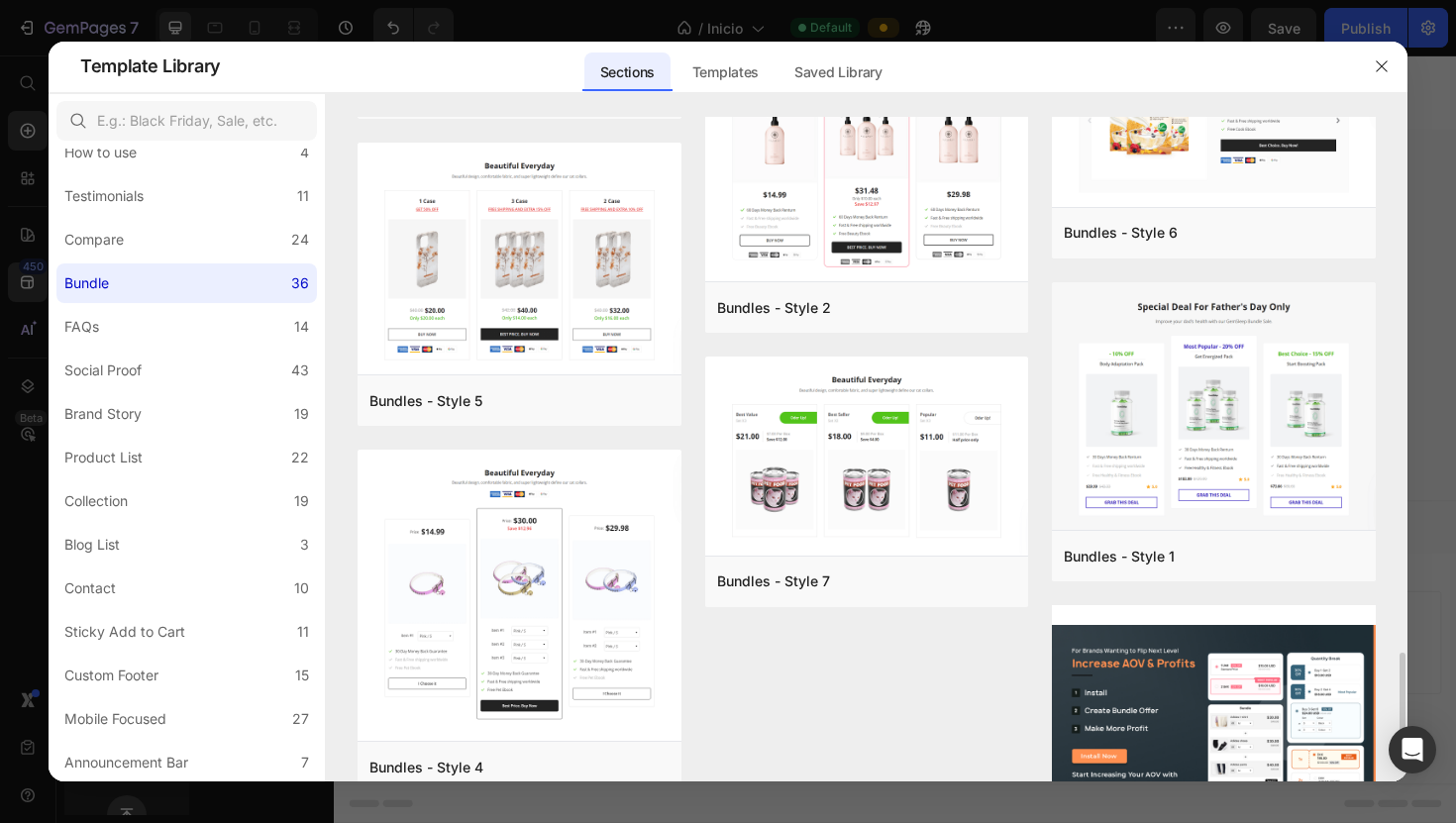 scroll, scrollTop: 3363, scrollLeft: 0, axis: vertical 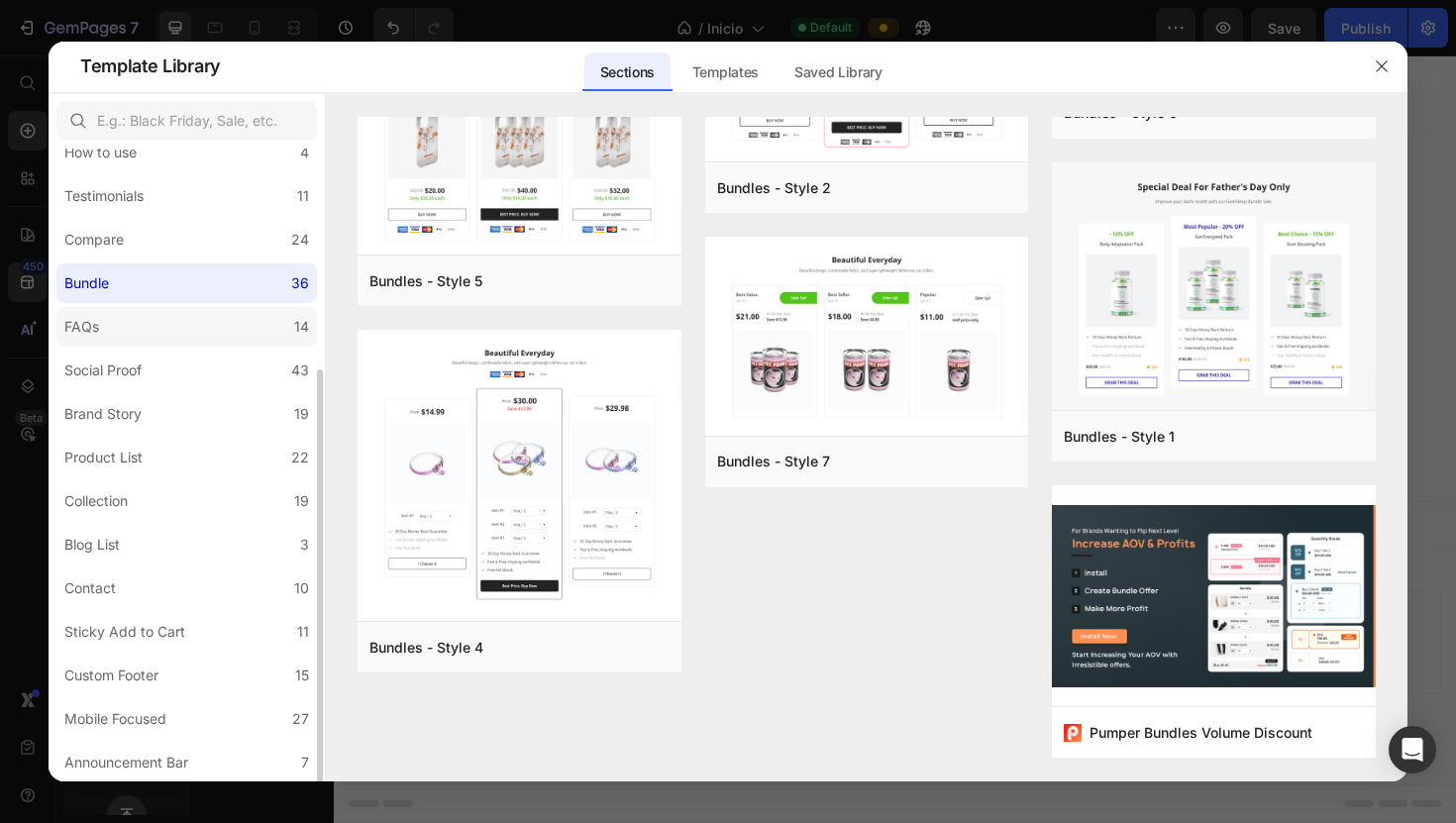 click on "FAQs 14" 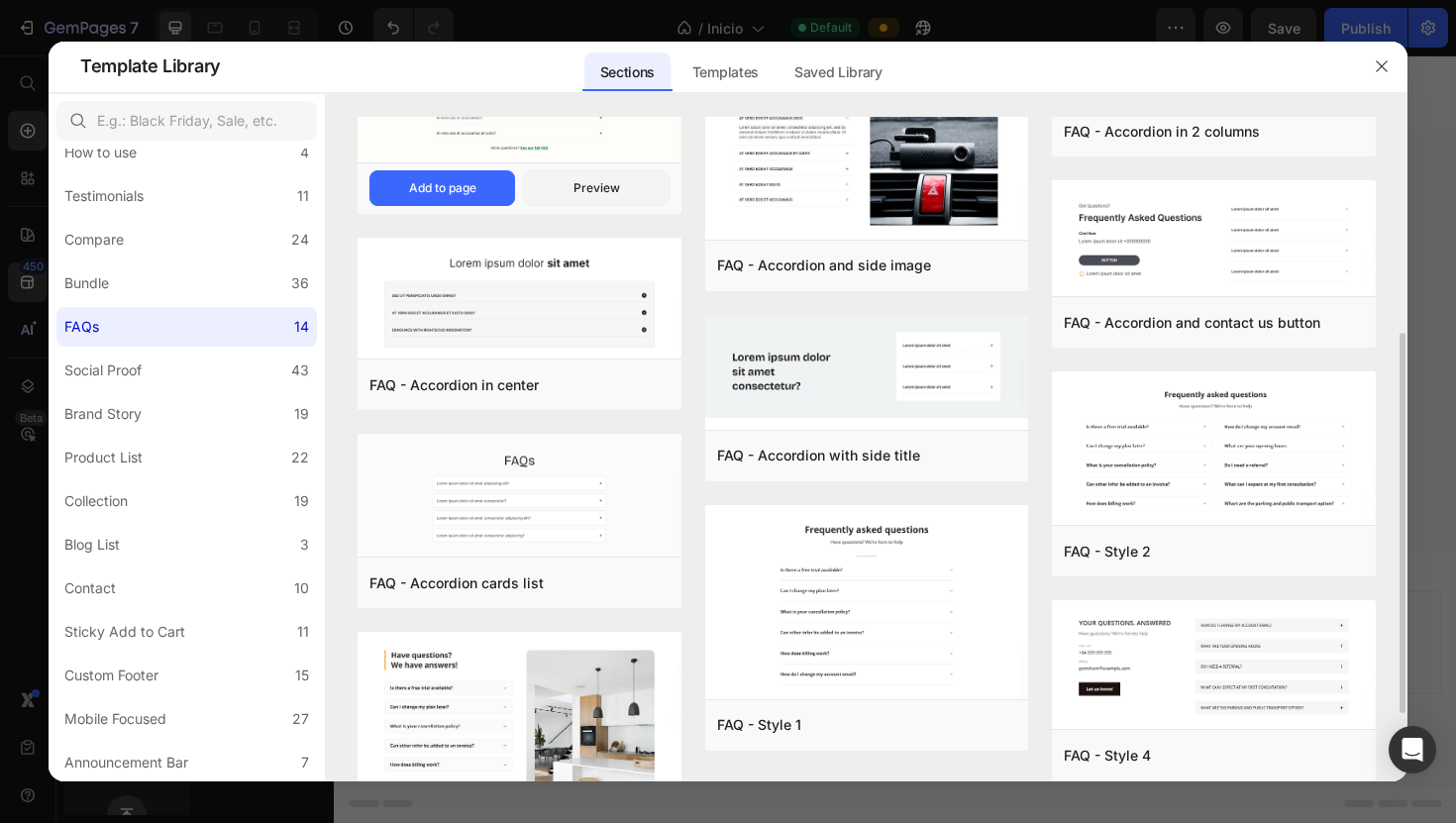 scroll, scrollTop: 498, scrollLeft: 0, axis: vertical 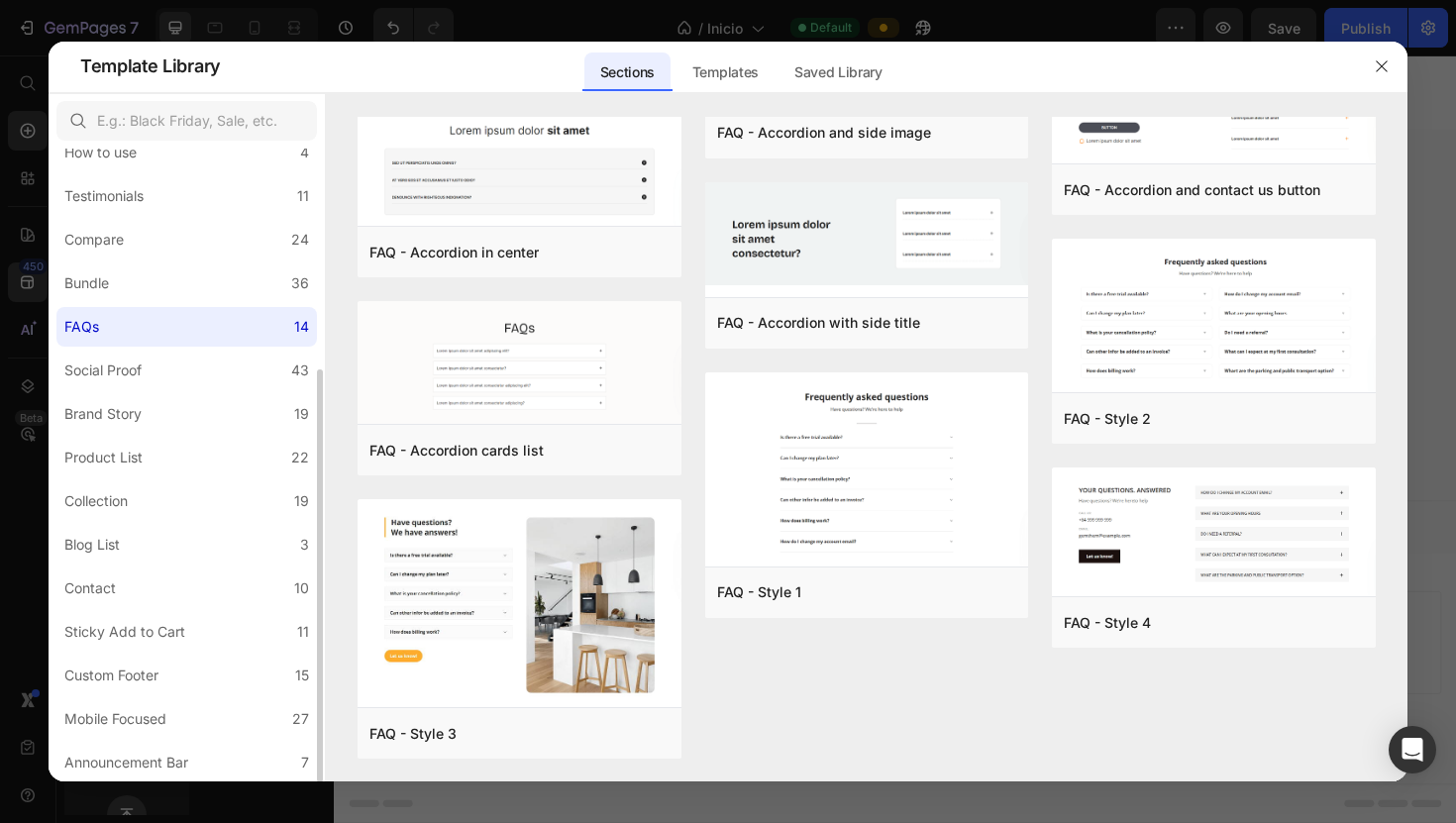click on "FAQs 14" 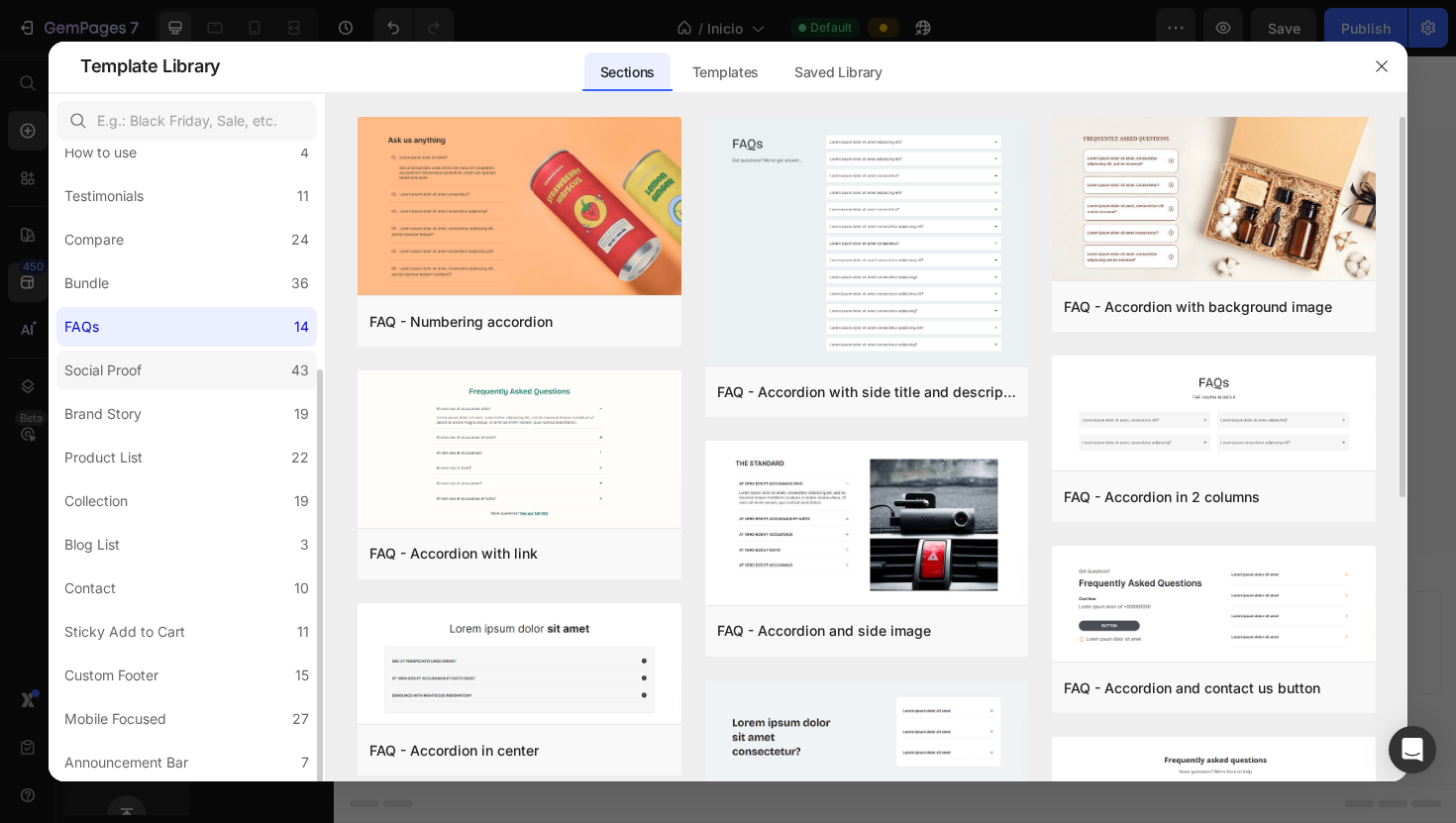 click on "Social Proof 43" 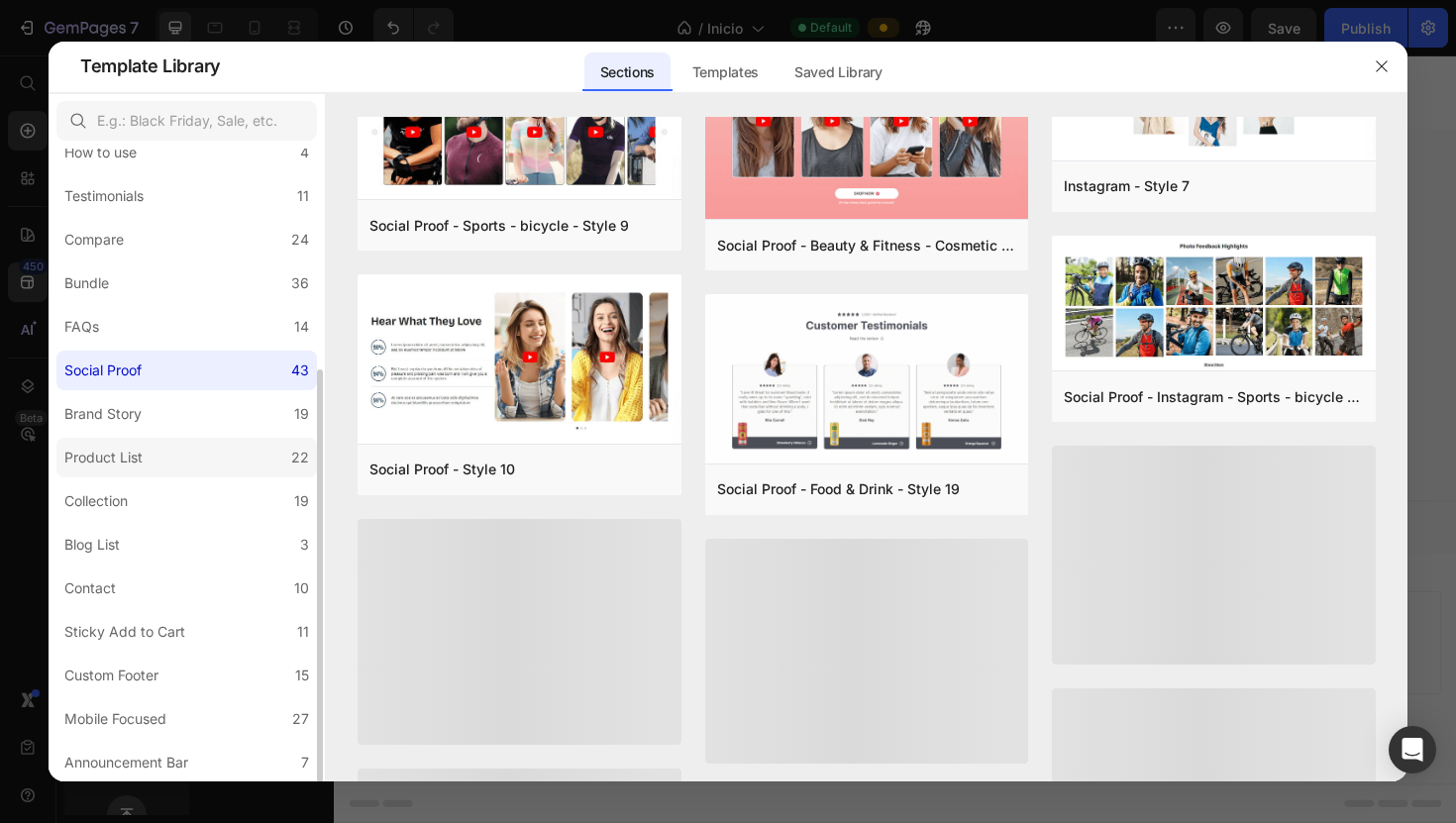 scroll, scrollTop: 733, scrollLeft: 0, axis: vertical 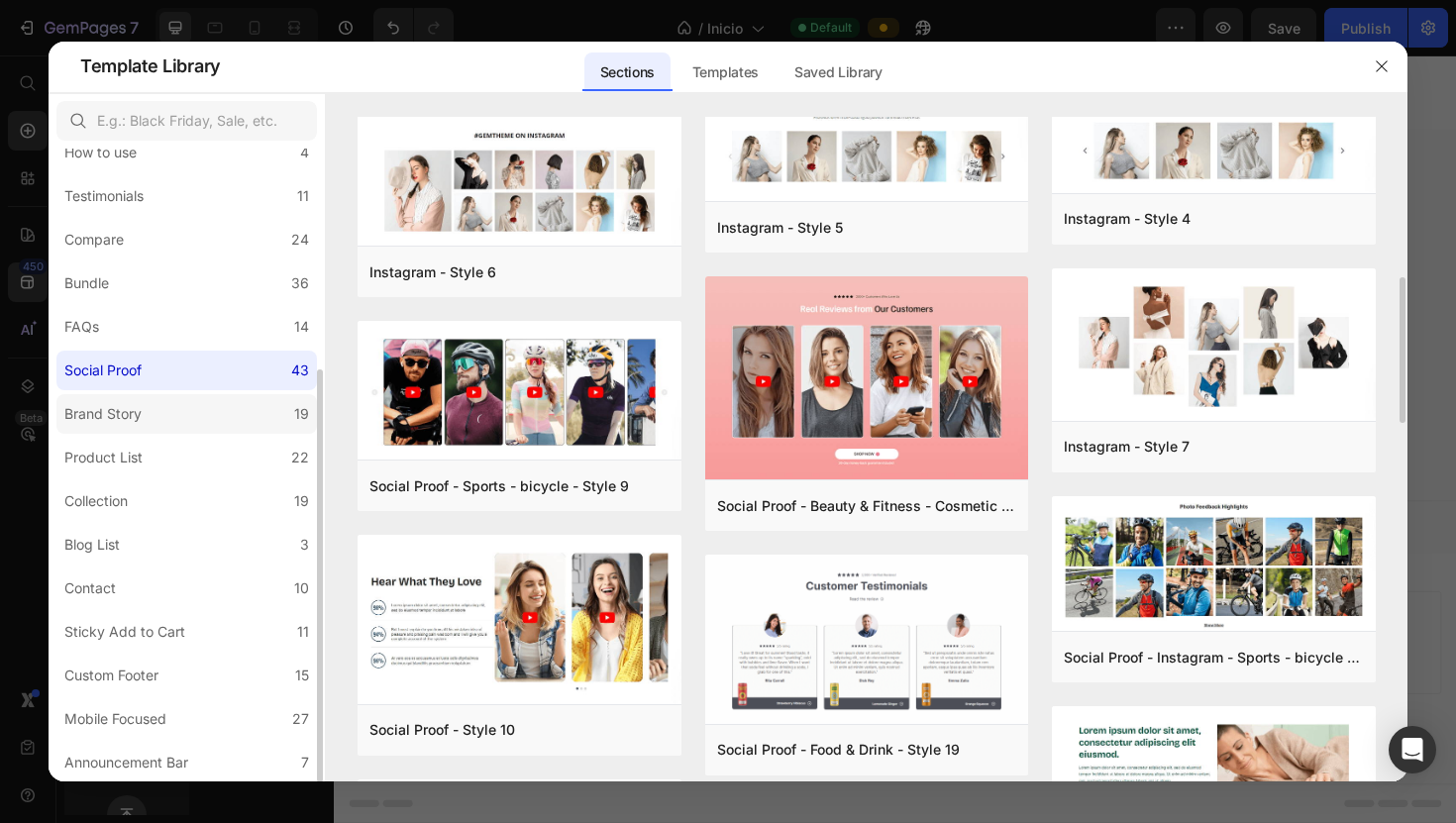 click on "Brand Story 19" 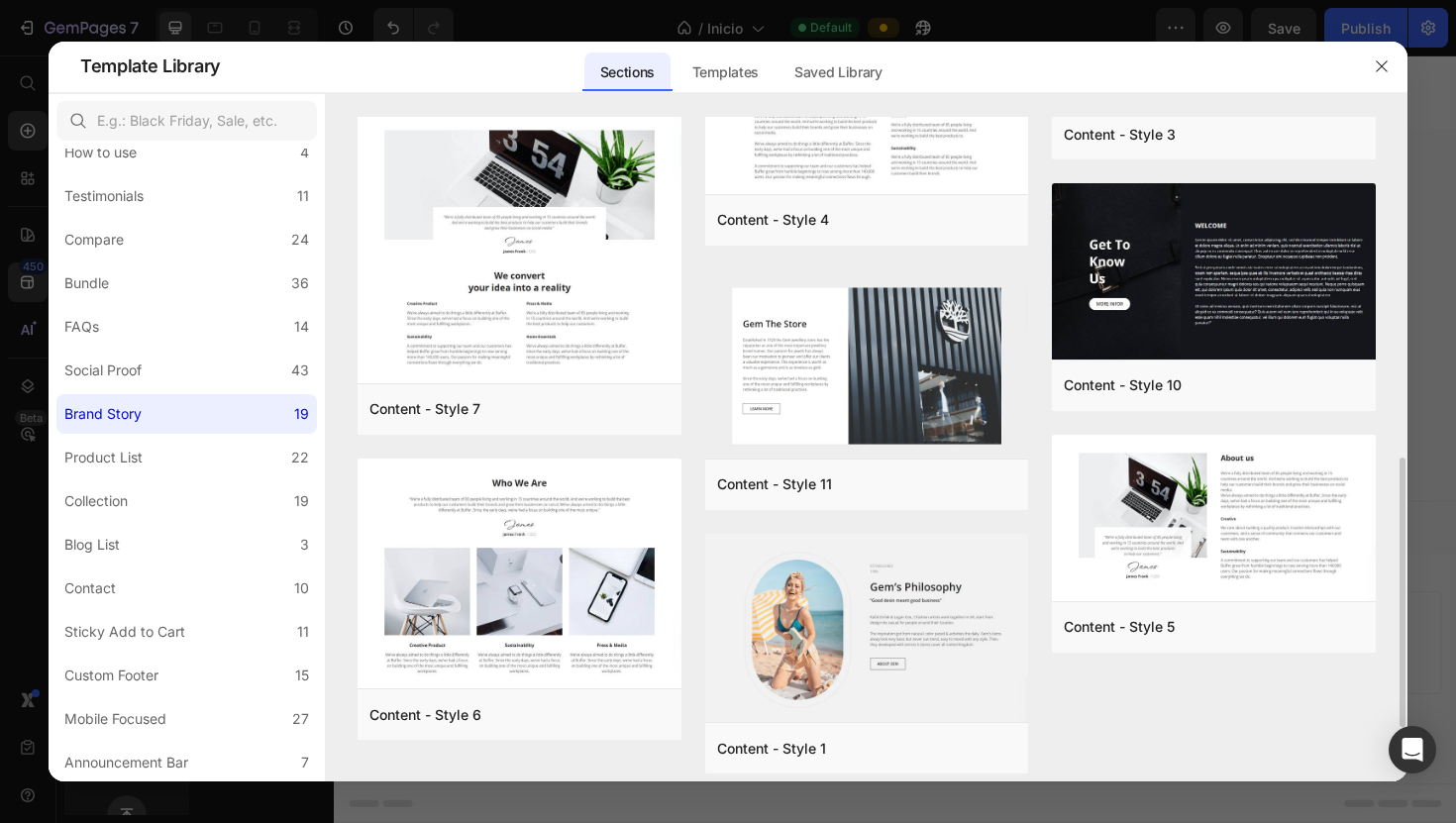 scroll, scrollTop: 974, scrollLeft: 0, axis: vertical 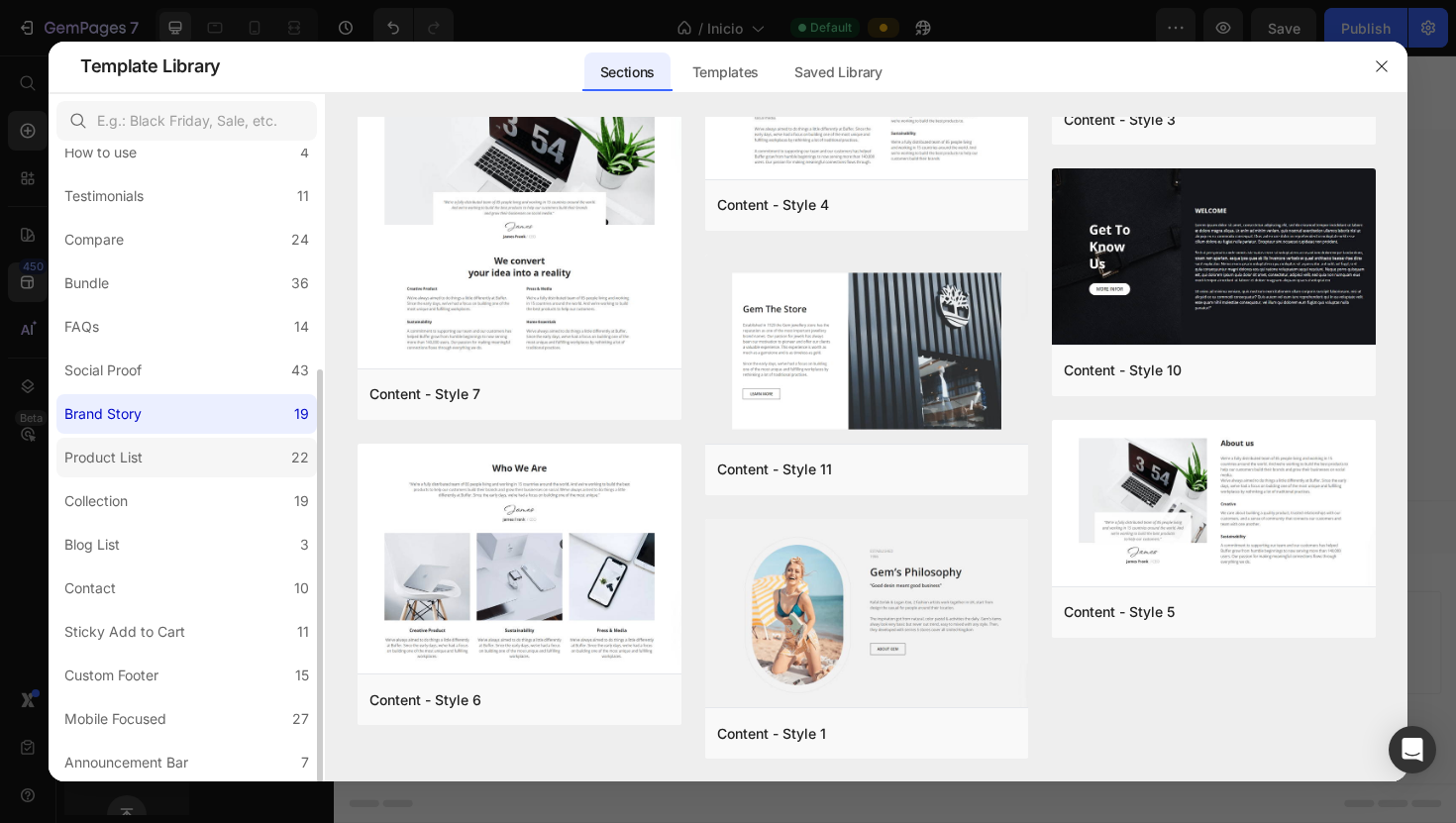 click on "Product List 22" 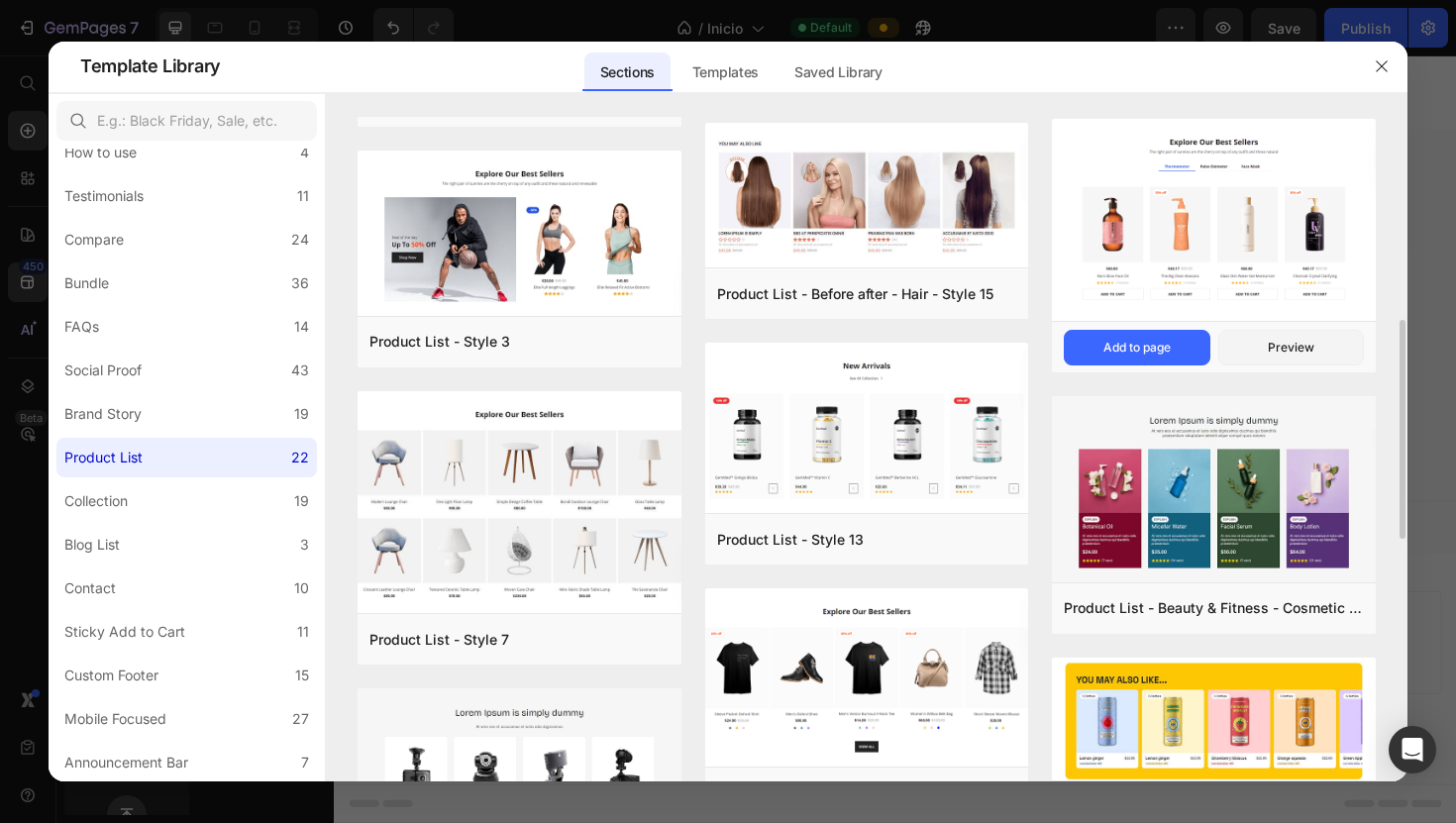 scroll, scrollTop: 593, scrollLeft: 0, axis: vertical 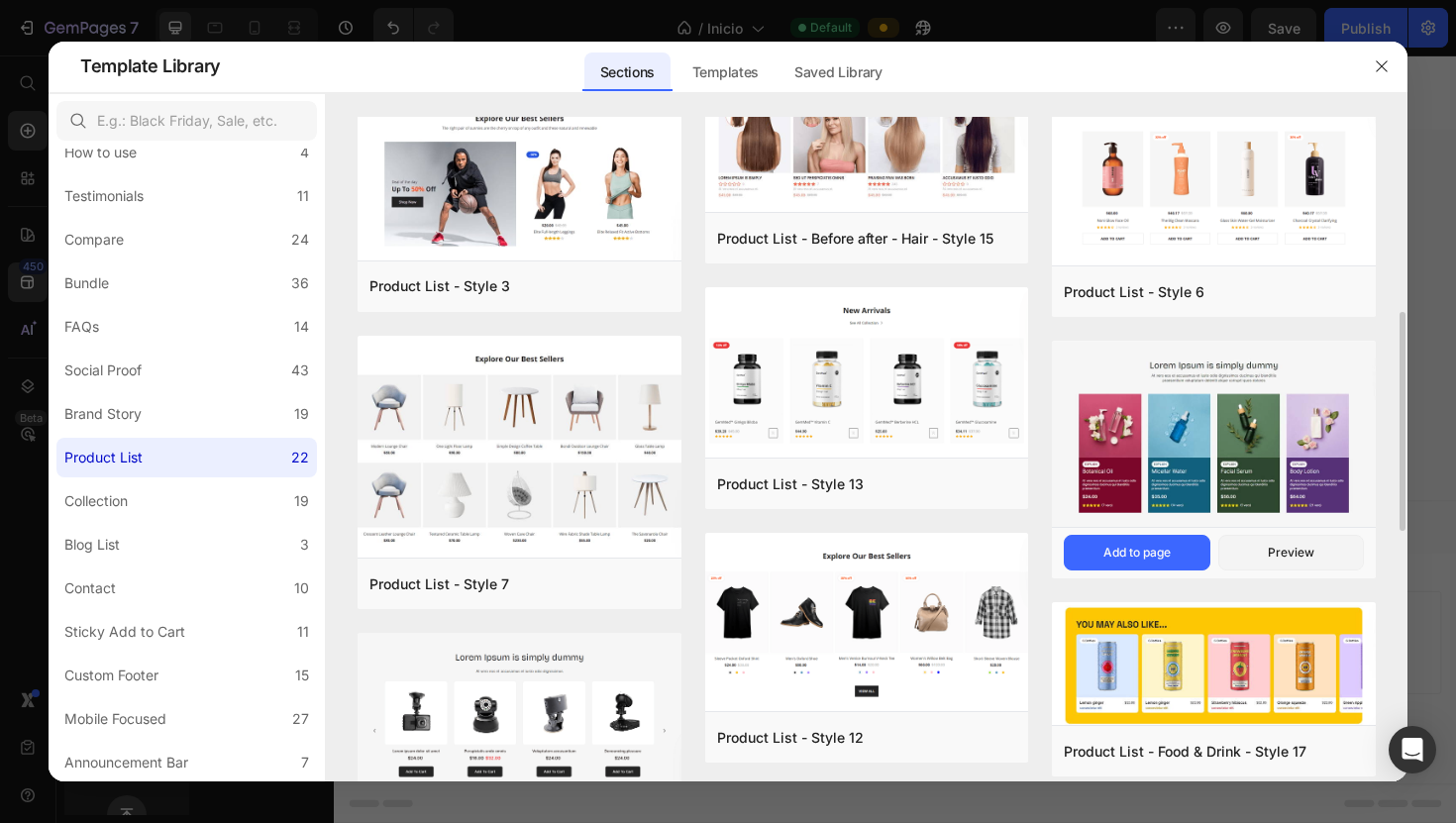 click at bounding box center [1213, 436] 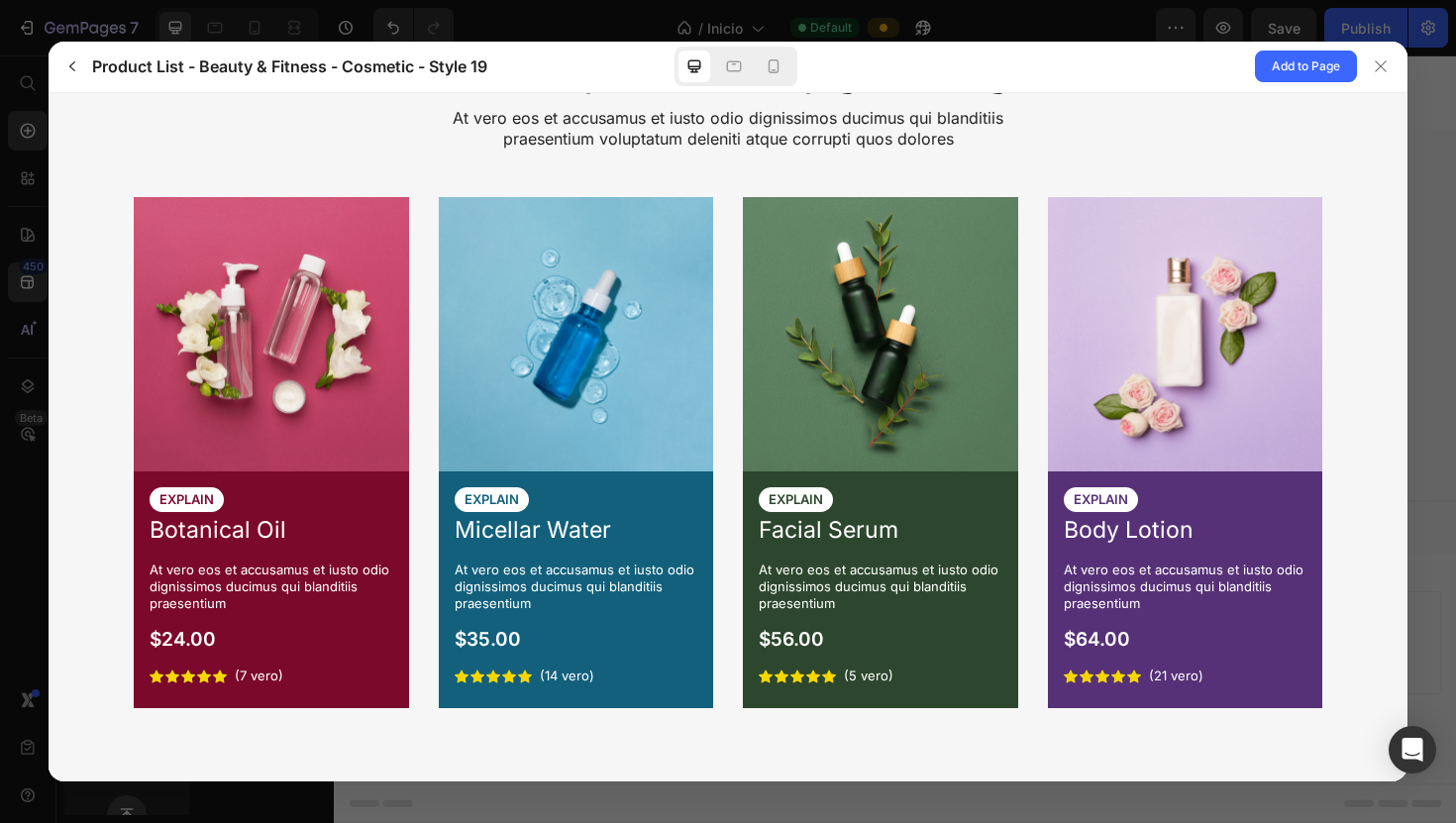 scroll, scrollTop: 129, scrollLeft: 0, axis: vertical 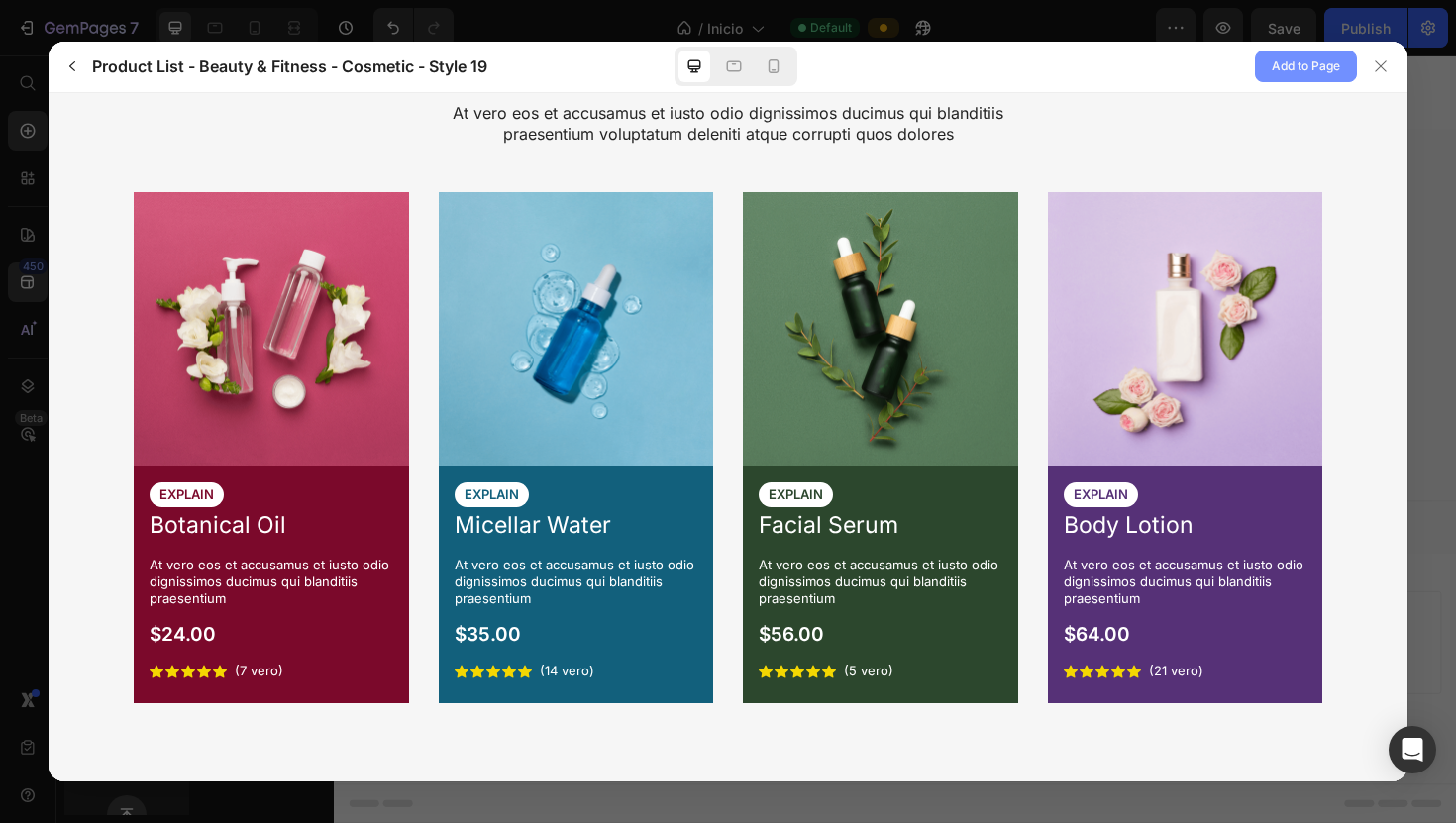 click on "Add to Page" 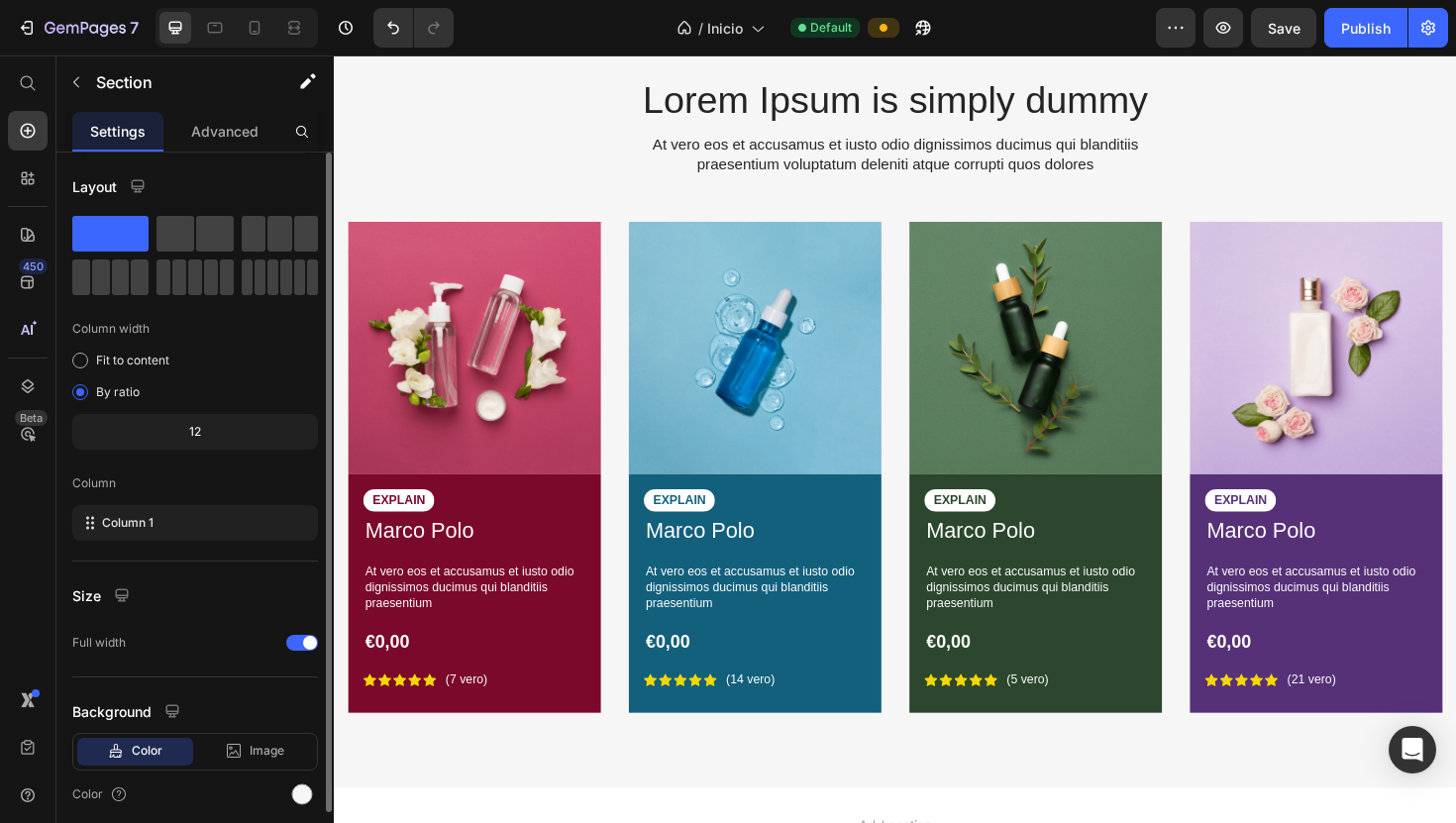 scroll, scrollTop: 7624, scrollLeft: 0, axis: vertical 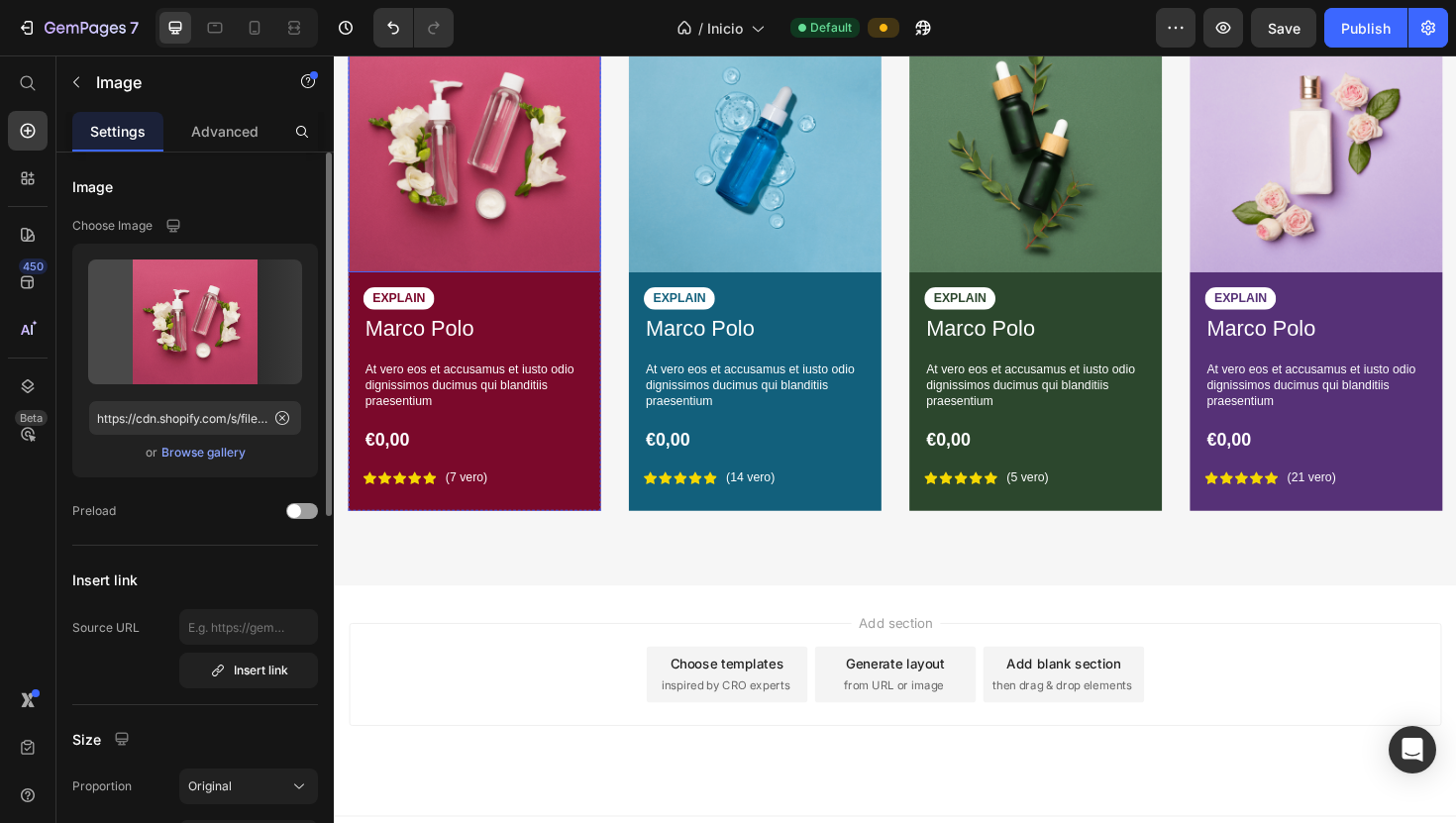click at bounding box center (482, 152) 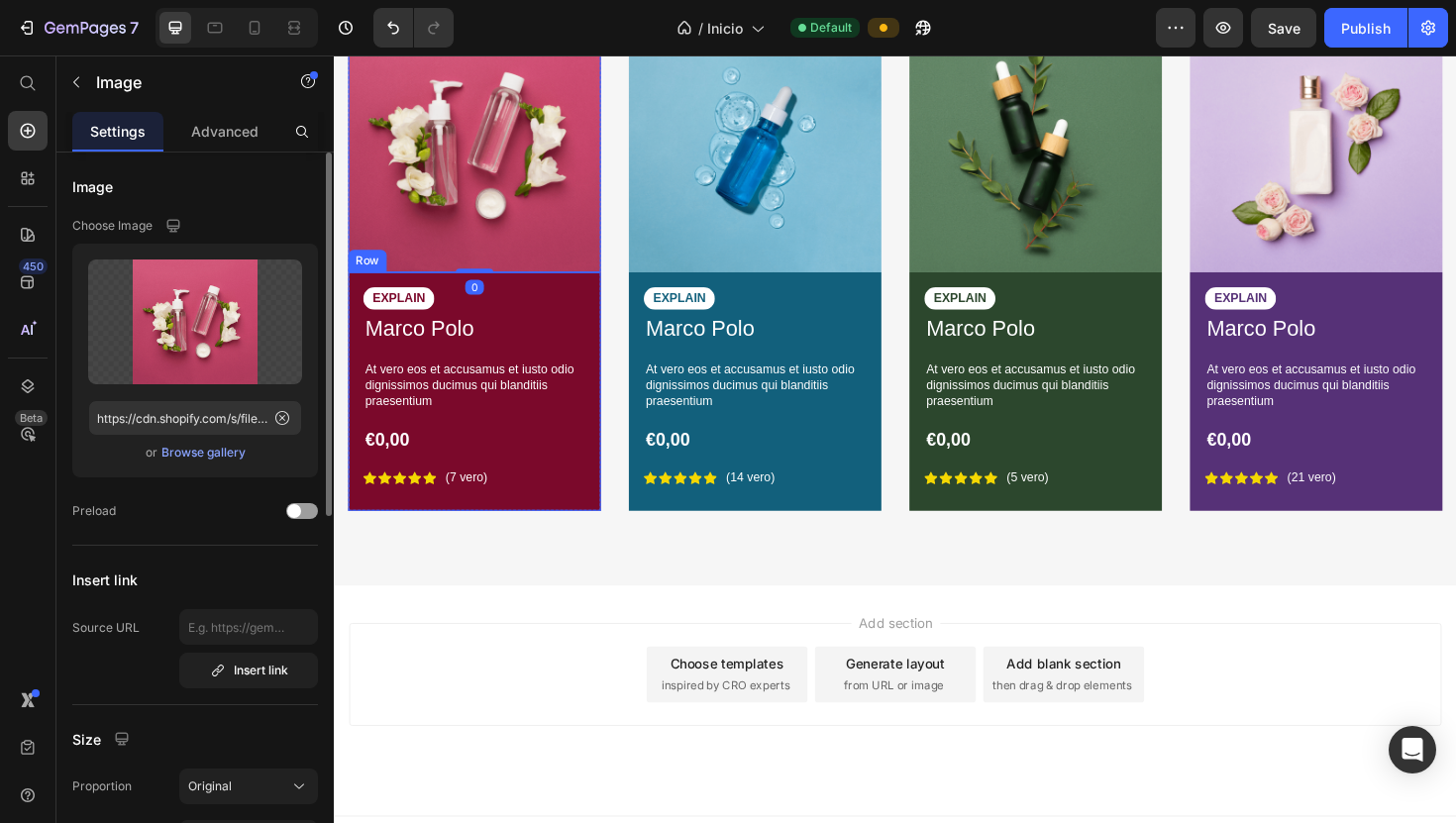 scroll, scrollTop: 7478, scrollLeft: 0, axis: vertical 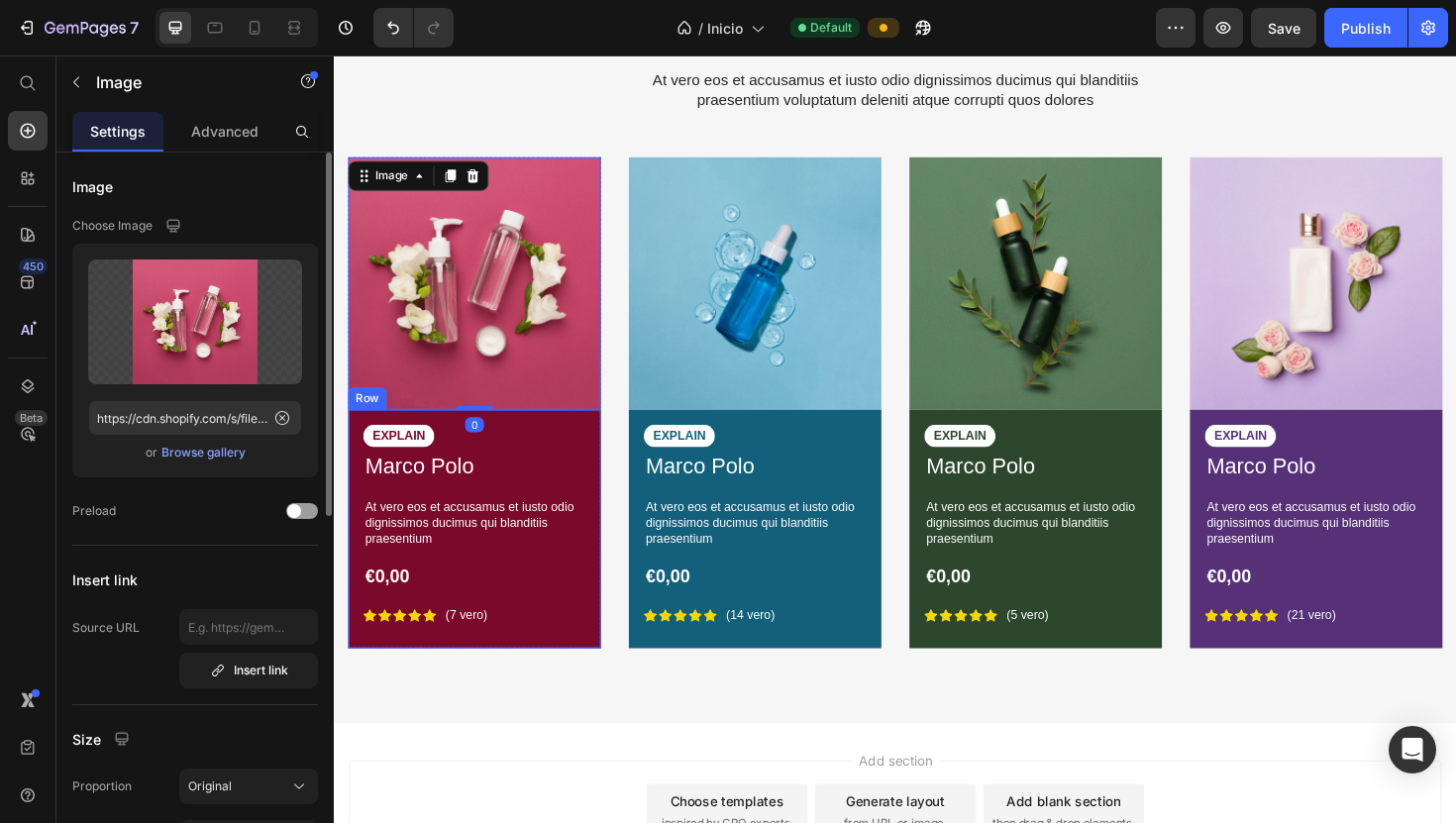 click on "EXPLAIN Text Block Marco Polo Product Title At vero eos et accusamus et iusto odio dignissimos ducimus qui blanditiis praesentium Text Block €0,00 Product Price Icon Icon Icon Icon Icon Icon List (7 vero) Text Block Row Row" at bounding box center [482, 557] 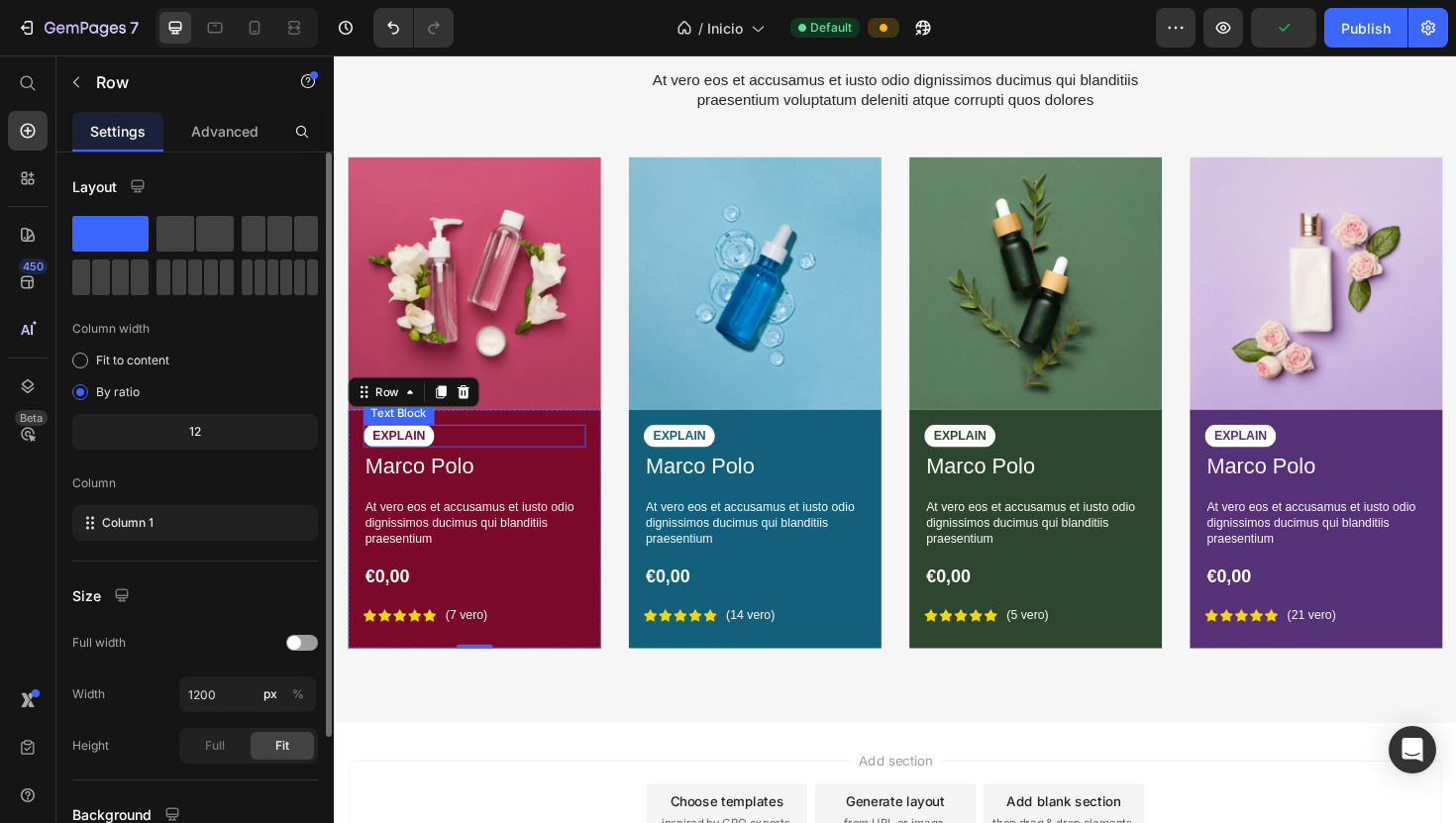 click on "EXPLAIN" at bounding box center (402, 459) 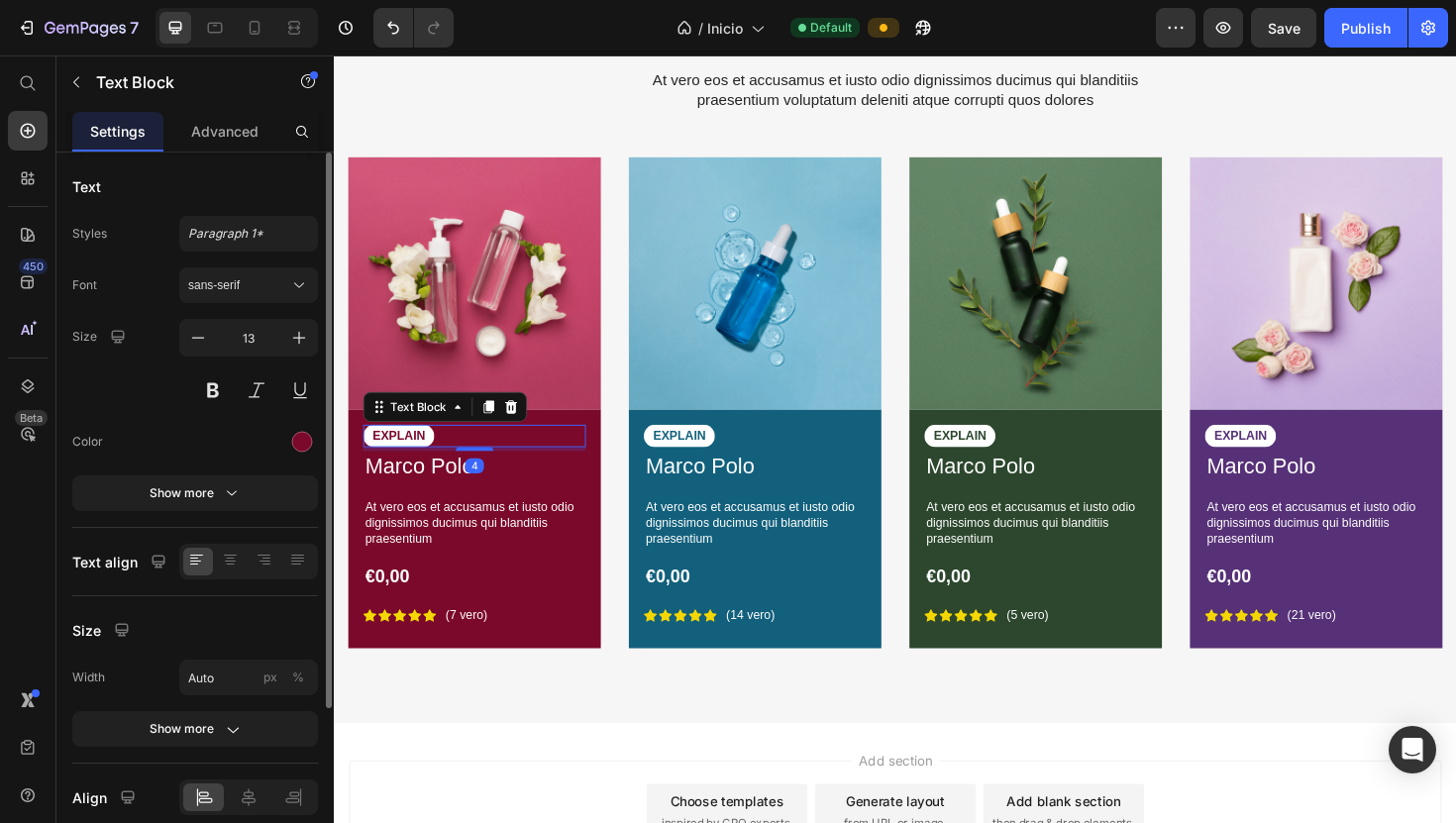 click on "EXPLAIN" at bounding box center [402, 459] 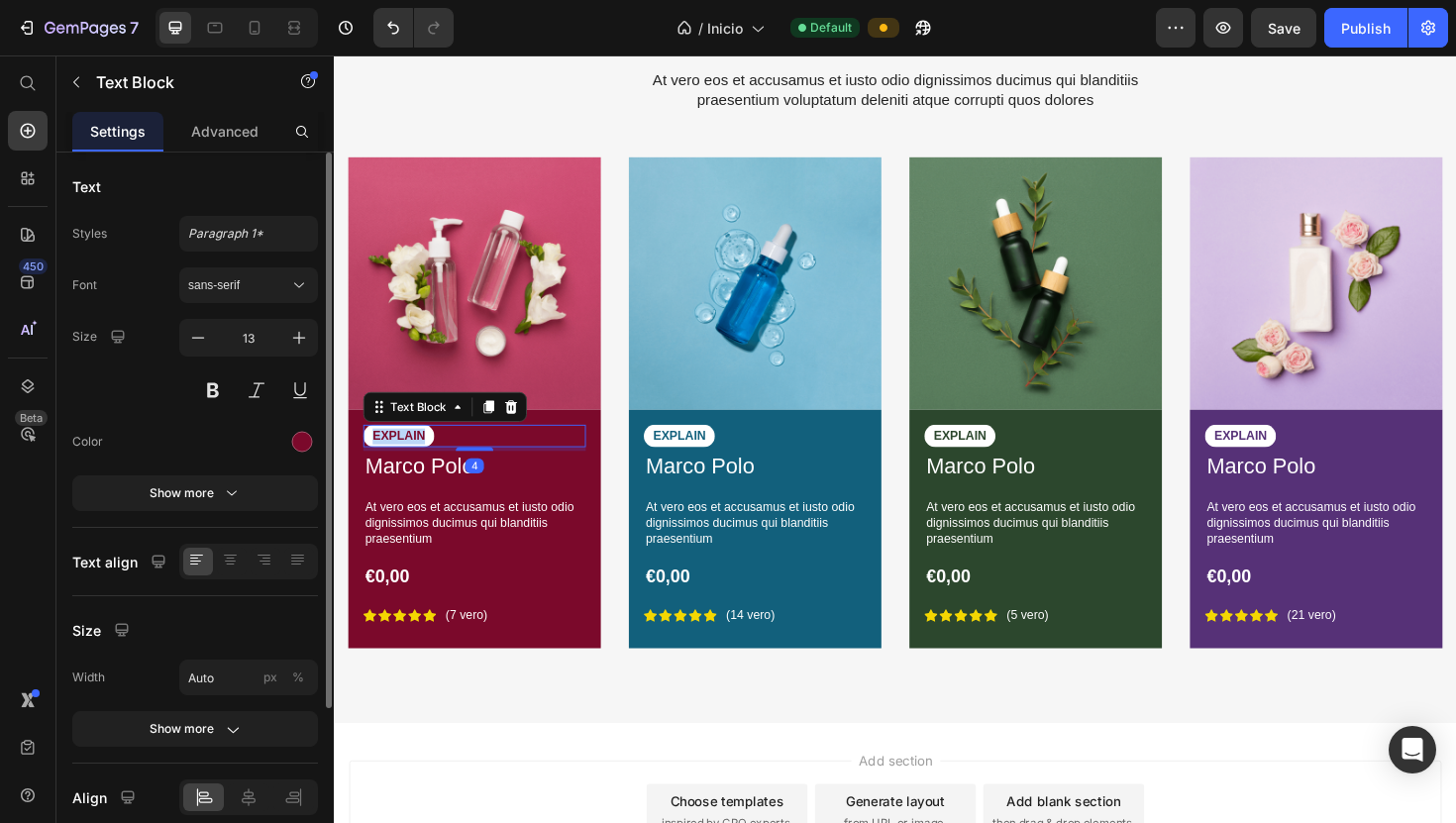 click on "EXPLAIN" at bounding box center (402, 459) 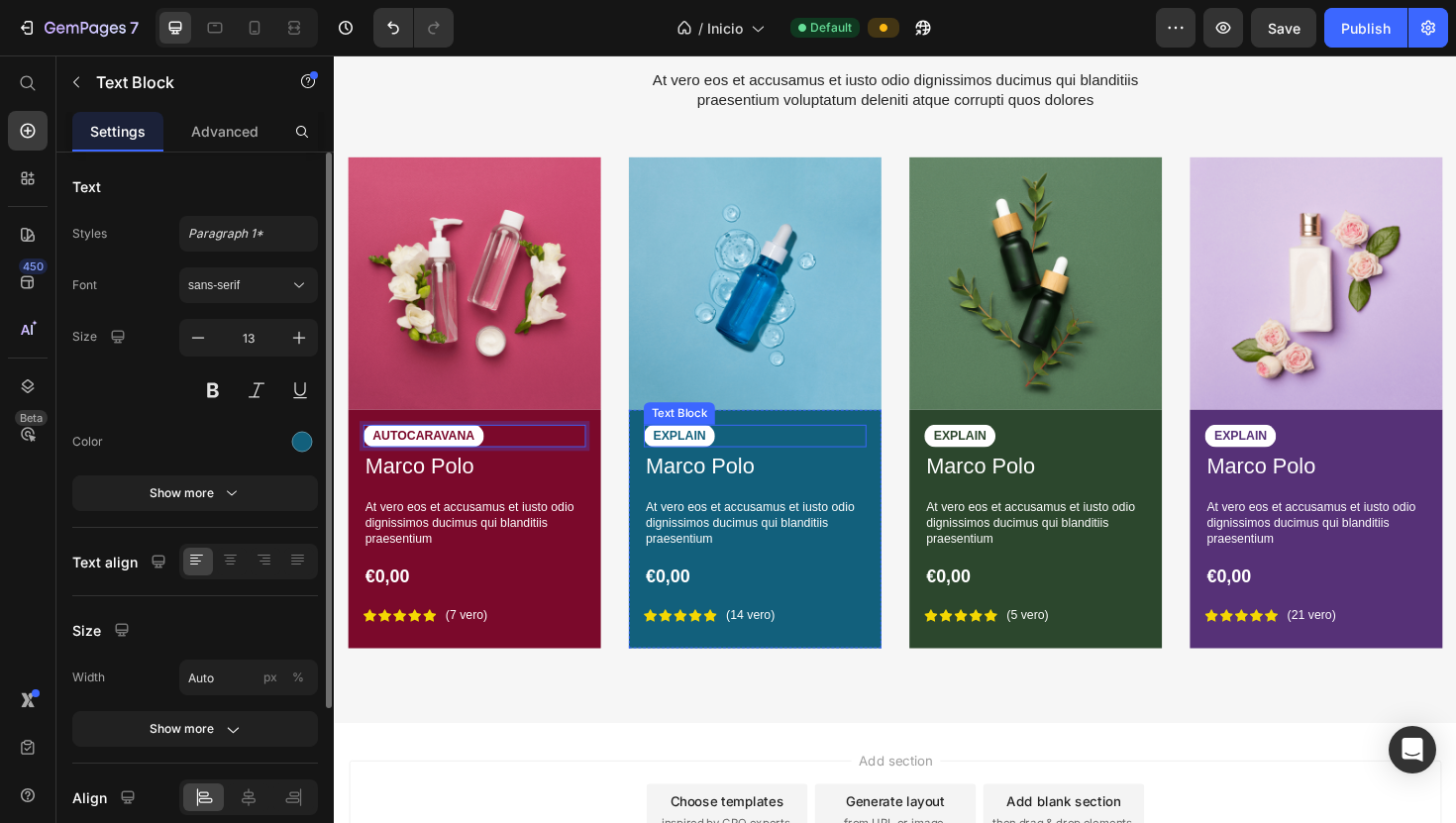 click on "EXPLAIN" at bounding box center [699, 459] 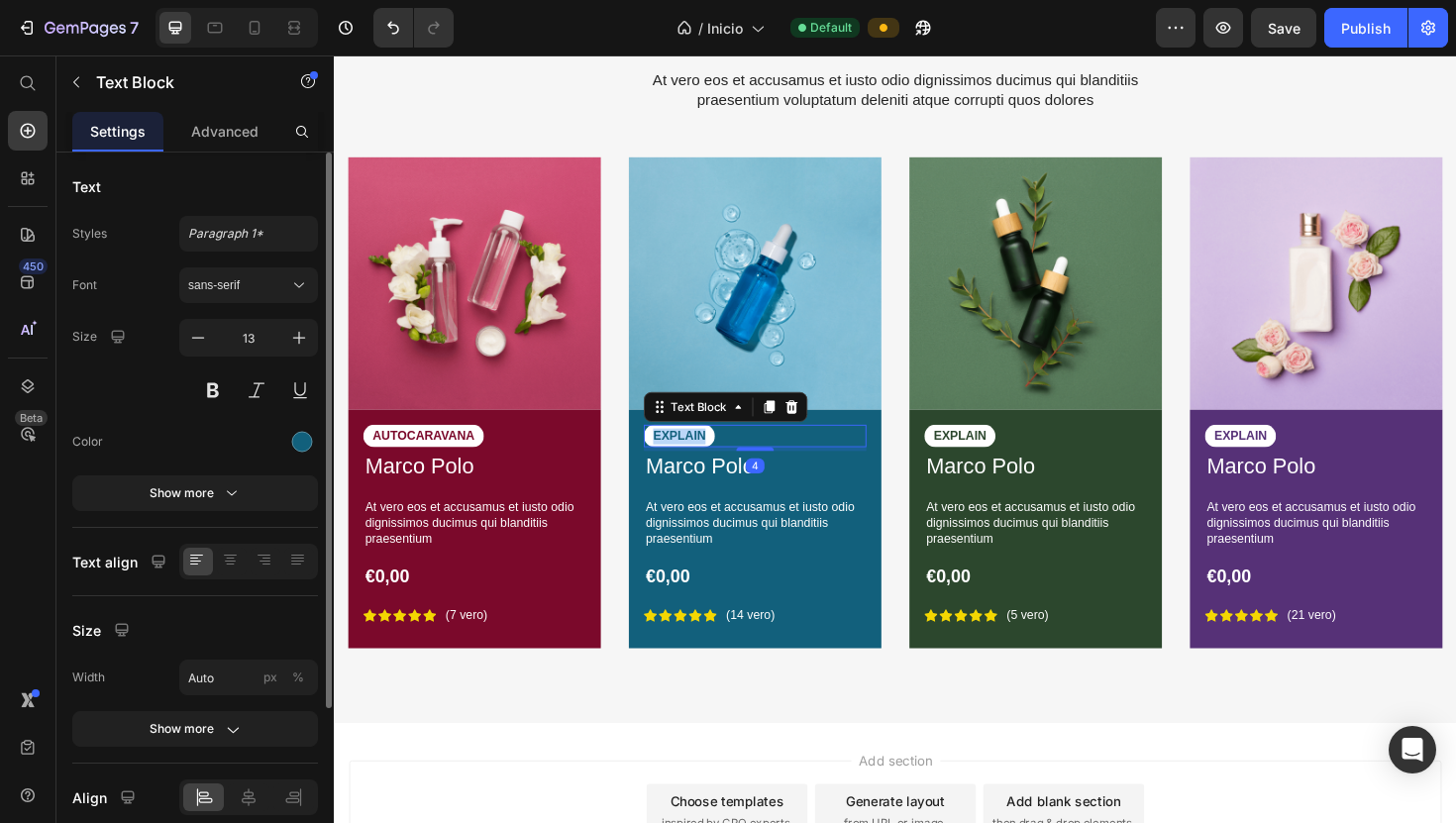 click on "EXPLAIN" at bounding box center [699, 459] 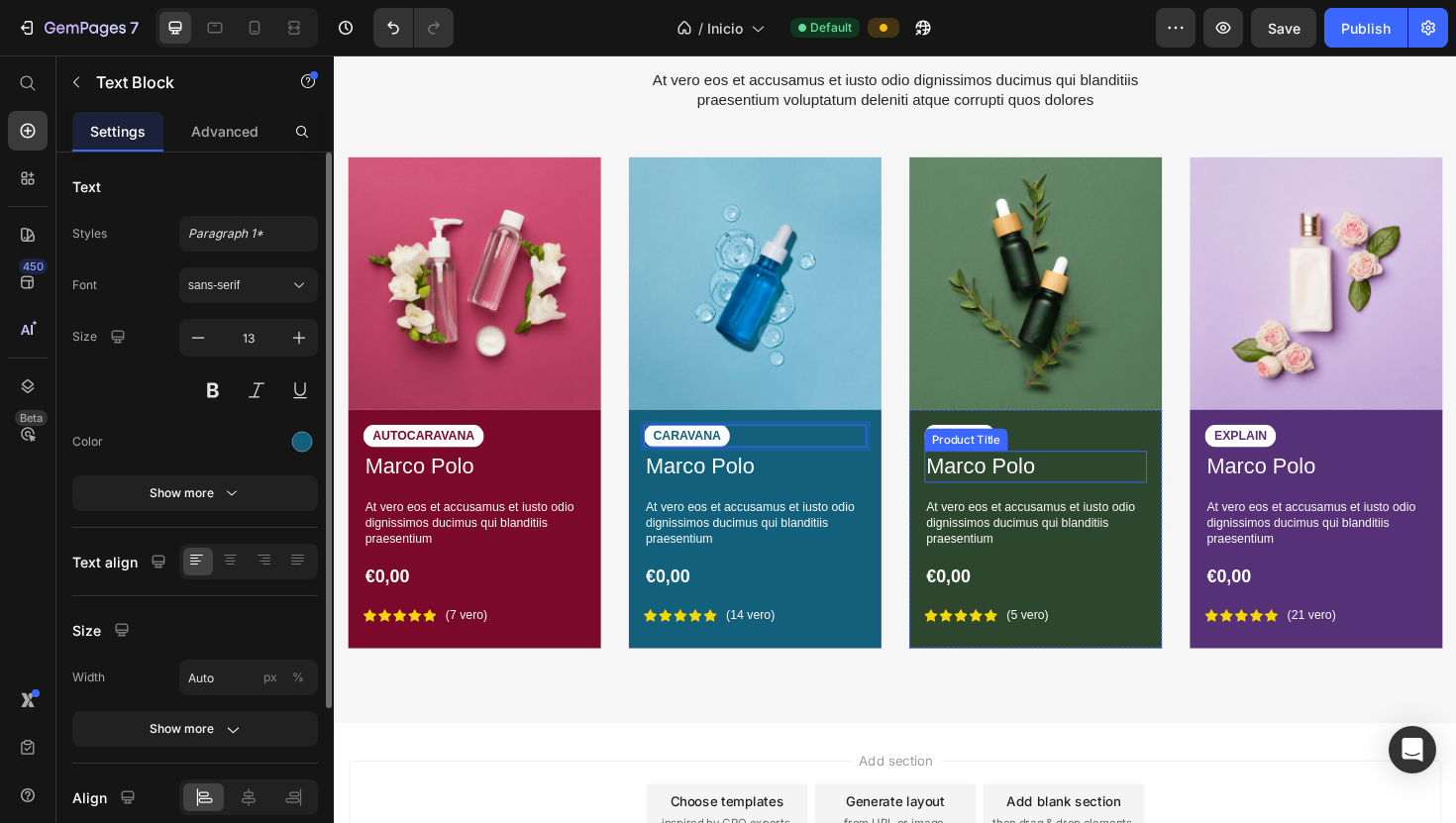 click on "Product Title" at bounding box center [1002, 463] 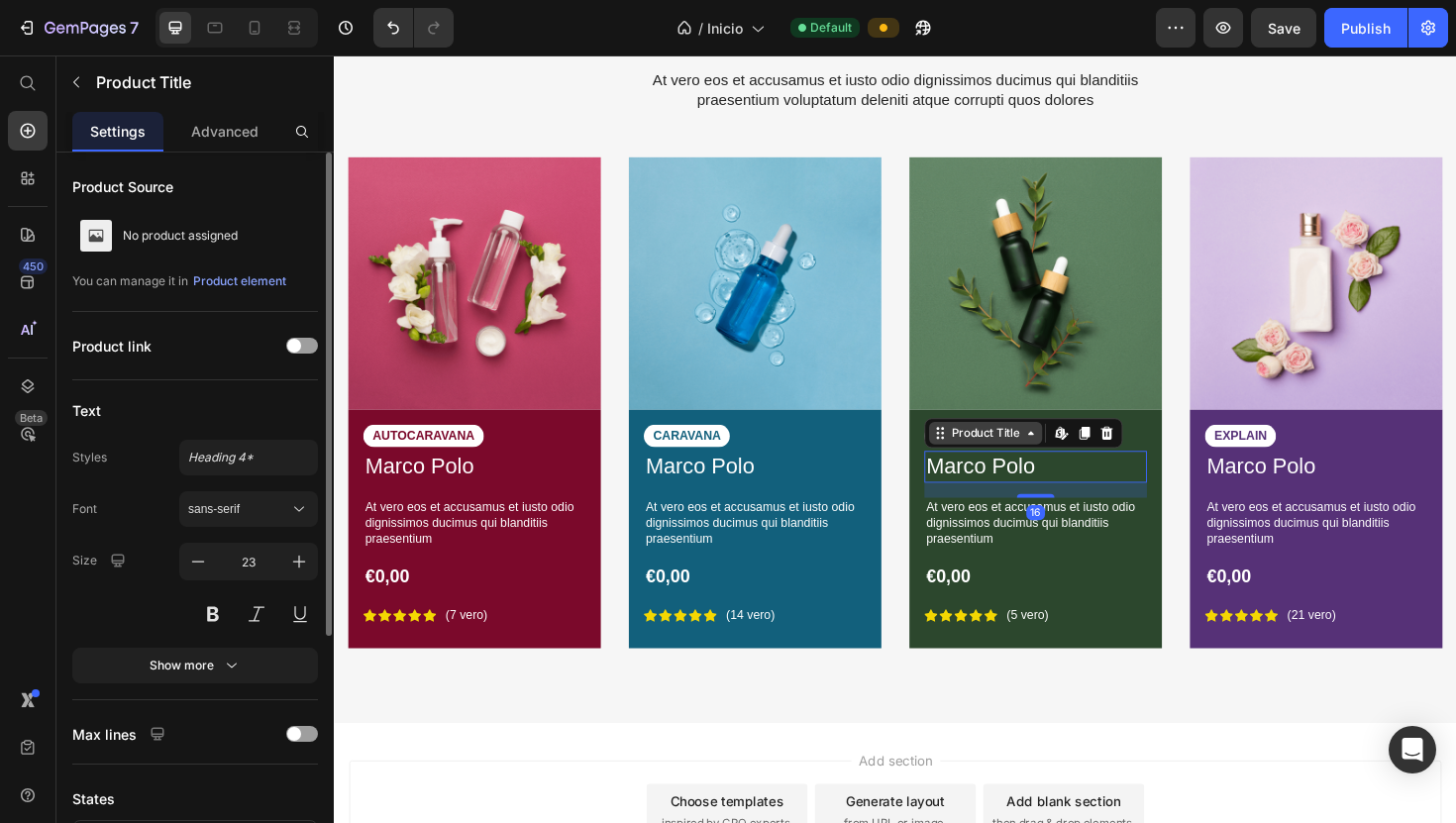 click on "Product Title" at bounding box center [1023, 456] 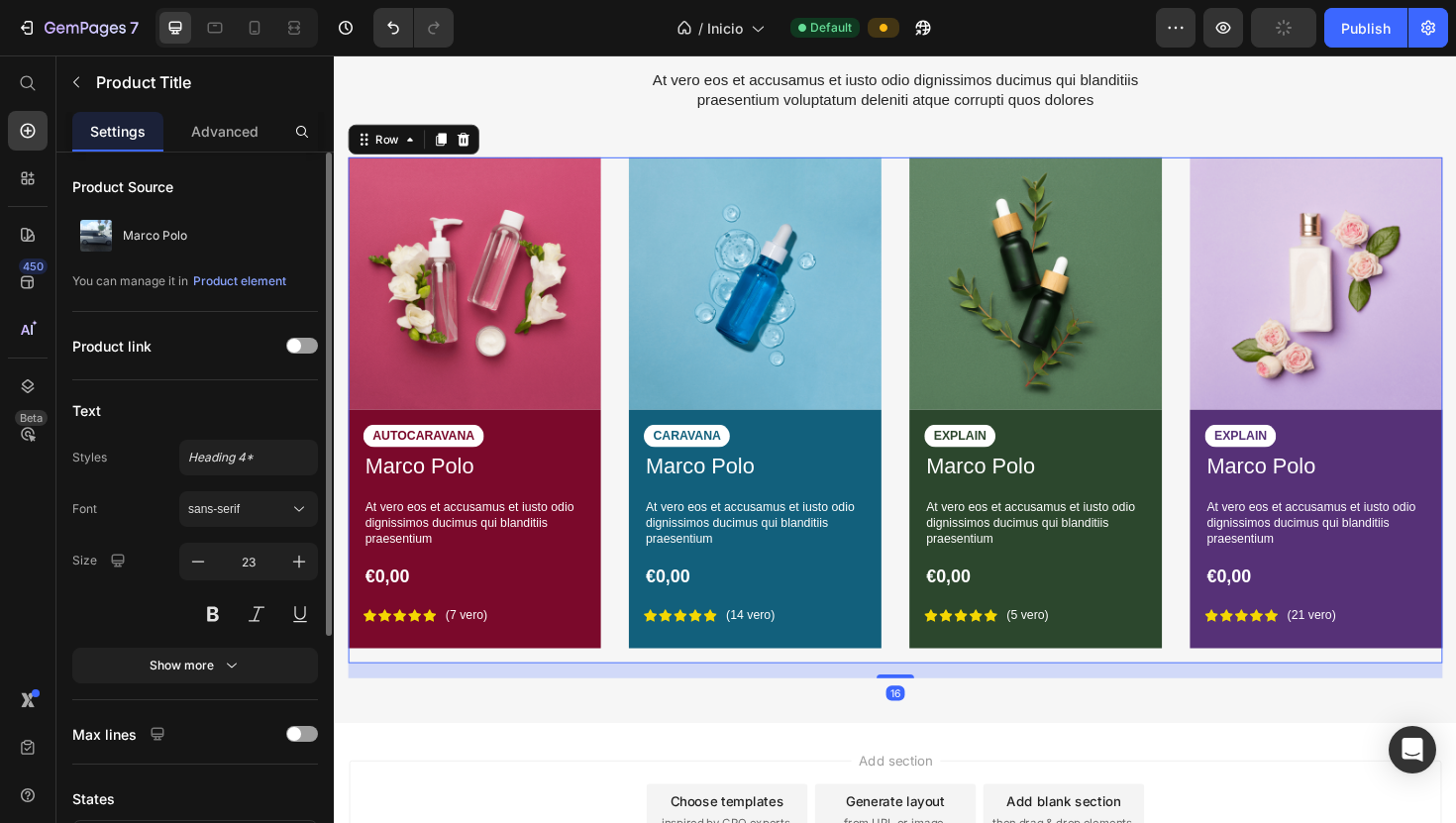 click on "Image AUTOCARAVANA Text Block Marco Polo Product Title At vero eos et accusamus et iusto odio dignissimos ducimus qui blanditiis praesentium Text Block €0,00 Product Price Icon Icon Icon Icon Icon Icon List (7 vero) Text Block Row Row Product Image CARAVANA Text Block Marco Polo Product Title At vero eos et accusamus et iusto odio dignissimos ducimus qui blanditiis praesentium Text Block €0,00 Product Price Icon Icon Icon Icon Icon Icon List (14 vero) Text Block Row Row Product Image EXPLAIN Text Block Marco Polo Product Title At vero eos et accusamus et iusto odio dignissimos ducimus qui blanditiis praesentium Text Block €0,00 Product Price Icon Icon Icon Icon Icon Icon List (5 vero) Text Block Row Row Product Image EXPLAIN Text Block Marco Polo Product Title At vero eos et accusamus et iusto odio dignissimos ducimus qui blanditiis praesentium Text Block €0,00 Product Price Icon Icon Icon Icon Icon Icon List (21 vero) Text Block Row Row Product Row   16" at bounding box center [928, 431] 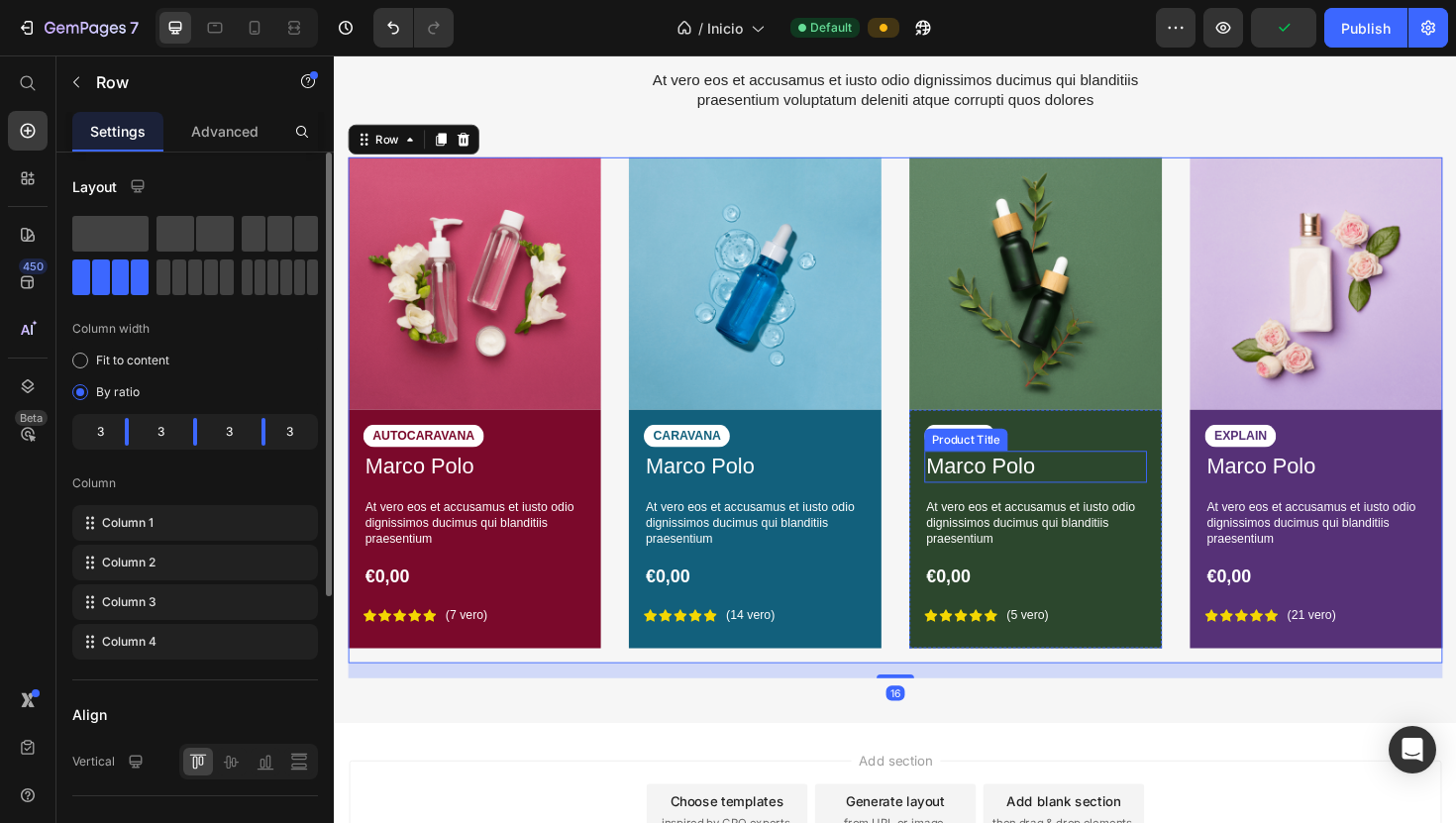 click on "Product Title" at bounding box center (1002, 463) 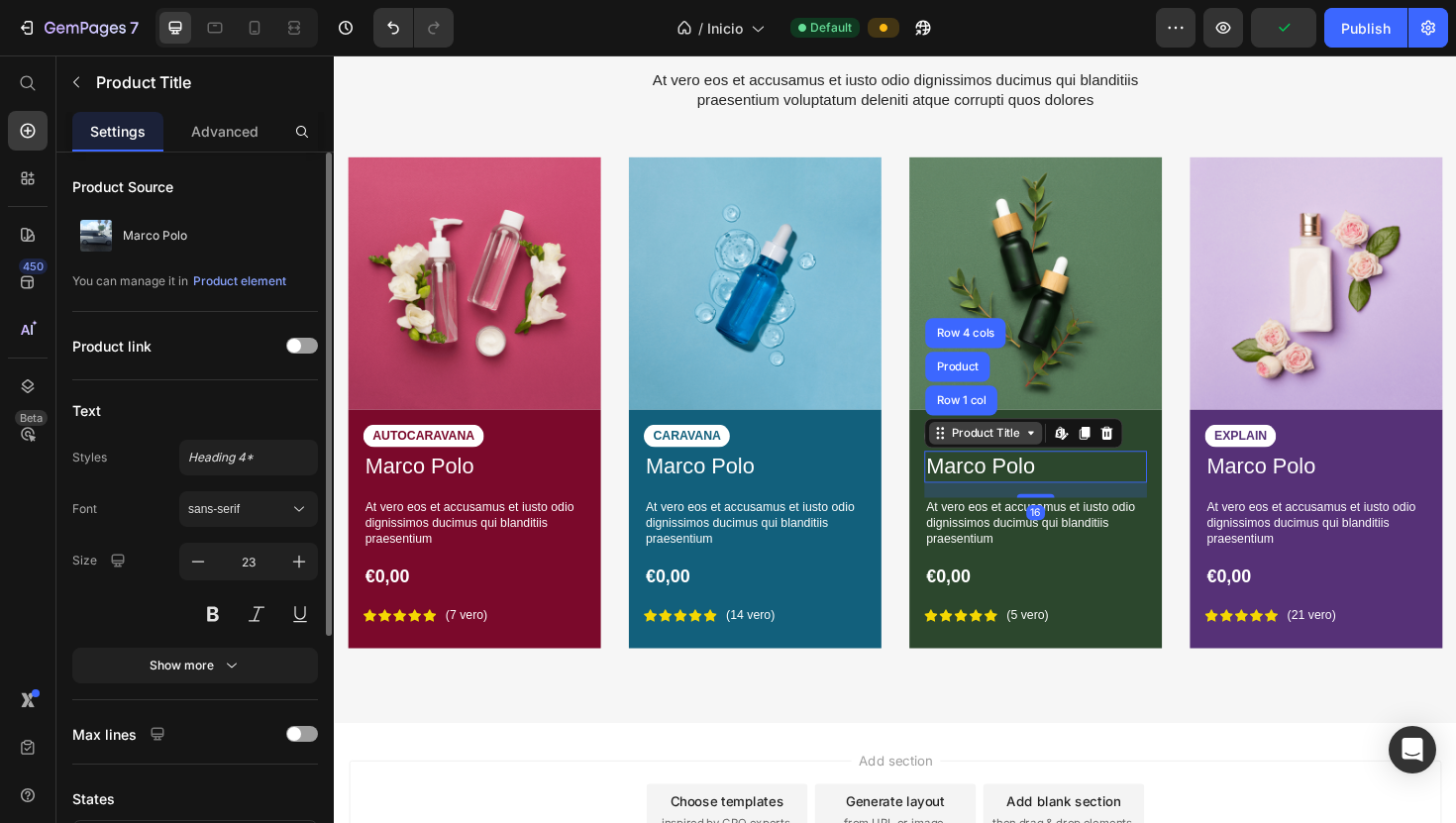 click on "Product Title" at bounding box center (1023, 456) 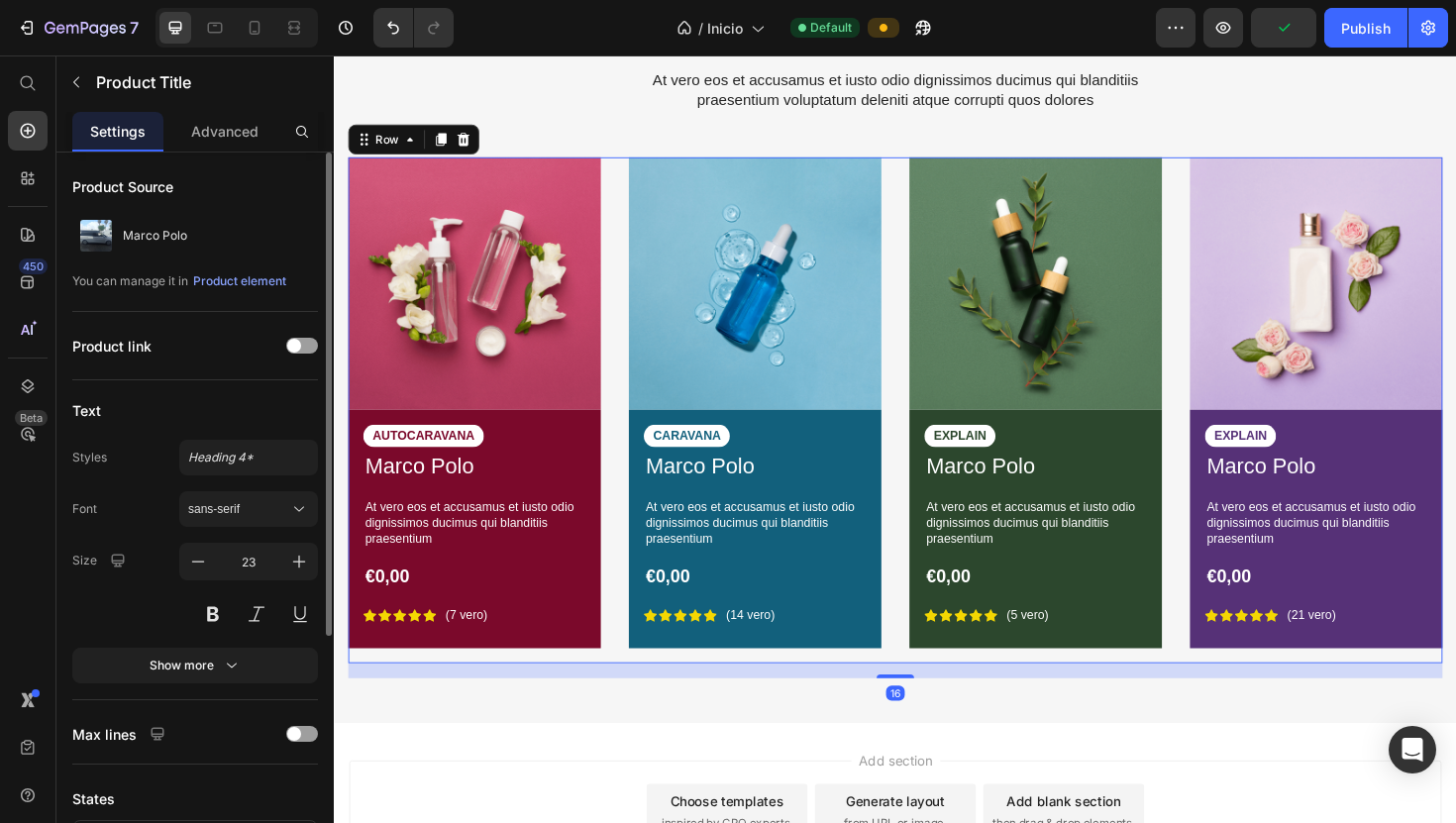 click on "Image AUTOCARAVANA Text Block Marco Polo Product Title At vero eos et accusamus et iusto odio dignissimos ducimus qui blanditiis praesentium Text Block €0,00 Product Price Icon Icon Icon Icon Icon Icon List (7 vero) Text Block Row Row Product Image CARAVANA Text Block Marco Polo Product Title At vero eos et accusamus et iusto odio dignissimos ducimus qui blanditiis praesentium Text Block €0,00 Product Price Icon Icon Icon Icon Icon Icon List (14 vero) Text Block Row Row Product Image EXPLAIN Text Block Marco Polo Product Title At vero eos et accusamus et iusto odio dignissimos ducimus qui blanditiis praesentium Text Block €0,00 Product Price Icon Icon Icon Icon Icon Icon List (5 vero) Text Block Row Row Product Image EXPLAIN Text Block Marco Polo Product Title At vero eos et accusamus et iusto odio dignissimos ducimus qui blanditiis praesentium Text Block €0,00 Product Price Icon Icon Icon Icon Icon Icon List (21 vero) Text Block Row Row Product Row   16" at bounding box center (928, 431) 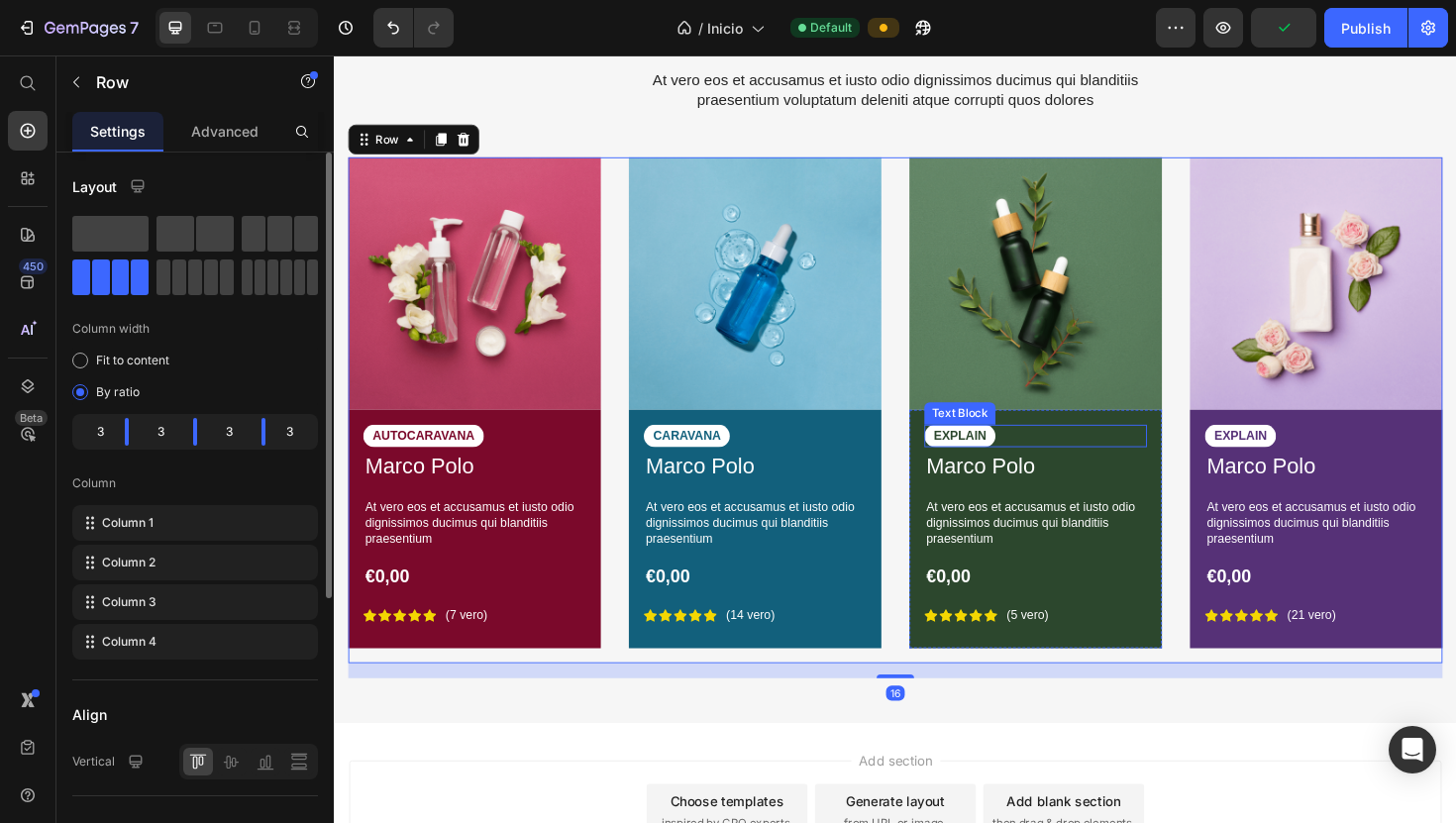click on "EXPLAIN" at bounding box center (996, 459) 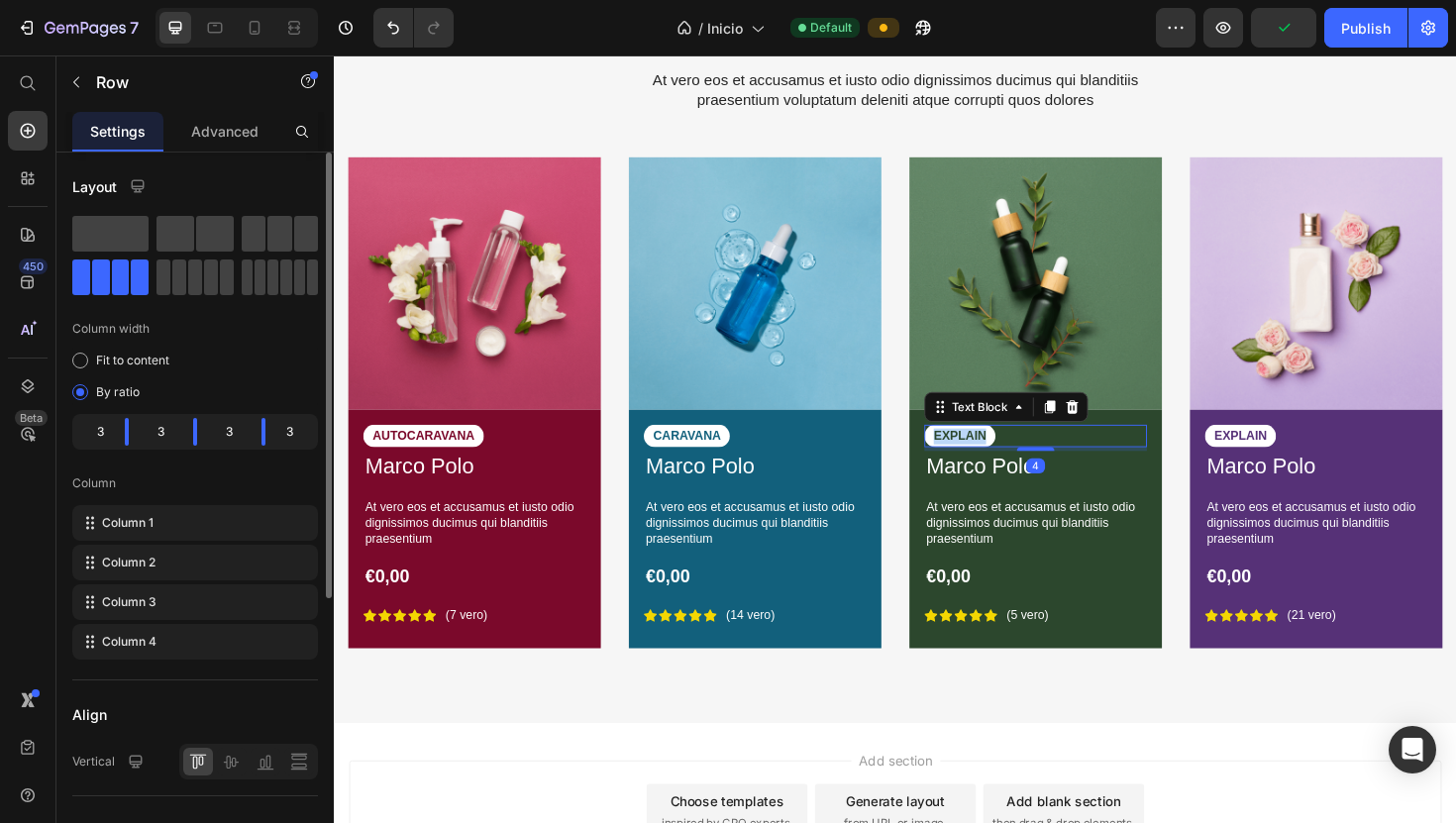 click on "EXPLAIN" at bounding box center (996, 459) 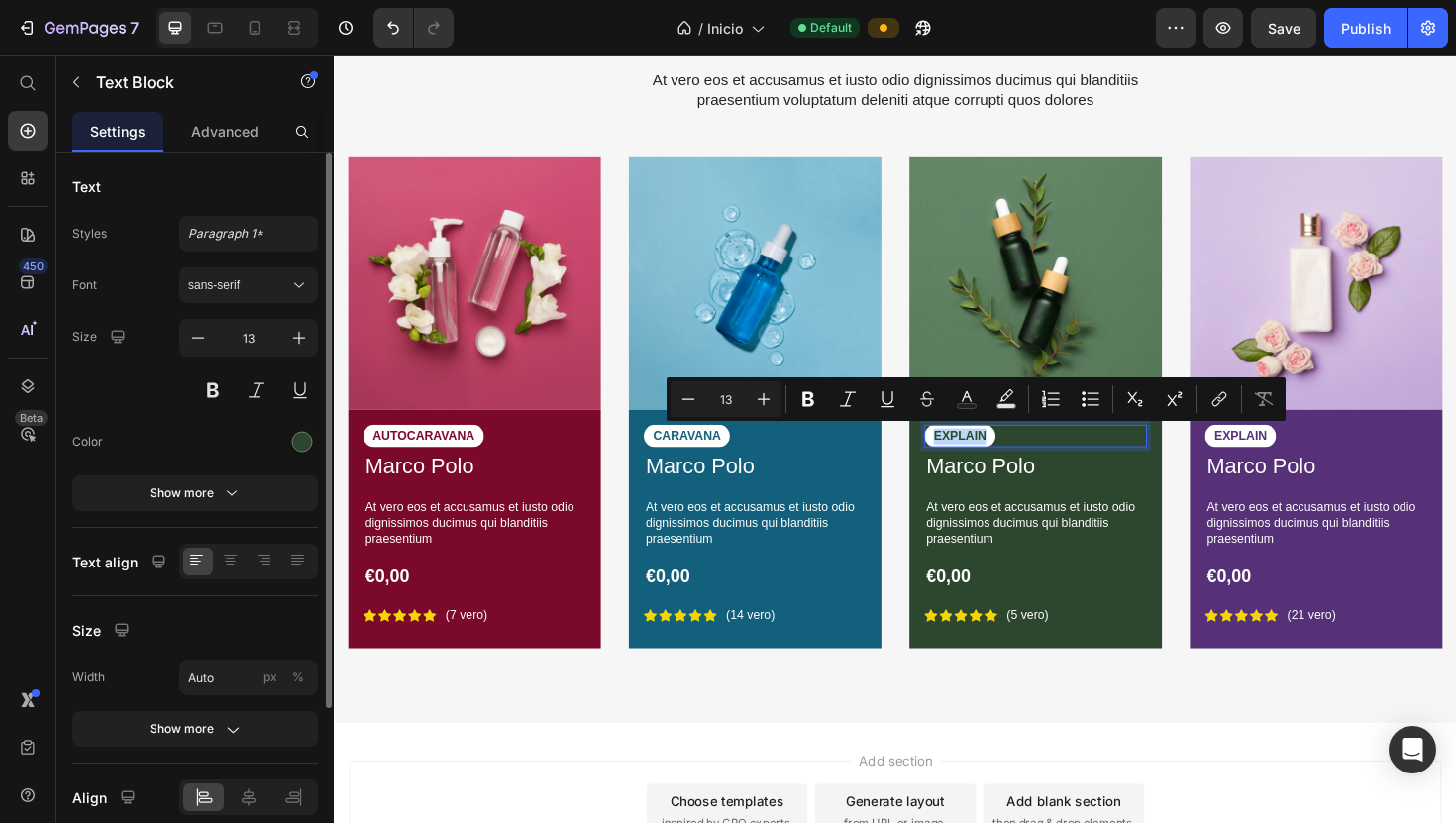 click on "EXPLAIN" at bounding box center (996, 459) 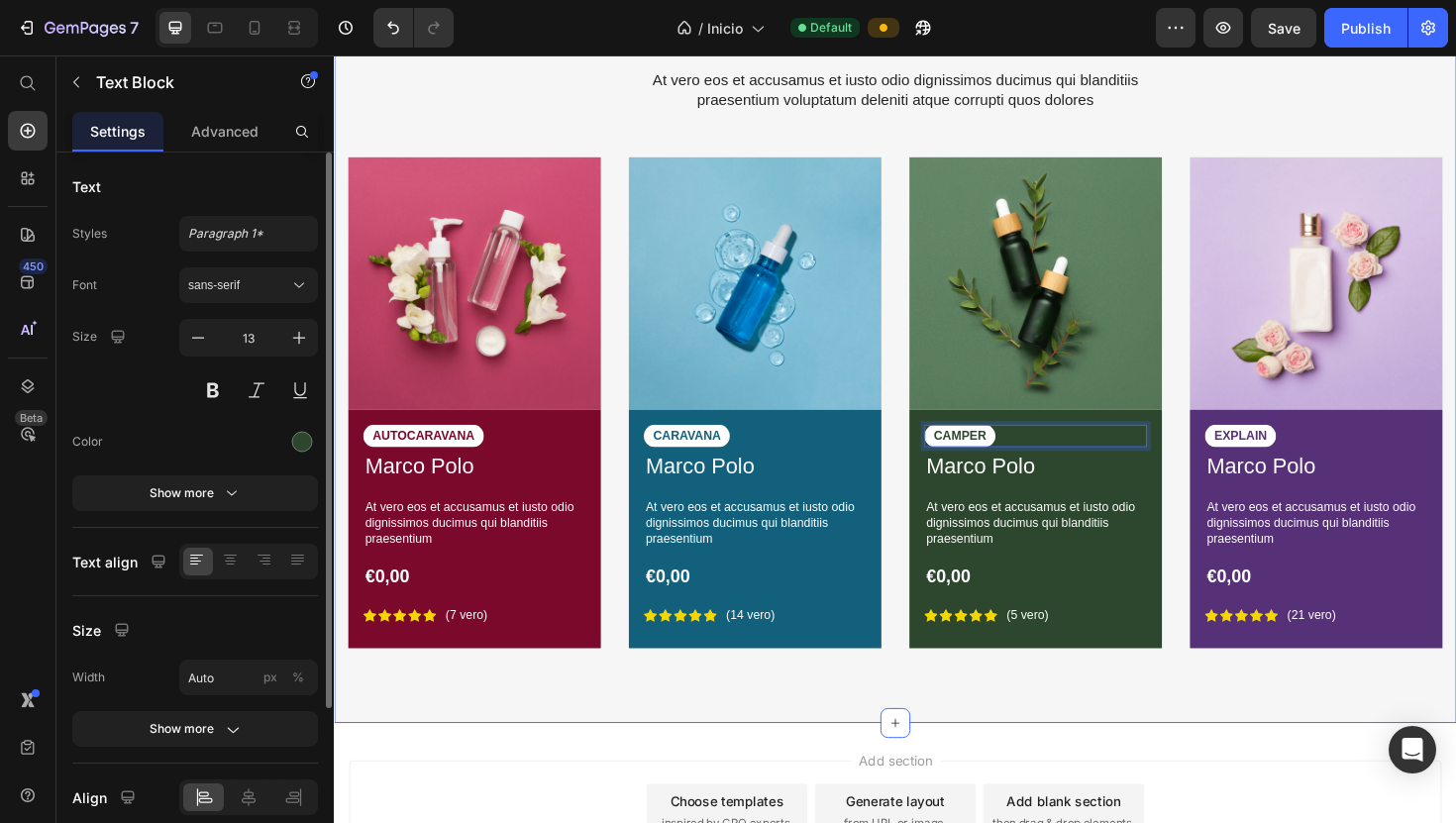 click on "Lorem Ipsum is simply dummy Heading At vero eos et accusamus et iusto odio dignissimos ducimus qui blanditiis praesentium voluptatum deleniti atque corrupti quos dolores Text Block Row Image AUTOCARAVANA Text Block Marco Polo Product Title At vero eos et accusamus et iusto odio dignissimos ducimus qui blanditiis praesentium Text Block €0,00 Product Price Icon Icon Icon Icon Icon Icon List (7 vero) Text Block Row Row Product Image CARAVANA Text Block Marco Polo Product Title At vero eos et accusamus et iusto odio dignissimos ducimus qui blanditiis praesentium Text Block €0,00 Product Price Icon Icon Icon Icon Icon Icon List (14 vero) Text Block Row Row Product Image CAMPER Text Block   4 Marco Polo Product Title At vero eos et accusamus et iusto odio dignissimos ducimus qui blanditiis praesentium Text Block €0,00 Product Price Icon Icon Icon Icon Icon Icon List (5 vero) Text Block Row Row Product Image EXPLAIN Text Block Marco Polo Product Title Text Block €0,00 Product Price Icon Icon Icon Icon Icon" at bounding box center (928, 345) 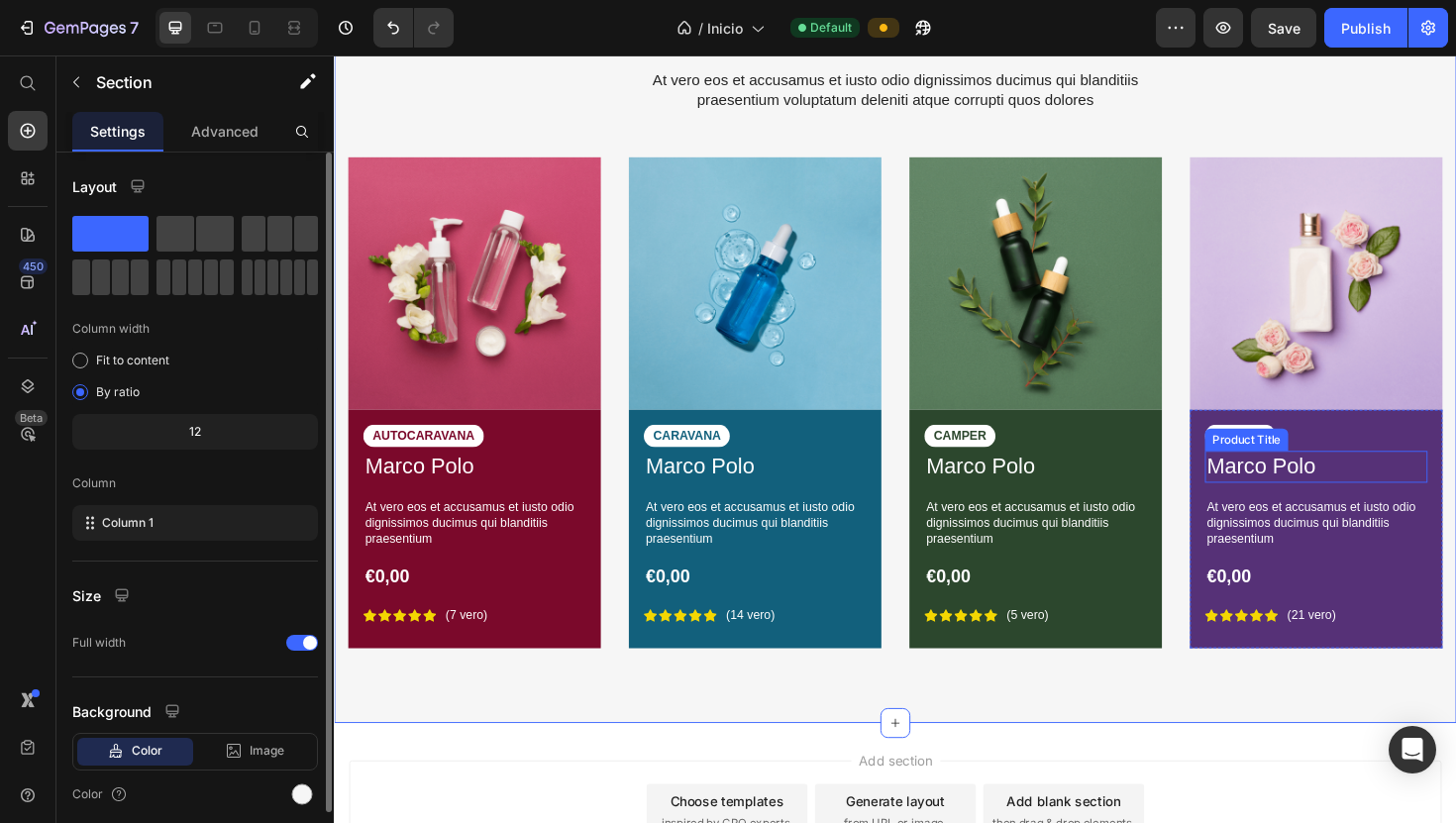 click on "Product Title" at bounding box center [1300, 463] 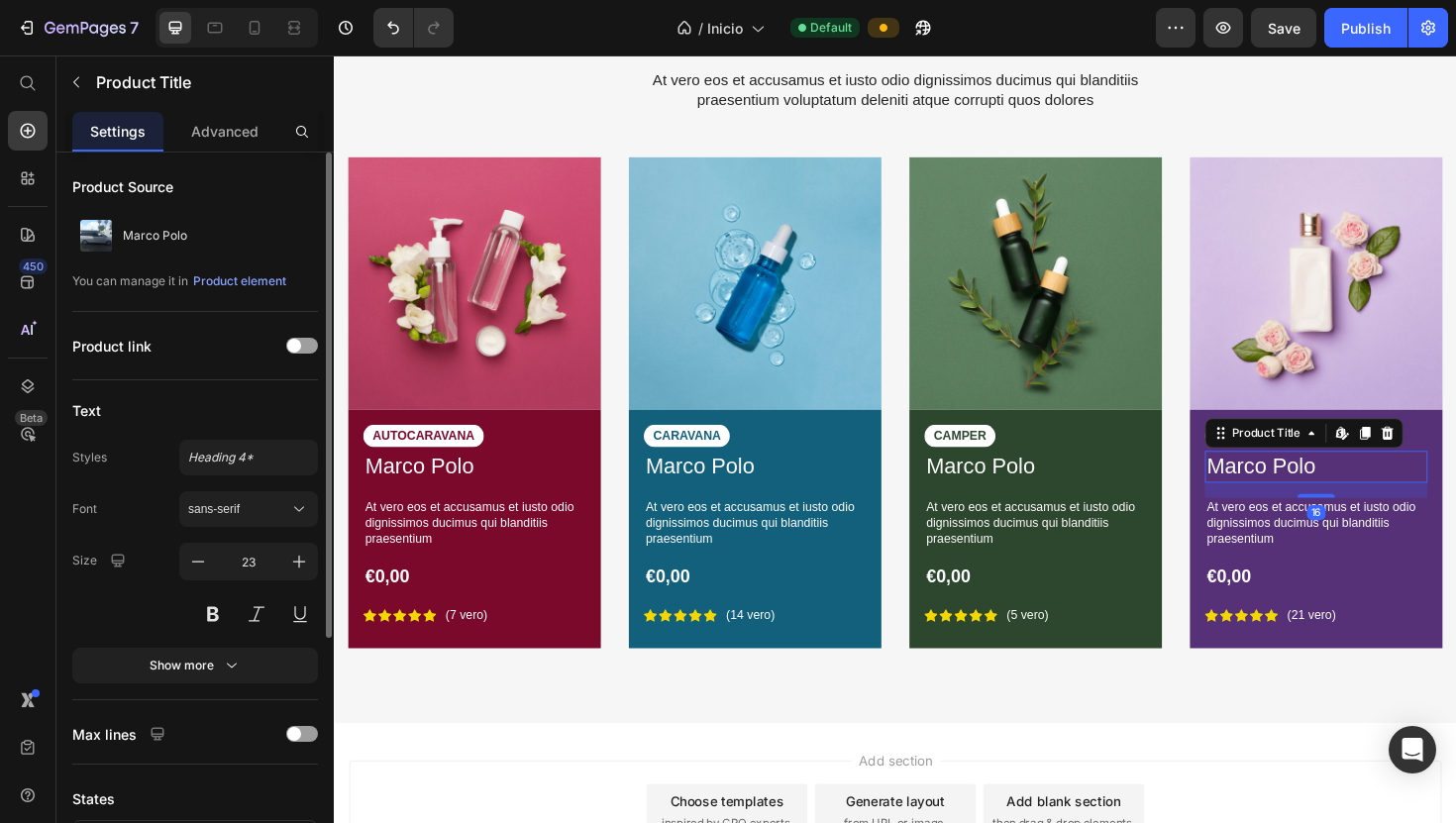 click on "Product Title" at bounding box center [1320, 456] 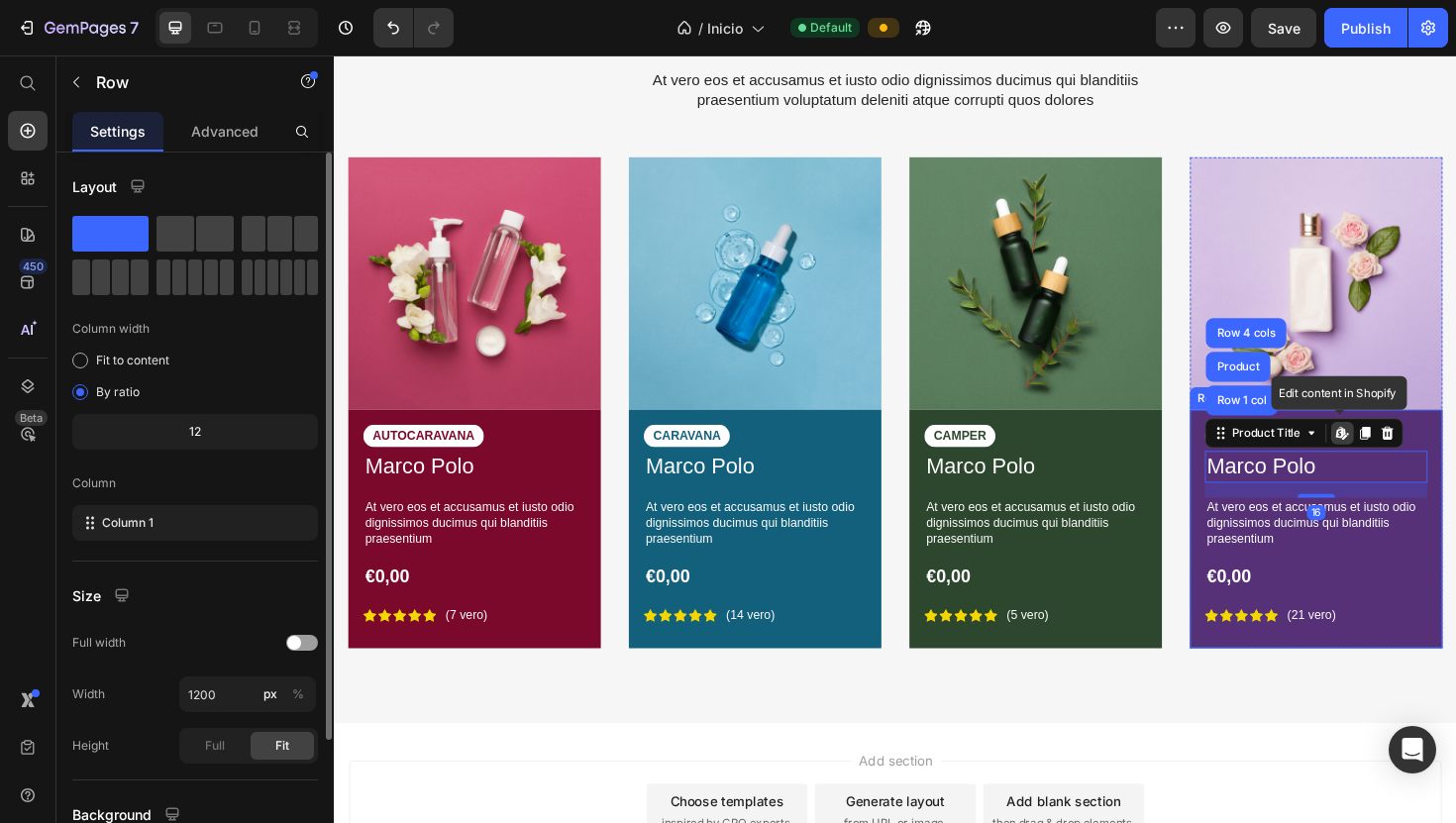 click on "EXPLAIN Text Block Marco Polo Product Title Row 1 col Product Row 4 cols   Edit content in Shopify 16 At vero eos et accusamus et iusto odio dignissimos ducimus qui blanditiis praesentium Text Block €0,00 Product Price Icon Icon Icon Icon Icon Icon List (21 vero) Text Block Row Row" at bounding box center (1374, 557) 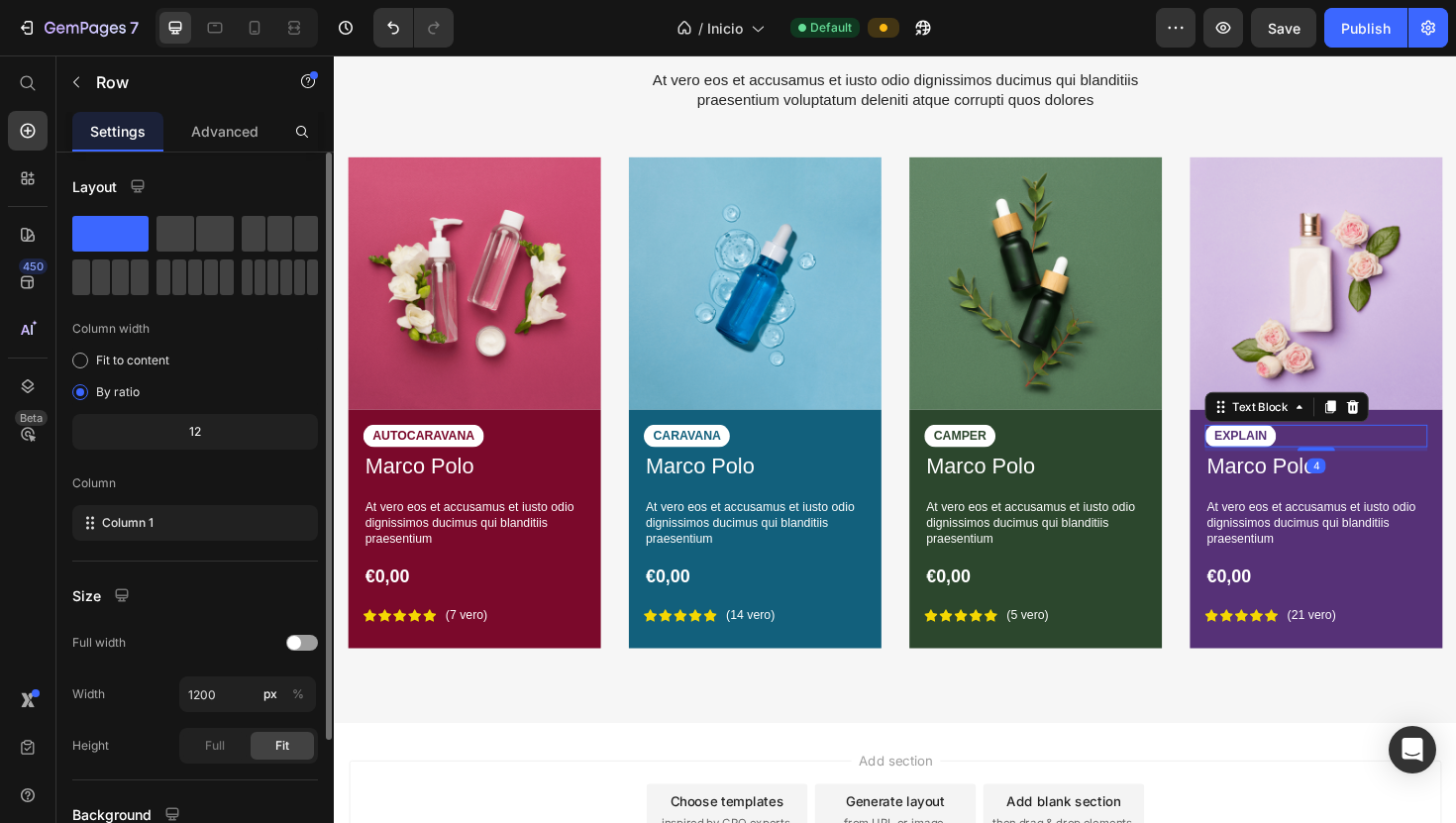 click on "EXPLAIN" at bounding box center [1294, 459] 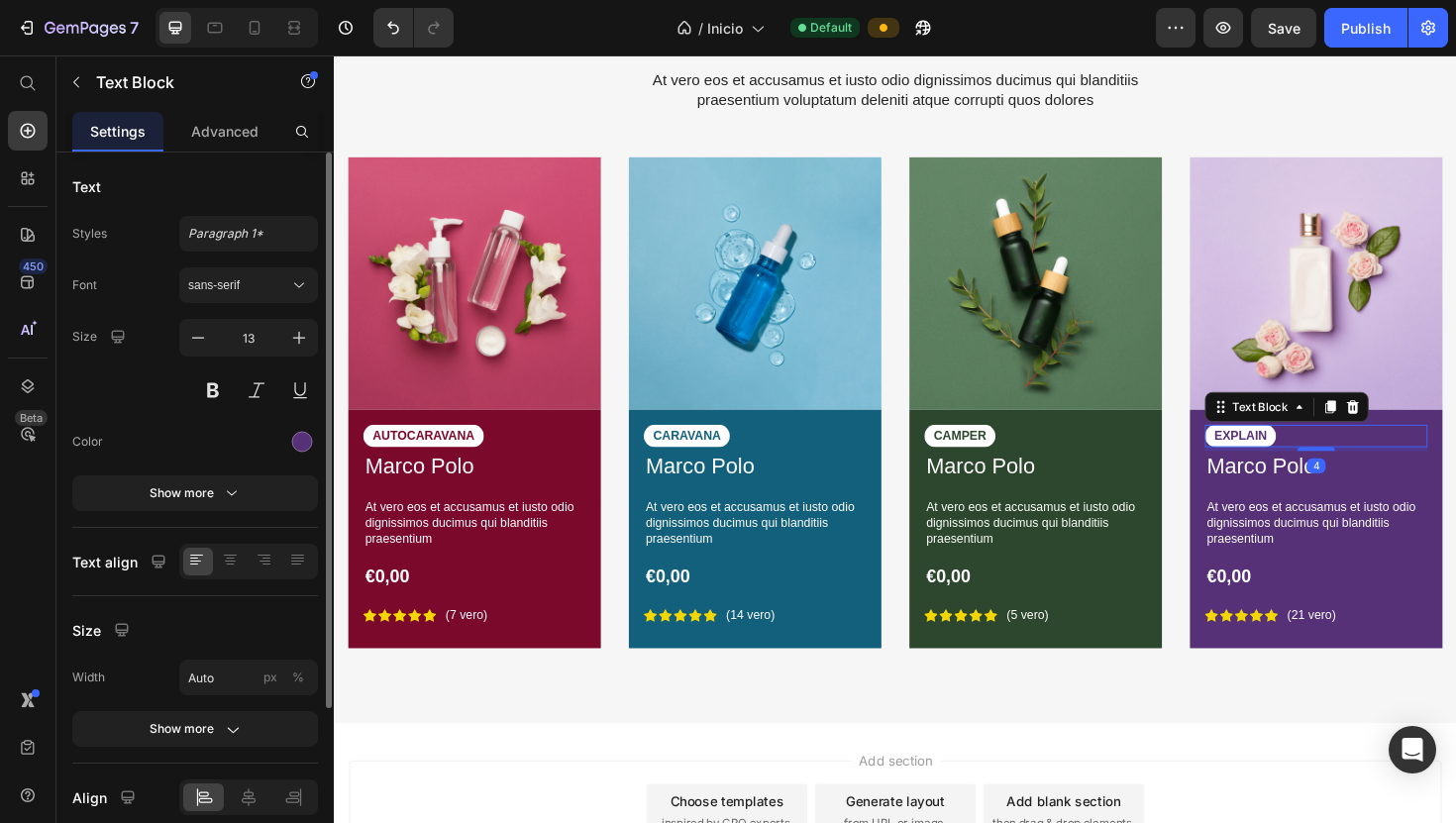 click on "EXPLAIN" at bounding box center (1294, 459) 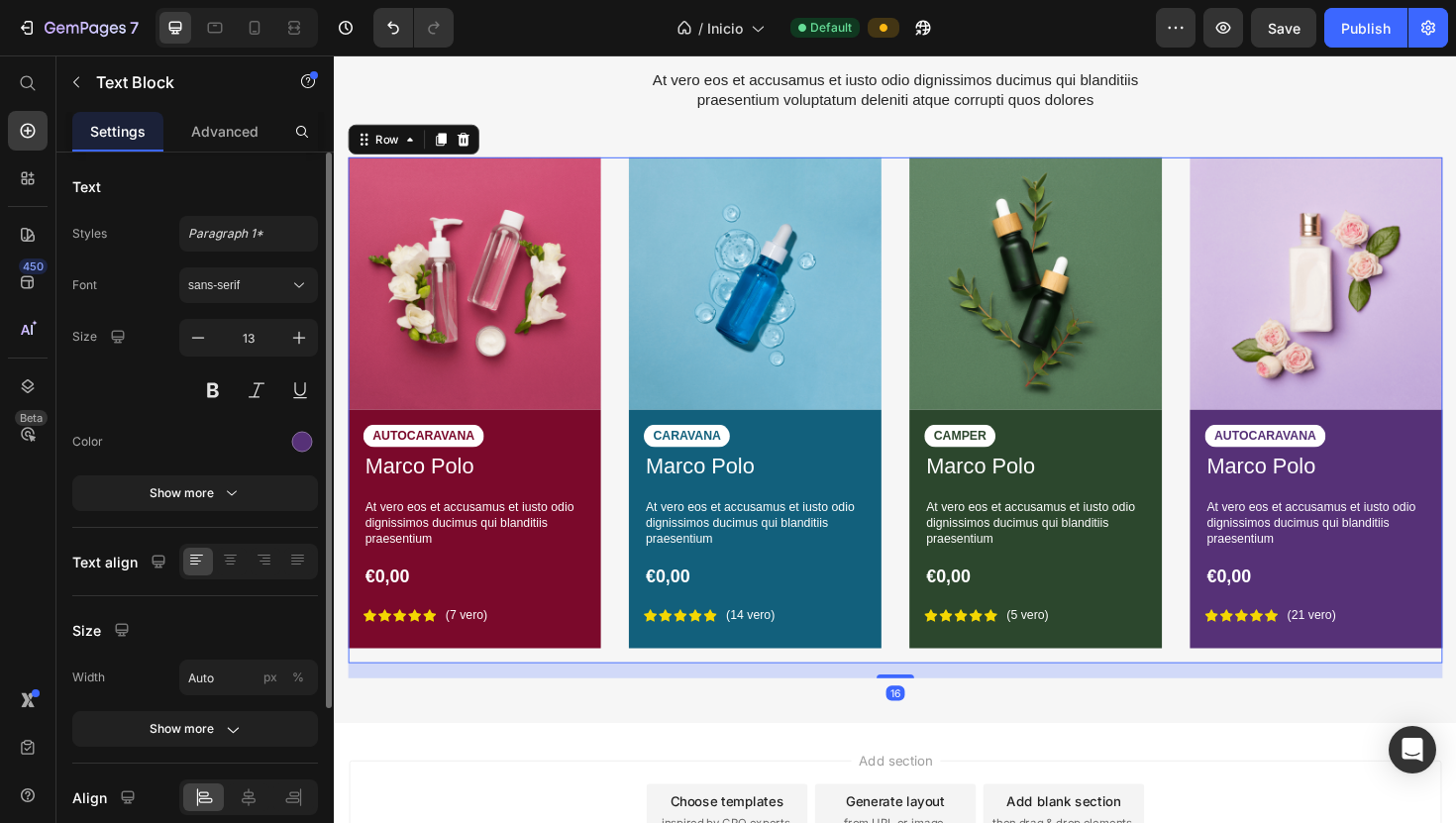 click on "Image AUTOCARAVANA Text Block Marco Polo Product Title At vero eos et accusamus et iusto odio dignissimos ducimus qui blanditiis praesentium Text Block €0,00 Product Price Icon Icon Icon Icon Icon Icon List (21 vero) Text Block Row Row Product" at bounding box center (1374, 431) 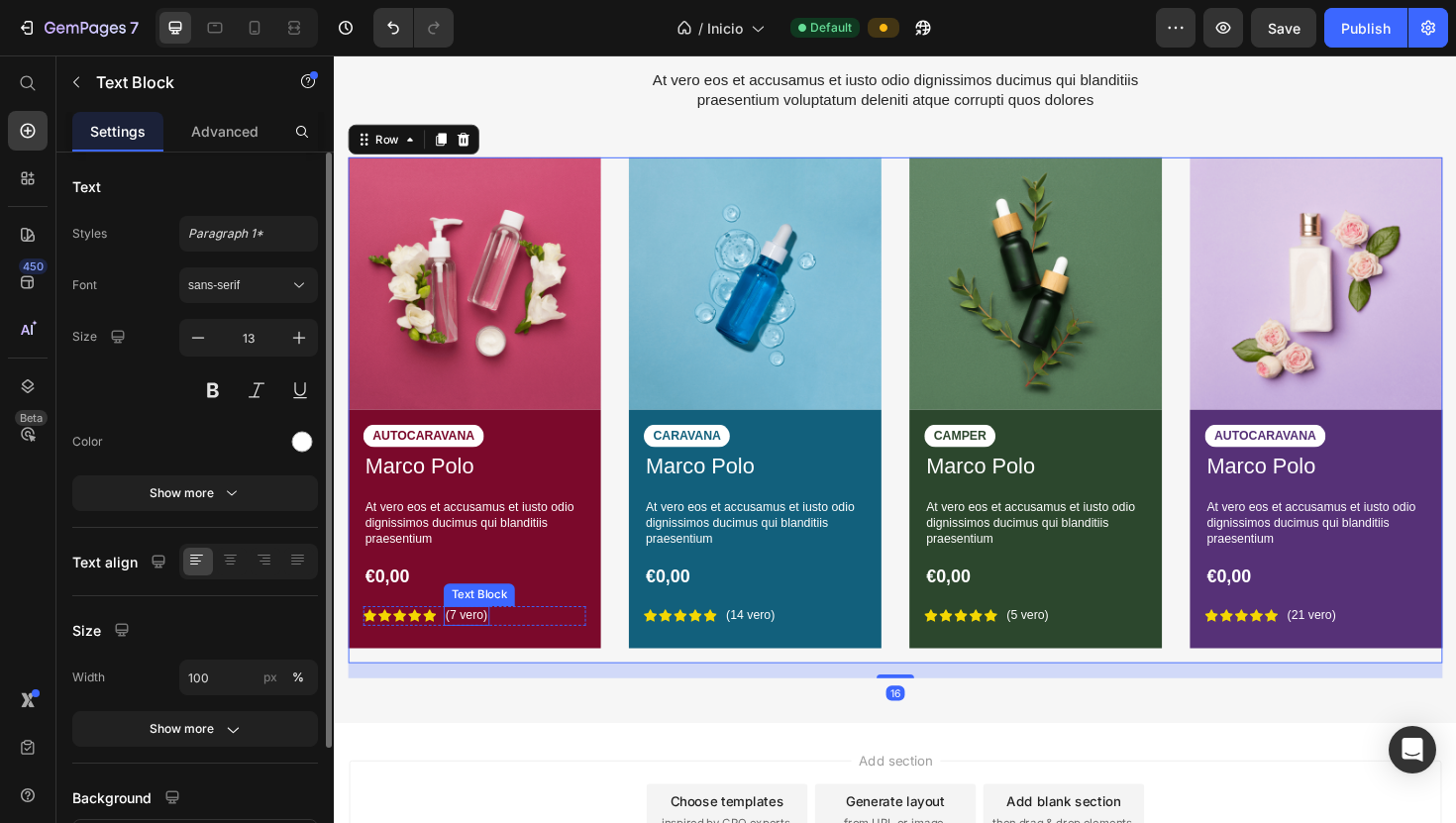click on "(7 vero) Text Block" at bounding box center (473, 649) 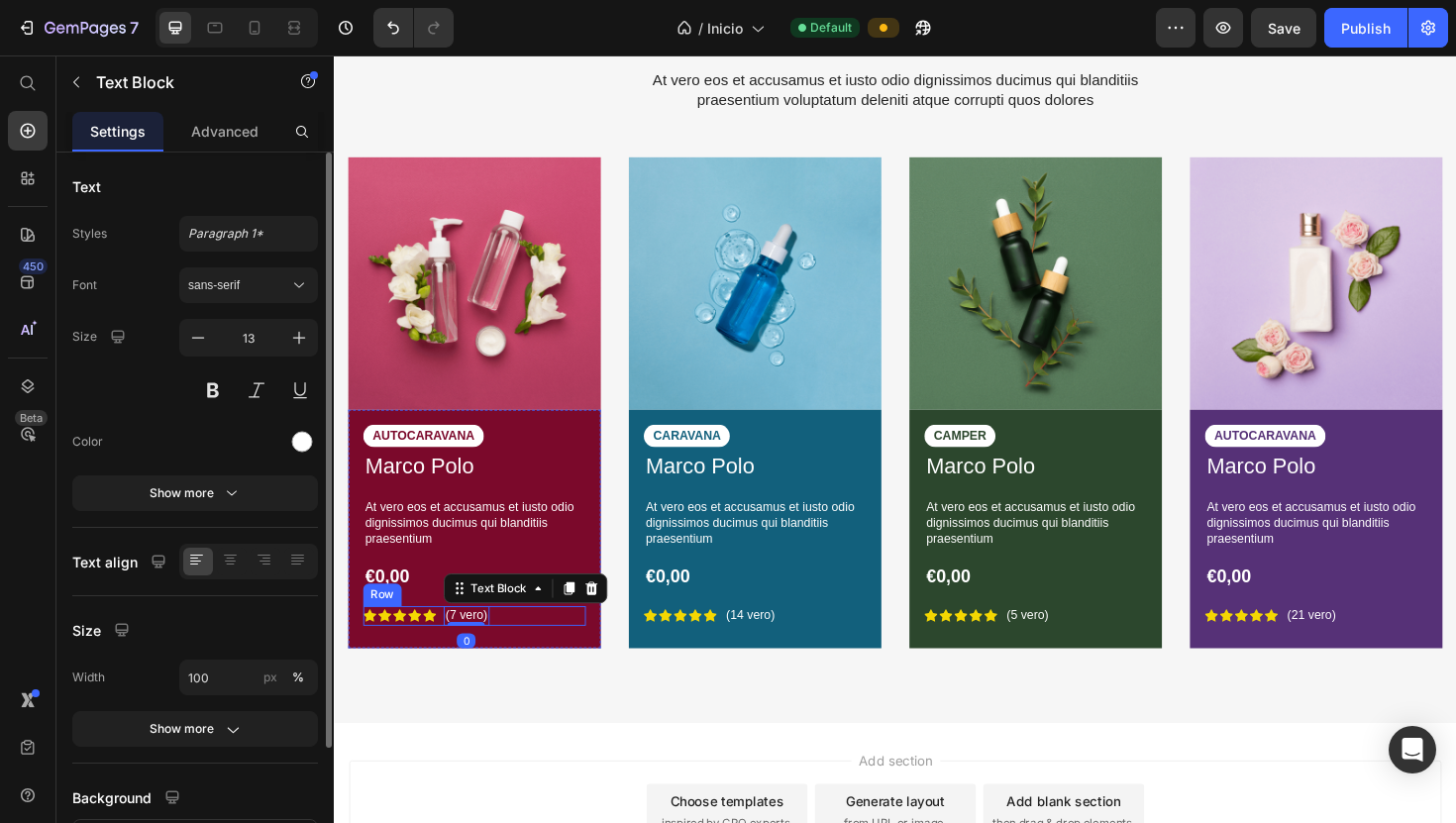 click on "Icon Icon Icon Icon Icon Icon List (7 vero) Text Block   0 Row" at bounding box center [482, 649] 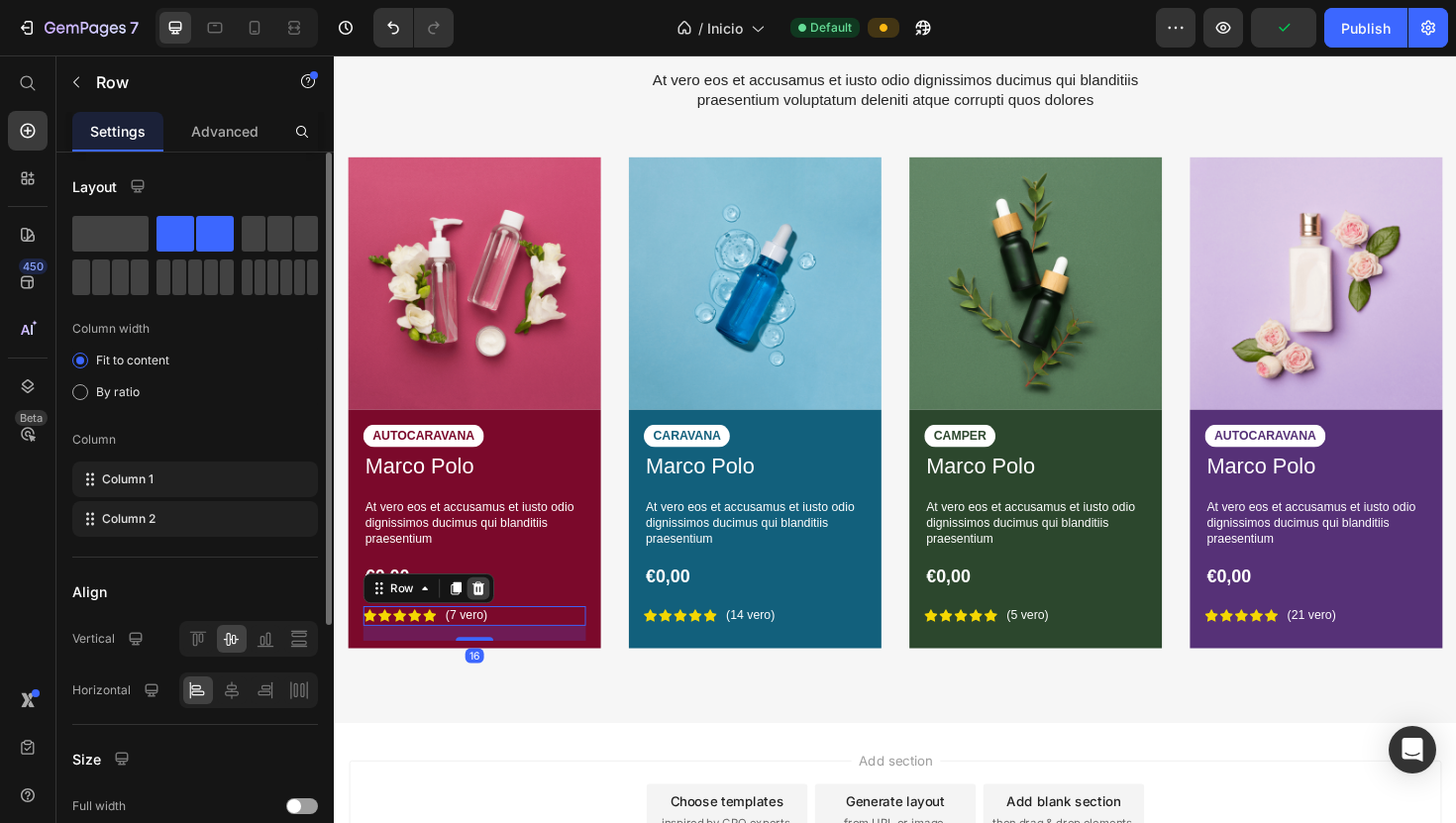 click 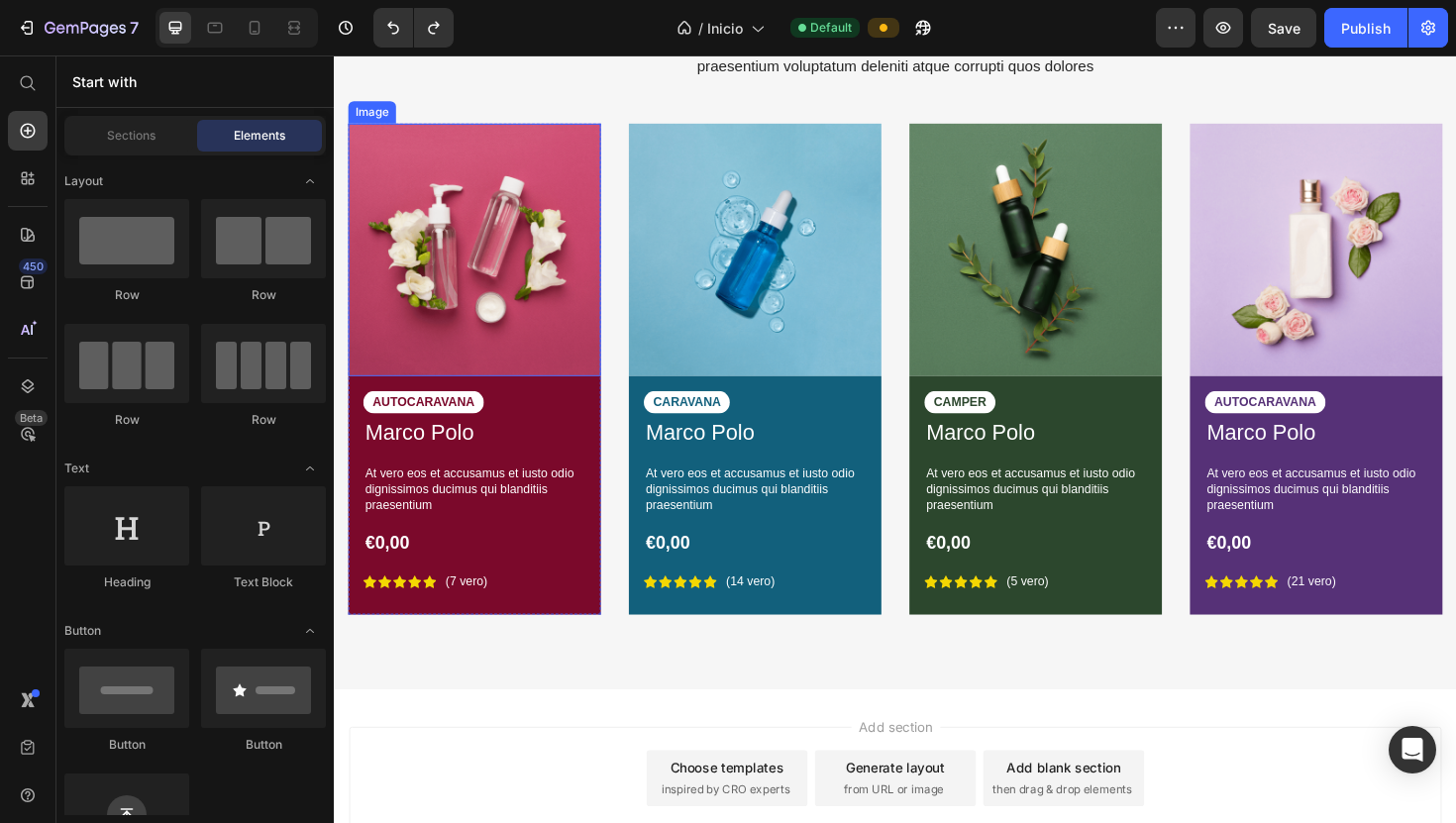 scroll, scrollTop: 7480, scrollLeft: 0, axis: vertical 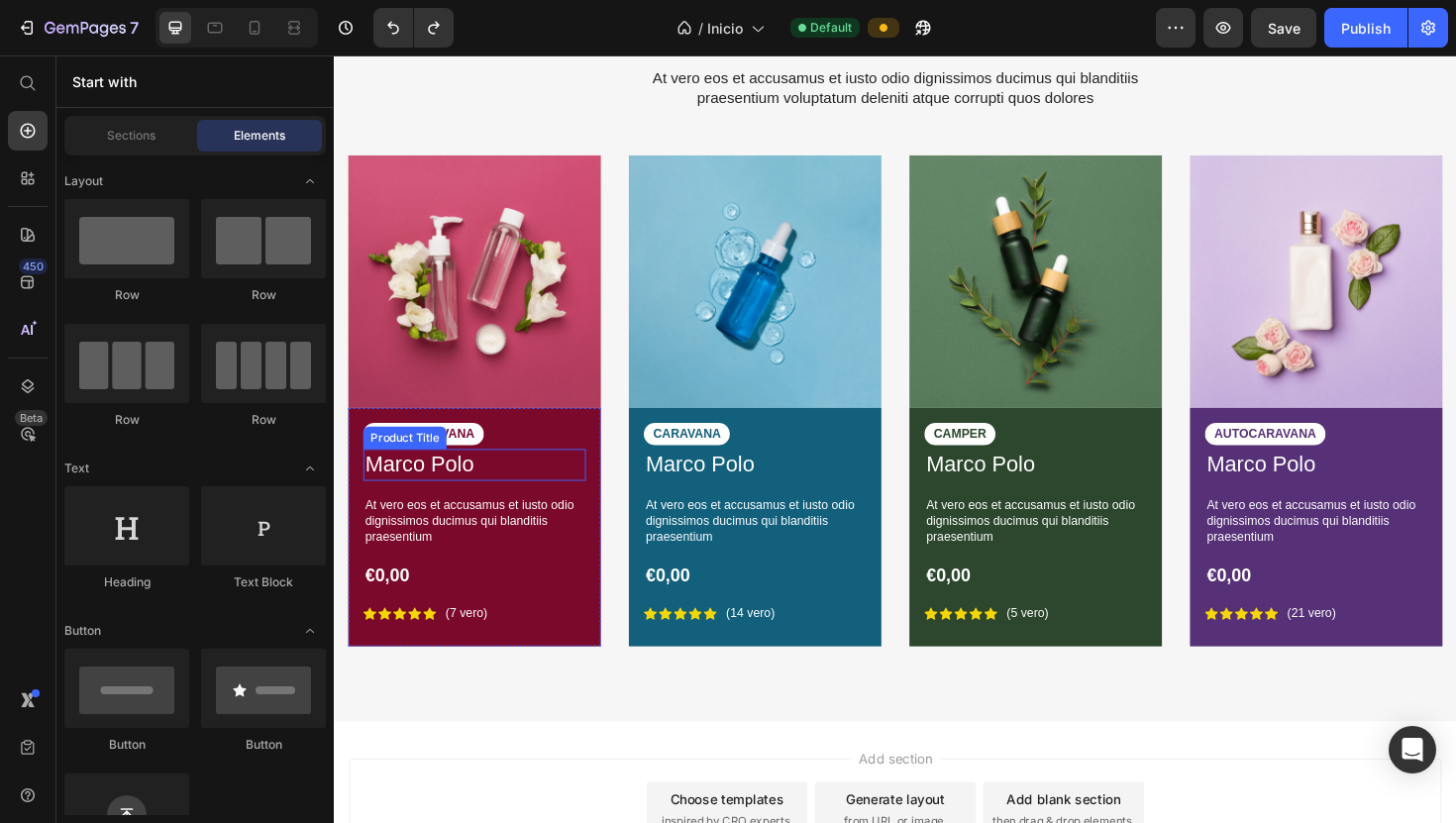 click on "At vero eos et accusamus et iusto odio dignissimos ducimus qui blanditiis praesentium" at bounding box center (482, 549) 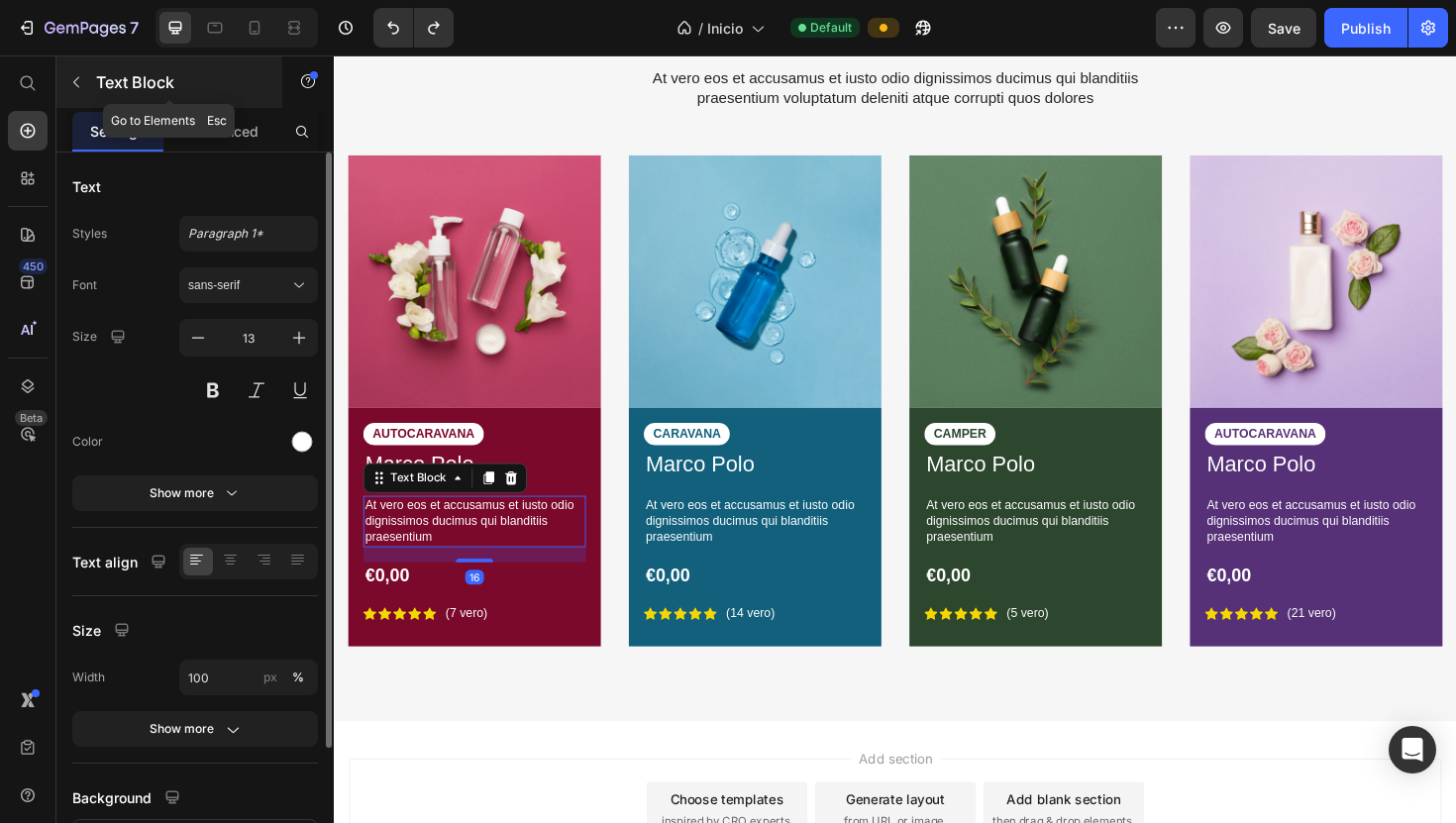 click at bounding box center [76, 82] 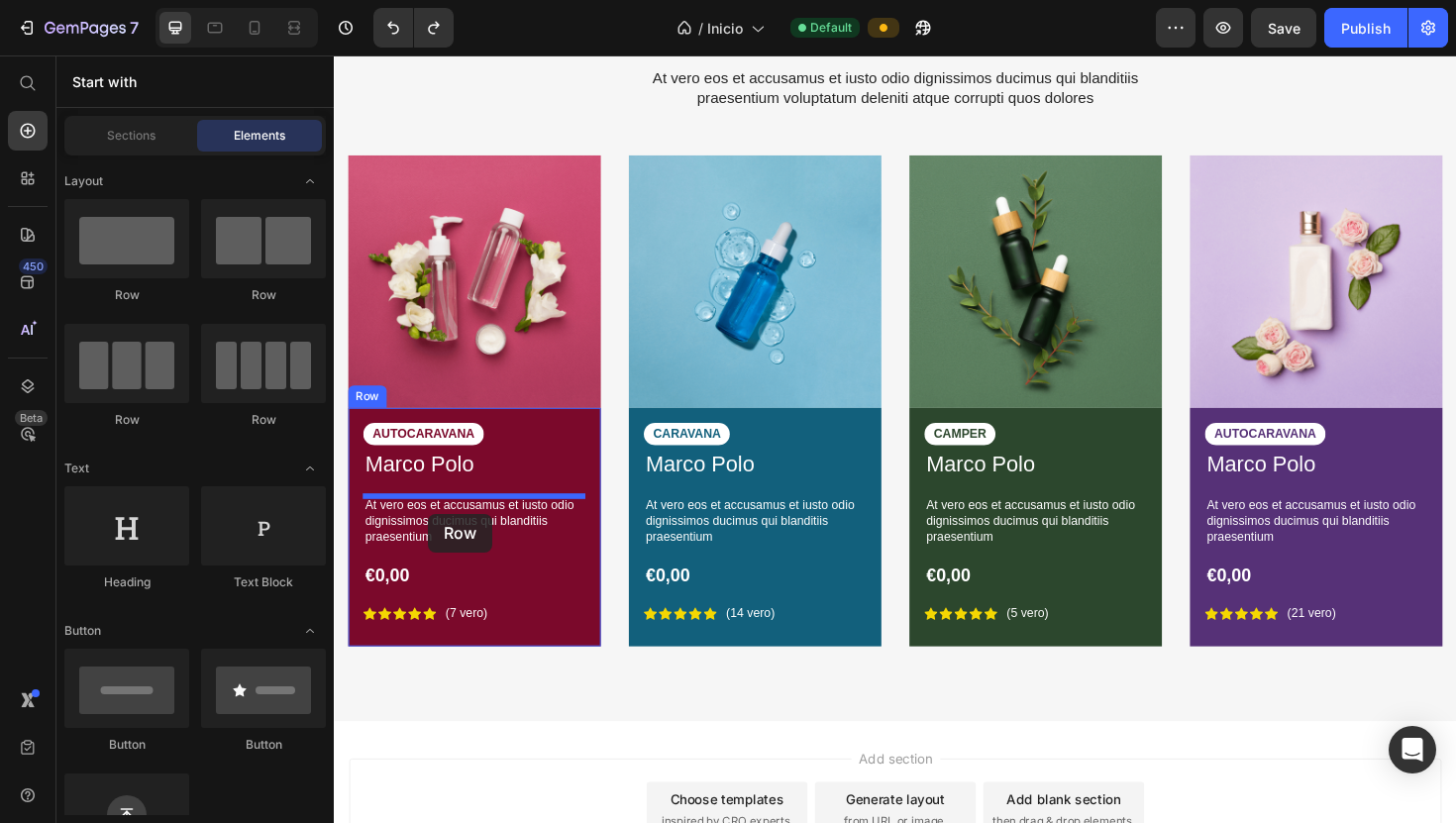 drag, startPoint x: 554, startPoint y: 287, endPoint x: 434, endPoint y: 541, distance: 280.91992 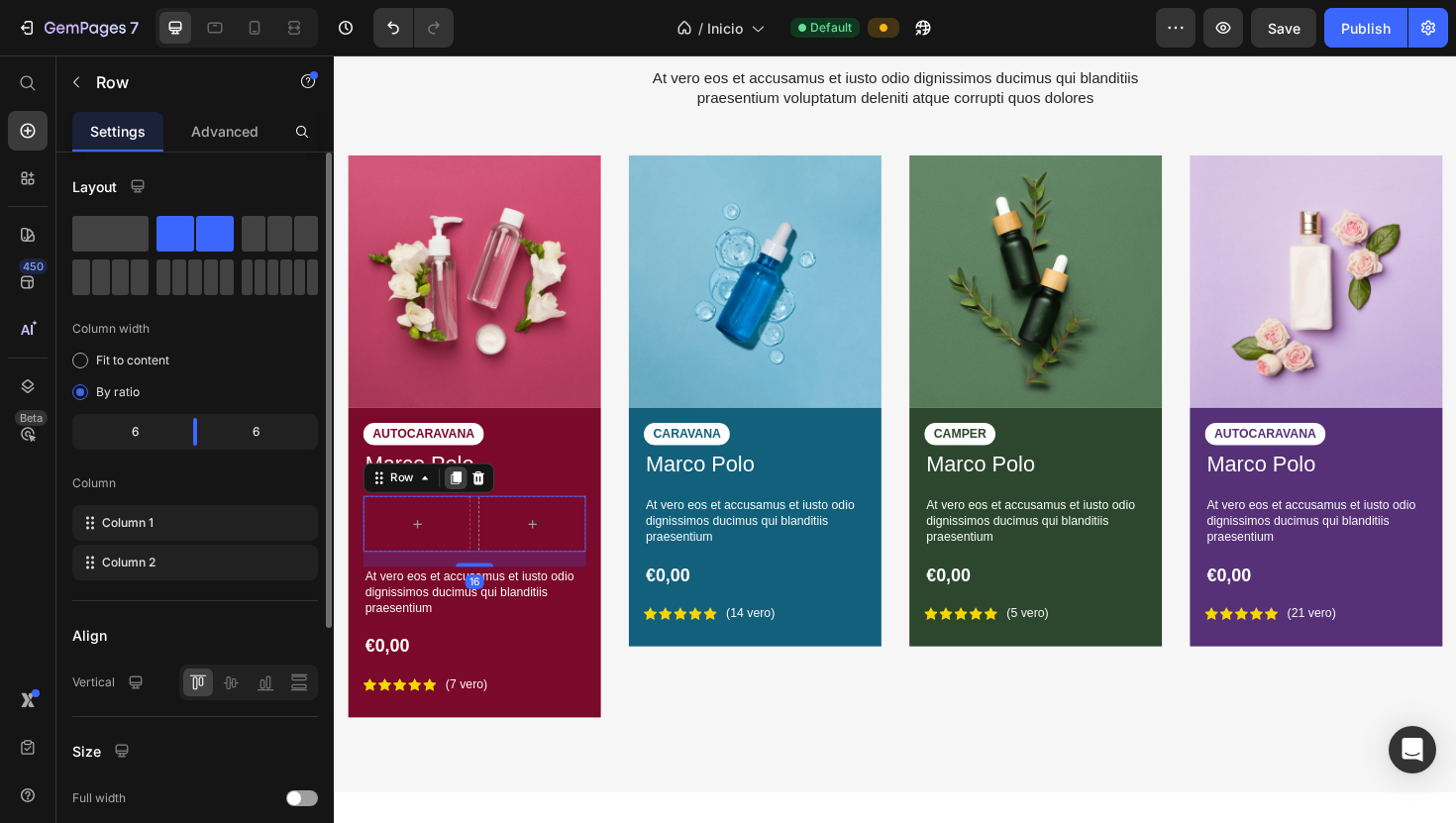 click at bounding box center (463, 503) 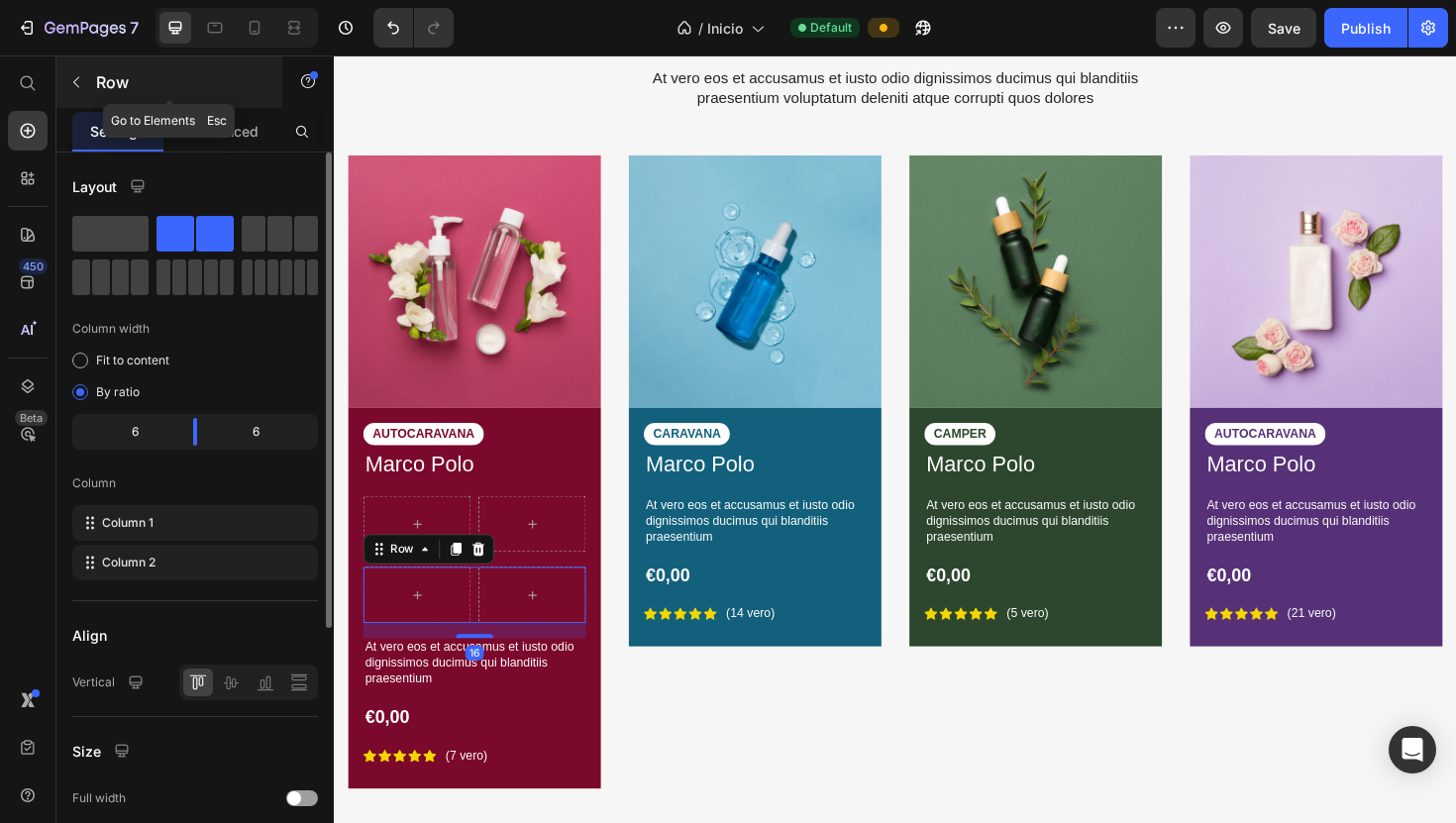 click at bounding box center [76, 82] 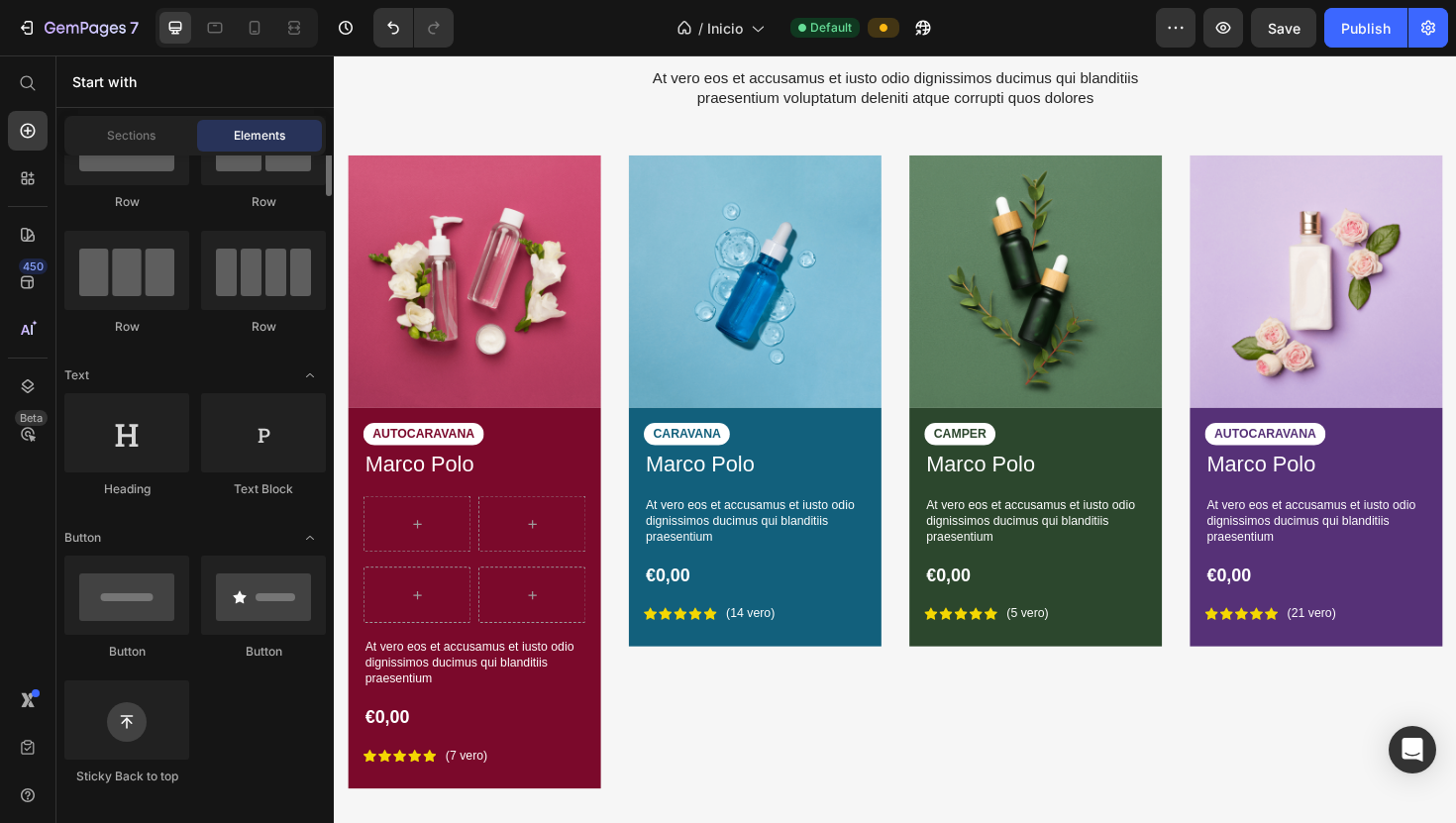 scroll, scrollTop: 111, scrollLeft: 0, axis: vertical 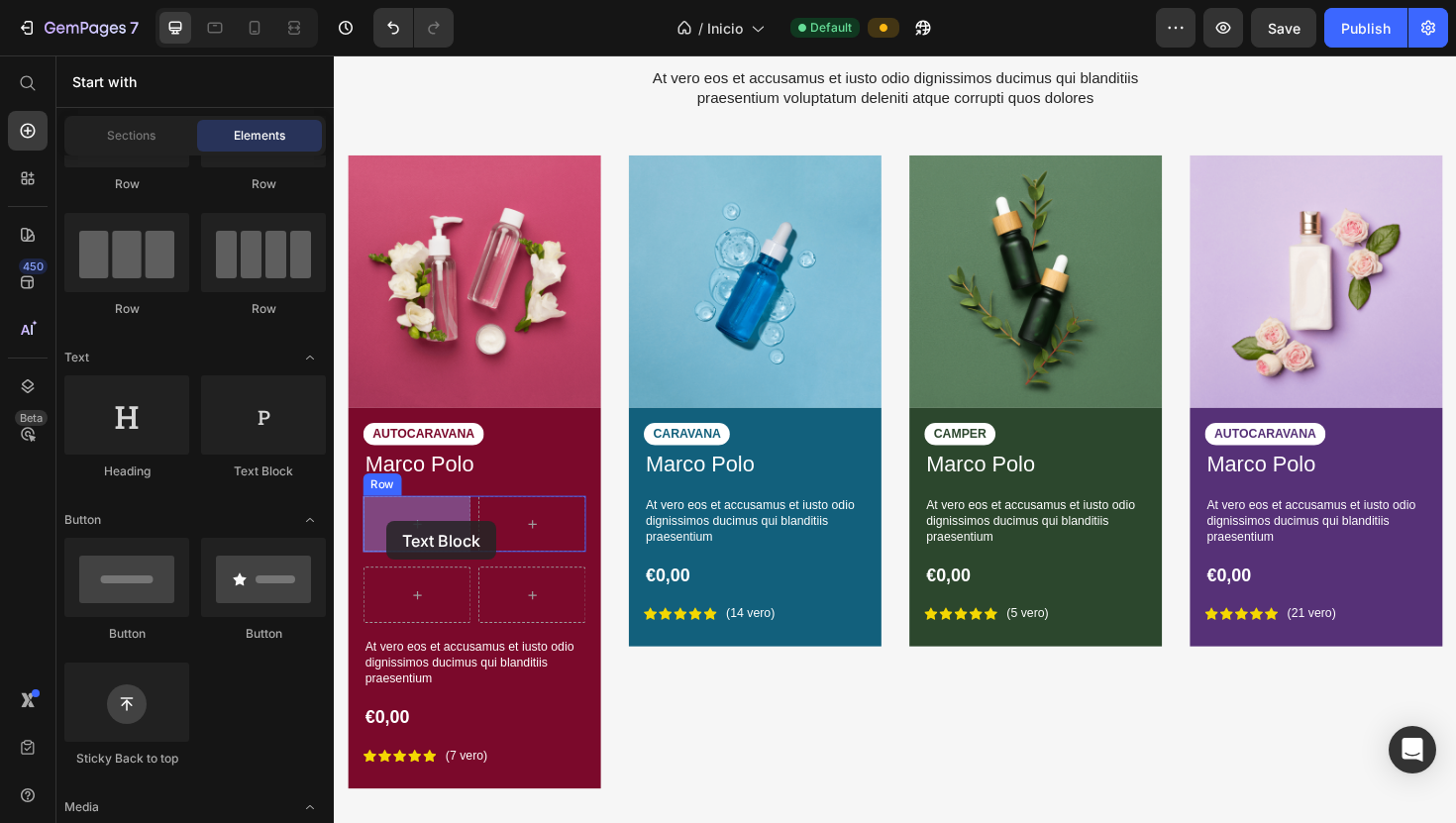 drag, startPoint x: 583, startPoint y: 485, endPoint x: 390, endPoint y: 549, distance: 203.3347 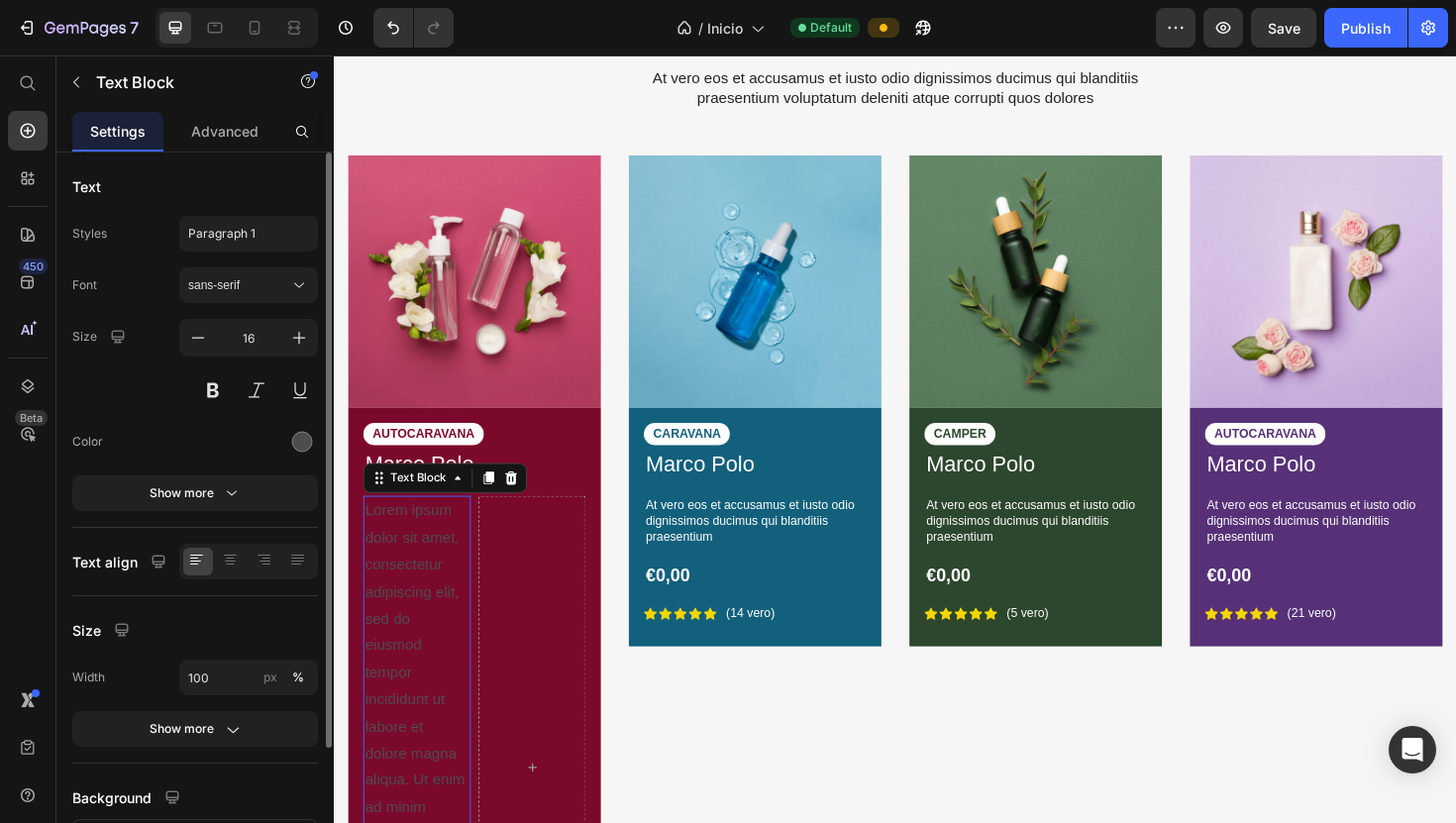 click on "Lorem ipsum dolor sit amet, consectetur adipiscing elit, sed do eiusmod tempor incididunt ut labore et dolore magna aliqua. Ut enim ad minim veniam, quis nostrud exercitation ullamco laboris nisi ut aliquip ex ea commodo consequat." at bounding box center (421, 809) 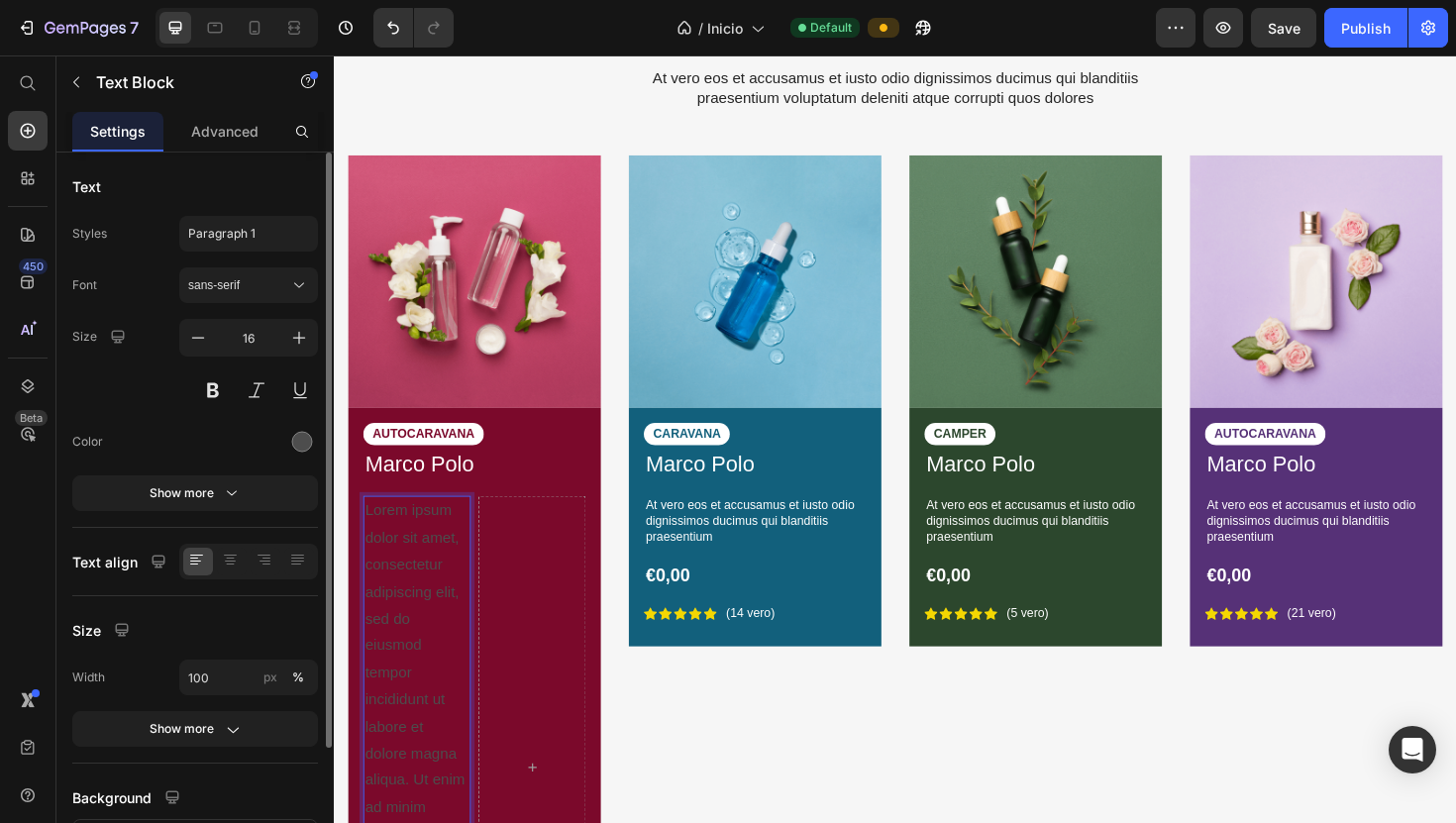 click on "Lorem ipsum dolor sit amet, consectetur adipiscing elit, sed do eiusmod tempor incididunt ut labore et dolore magna aliqua. Ut enim ad minim veniam, quis nostrud exercitation ullamco laboris nisi ut aliquip ex ea commodo consequat." at bounding box center [421, 809] 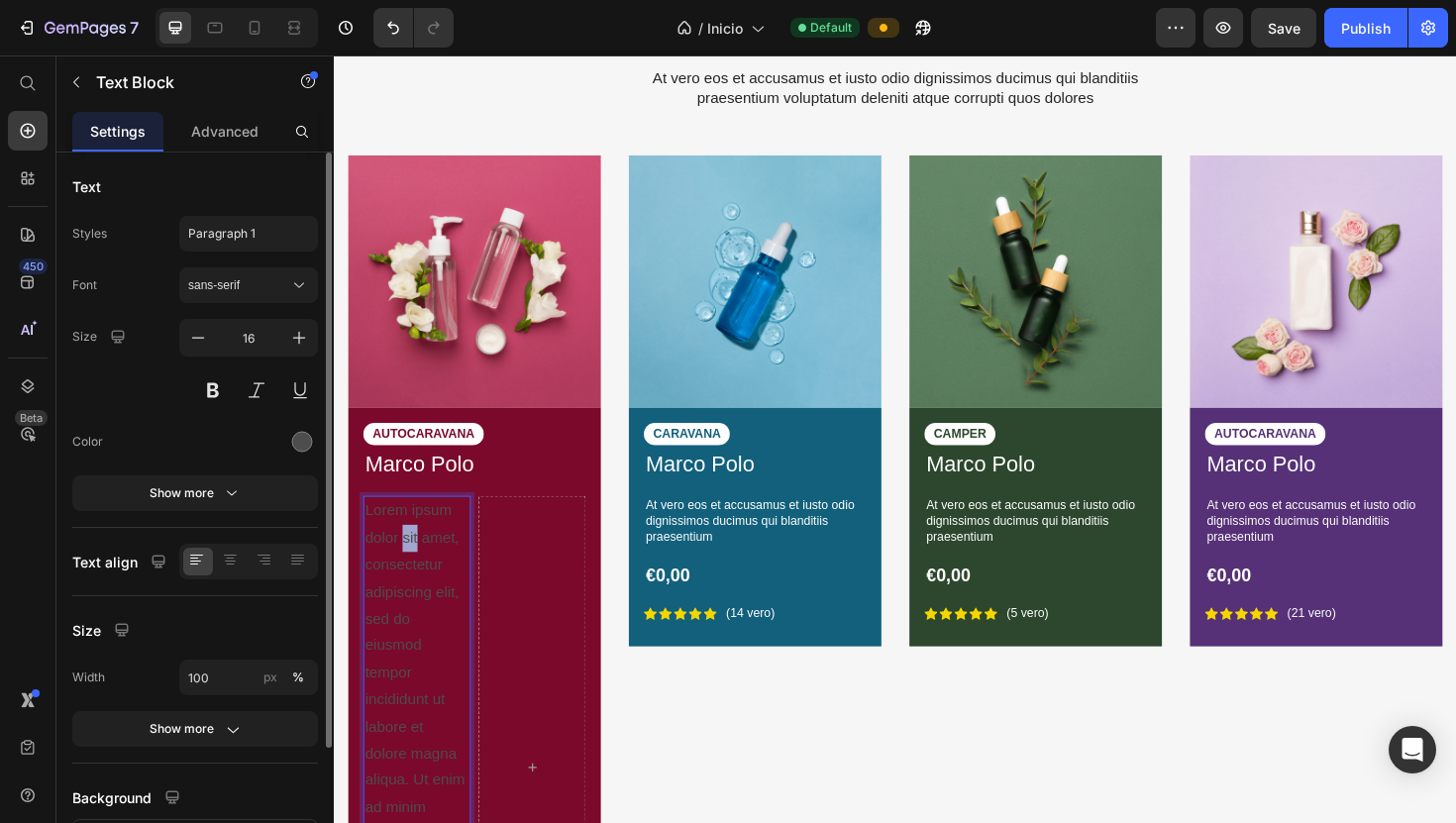 click on "Lorem ipsum dolor sit amet, consectetur adipiscing elit, sed do eiusmod tempor incididunt ut labore et dolore magna aliqua. Ut enim ad minim veniam, quis nostrud exercitation ullamco laboris nisi ut aliquip ex ea commodo consequat." at bounding box center [421, 809] 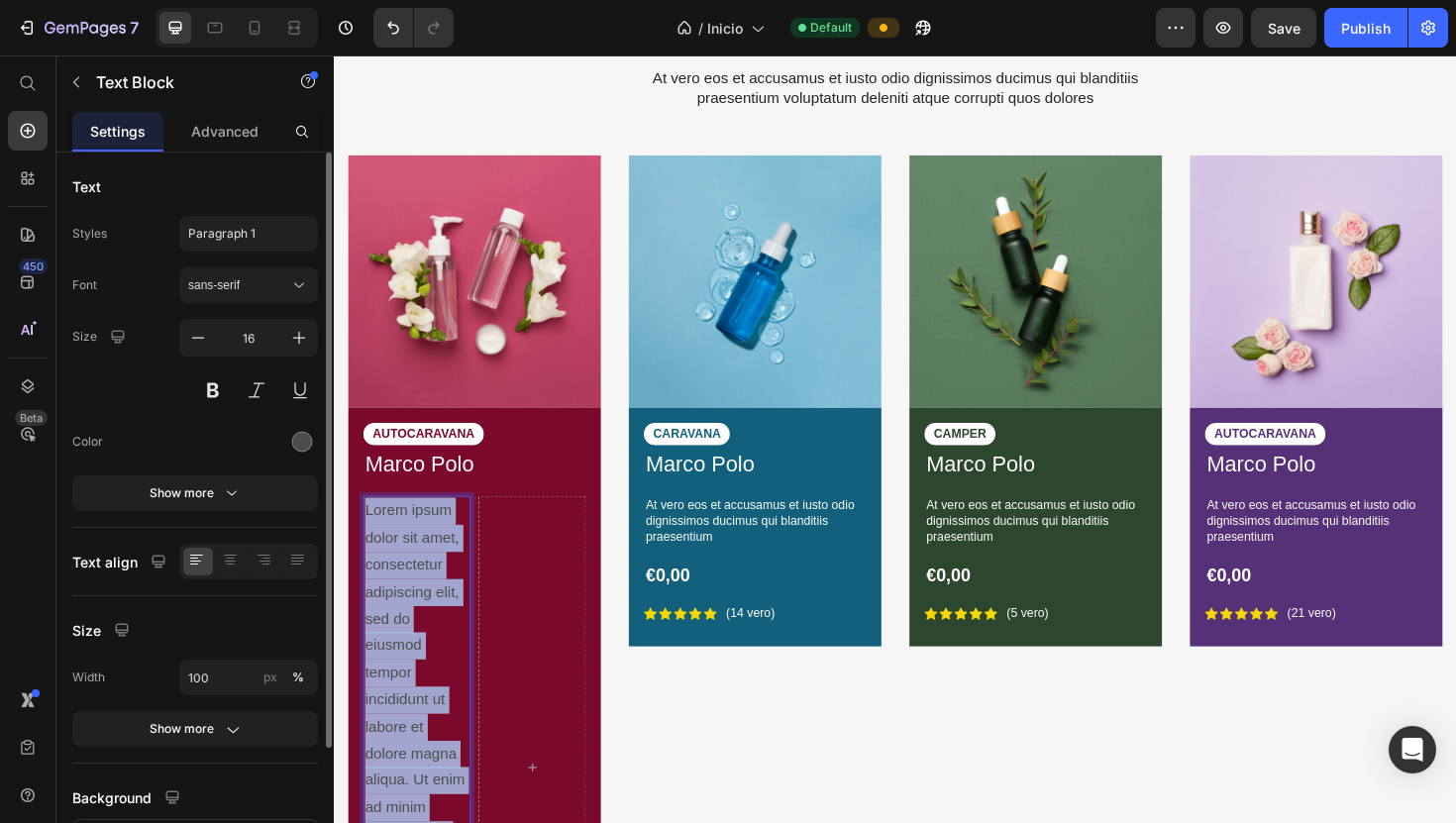 click on "Lorem ipsum dolor sit amet, consectetur adipiscing elit, sed do eiusmod tempor incididunt ut labore et dolore magna aliqua. Ut enim ad minim veniam, quis nostrud exercitation ullamco laboris nisi ut aliquip ex ea commodo consequat." at bounding box center (421, 809) 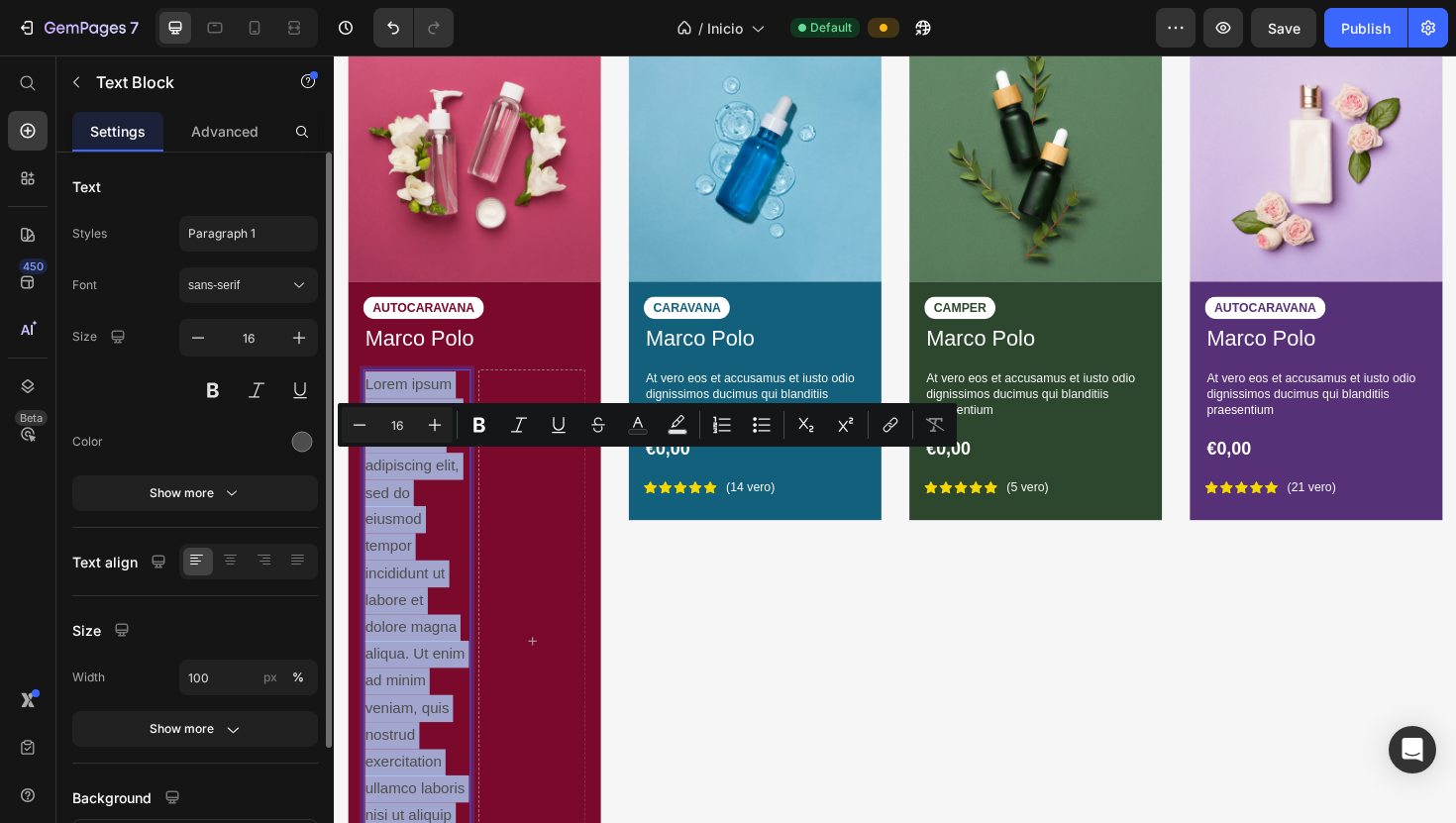 scroll, scrollTop: 7664, scrollLeft: 0, axis: vertical 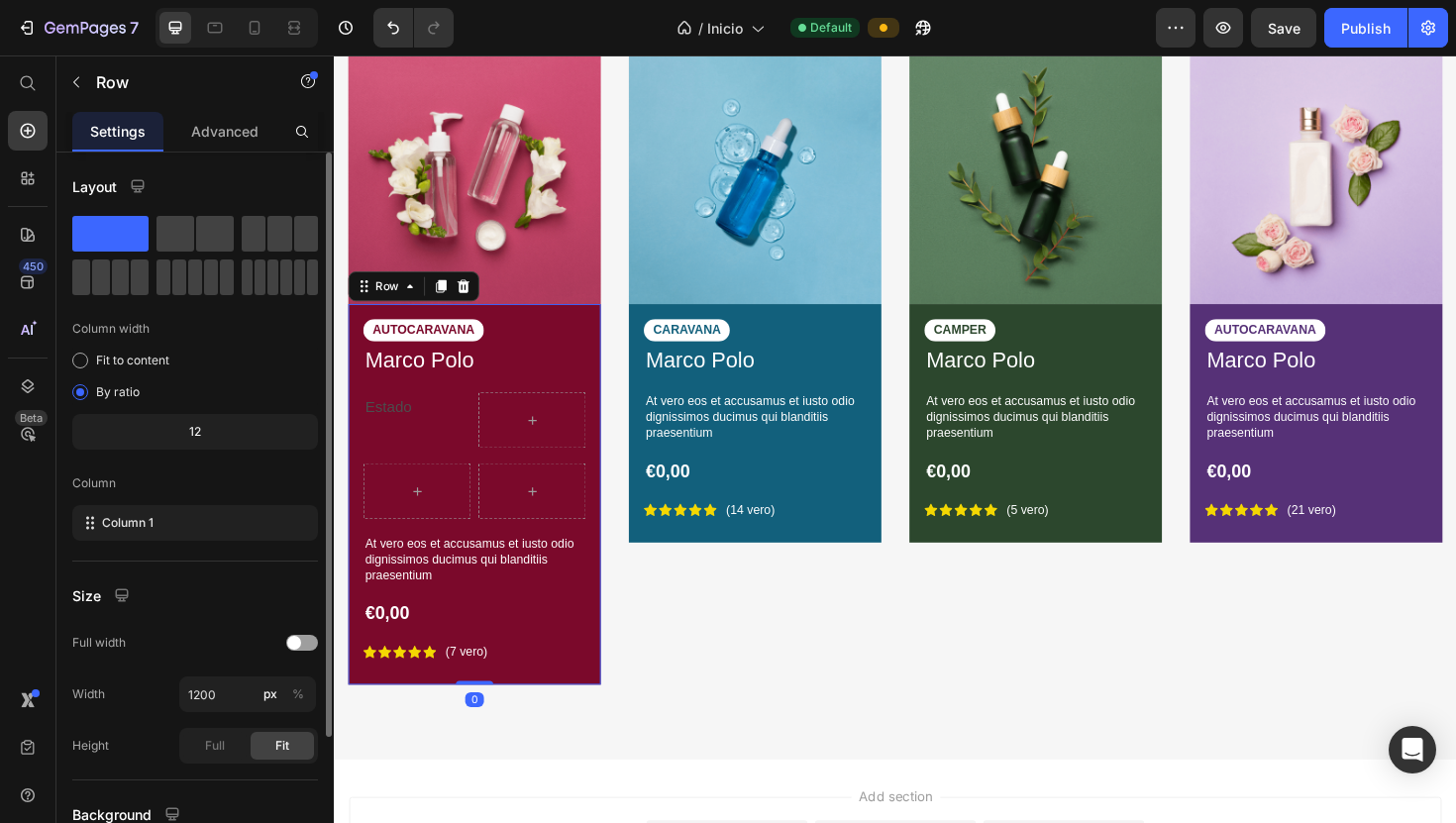 click on "AUTOCARAVANA Text Block Marco Polo Product Title Estado Text Block
Row
Row At vero eos et accusamus et iusto odio dignissimos ducimus qui blanditiis praesentium Text Block €0,00 Product Price Icon Icon Icon Icon Icon Icon List (7 vero) Text Block Row" at bounding box center (482, 524) 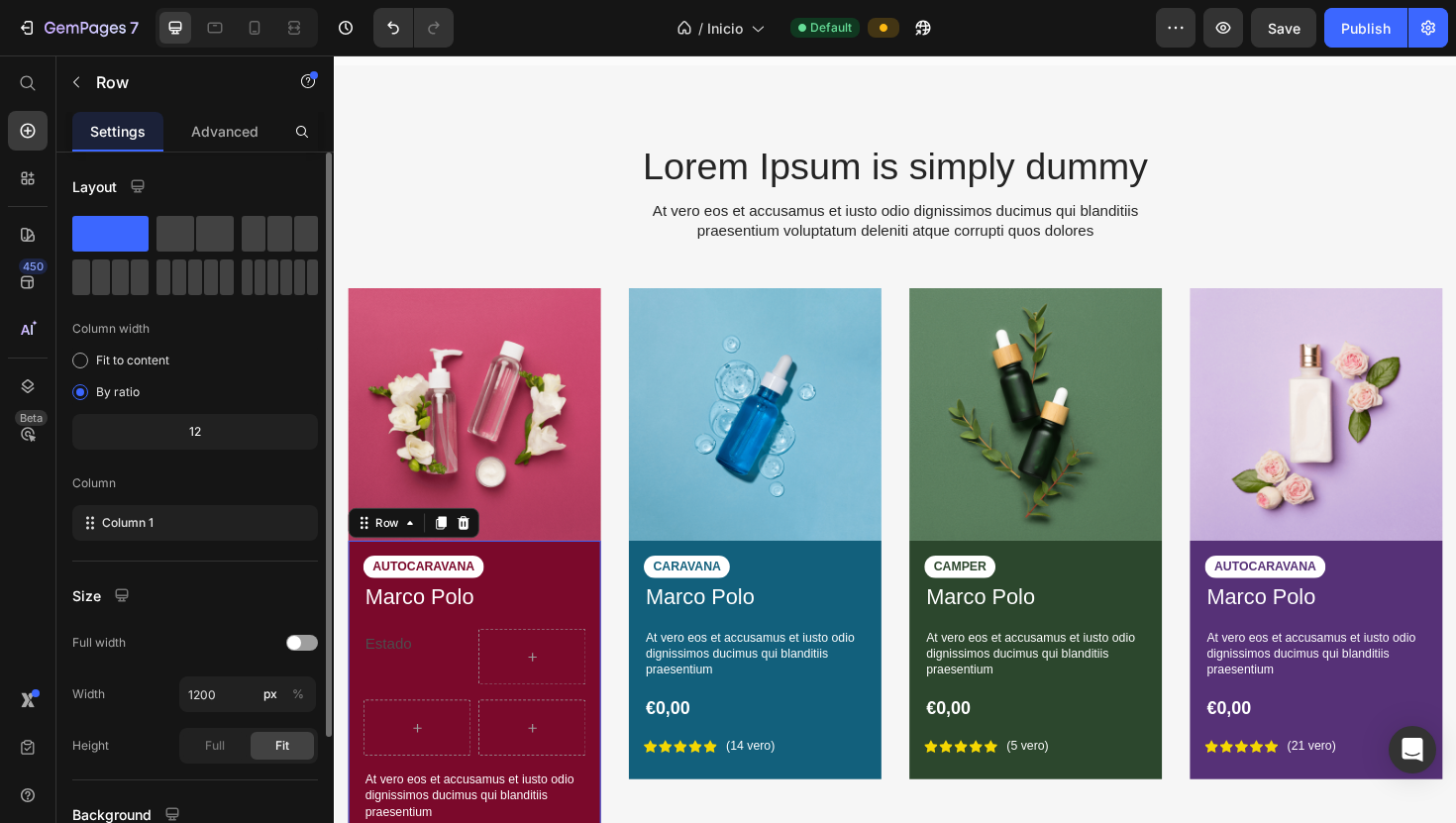 scroll, scrollTop: 7283, scrollLeft: 0, axis: vertical 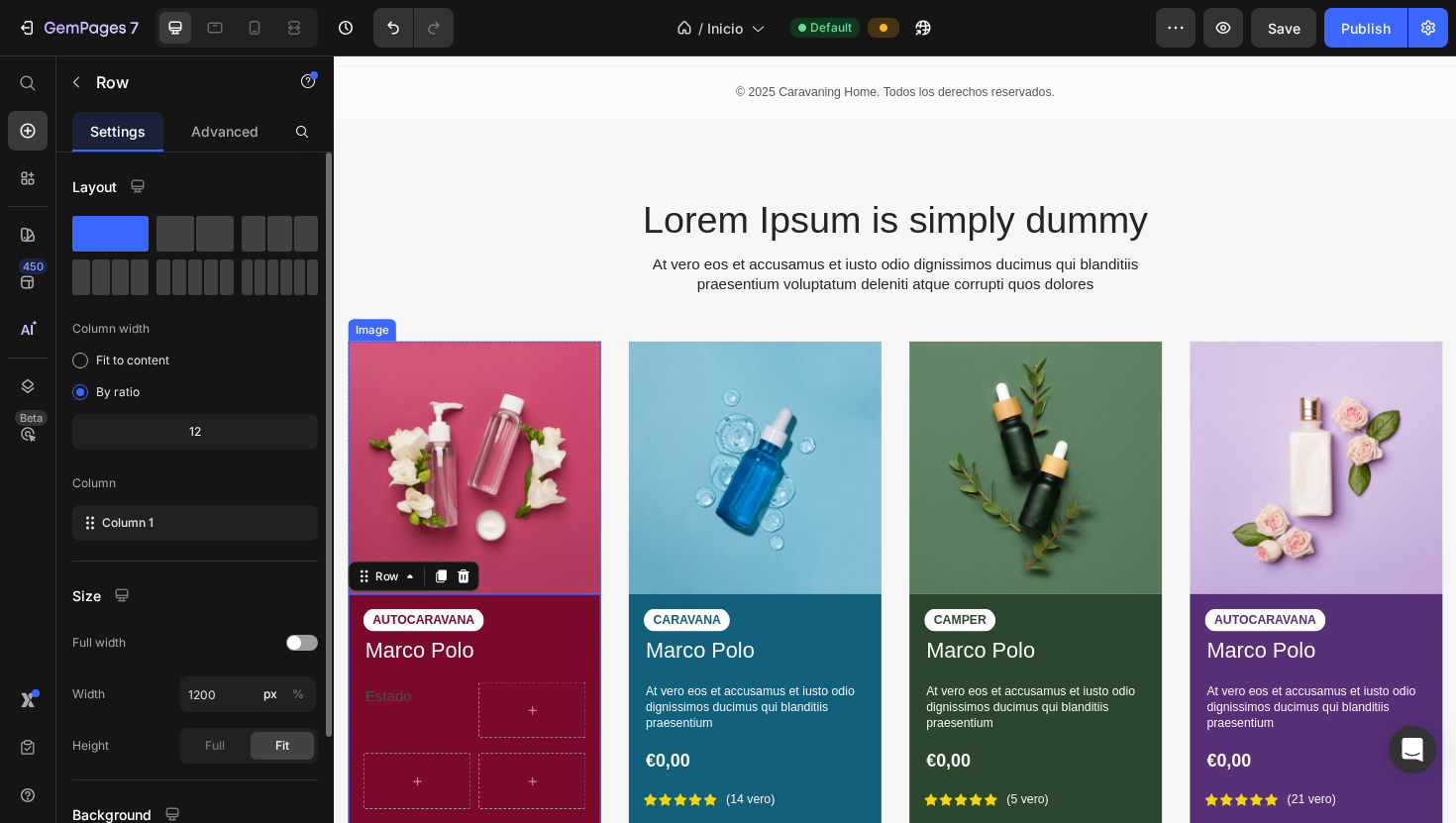 click at bounding box center [482, 492] 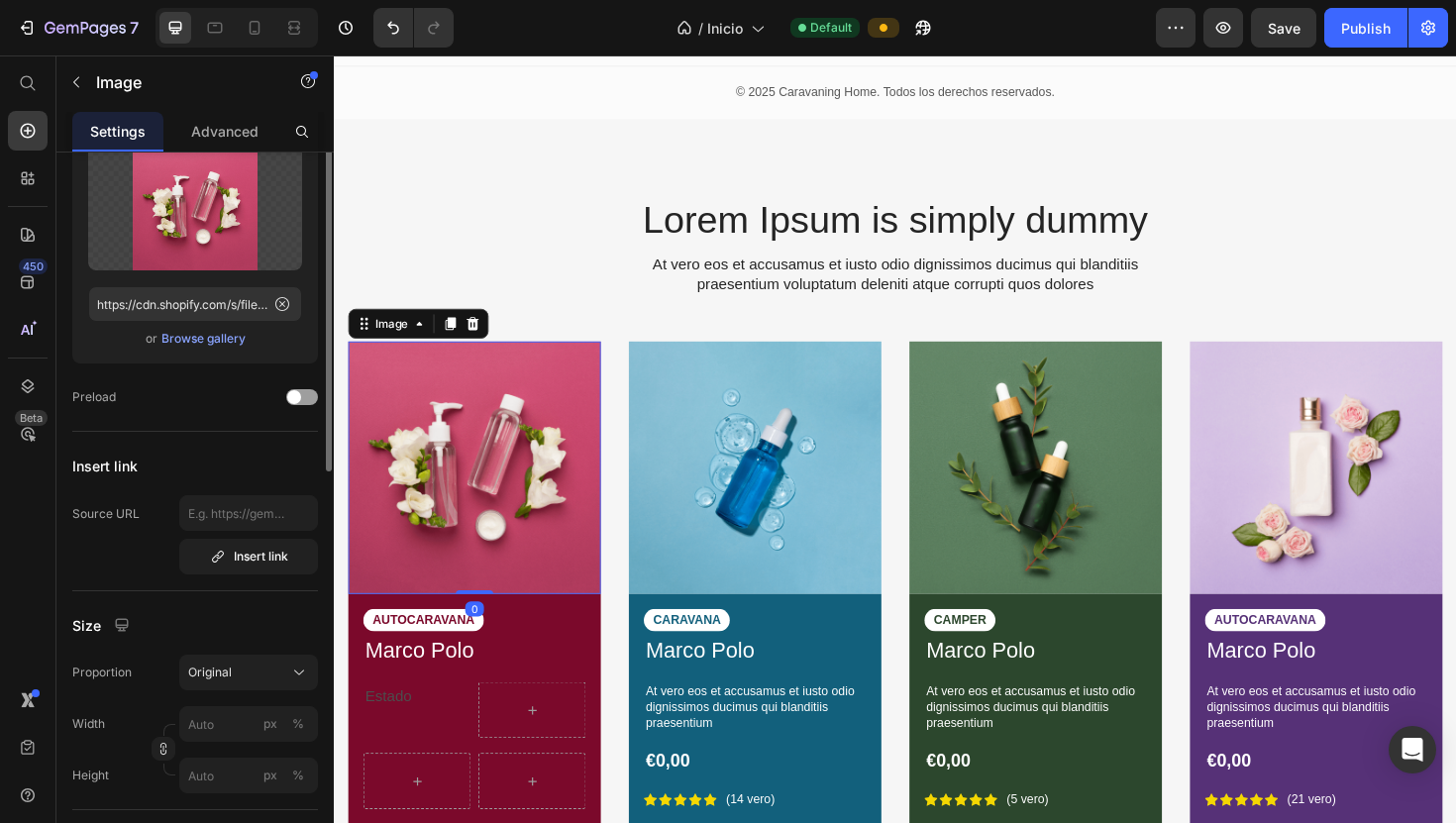 scroll, scrollTop: 160, scrollLeft: 0, axis: vertical 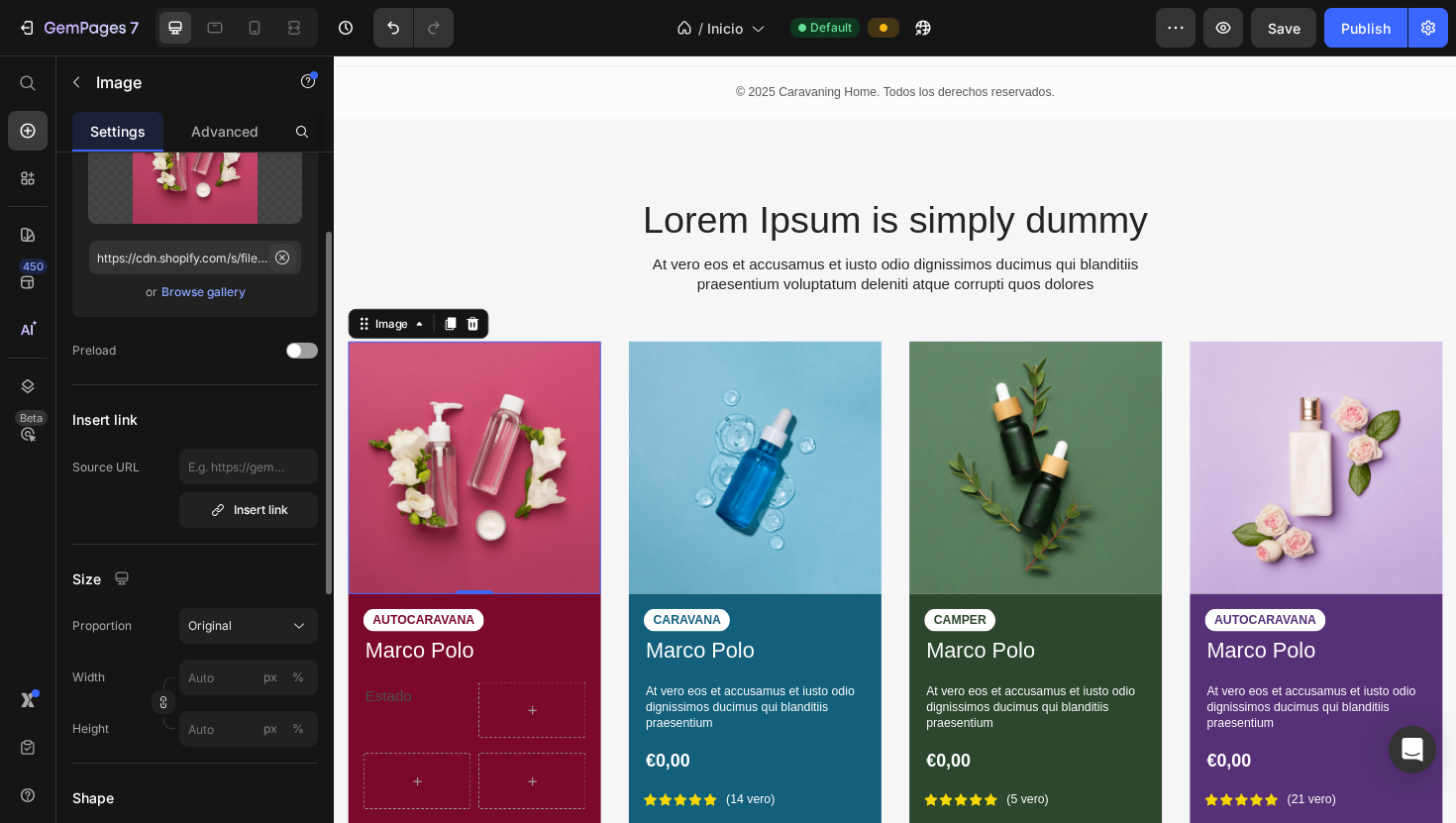 click 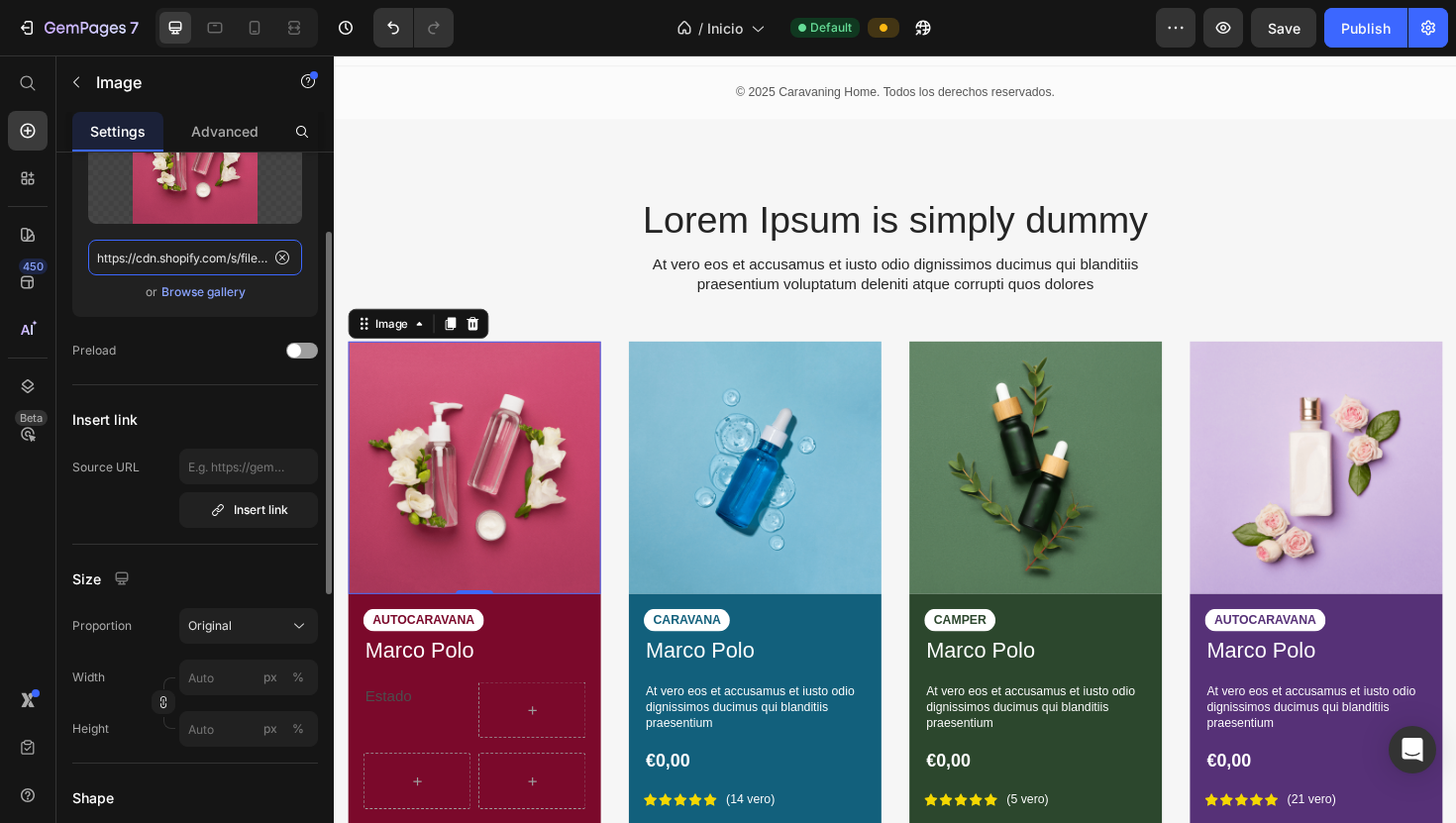 type 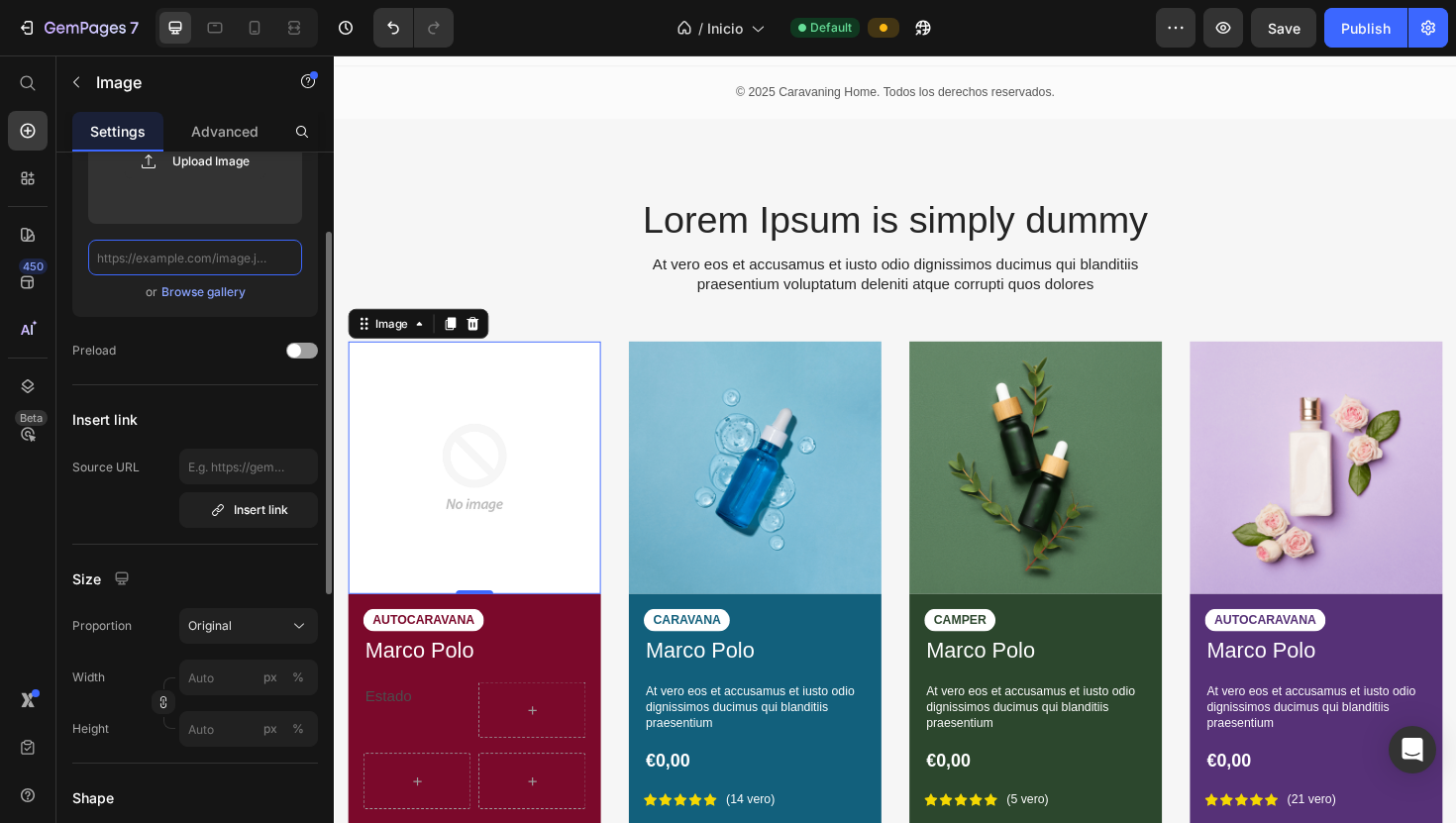 scroll, scrollTop: 0, scrollLeft: 0, axis: both 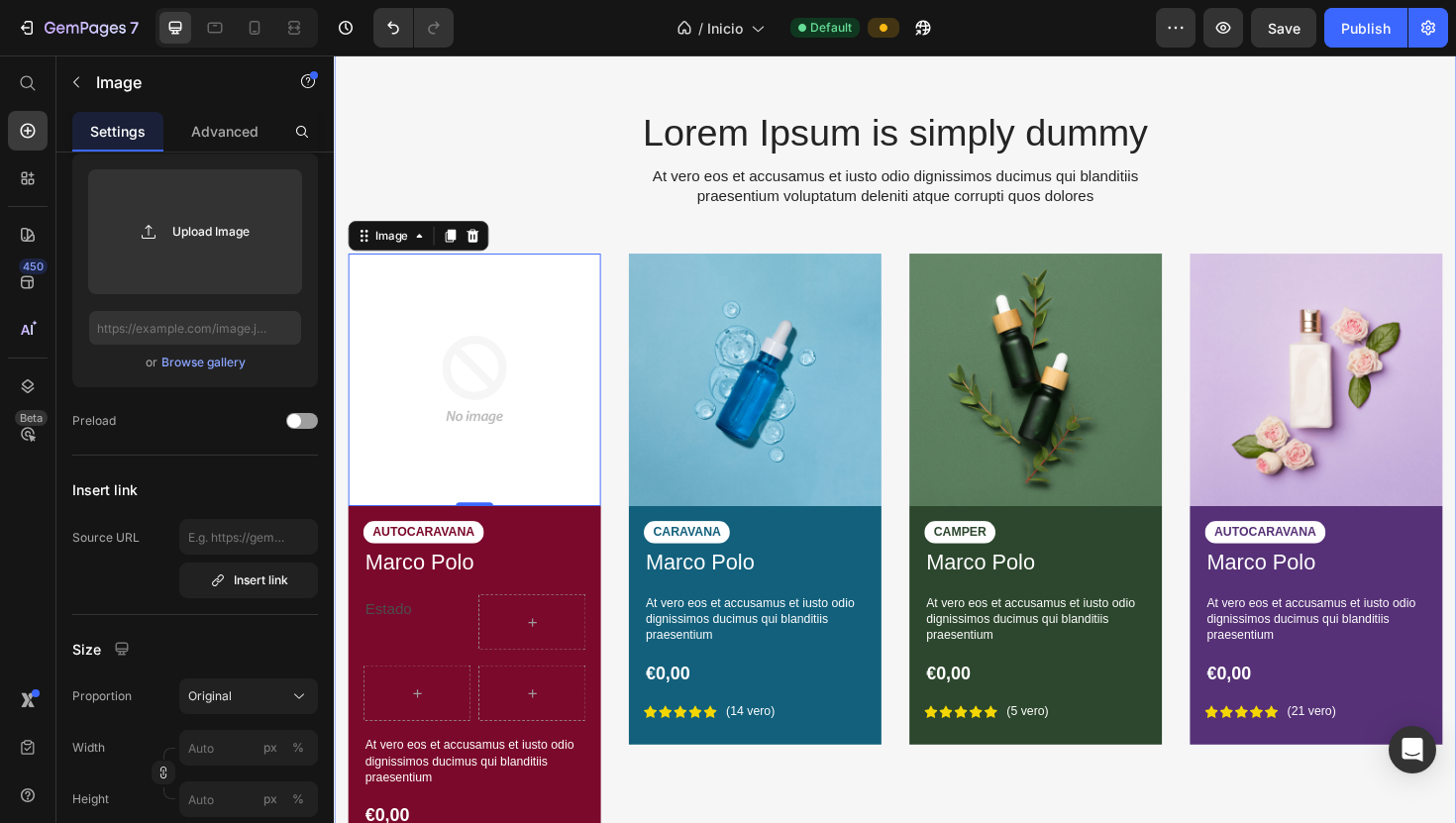click on "Lorem Ipsum is simply dummy Heading At vero eos et accusamus et iusto odio dignissimos ducimus qui blanditiis praesentium voluptatum deleniti atque corrupti quos dolores Text Block Row Image   0 AUTOCARAVANA Text Block Marco Polo Product Title Estado Text Block
Row
Row At vero eos et accusamus et iusto odio dignissimos ducimus qui blanditiis praesentium Text Block €0,00 Product Price Icon Icon Icon Icon Icon Icon List (7 vero) Text Block Row Row Product Image CARAVANA Text Block Marco Polo Product Title At vero eos et accusamus et iusto odio dignissimos ducimus qui blanditiis praesentium Text Block €0,00 Product Price Icon Icon Icon Icon Icon Icon List (14 vero) Text Block Row Row Product Image CAMPER Text Block Marco Polo Product Title At vero eos et accusamus et iusto odio dignissimos ducimus qui blanditiis praesentium Text Block €0,00 Product Price Icon Icon Icon Icon Icon Icon List (5 vero) Text Block Row Row Product Image AUTOCARAVANA €0,00" at bounding box center (928, 538) 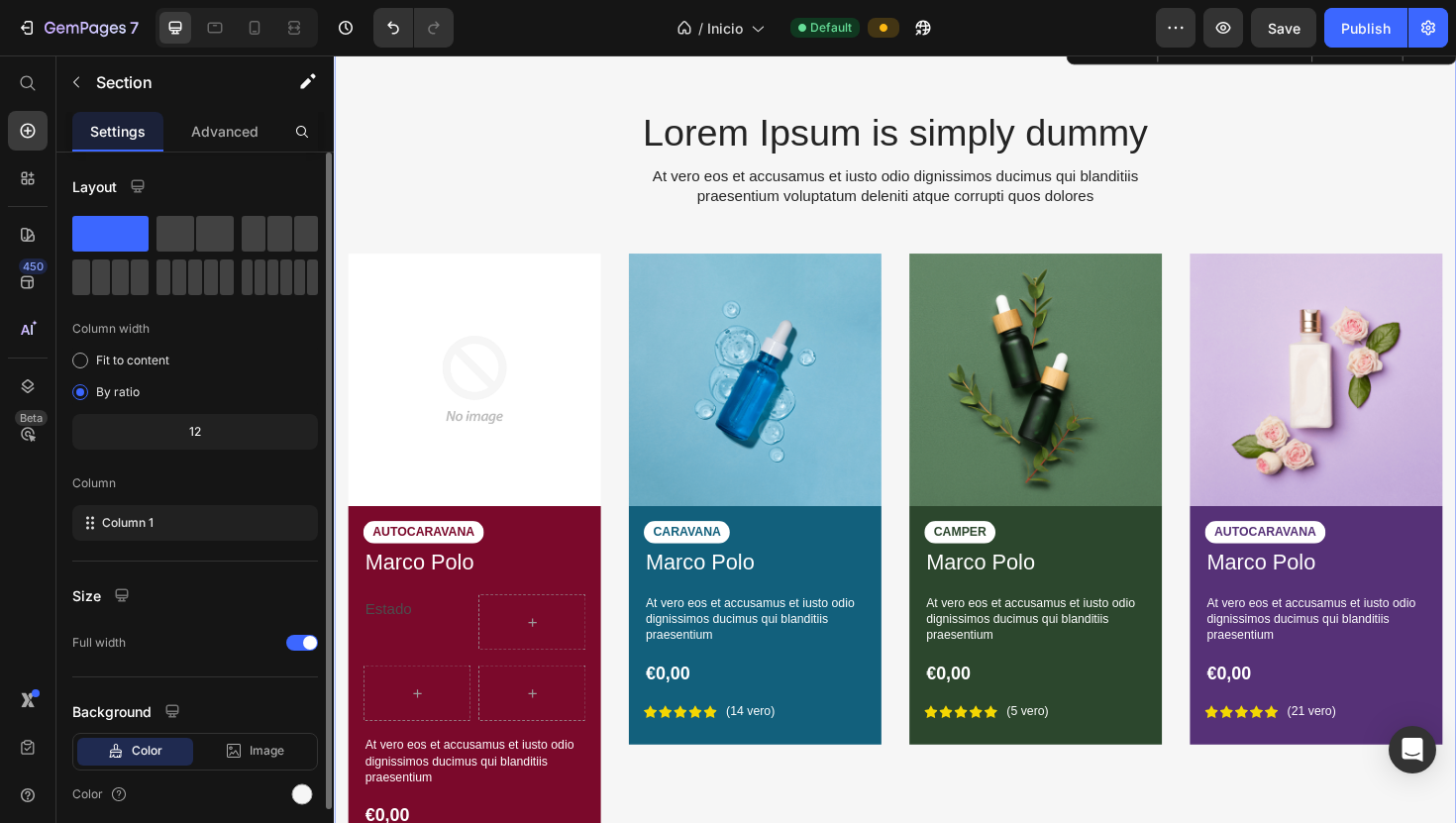 click on "Lorem Ipsum is simply dummy Heading At vero eos et accusamus et iusto odio dignissimos ducimus qui blanditiis praesentium voluptatum deleniti atque corrupti quos dolores Text Block" at bounding box center (928, 171) 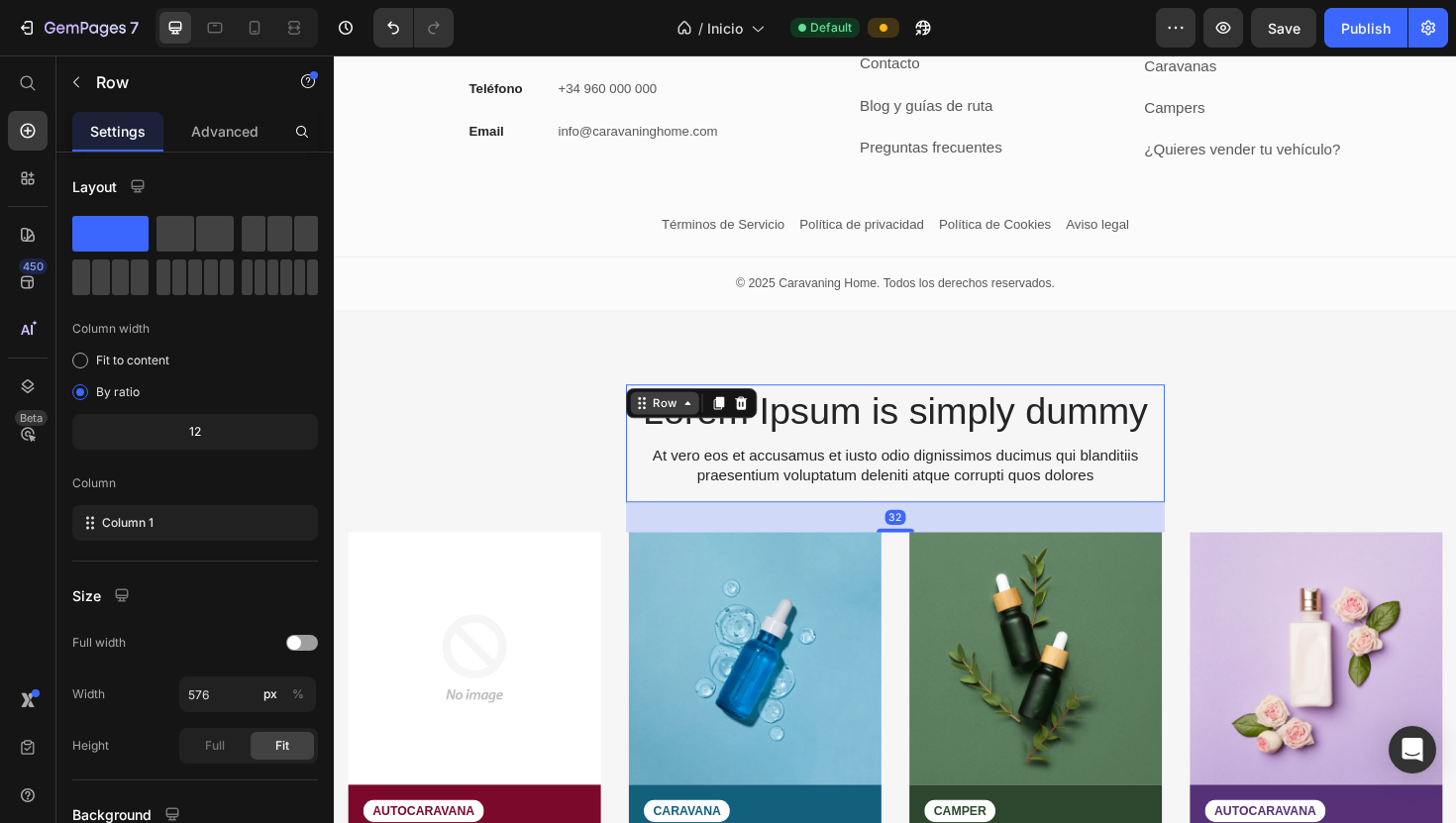 scroll, scrollTop: 6925, scrollLeft: 0, axis: vertical 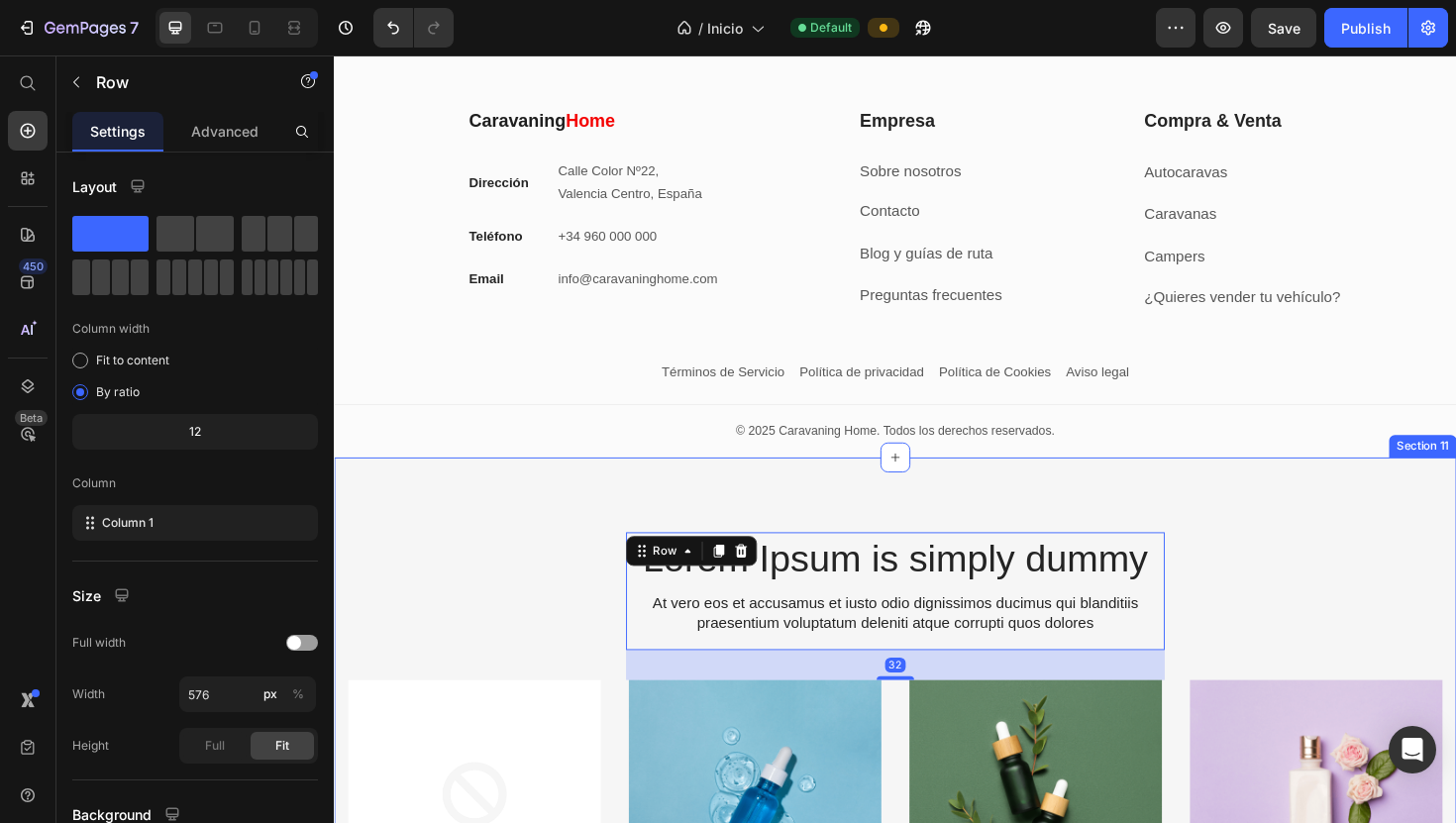 click on "Lorem Ipsum is simply dummy Heading At vero eos et accusamus et iusto odio dignissimos ducimus qui blanditiis praesentium voluptatum deleniti atque corrupti quos dolores Text Block Row   32 Image AUTOCARAVANA Text Block Marco Polo Product Title Estado Text Block
Row
Row At vero eos et accusamus et iusto odio dignissimos ducimus qui blanditiis praesentium Text Block €0,00 Product Price Icon Icon Icon Icon Icon Icon List (7 vero) Text Block Row Row Product Image CARAVANA Text Block Marco Polo Product Title At vero eos et accusamus et iusto odio dignissimos ducimus qui blanditiis praesentium Text Block €0,00 Product Price Icon Icon Icon Icon Icon Icon List (14 vero) Text Block Row Row Product Image CAMPER Text Block Marco Polo Product Title At vero eos et accusamus et iusto odio dignissimos ducimus qui blanditiis praesentium Text Block €0,00 Product Price Icon Icon Icon Icon Icon Icon List (5 vero) Text Block Row Row Product Image AUTOCARAVANA €0,00" at bounding box center (928, 974) 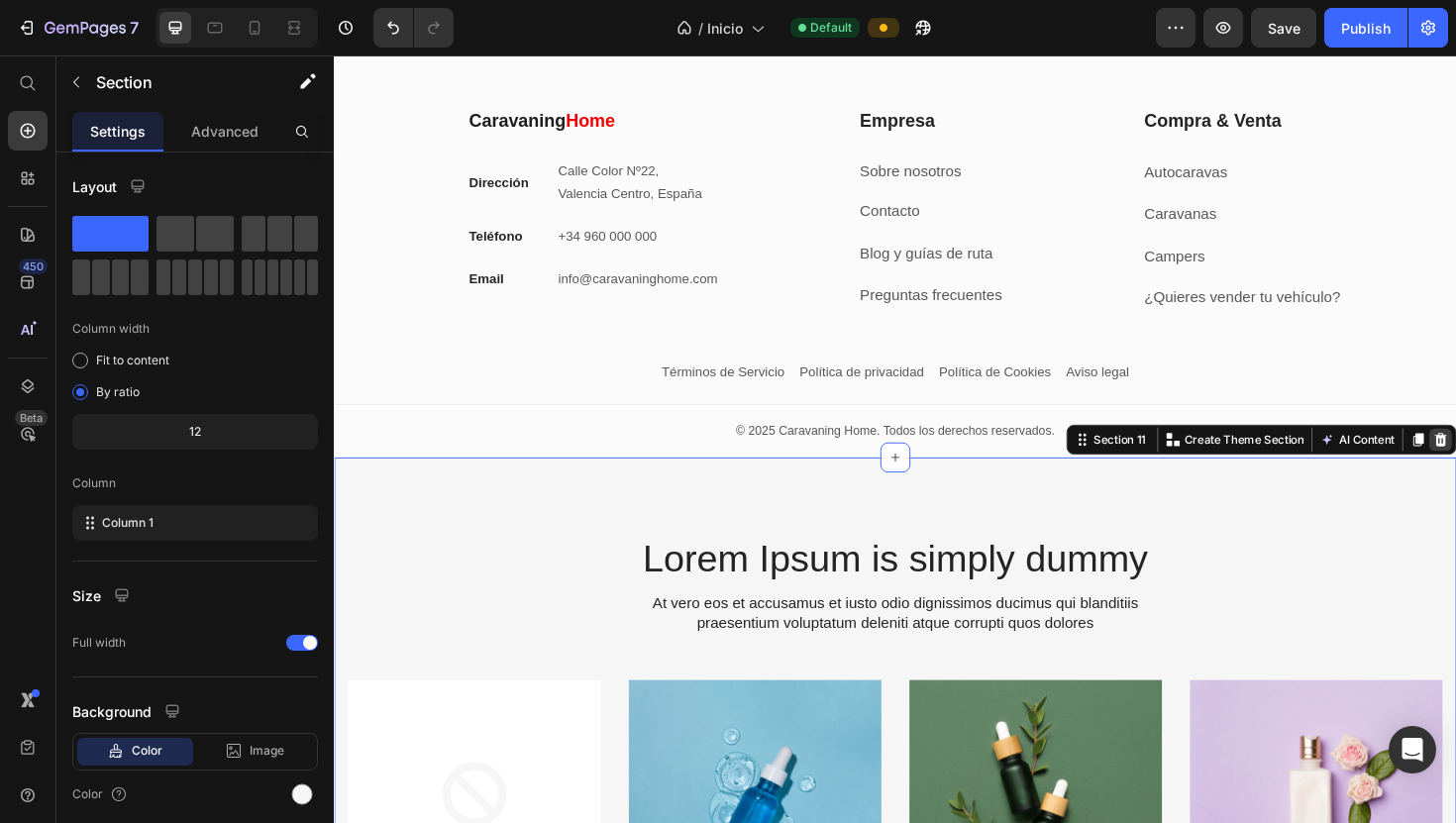 click 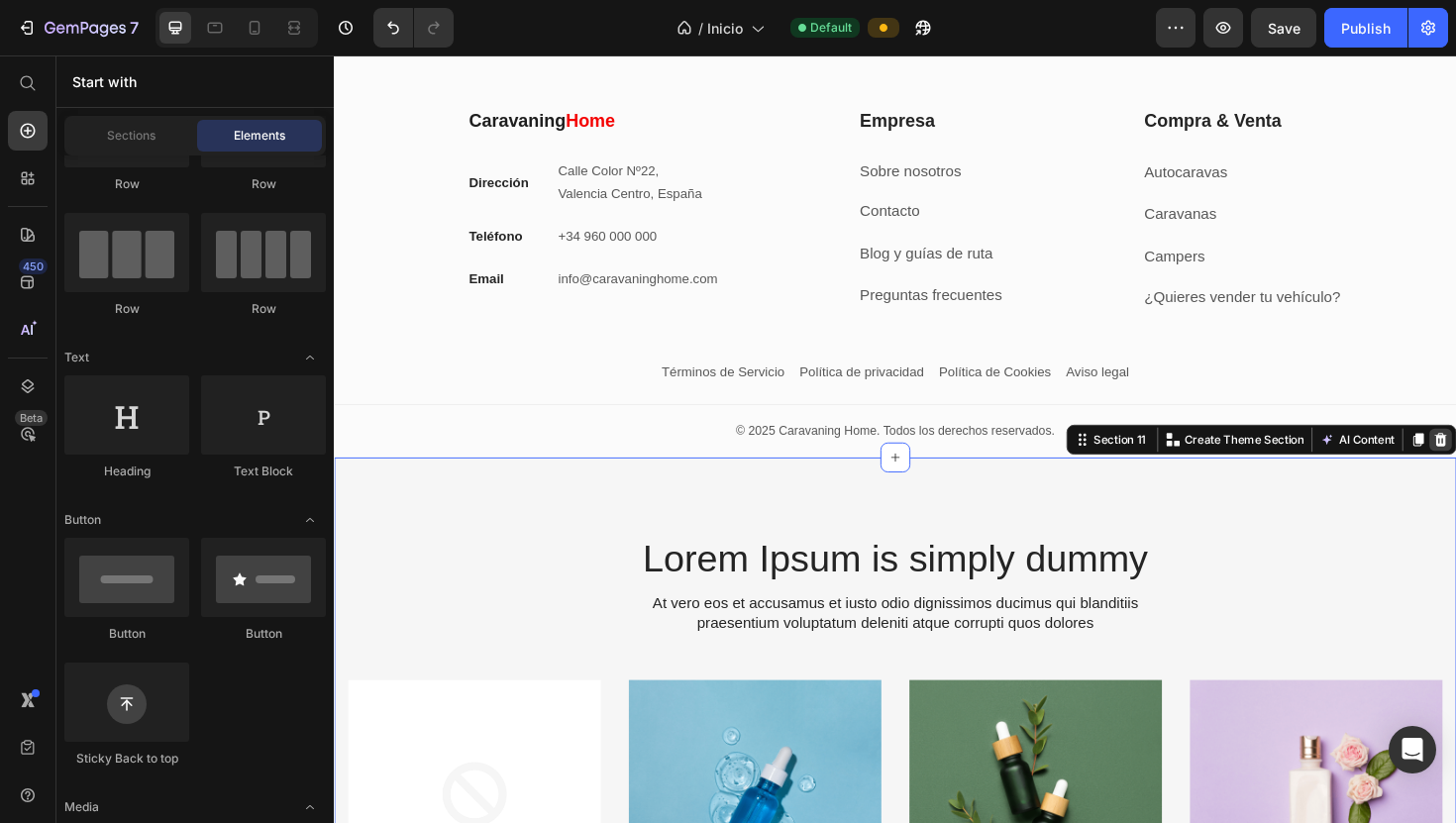 scroll, scrollTop: 6823, scrollLeft: 0, axis: vertical 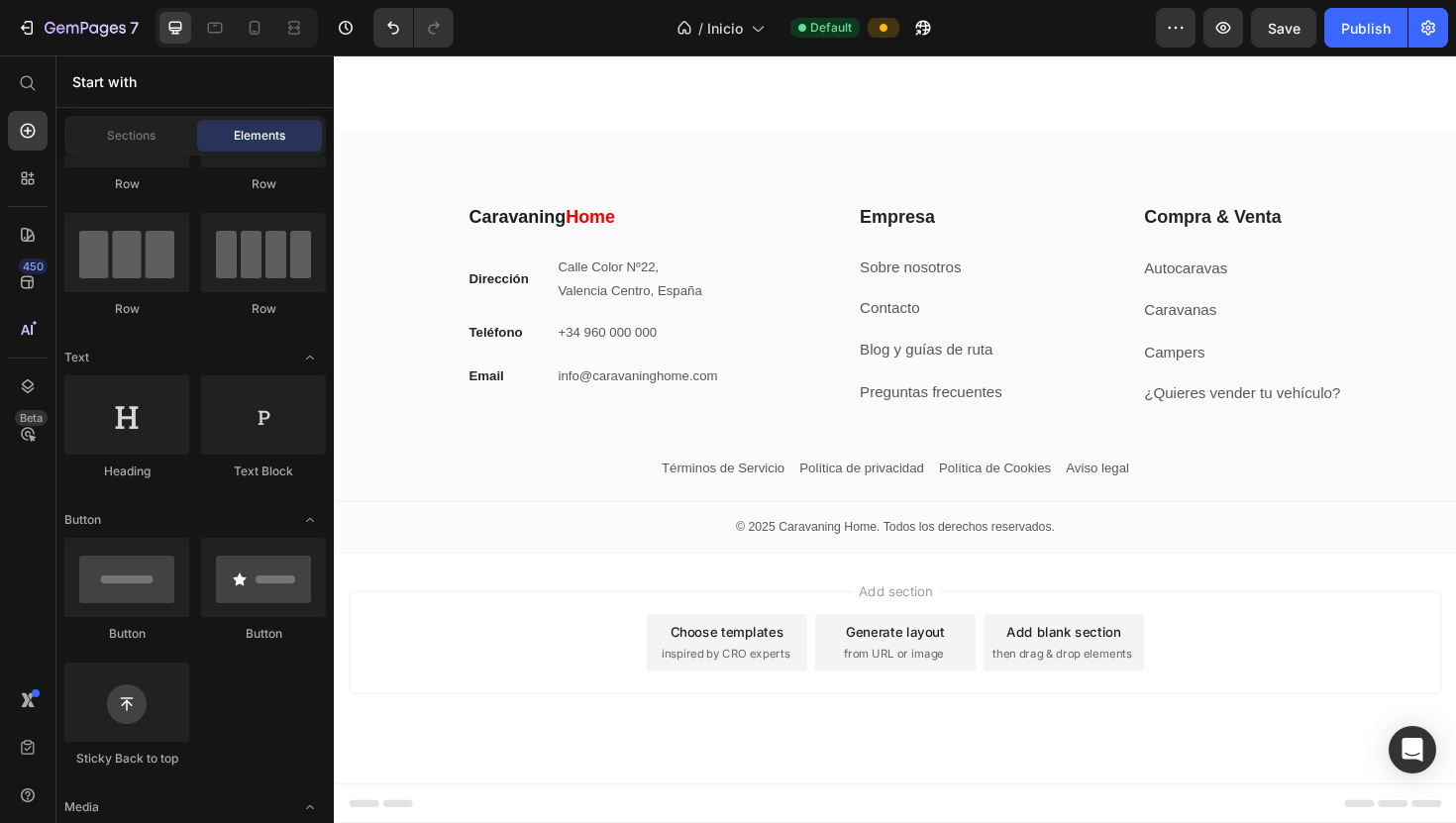 click on "Choose templates" at bounding box center [750, 666] 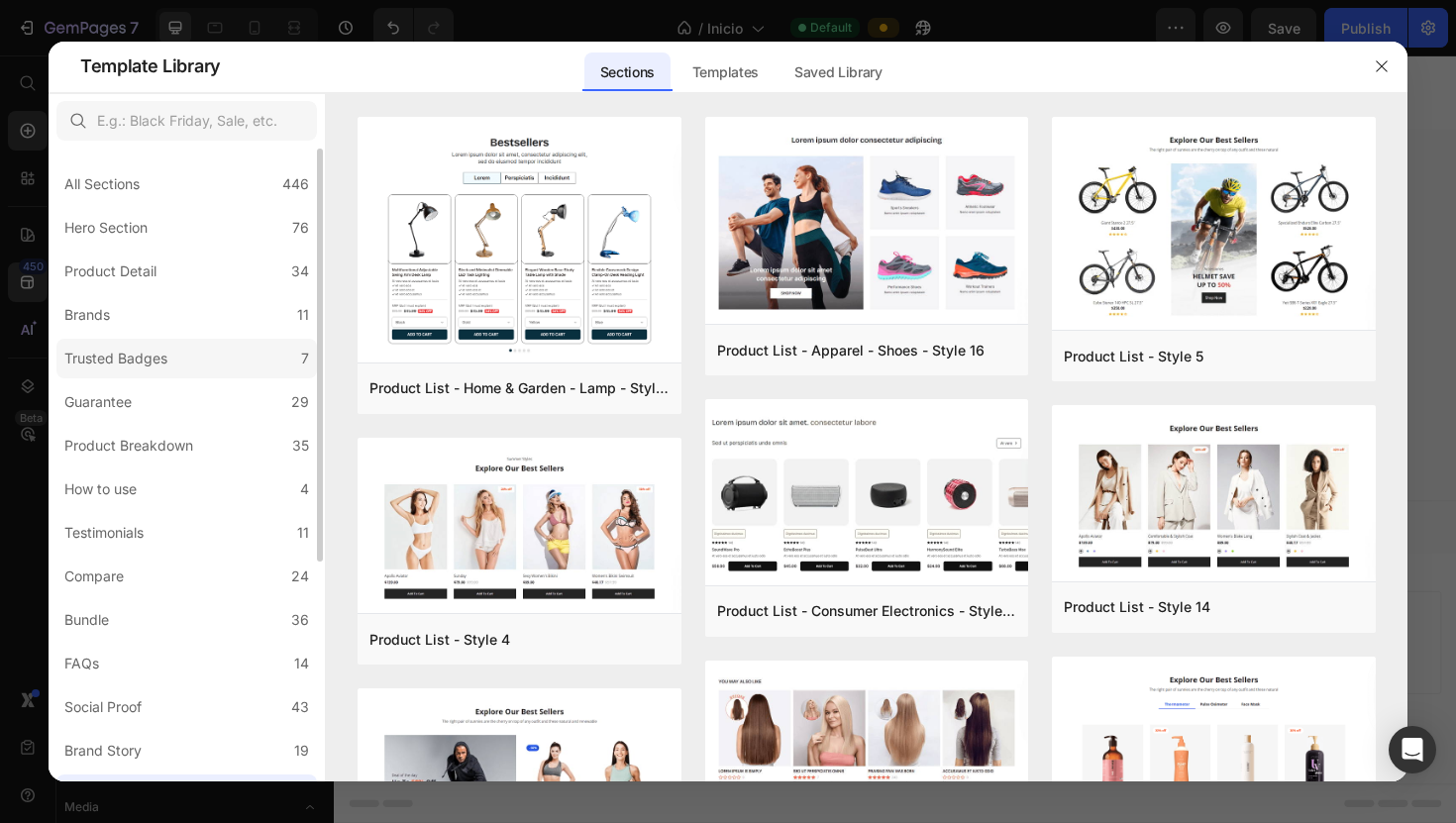 click on "Trusted Badges" at bounding box center (116, 359) 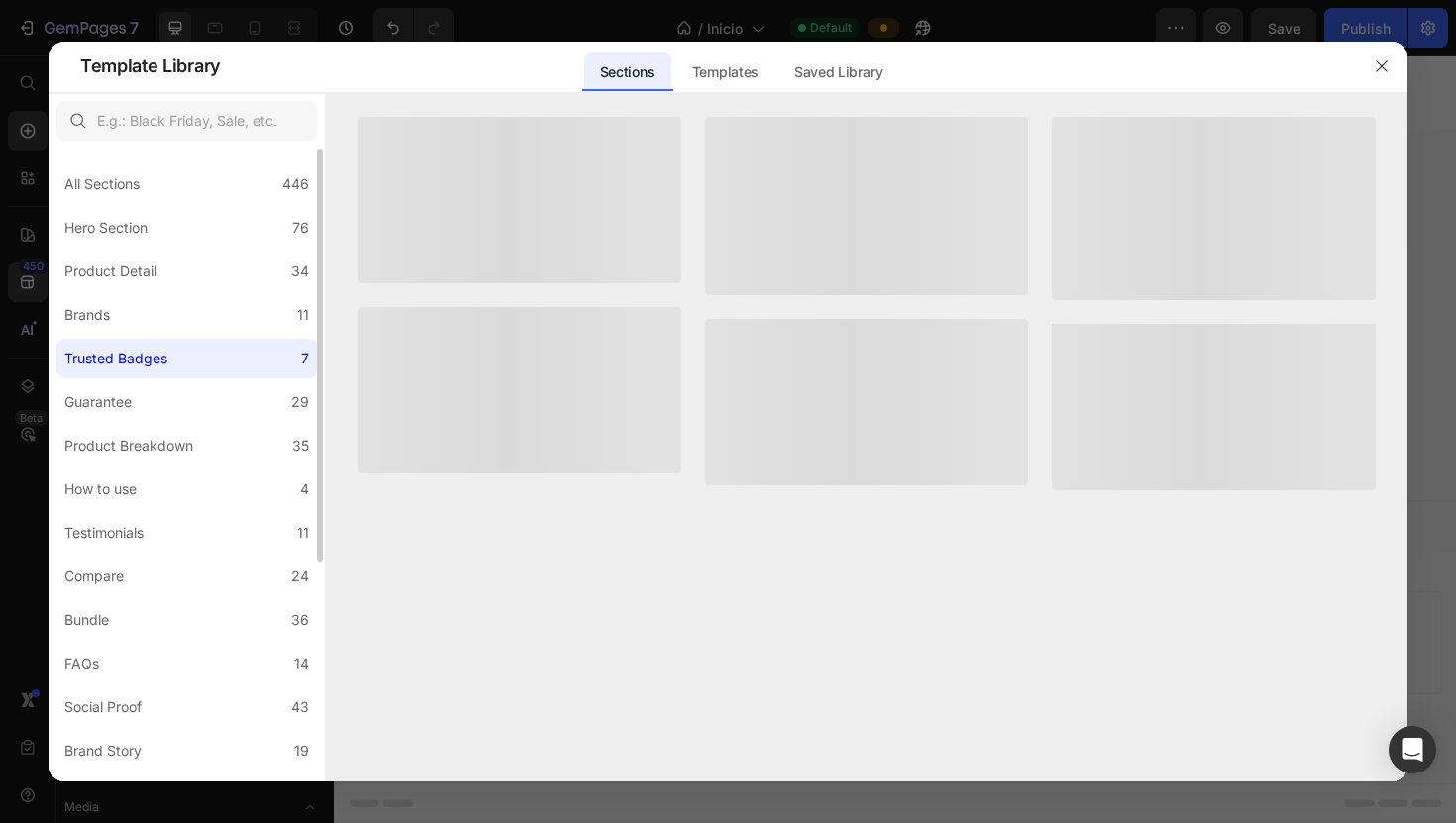 click on "All Sections 446 Hero Section 76 Product Detail 34 Brands 11 Trusted Badges 7 Guarantee 29 Product Breakdown 35 How to use 4 Testimonials 11 Compare 24 Bundle 36 FAQs 14 Social Proof 43 Brand Story 19 Product List 22 Collection 19 Blog List 3 Contact 10 Sticky Add to Cart 11 Custom Footer 15 Mobile Focused 27 Announcement Bar 7" at bounding box center [186, 634] 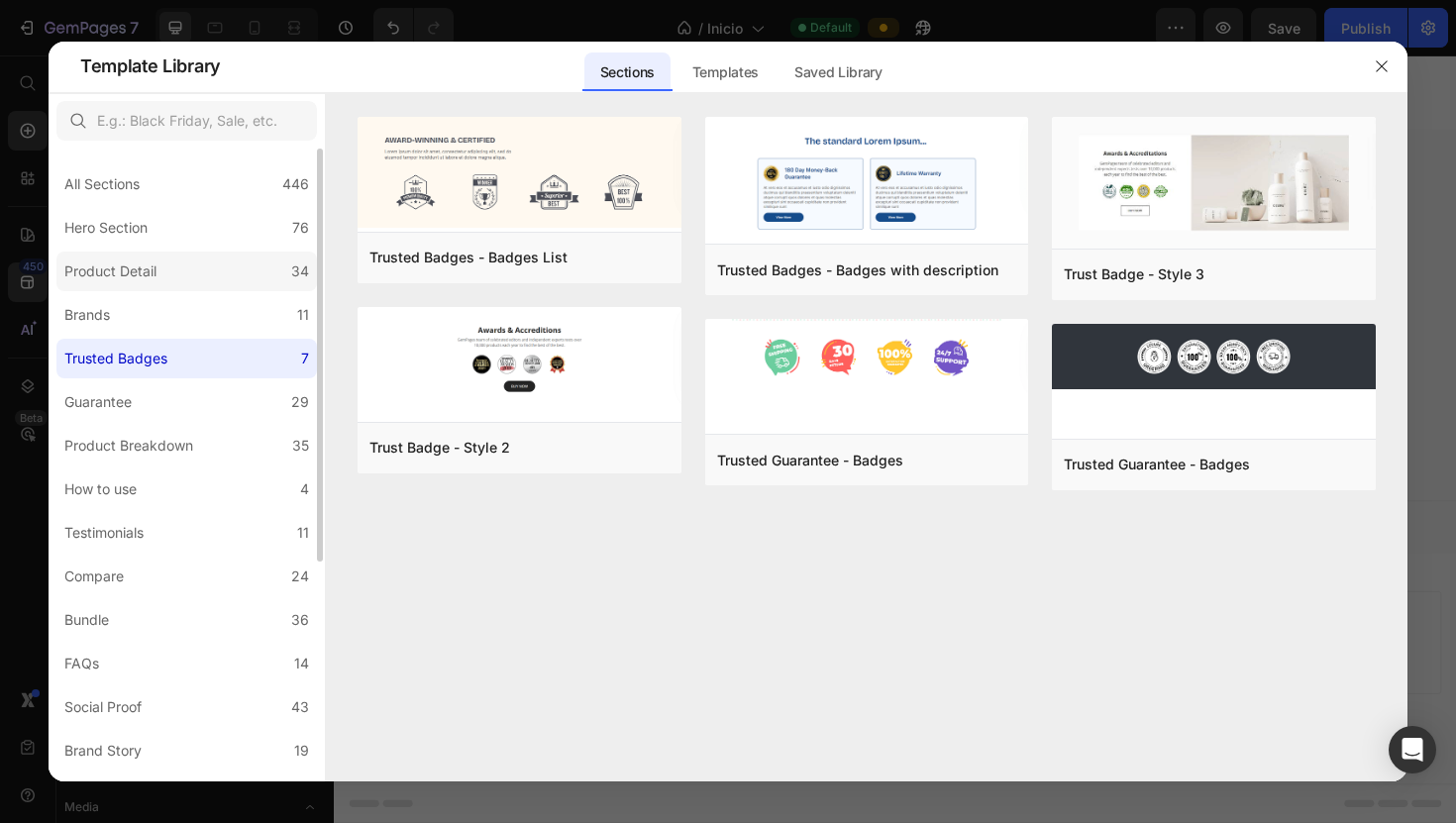 click on "Product Detail" at bounding box center (114, 271) 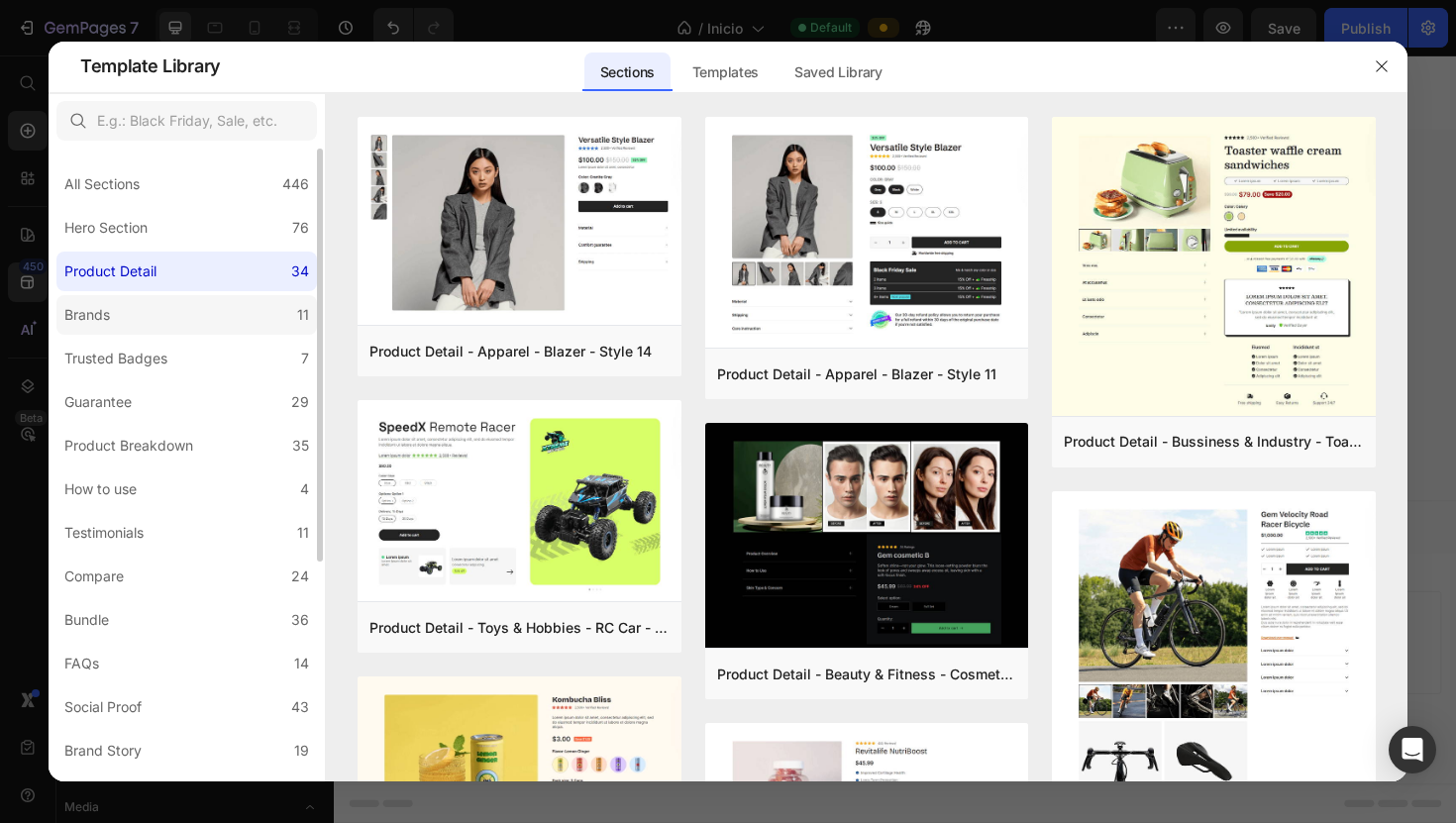 click on "Brands 11" 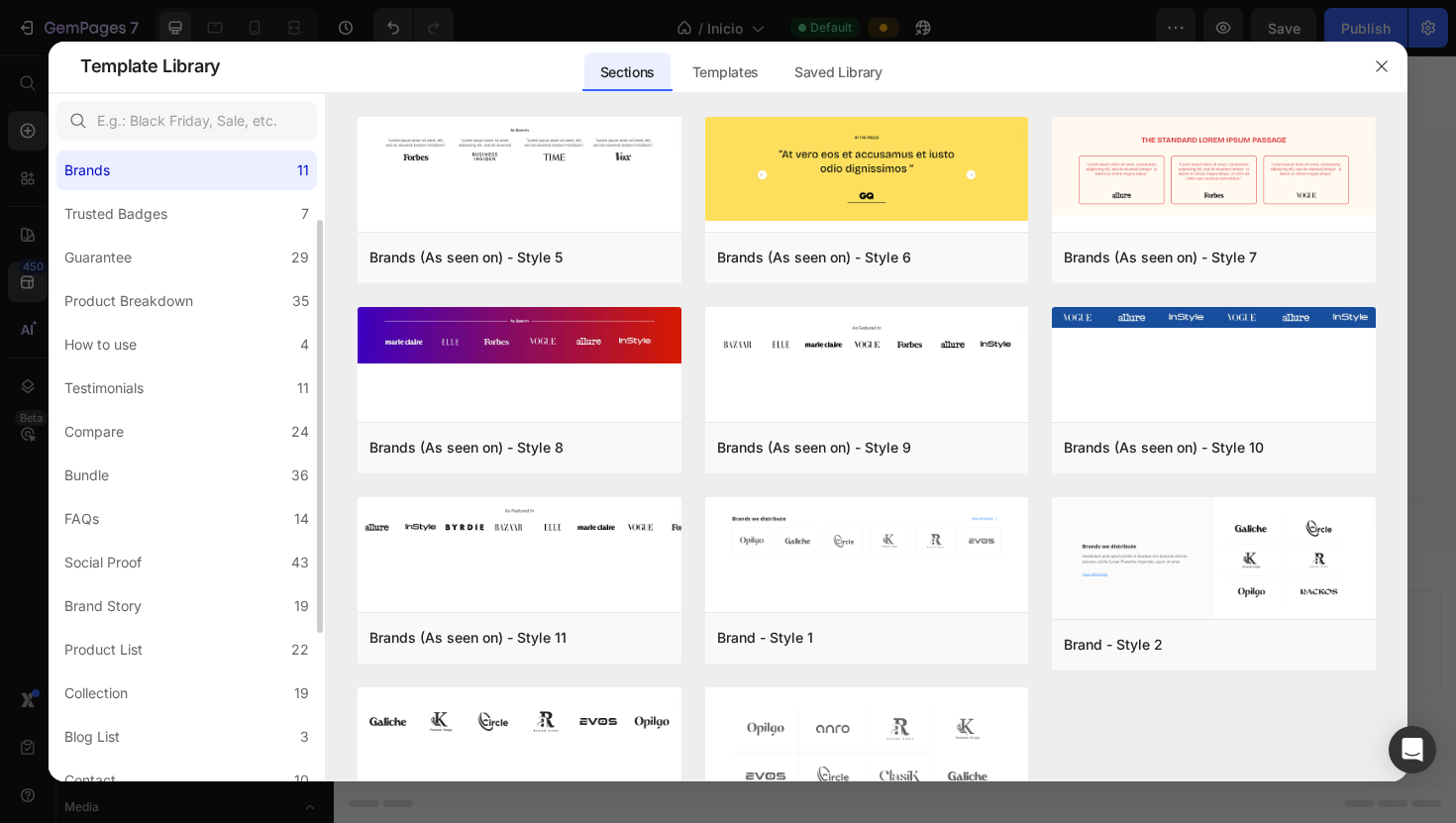 scroll, scrollTop: 170, scrollLeft: 0, axis: vertical 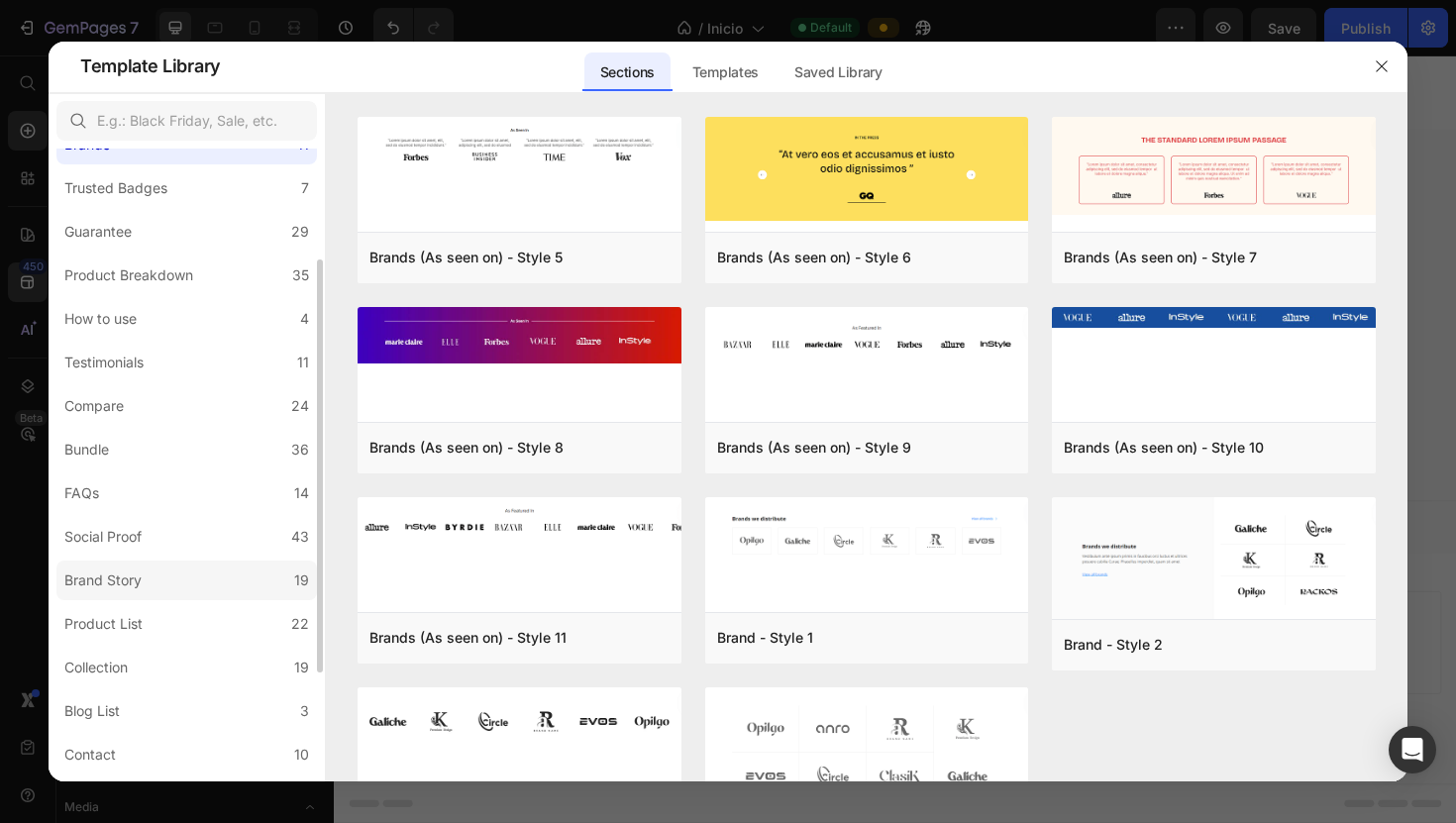 click on "Brand Story 19" 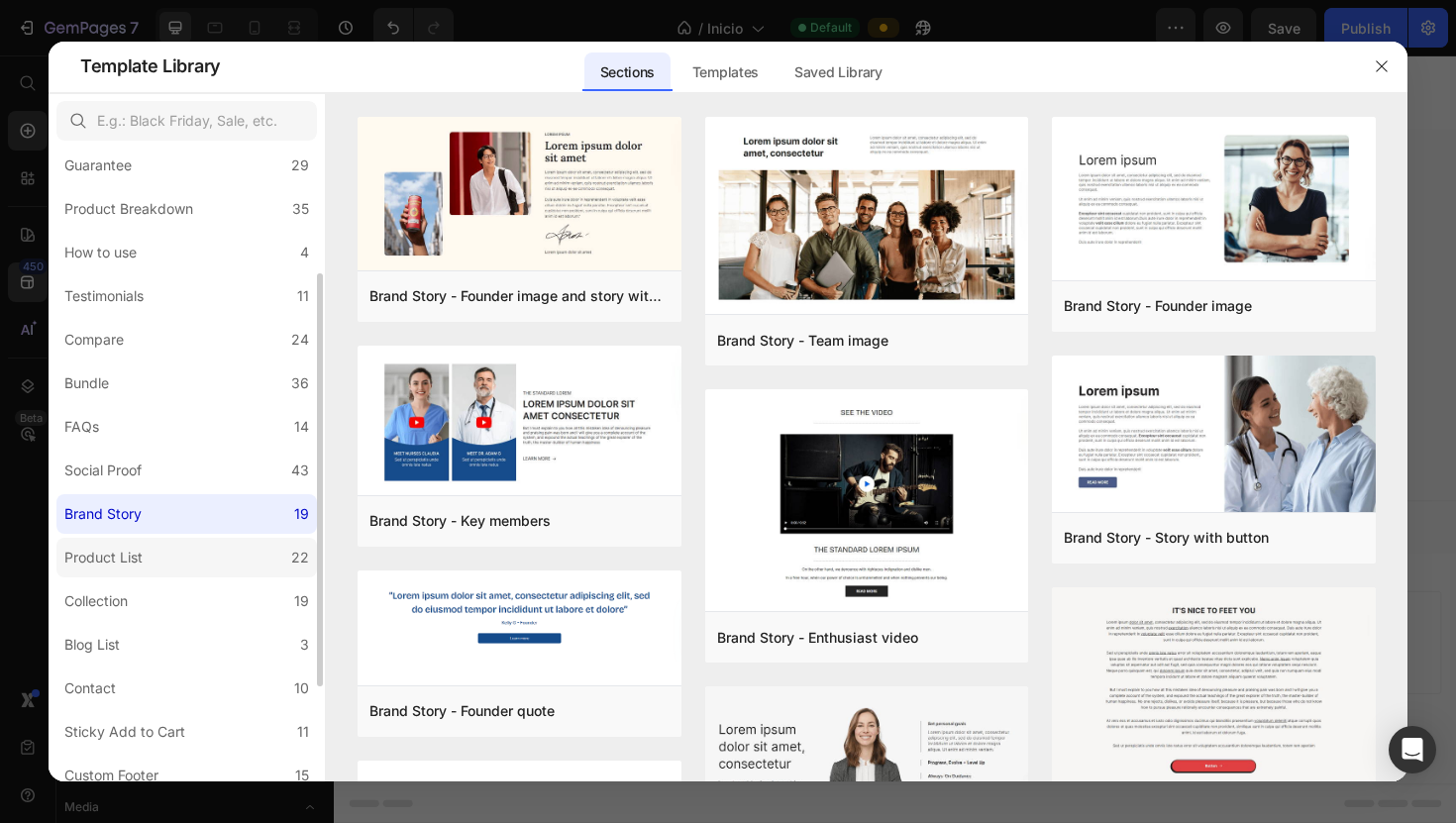 scroll, scrollTop: 243, scrollLeft: 0, axis: vertical 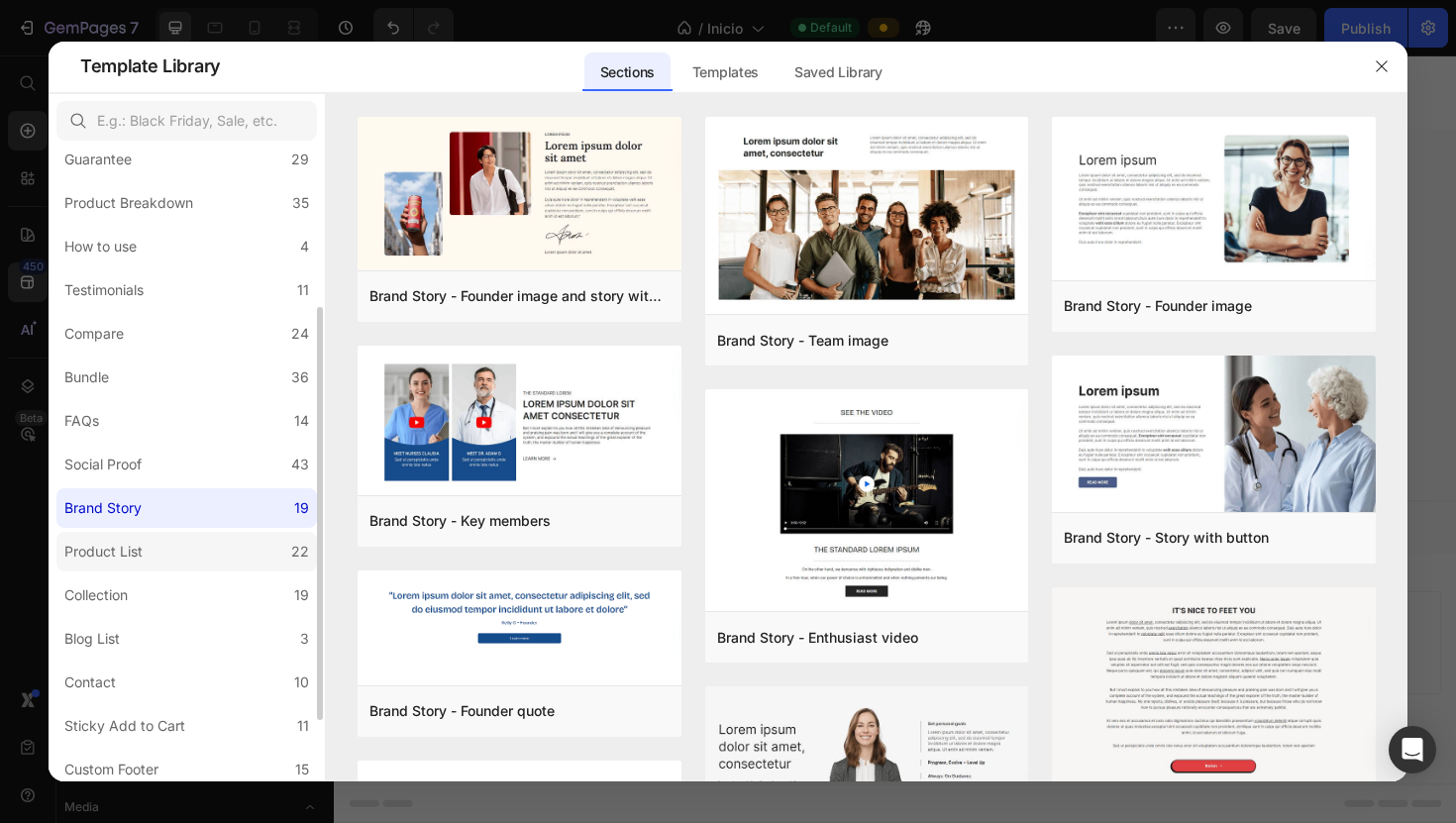 click on "Product List" at bounding box center (103, 552) 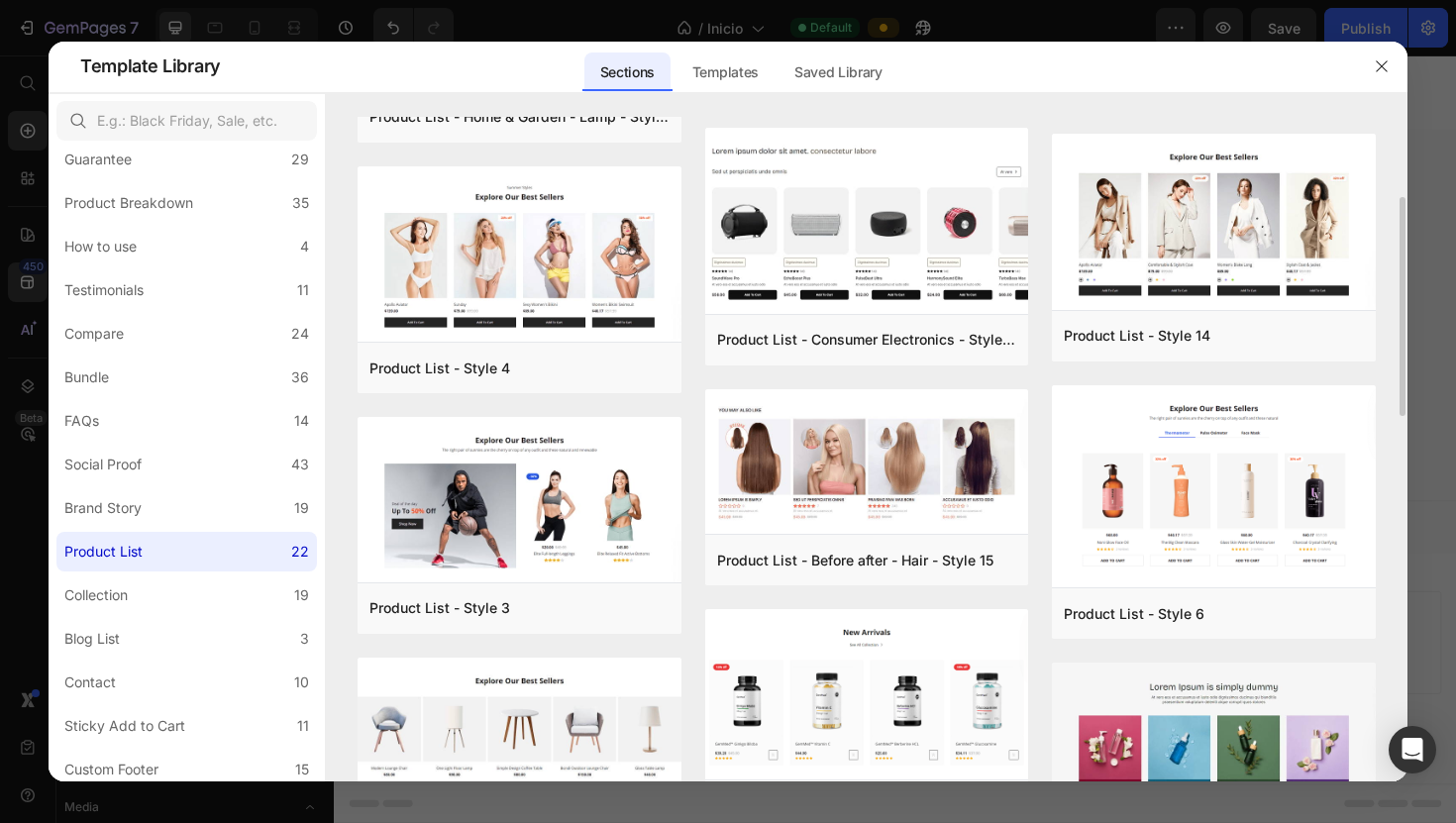 scroll, scrollTop: 264, scrollLeft: 0, axis: vertical 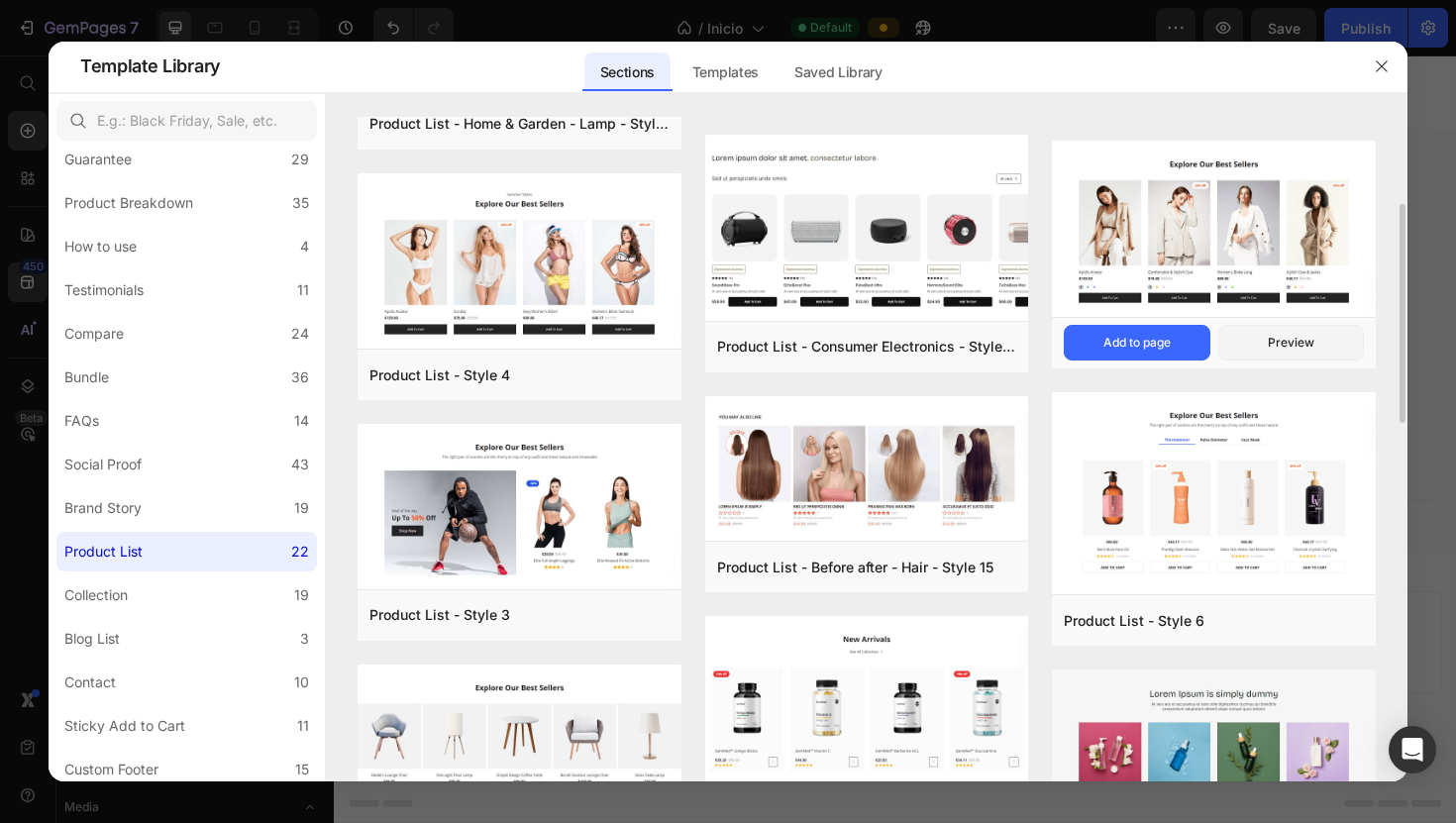 click at bounding box center (1213, 231) 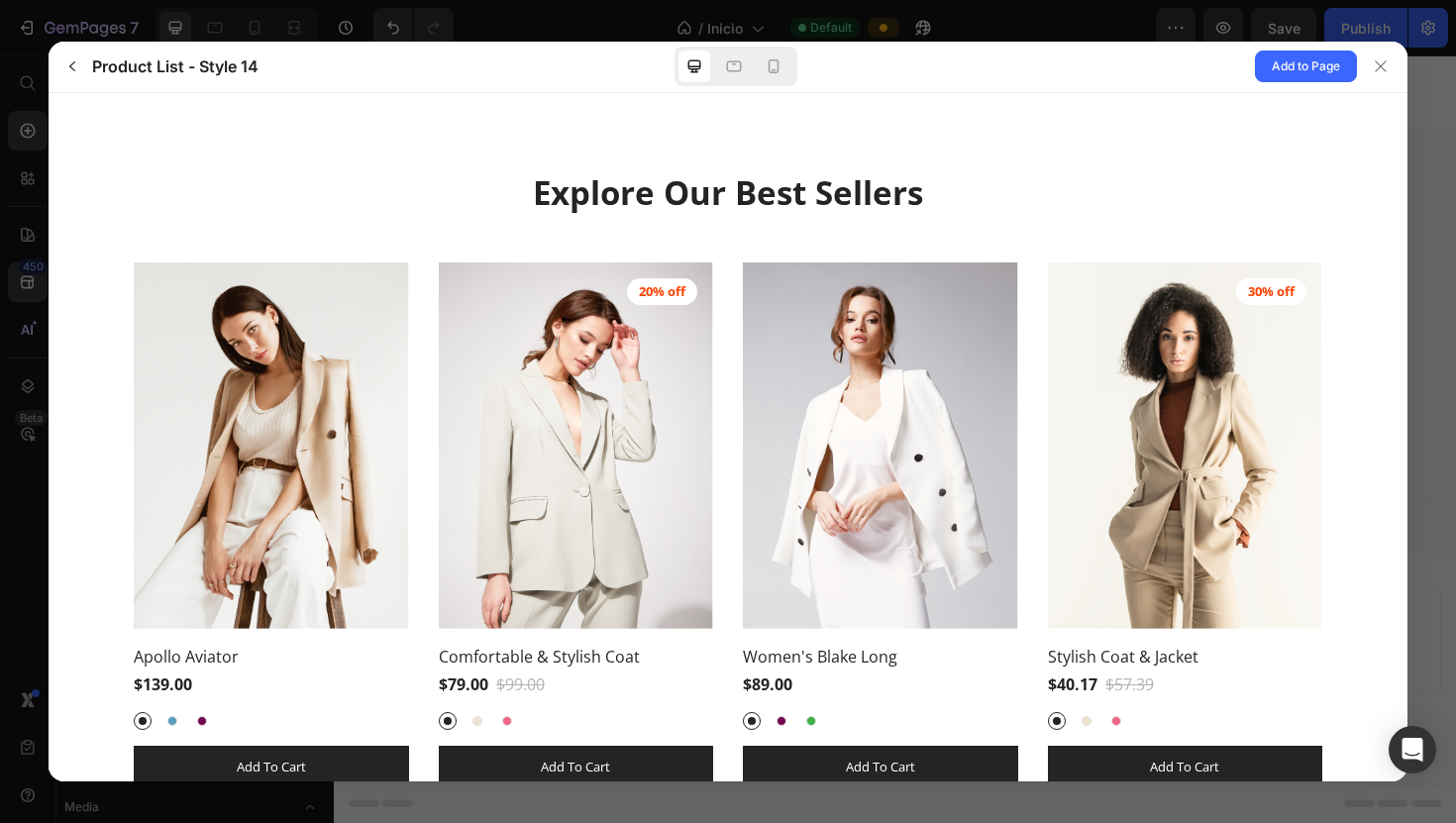 scroll, scrollTop: 86, scrollLeft: 0, axis: vertical 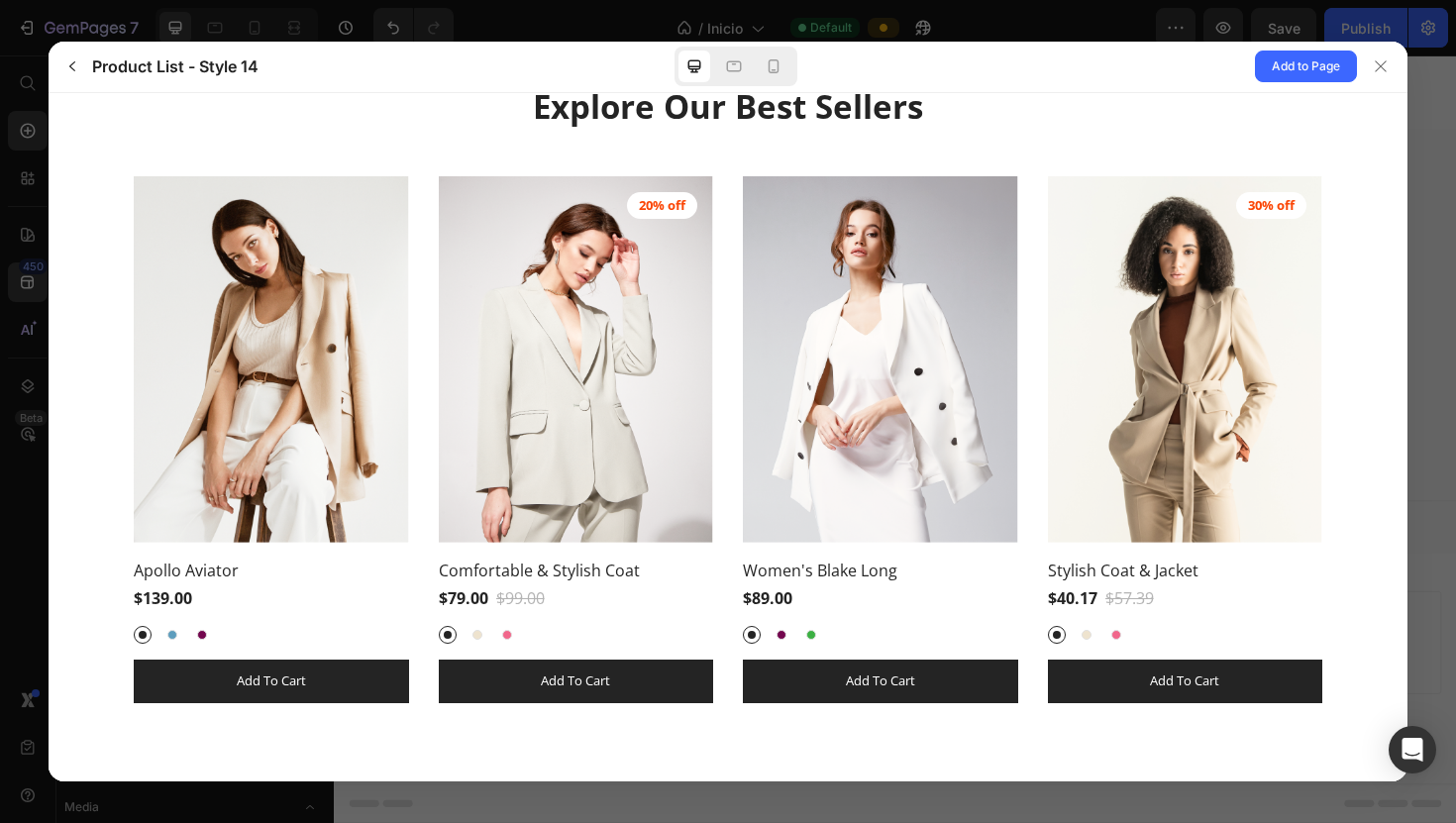 click on "Product List - Style 14 Add to Page" at bounding box center [728, 67] 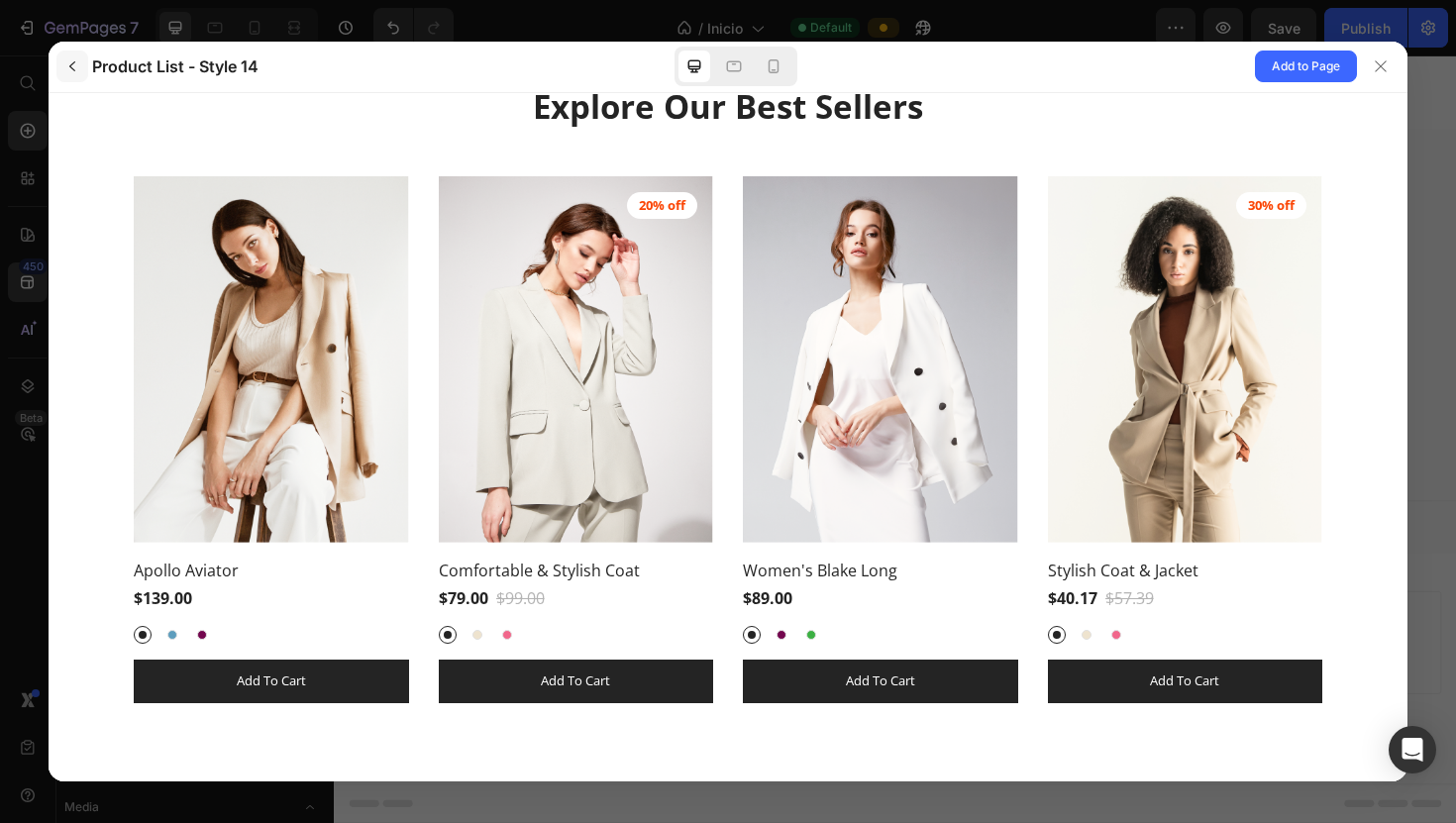 click 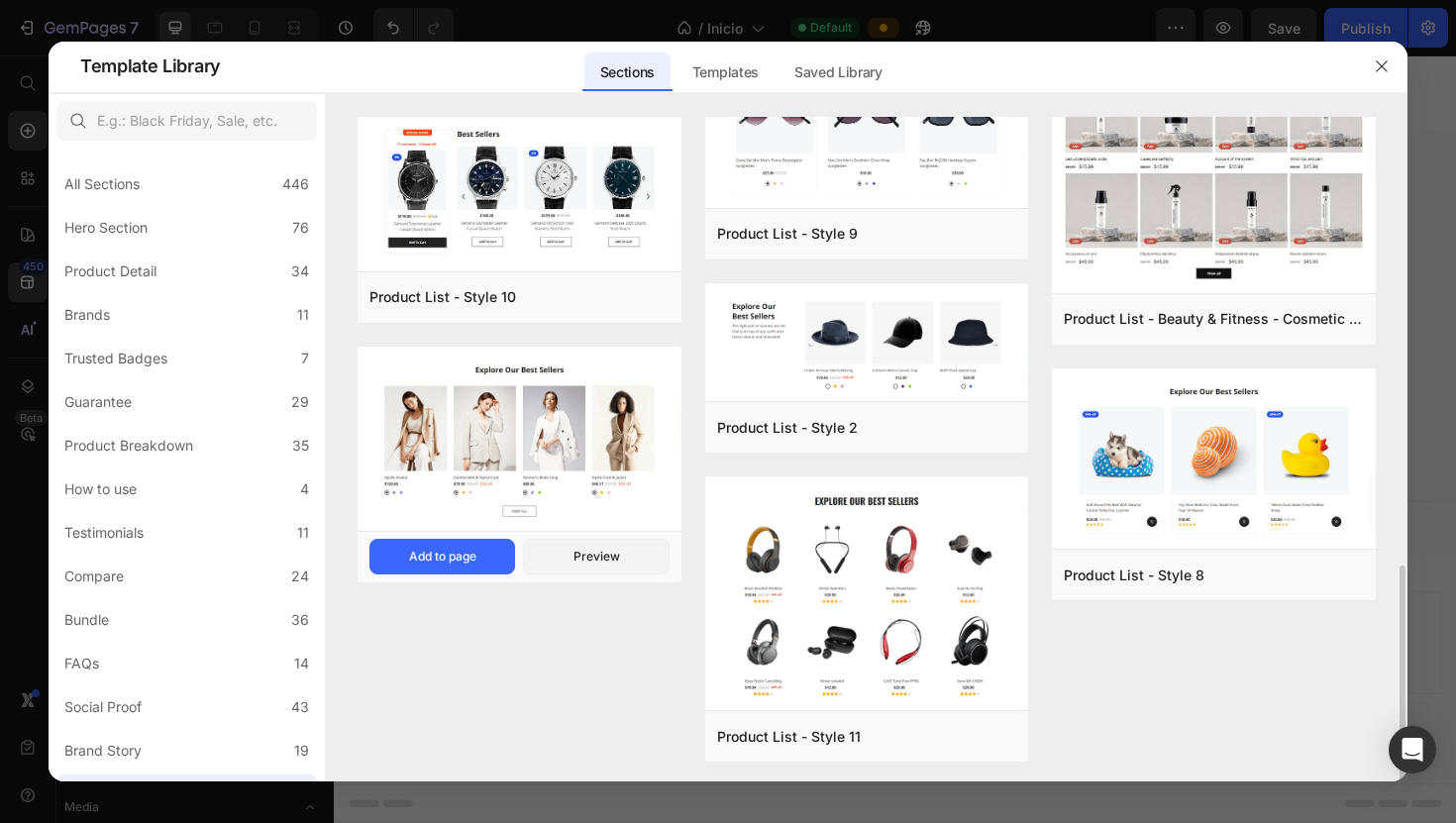 scroll, scrollTop: 1352, scrollLeft: 0, axis: vertical 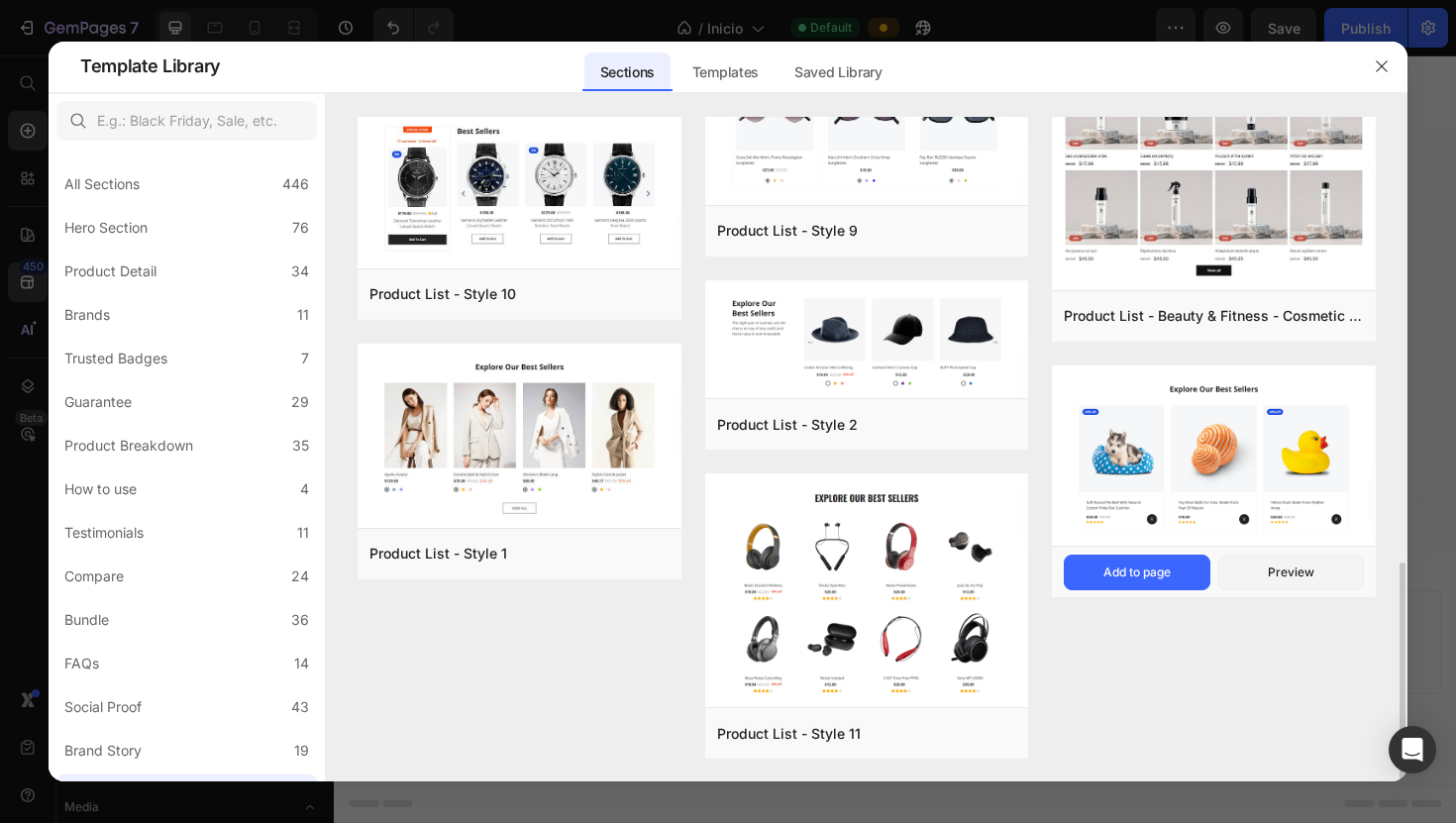 click at bounding box center [1213, 458] 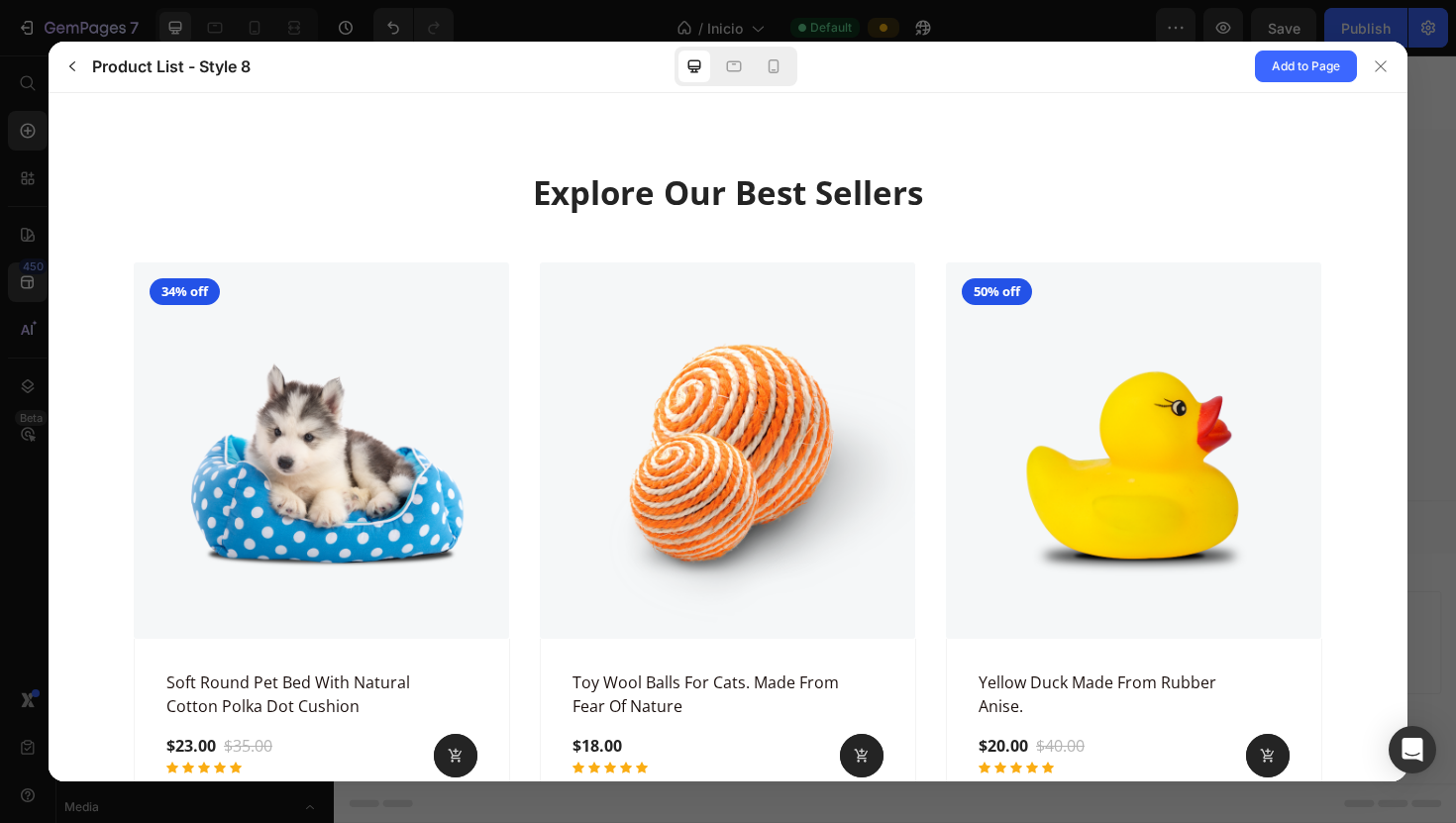 scroll, scrollTop: 107, scrollLeft: 0, axis: vertical 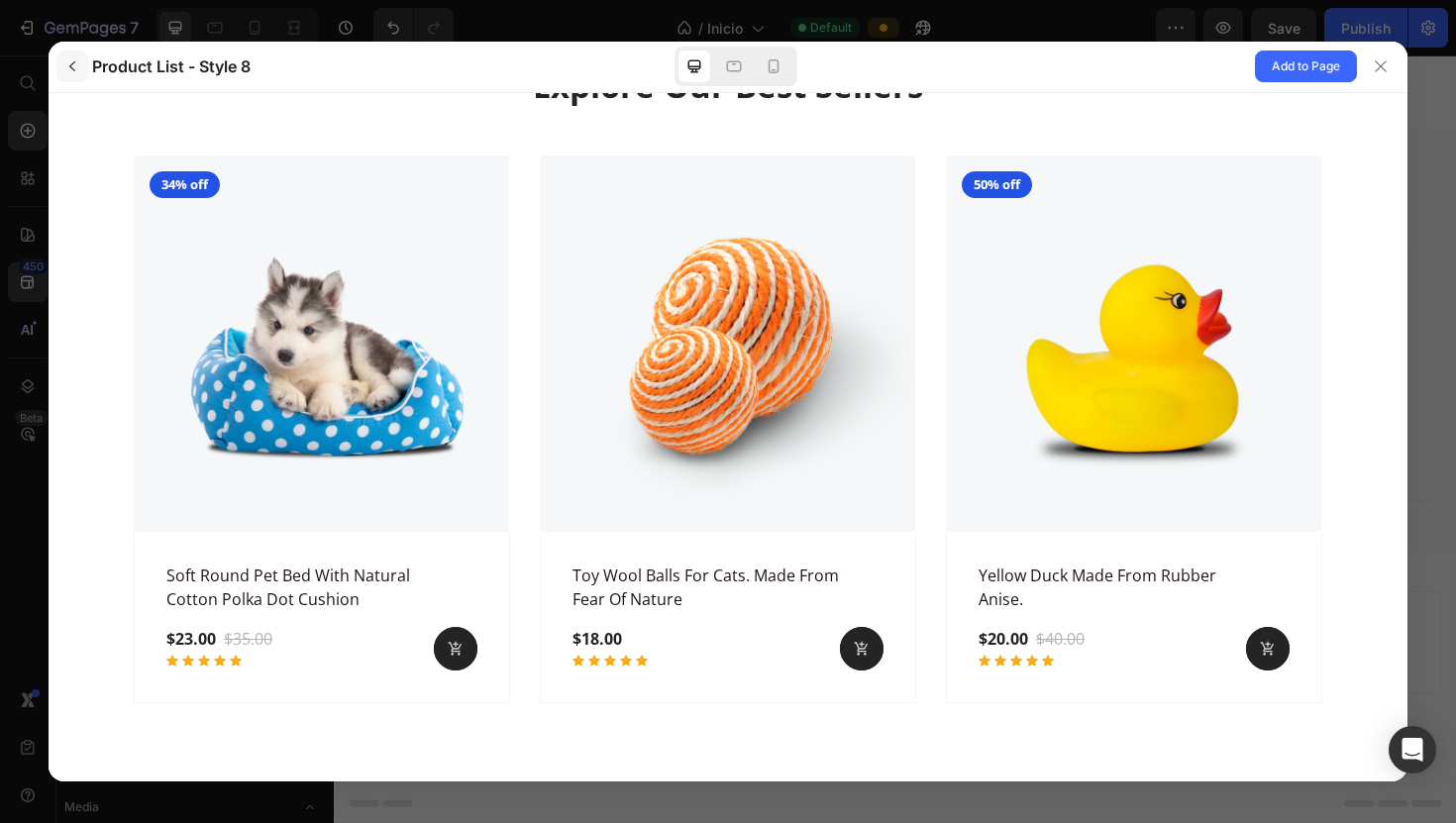 click 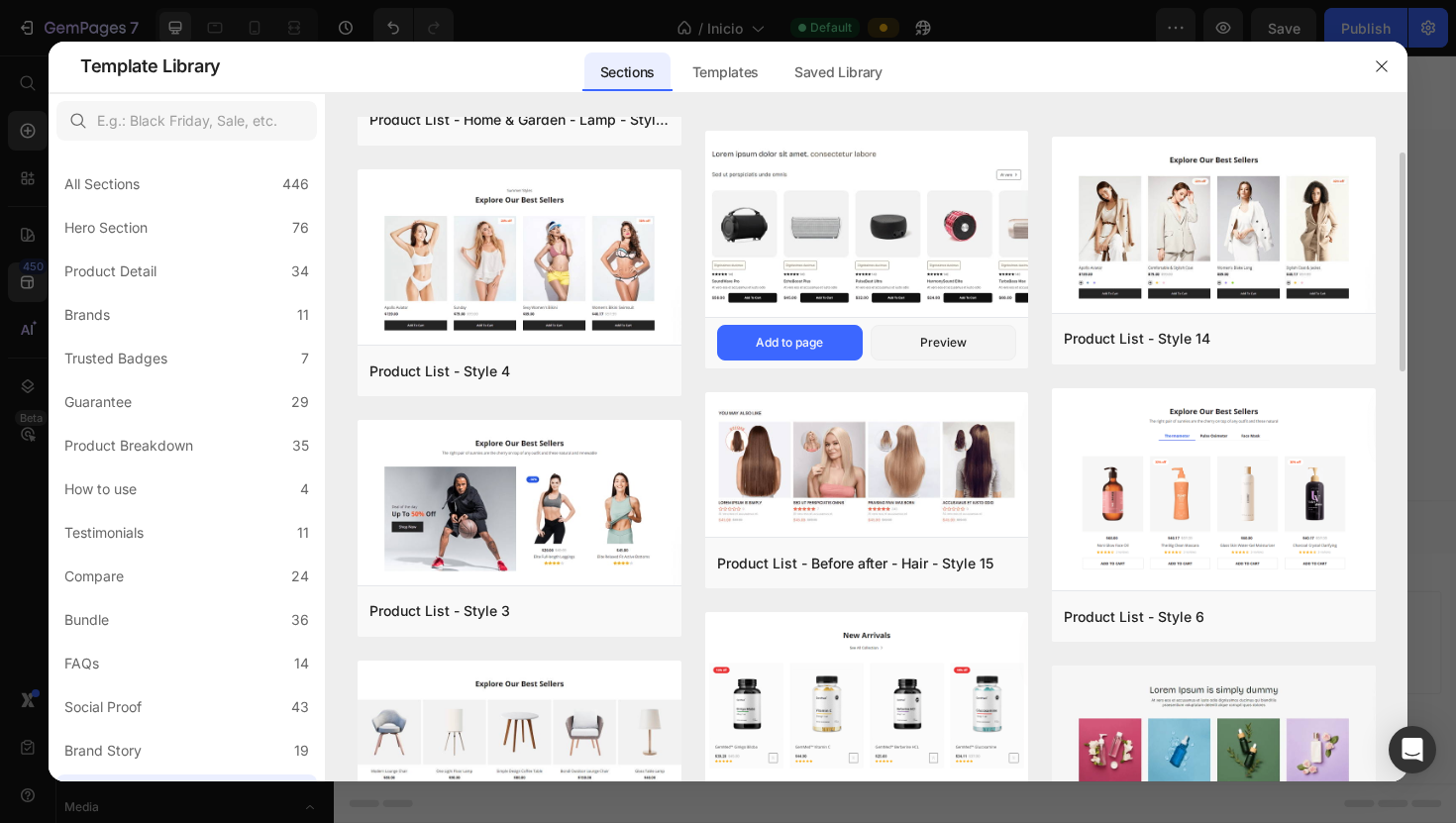 scroll, scrollTop: 271, scrollLeft: 0, axis: vertical 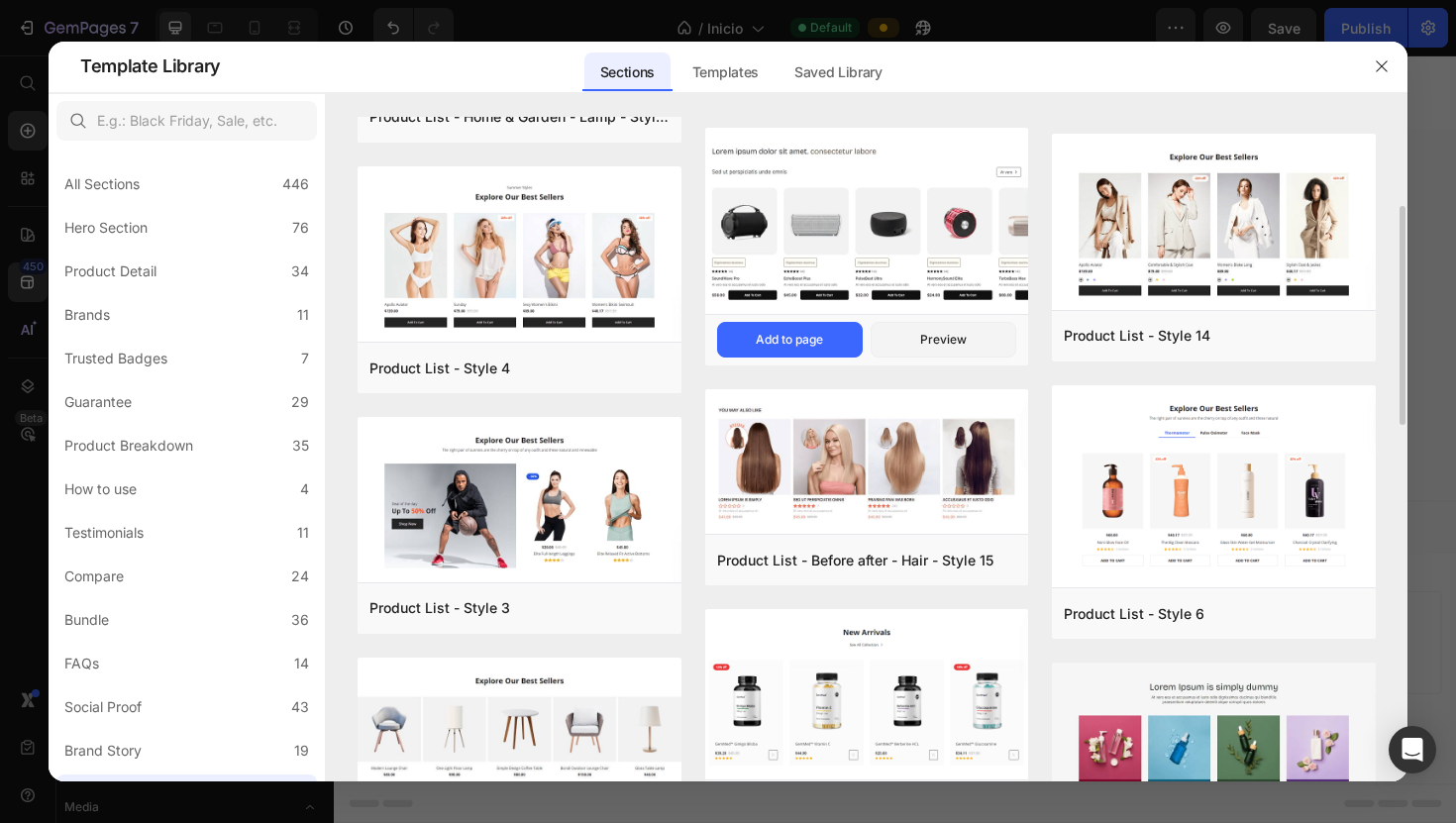 click at bounding box center (867, 223) 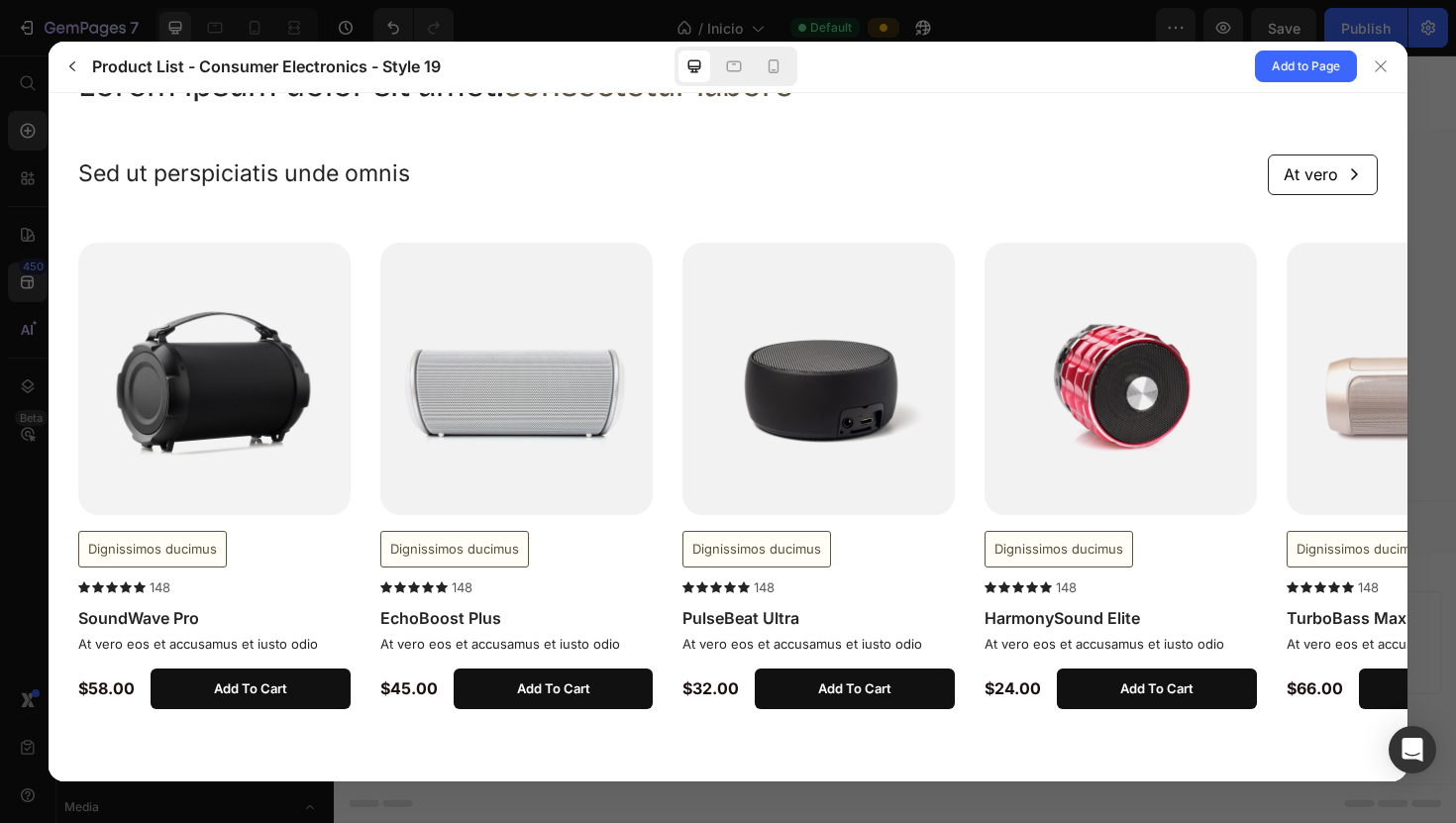 scroll, scrollTop: 114, scrollLeft: 0, axis: vertical 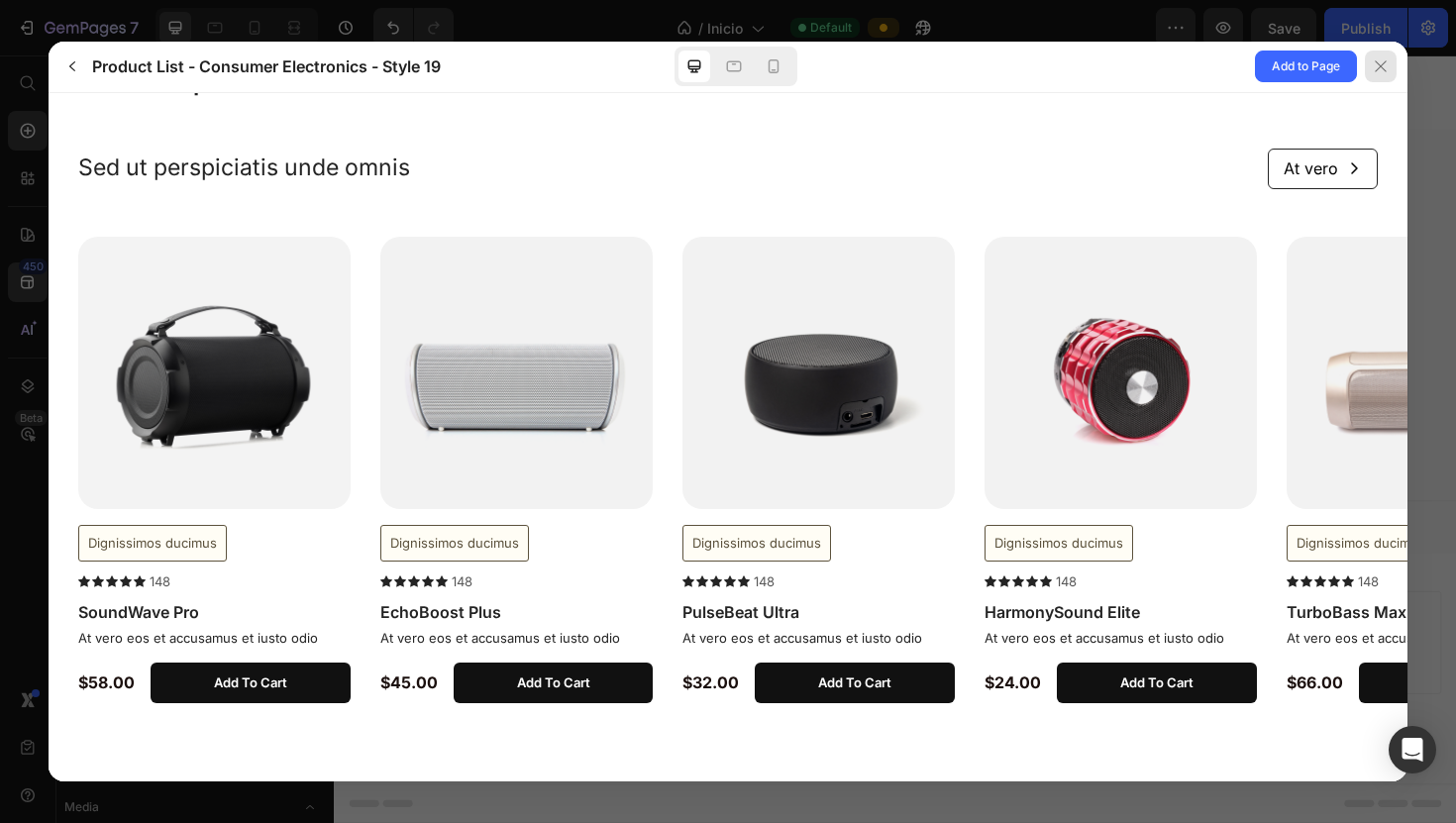 click 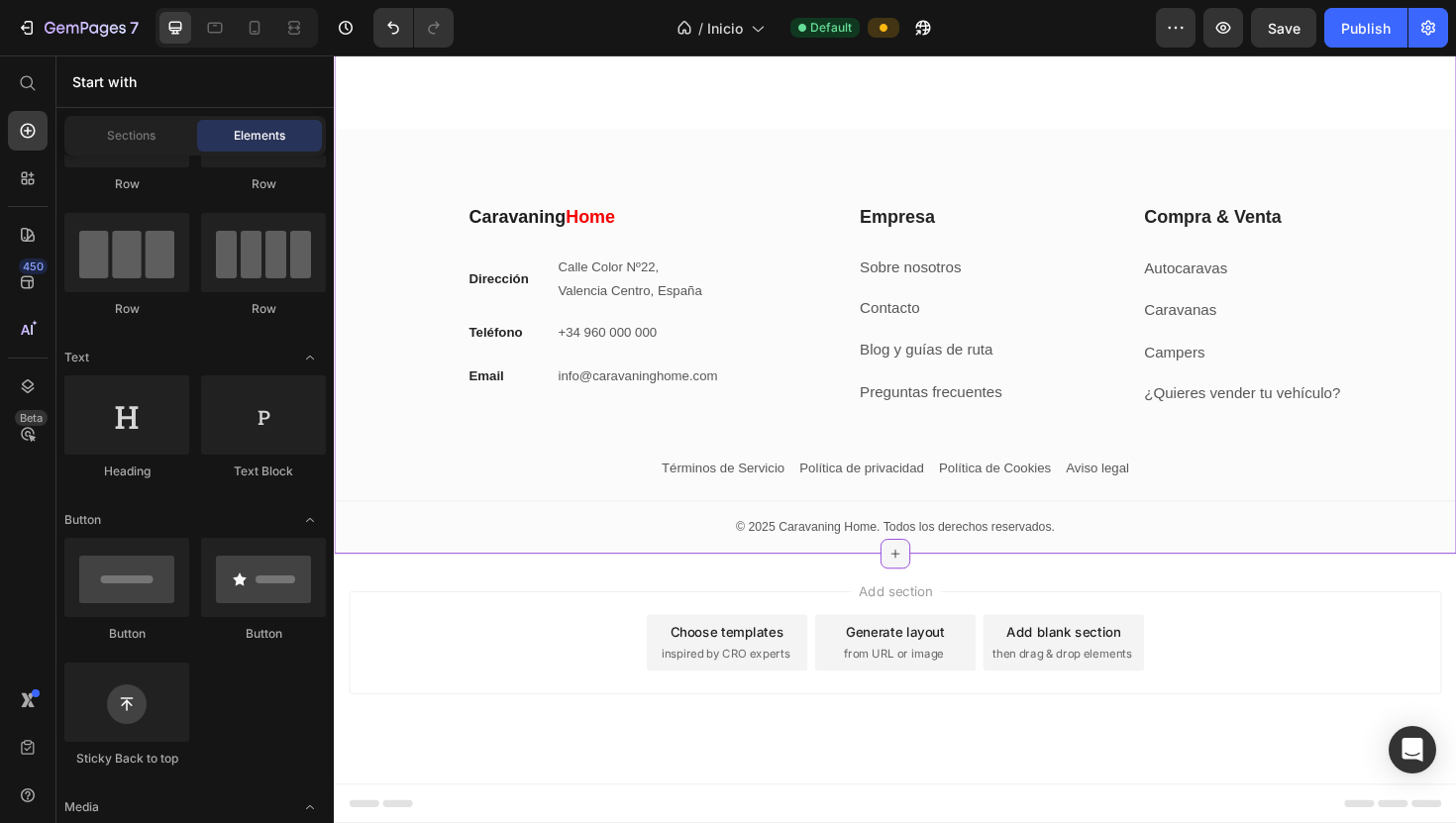 click at bounding box center (928, 583) 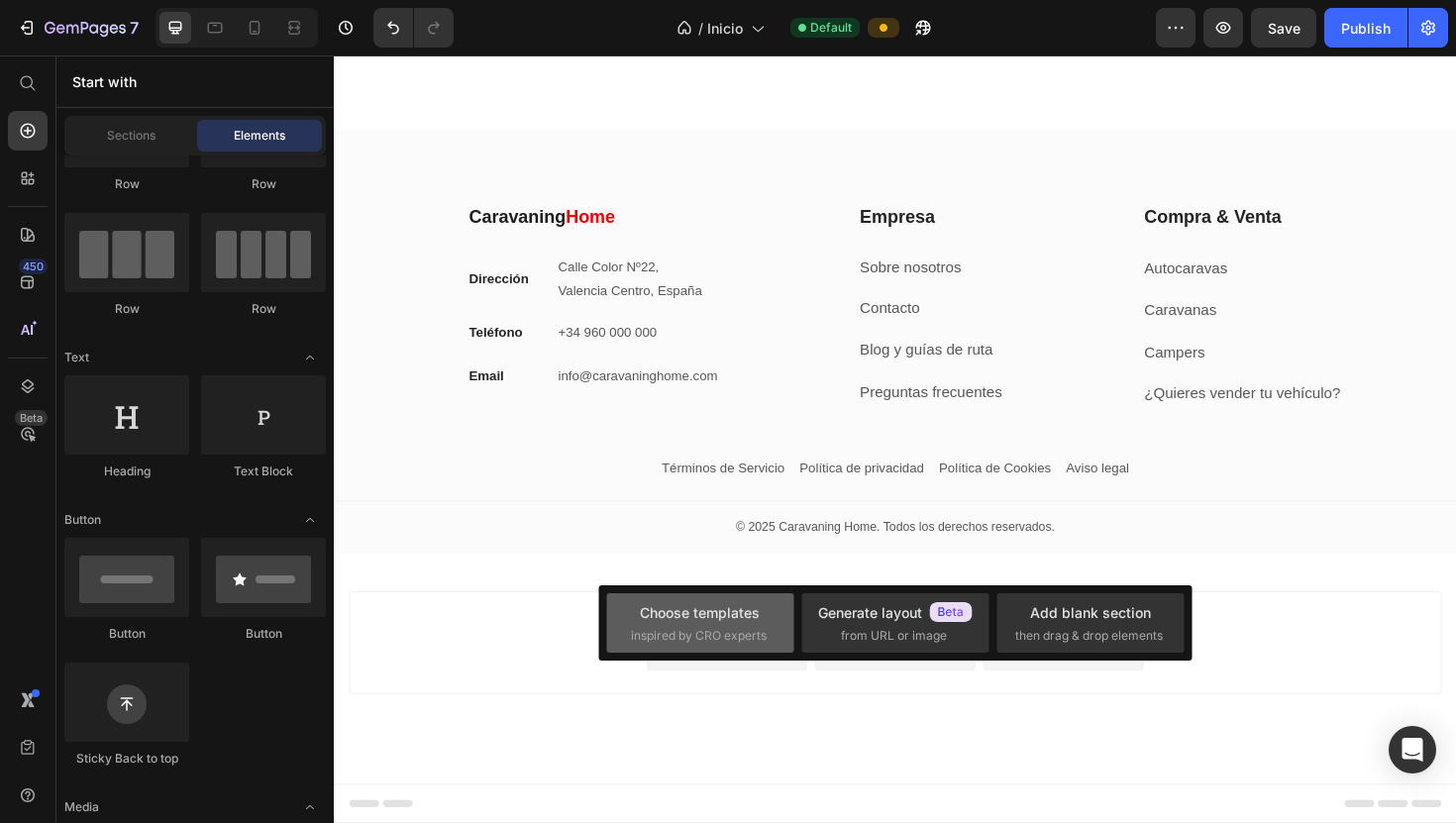 click on "Choose templates" at bounding box center (699, 612) 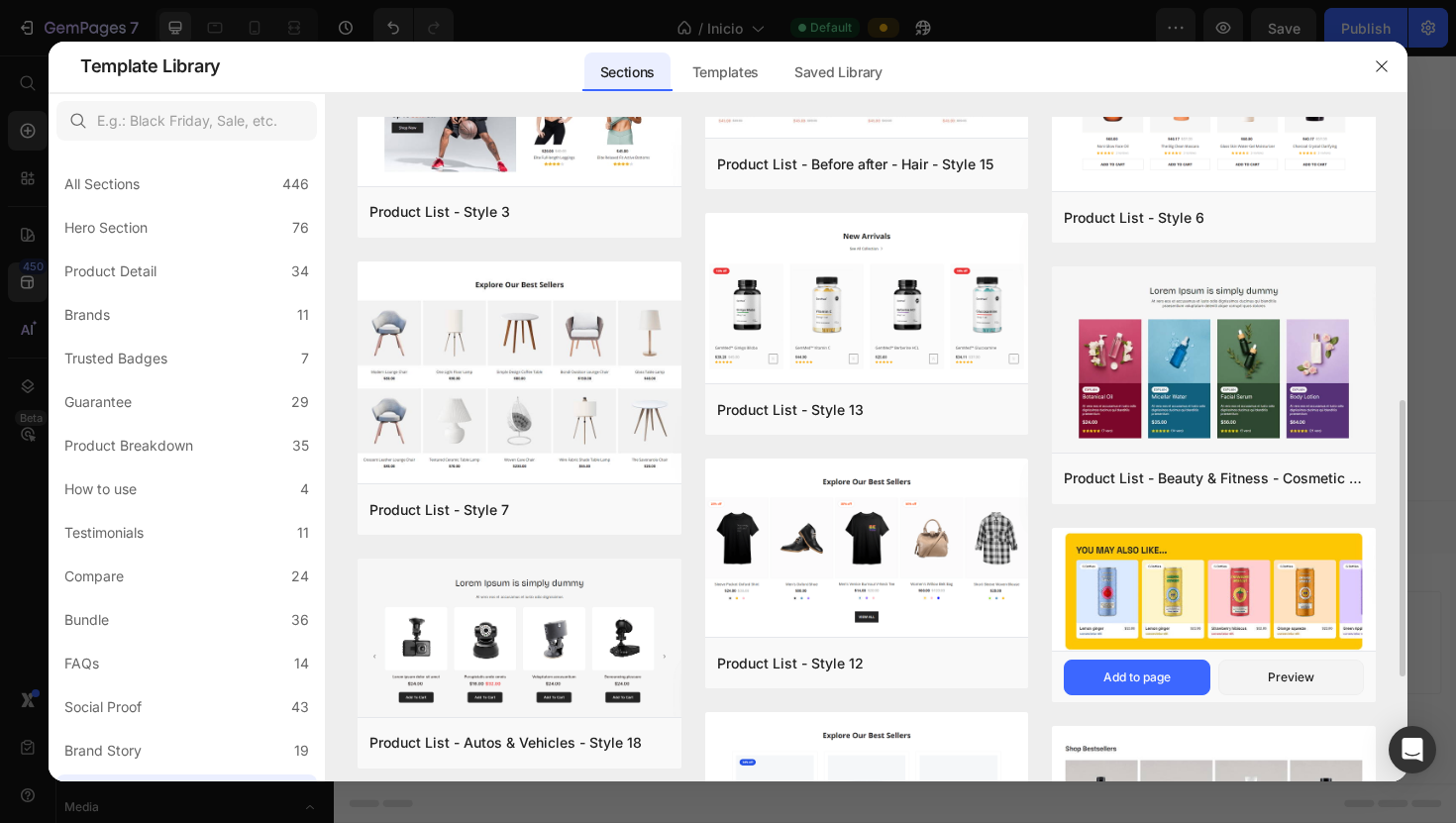 scroll, scrollTop: 678, scrollLeft: 0, axis: vertical 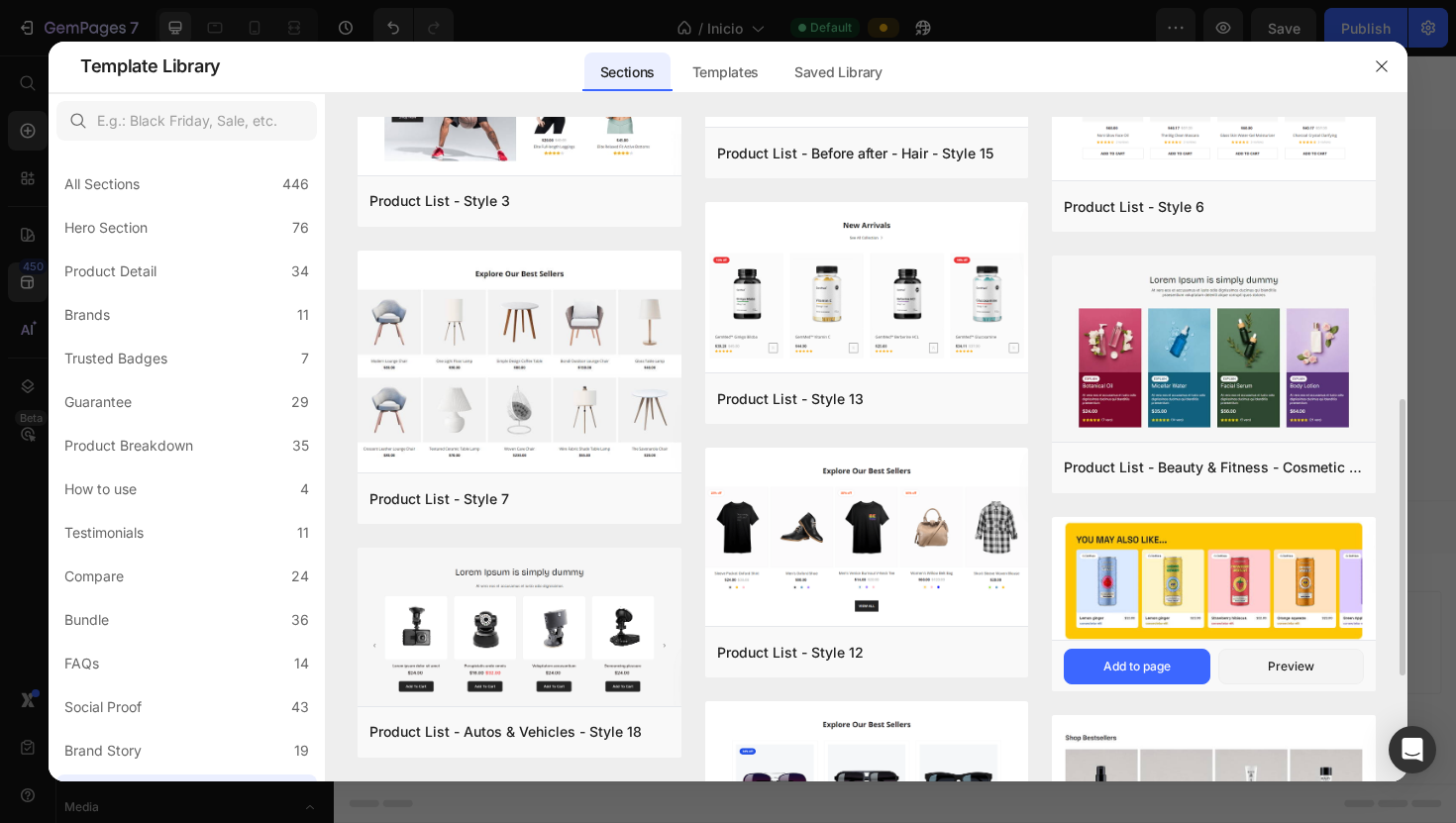 click at bounding box center [1213, 580] 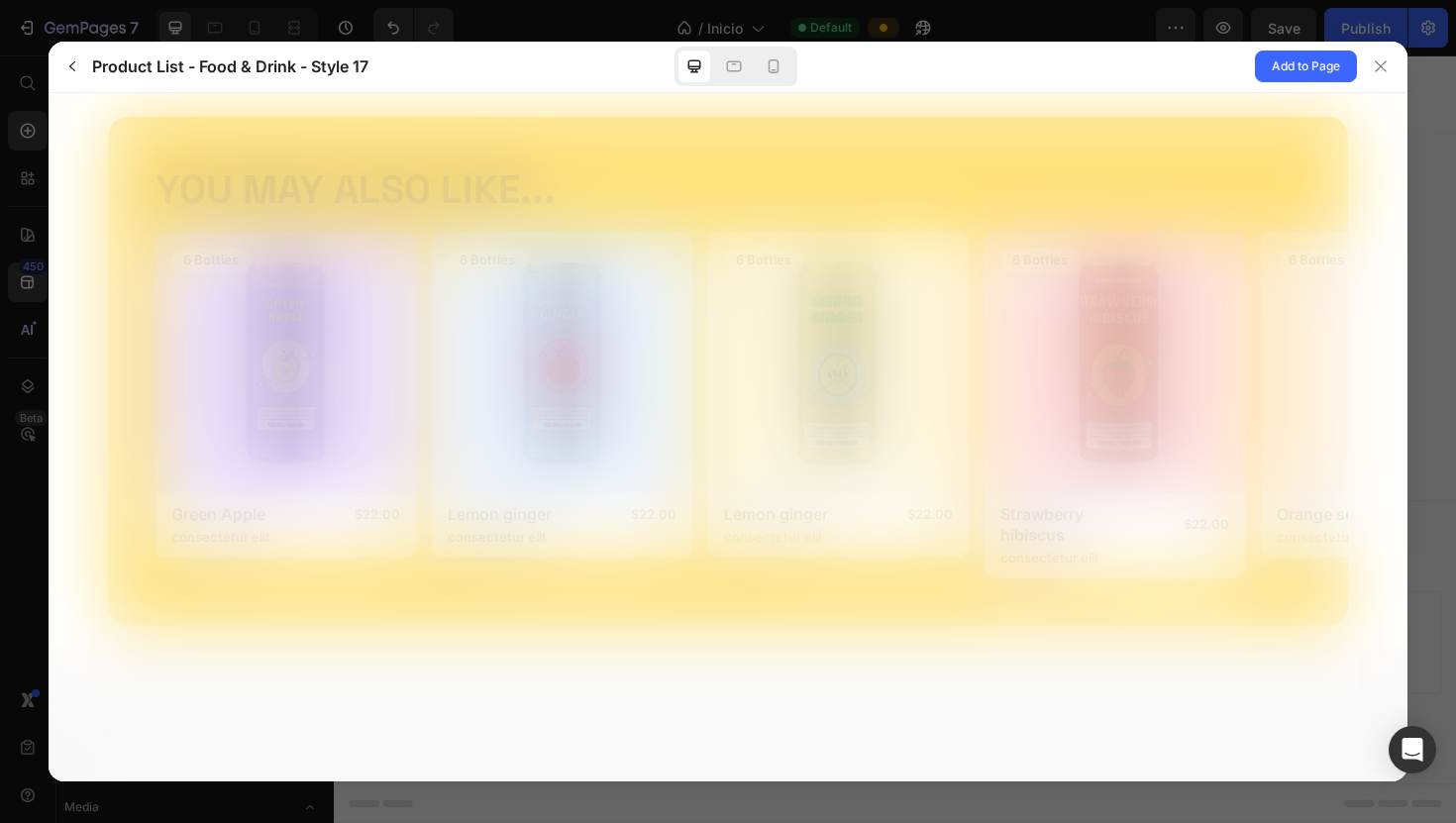 scroll, scrollTop: 0, scrollLeft: 0, axis: both 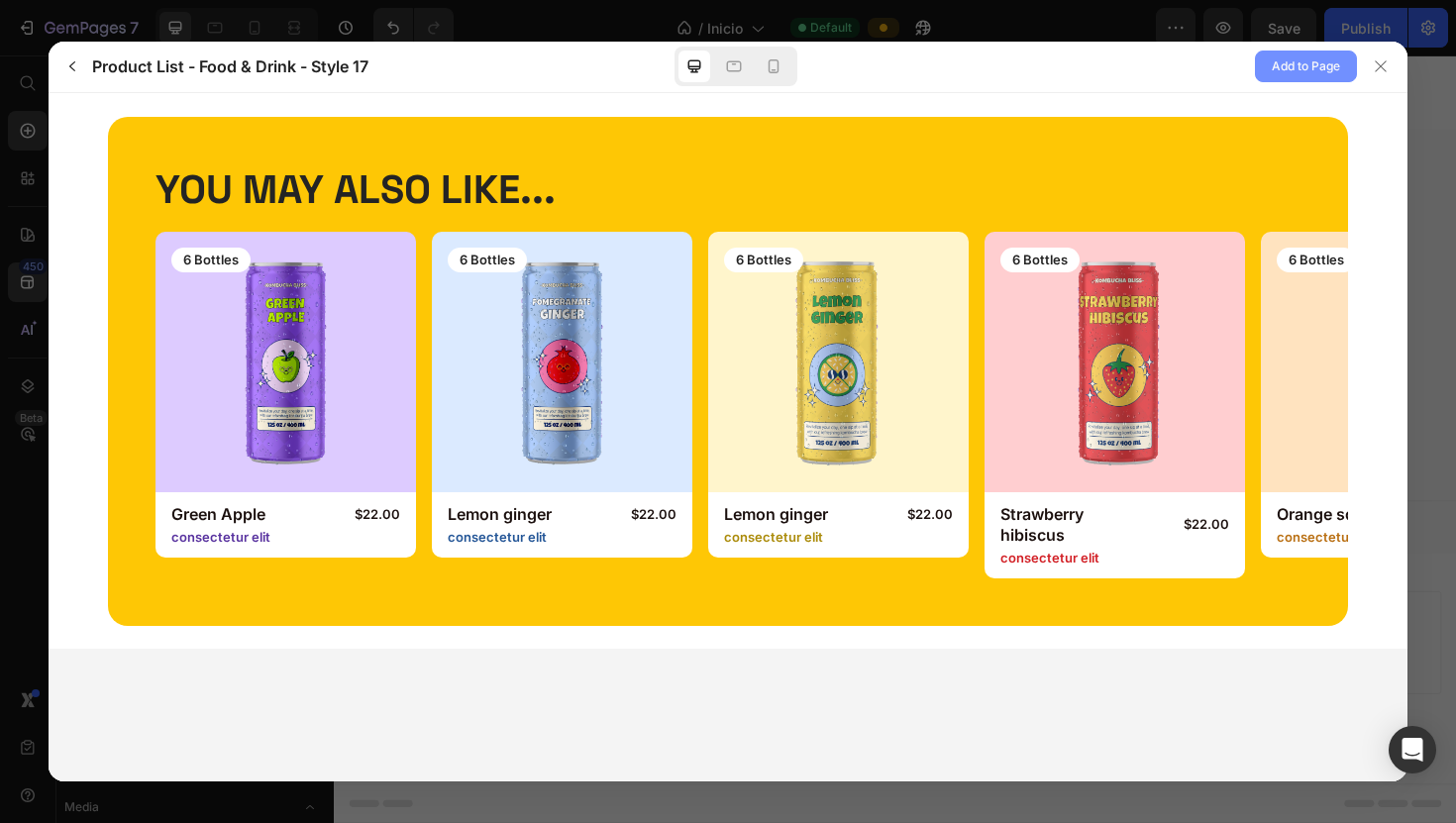 click on "Add to Page" at bounding box center [1305, 66] 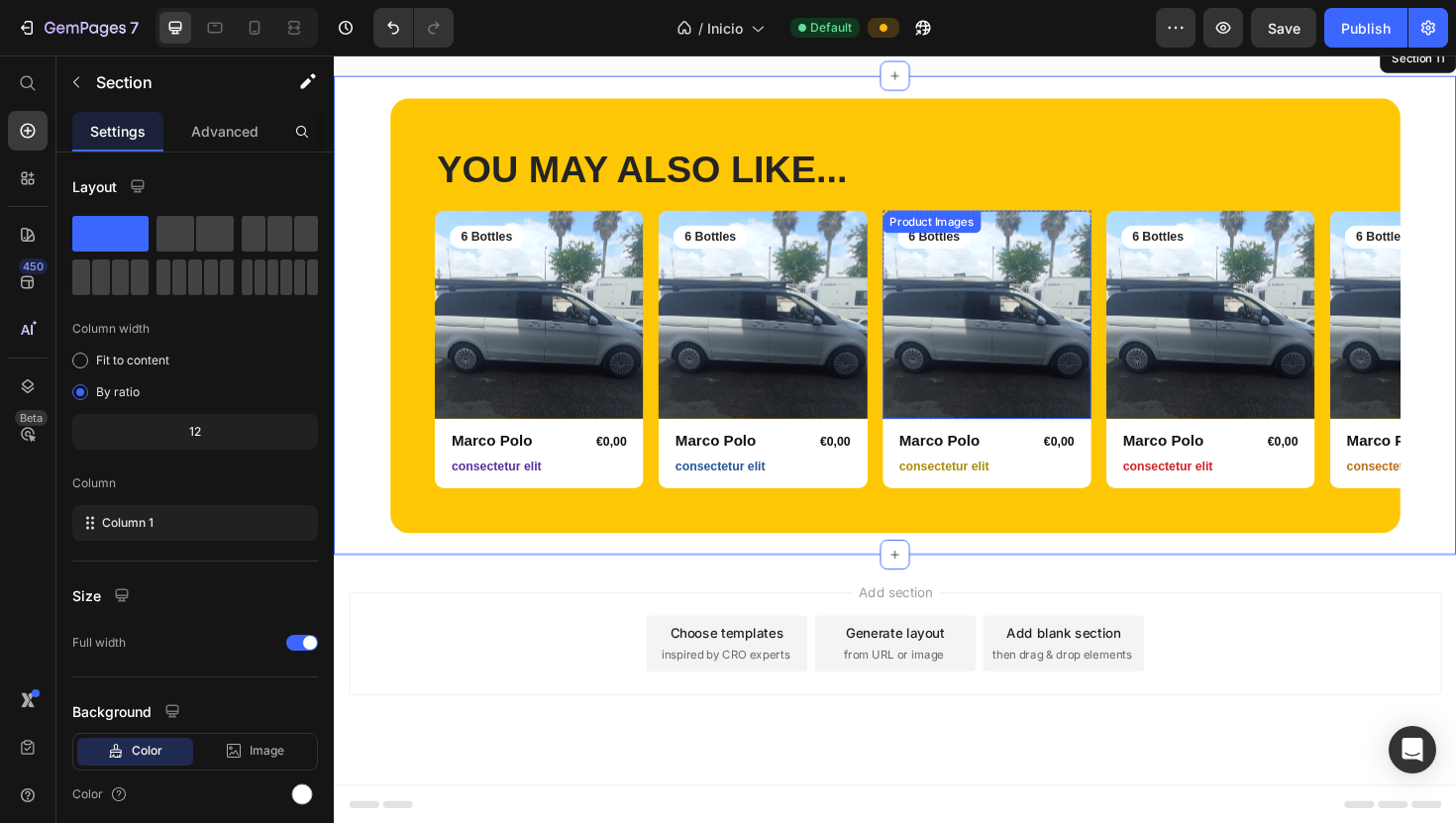 scroll, scrollTop: 7330, scrollLeft: 0, axis: vertical 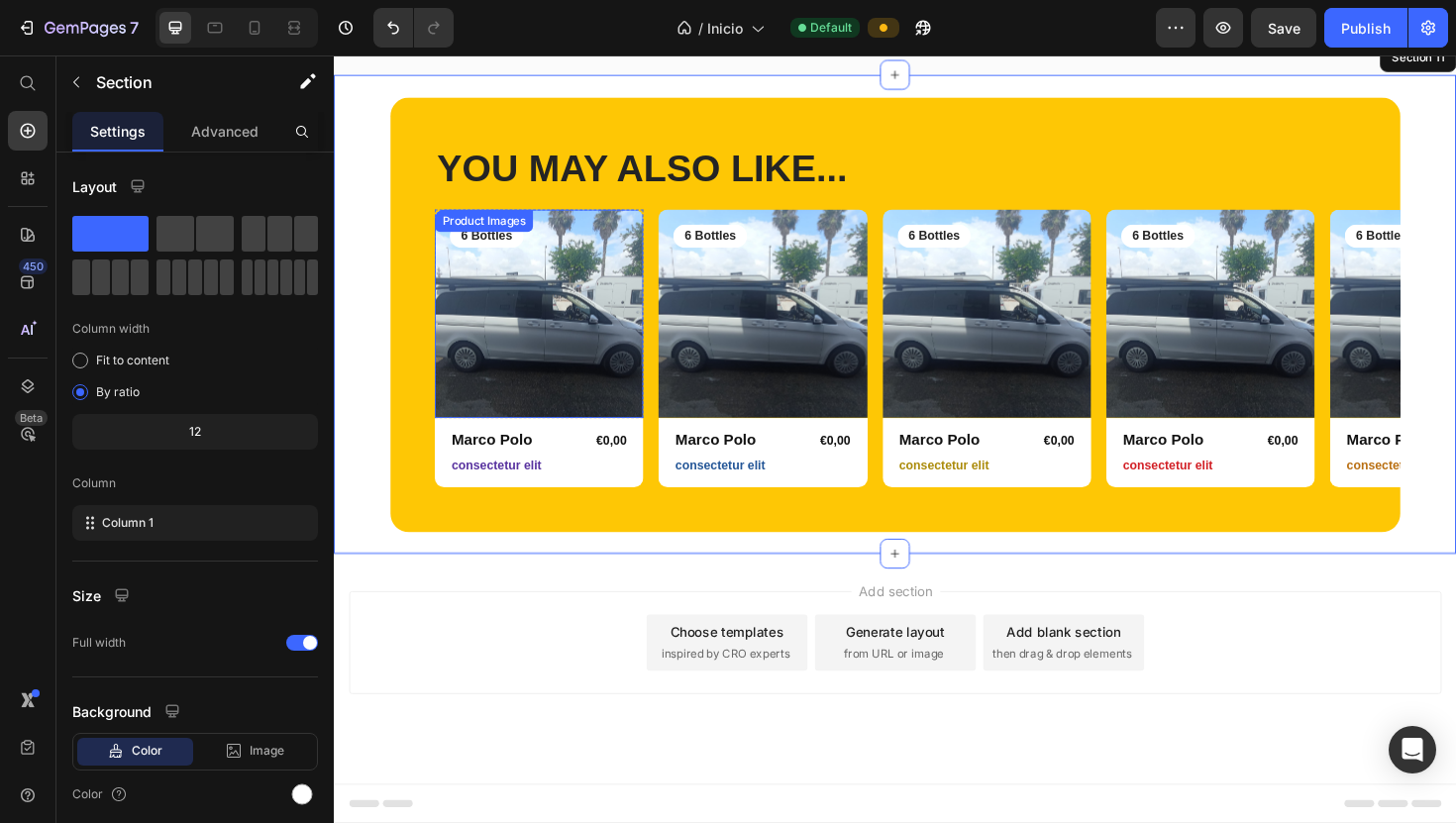 click at bounding box center (551, 329) 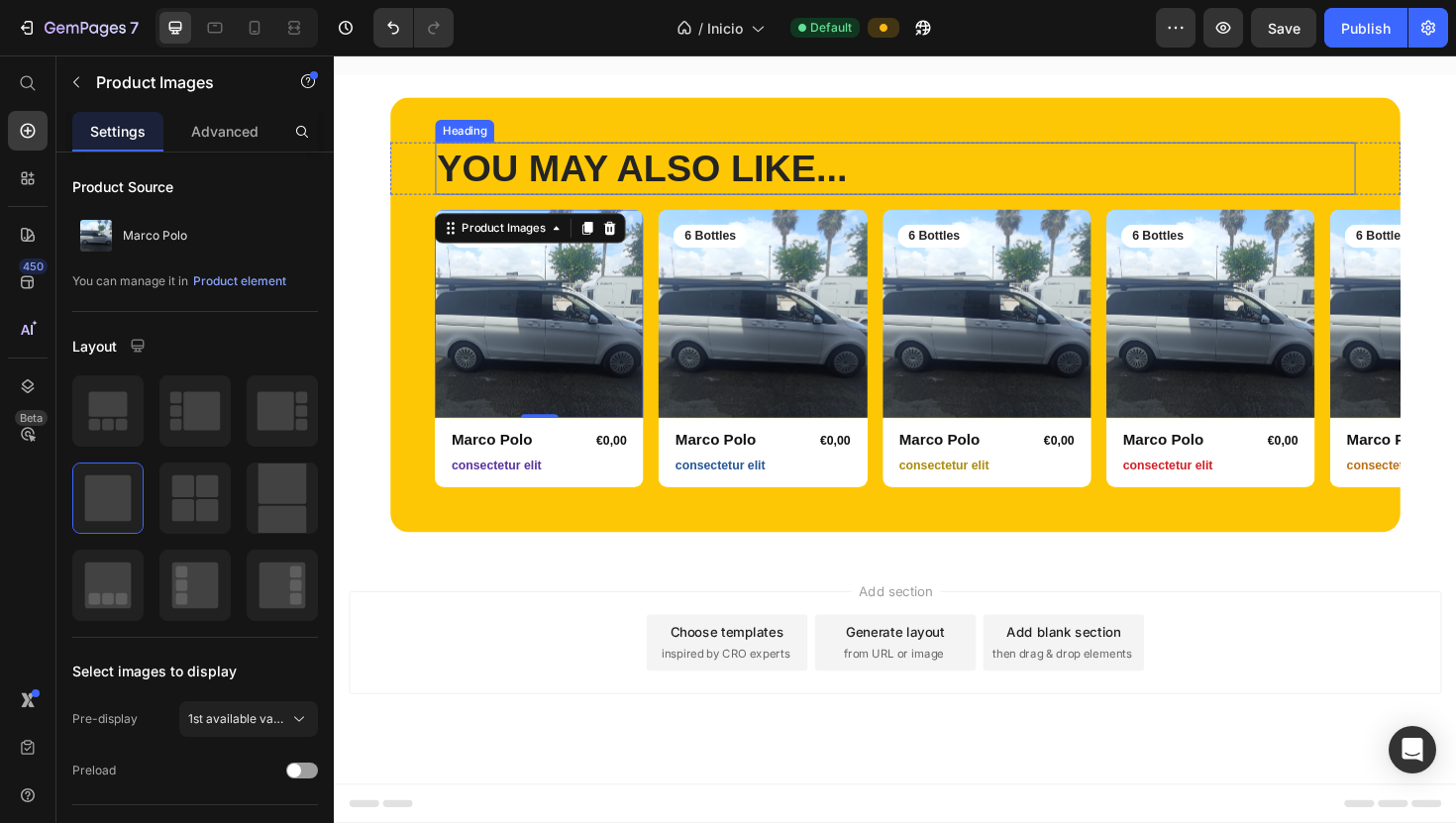 click on "YOU MAY ALSO LIKE..." at bounding box center (928, 175) 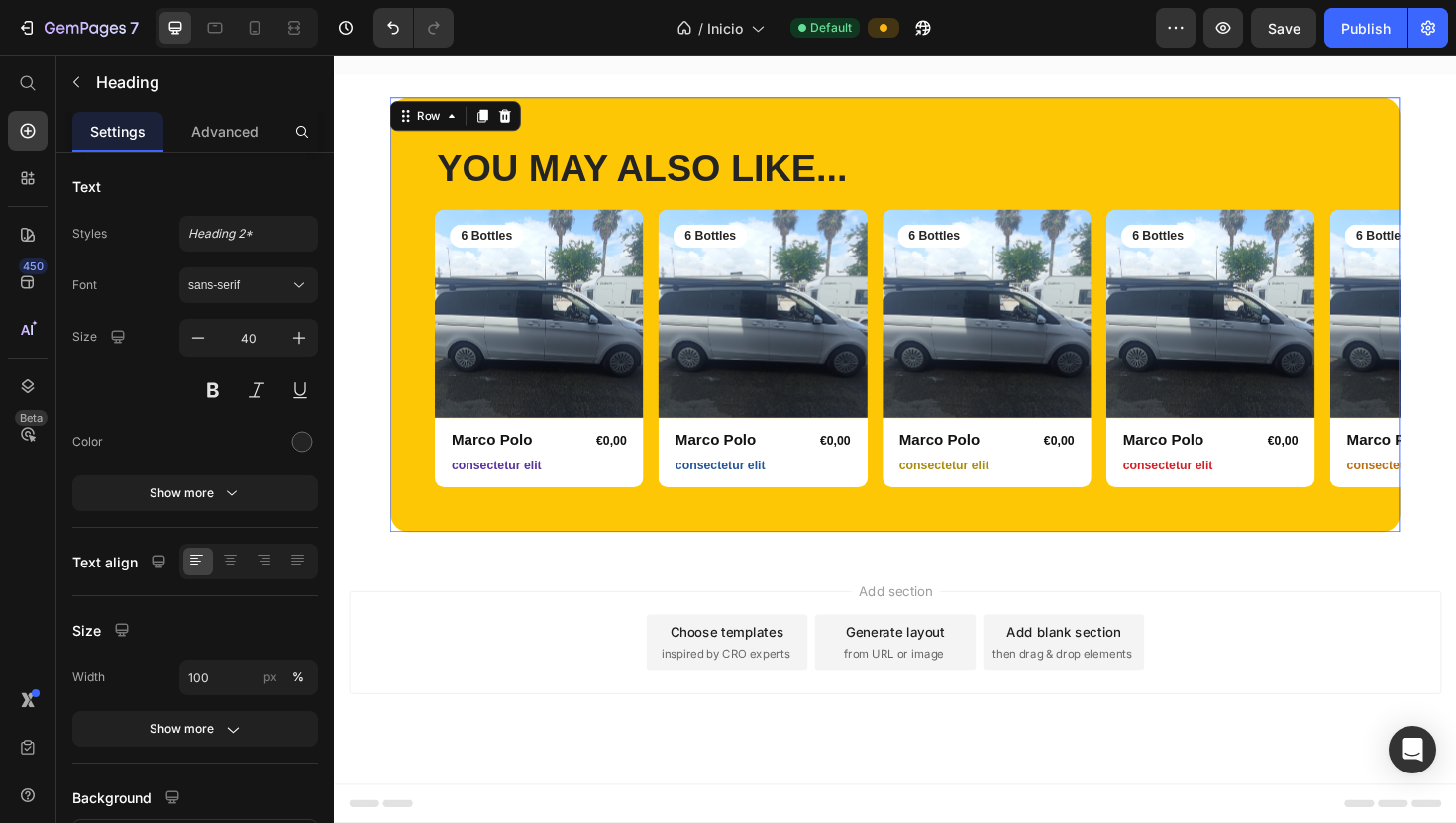 click on "YOU MAY ALSO LIKE... Heading Row Product Images 6 Bottles Text Block Row Marco Polo Product Title €0,00 Product Price Row consectetur elit Text Block Row Product Product Images 6 Bottles Text Block Row Marco Polo Product Title €0,00 Product Price Row consectetur elit Text Block Row Product Product Images 6 Bottles Text Block Row Marco Polo Product Title €0,00 Product Price Row consectetur elit Text Block Row Product Product Images 6 Bottles Text Block Row Marco Polo Product Title €0,00 Product Price Row consectetur elit Text Block Row Product Product Images 6 Bottles Text Block Row Marco Polo Product Title €0,00 Product Price Row consectetur elit Text Block Row Product Carousel Row   0" at bounding box center (928, 330) 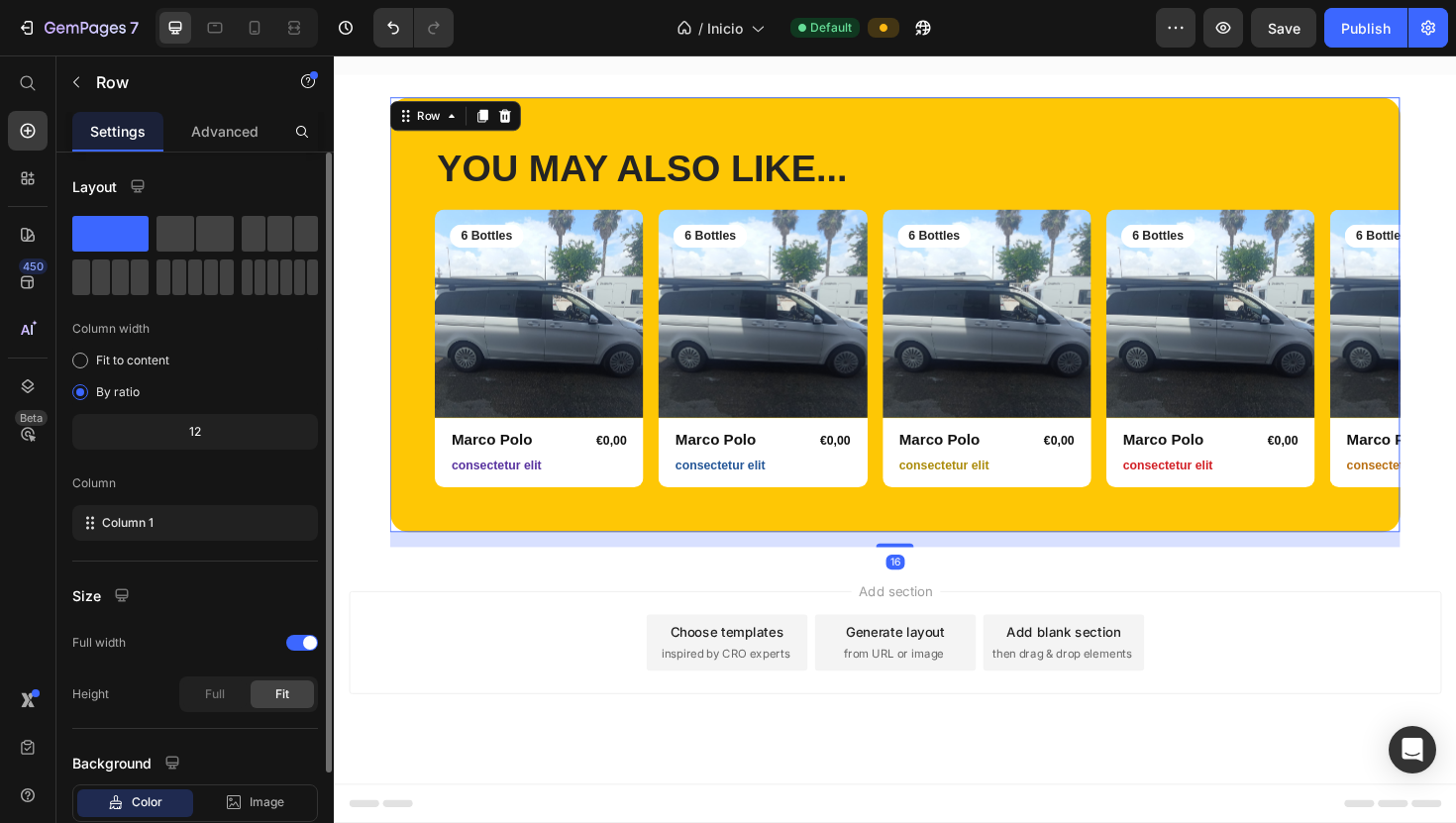 scroll, scrollTop: 125, scrollLeft: 0, axis: vertical 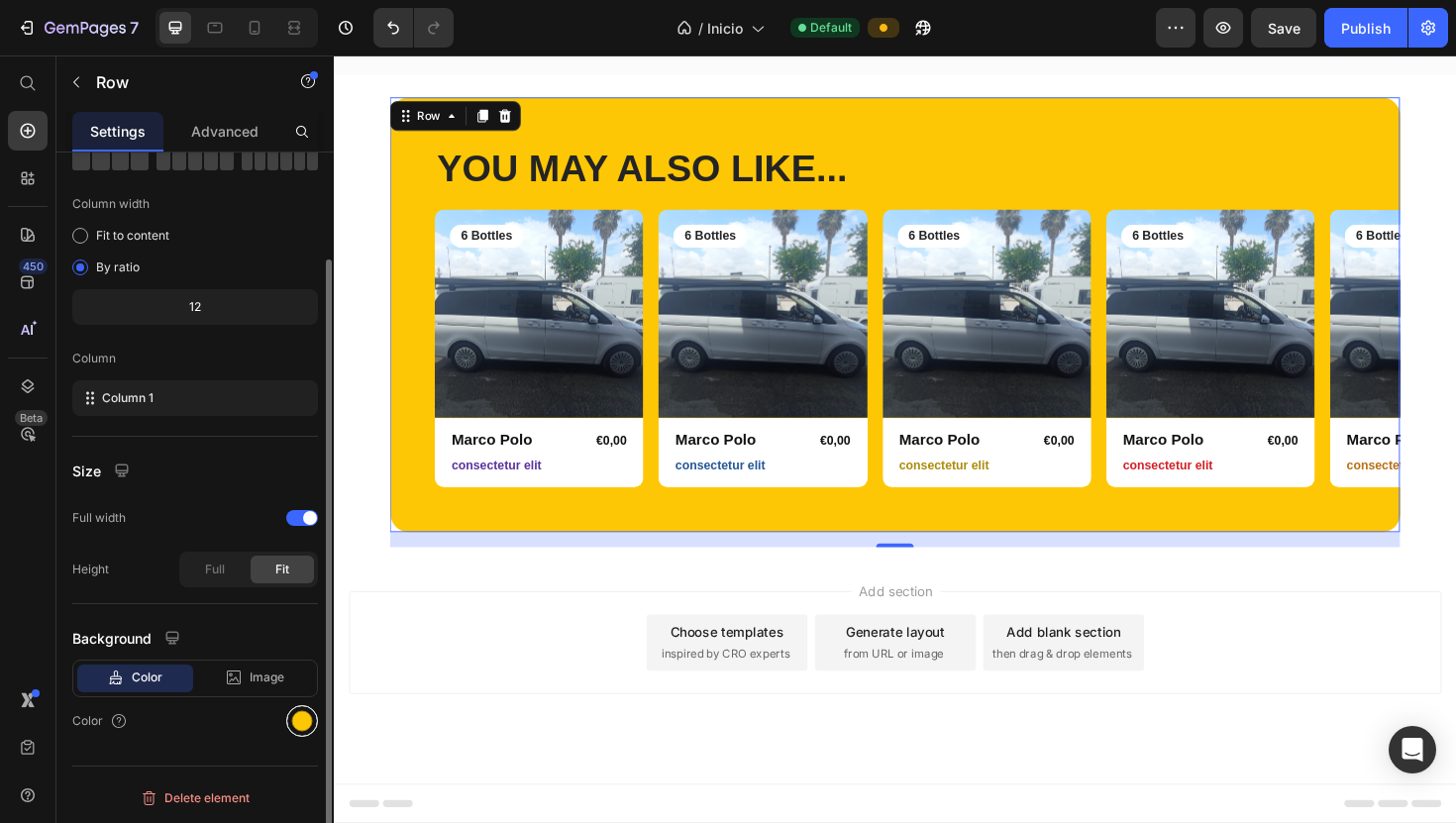 click at bounding box center (302, 721) 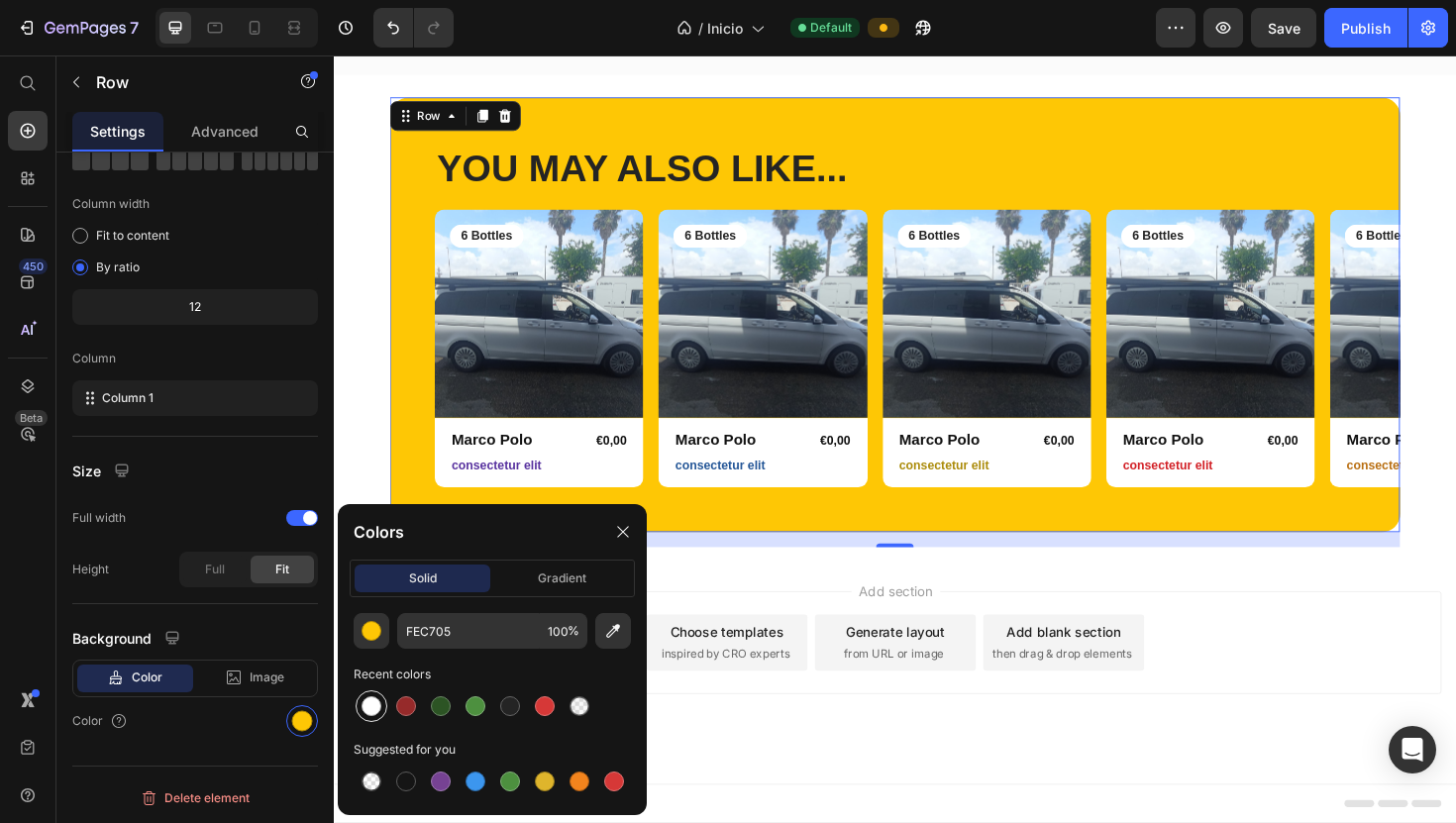 click at bounding box center [371, 706] 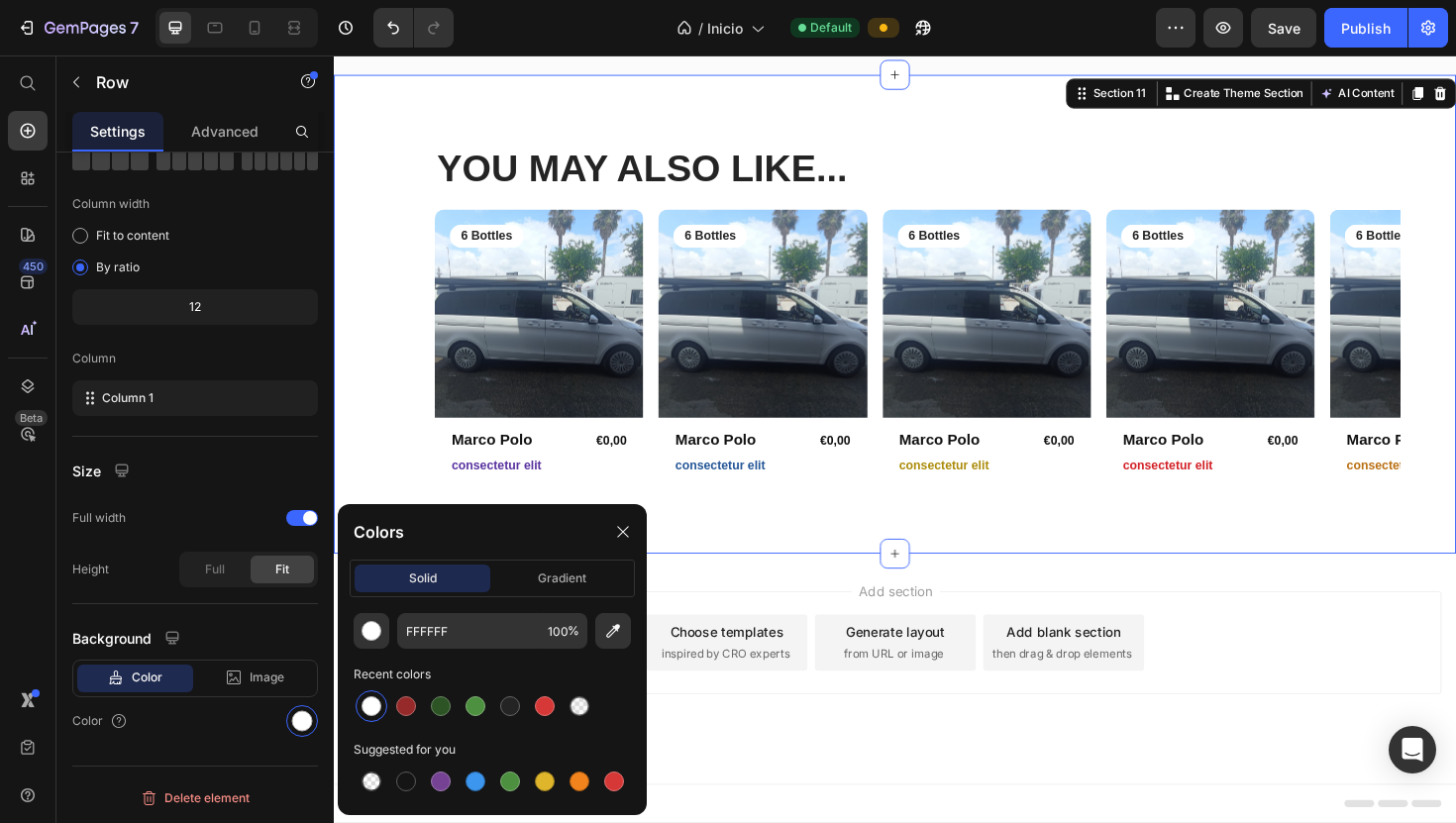 click on "YOU MAY ALSO LIKE... Heading Row Product Images 6 Bottles Text Block Row Marco Polo Product Title €0,00 Product Price Row consectetur elit Text Block Row Product Product Images 6 Bottles Text Block Row Marco Polo Product Title €0,00 Product Price Row consectetur elit Text Block Row Product Product Images 6 Bottles Text Block Row Marco Polo Product Title €0,00 Product Price Row consectetur elit Text Block Row Product Product Images 6 Bottles Text Block Row Marco Polo Product Title €0,00 Product Price Row consectetur elit Text Block Row Product Product Images 6 Bottles Text Block Row Marco Polo Product Title €0,00 Product Price Row consectetur elit Text Block Row Product Carousel Row Section 11   Create Theme Section AI Content Write with GemAI What would you like to describe here? Tone and Voice Persuasive Product Show more Generate" at bounding box center [928, 330] 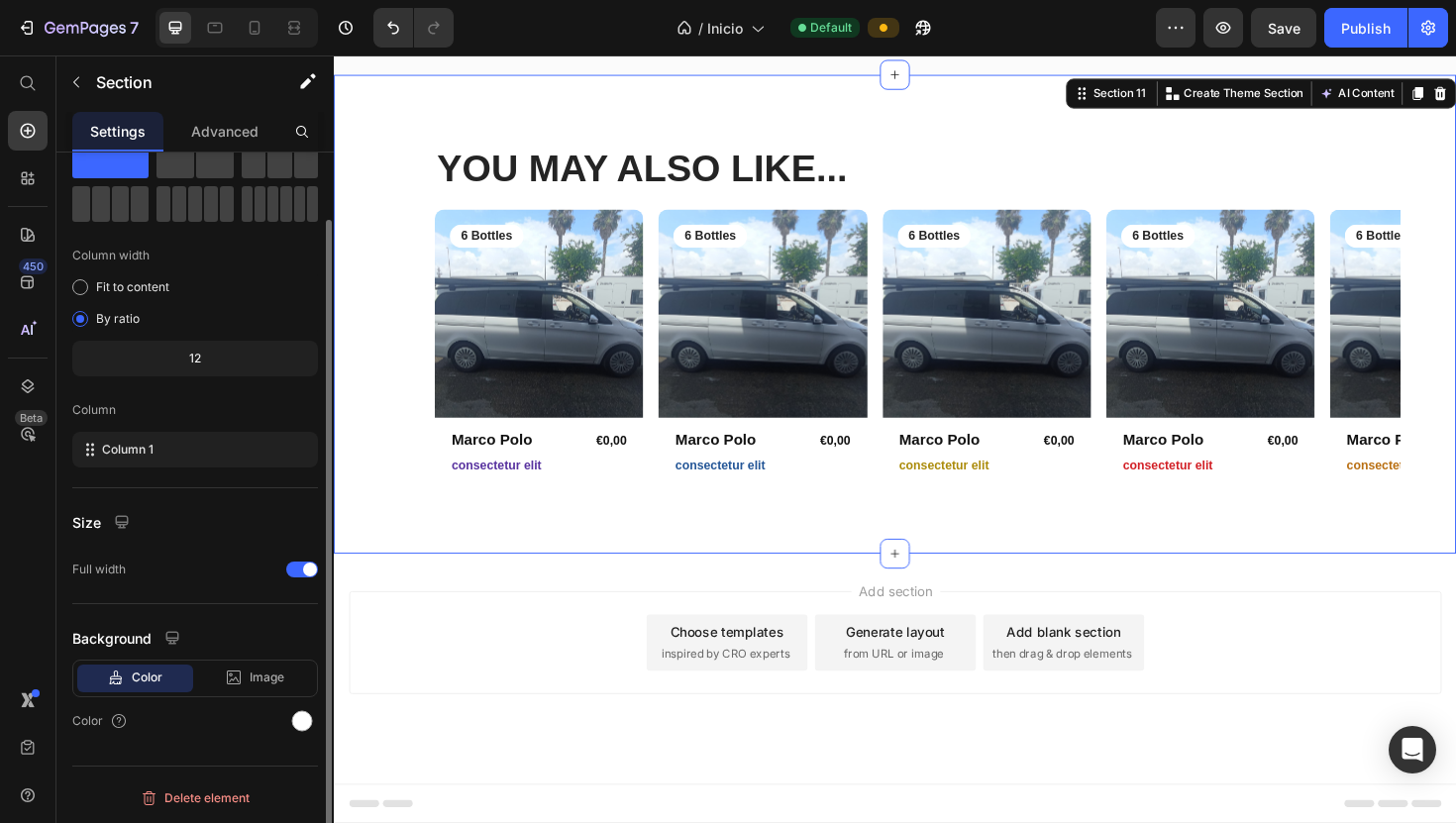 scroll, scrollTop: 0, scrollLeft: 0, axis: both 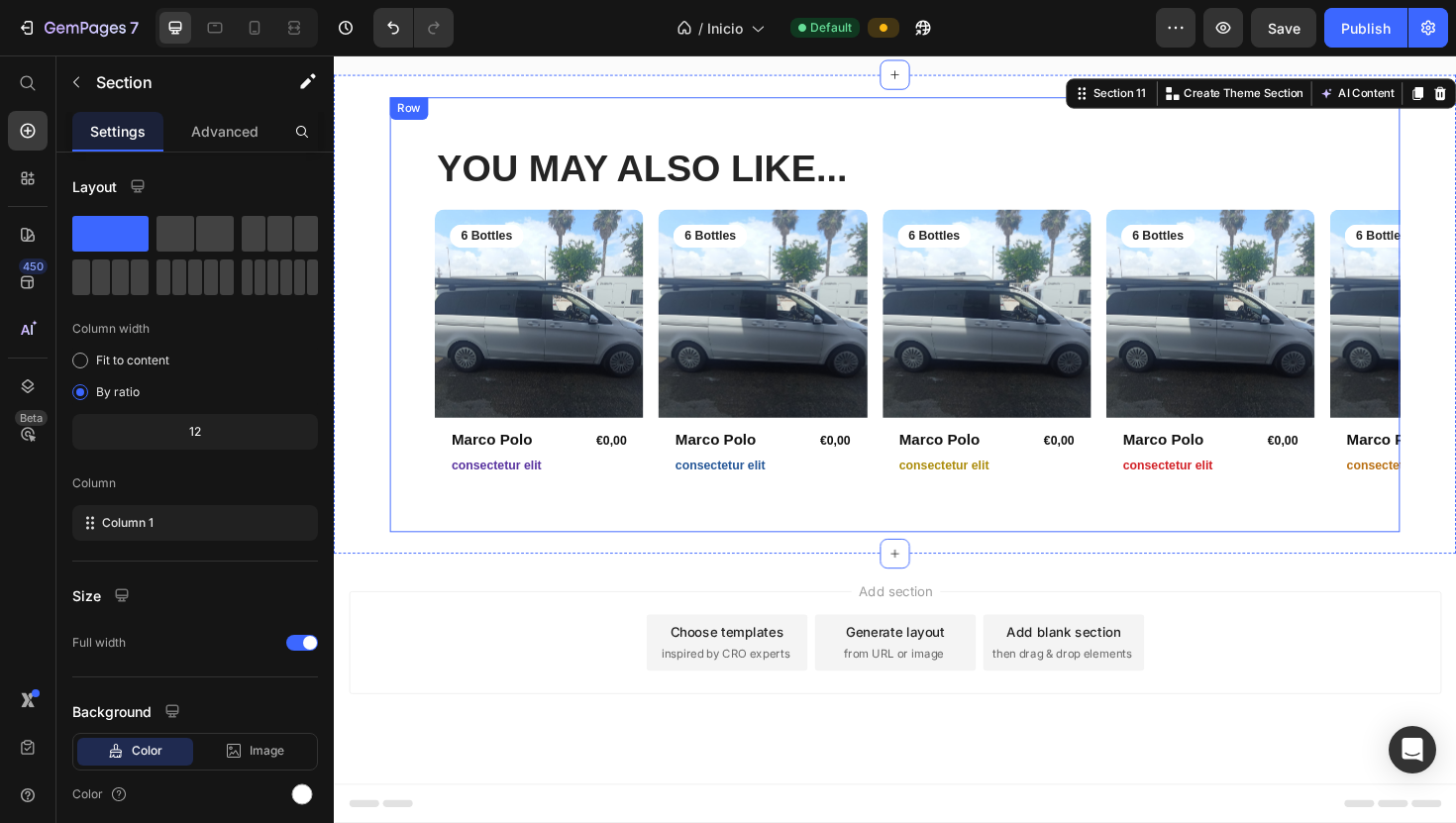 click on "YOU MAY ALSO LIKE... Heading Row Product Images 6 Bottles Text Block Row Marco Polo Product Title €0,00 Product Price Row consectetur elit Text Block Row Product Product Images 6 Bottles Text Block Row Marco Polo Product Title €0,00 Product Price Row consectetur elit Text Block Row Product Product Images 6 Bottles Text Block Row Marco Polo Product Title €0,00 Product Price Row consectetur elit Text Block Row Product Product Images 6 Bottles Text Block Row Marco Polo Product Title €0,00 Product Price Row consectetur elit Text Block Row Product Product Images 6 Bottles Text Block Row Marco Polo Product Title €0,00 Product Price Row consectetur elit Text Block Row Product Carousel Row" at bounding box center (928, 330) 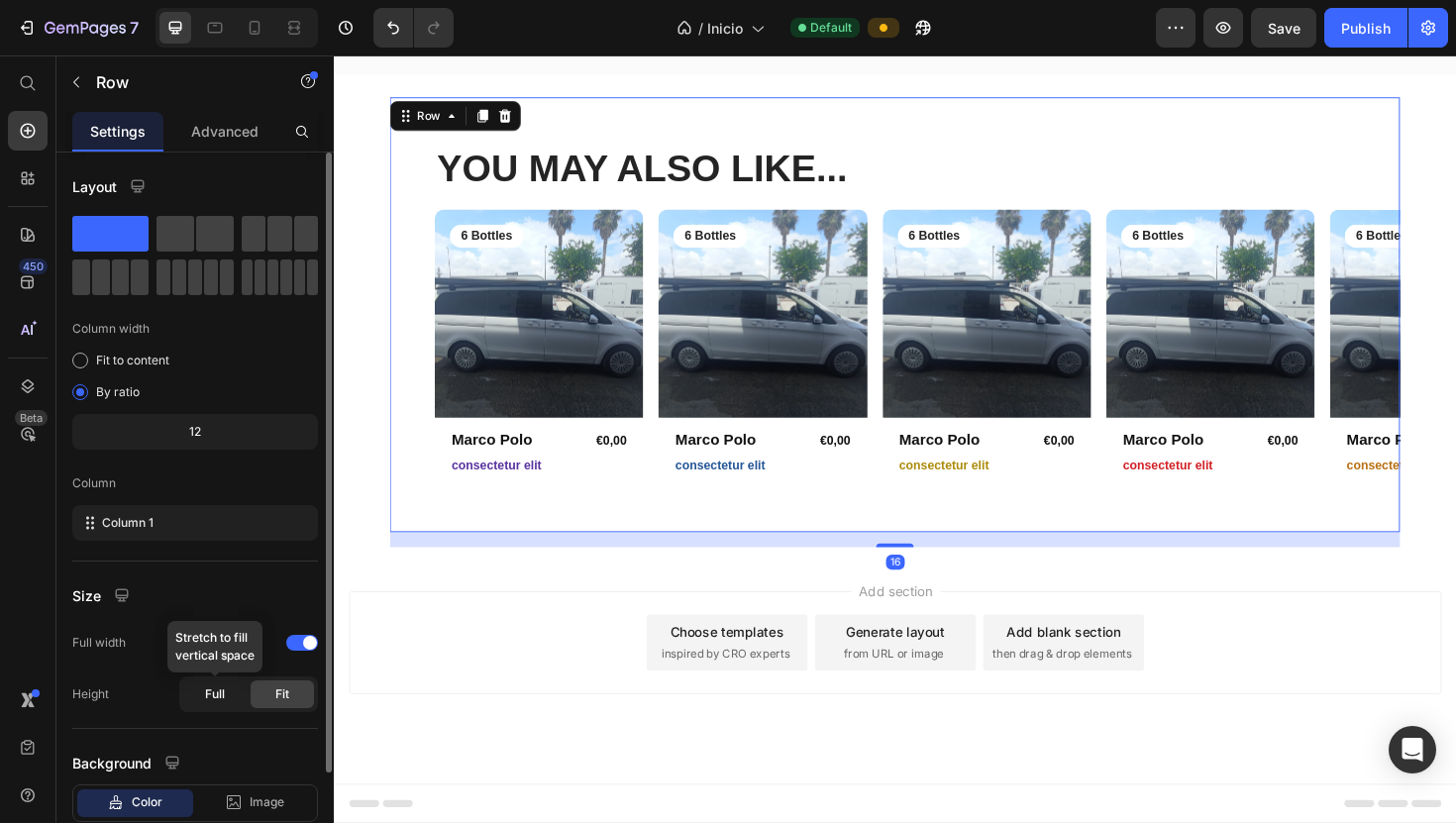 scroll, scrollTop: 125, scrollLeft: 0, axis: vertical 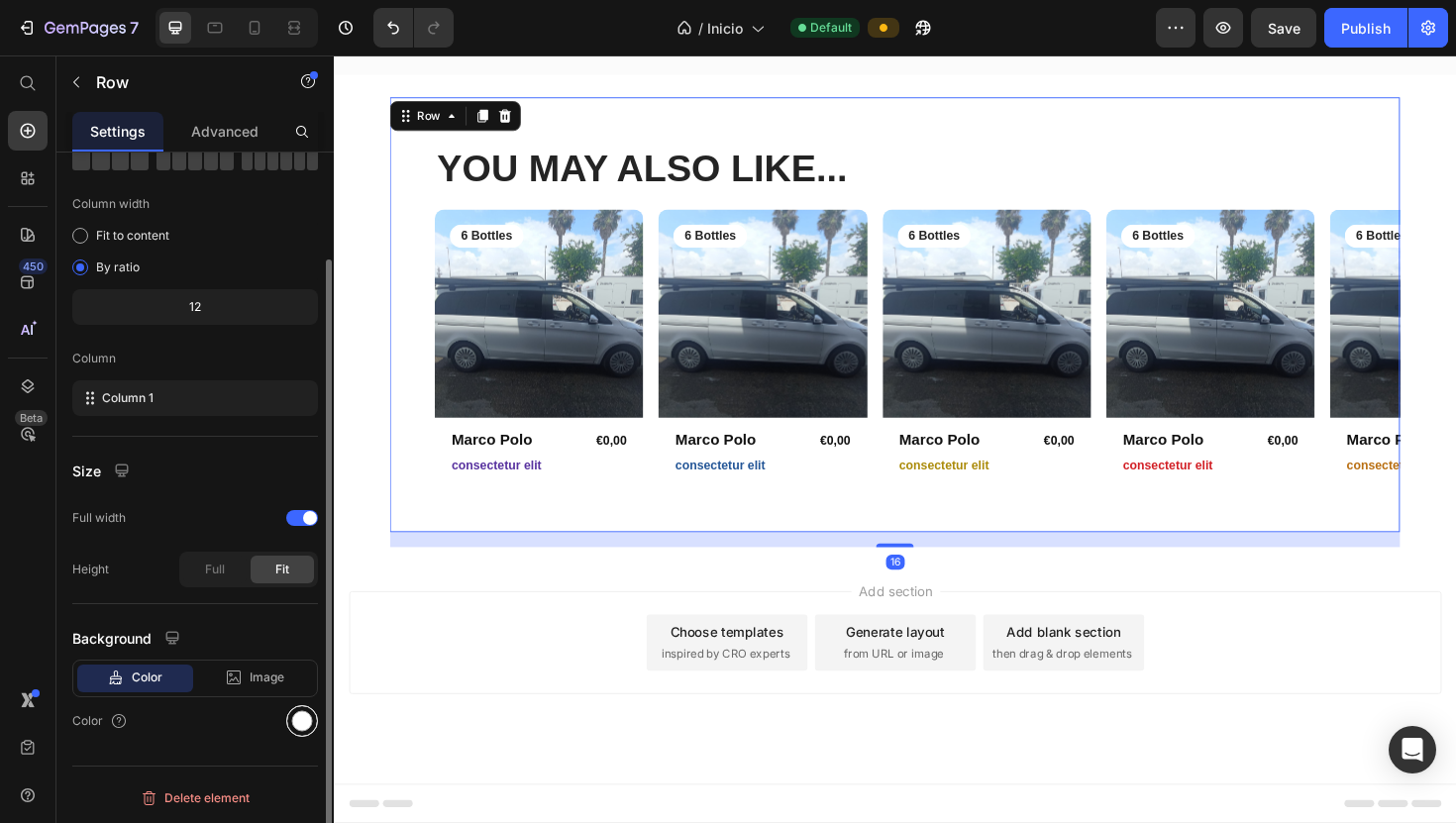 click at bounding box center (302, 721) 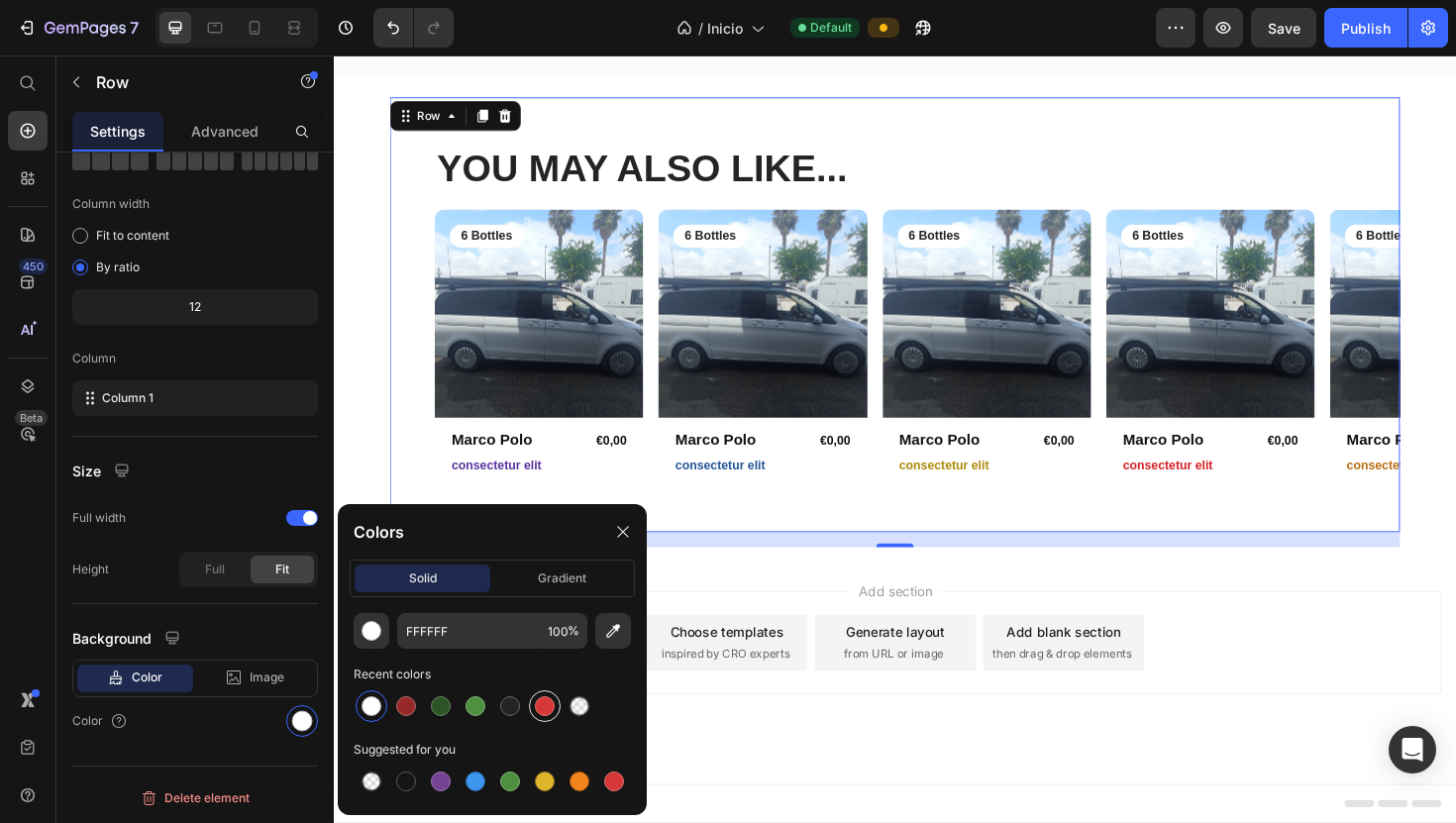 click at bounding box center (545, 706) 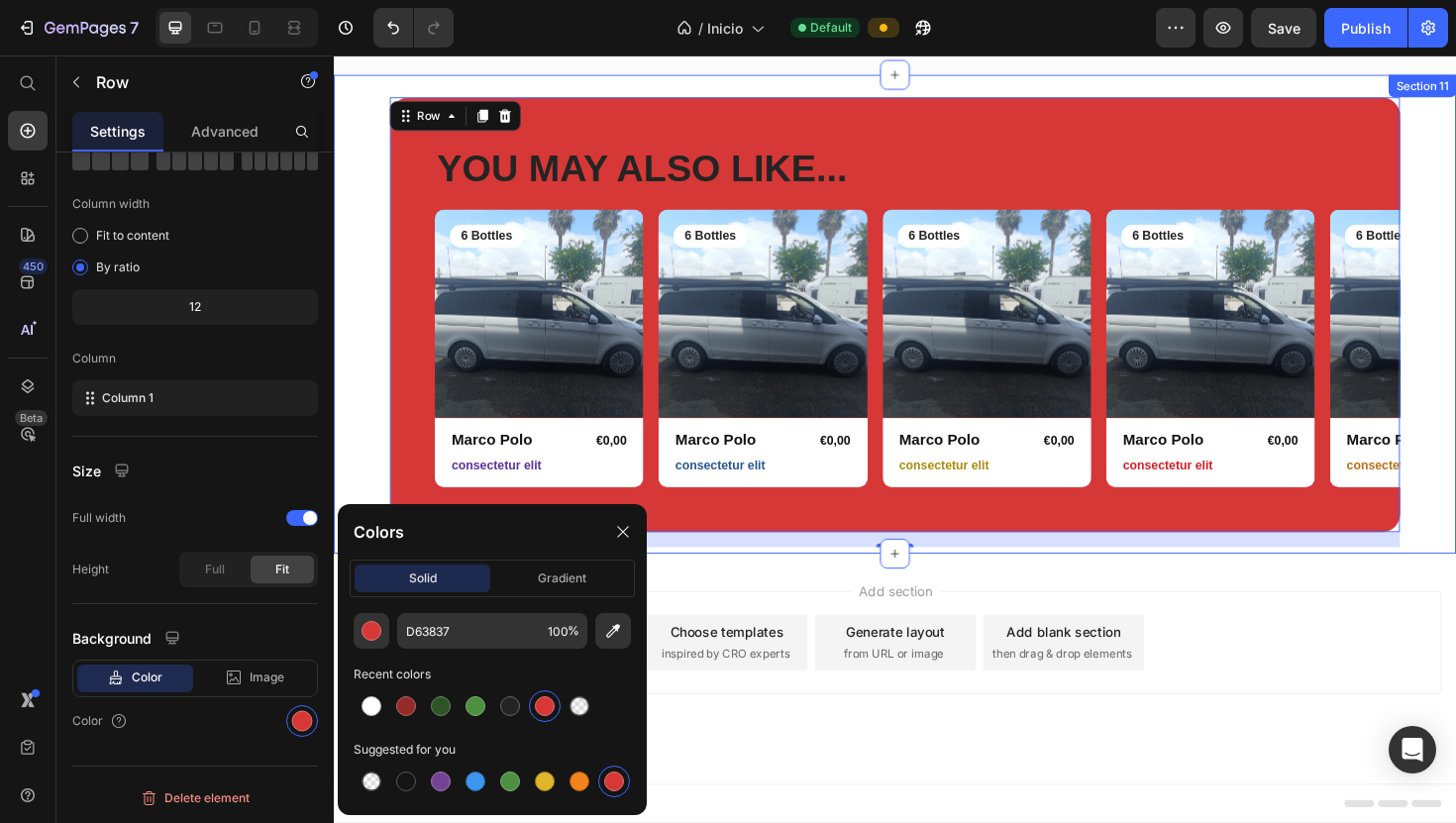 click on "YOU MAY ALSO LIKE... Heading Row Product Images 6 Bottles Text Block Row Marco Polo Product Title €0,00 Product Price Row consectetur elit Text Block Row Product Product Images 6 Bottles Text Block Row Marco Polo Product Title €0,00 Product Price Row consectetur elit Text Block Row Product Product Images 6 Bottles Text Block Row Marco Polo Product Title €0,00 Product Price Row consectetur elit Text Block Row Product Product Images 6 Bottles Text Block Row Marco Polo Product Title €0,00 Product Price Row consectetur elit Text Block Row Product Product Images 6 Bottles Text Block Row Marco Polo Product Title €0,00 Product Price Row consectetur elit Text Block Row Product Carousel Row   16 Section 11" at bounding box center [928, 330] 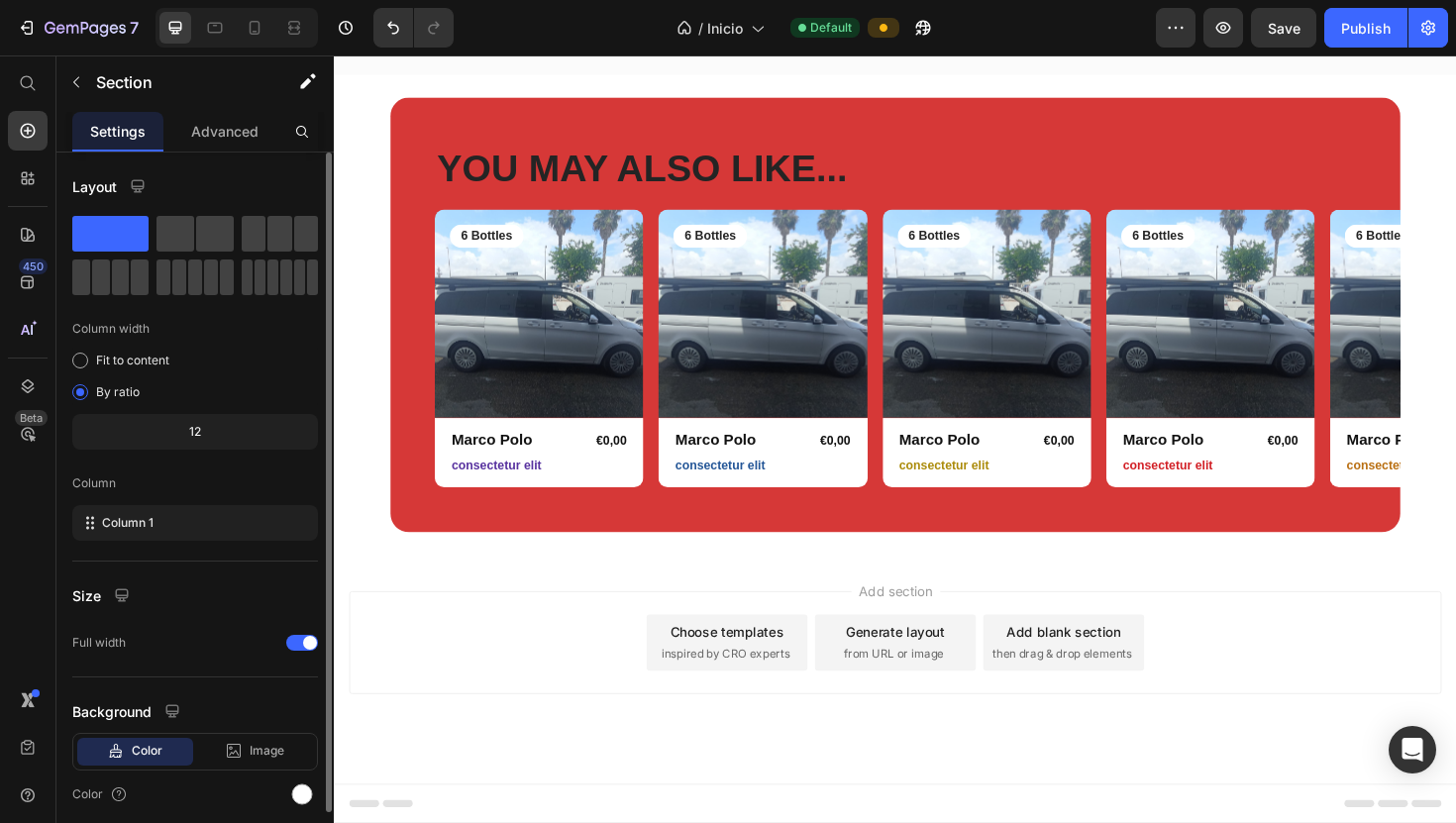click on "Add section Choose templates inspired by CRO experts Generate layout from URL or image Add blank section then drag & drop elements" at bounding box center (928, 705) 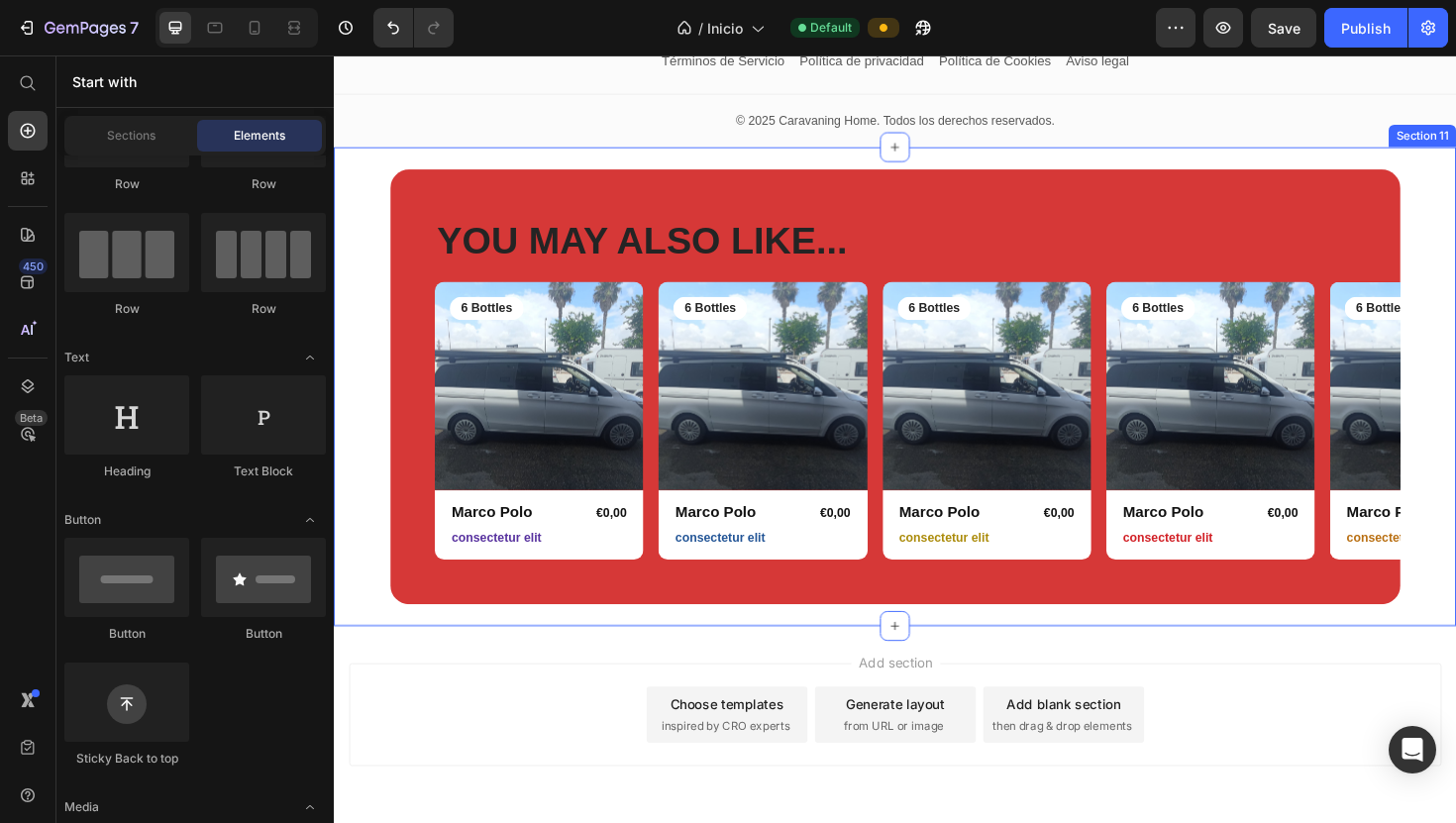 scroll, scrollTop: 7290, scrollLeft: 0, axis: vertical 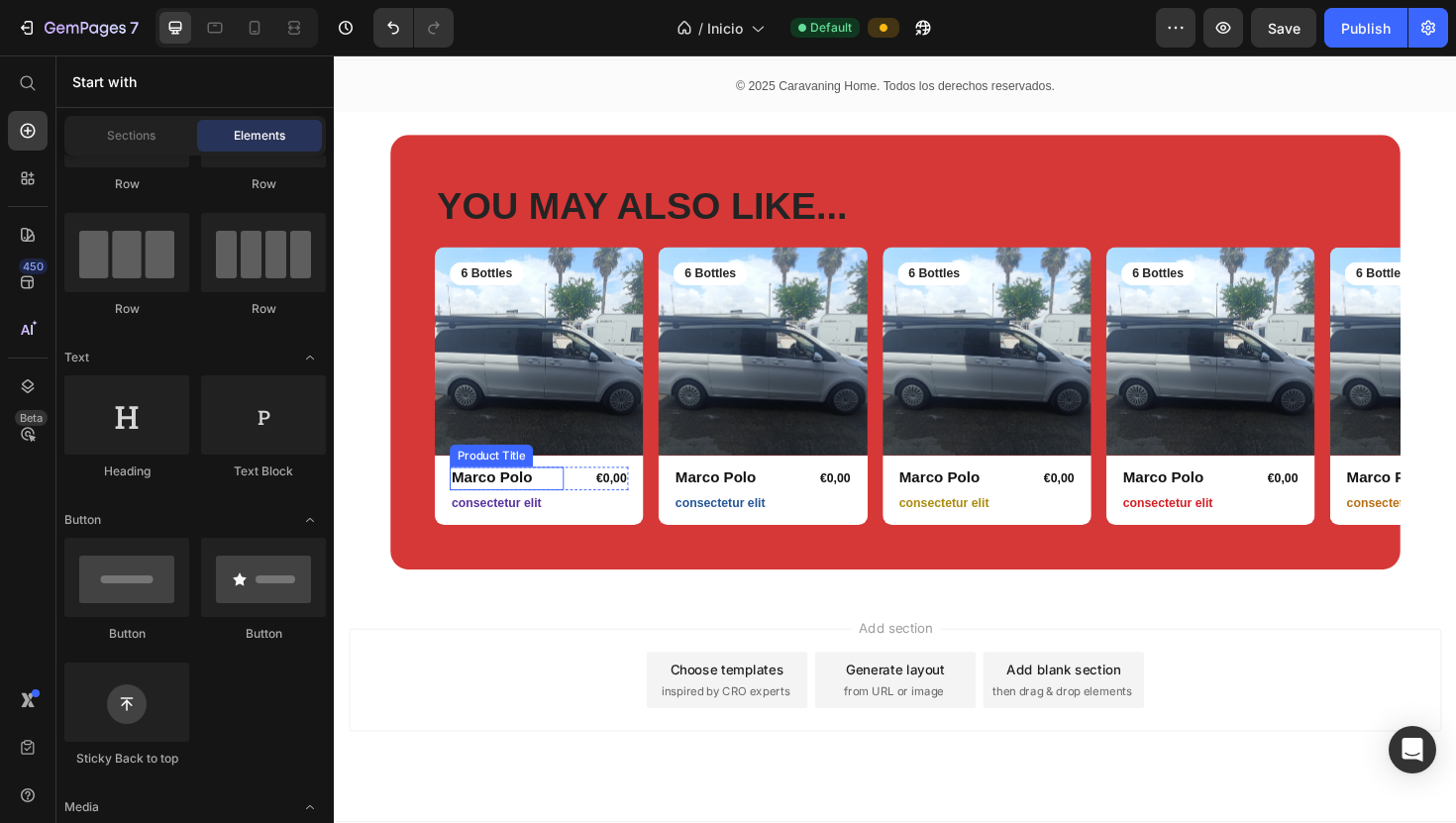 click on "Marco Polo" at bounding box center (517, 503) 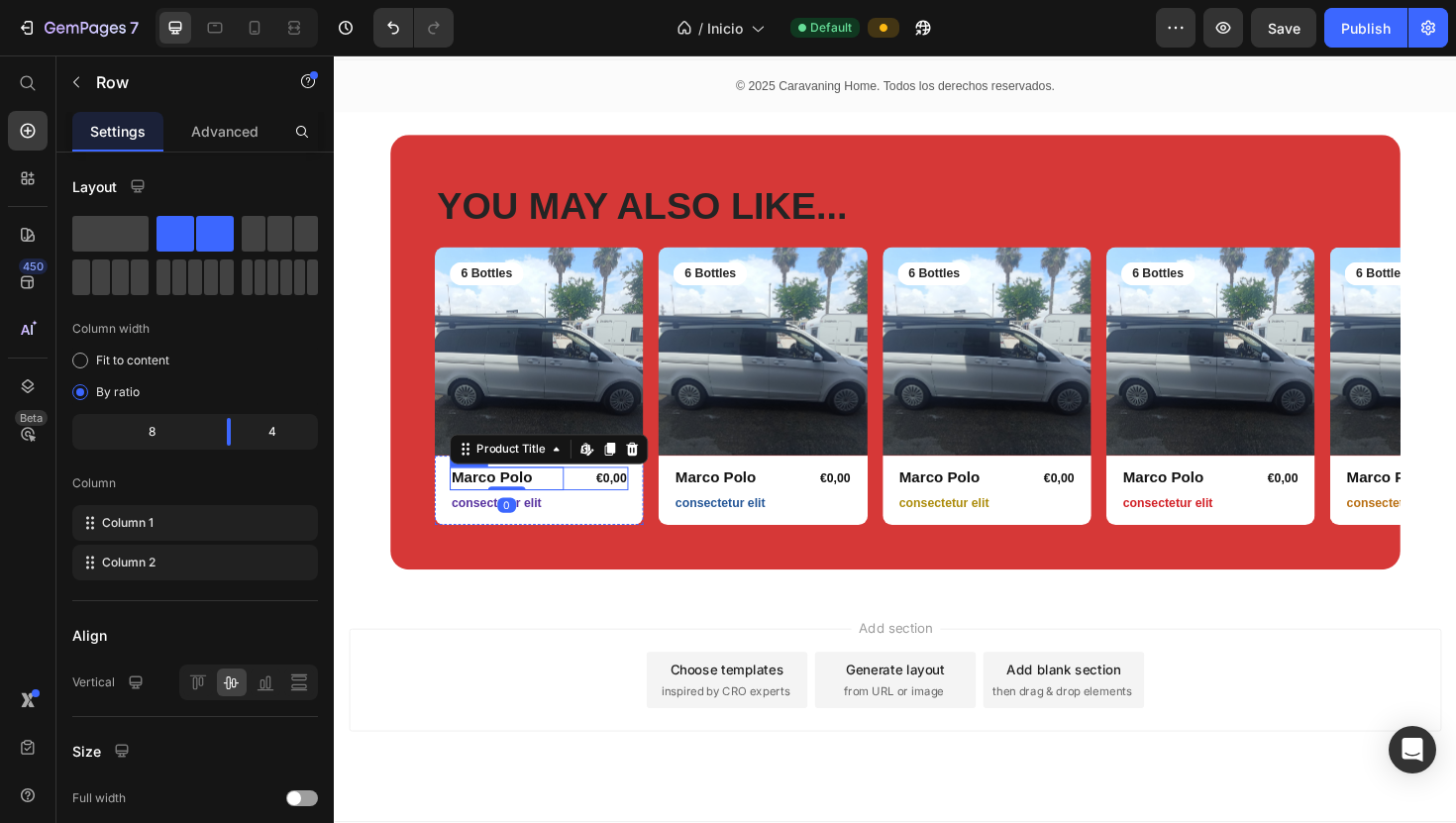 click on "Marco Polo Product Title   Edit content in Shopify 0 €0,00 Product Price Row" at bounding box center [551, 503] 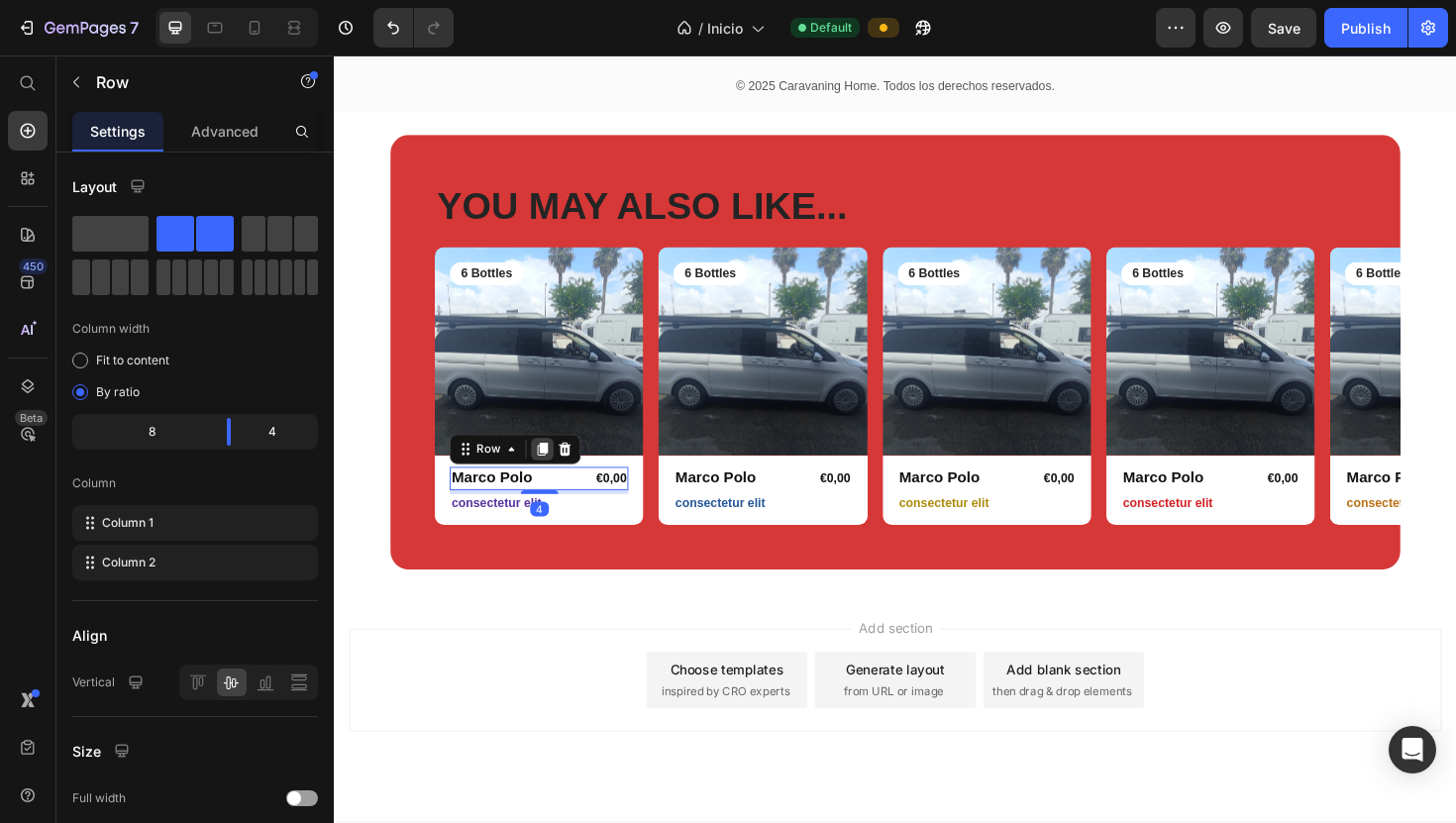 click at bounding box center [555, 472] 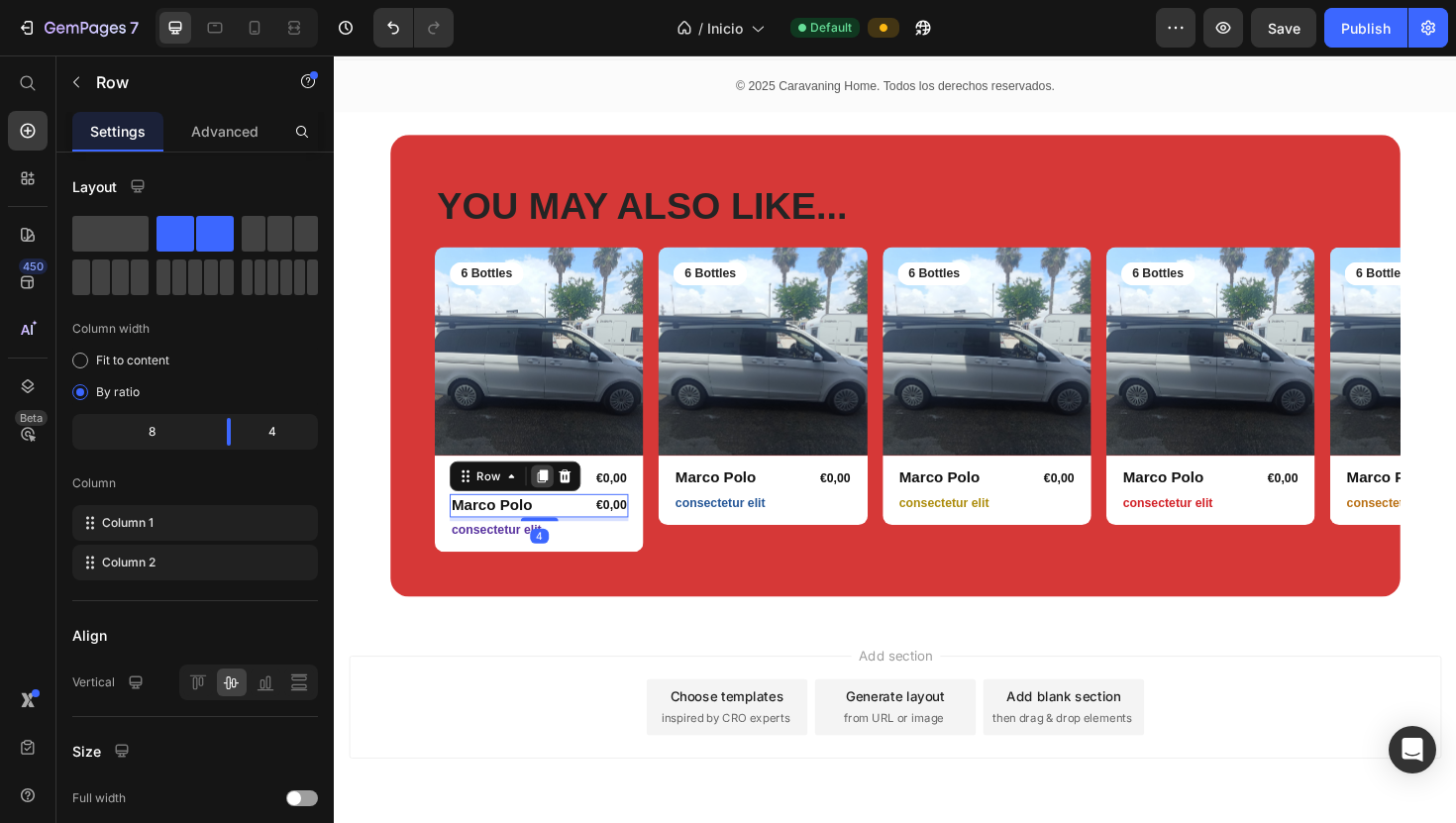 click 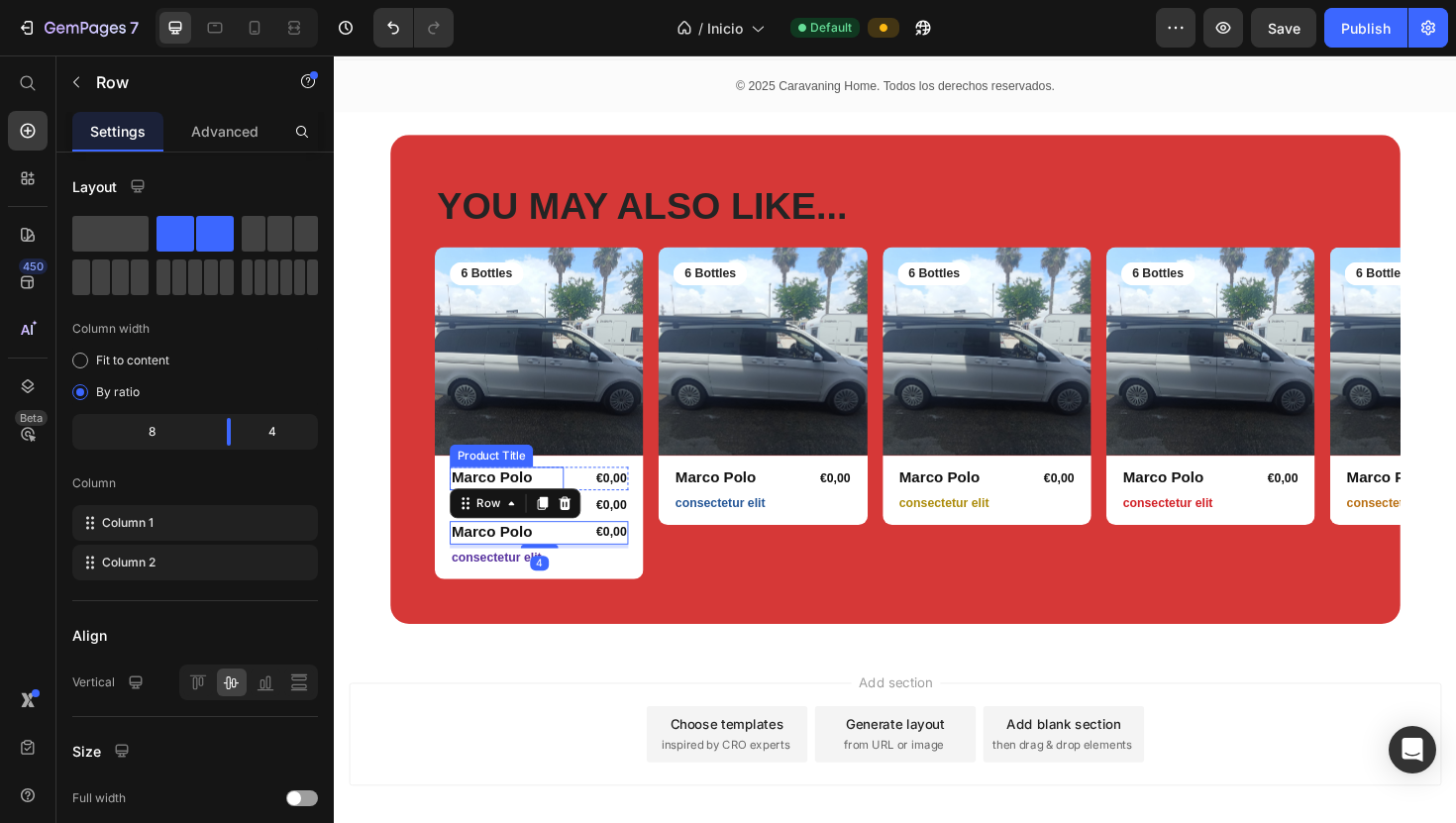 click on "Marco Polo" at bounding box center [517, 503] 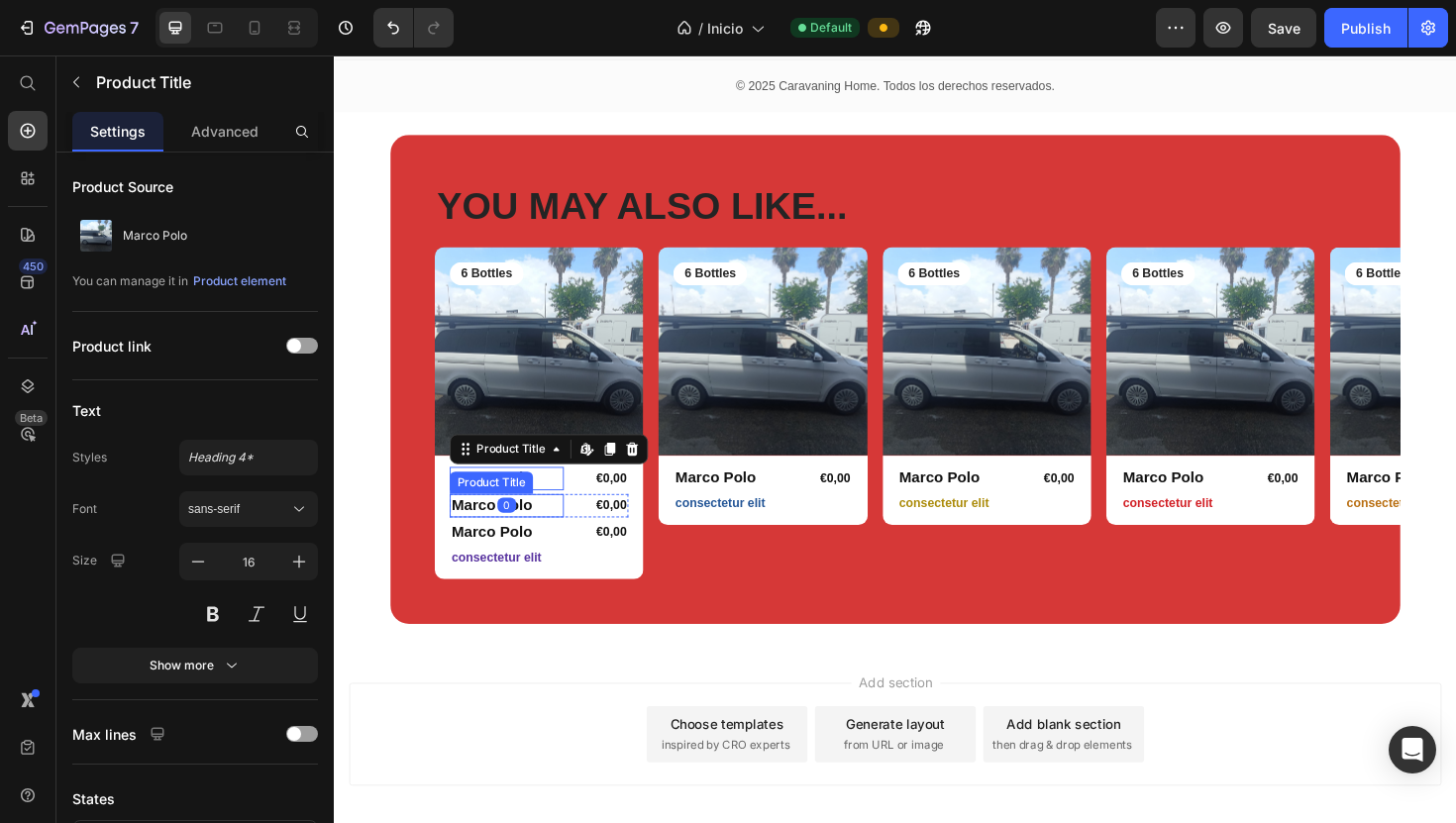 click on "Marco Polo" at bounding box center (517, 532) 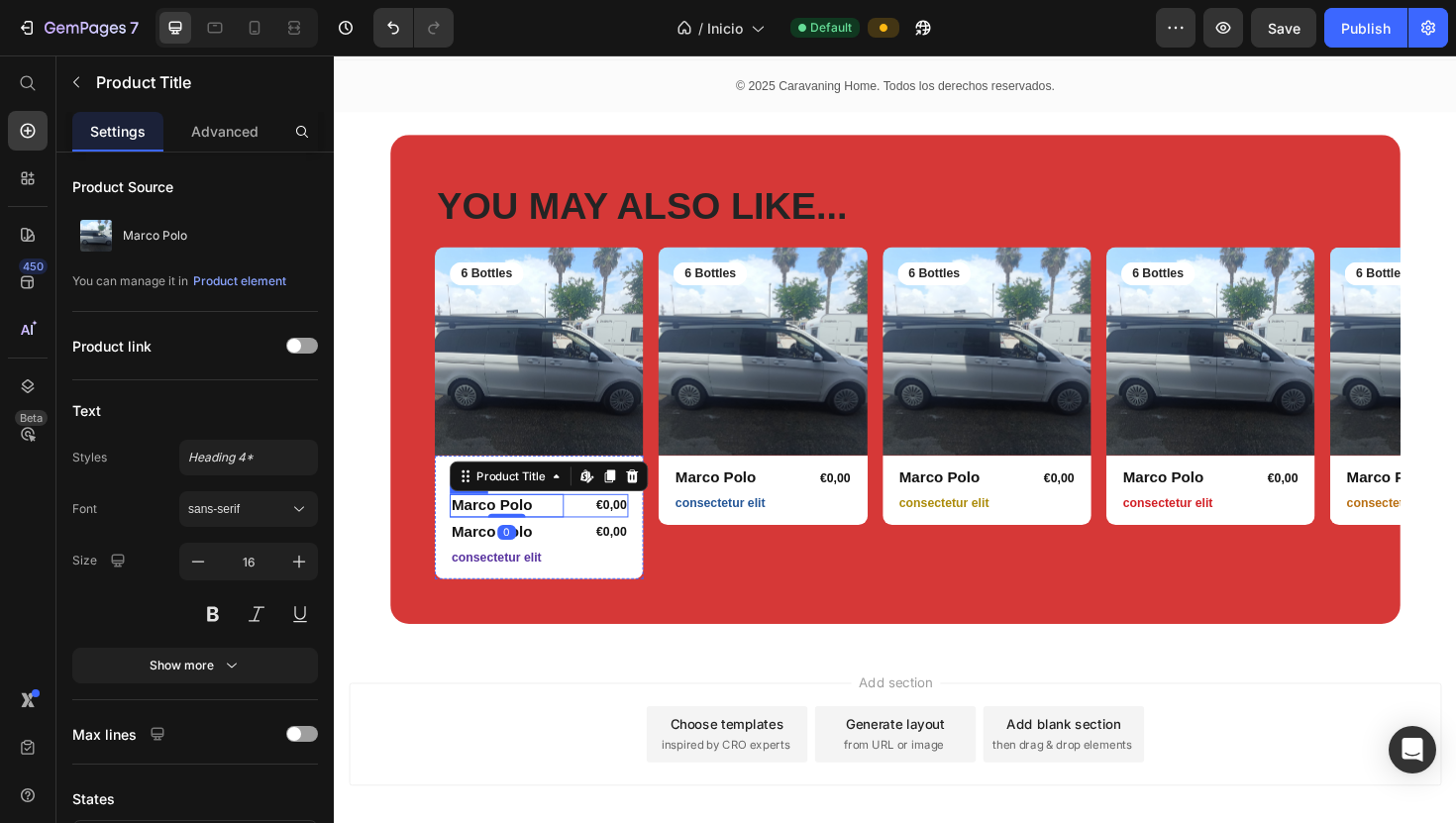 click on "Marco Polo Product Title   Edit content in Shopify 0 €0,00 Product Price Row" at bounding box center [551, 532] 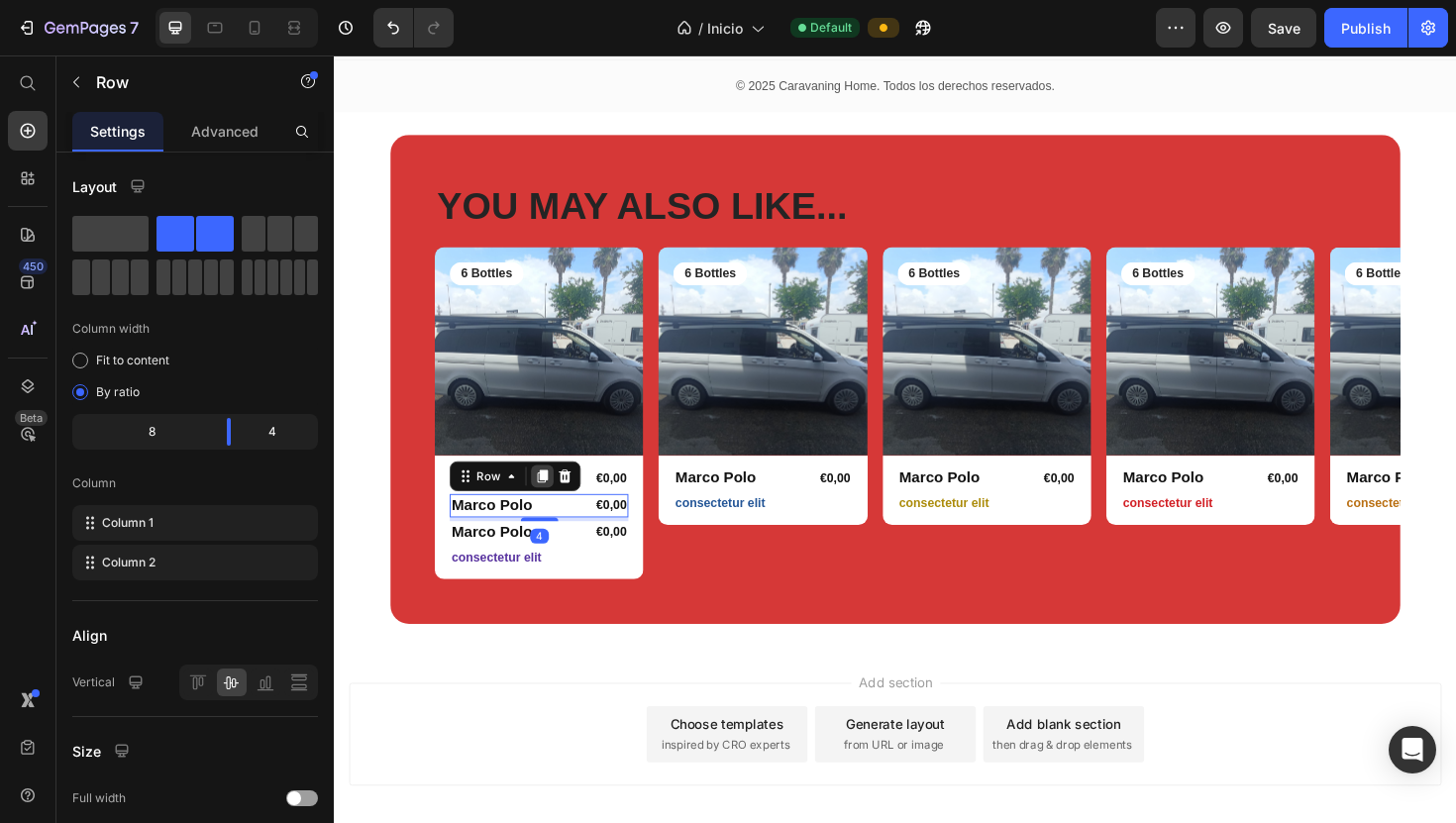 click 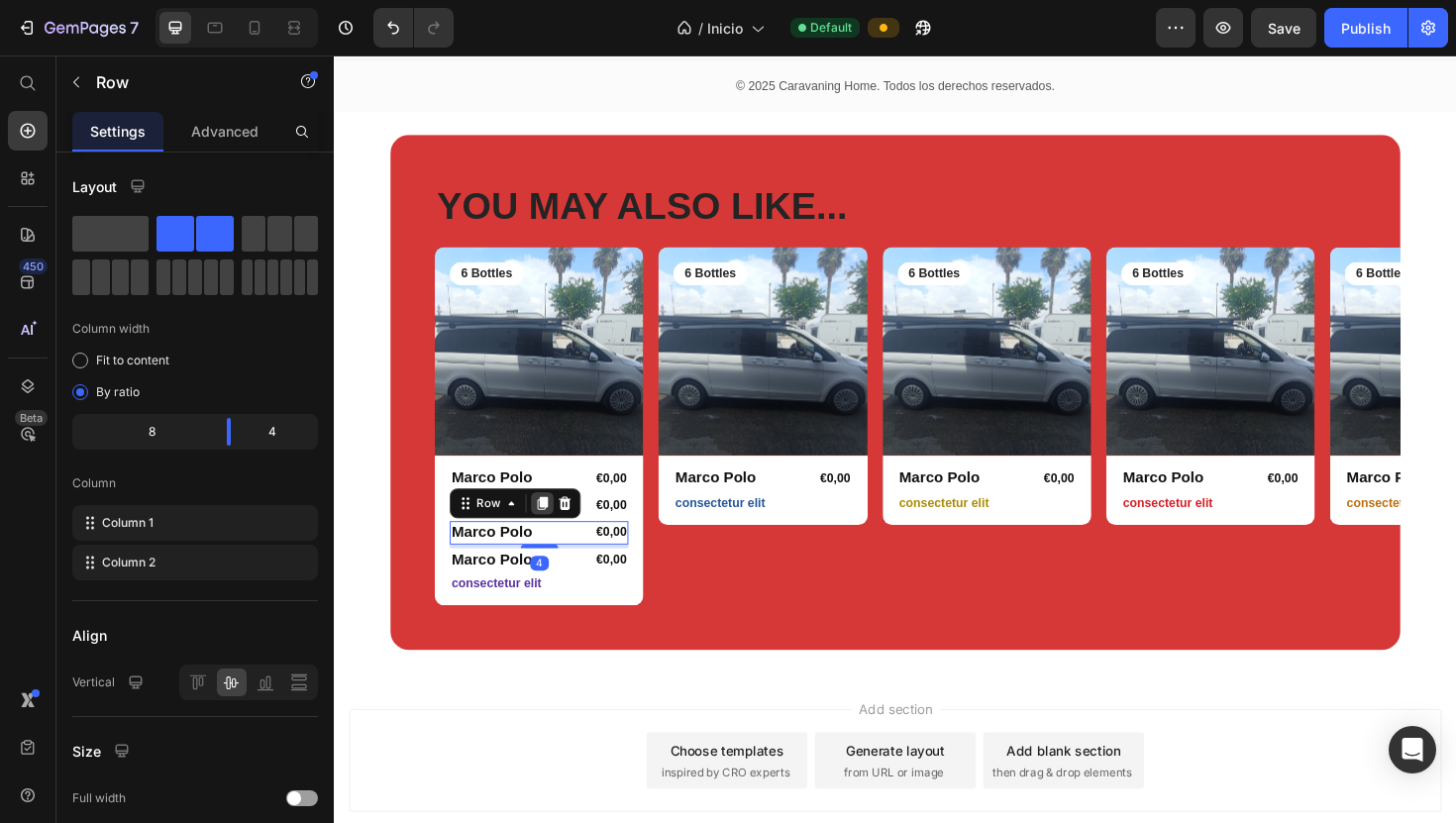 click 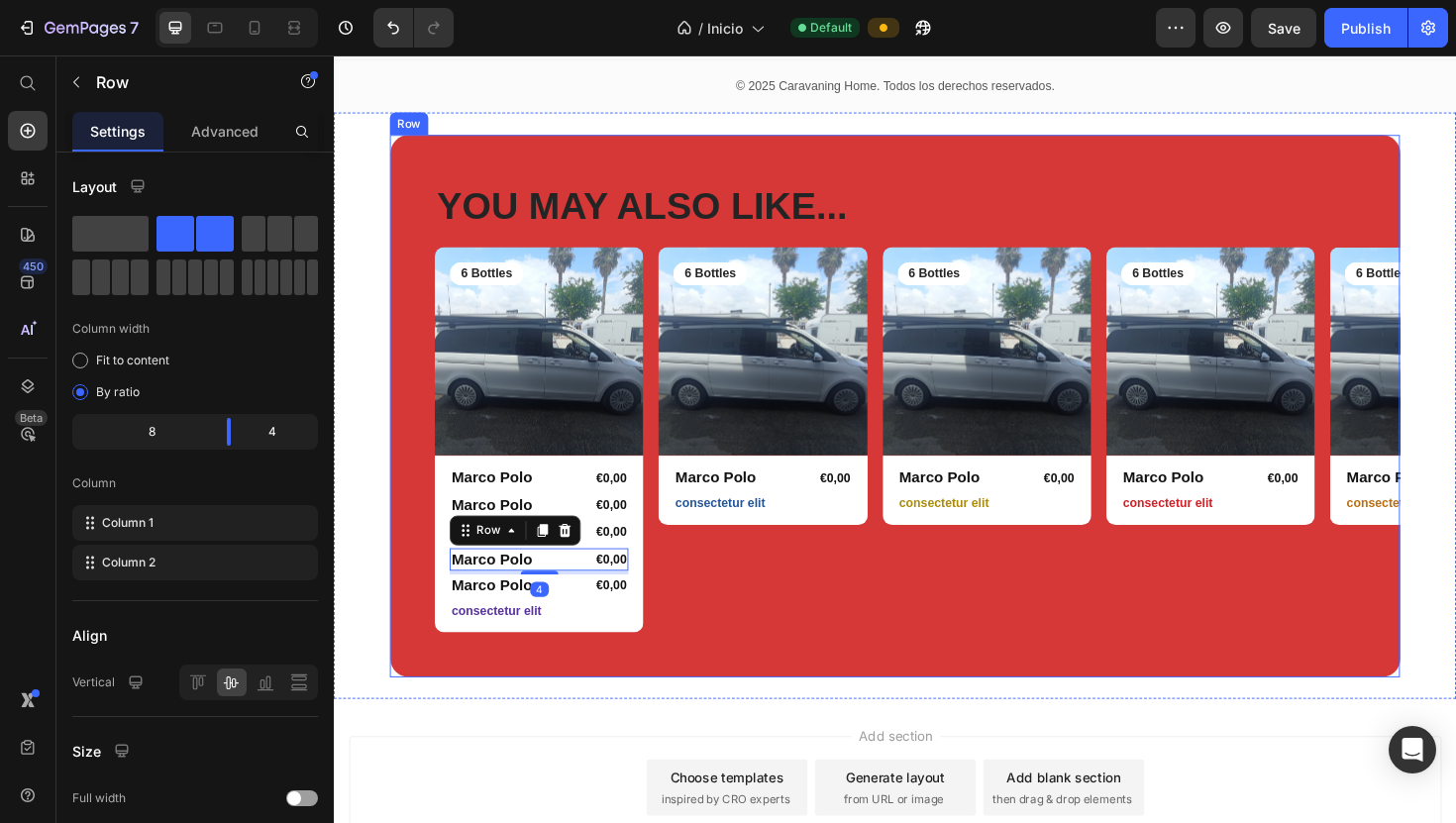 click on "YOU MAY ALSO LIKE... Heading Row Product Images 6 Bottles Text Block Row Marco Polo Product Title €0,00 Product Price Row Marco Polo Product Title €0,00 Product Price Row Marco Polo Product Title €0,00 Product Price Row Marco Polo Product Title €0,00 Product Price Row   4 Marco Polo Product Title €0,00 Product Price Row consectetur elit Text Block Row Product Product Images 6 Bottles Text Block Row Marco Polo Product Title €0,00 Product Price Row consectetur elit Text Block Row Product Product Images 6 Bottles Text Block Row Marco Polo Product Title €0,00 Product Price Row consectetur elit Text Block Row Product Product Images 6 Bottles Text Block Row Marco Polo Product Title €0,00 Product Price Row consectetur elit Text Block Row Product Product Images 6 Bottles Text Block Row Marco Polo Product Title €0,00 Product Price Row consectetur elit Text Block Row Product Carousel Row" at bounding box center (928, 435) 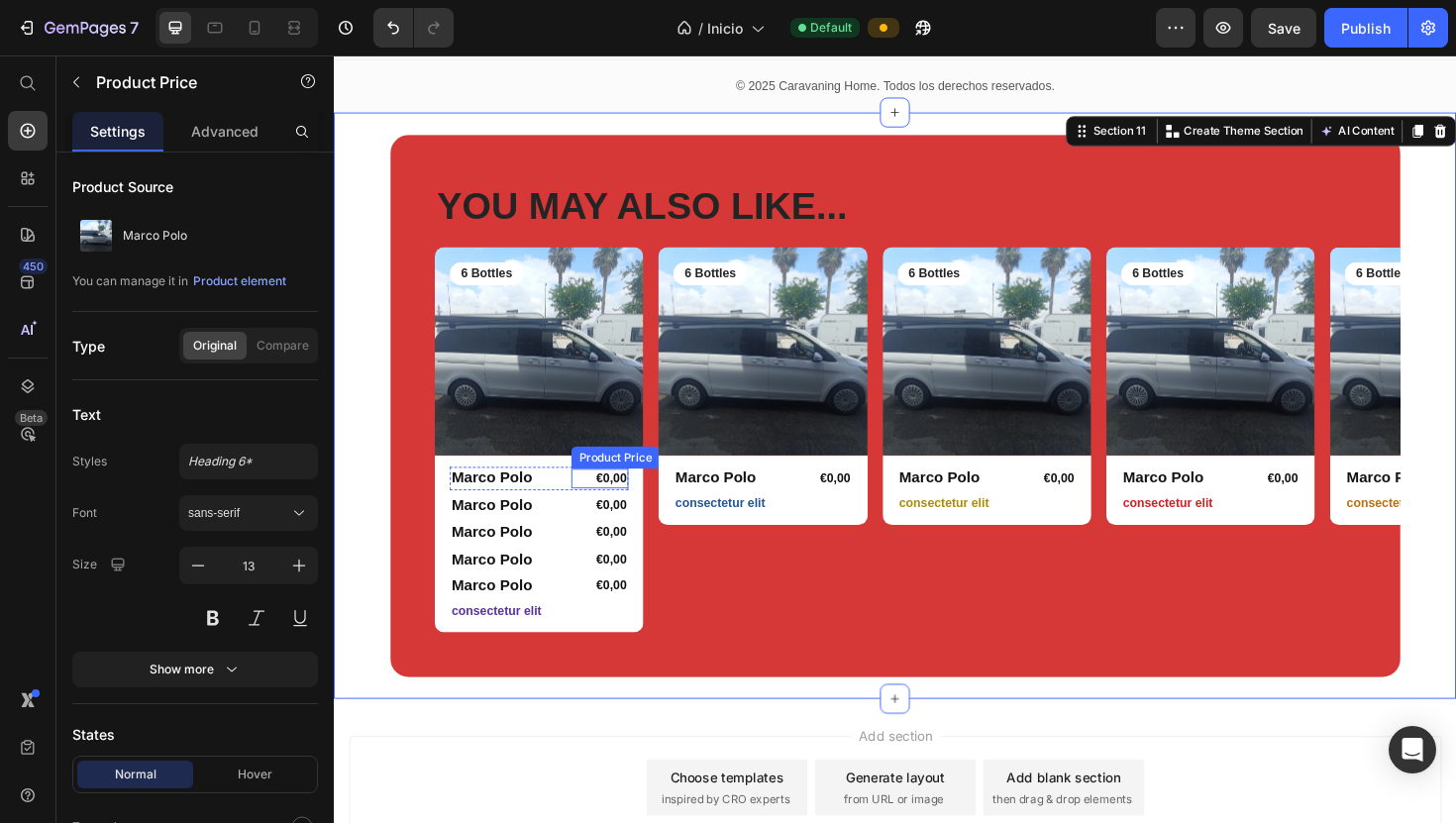 click on "€0,00" at bounding box center [615, 503] 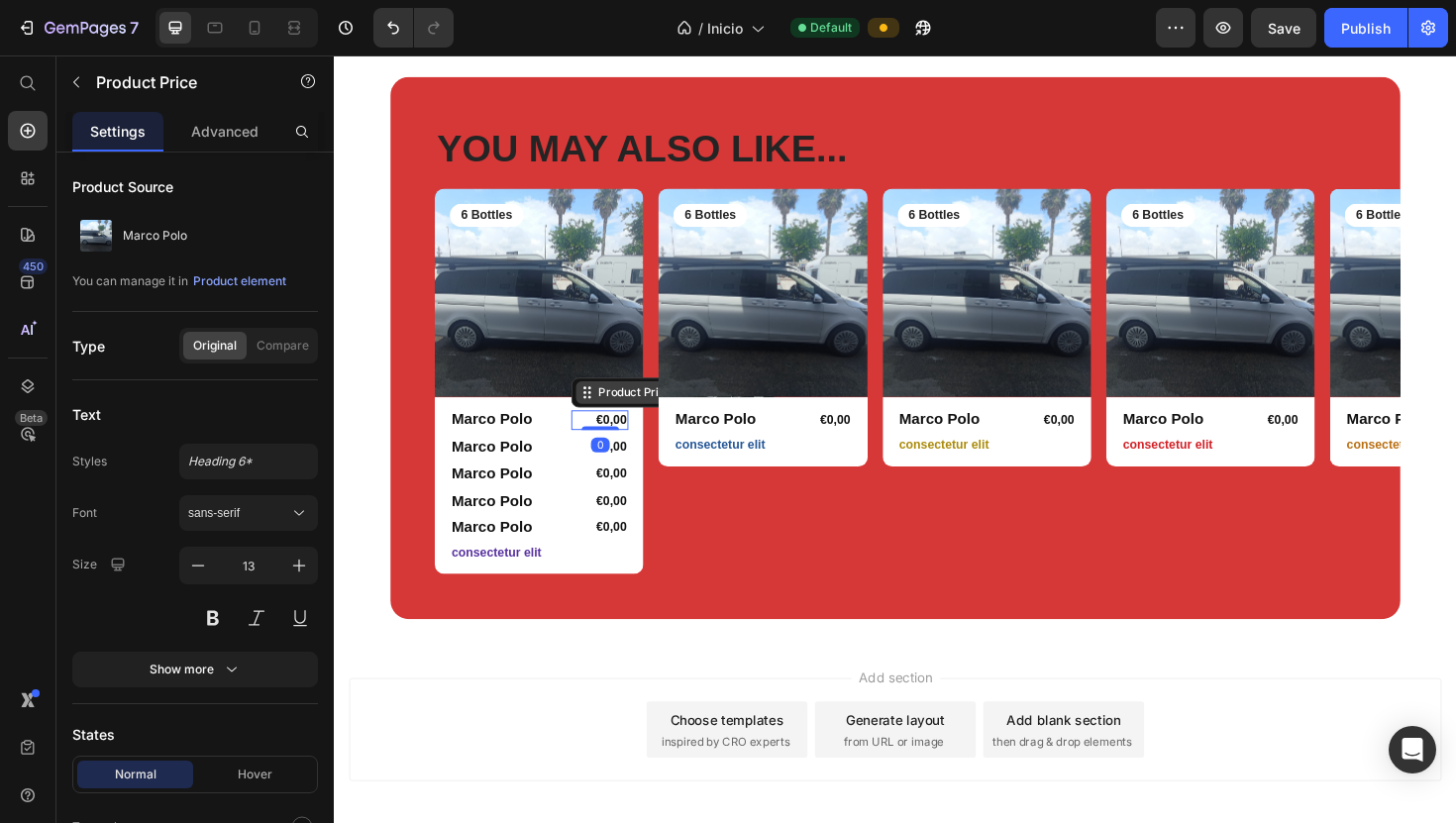 scroll, scrollTop: 7358, scrollLeft: 0, axis: vertical 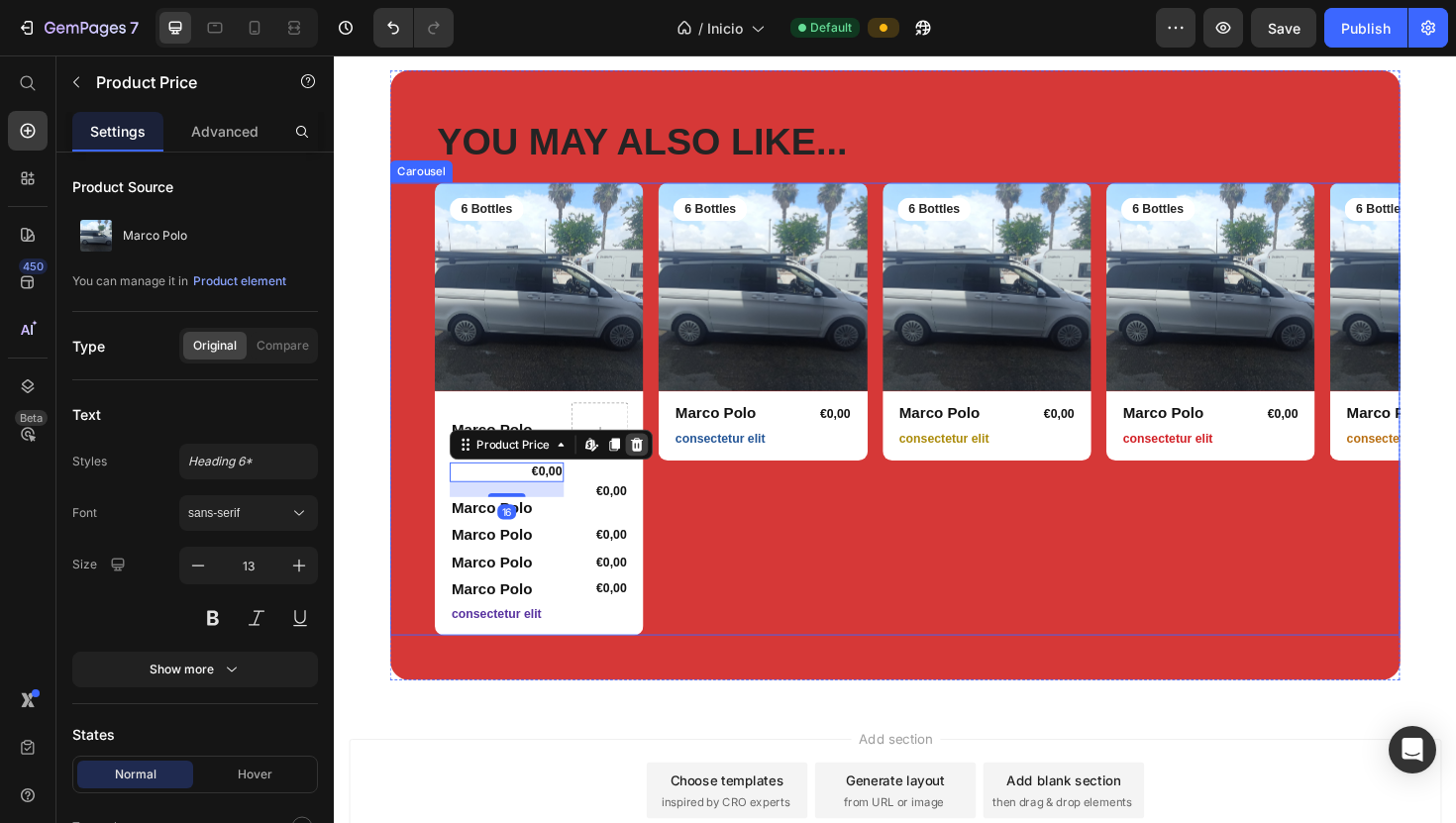 click 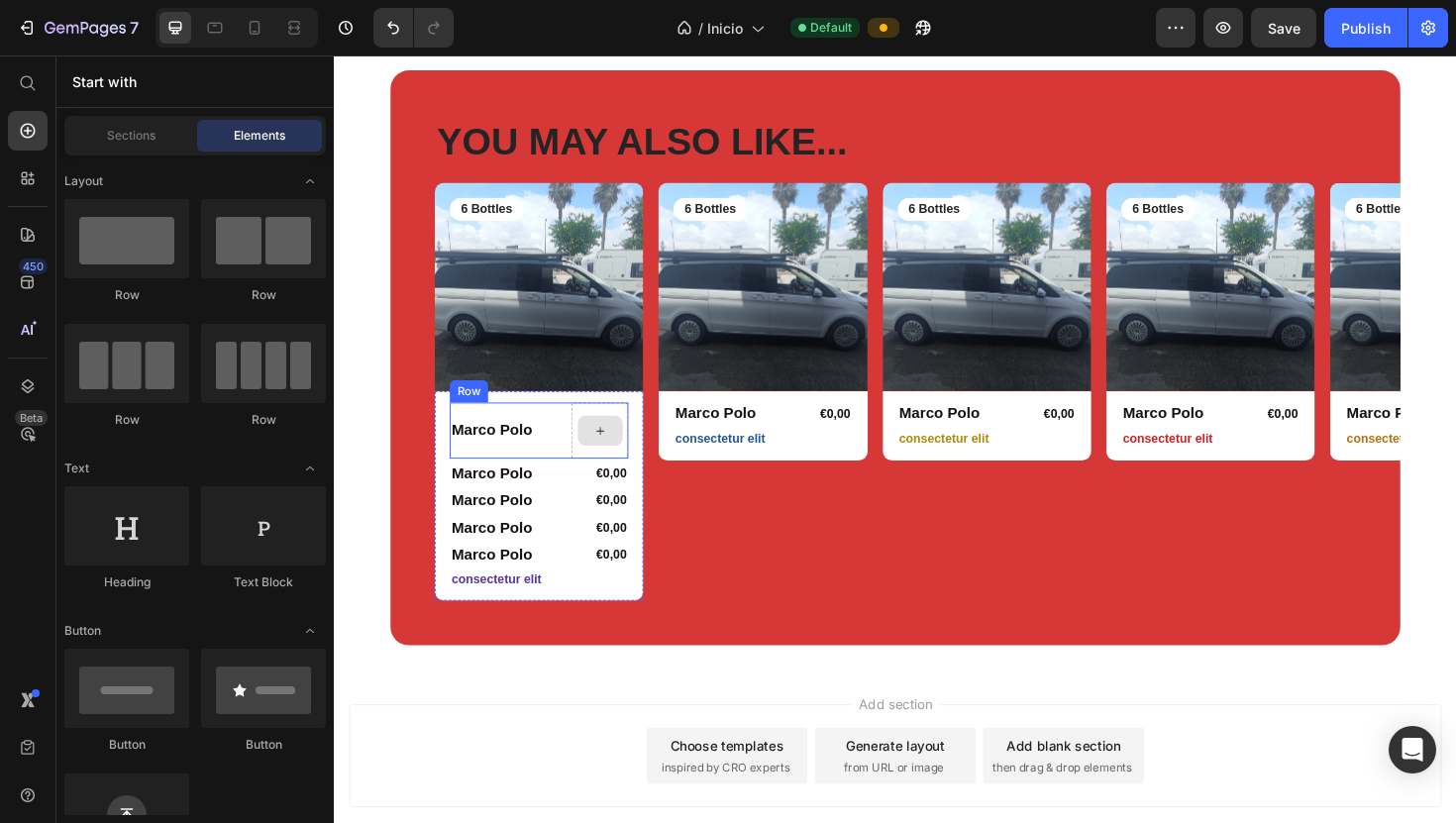 click at bounding box center [616, 453] 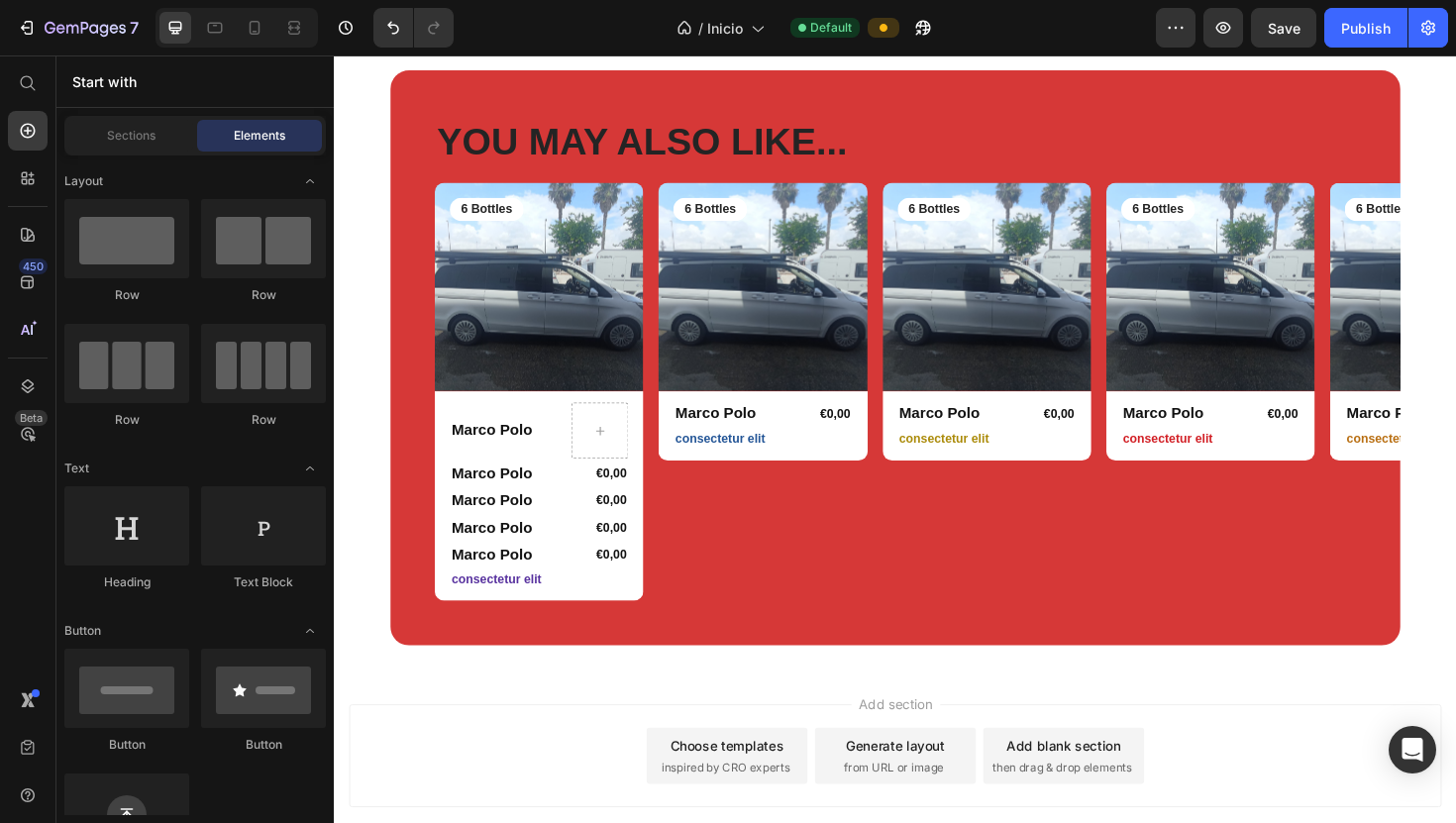 click on "Start with" at bounding box center (195, 81) 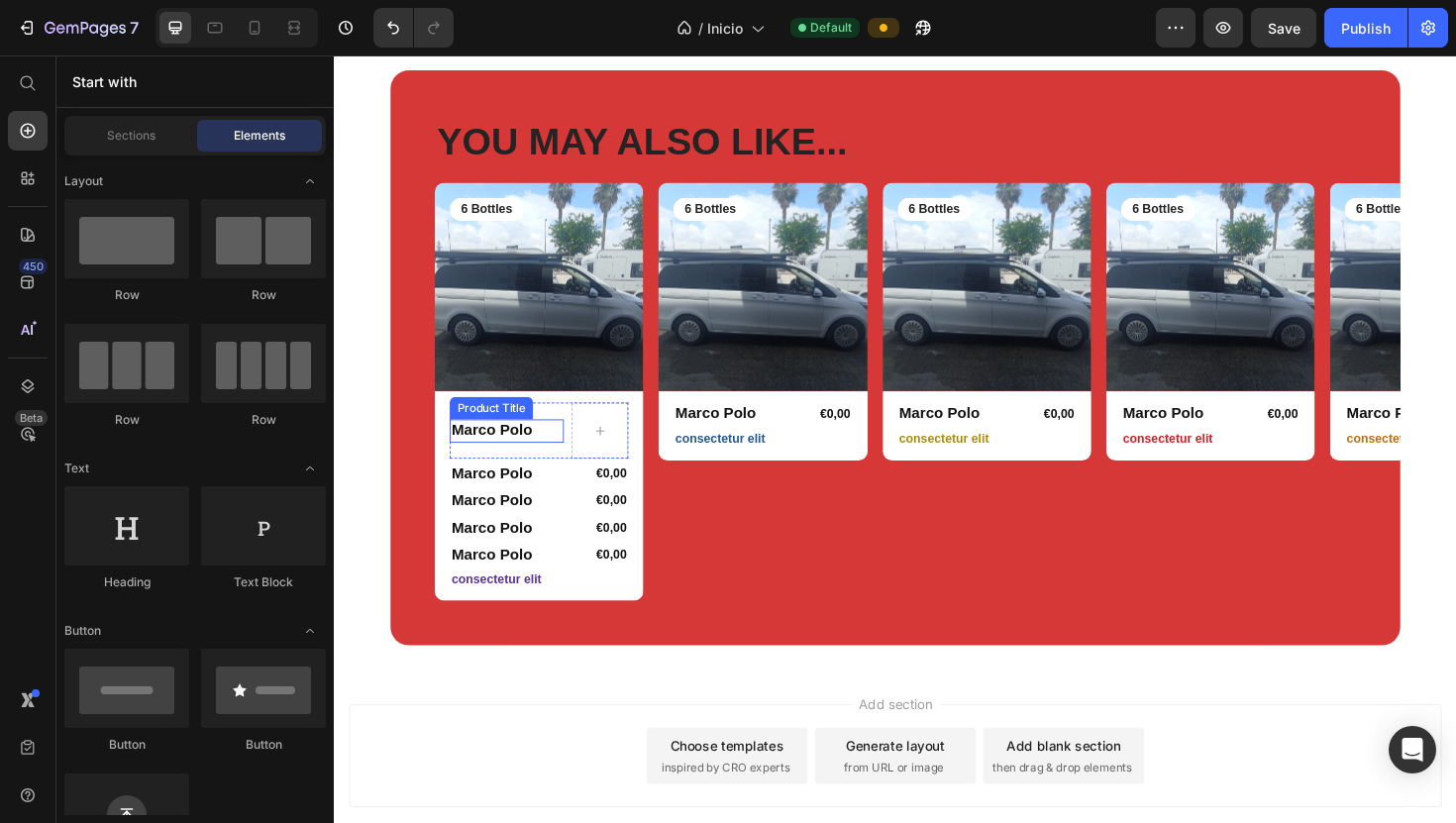 click on "Marco Polo" at bounding box center [517, 453] 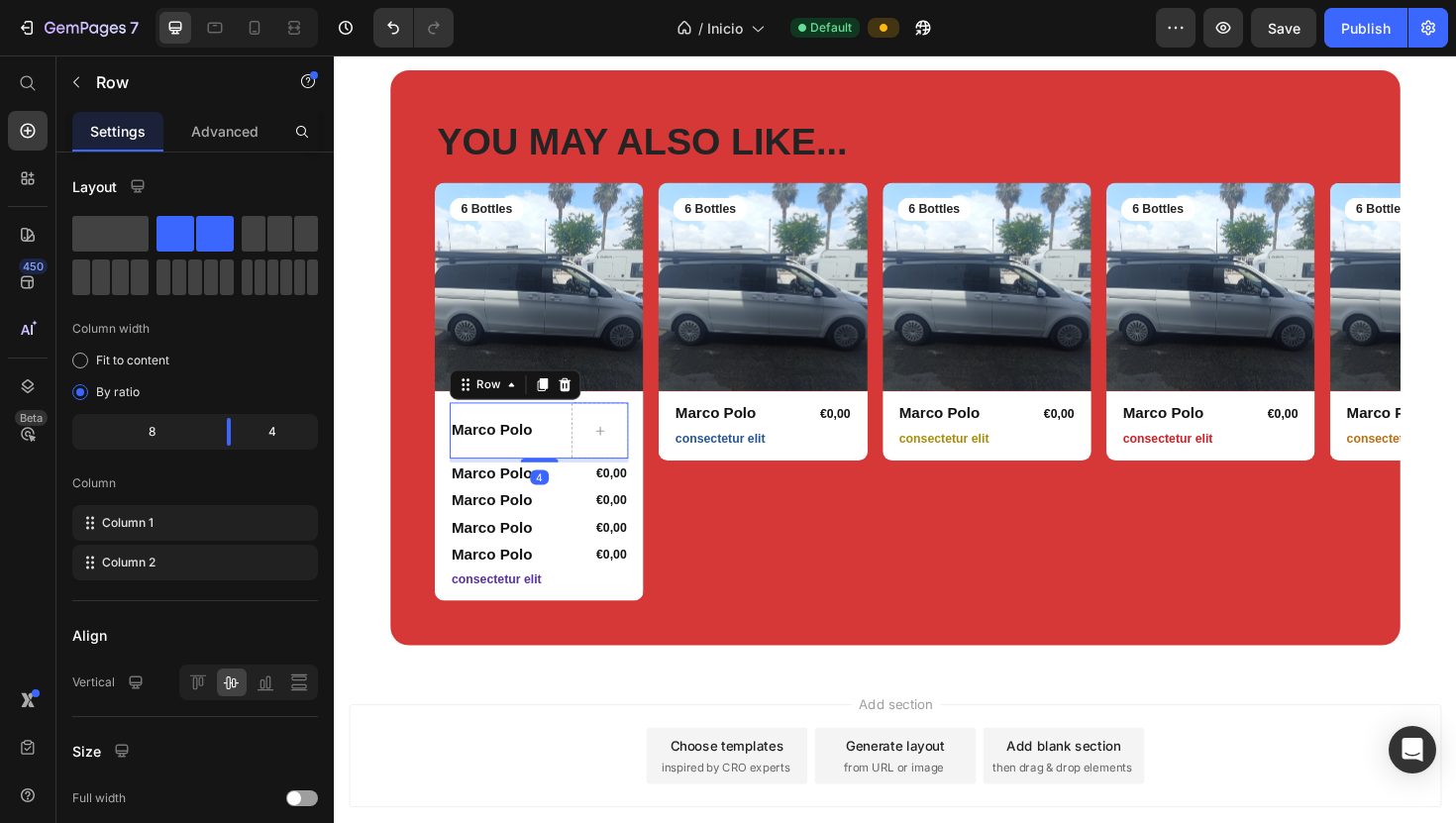 click on "Marco Polo Product Title
Row   4" at bounding box center (551, 453) 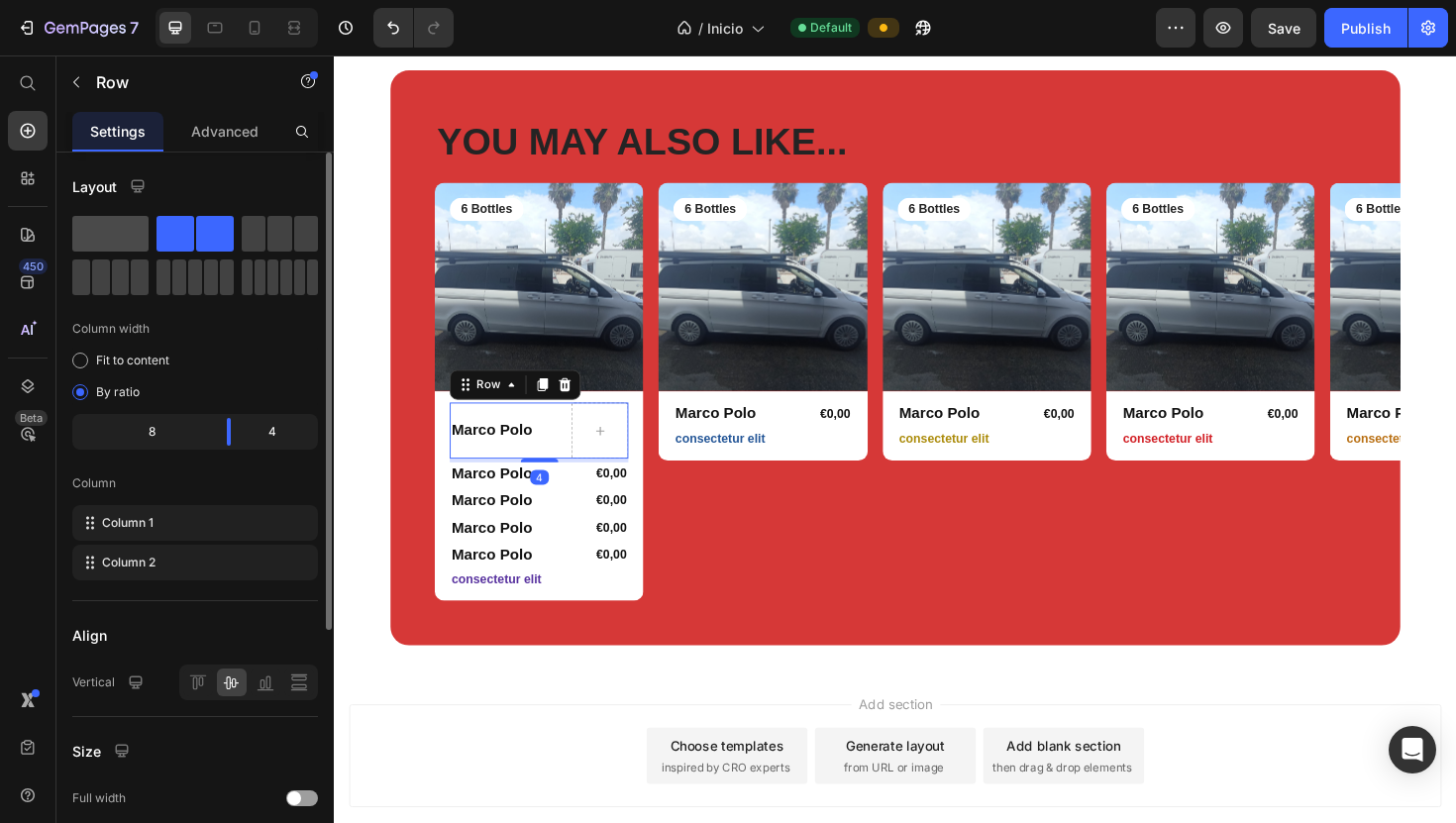 click 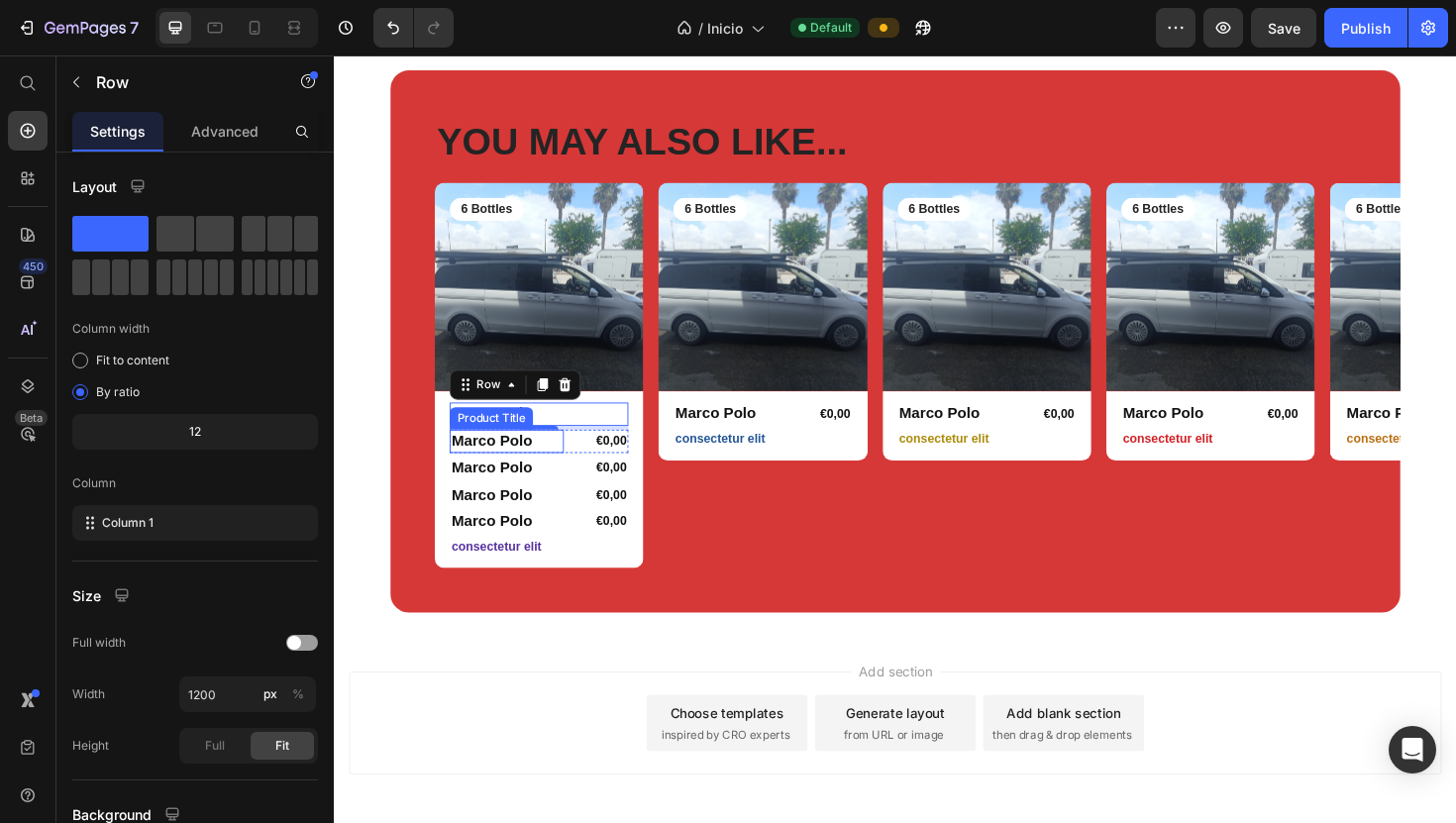 click on "Marco Polo" at bounding box center [517, 463] 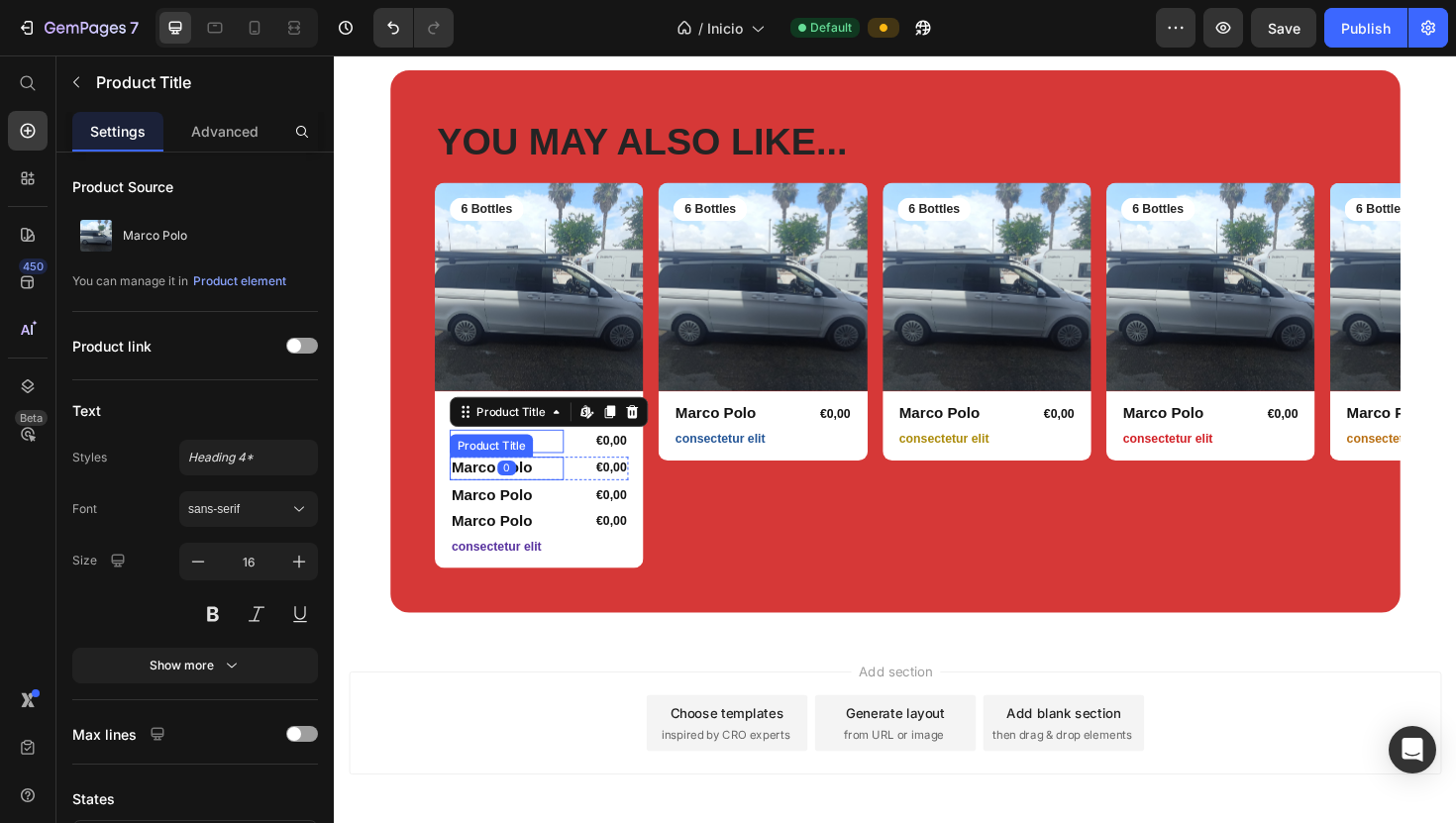 click on "Marco Polo" at bounding box center [517, 492] 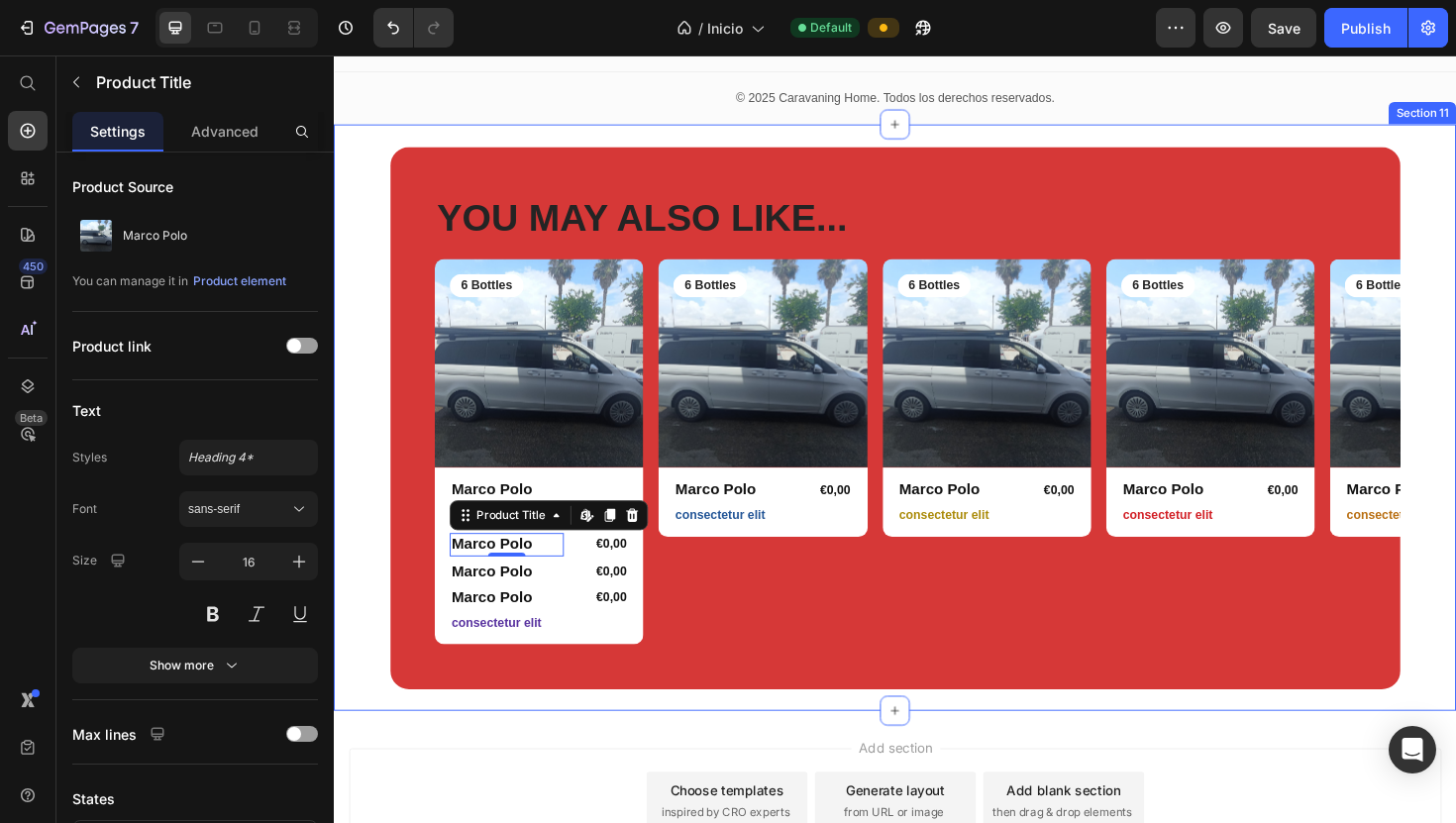 scroll, scrollTop: 7328, scrollLeft: 0, axis: vertical 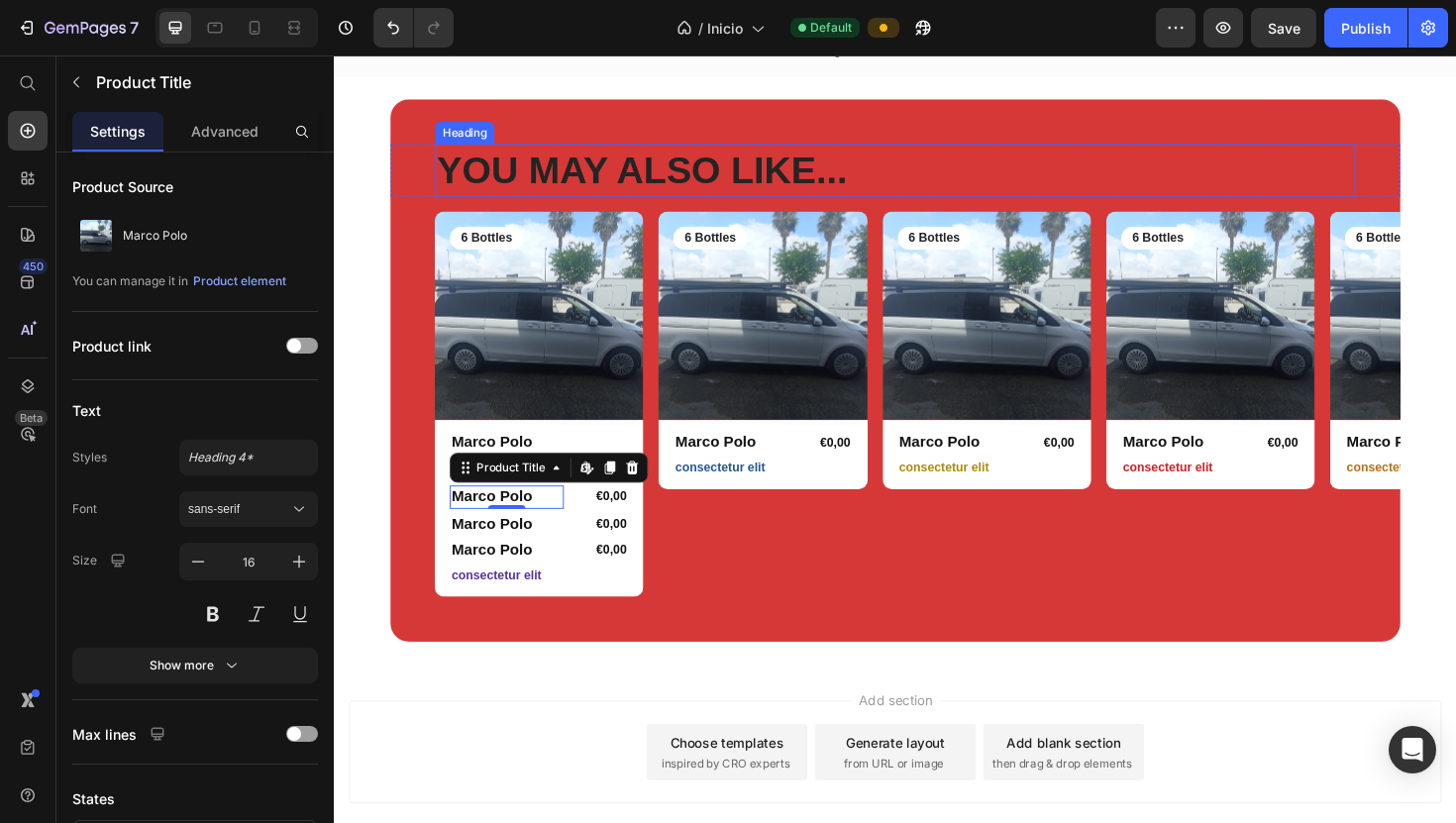 click on "YOU MAY ALSO LIKE..." at bounding box center (928, 177) 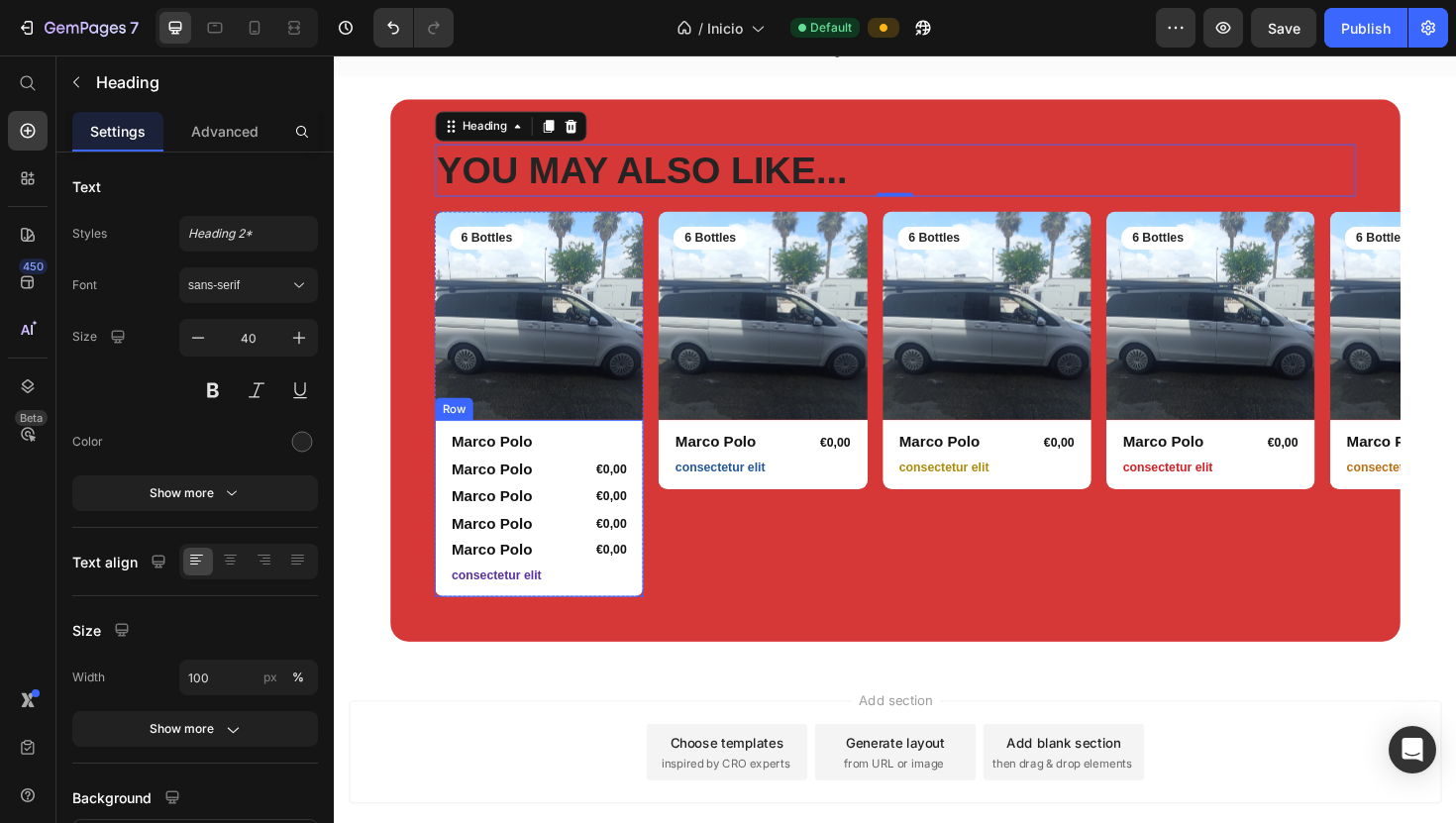 click on "Marco Polo" at bounding box center [551, 465] 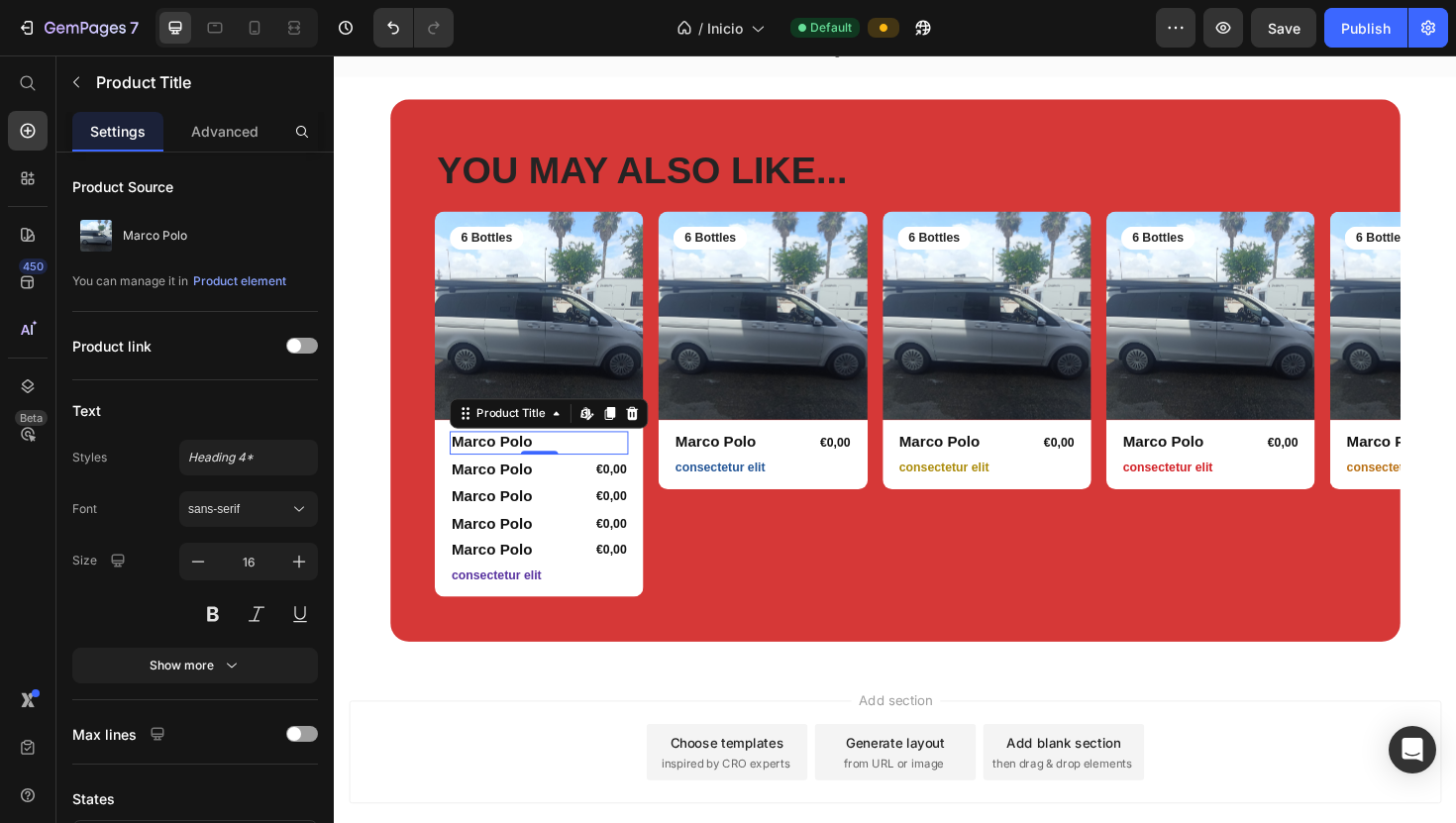 click on "Marco Polo" at bounding box center (551, 465) 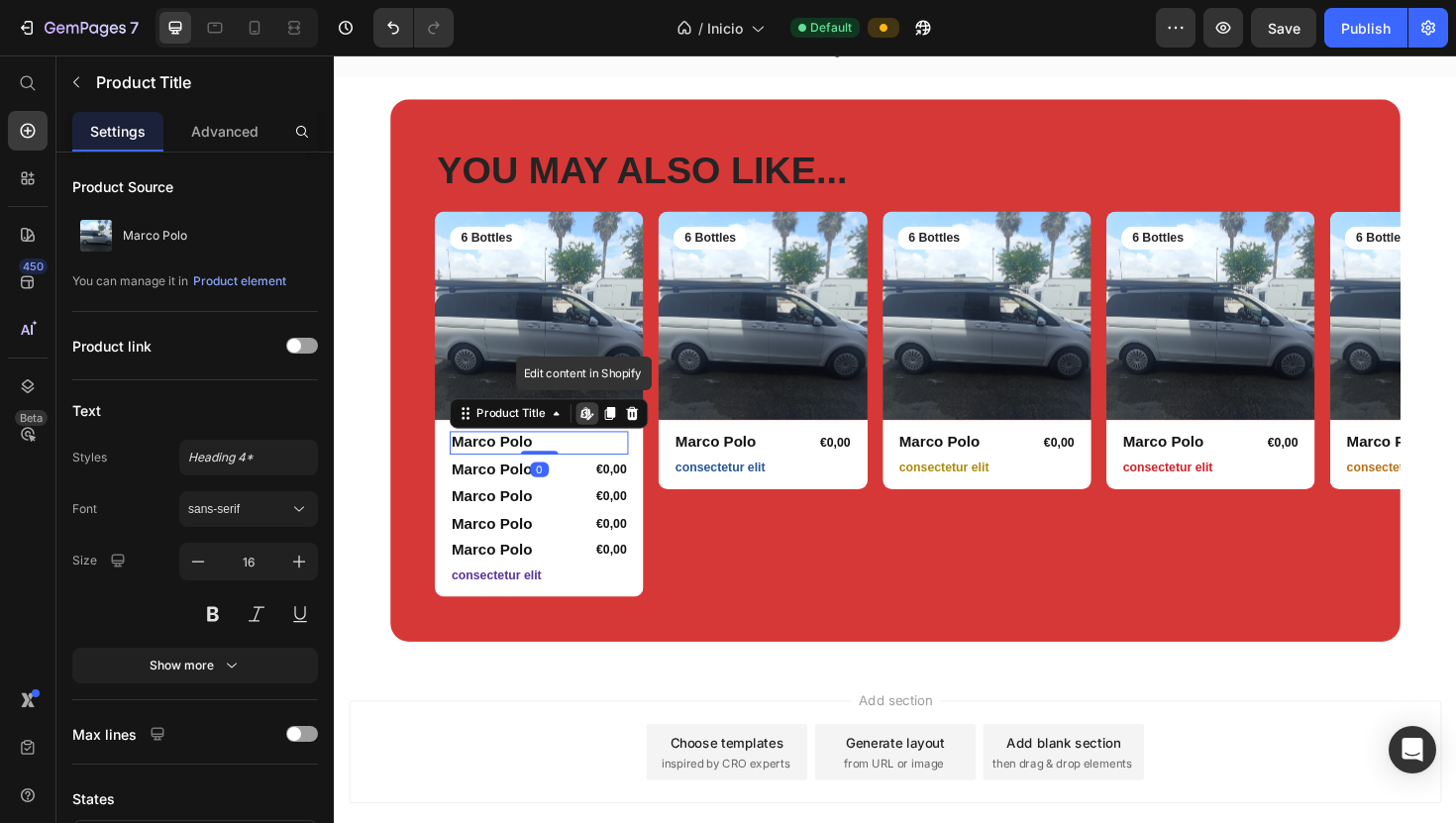 click on "Marco Polo" at bounding box center [551, 465] 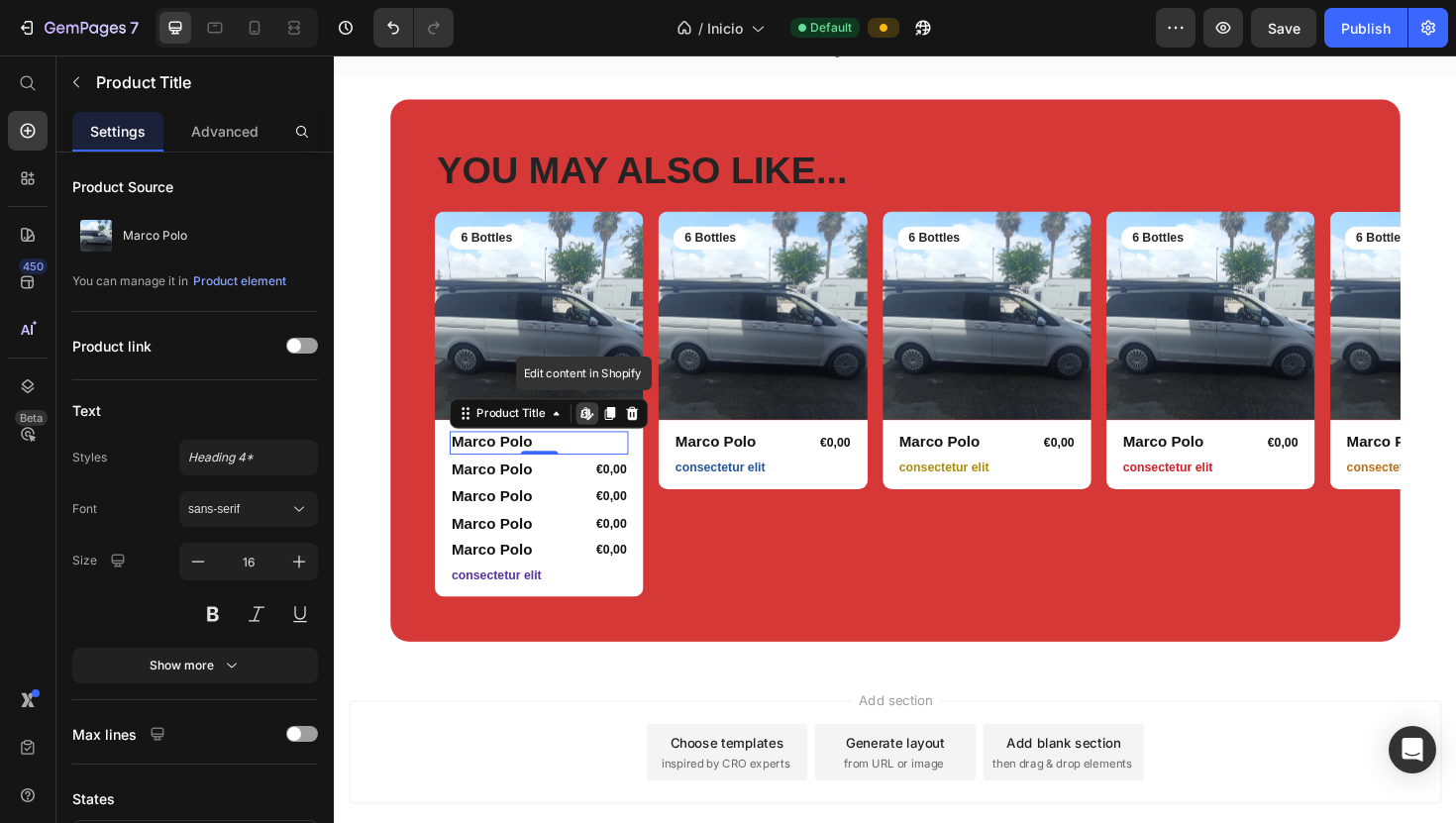 click on "Marco Polo" at bounding box center [551, 465] 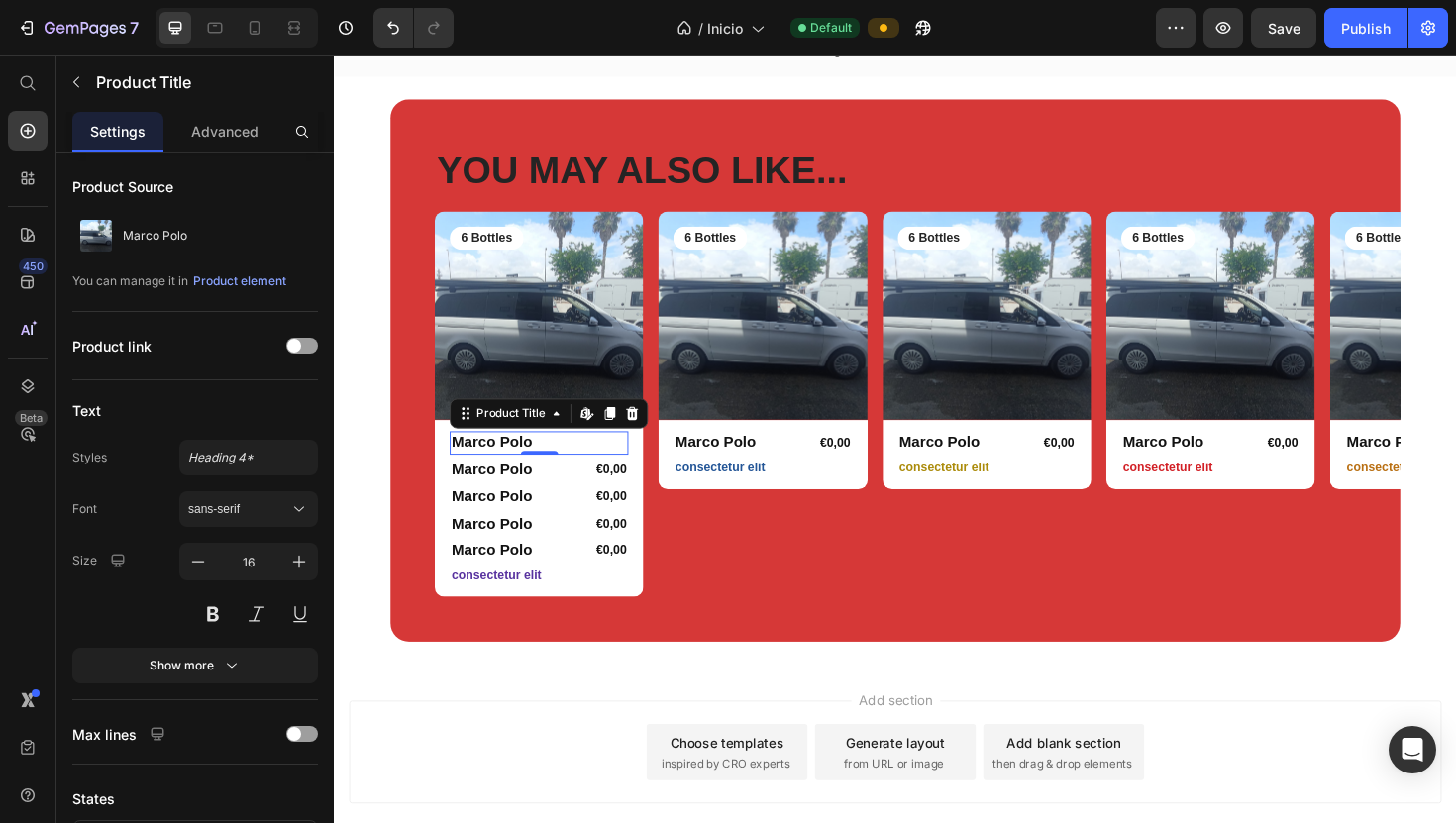 click on "Marco Polo" at bounding box center (551, 465) 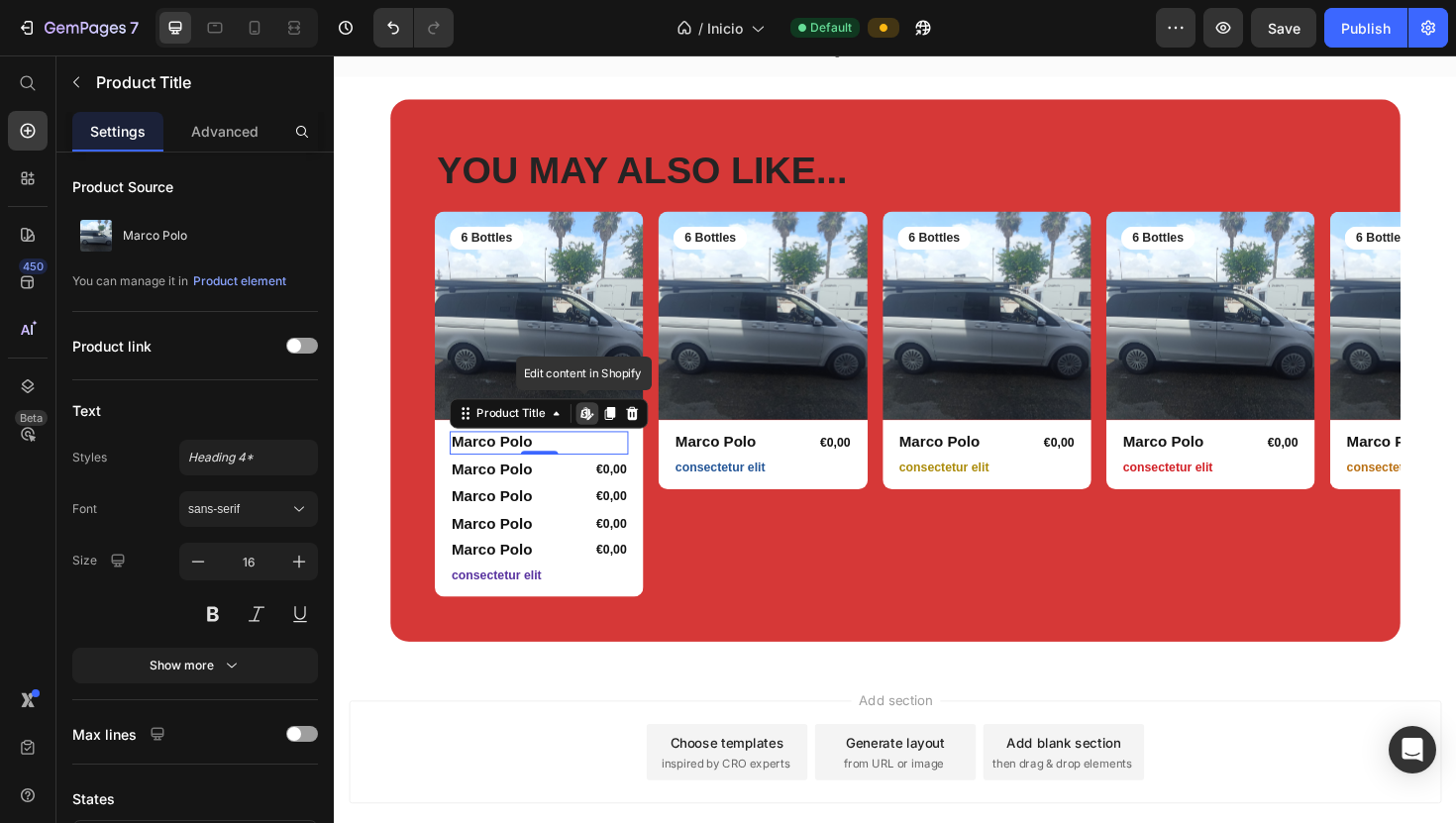 click on "Marco Polo" at bounding box center (551, 465) 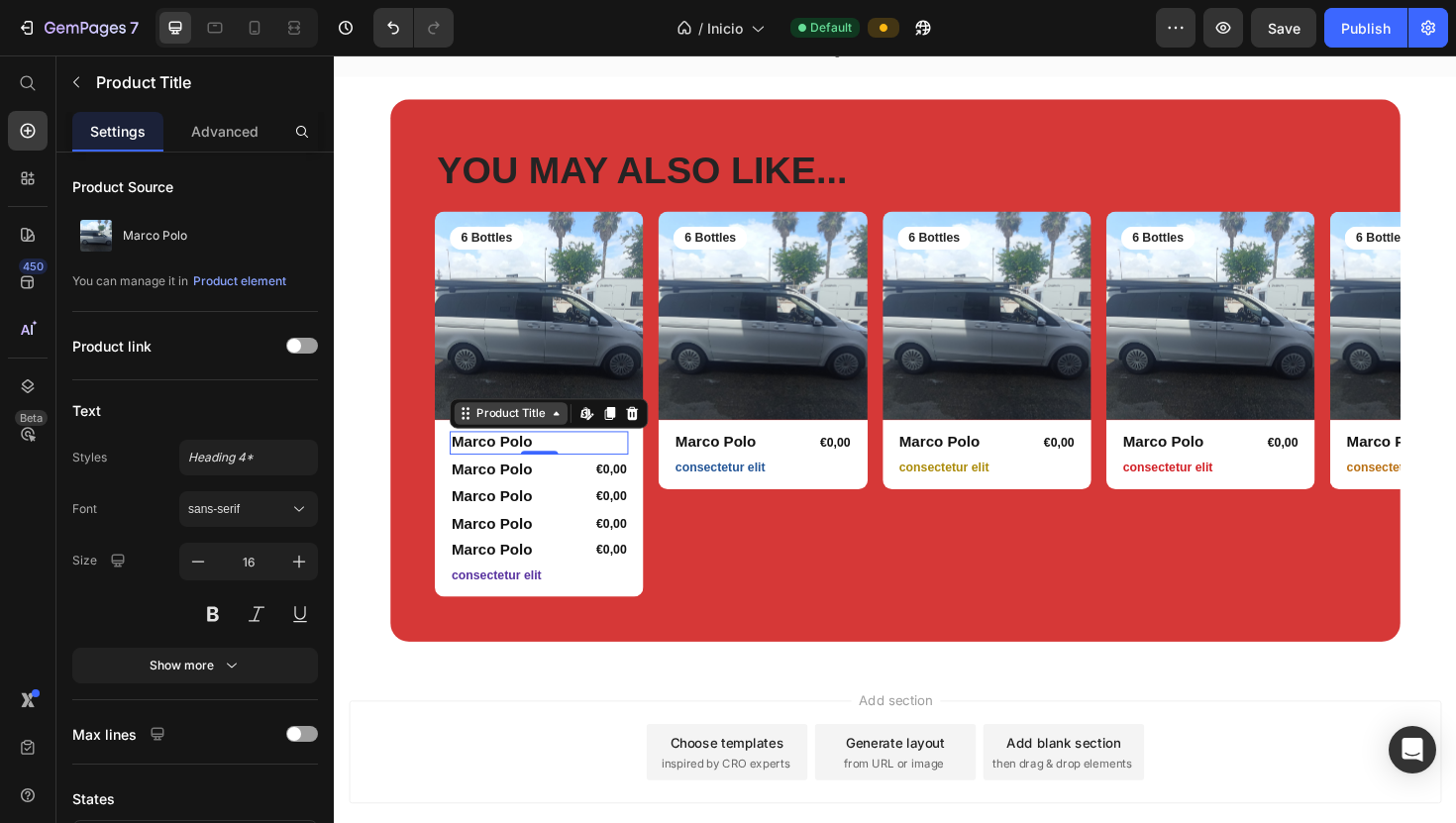 click on "Product Title" at bounding box center [521, 435] 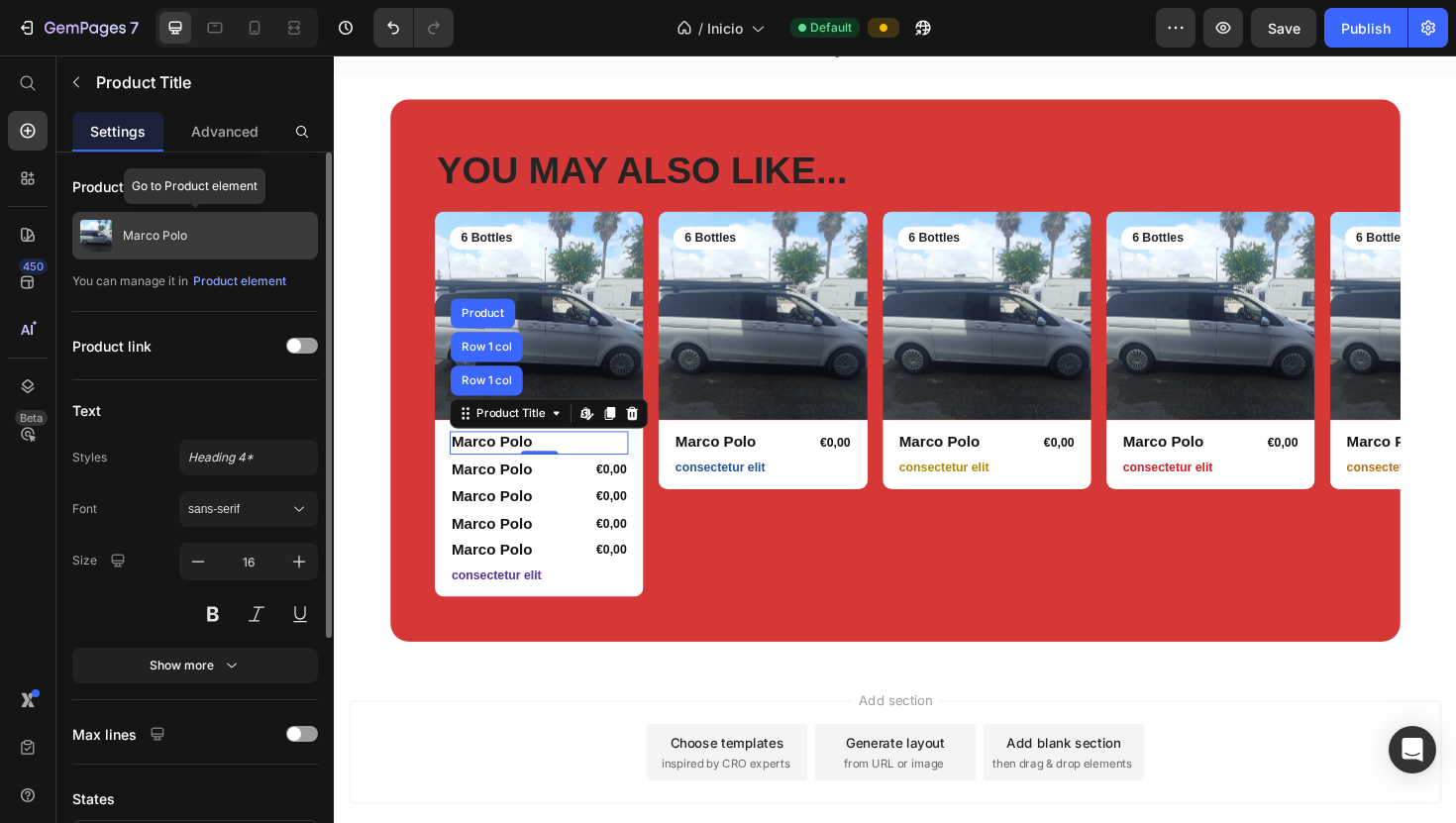 click on "Marco Polo" at bounding box center (155, 236) 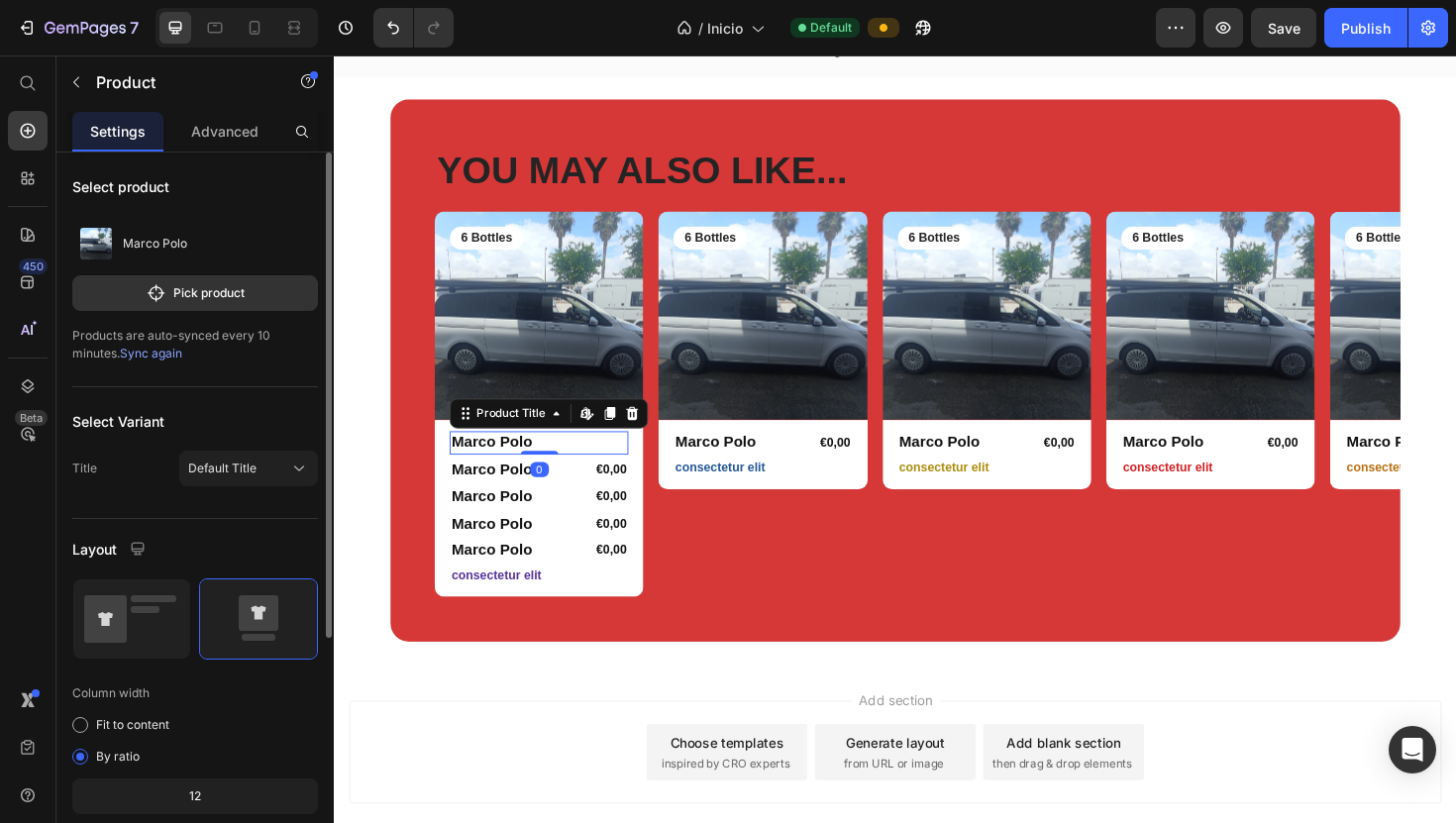 click on "Marco Polo" at bounding box center [551, 465] 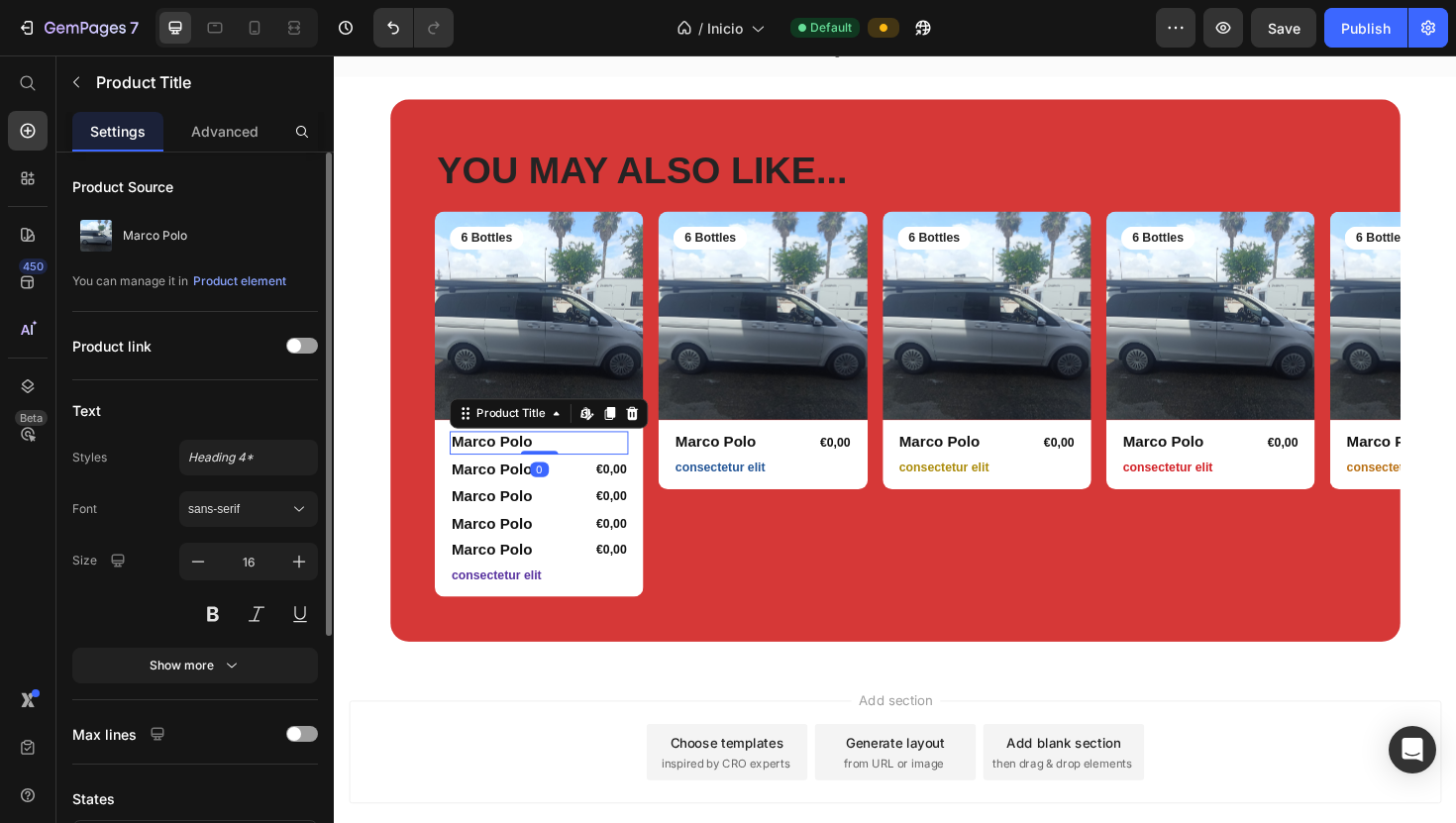 click on "Marco Polo" at bounding box center [551, 465] 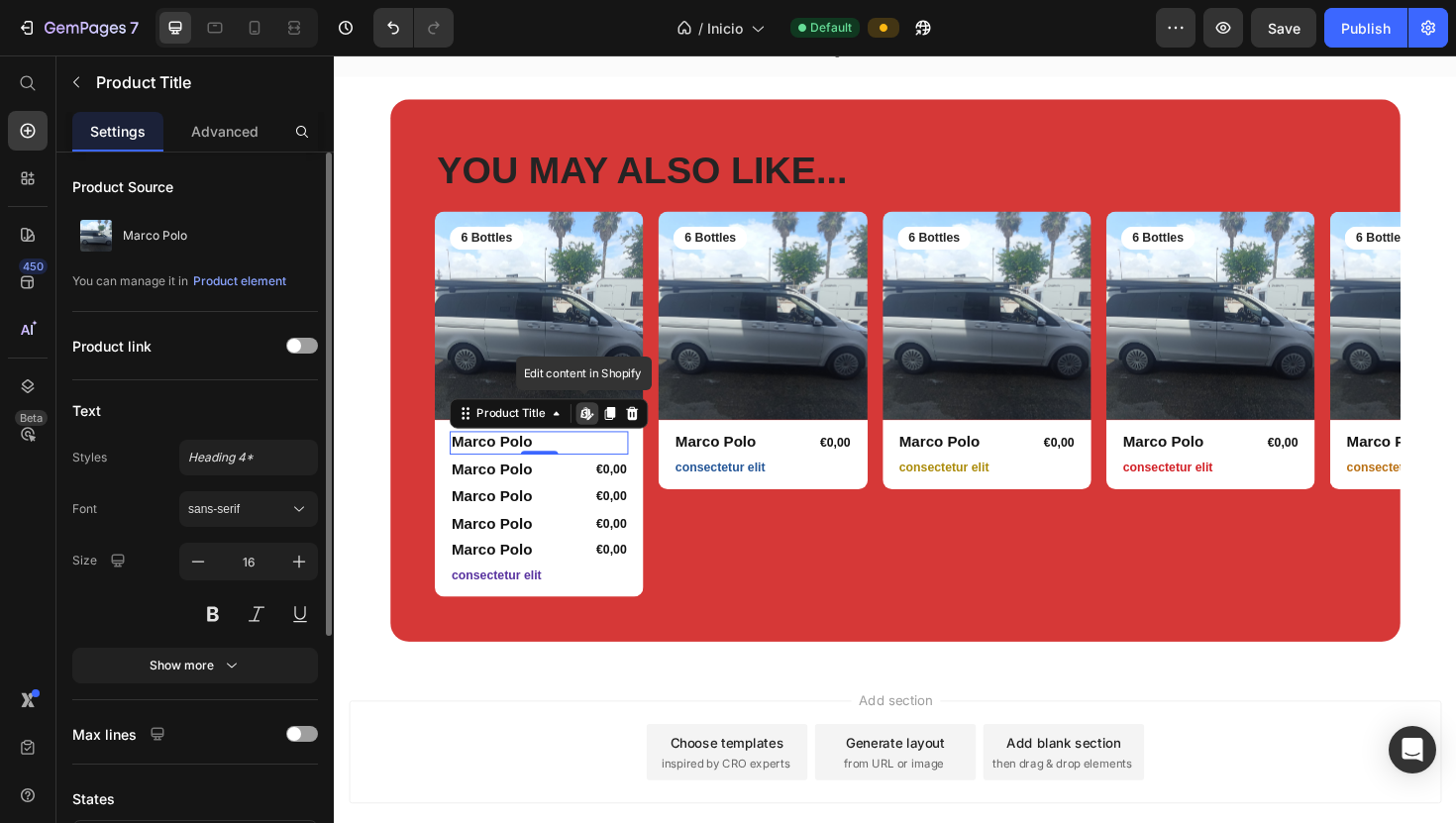 click 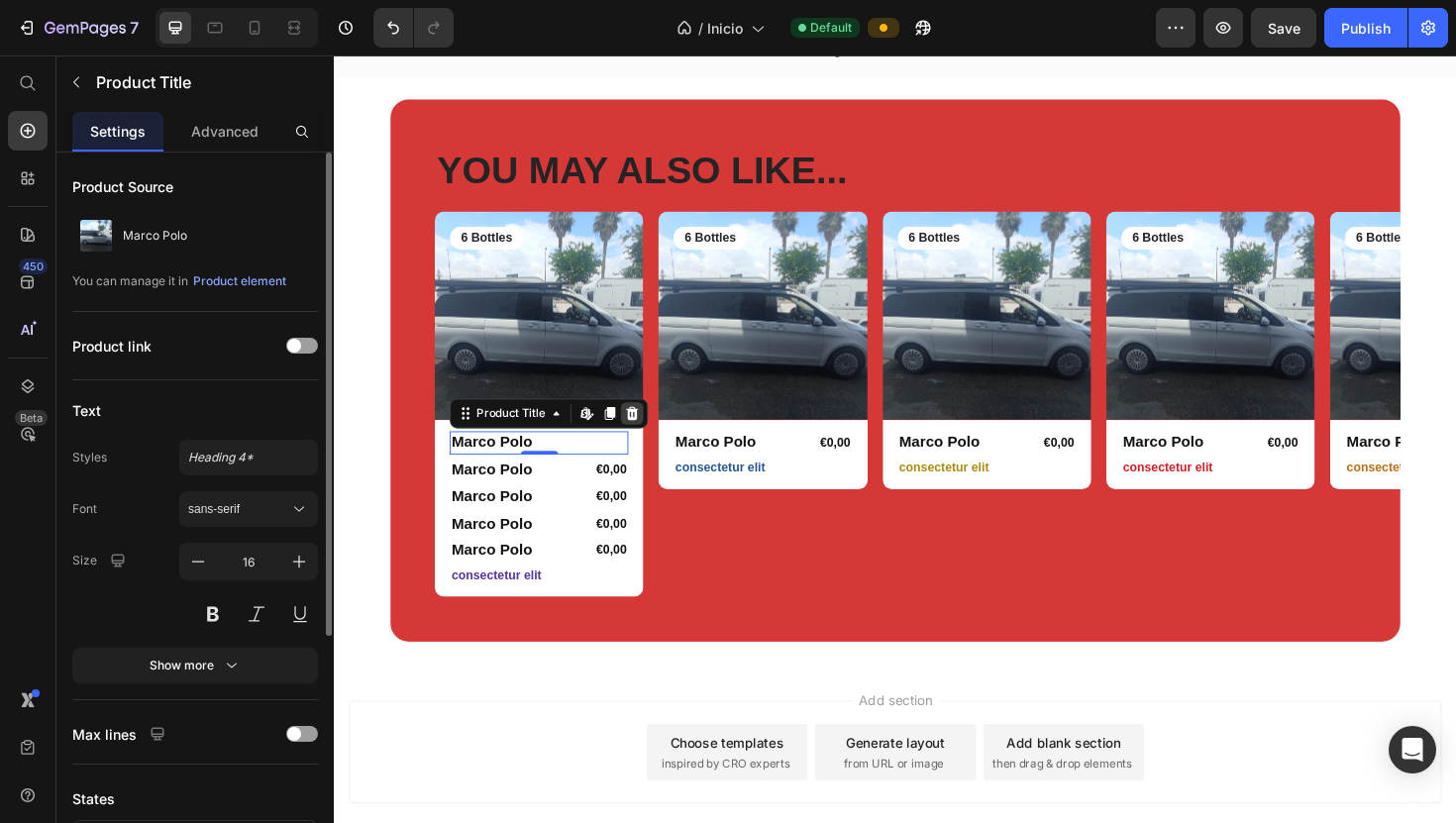 click 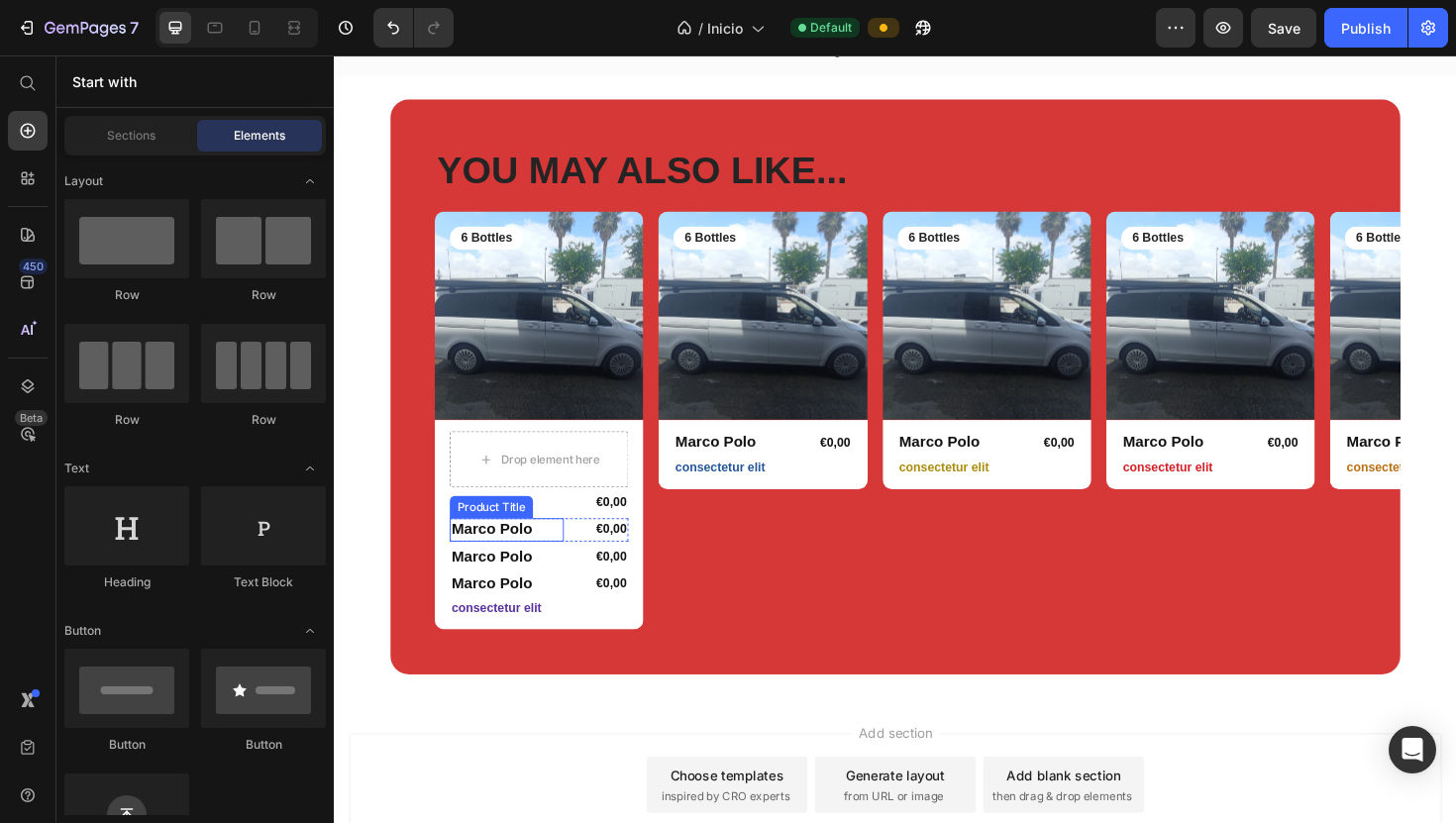 click on "Product Title" at bounding box center (500, 534) 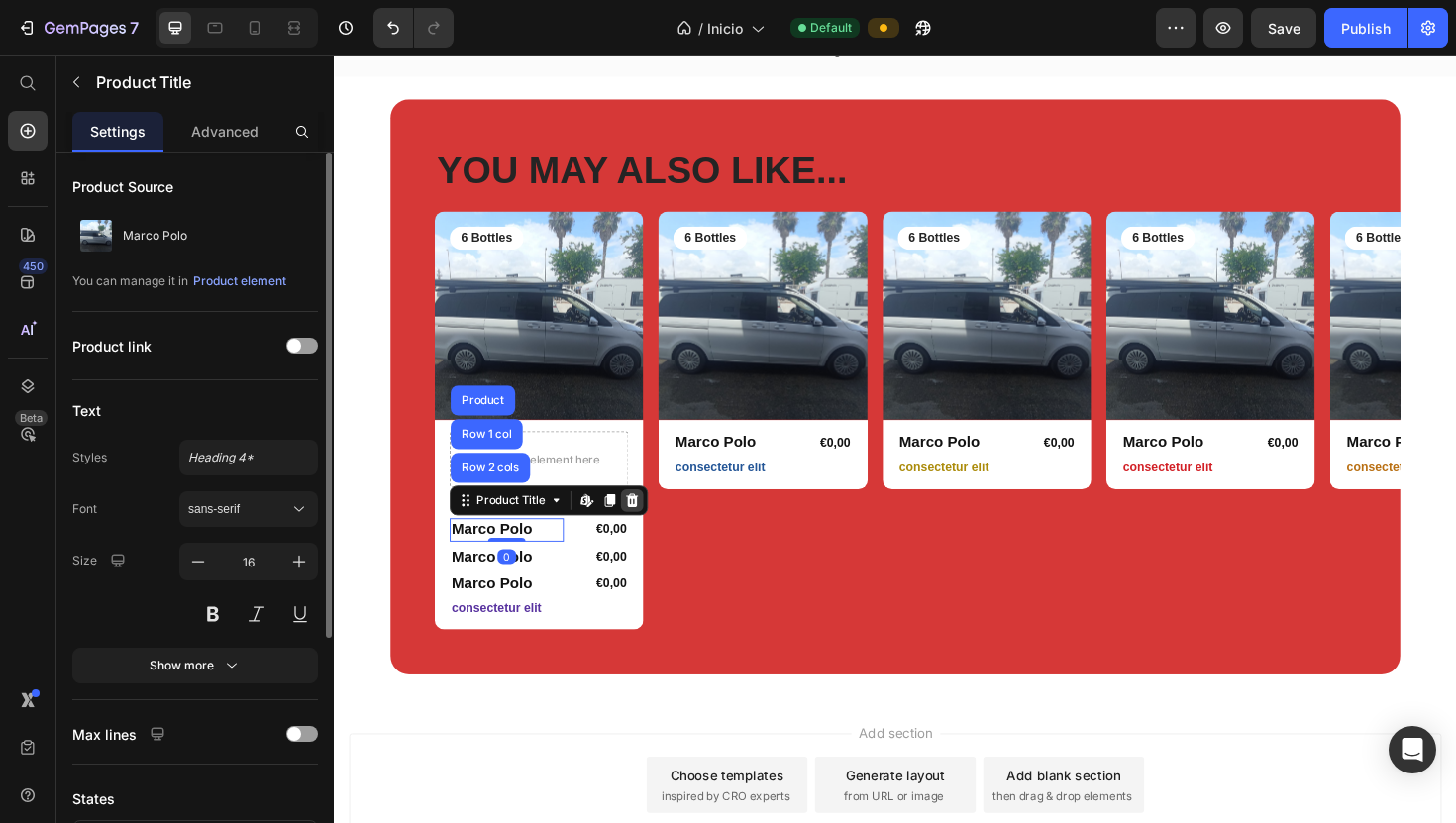 click 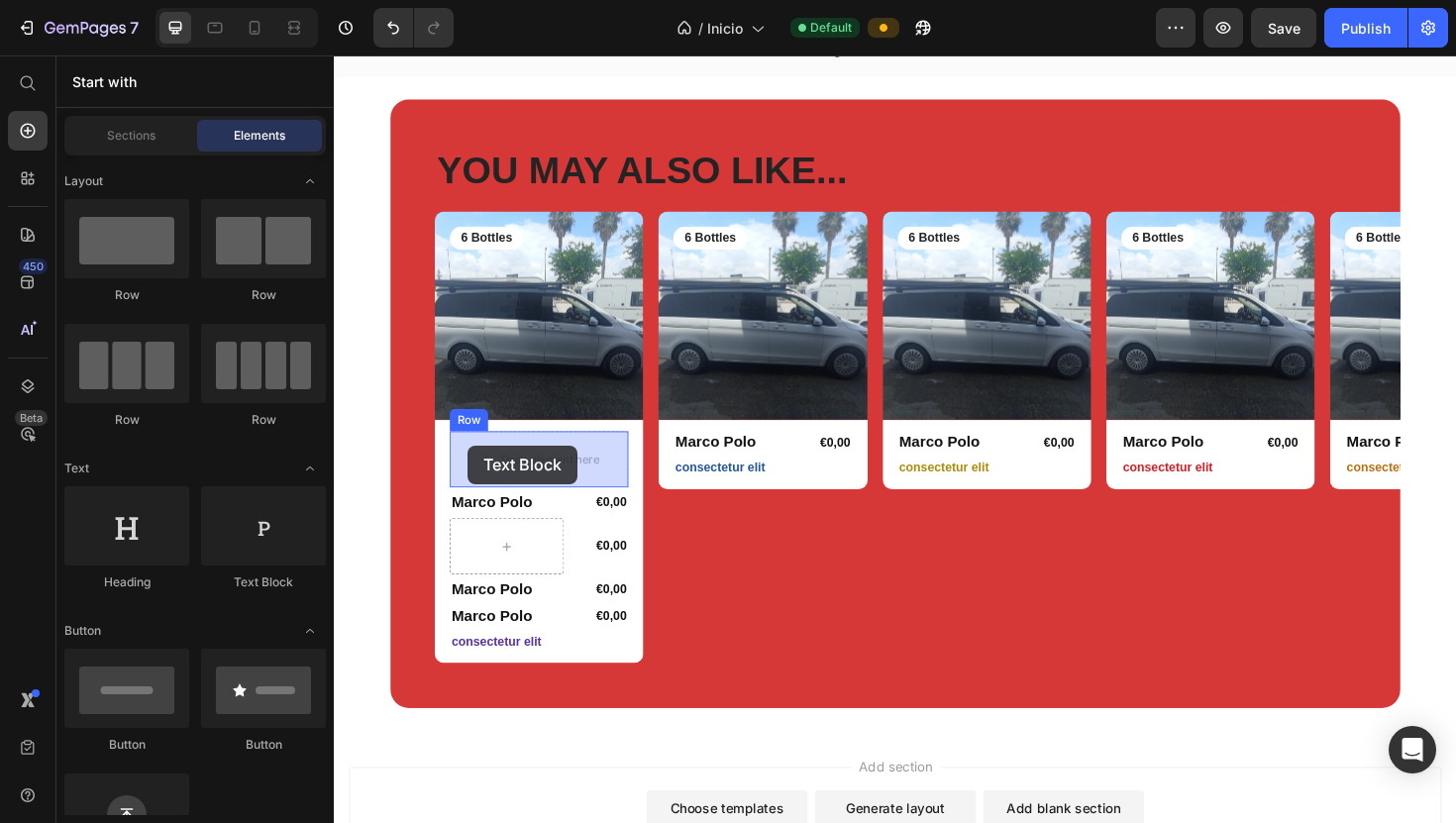 drag, startPoint x: 579, startPoint y: 496, endPoint x: 475, endPoint y: 468, distance: 107.7033 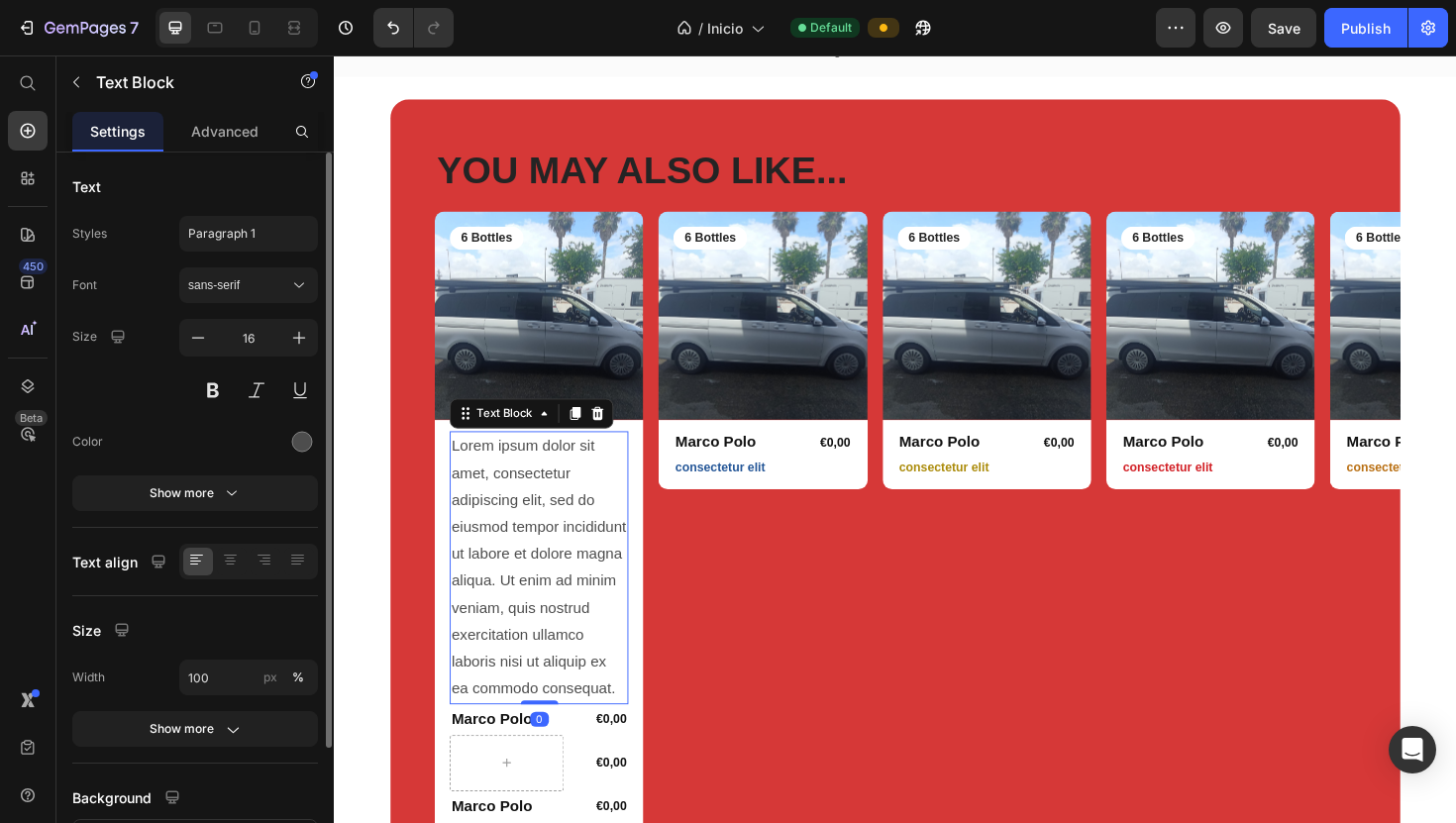 click on "Lorem ipsum dolor sit amet, consectetur adipiscing elit, sed do eiusmod tempor incididunt ut labore et dolore magna aliqua. Ut enim ad minim veniam, quis nostrud exercitation ullamco laboris nisi ut aliquip ex ea commodo consequat." at bounding box center (551, 598) 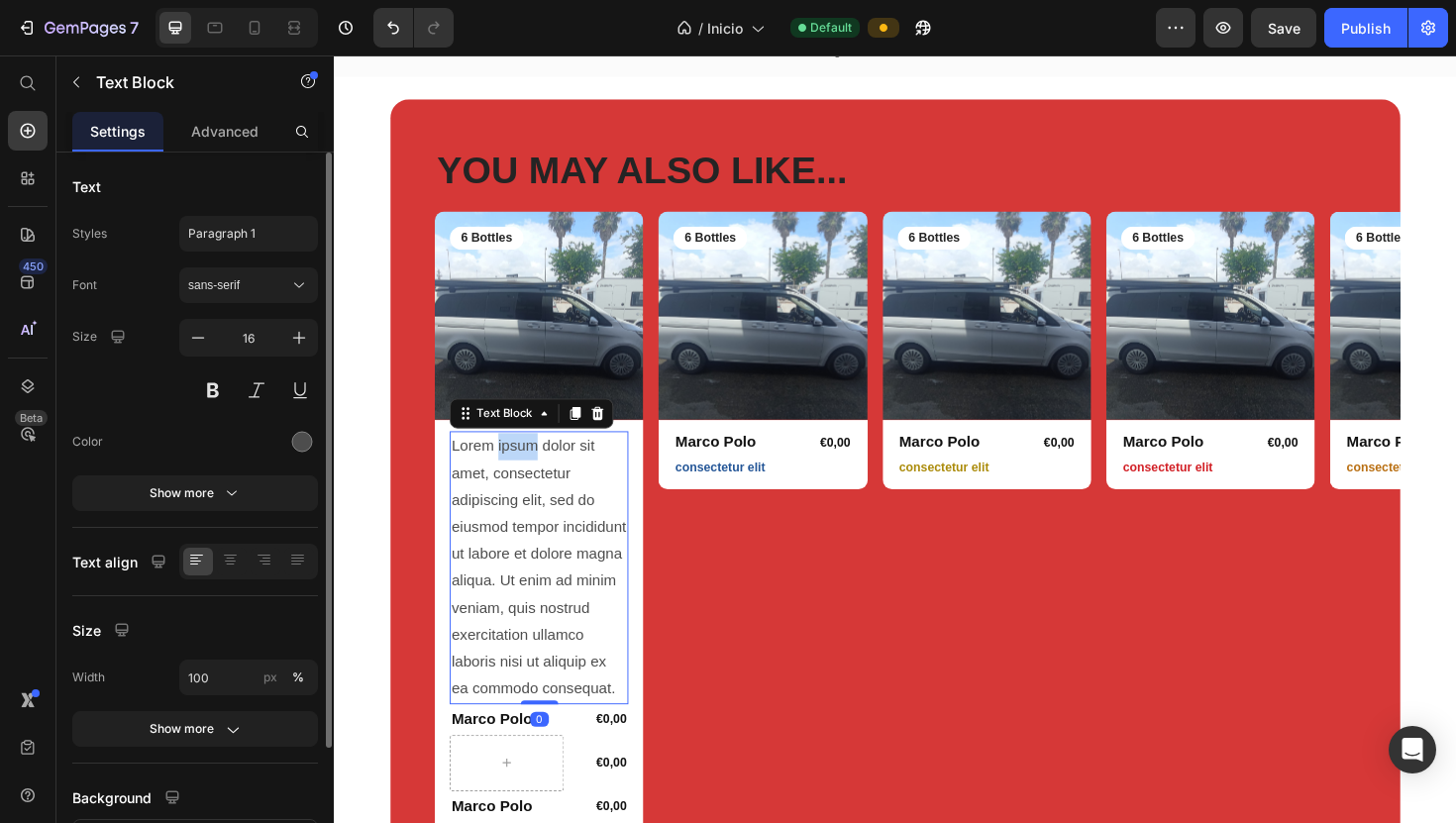 click on "Lorem ipsum dolor sit amet, consectetur adipiscing elit, sed do eiusmod tempor incididunt ut labore et dolore magna aliqua. Ut enim ad minim veniam, quis nostrud exercitation ullamco laboris nisi ut aliquip ex ea commodo consequat." at bounding box center [551, 598] 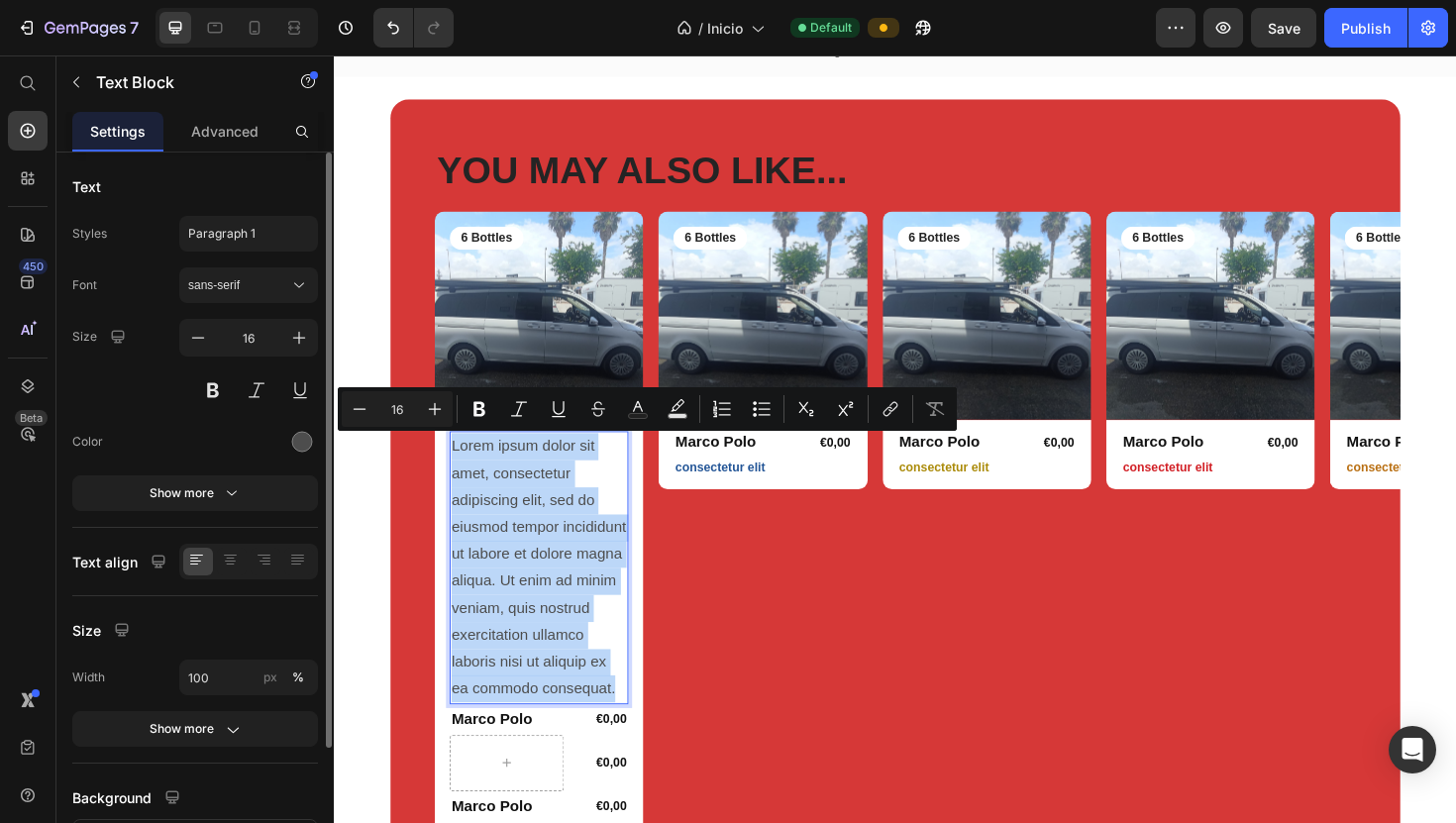 click on "Lorem ipsum dolor sit amet, consectetur adipiscing elit, sed do eiusmod tempor incididunt ut labore et dolore magna aliqua. Ut enim ad minim veniam, quis nostrud exercitation ullamco laboris nisi ut aliquip ex ea commodo consequat." at bounding box center (551, 598) 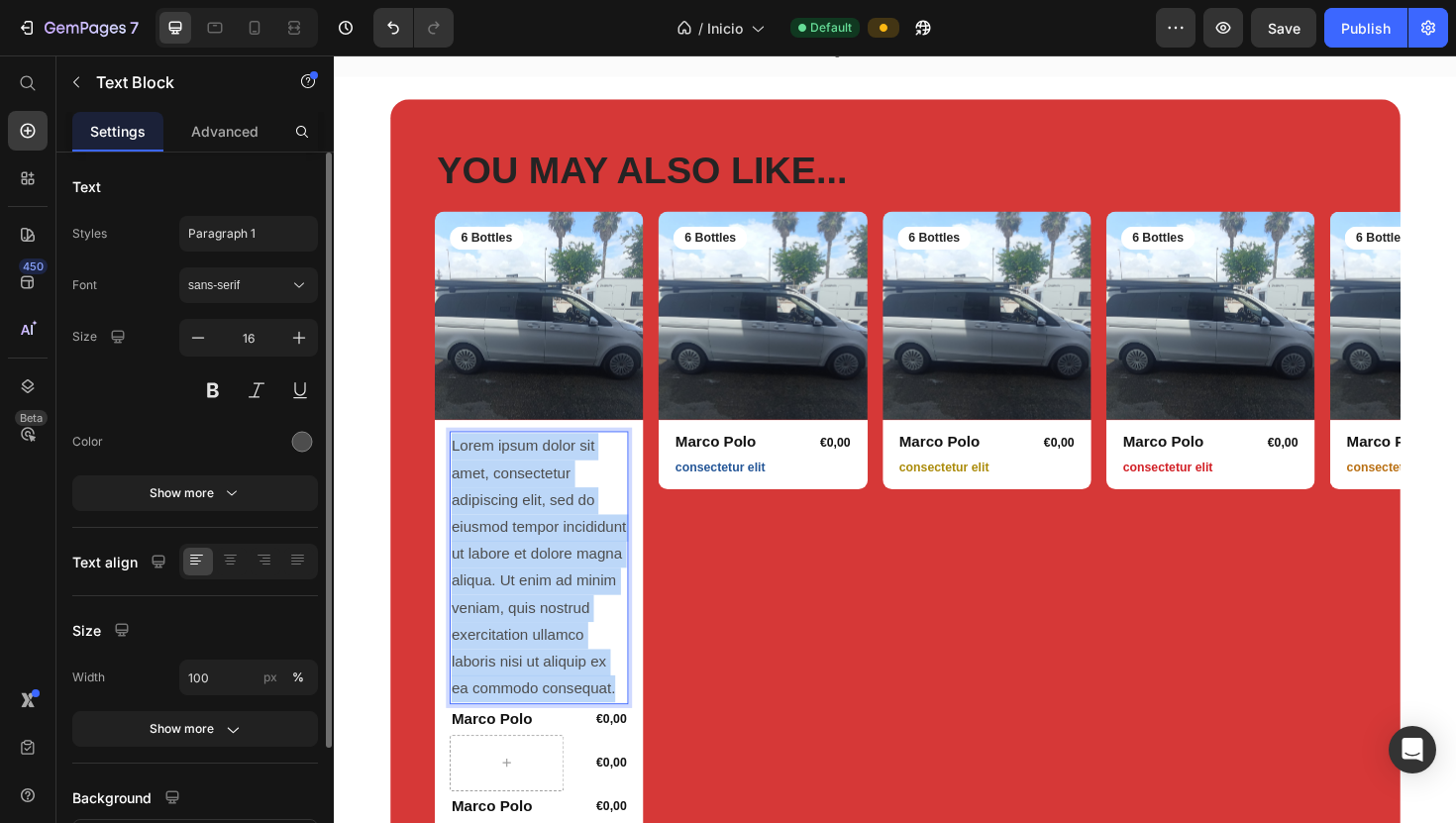 click on "Lorem ipsum dolor sit amet, consectetur adipiscing elit, sed do eiusmod tempor incididunt ut labore et dolore magna aliqua. Ut enim ad minim veniam, quis nostrud exercitation ullamco laboris nisi ut aliquip ex ea commodo consequat." at bounding box center [551, 598] 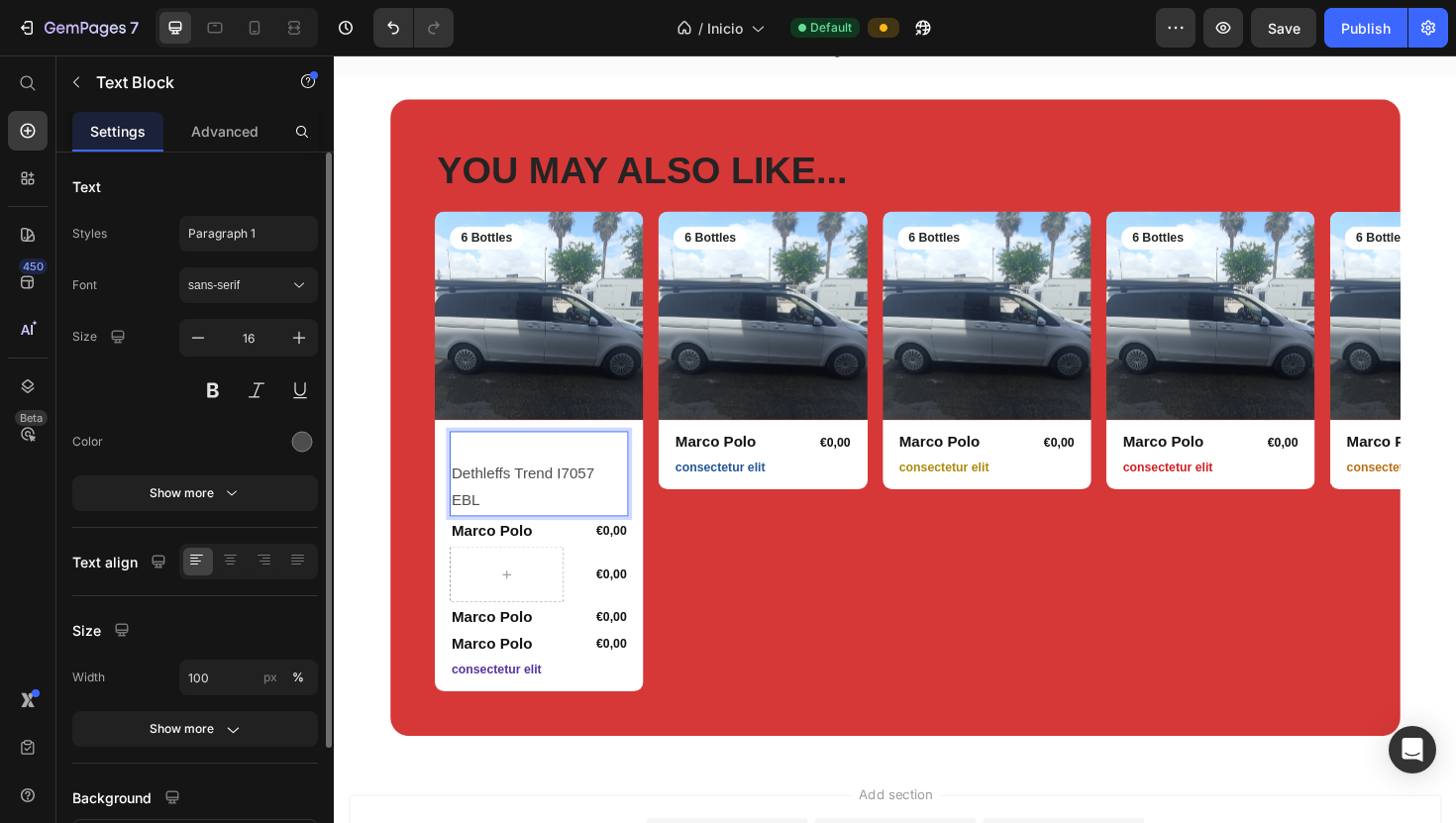 click on "Dethleffs Trend I7057 EBL" at bounding box center (551, 513) 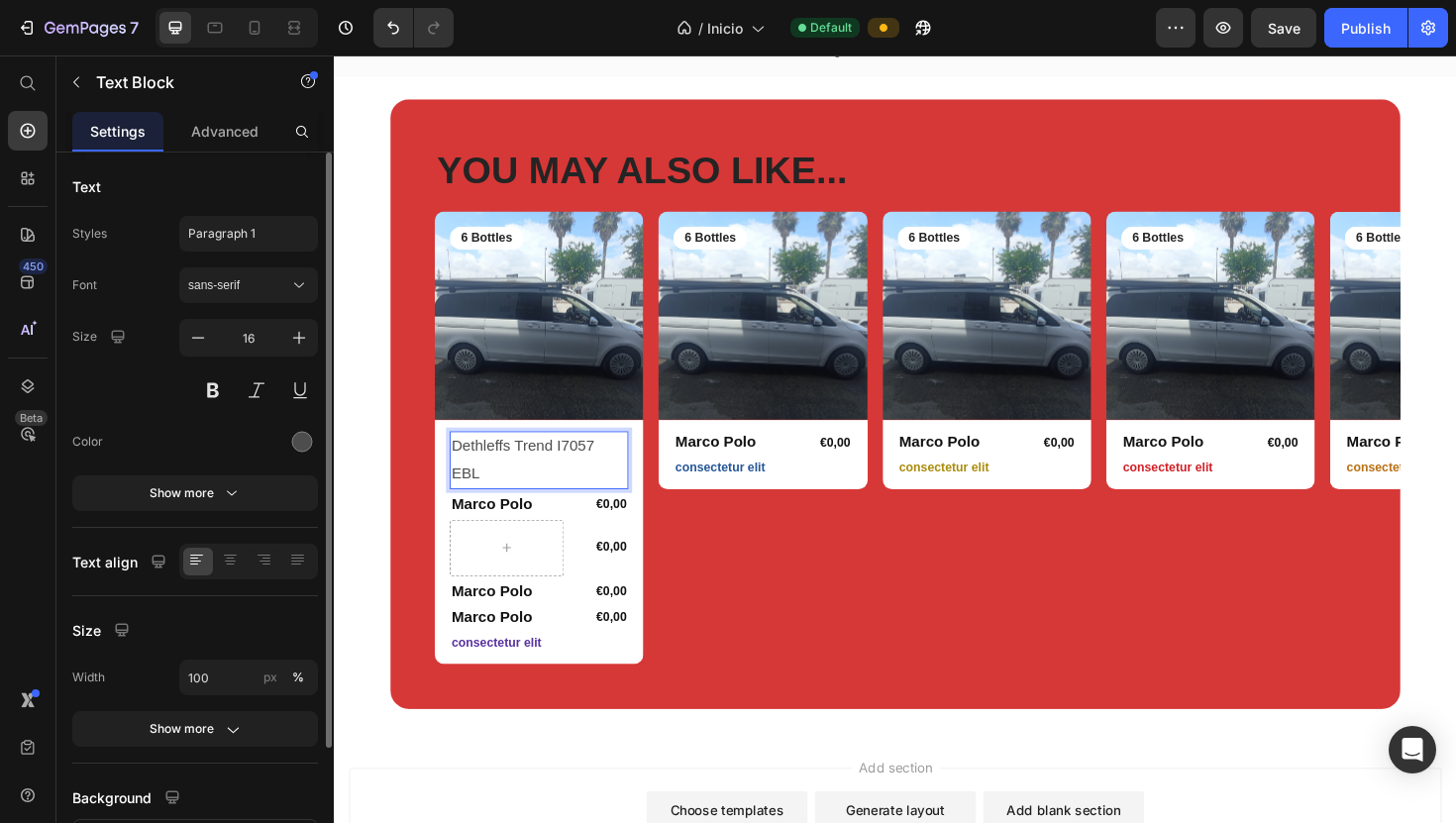 click on "Dethleffs Trend I7057 EBL" at bounding box center [551, 484] 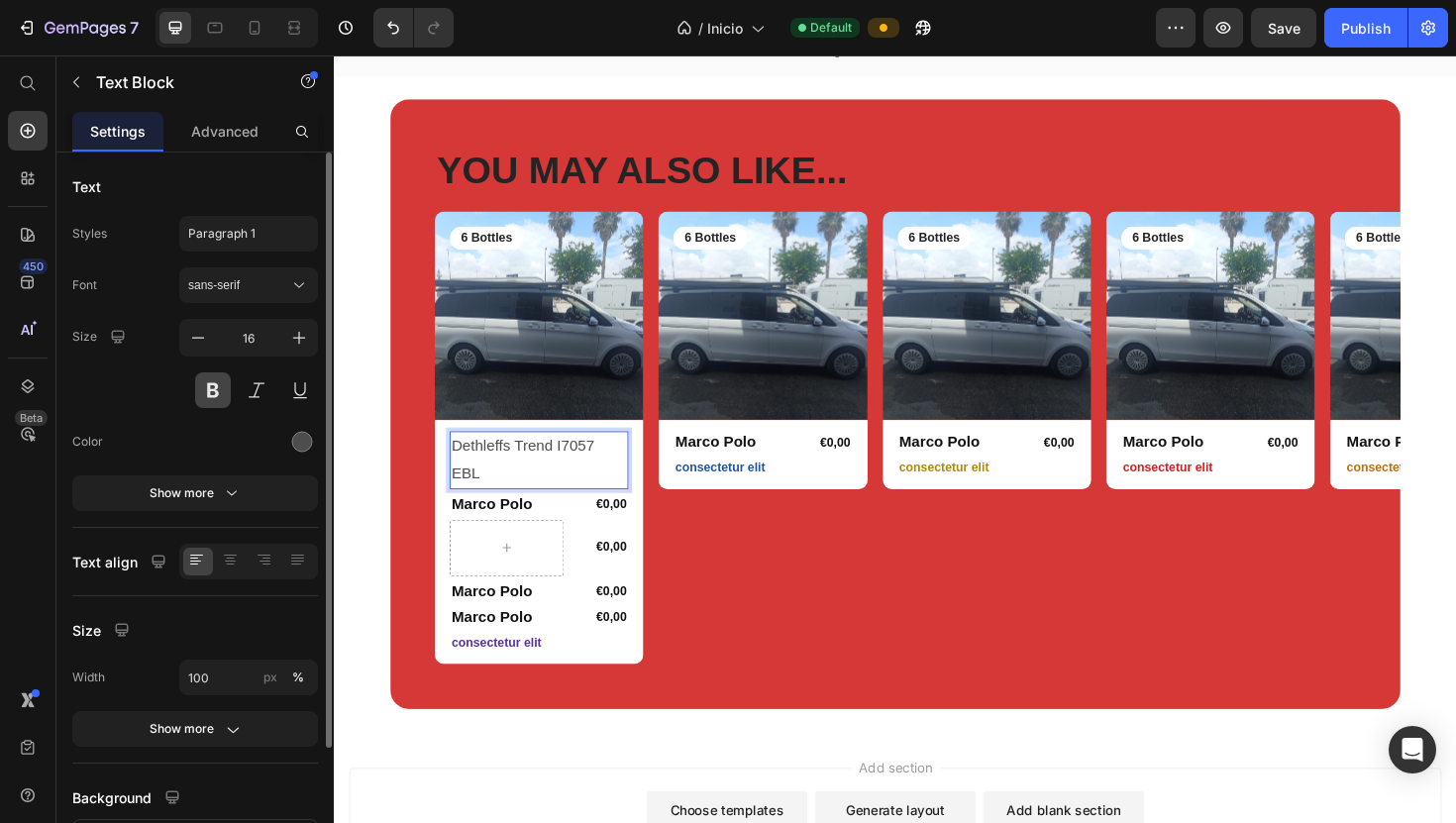 click at bounding box center (213, 390) 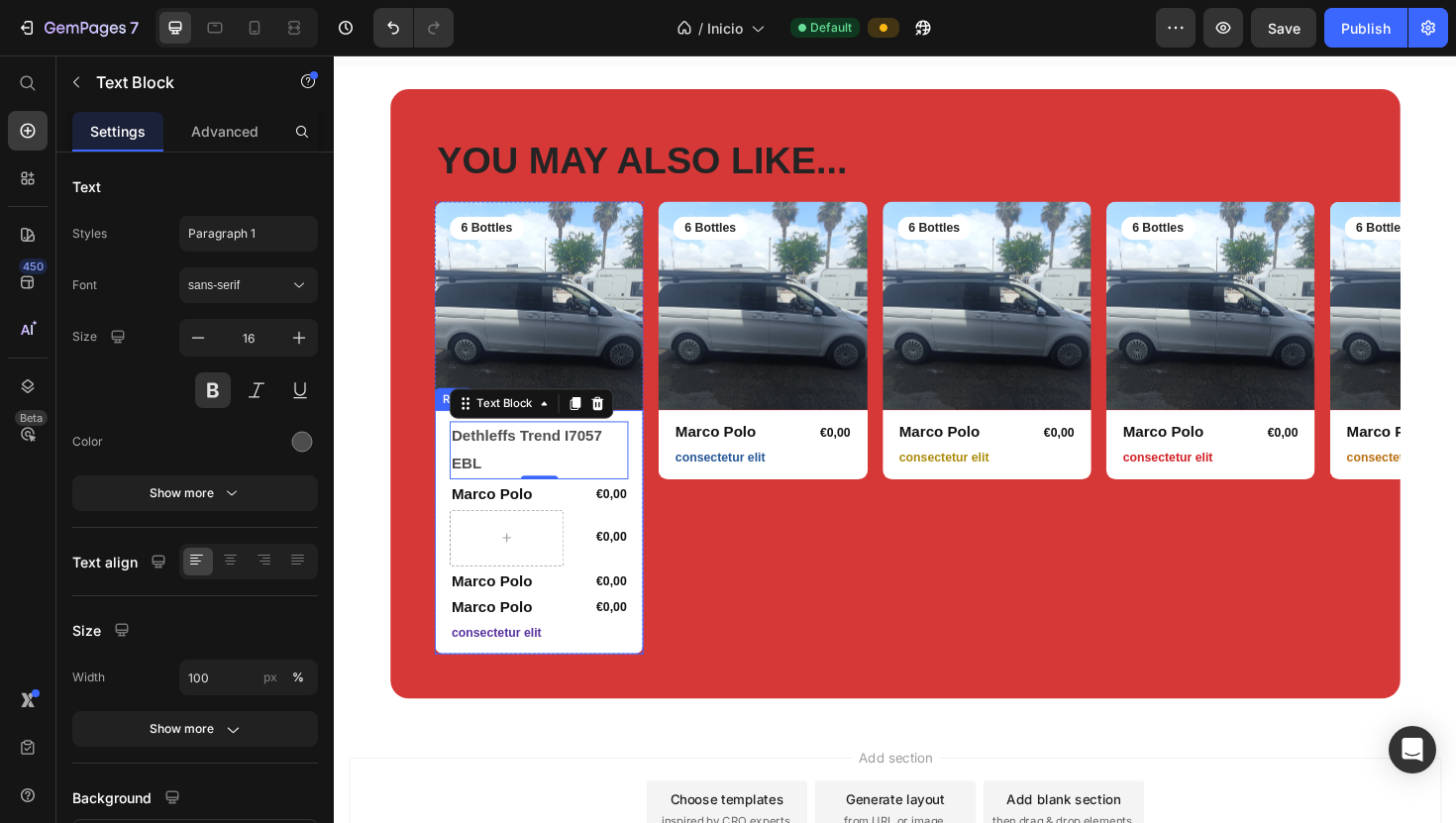 scroll, scrollTop: 7356, scrollLeft: 0, axis: vertical 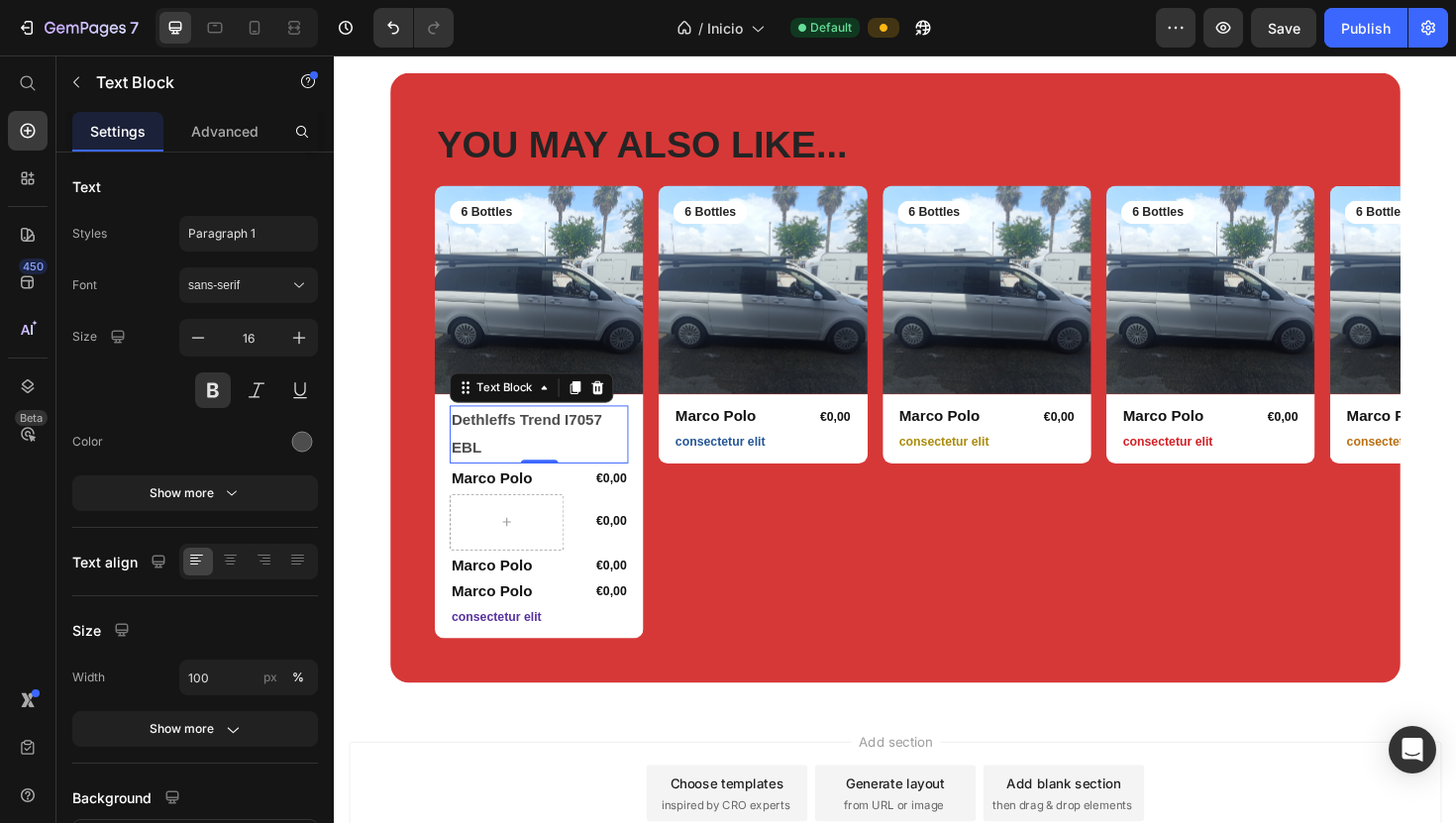 click on "Dethleffs Trend I7057 EBL" at bounding box center [551, 457] 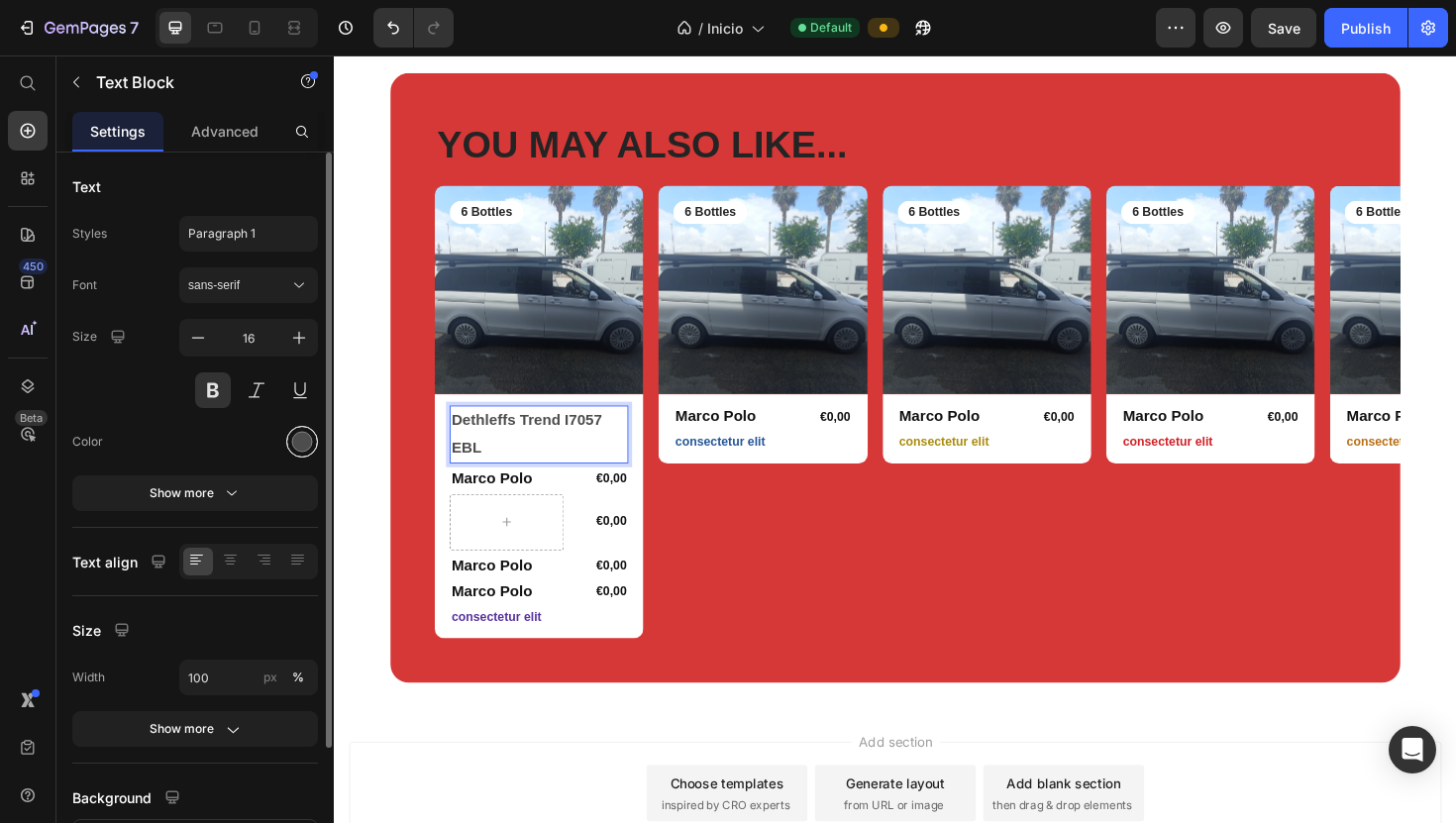 click at bounding box center (302, 442) 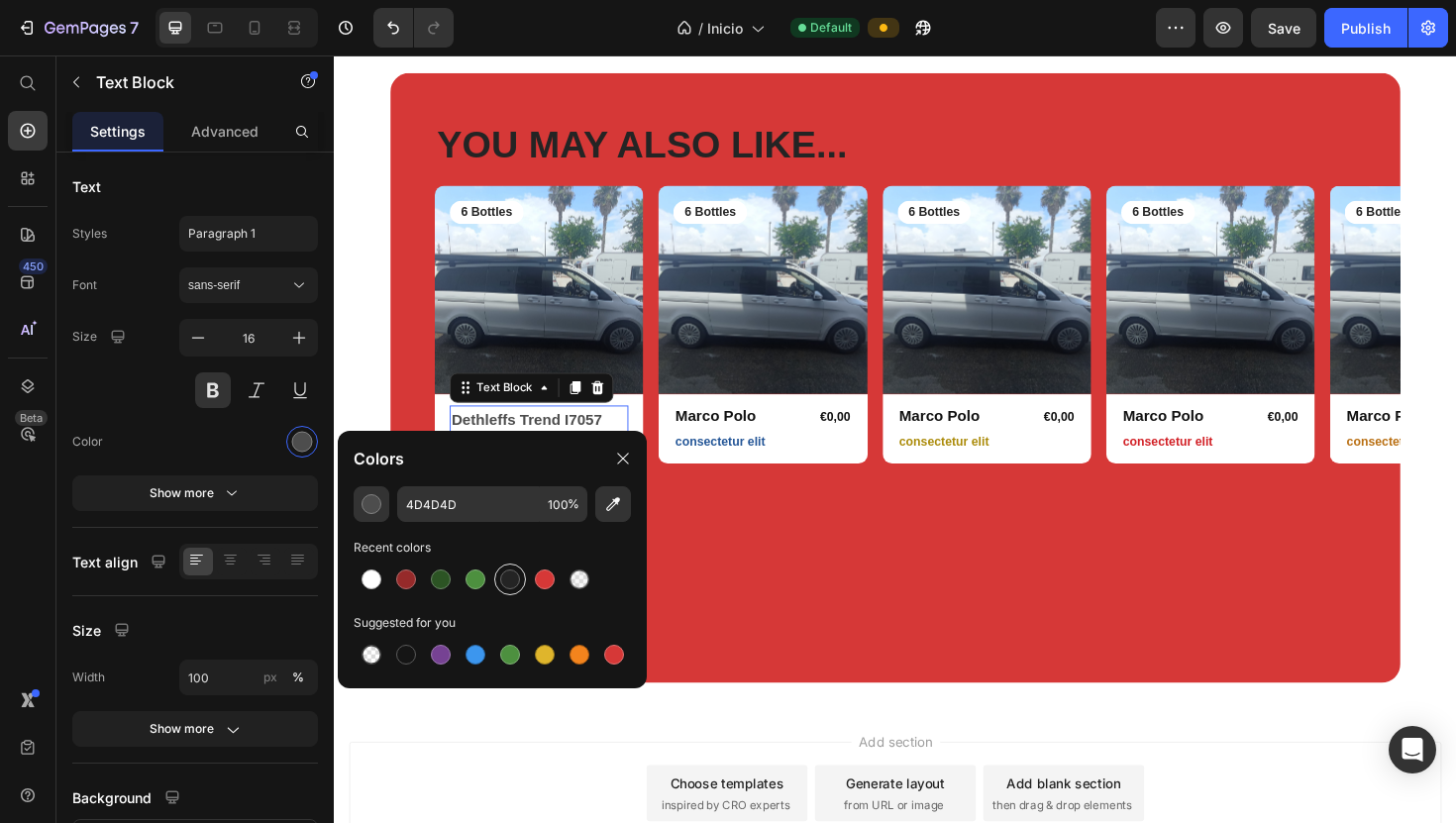 click at bounding box center (510, 579) 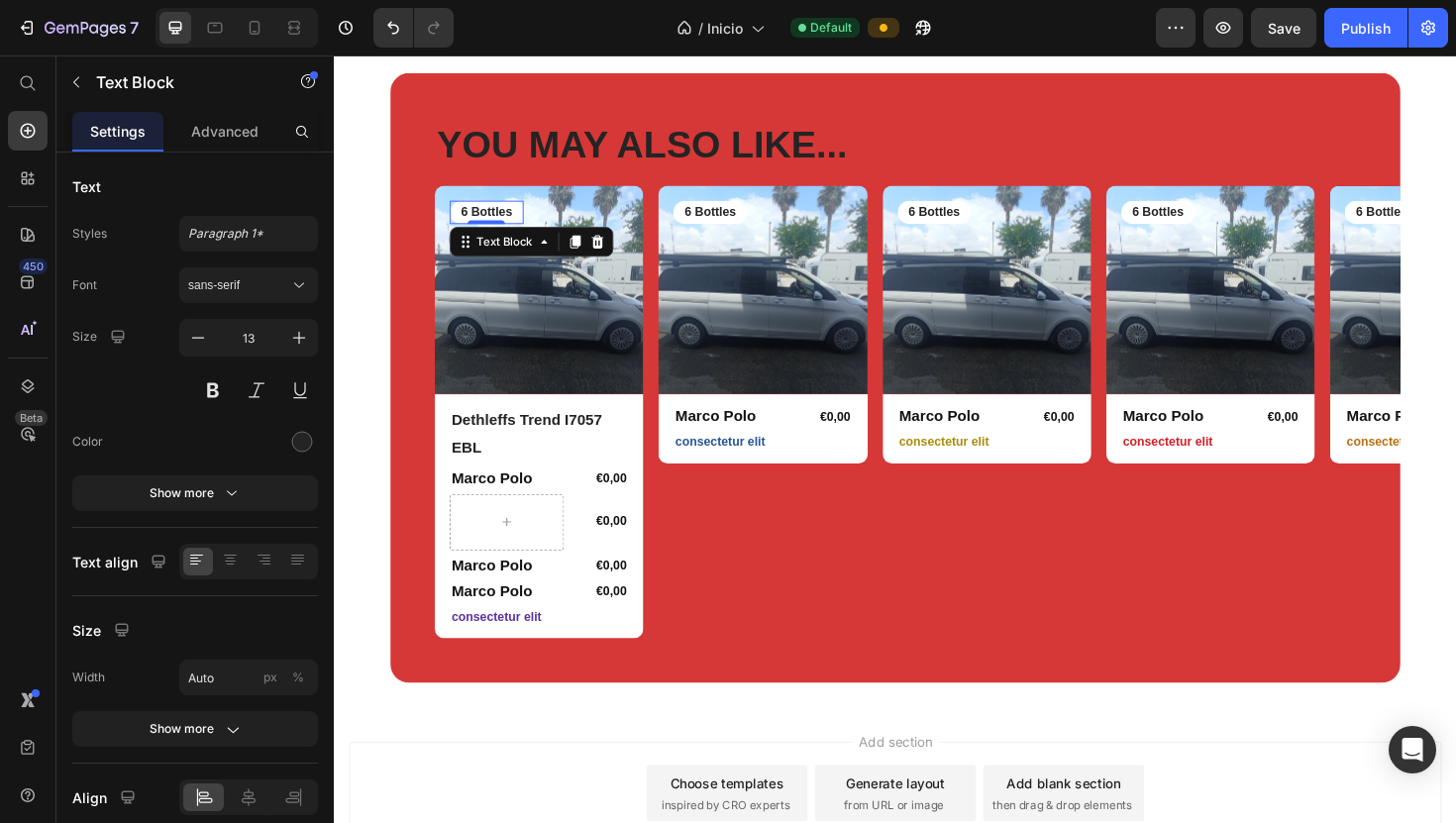 click on "6 Bottles" at bounding box center [495, 221] 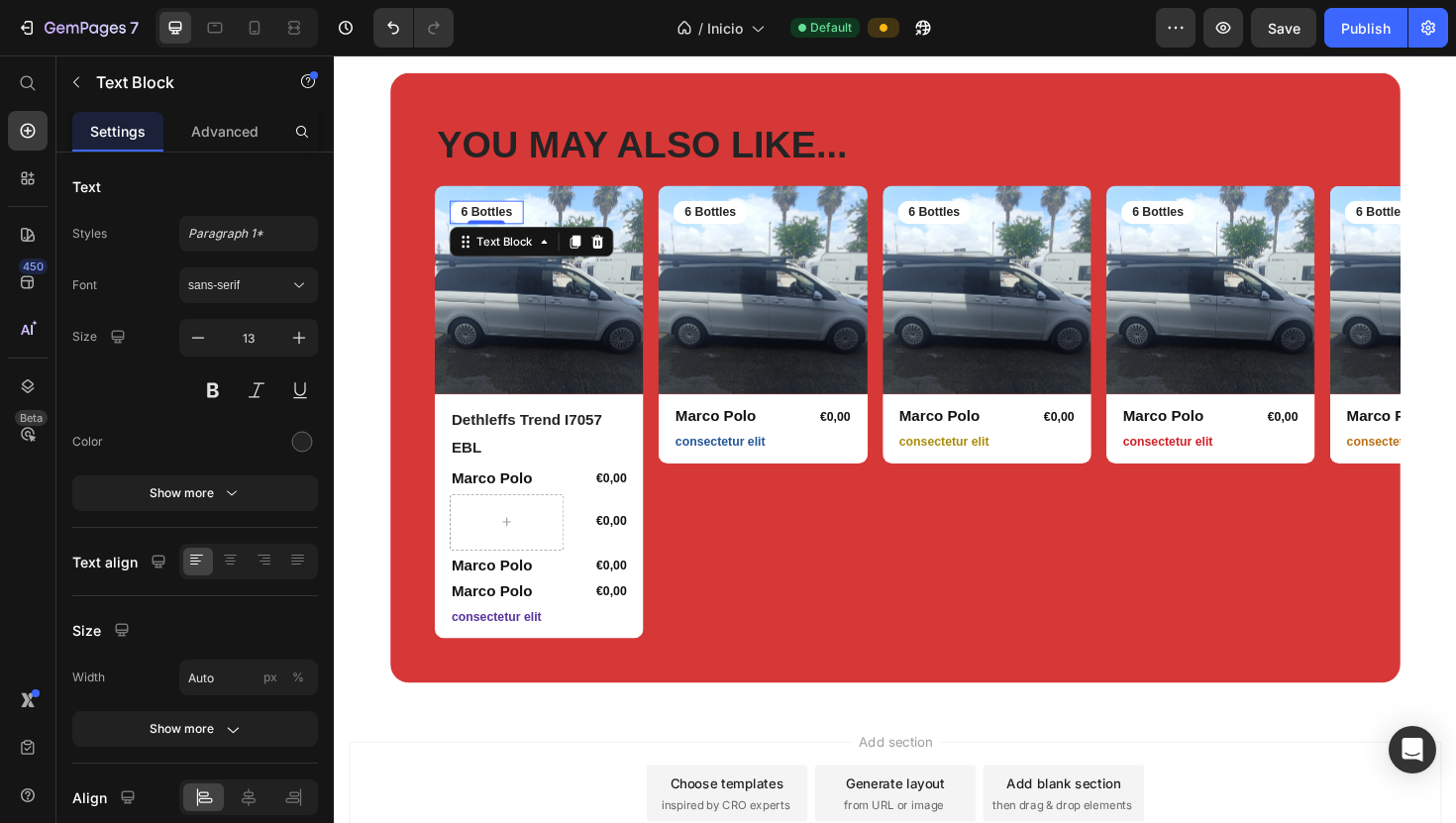 click on "6 Bottles" at bounding box center [495, 221] 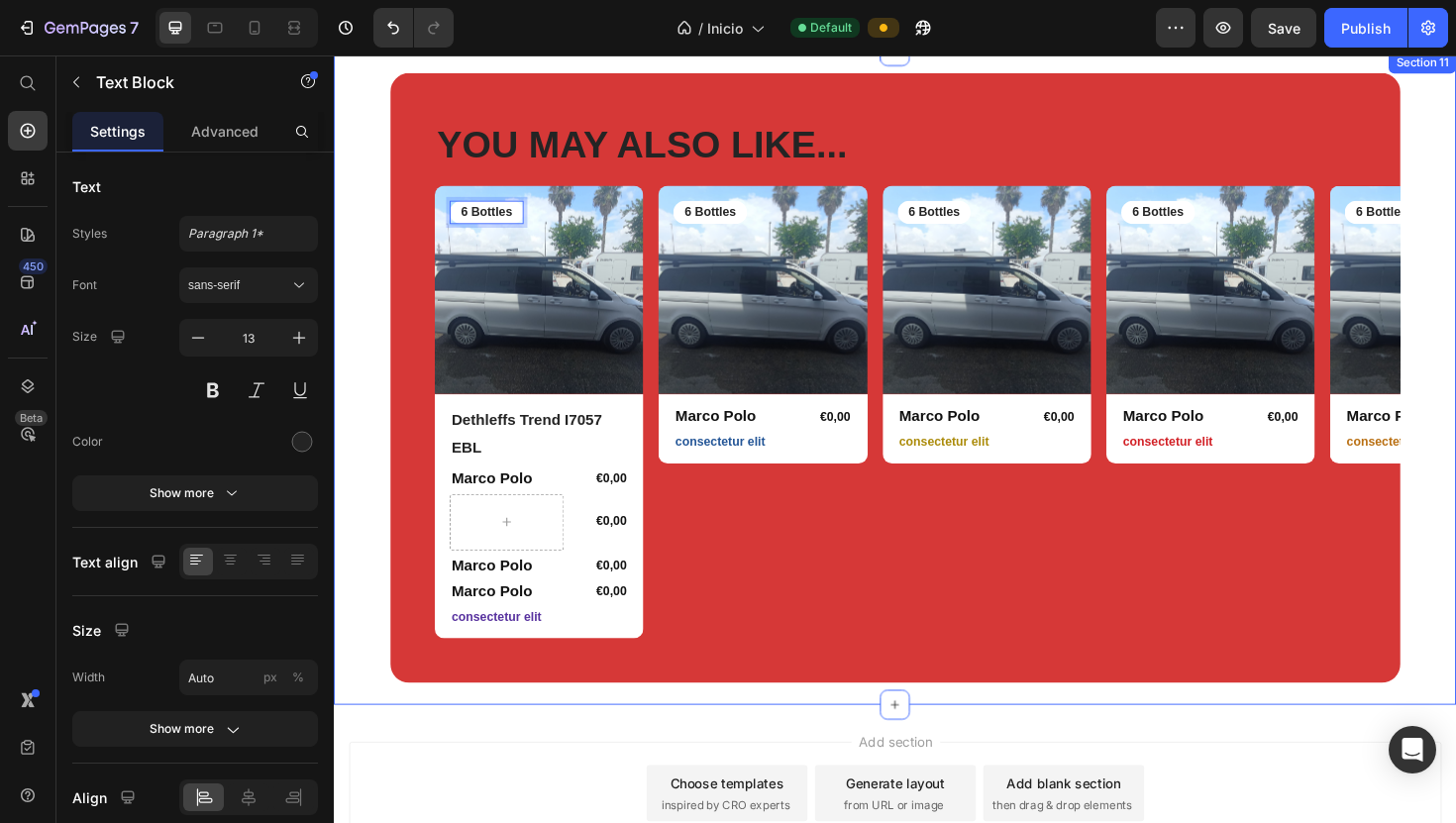 click on "YOU MAY ALSO LIKE... Heading Row Product Images 6 Bottles Text Block   0 Row Dethleffs Trend I7057 EBL Text Block Row Marco Polo Product Title €0,00 Product Price Row
€0,00 Product Price Row Marco Polo Product Title €0,00 Product Price Row Marco Polo Product Title €0,00 Product Price Row consectetur elit Text Block Row Product Product Images 6 Bottles Text Block Row Marco Polo Product Title €0,00 Product Price Row consectetur elit Text Block Row Product Product Images 6 Bottles Text Block Row Marco Polo Product Title €0,00 Product Price Row consectetur elit Text Block Row Product Product Images 6 Bottles Text Block Row Marco Polo Product Title €0,00 Product Price Row consectetur elit Text Block Row Product Product Images 6 Bottles Text Block Row Marco Polo Product Title €0,00 Product Price Row consectetur elit Text Block Row Product Carousel Row Section 11" at bounding box center [928, 396] 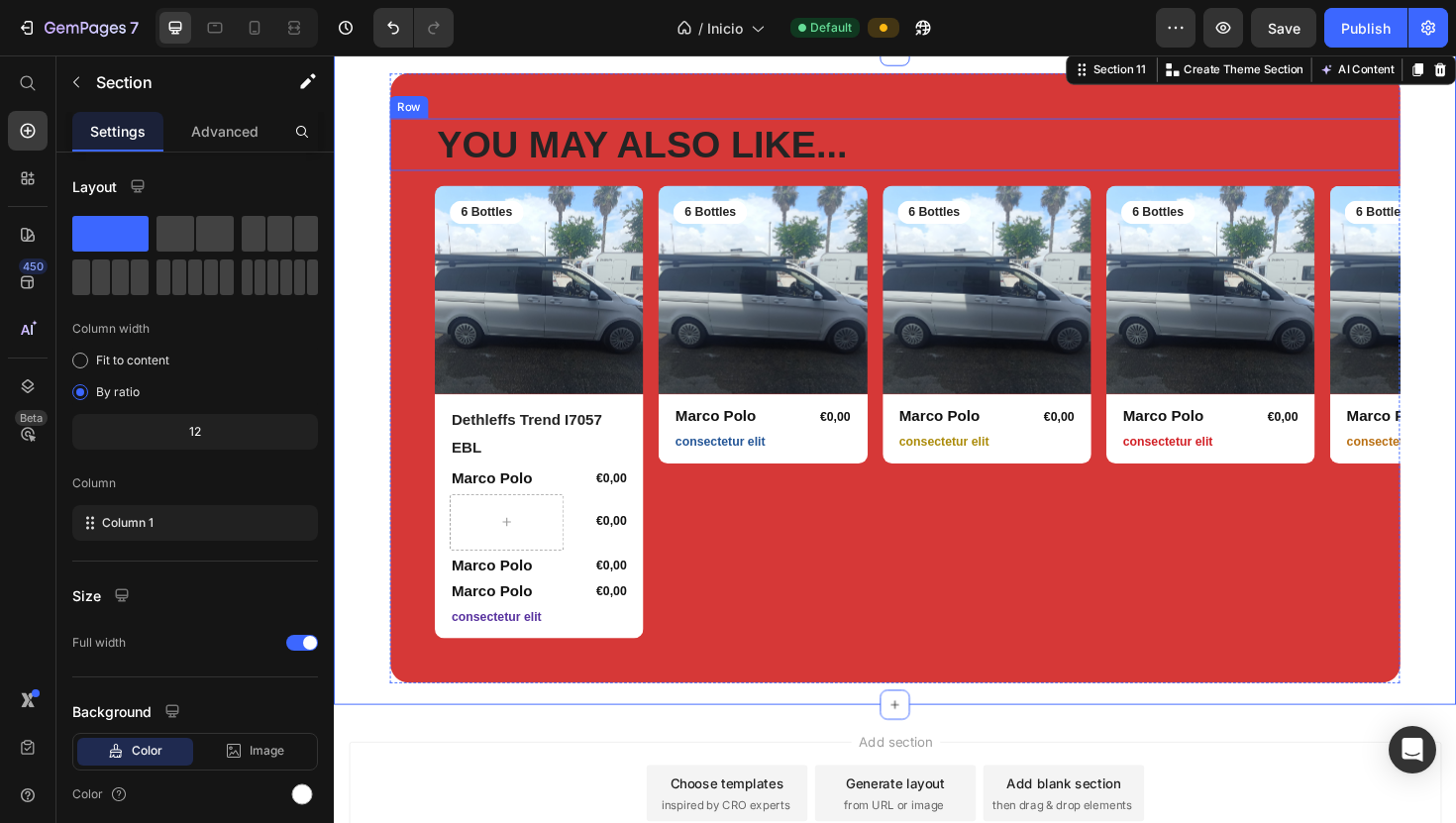 click on "YOU MAY ALSO LIKE... Heading Row Product Images 6 Bottles Text Block Row Dethleffs Trend I7057 EBL Text Block Row Marco Polo Product Title €0,00 Product Price Row
€0,00 Product Price Row Marco Polo Product Title €0,00 Product Price Row Marco Polo Product Title €0,00 Product Price Row consectetur elit Text Block Row Product Product Images 6 Bottles Text Block Row Marco Polo Product Title €0,00 Product Price Row consectetur elit Text Block Row Product Product Images 6 Bottles Text Block Row Marco Polo Product Title €0,00 Product Price Row consectetur elit Text Block Row Product Product Images 6 Bottles Text Block Row Marco Polo Product Title €0,00 Product Price Row consectetur elit Text Block Row Product Product Images 6 Bottles Text Block Row Marco Polo Product Title €0,00 Product Price Row consectetur elit Text Block Row Product Carousel Row" at bounding box center (928, 397) 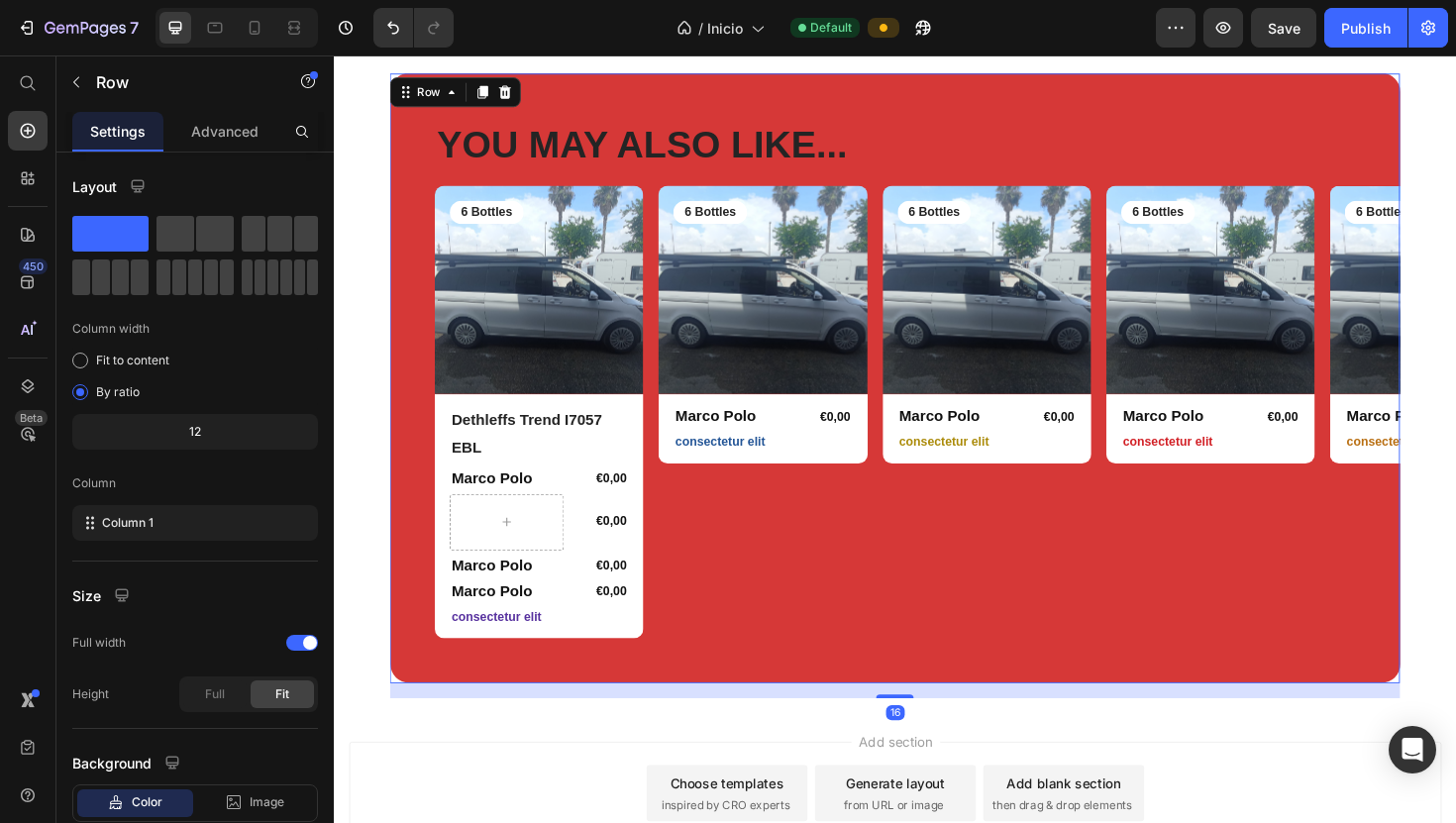 click on "YOU MAY ALSO LIKE... Heading Row Product Images 6 Bottles Text Block Row Dethleffs Trend I7057 EBL Text Block Row Marco Polo Product Title €0,00 Product Price Row
€0,00 Product Price Row Marco Polo Product Title €0,00 Product Price Row Marco Polo Product Title €0,00 Product Price Row consectetur elit Text Block Row Product Product Images 6 Bottles Text Block Row Marco Polo Product Title €0,00 Product Price Row consectetur elit Text Block Row Product Product Images 6 Bottles Text Block Row Marco Polo Product Title €0,00 Product Price Row consectetur elit Text Block Row Product Product Images 6 Bottles Text Block Row Marco Polo Product Title €0,00 Product Price Row consectetur elit Text Block Row Product Product Images 6 Bottles Text Block Row Marco Polo Product Title €0,00 Product Price Row consectetur elit Text Block Row Product Carousel Row   16" at bounding box center [928, 397] 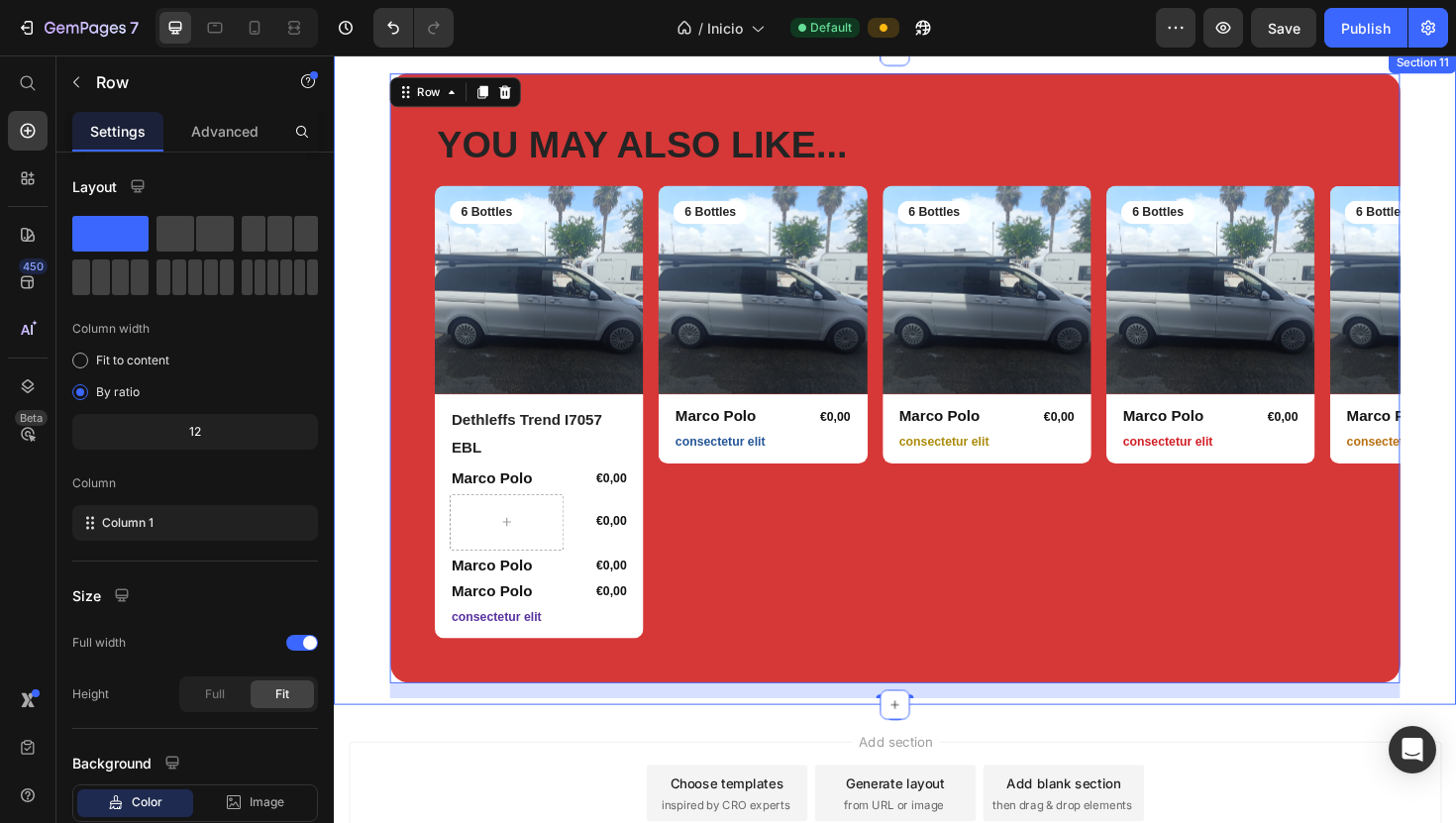 click on "Product Images 6 Bottles Text Block Row Dethleffs Trend I7057 EBL Text Block Row Marco Polo Product Title €0,00 Product Price Row
€0,00 Product Price Row Marco Polo Product Title €0,00 Product Price Row Marco Polo Product Title €0,00 Product Price Row consectetur elit Text Block Row Product Product Images 6 Bottles Text Block Row Marco Polo Product Title €0,00 Product Price Row consectetur elit Text Block Row Product Product Images 6 Bottles Text Block Row Marco Polo Product Title €0,00 Product Price Row consectetur elit Text Block Row Product Product Images 6 Bottles Text Block Row Marco Polo Product Title €0,00 Product Price Row consectetur elit Text Block Row Product Product Images 6 Bottles Text Block Row Marco Polo Product Title €0,00 Product Price Row consectetur elit Text Block Row Product Carousel" at bounding box center [928, 433] 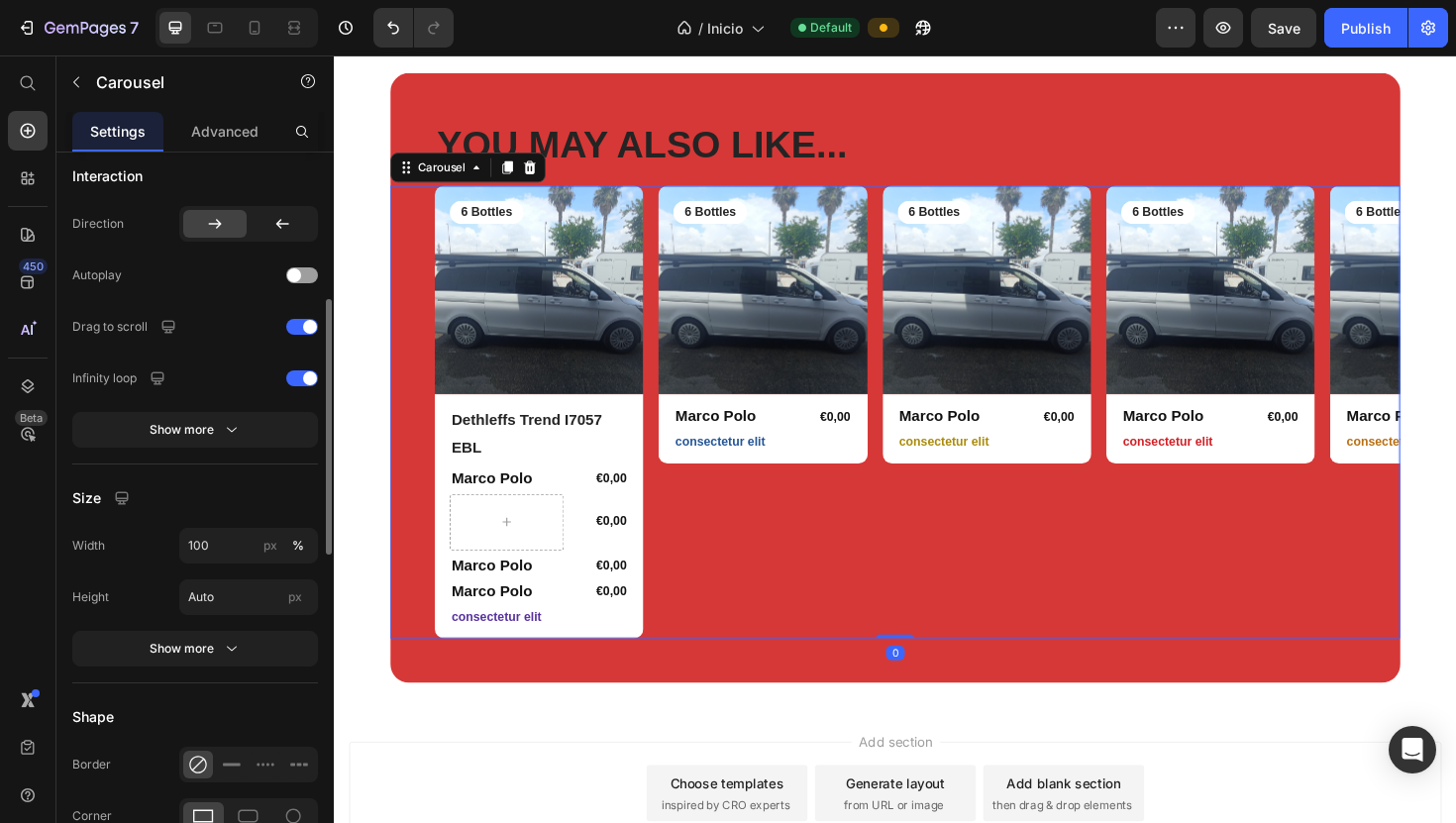 scroll, scrollTop: 835, scrollLeft: 0, axis: vertical 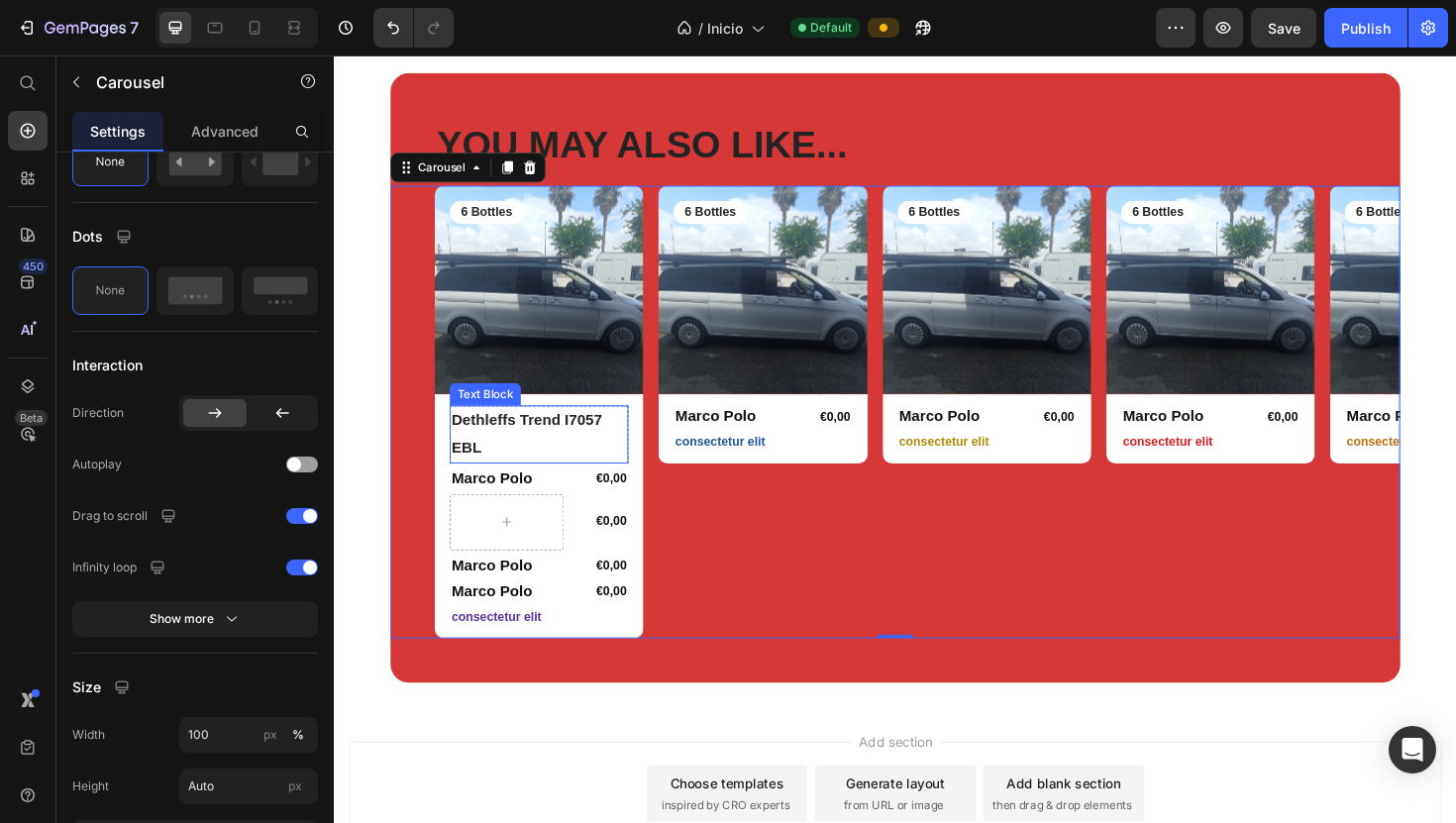 click on "Dethleffs Trend I7057 EBL" at bounding box center [551, 457] 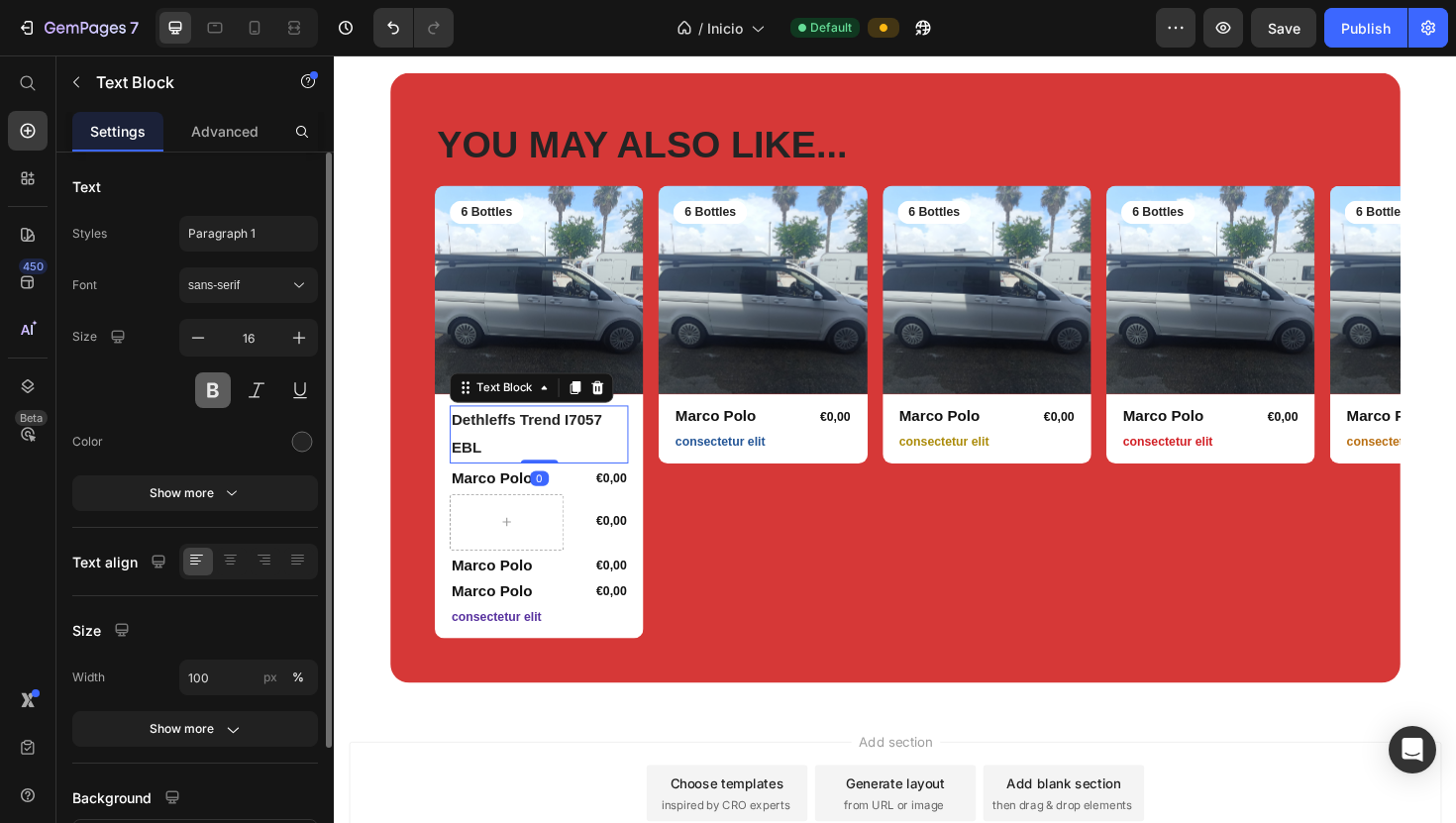 click at bounding box center (213, 390) 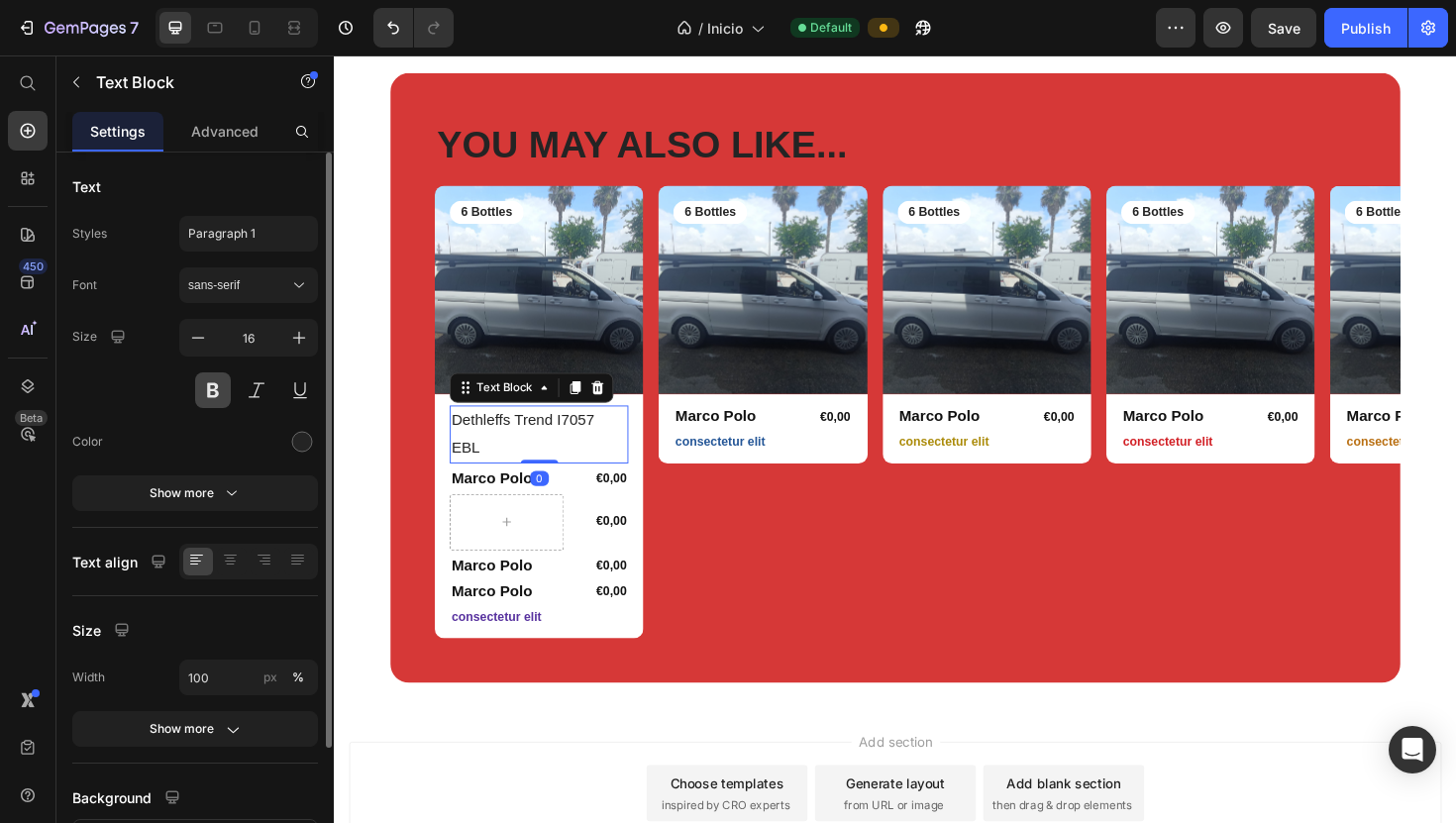 click at bounding box center (213, 390) 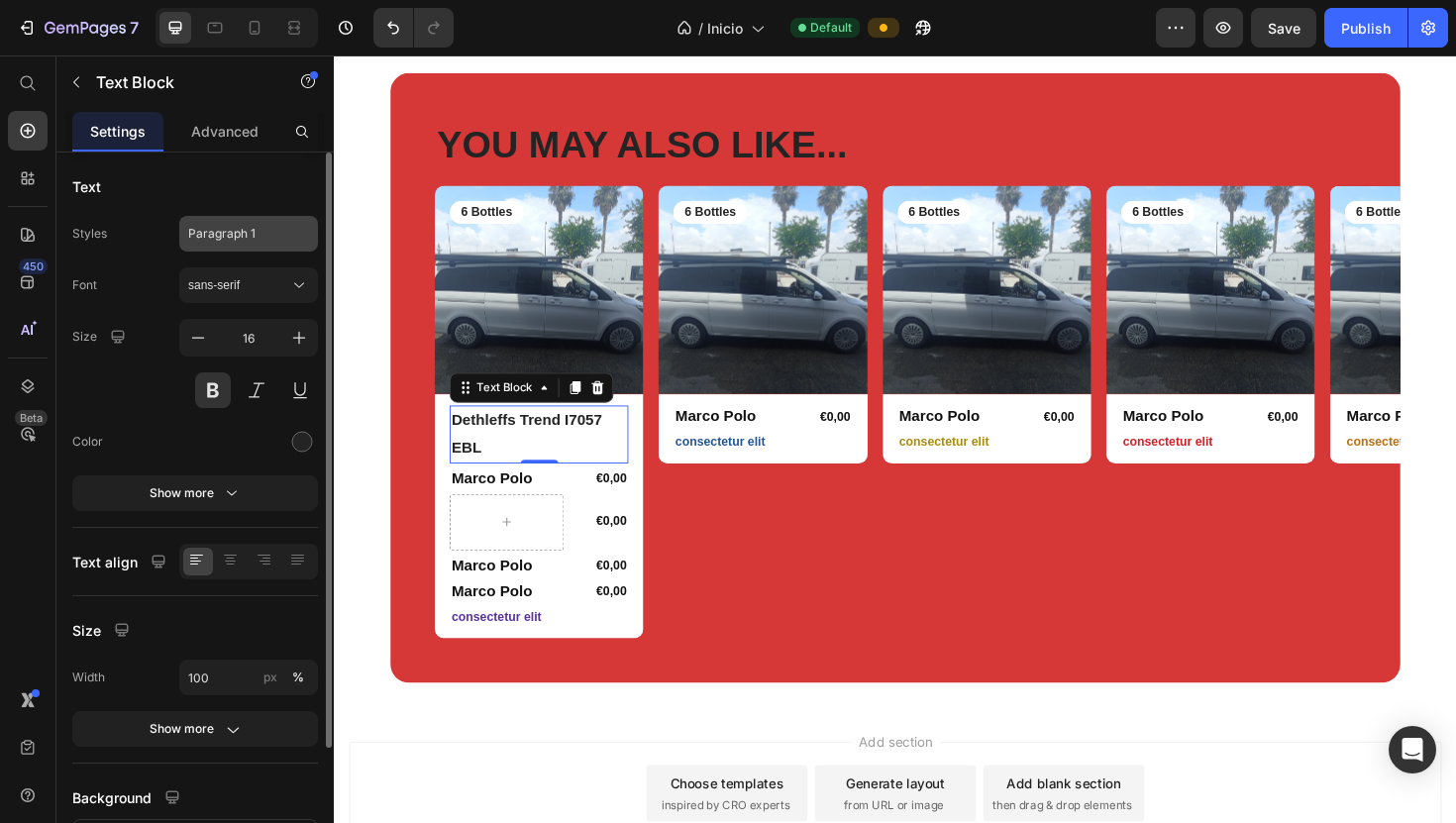 click on "Paragraph 1" at bounding box center [237, 234] 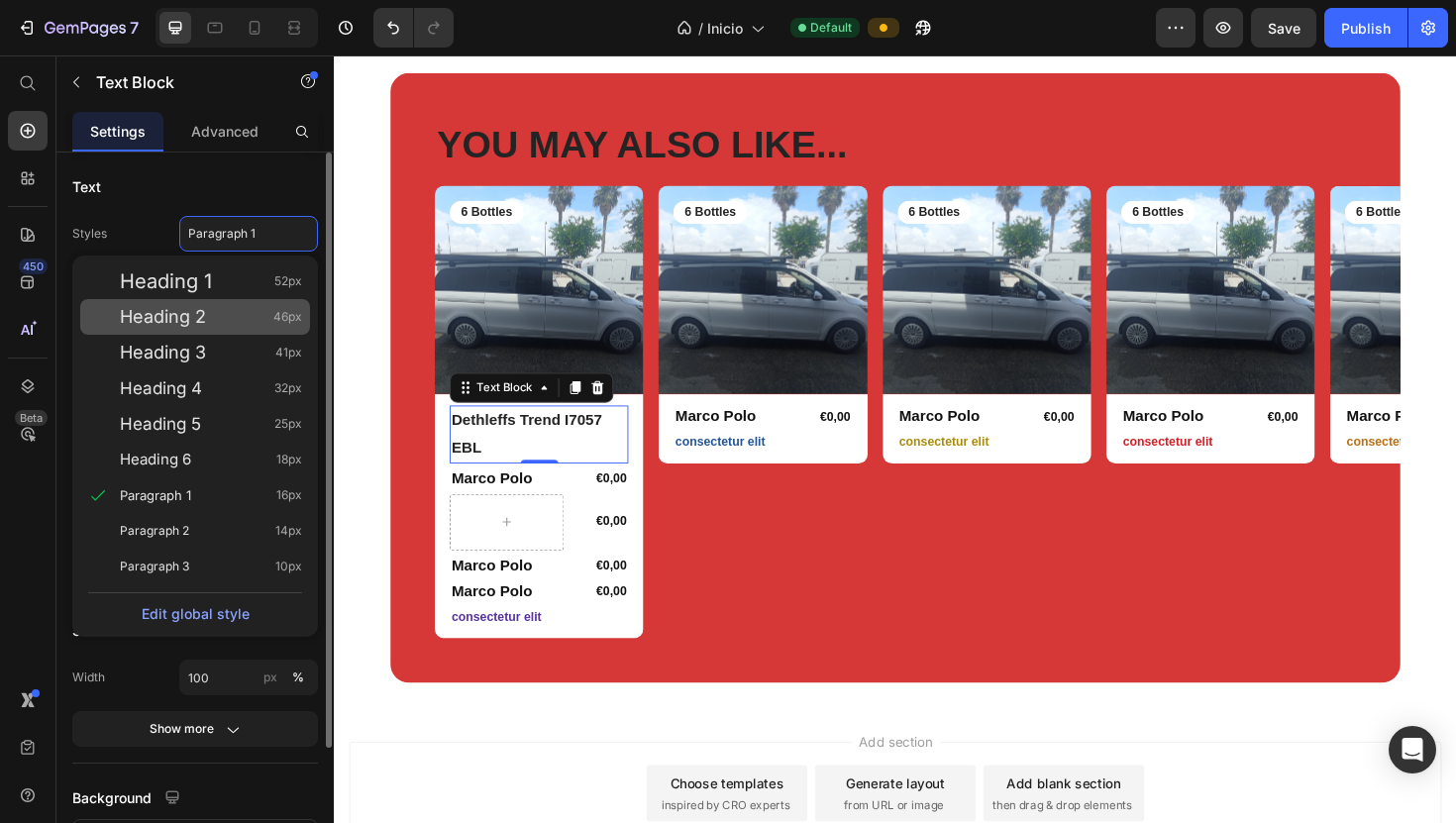 click on "Heading 2 46px" at bounding box center (211, 317) 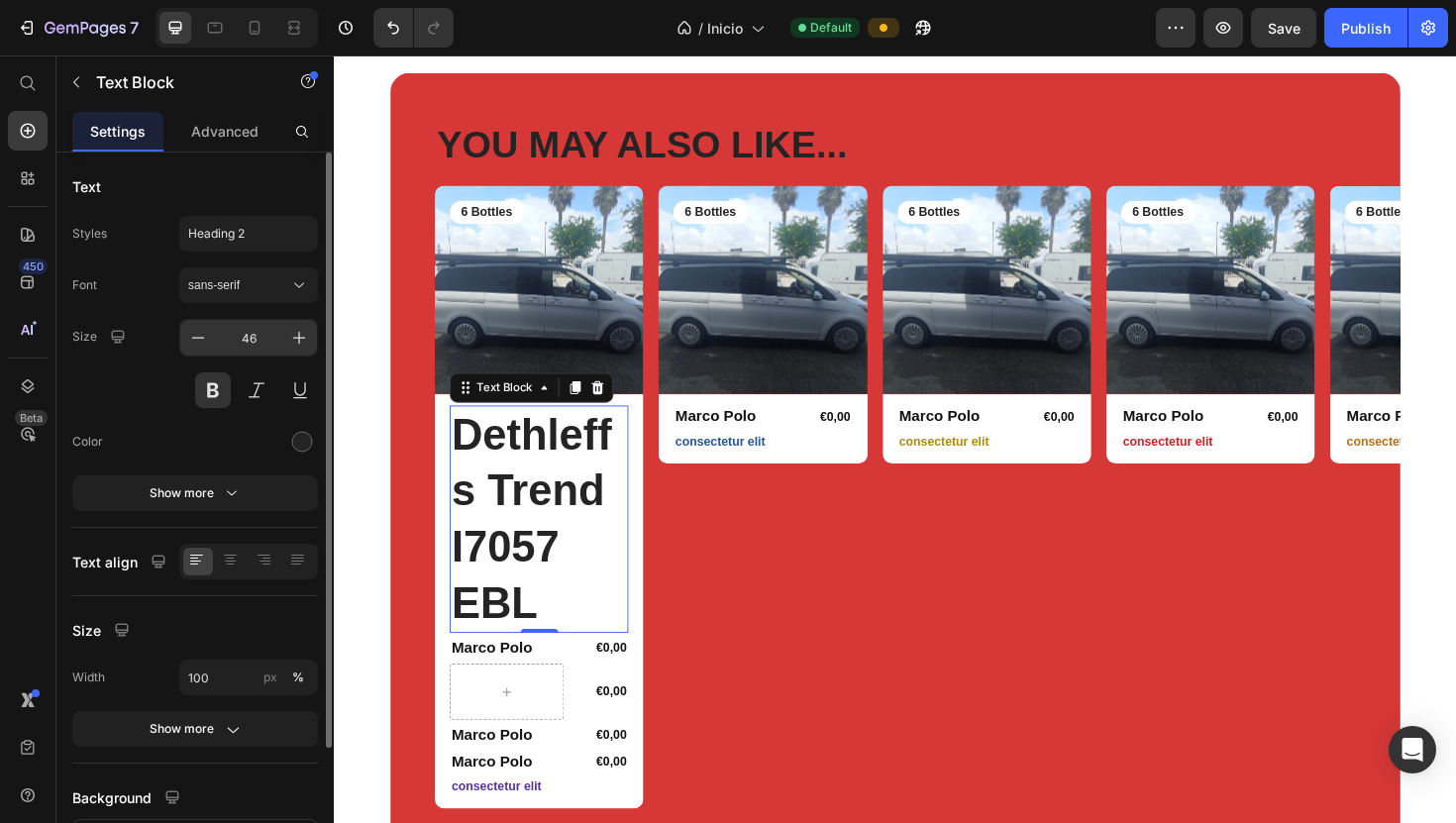 click on "46" at bounding box center (249, 338) 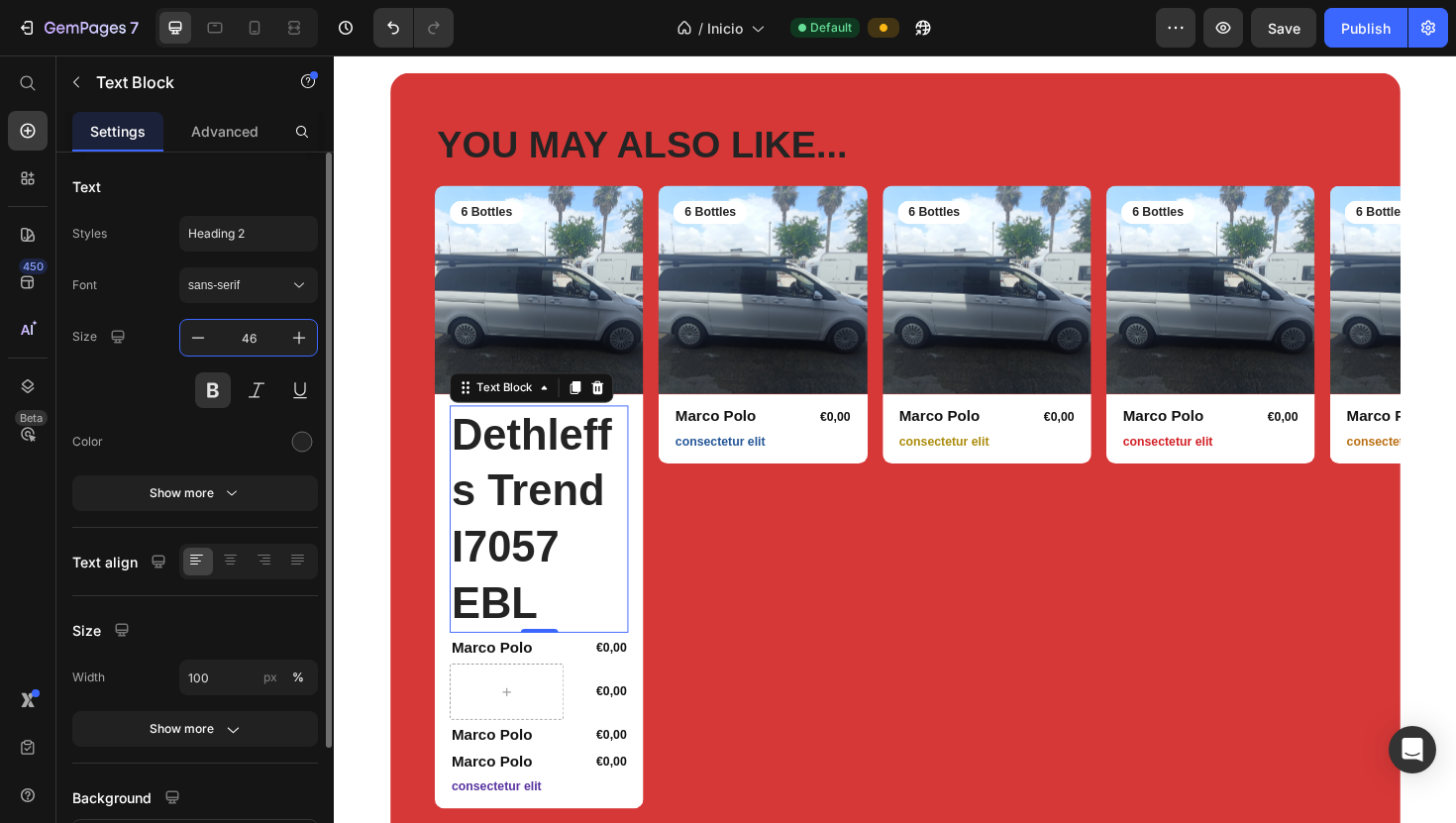 drag, startPoint x: 237, startPoint y: 338, endPoint x: 259, endPoint y: 338, distance: 22 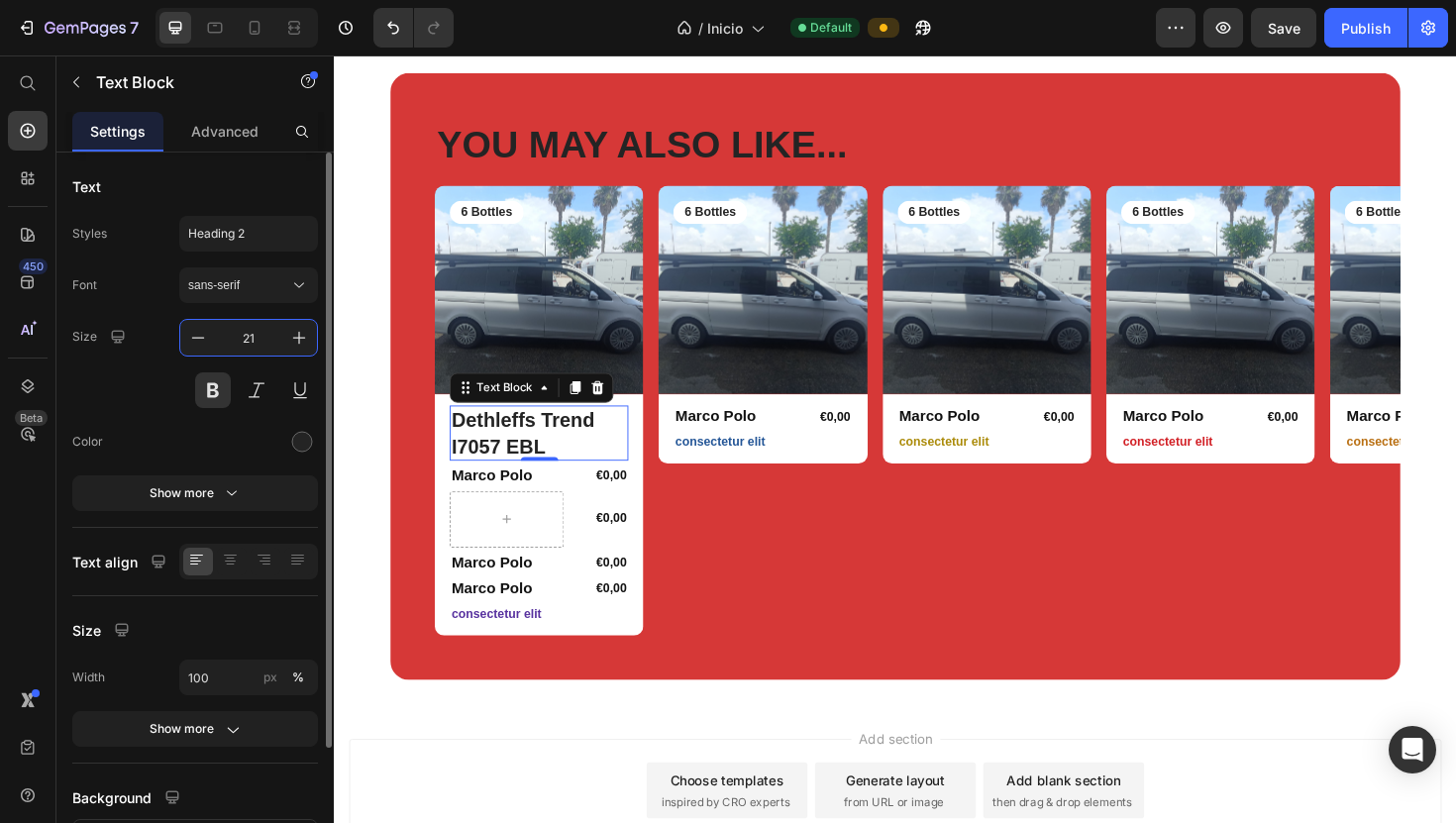click on "21" at bounding box center [249, 338] 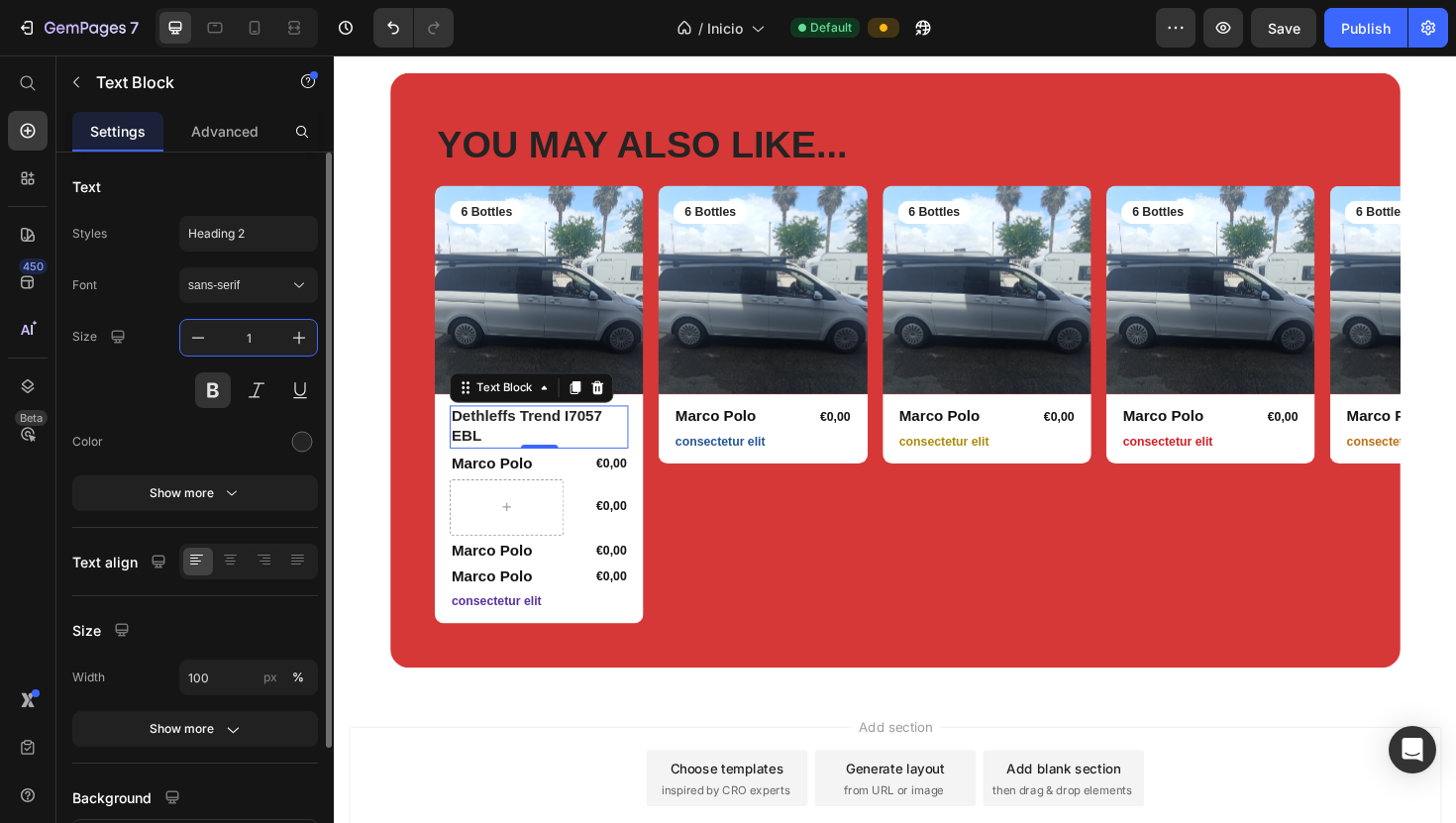 type on "18" 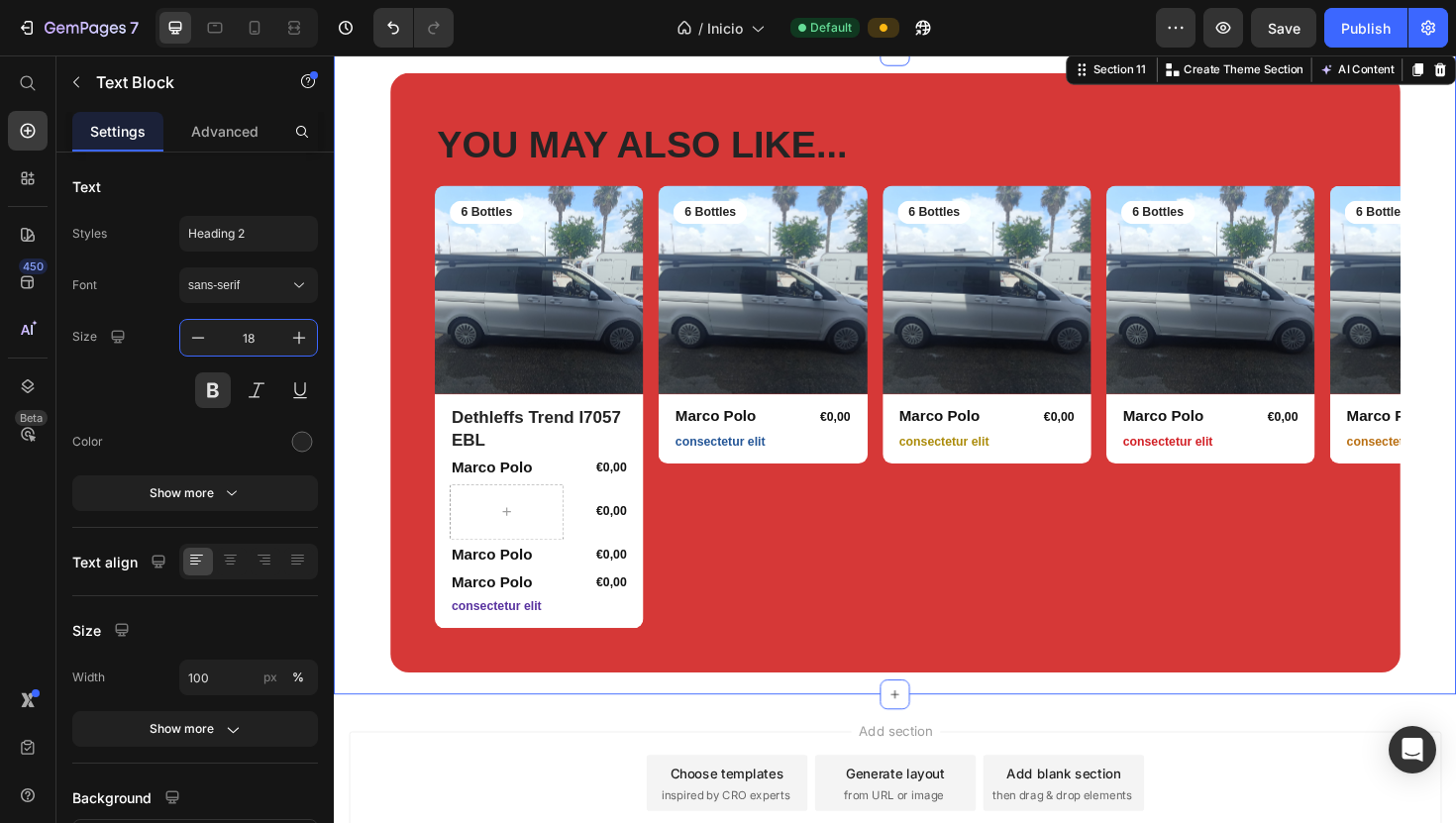 click on "YOU MAY ALSO LIKE... Heading Row Product Images 6 Bottles Text Block Row Dethleffs Trend I7057 EBL Text Block Row Marco Polo Product Title €0,00 Product Price Row
€0,00 Product Price Row Marco Polo Product Title €0,00 Product Price Row Marco Polo Product Title €0,00 Product Price Row consectetur elit Text Block Row Product Product Images 6 Bottles Text Block Row Marco Polo Product Title €0,00 Product Price Row consectetur elit Text Block Row Product Product Images 6 Bottles Text Block Row Marco Polo Product Title €0,00 Product Price Row consectetur elit Text Block Row Product Product Images 6 Bottles Text Block Row Marco Polo Product Title €0,00 Product Price Row consectetur elit Text Block Row Product Product Images 6 Bottles Text Block Row Marco Polo Product Title €0,00 Product Price Row consectetur elit Text Block Row Product Carousel Row Section 11   Create Theme Section AI Content Write with GemAI What would you like to describe here? Tone and Voice Persuasive Product" at bounding box center (928, 391) 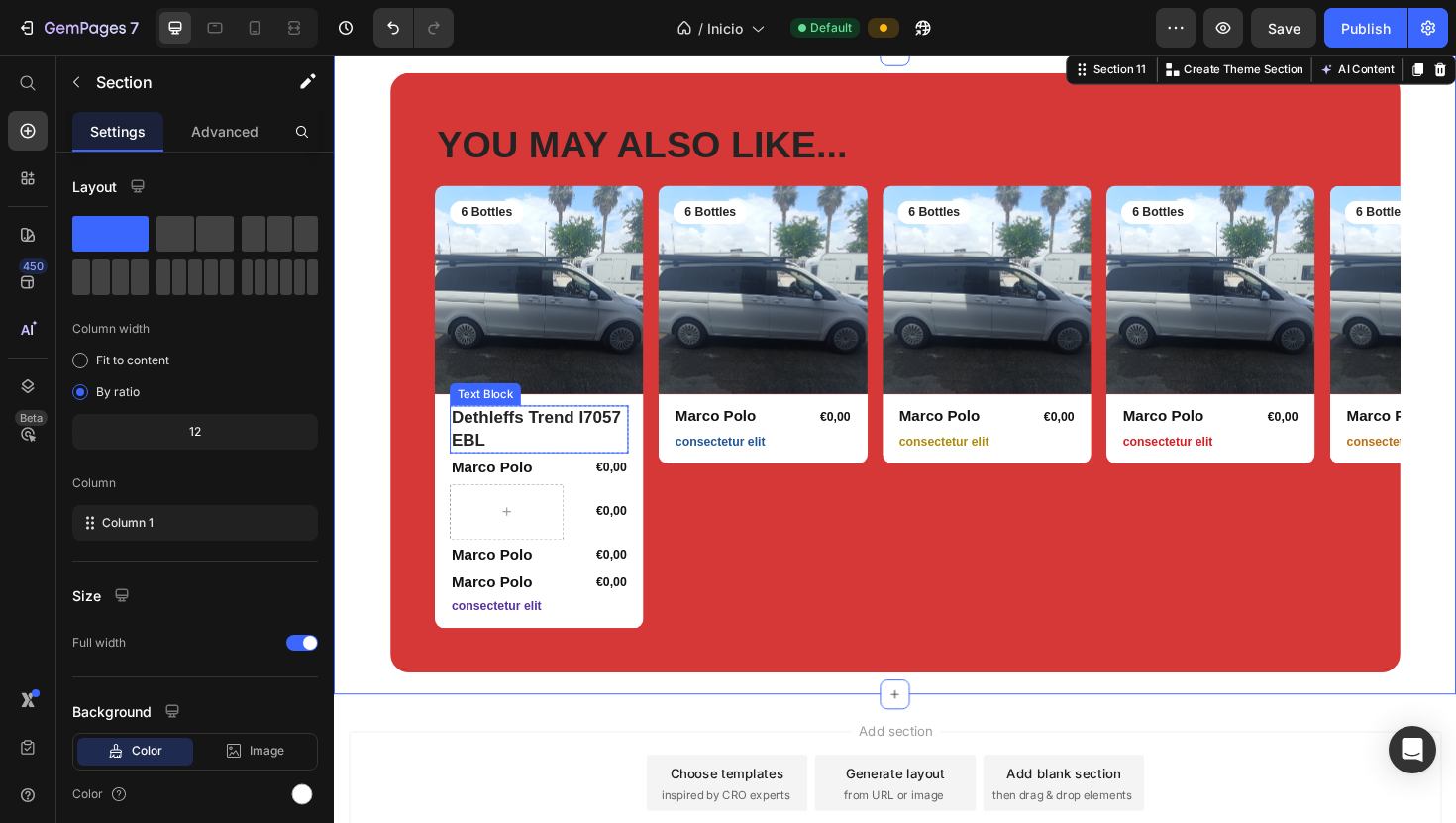click on "Dethleffs Trend I7057 EBL" at bounding box center [551, 451] 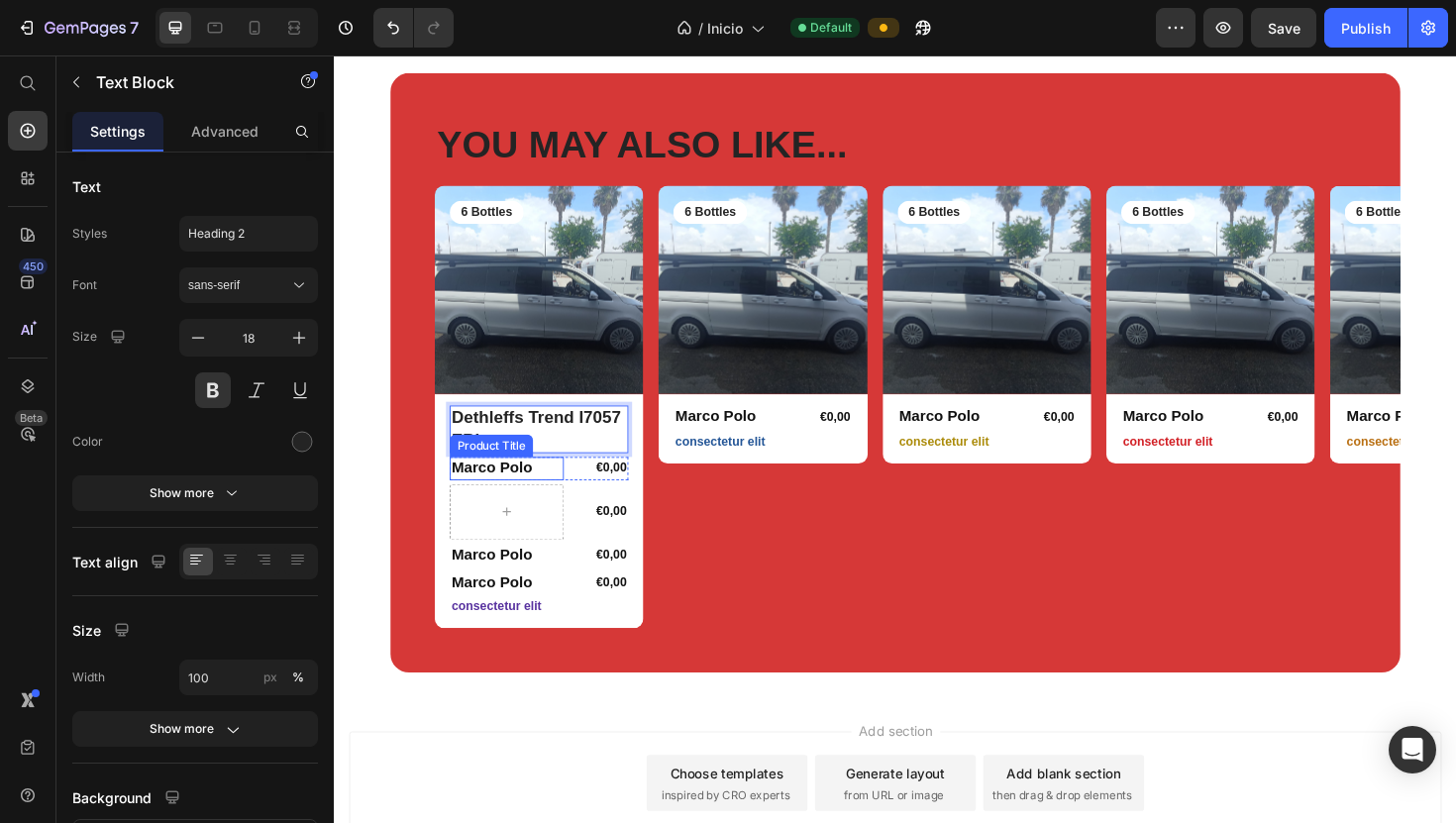 click on "Marco Polo" at bounding box center (517, 492) 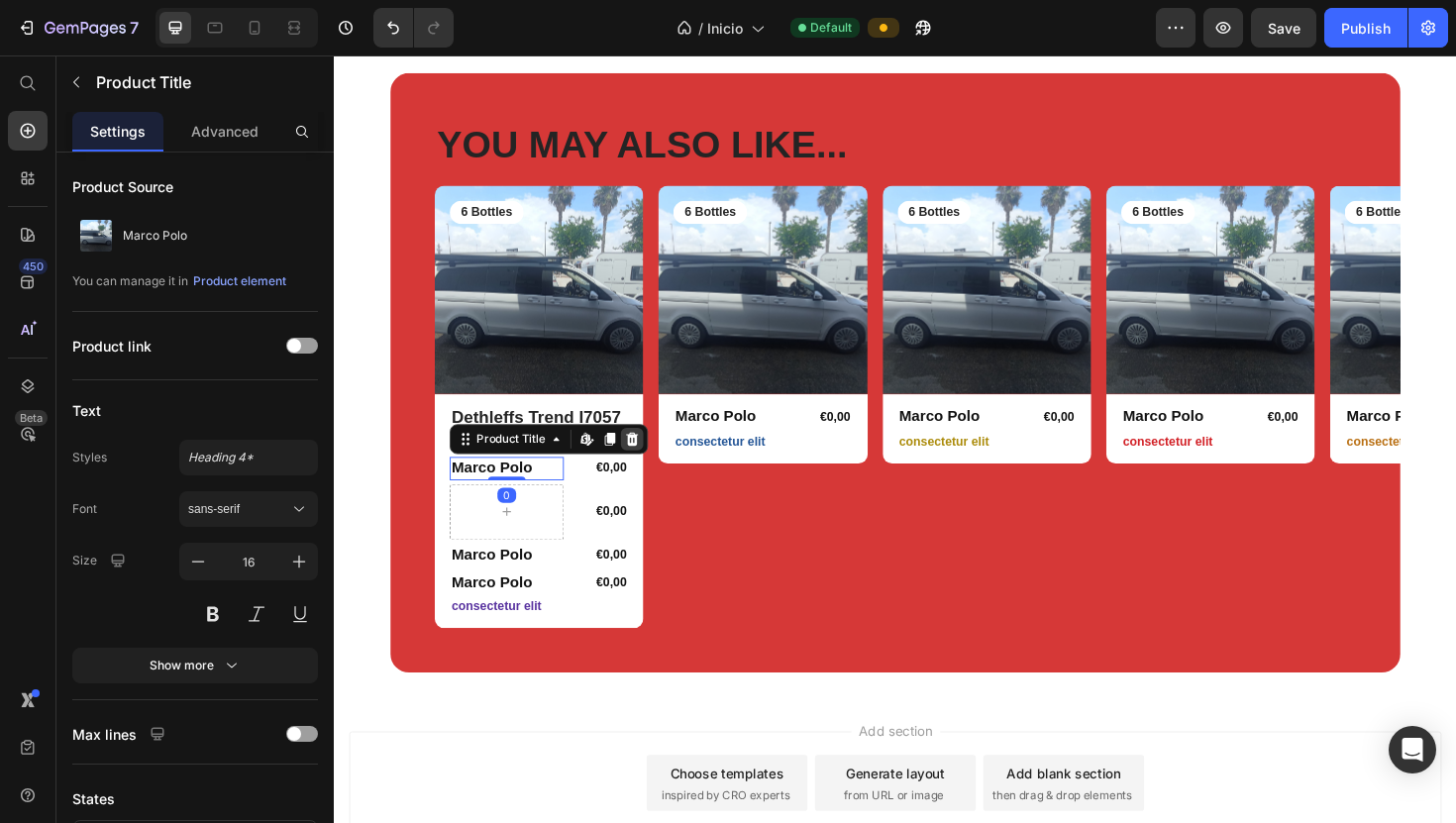 click 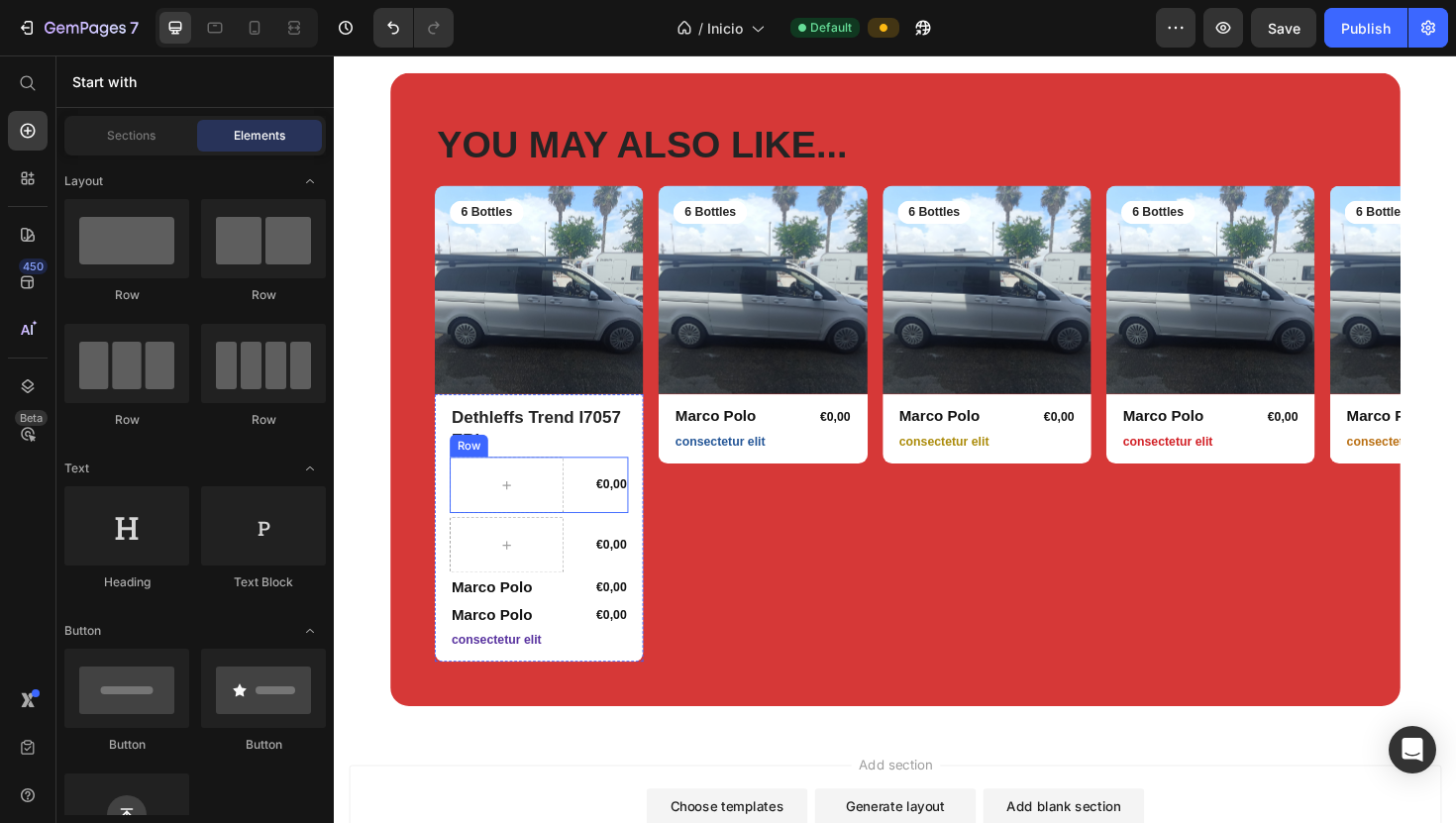 click on "€0,00" at bounding box center [615, 510] 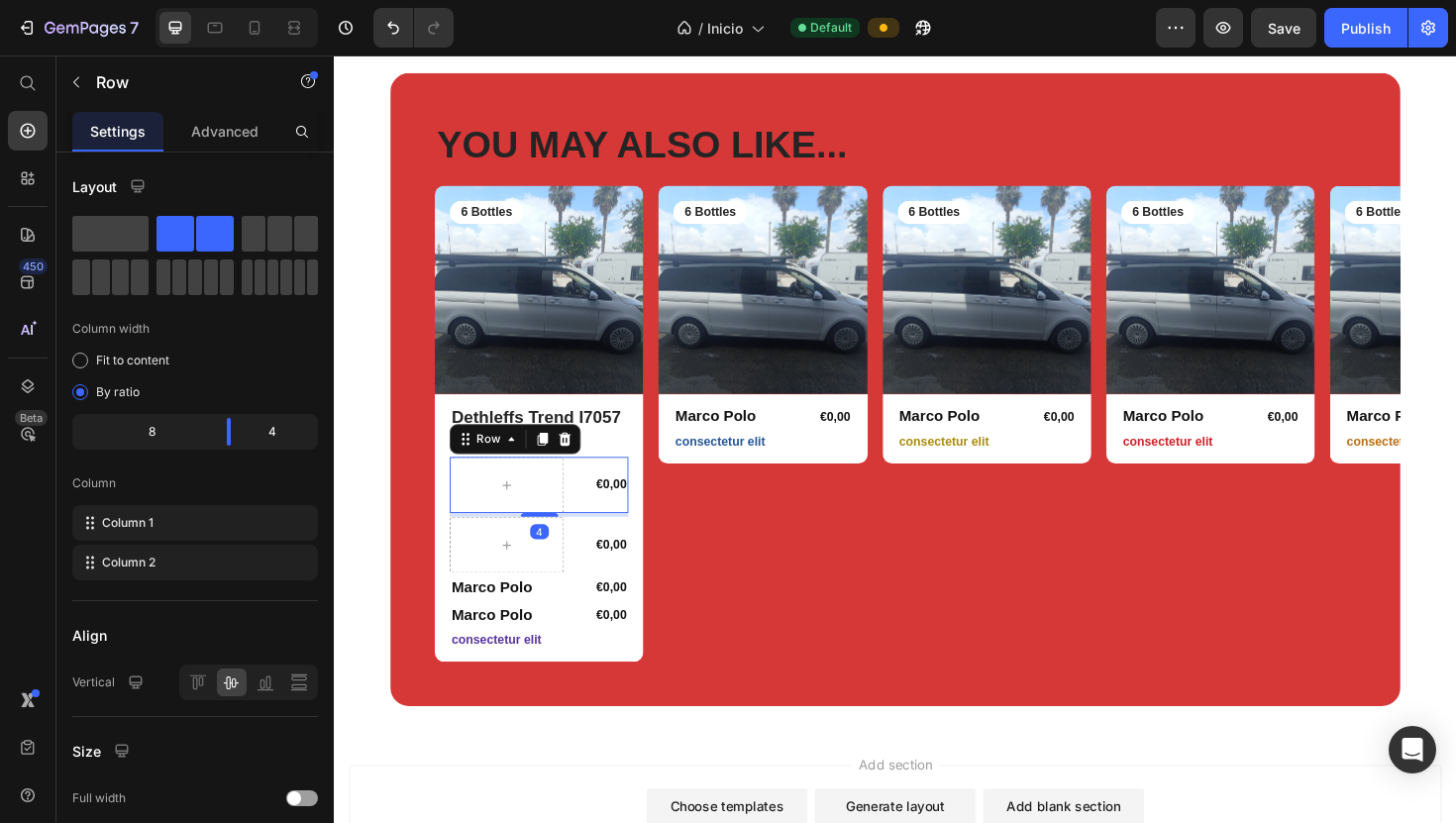 click on "€0,00 Product Price Row   4" at bounding box center [551, 510] 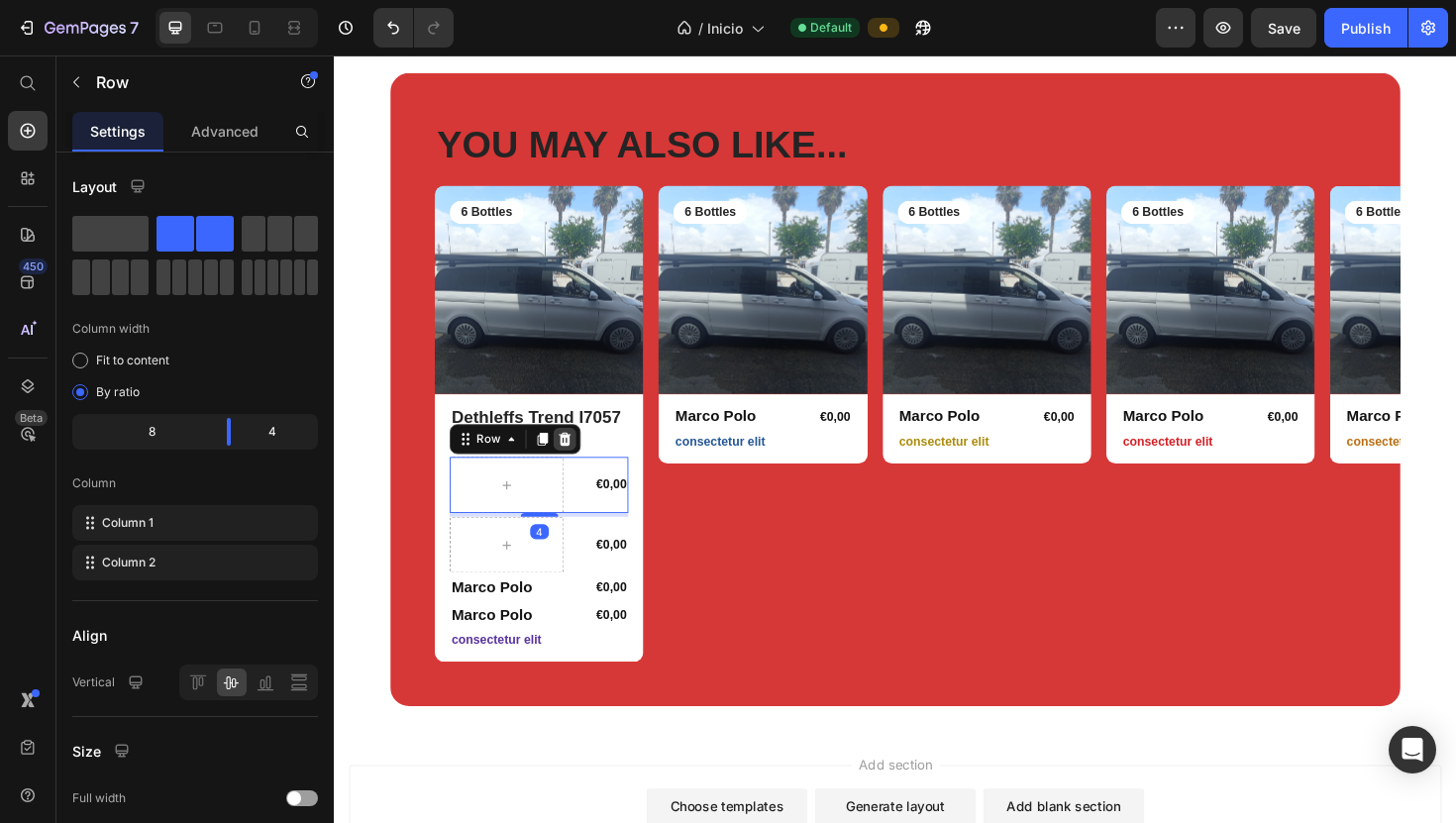 click 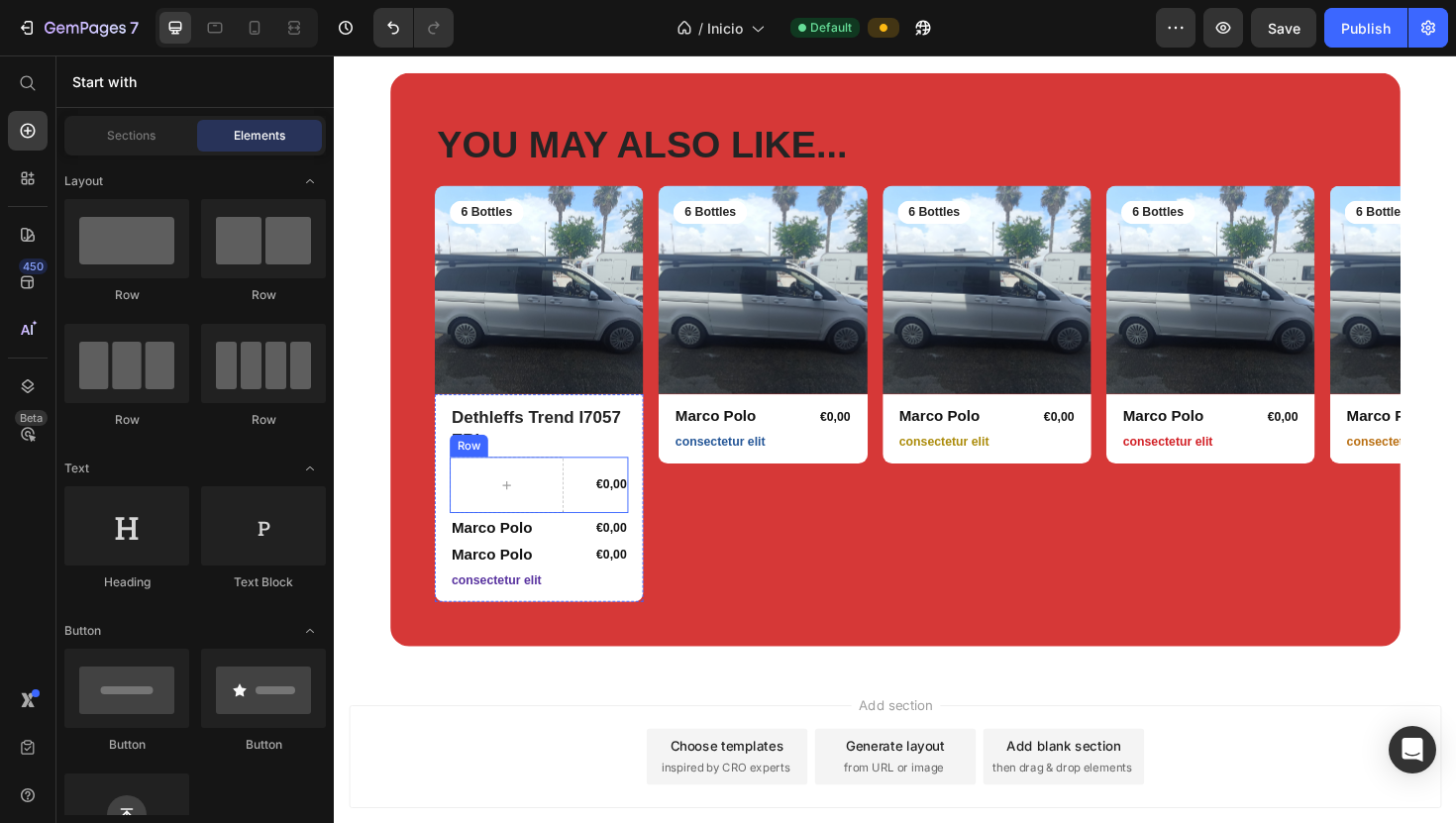 click on "€0,00 Product Price Row" at bounding box center (551, 510) 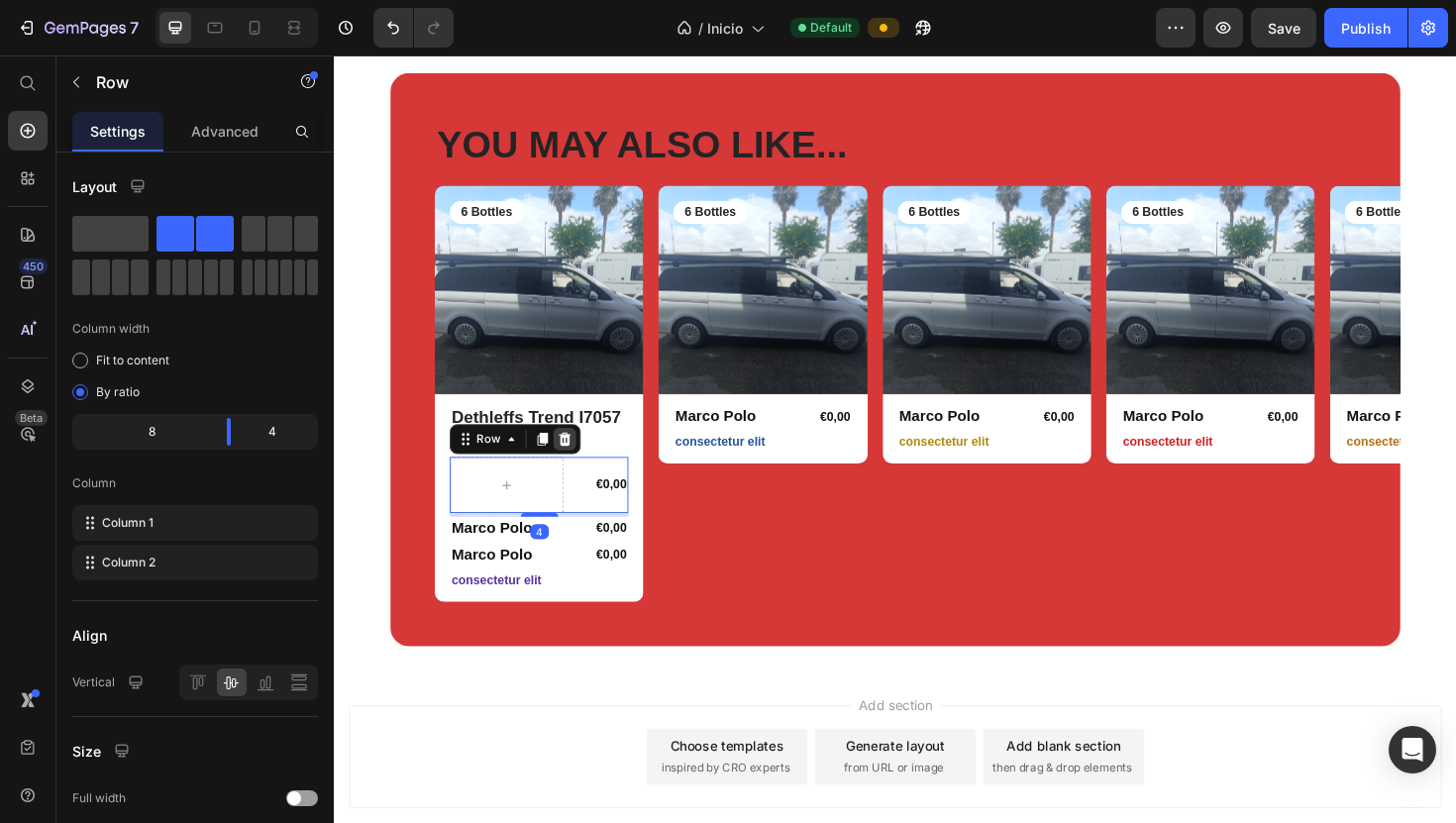 click 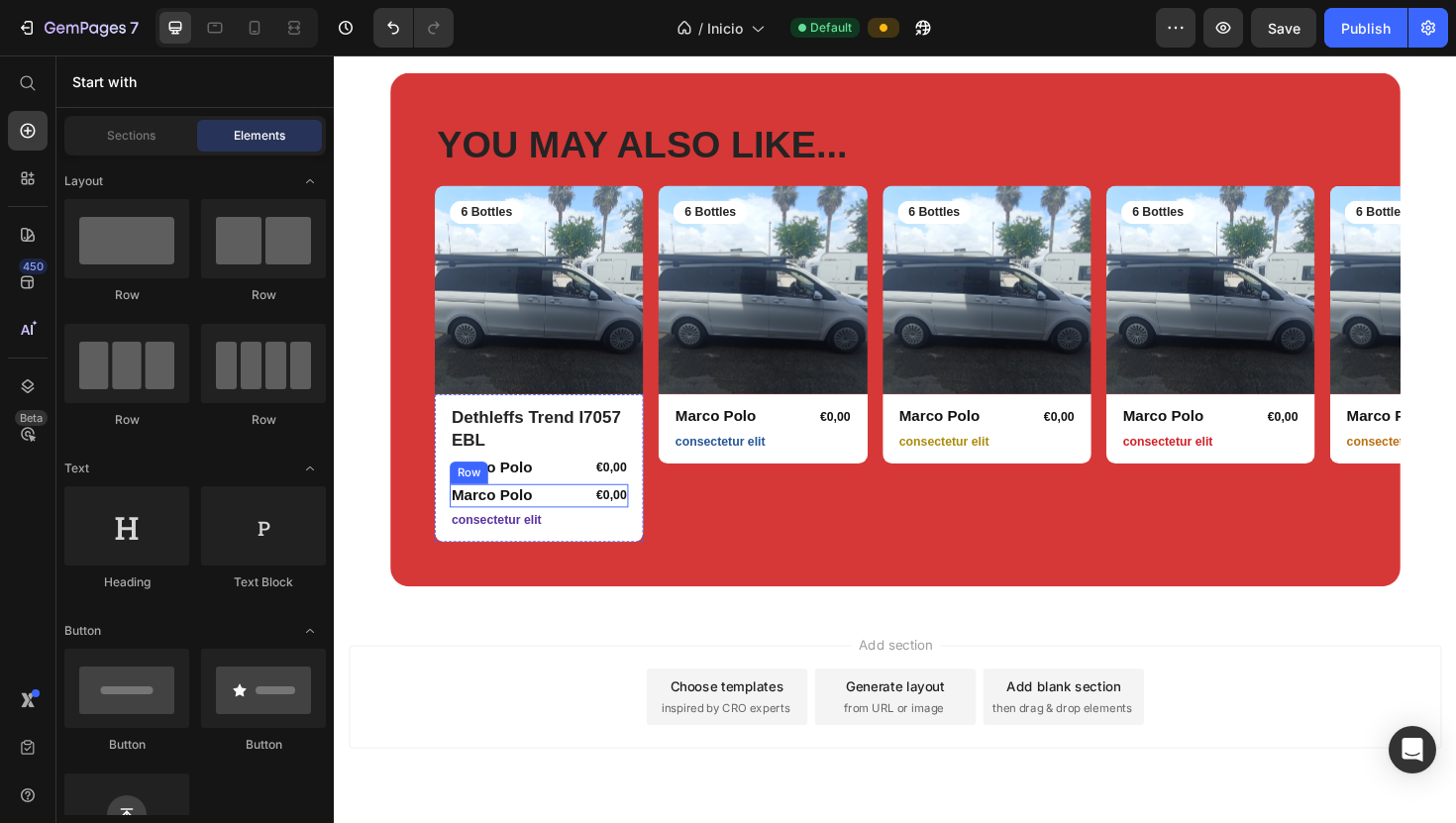 click on "Marco Polo Product Title €0,00 Product Price Row" at bounding box center [551, 521] 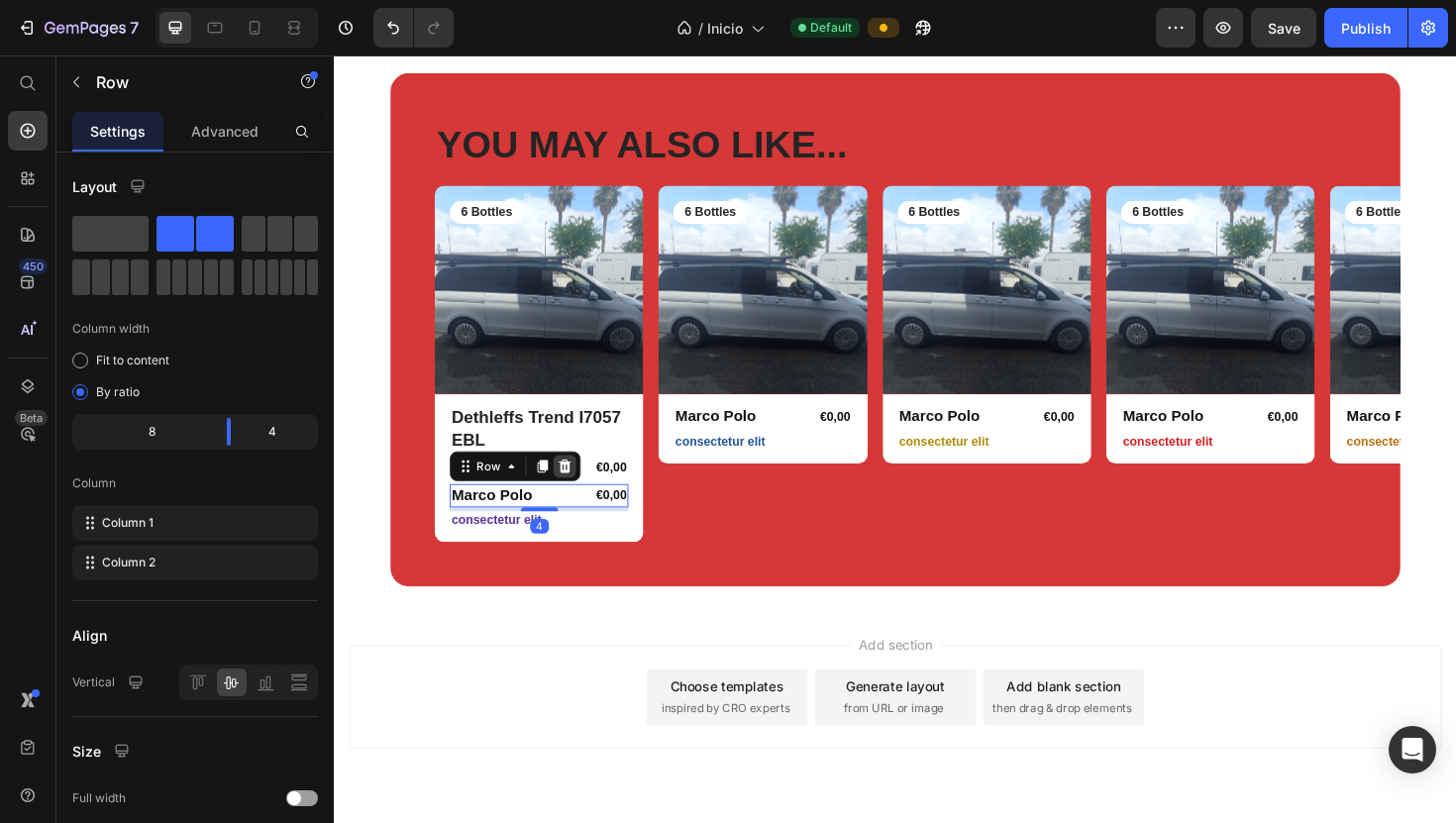 click 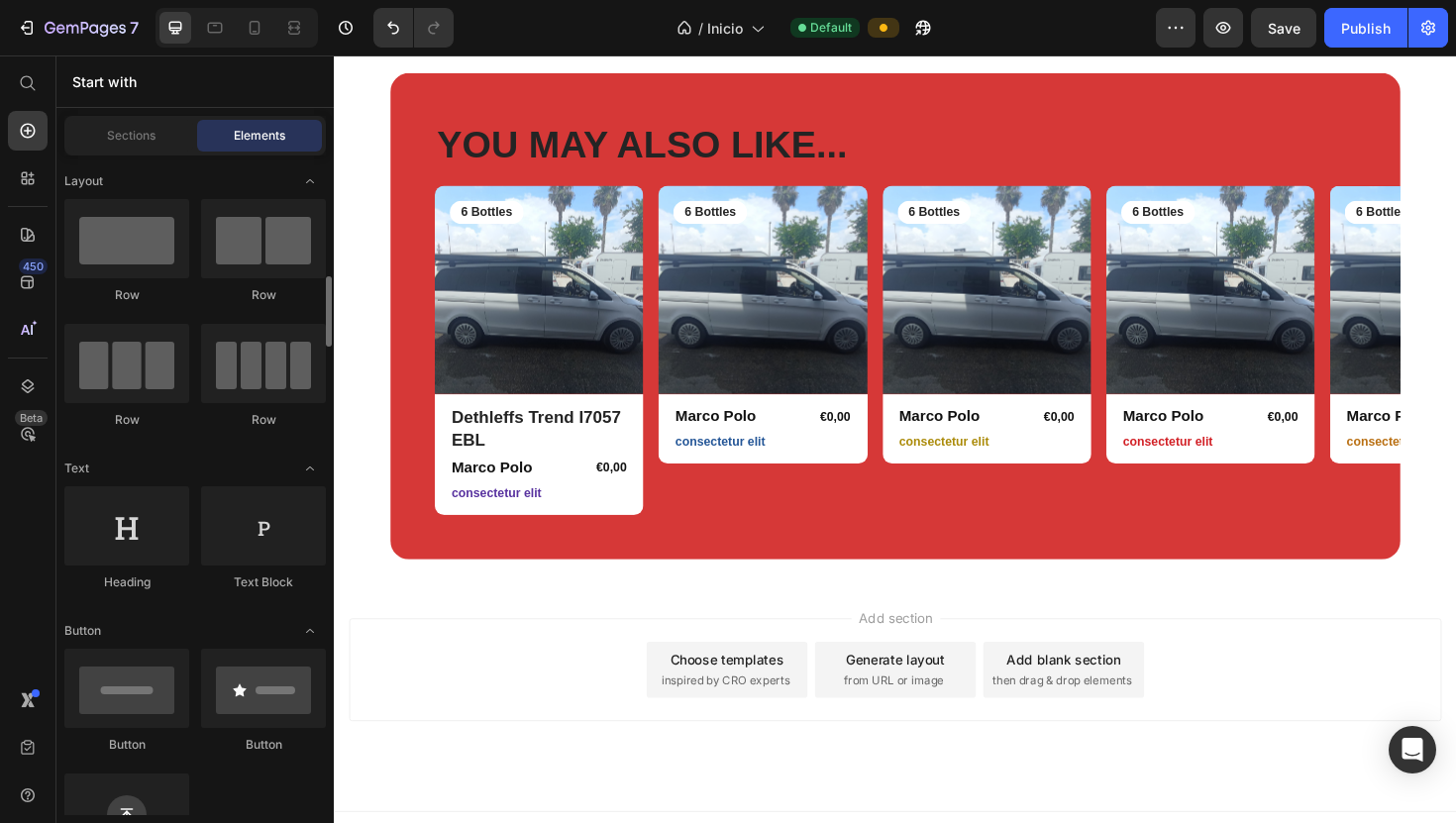 scroll, scrollTop: 0, scrollLeft: 0, axis: both 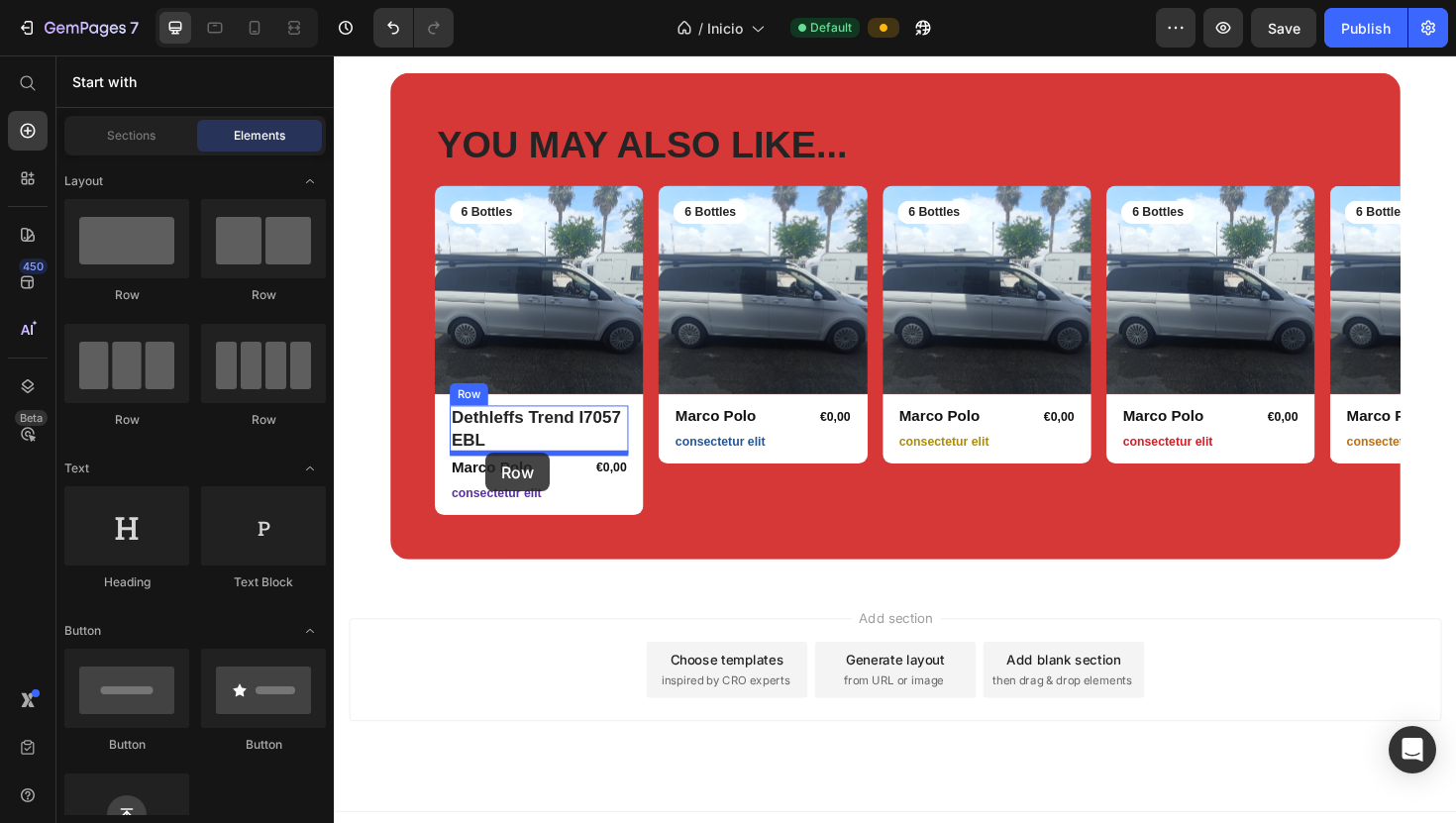 drag, startPoint x: 611, startPoint y: 316, endPoint x: 494, endPoint y: 476, distance: 198.21453 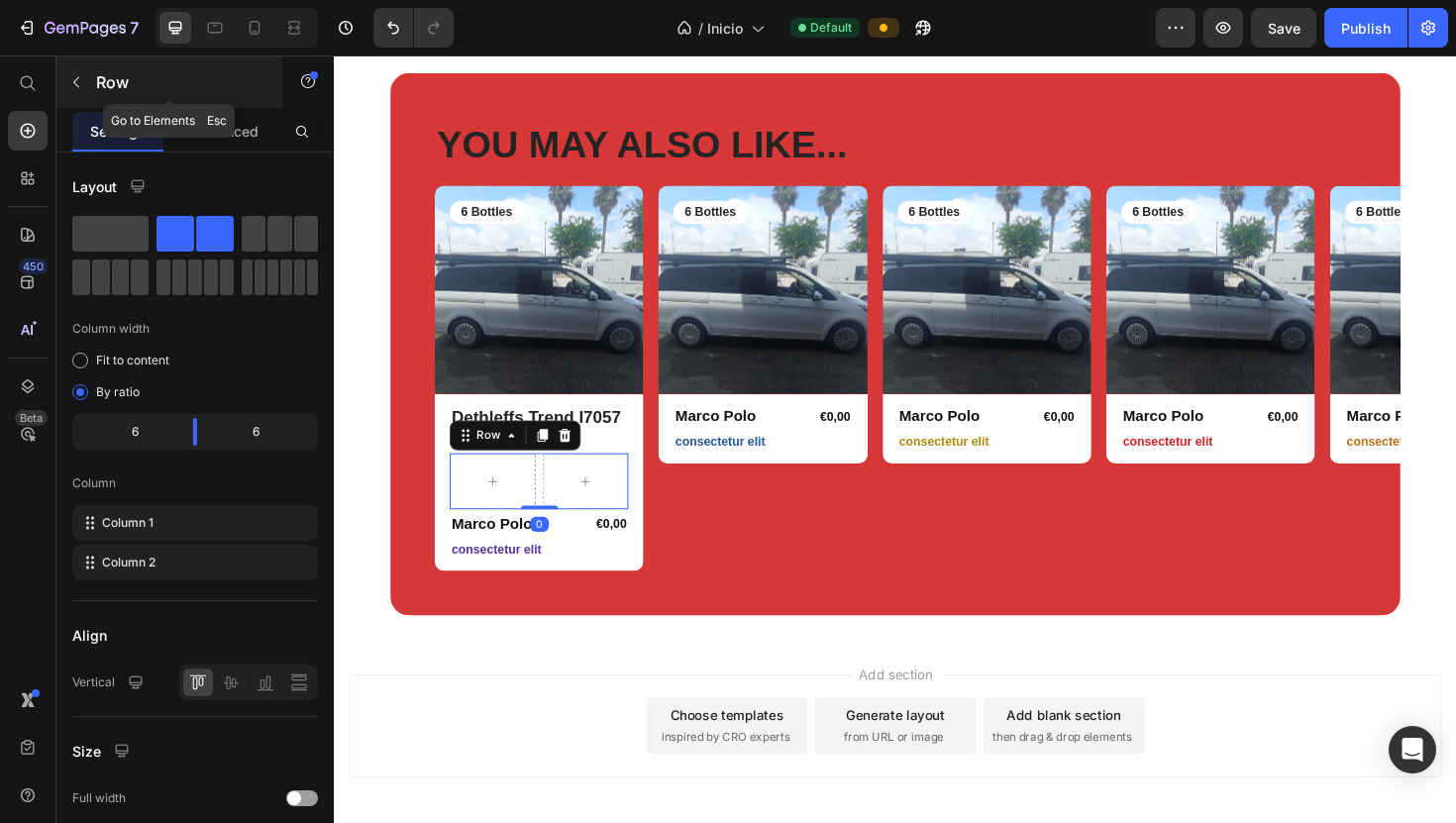click on "Row" at bounding box center [169, 82] 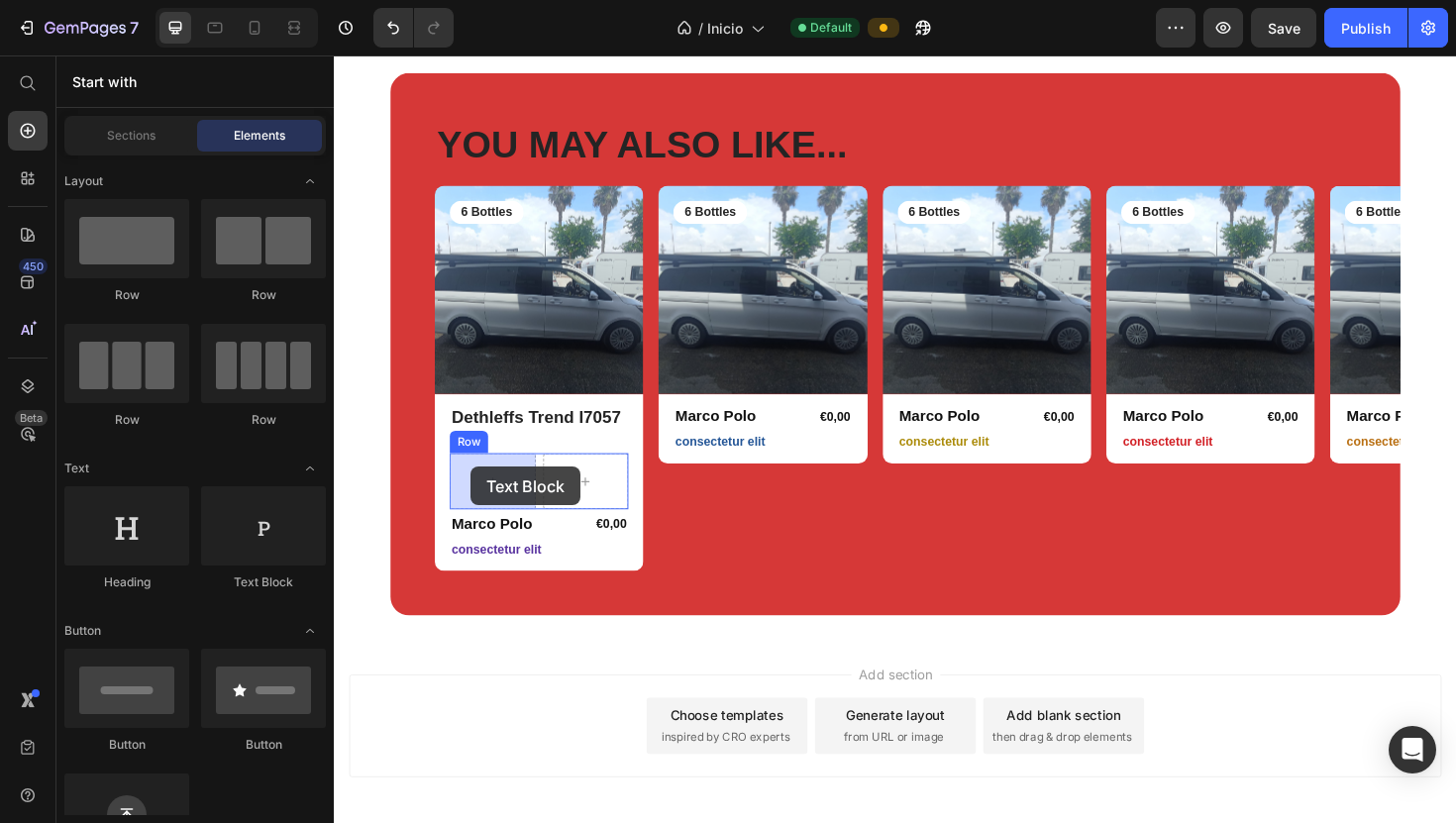 drag, startPoint x: 552, startPoint y: 583, endPoint x: 478, endPoint y: 491, distance: 118.06778 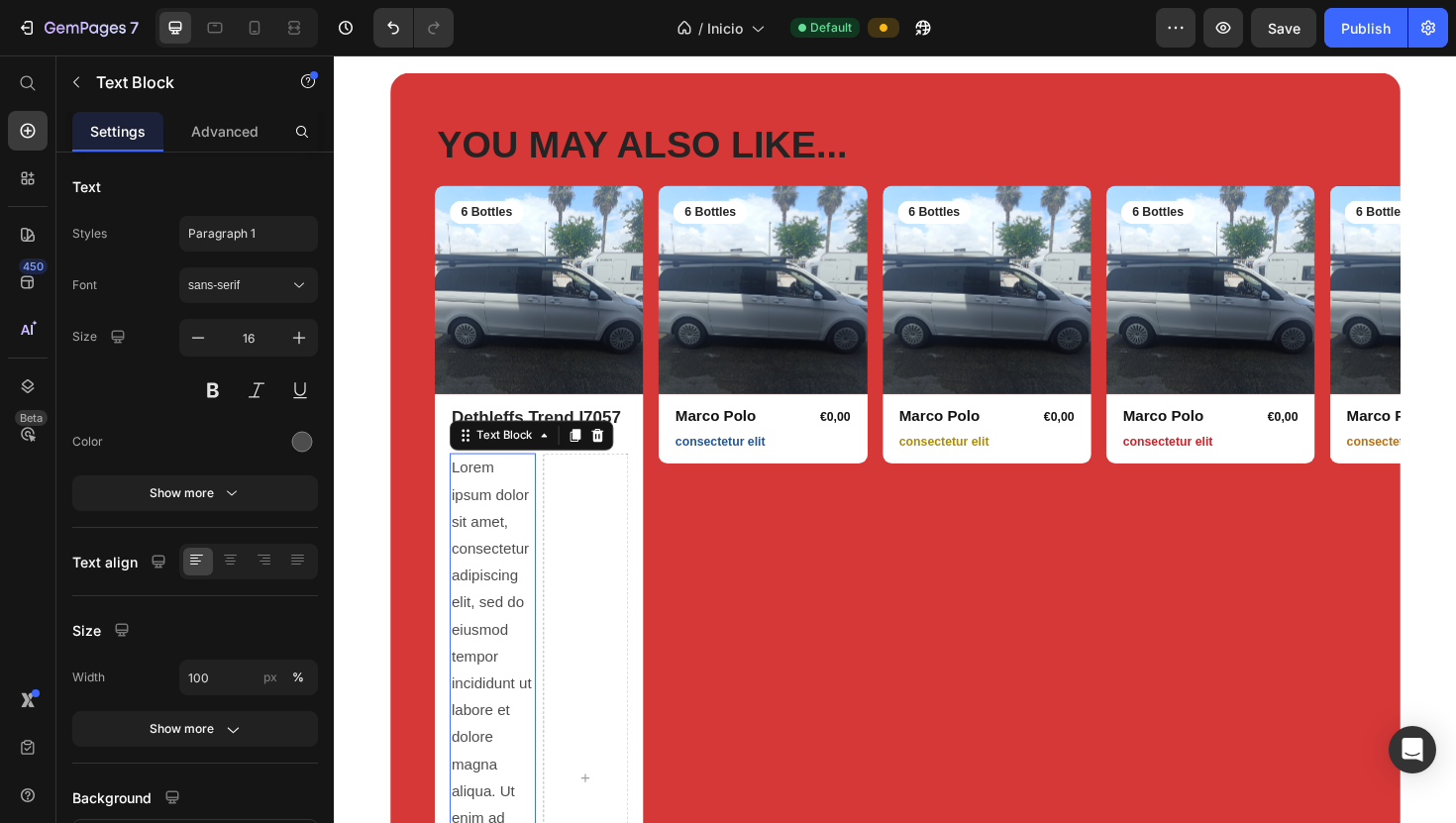 click on "Lorem ipsum dolor sit amet, consectetur adipiscing elit, sed do eiusmod tempor incididunt ut labore et dolore magna aliqua. Ut enim ad minim veniam, quis nostrud exercitation ullamco laboris nisi ut aliquip ex ea commodo consequat." at bounding box center [502, 820] 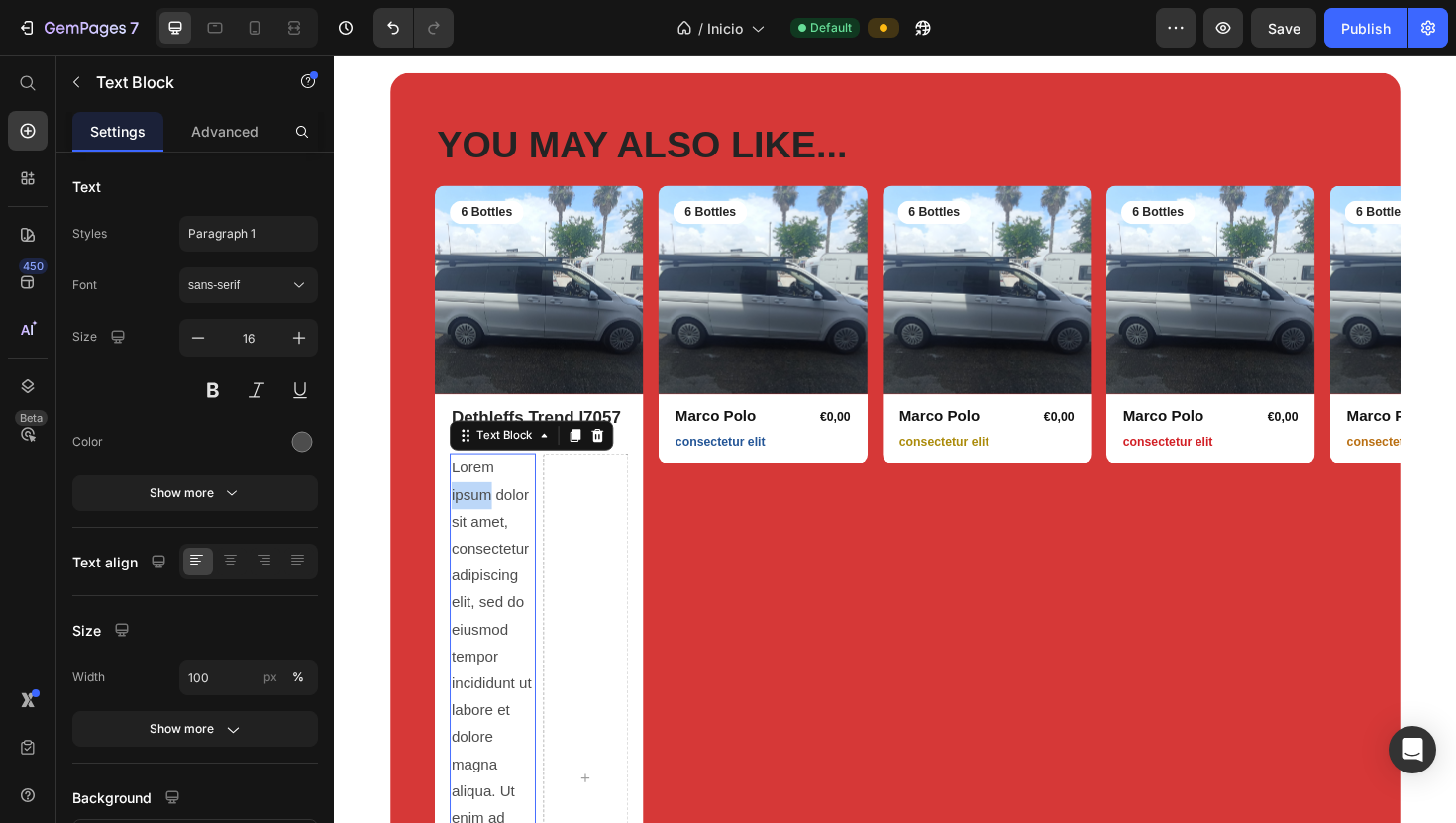 click on "Lorem ipsum dolor sit amet, consectetur adipiscing elit, sed do eiusmod tempor incididunt ut labore et dolore magna aliqua. Ut enim ad minim veniam, quis nostrud exercitation ullamco laboris nisi ut aliquip ex ea commodo consequat." at bounding box center (502, 820) 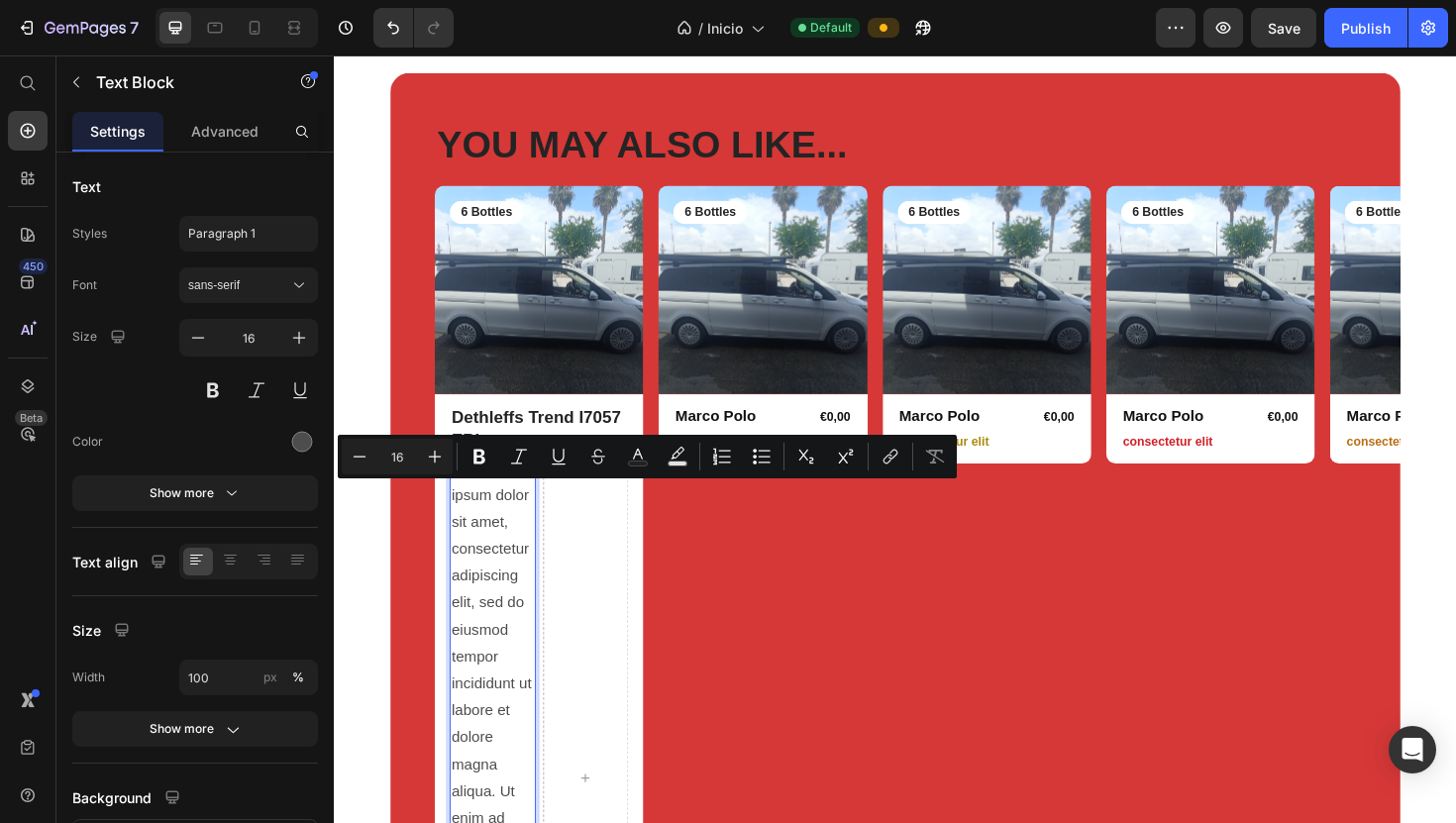 click on "Lorem ipsum dolor sit amet, consectetur adipiscing elit, sed do eiusmod tempor incididunt ut labore et dolore magna aliqua. Ut enim ad minim veniam, quis nostrud exercitation ullamco laboris nisi ut aliquip ex ea commodo consequat." at bounding box center [502, 820] 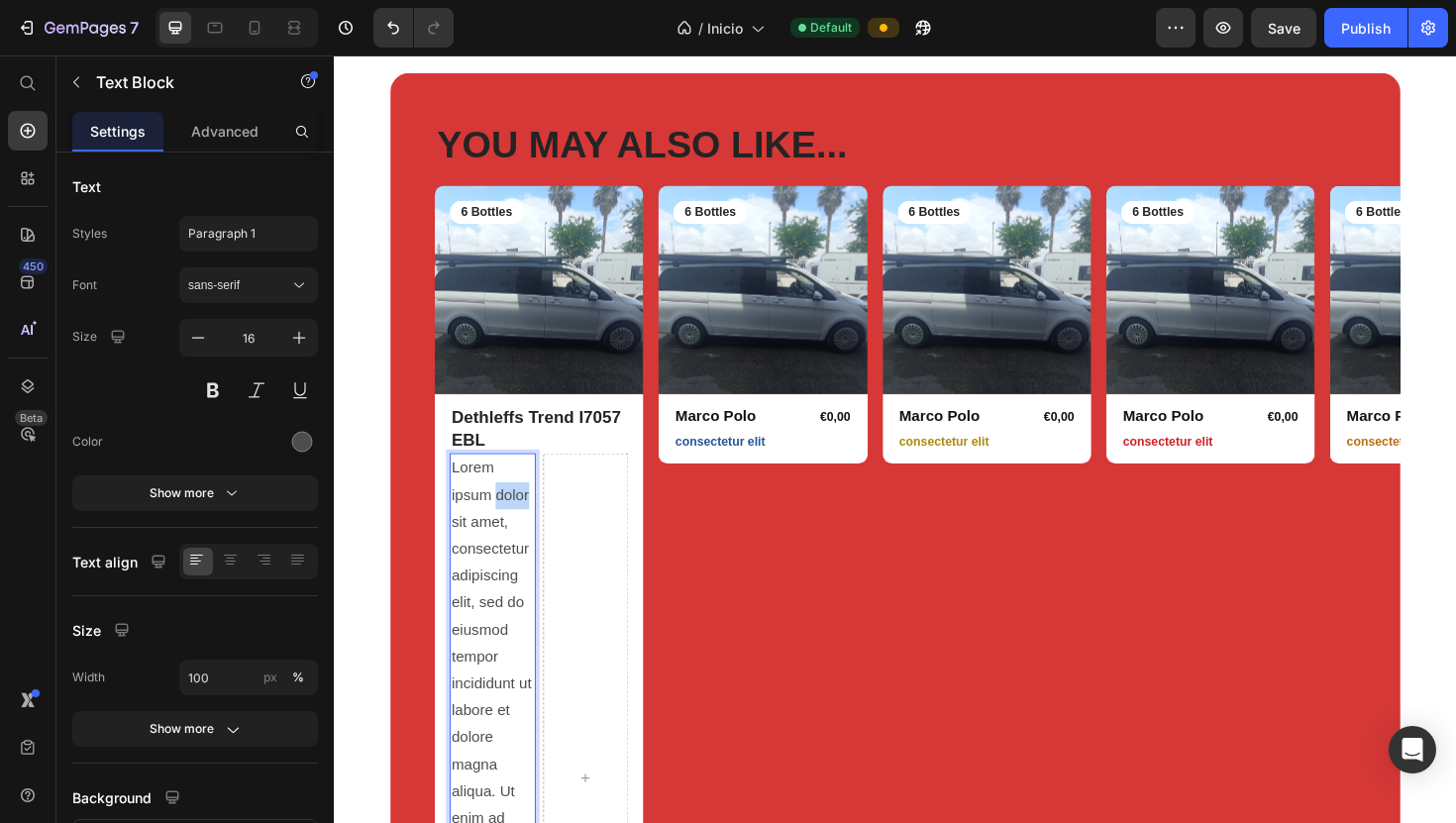 click on "Lorem ipsum dolor sit amet, consectetur adipiscing elit, sed do eiusmod tempor incididunt ut labore et dolore magna aliqua. Ut enim ad minim veniam, quis nostrud exercitation ullamco laboris nisi ut aliquip ex ea commodo consequat." at bounding box center [502, 820] 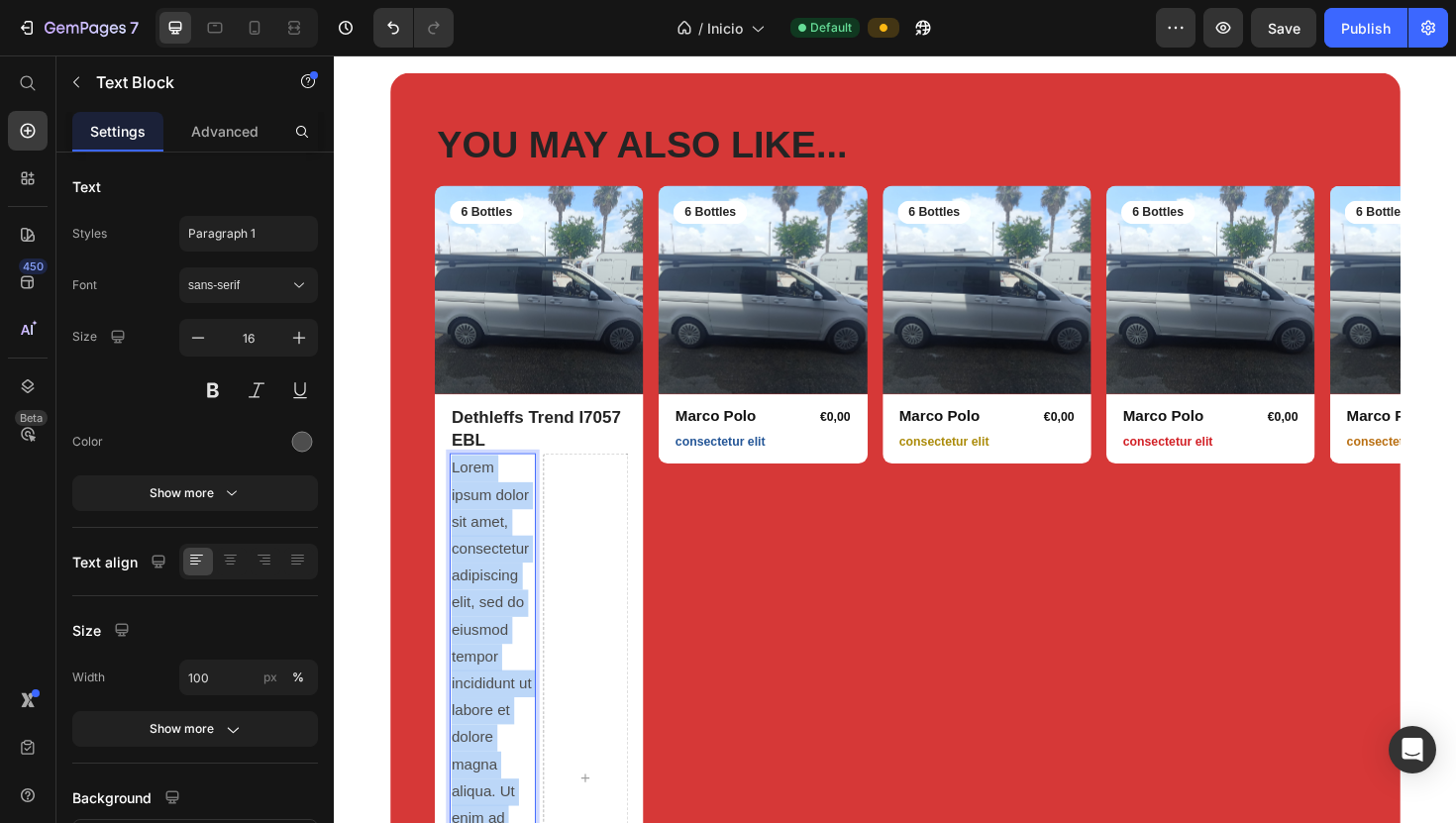 click on "Lorem ipsum dolor sit amet, consectetur adipiscing elit, sed do eiusmod tempor incididunt ut labore et dolore magna aliqua. Ut enim ad minim veniam, quis nostrud exercitation ullamco laboris nisi ut aliquip ex ea commodo consequat." at bounding box center (502, 820) 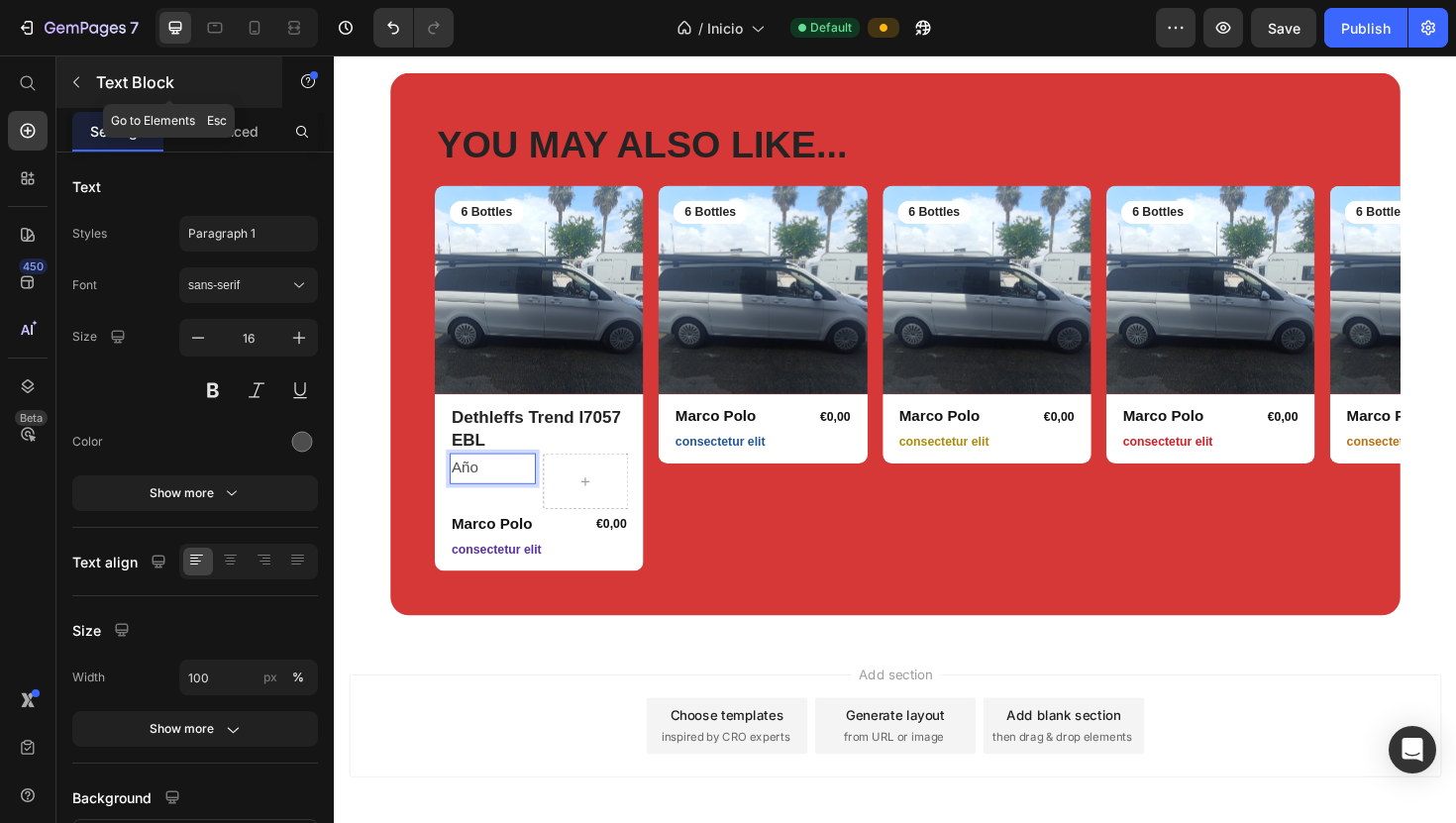 click at bounding box center (76, 82) 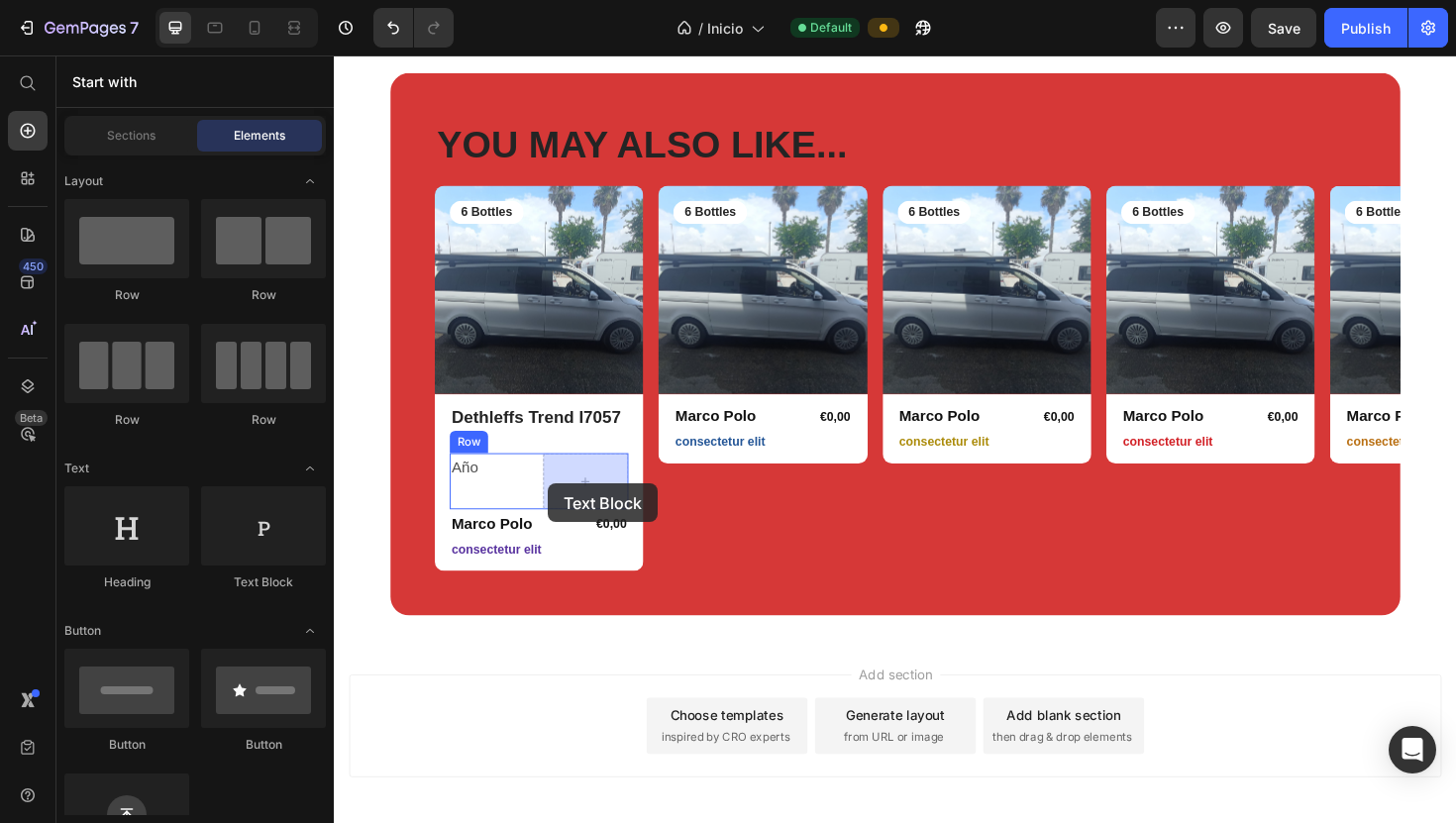 drag, startPoint x: 587, startPoint y: 581, endPoint x: 564, endPoint y: 505, distance: 79.40403 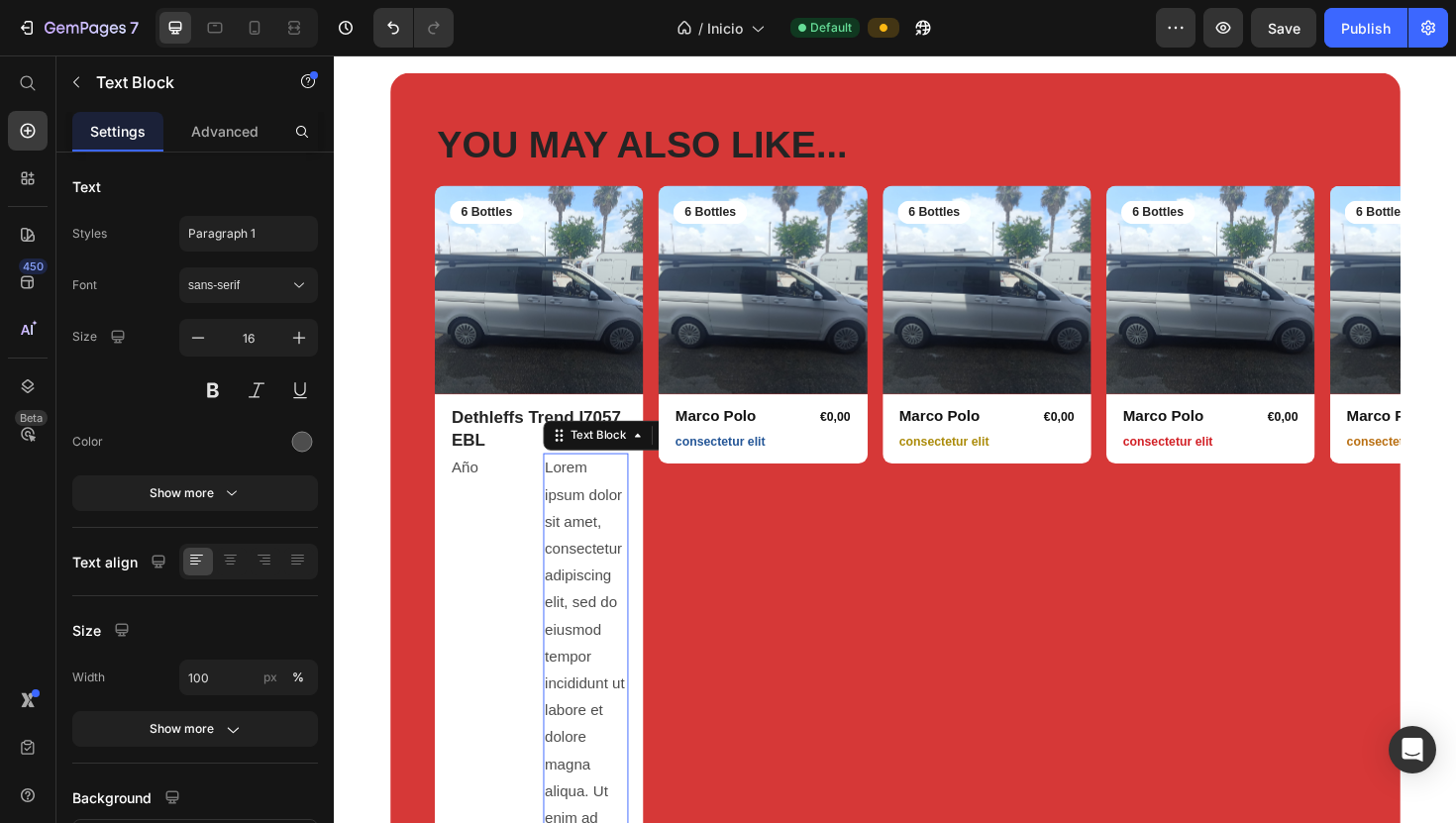 click on "Lorem ipsum dolor sit amet, consectetur adipiscing elit, sed do eiusmod tempor incididunt ut labore et dolore magna aliqua. Ut enim ad minim veniam, quis nostrud exercitation ullamco laboris nisi ut aliquip ex ea commodo consequat." at bounding box center (601, 820) 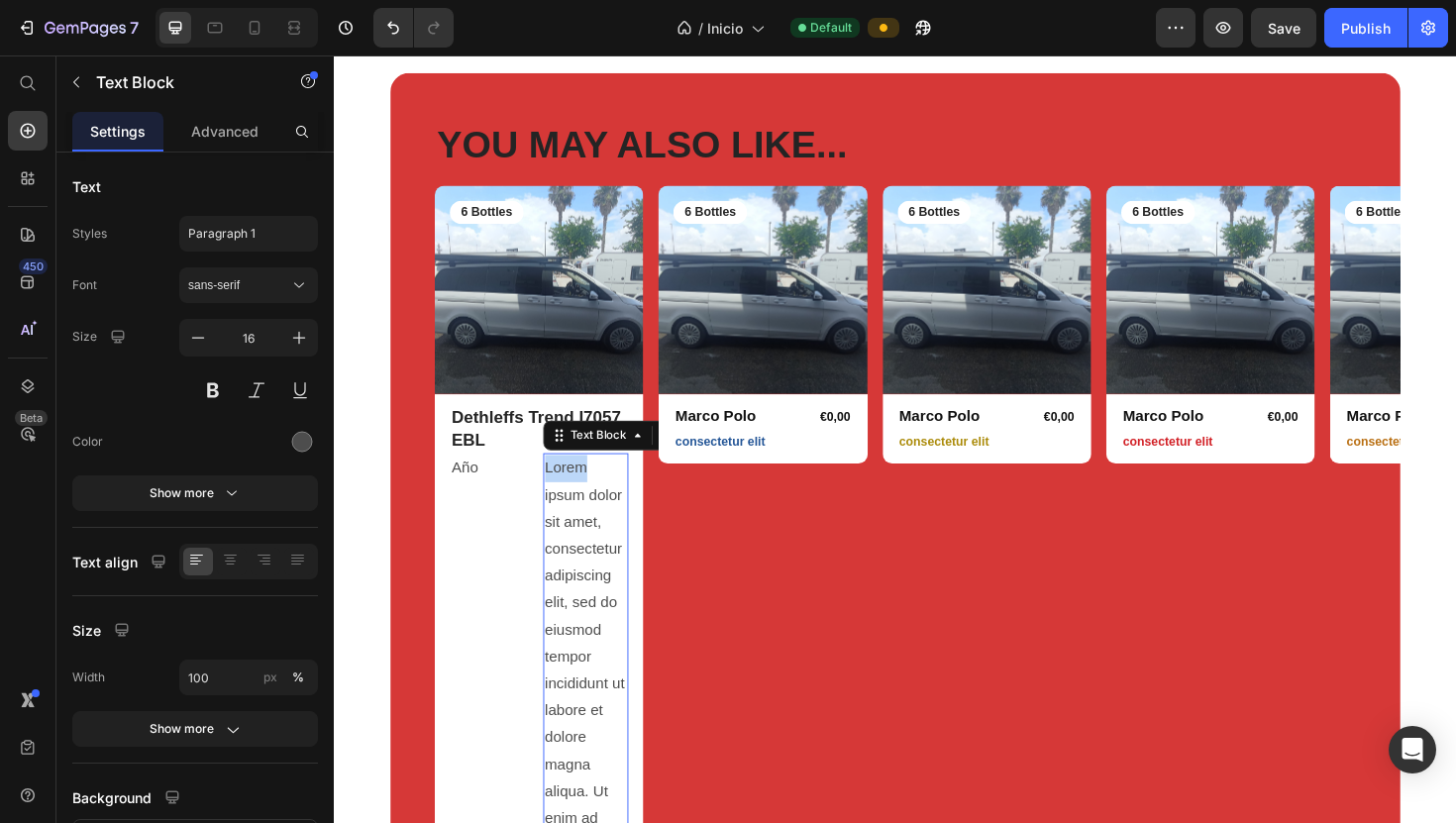 click on "Lorem ipsum dolor sit amet, consectetur adipiscing elit, sed do eiusmod tempor incididunt ut labore et dolore magna aliqua. Ut enim ad minim veniam, quis nostrud exercitation ullamco laboris nisi ut aliquip ex ea commodo consequat." at bounding box center (601, 820) 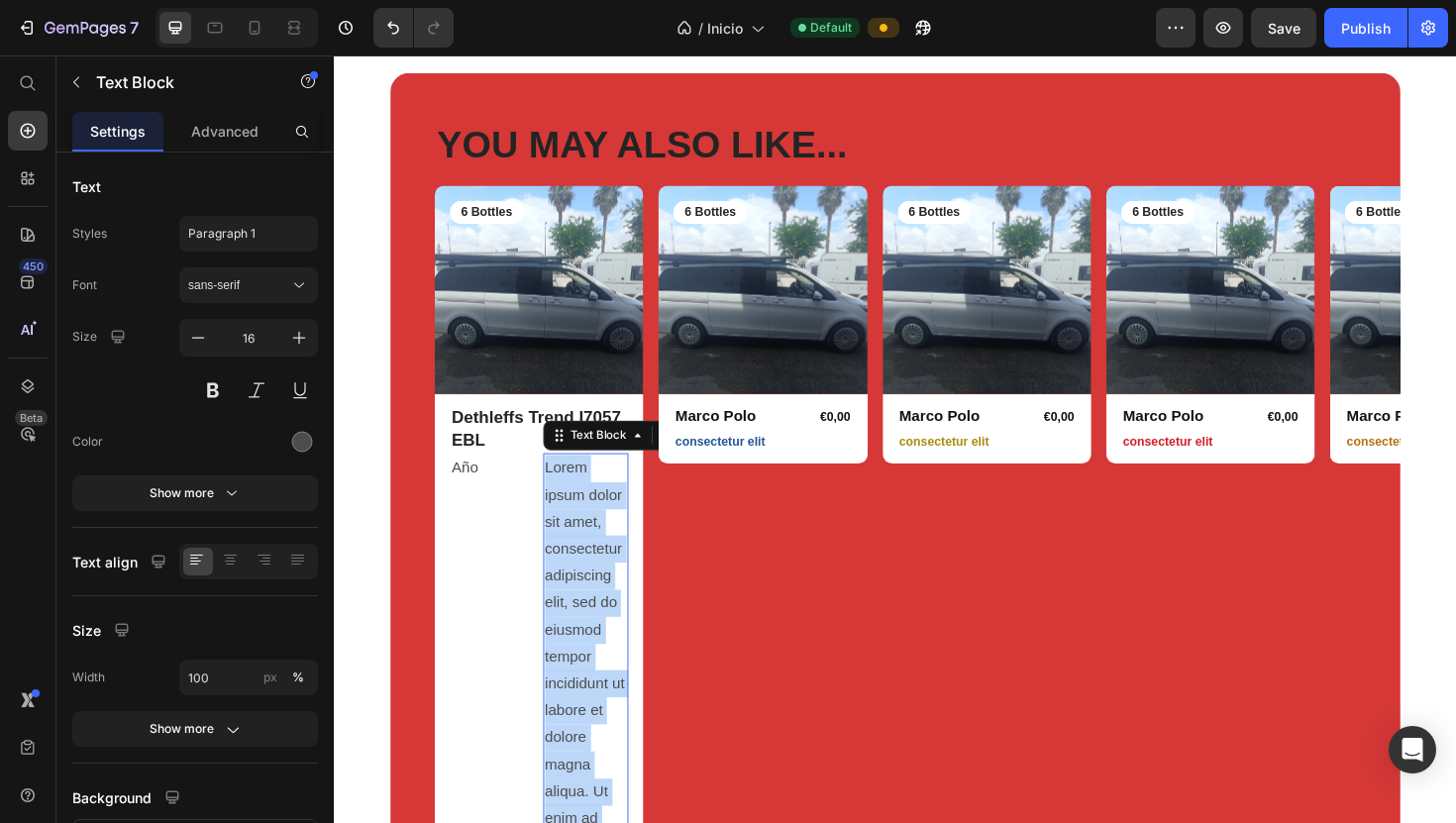 click on "Lorem ipsum dolor sit amet, consectetur adipiscing elit, sed do eiusmod tempor incididunt ut labore et dolore magna aliqua. Ut enim ad minim veniam, quis nostrud exercitation ullamco laboris nisi ut aliquip ex ea commodo consequat." at bounding box center (601, 820) 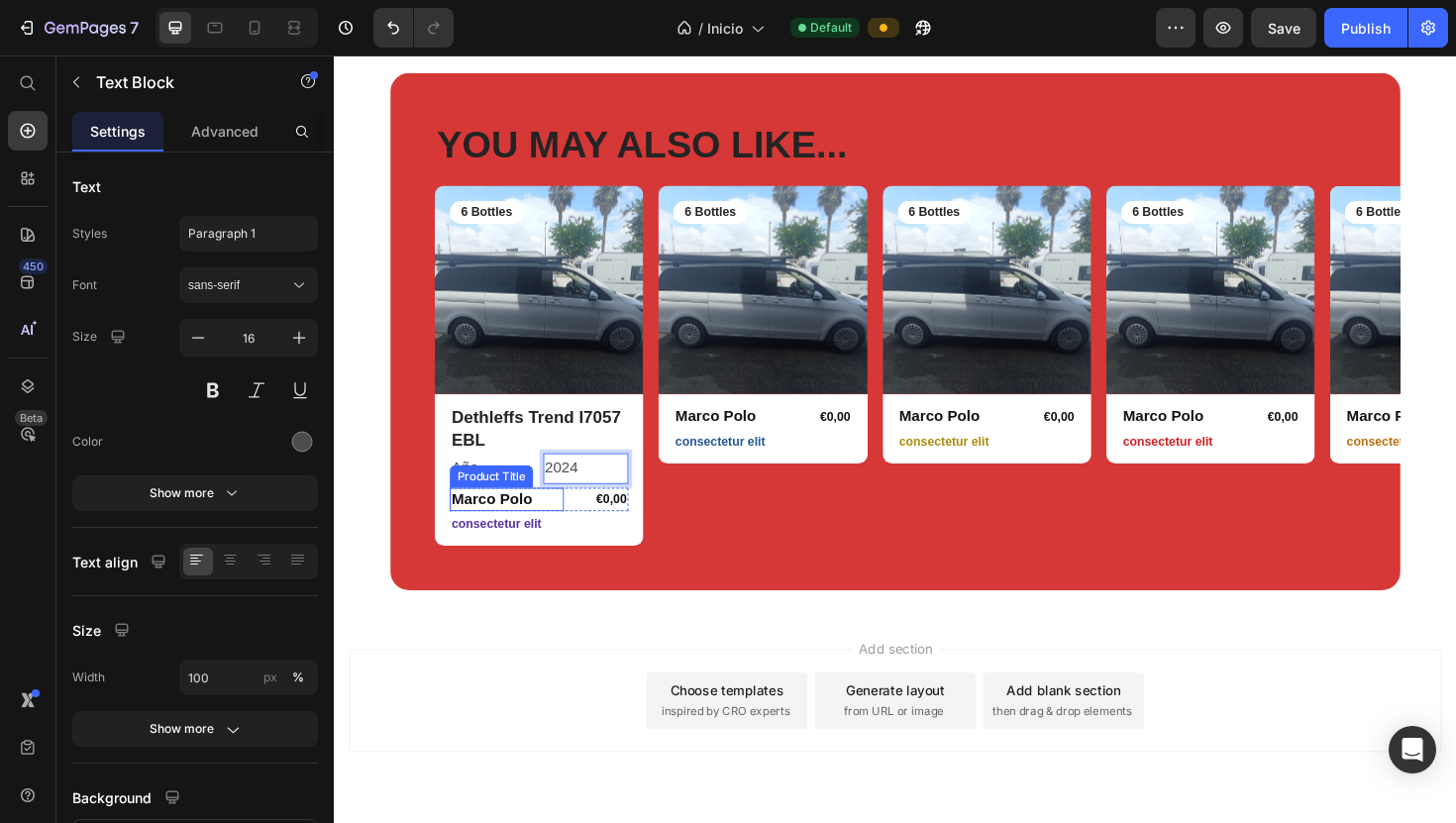 click on "Product Title" at bounding box center [500, 501] 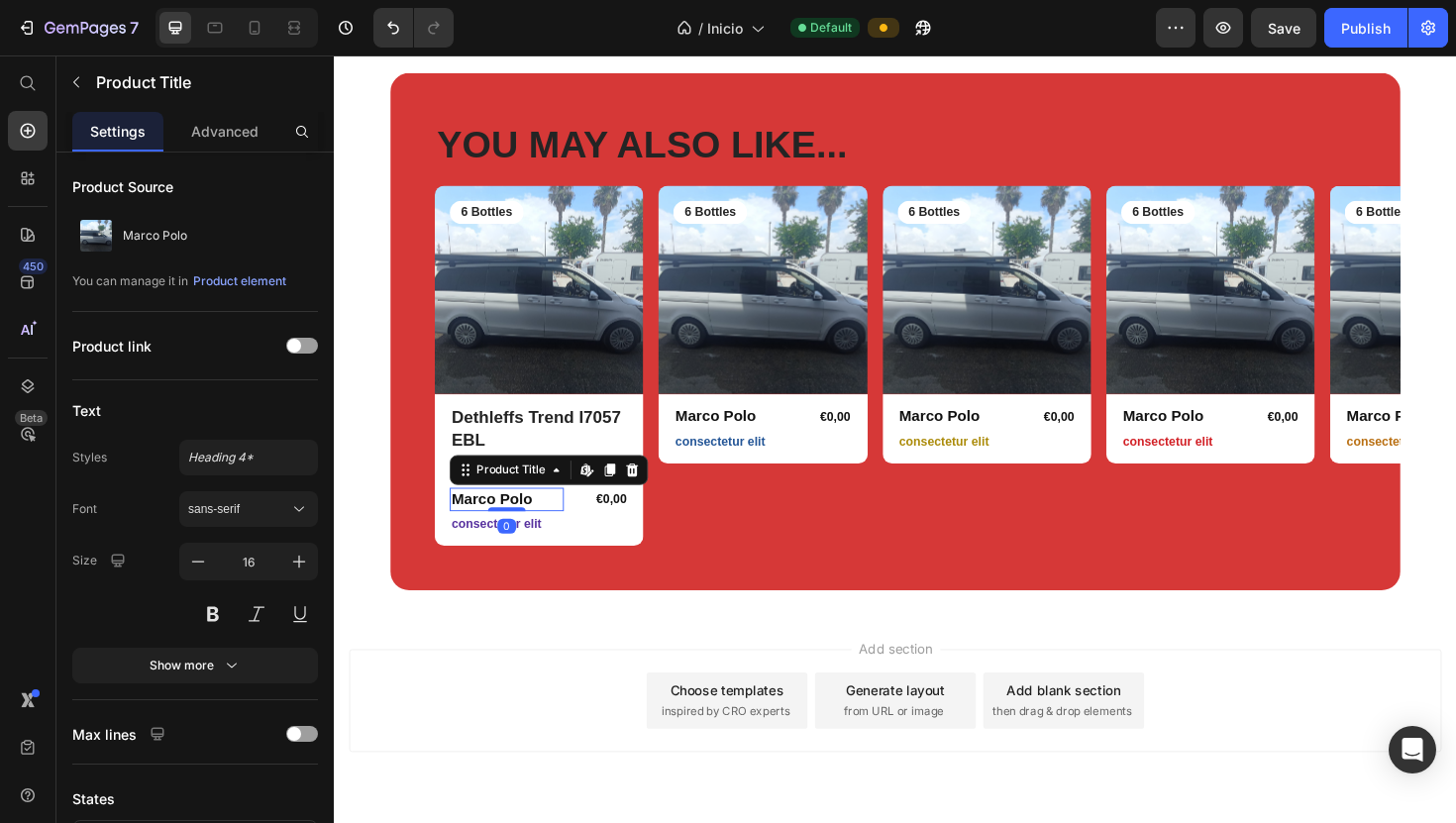 click on "Add section Choose templates inspired by CRO experts Generate layout from URL or image Add blank section then drag & drop elements" at bounding box center [928, 767] 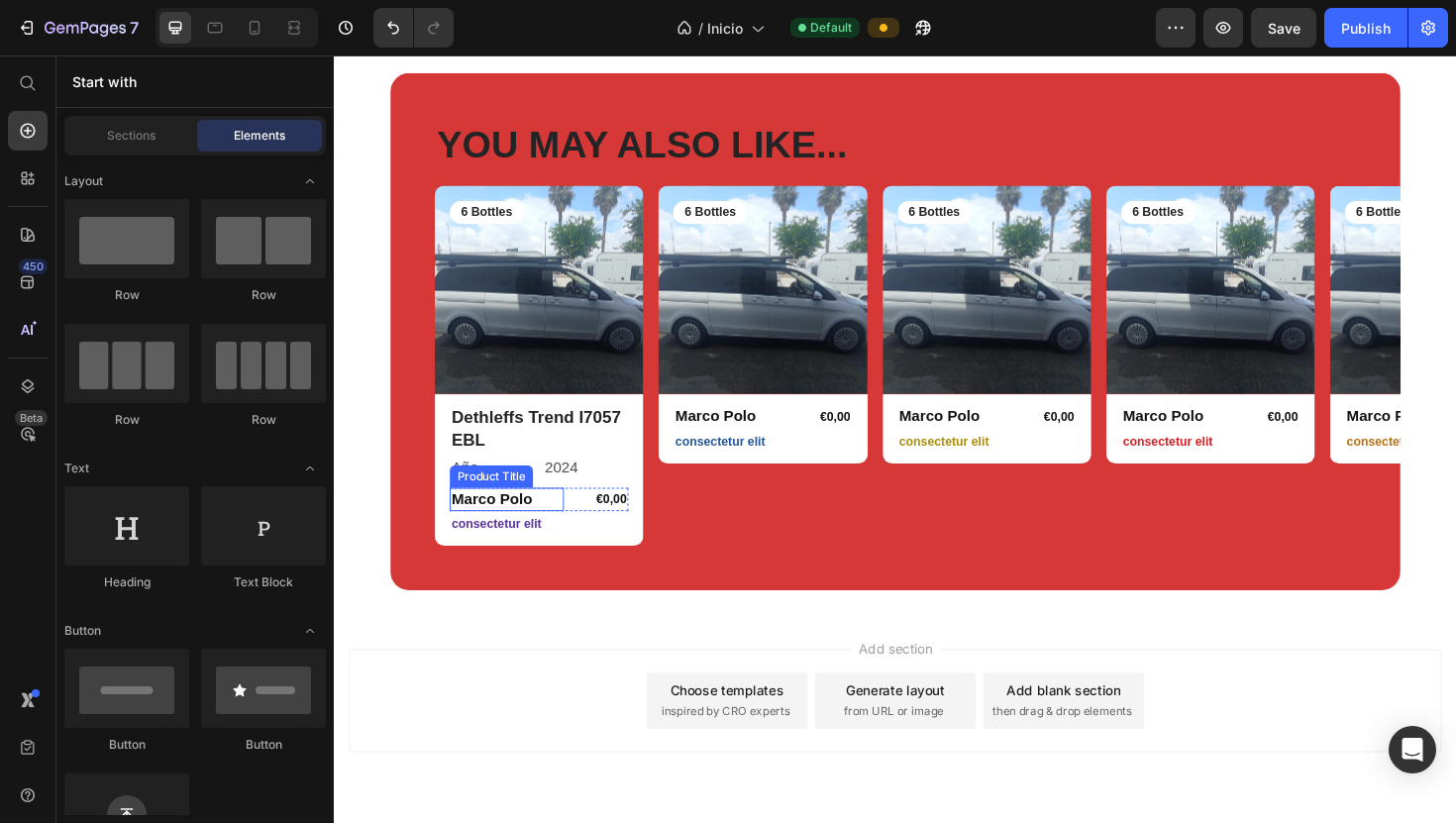 click on "Product Title" at bounding box center [500, 501] 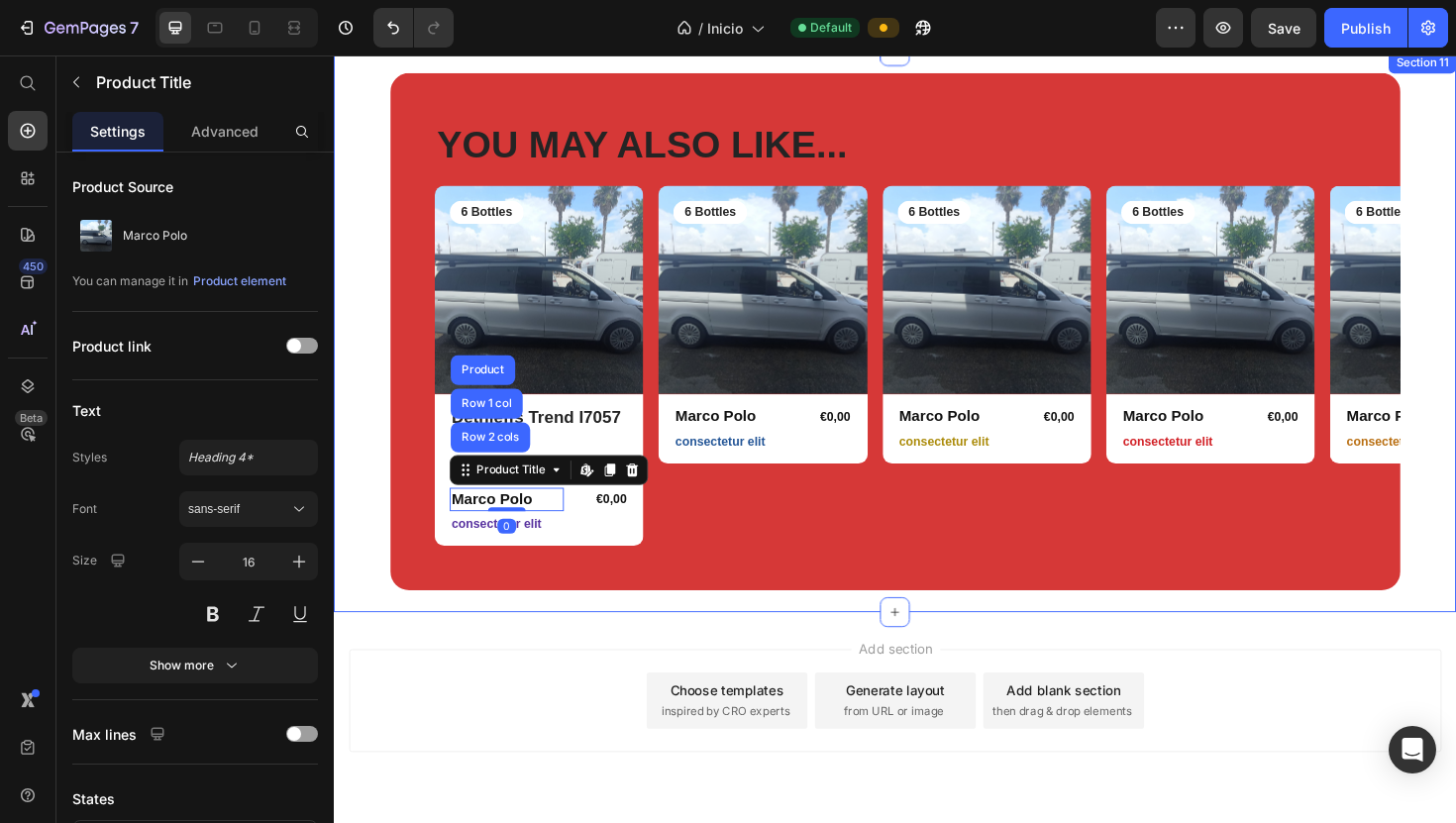 click on "YOU MAY ALSO LIKE... Heading Row Product Images 6 Bottles Text Block Row Dethleffs Trend I7057 EBL Text Block Año Text Block 2024 Text Block Row Row Marco Polo Product Title Row 2 cols Row 1 col Product   Edit content in Shopify 0 €0,00 Product Price Row consectetur elit Text Block Row Product Product Images 6 Bottles Text Block Row Marco Polo Product Title €0,00 Product Price Row consectetur elit Text Block Row Product Product Images 6 Bottles Text Block Row Marco Polo Product Title €0,00 Product Price Row consectetur elit Text Block Row Product Product Images 6 Bottles Text Block Row Marco Polo Product Title €0,00 Product Price Row consectetur elit Text Block Row Product Product Images 6 Bottles Text Block Row Marco Polo Product Title €0,00 Product Price Row consectetur elit Text Block Row Product Carousel Row Section 11" at bounding box center (928, 348) 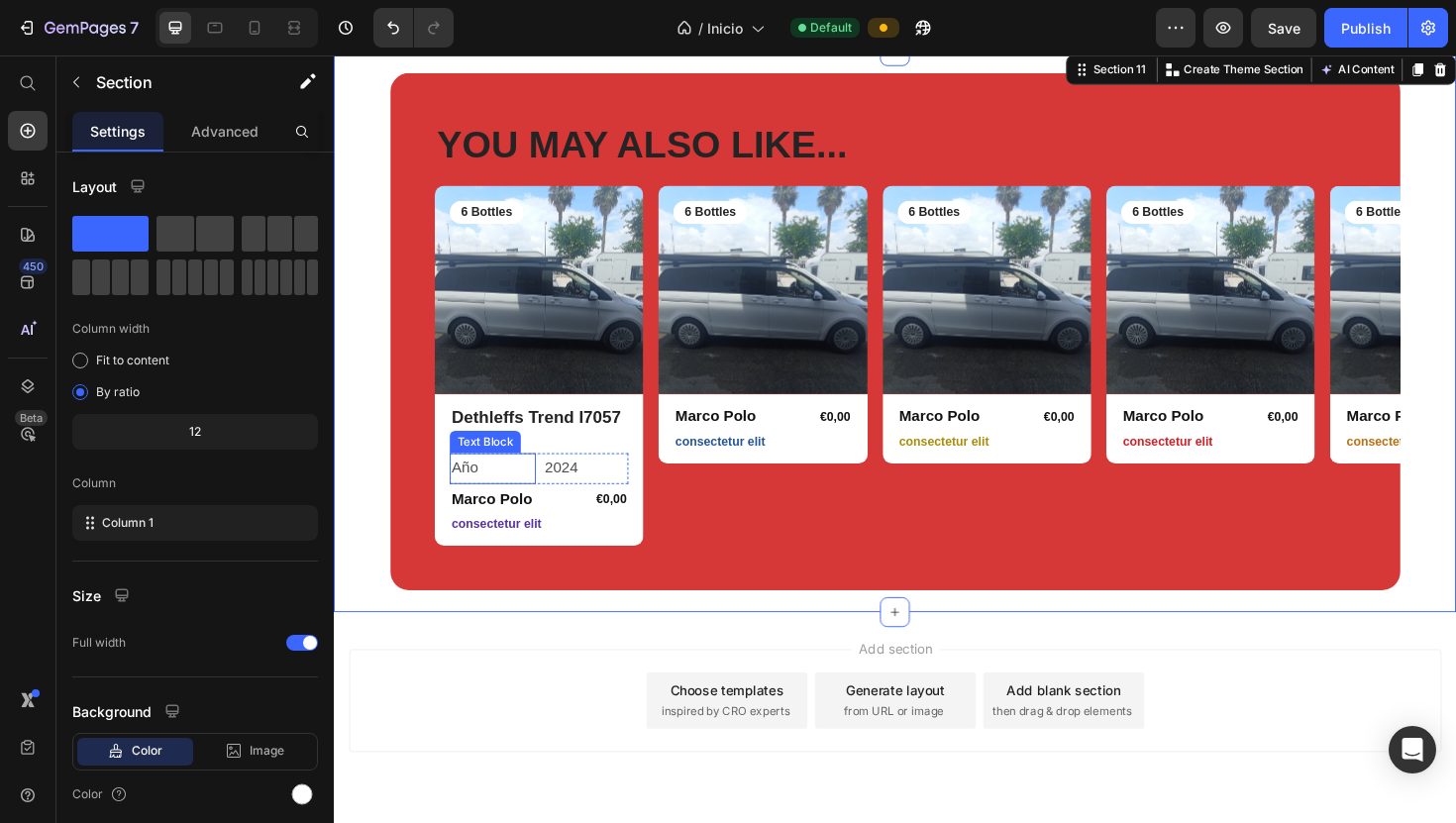 click on "Año" at bounding box center [502, 492] 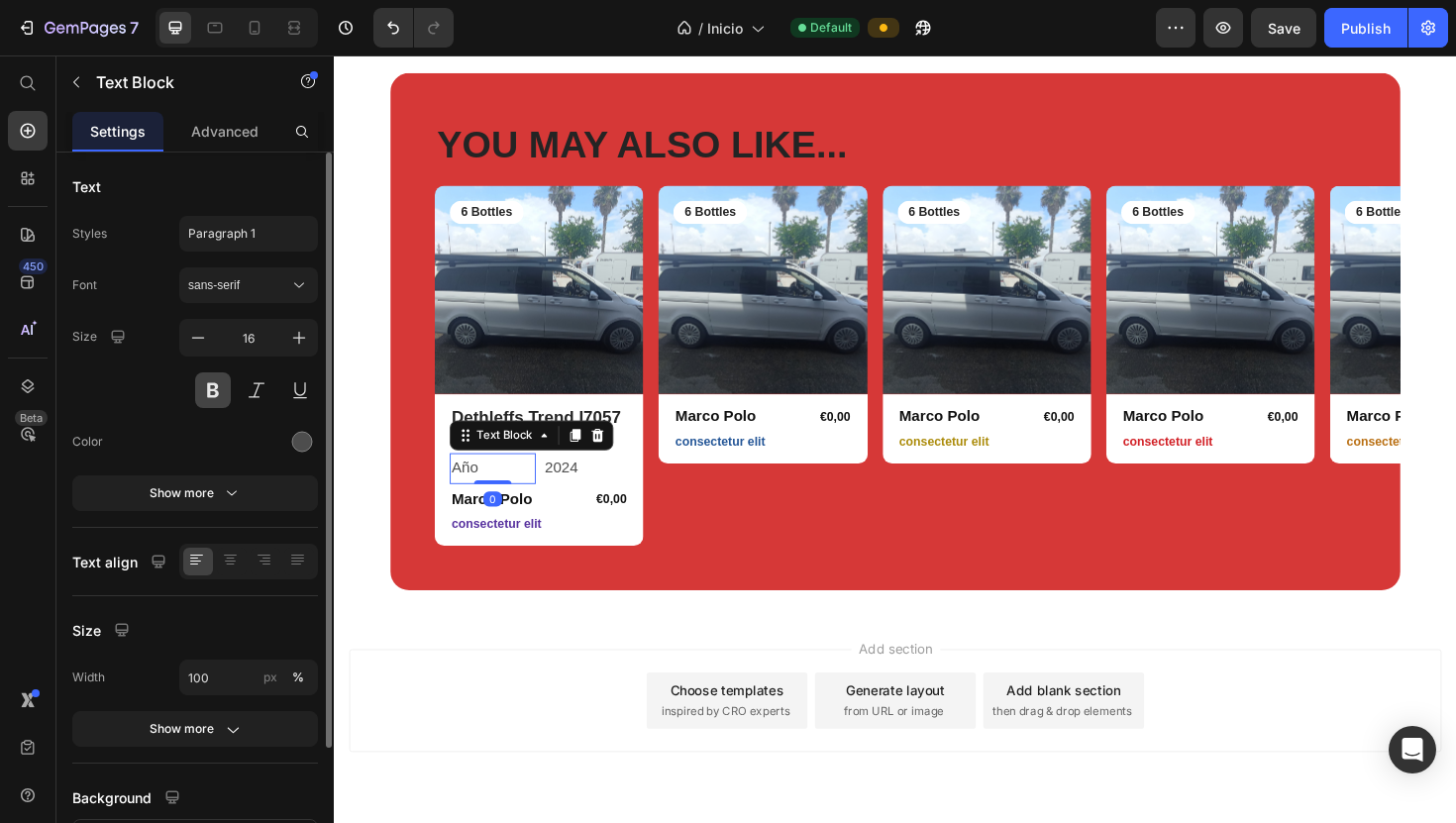 click at bounding box center [213, 390] 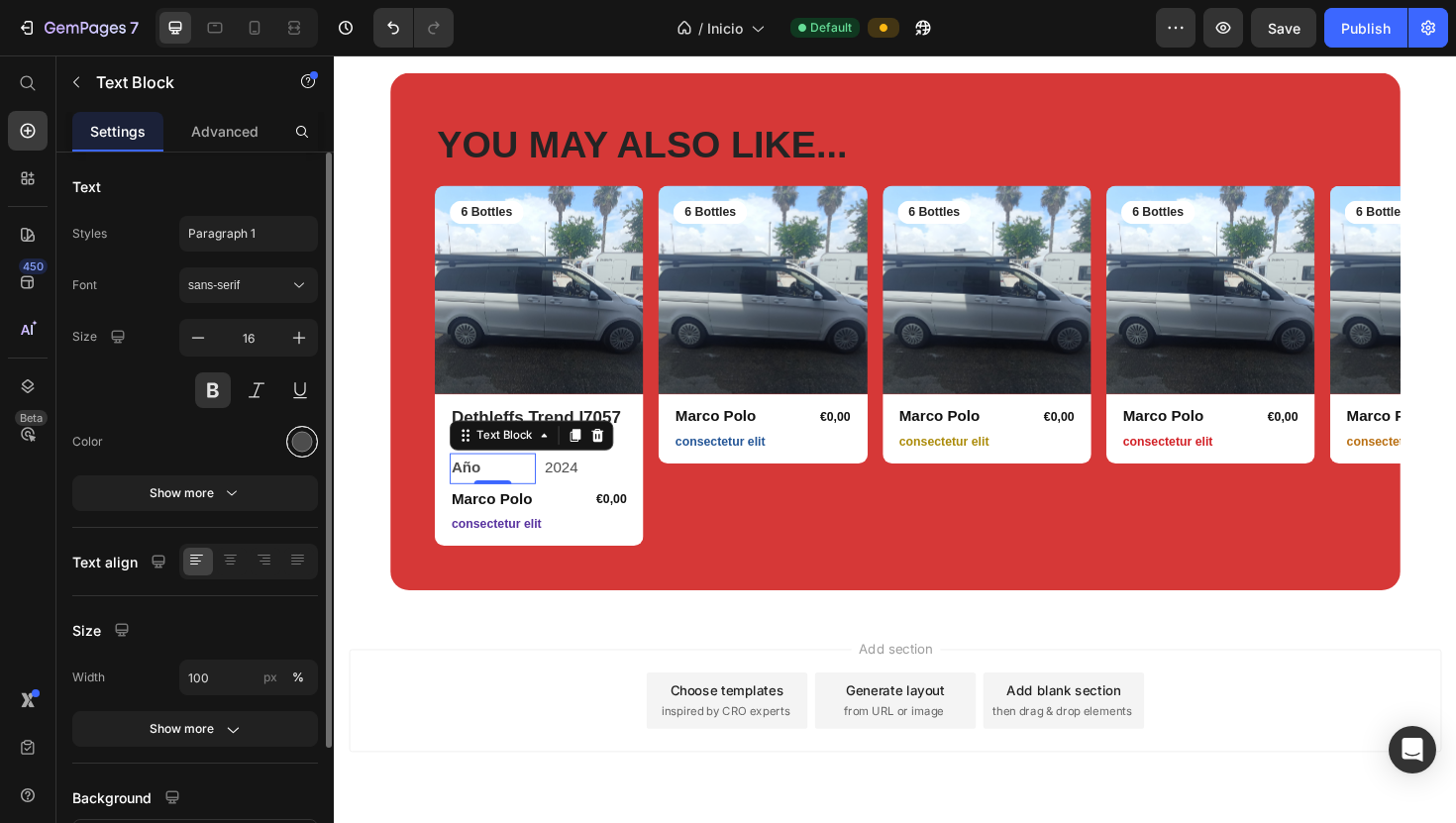 click at bounding box center (302, 442) 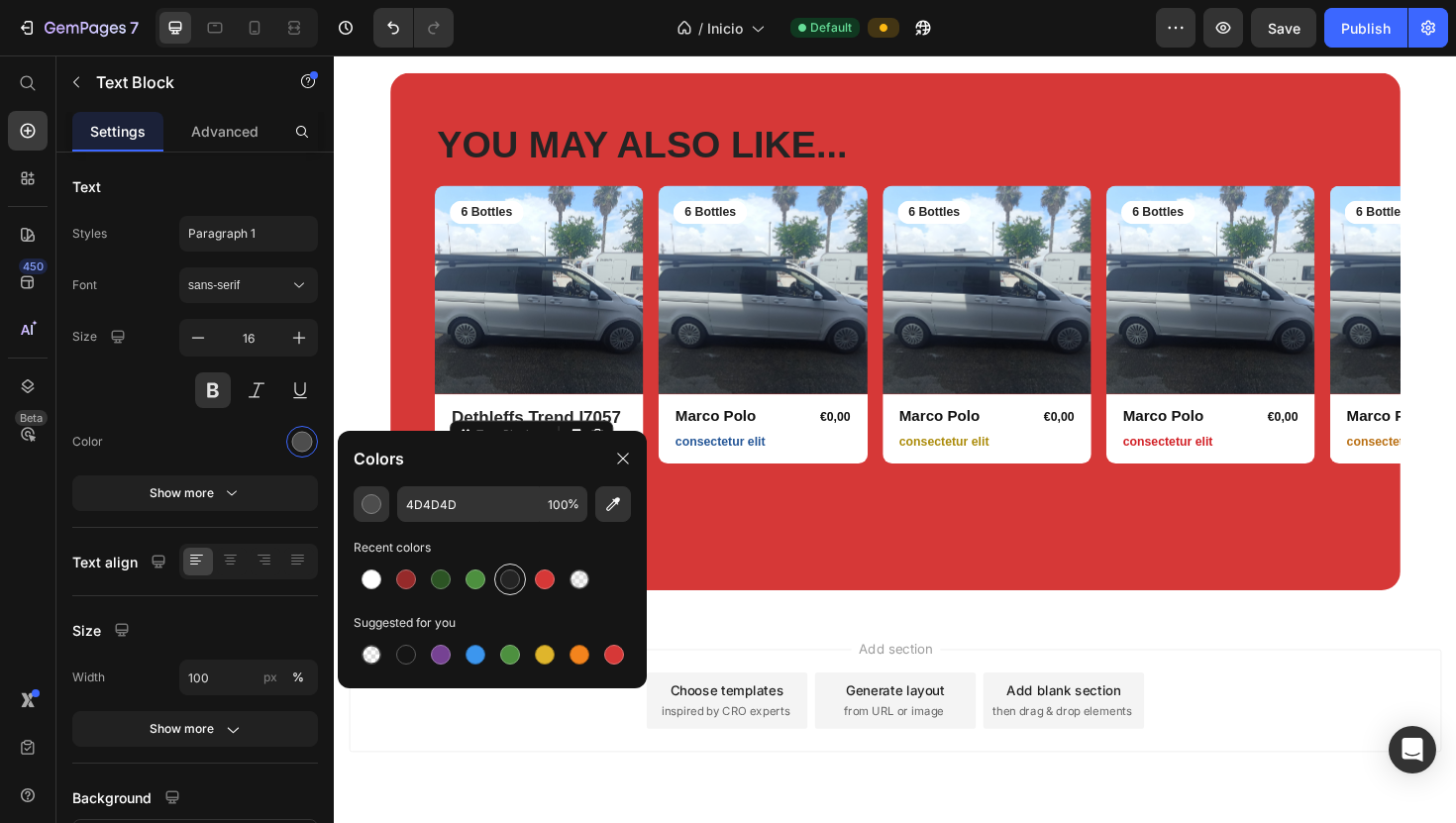click at bounding box center [510, 579] 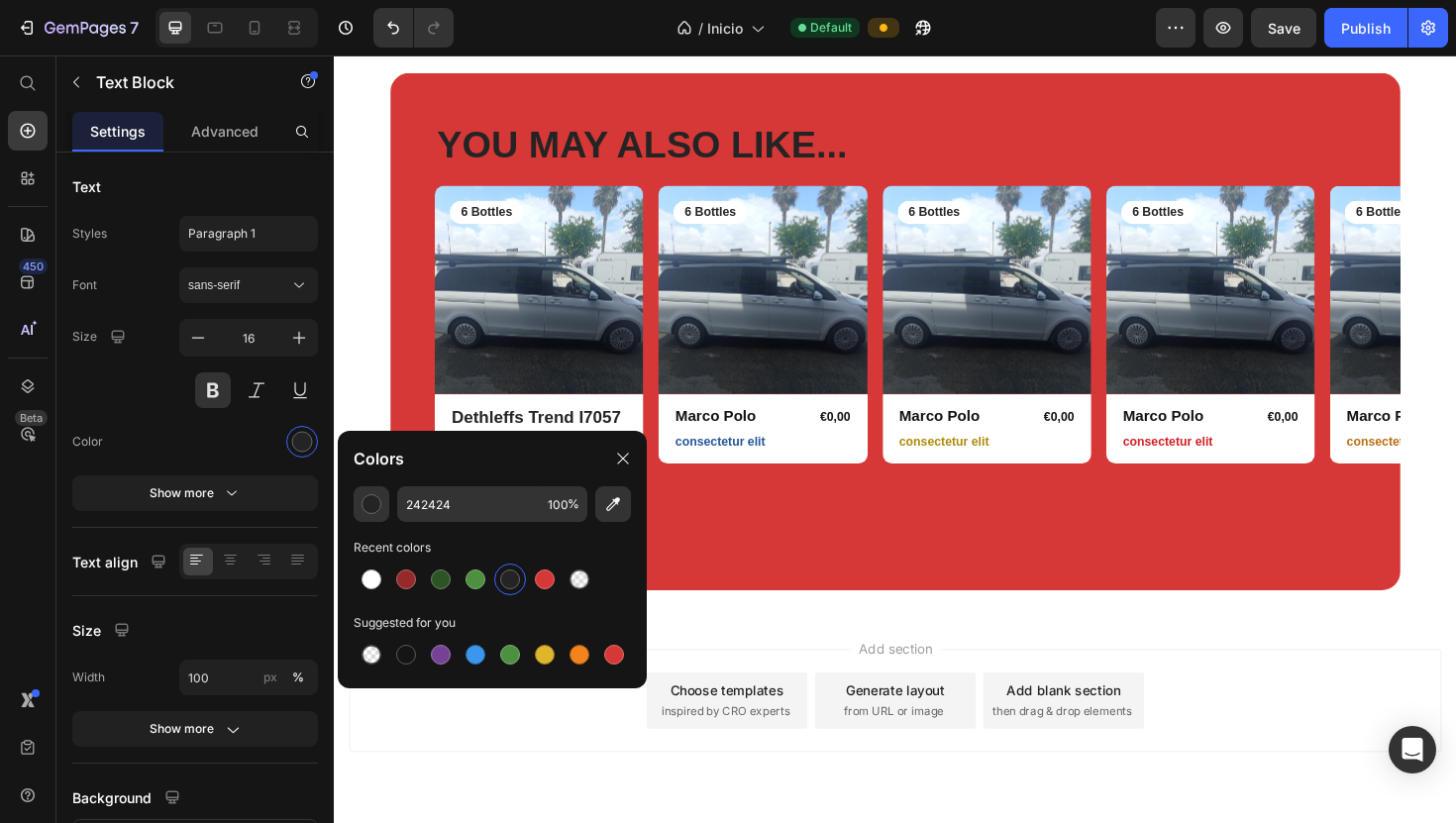 click on "Add section Choose templates inspired by CRO experts Generate layout from URL or image Add blank section then drag & drop elements" at bounding box center (928, 739) 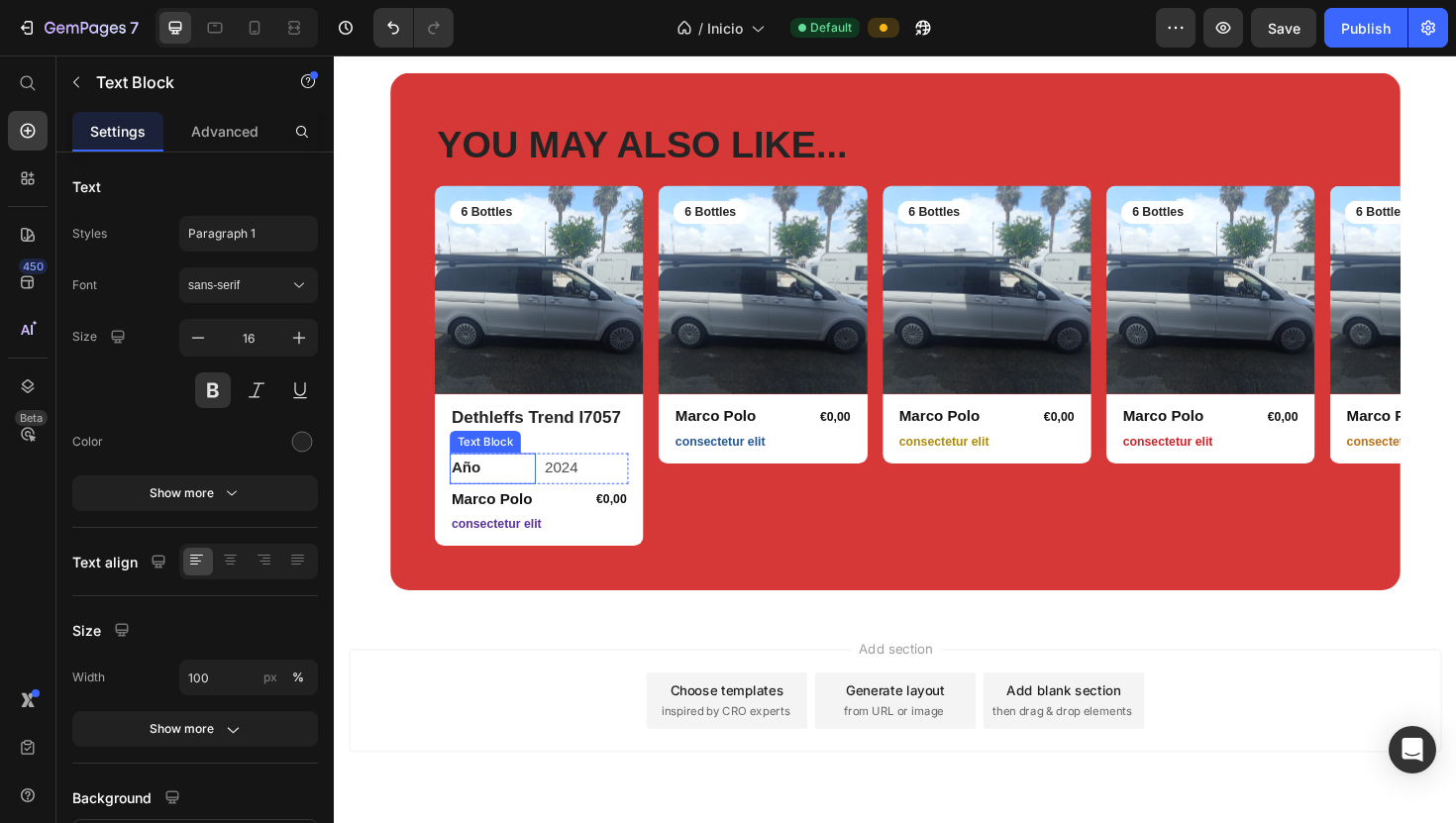 click on "Año" at bounding box center (502, 492) 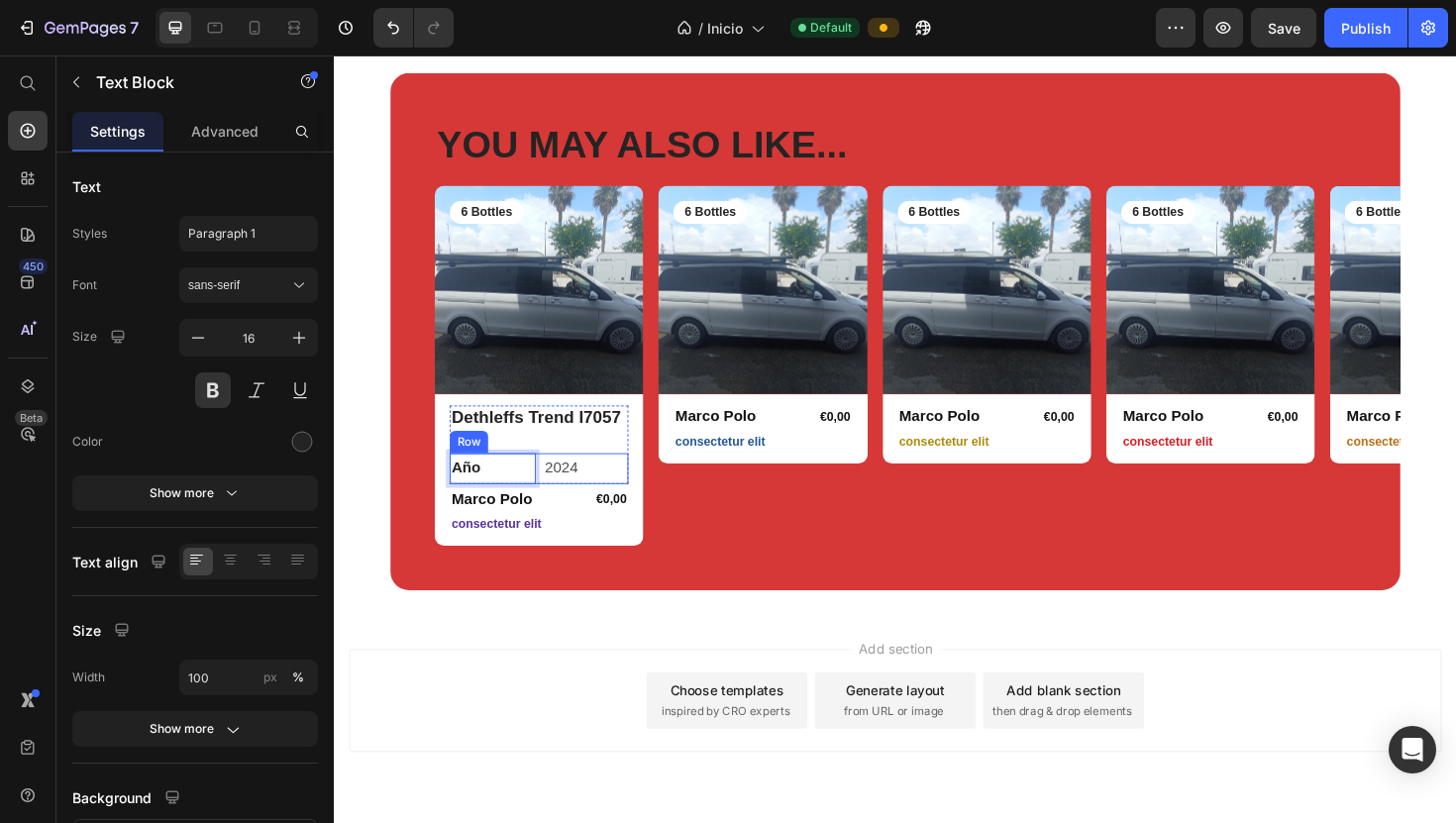 click on "Año Text Block   0 2024 Text Block Row" at bounding box center [551, 492] 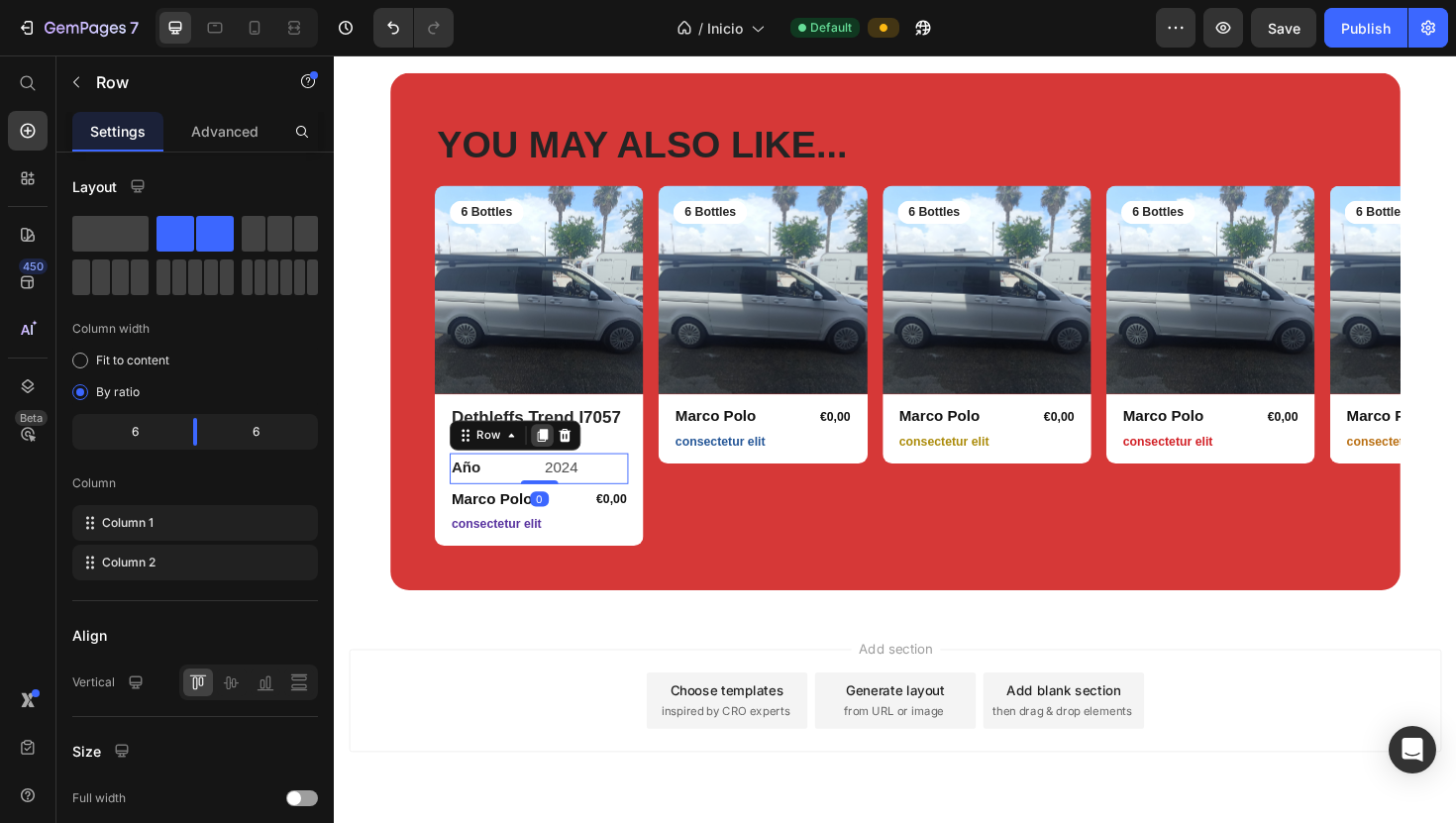 click 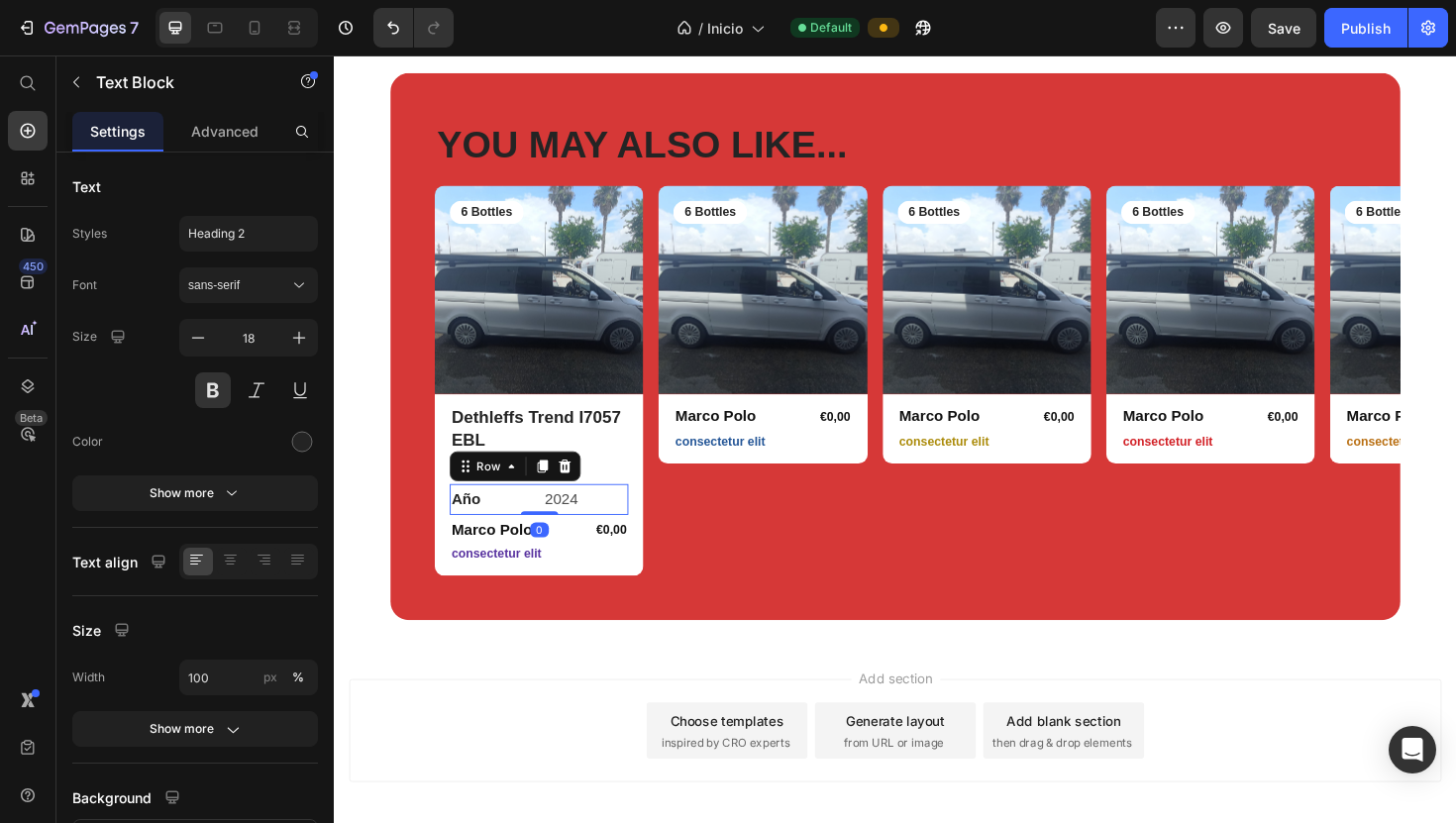 click on "Dethleffs Trend I7057 EBL" at bounding box center (551, 451) 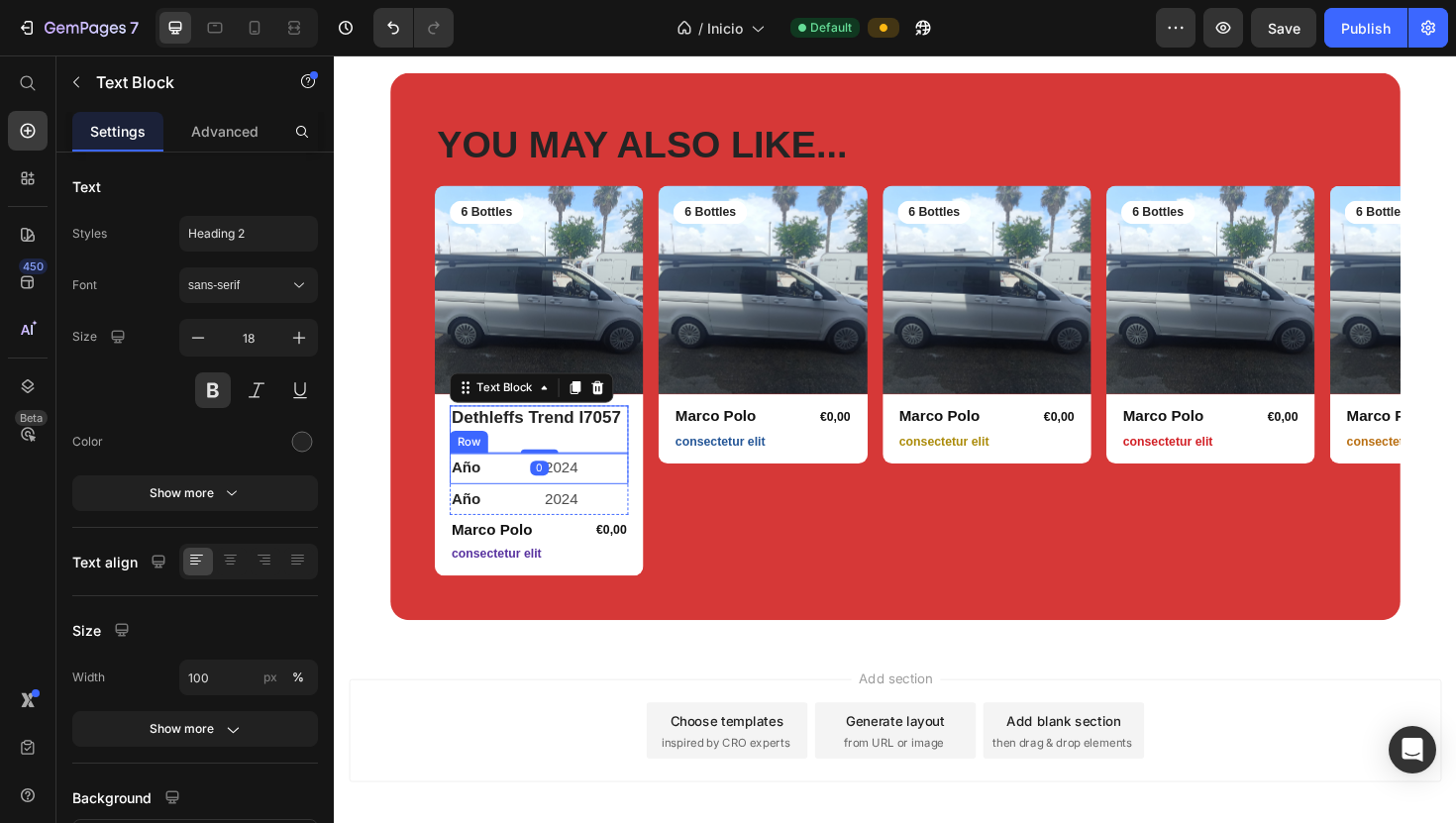 click on "Año Text Block 2024 Text Block Row" at bounding box center [551, 492] 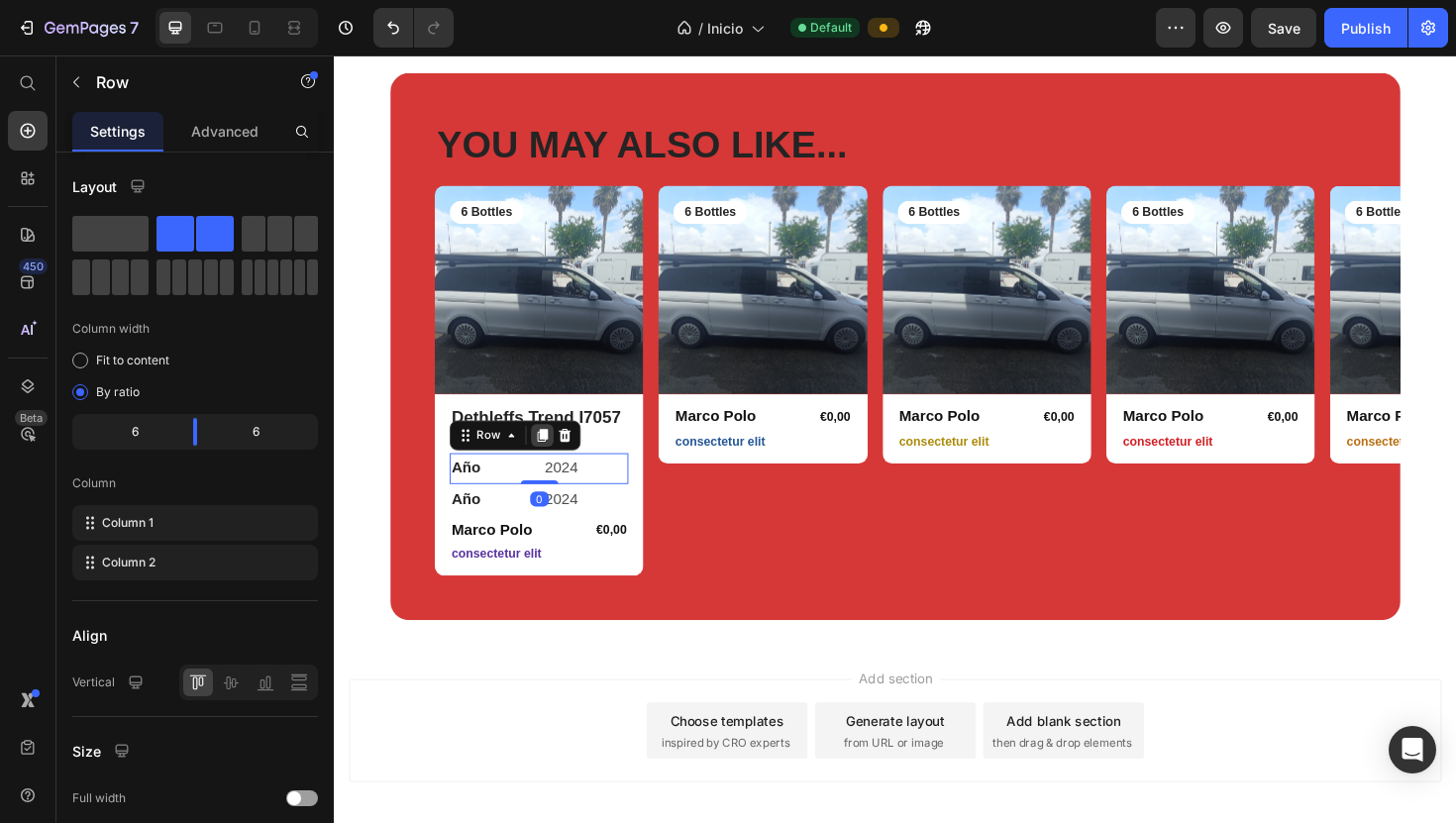 click 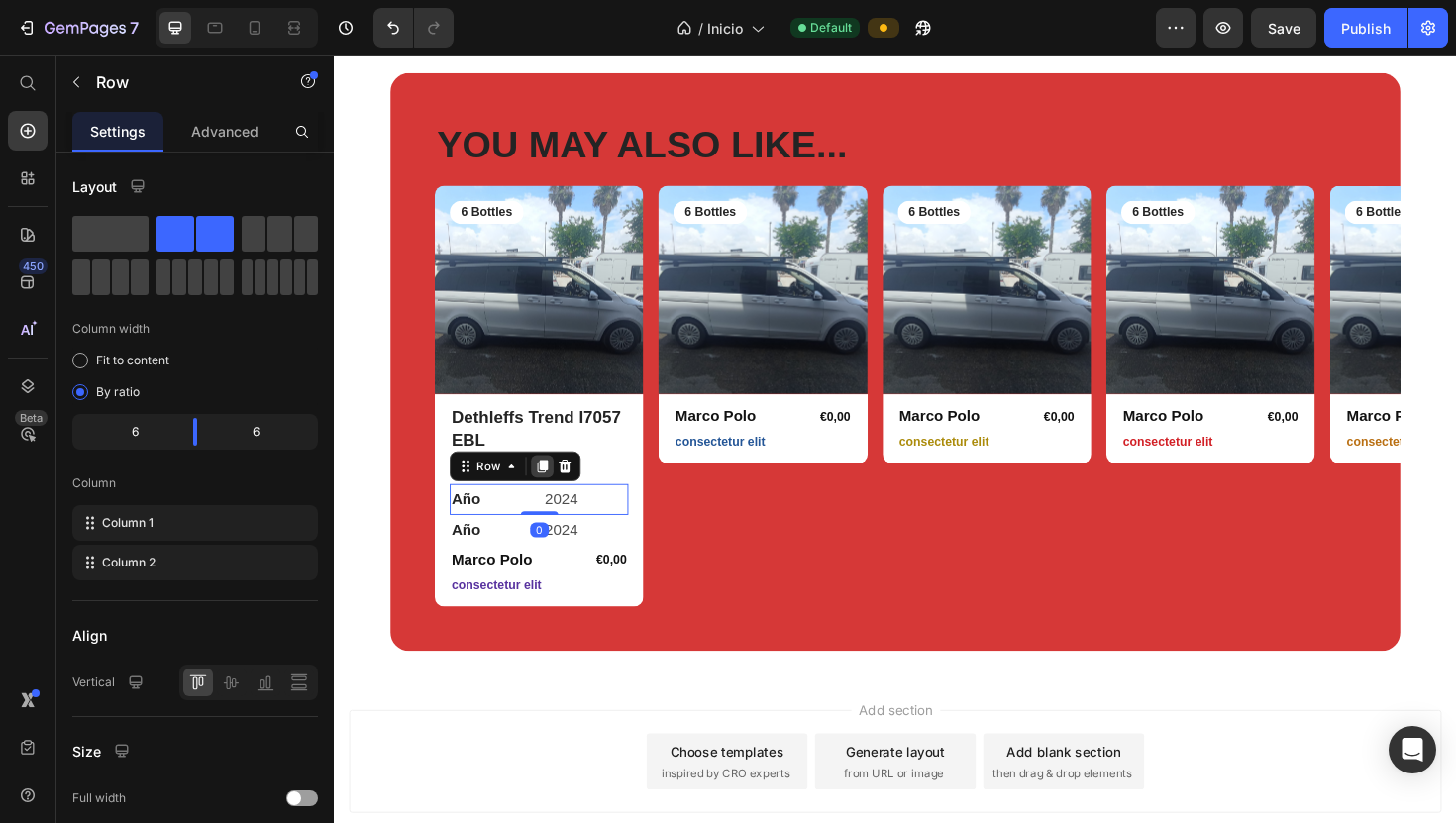 click 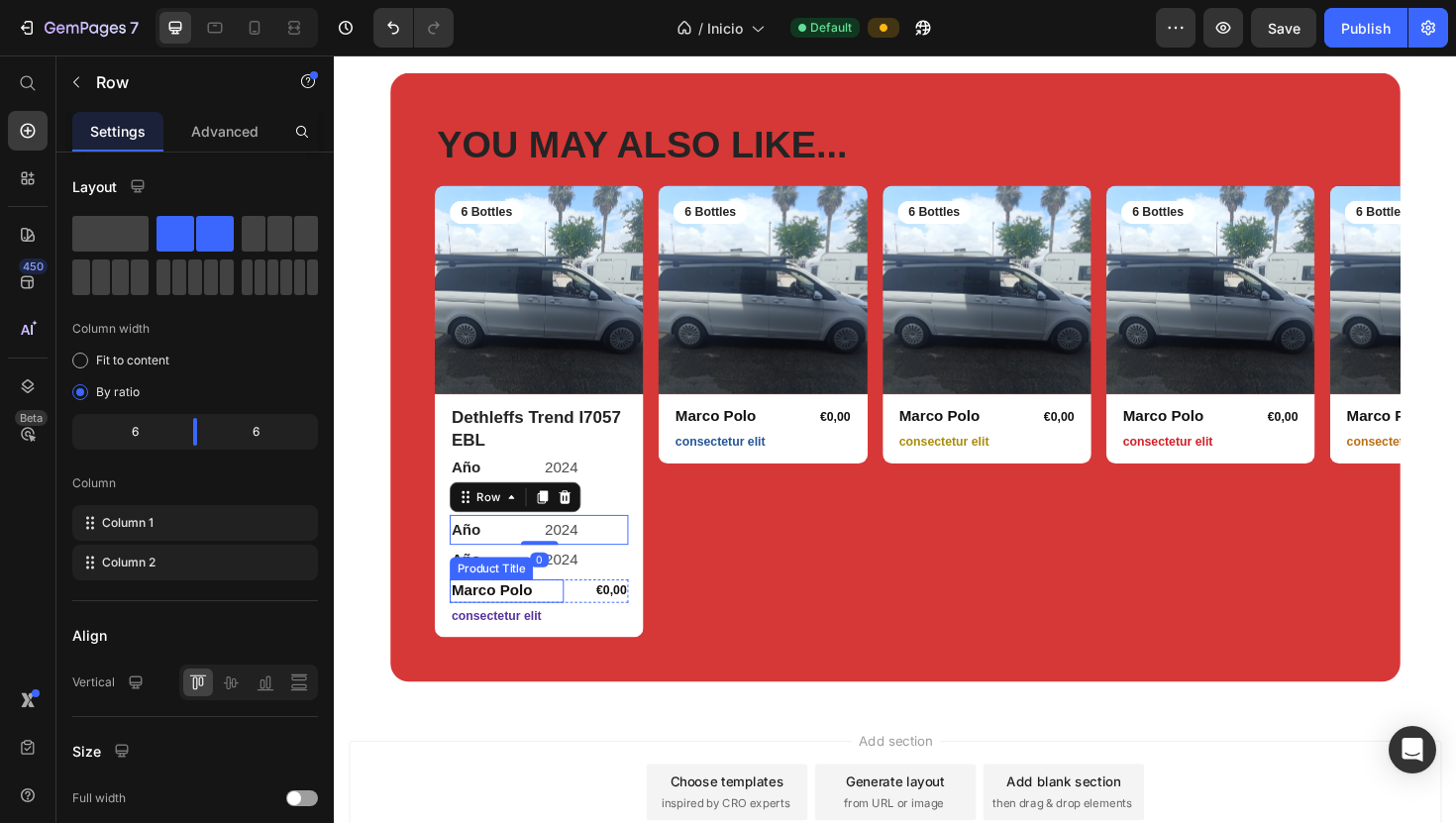 click on "Marco Polo" at bounding box center [517, 622] 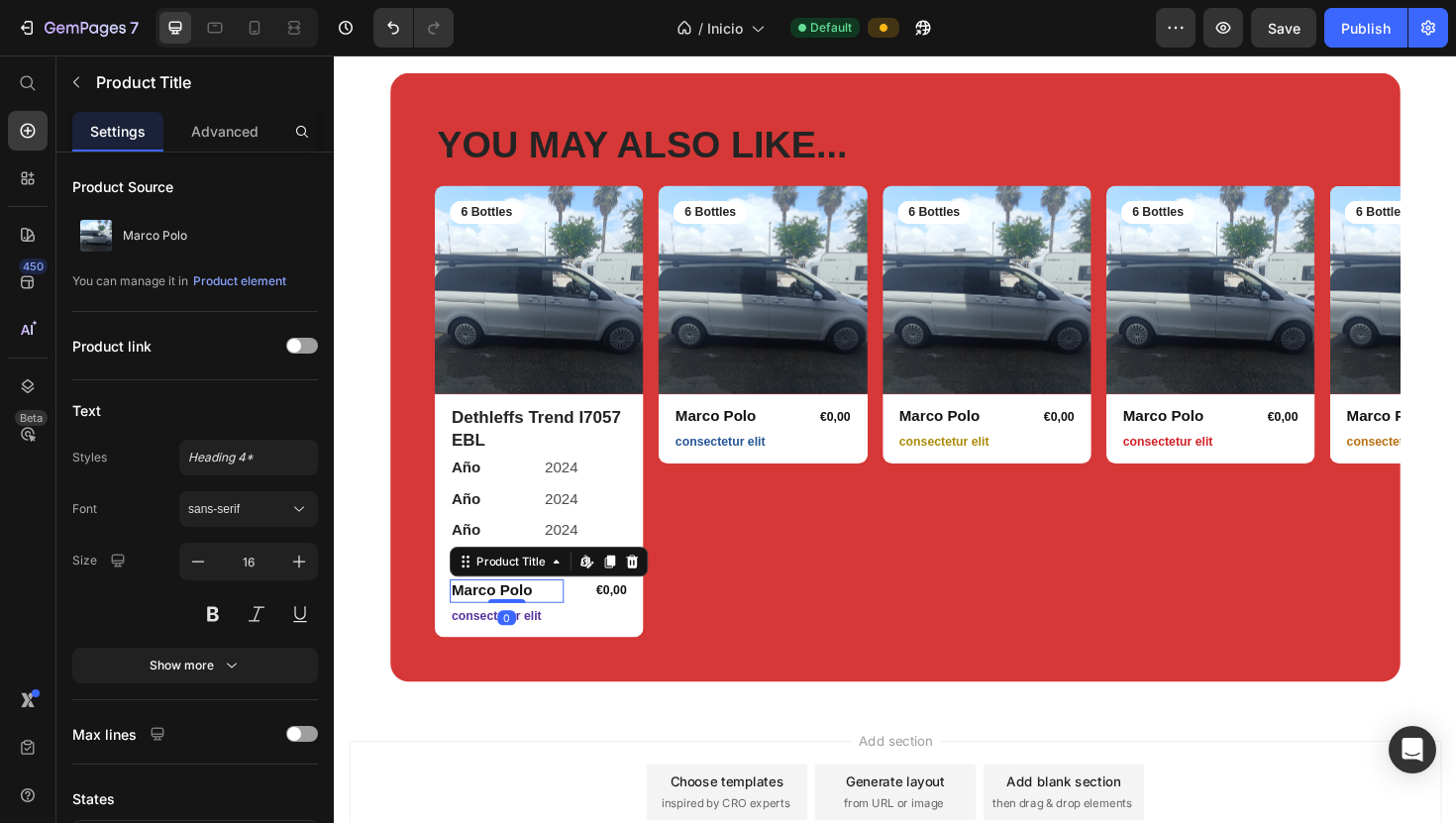 click on "Marco Polo" at bounding box center [517, 622] 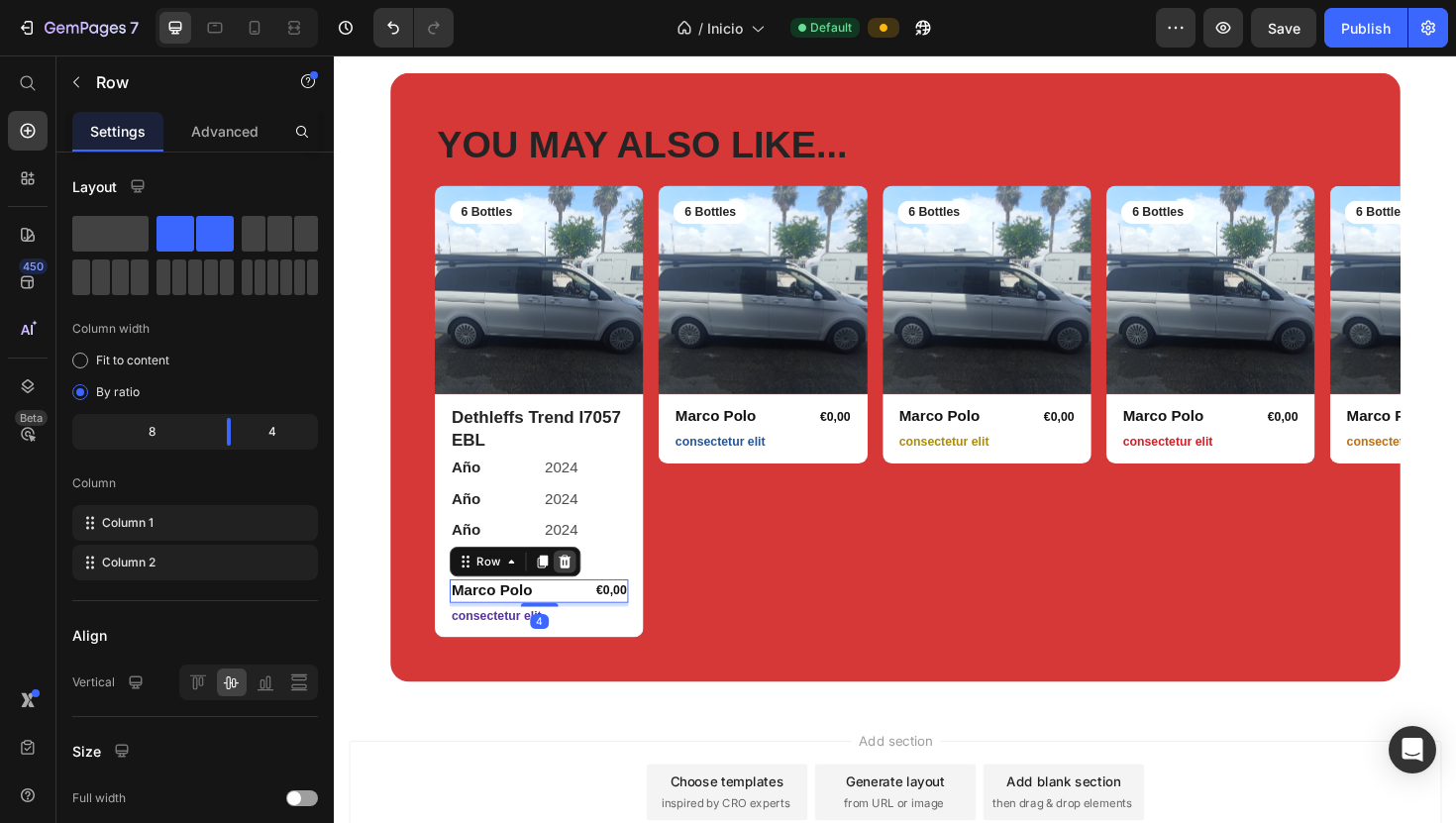 click at bounding box center (578, 591) 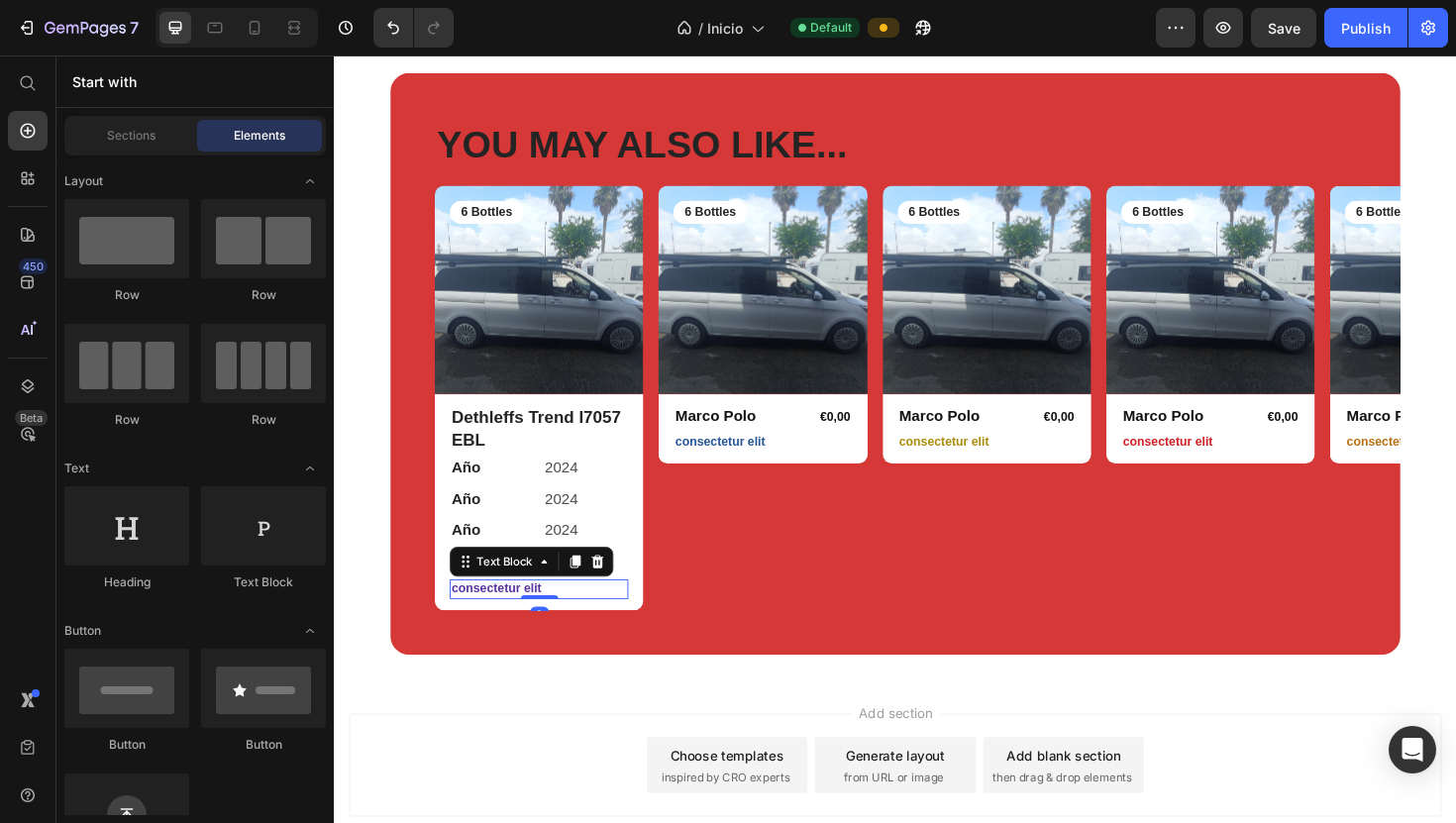 click on "consectetur elit" at bounding box center [551, 620] 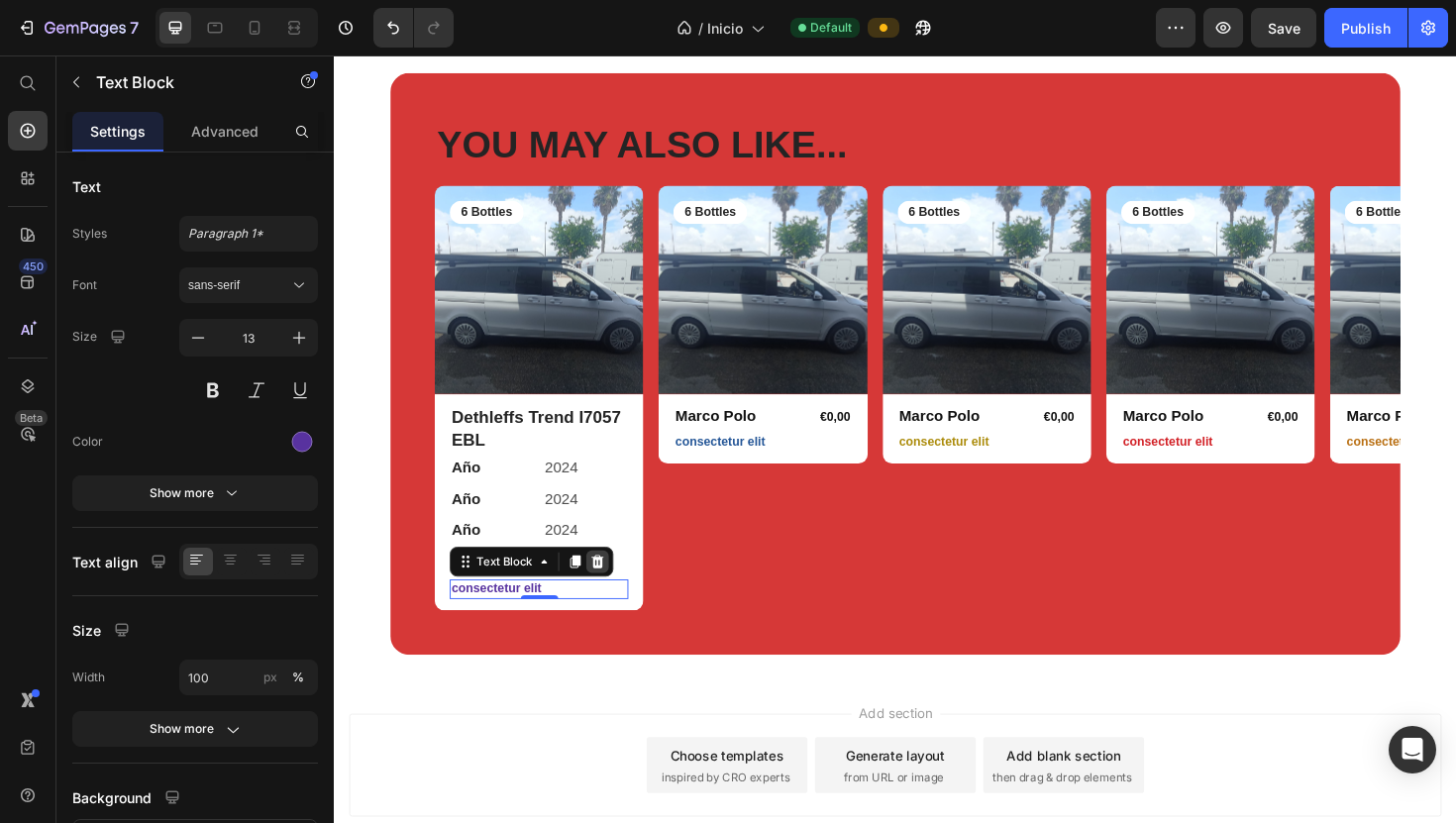 click 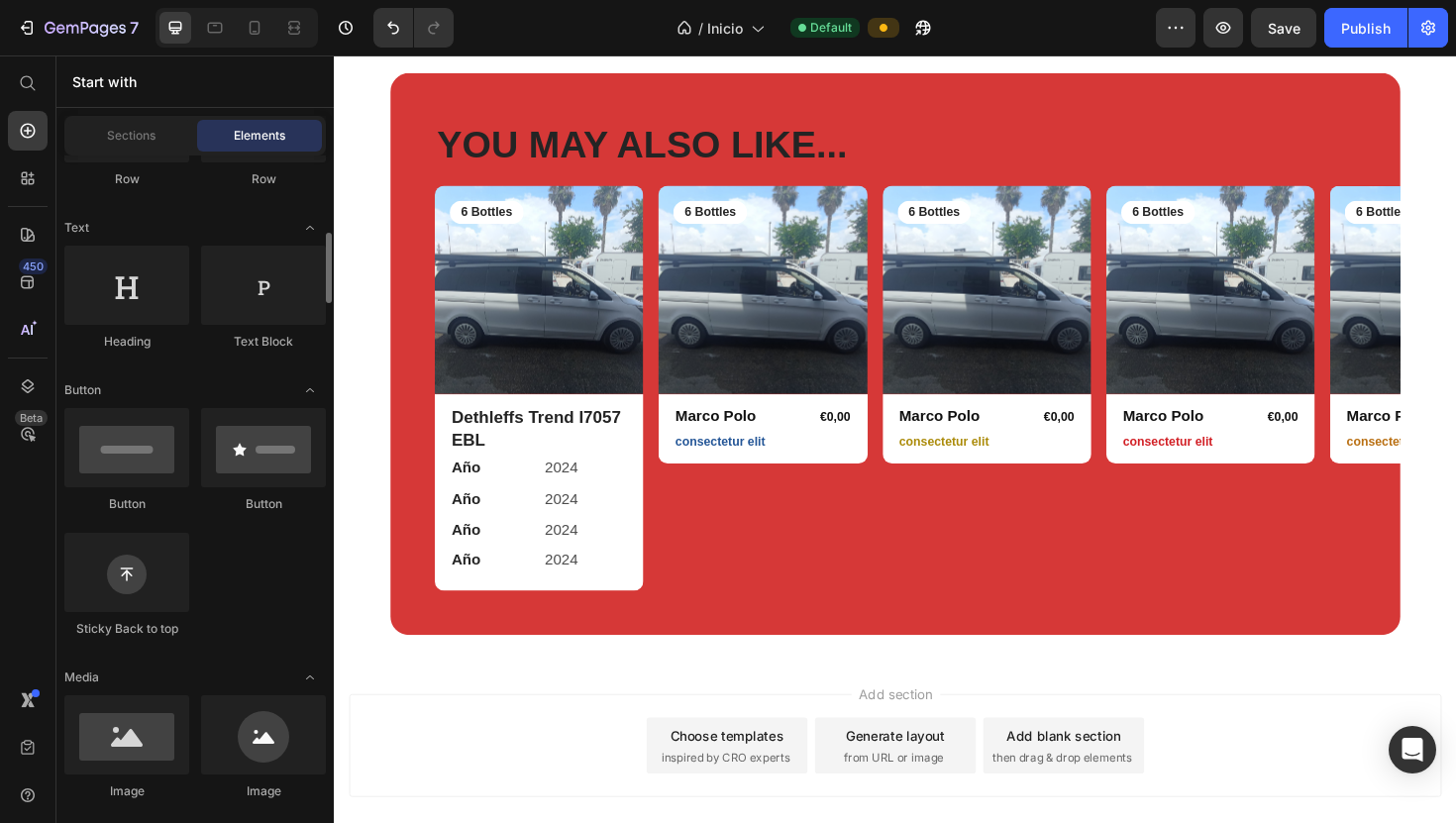 scroll, scrollTop: 287, scrollLeft: 0, axis: vertical 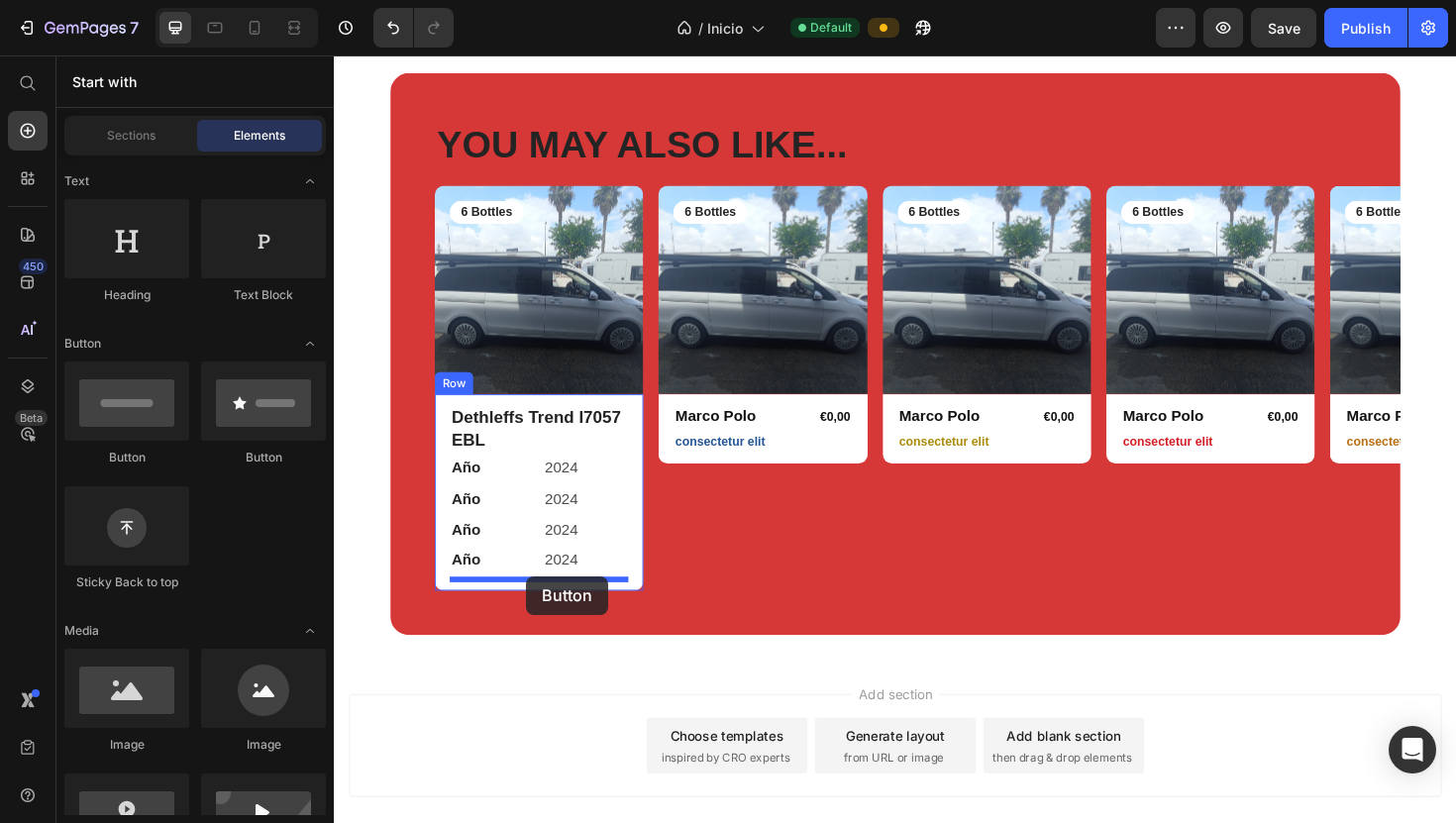 drag, startPoint x: 470, startPoint y: 473, endPoint x: 538, endPoint y: 607, distance: 150.26643 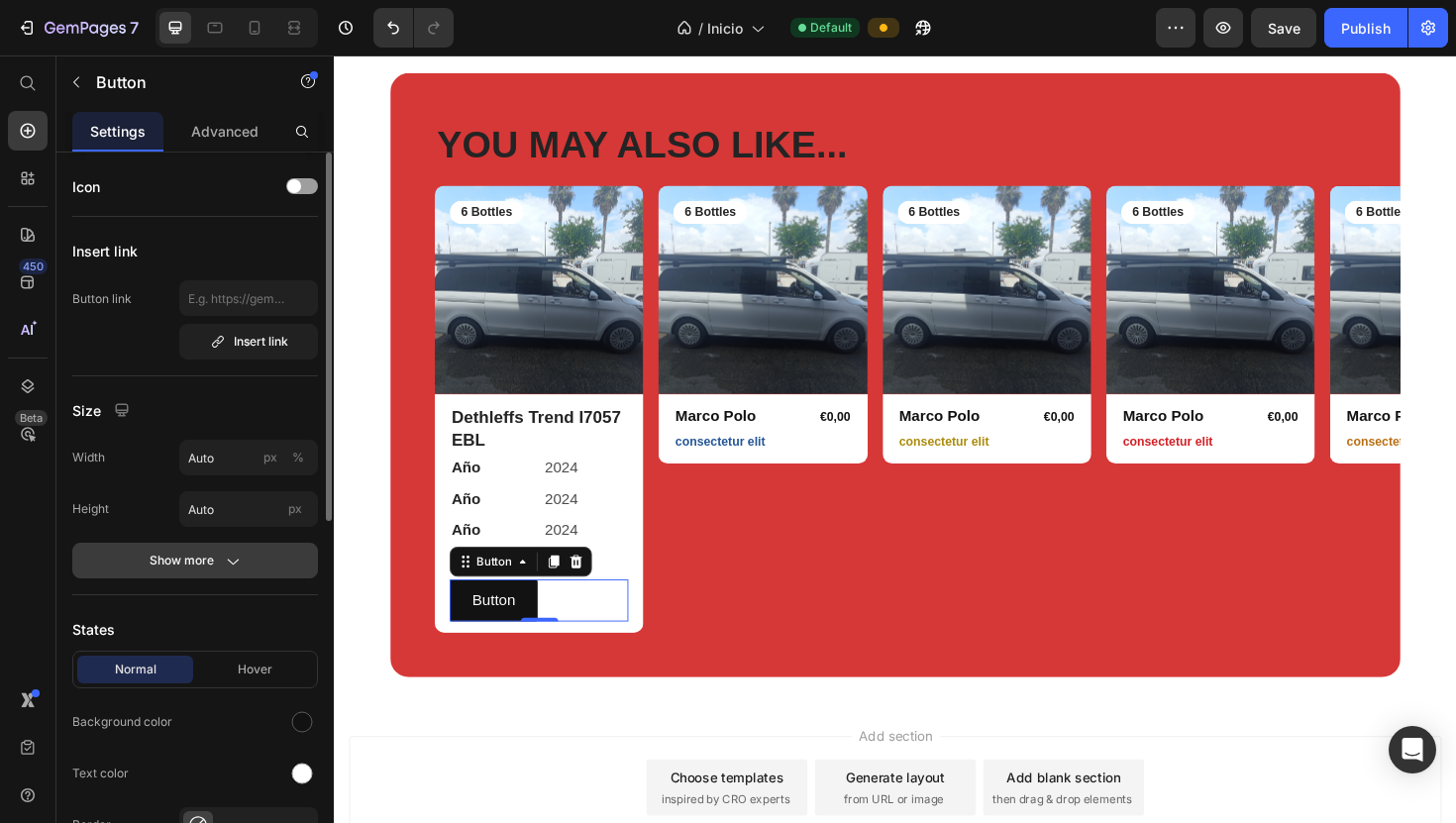 click on "Show more" 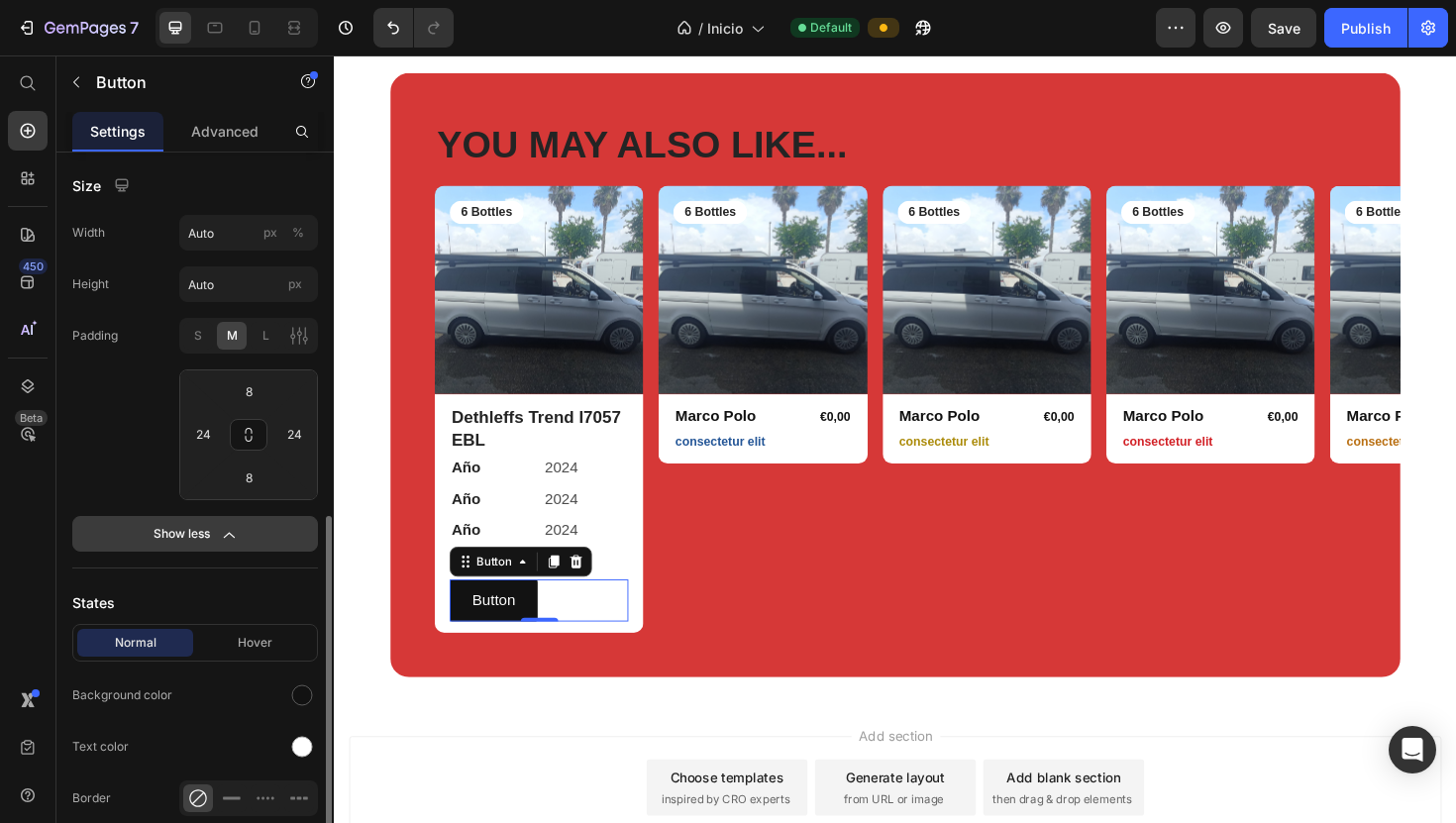 scroll, scrollTop: 0, scrollLeft: 0, axis: both 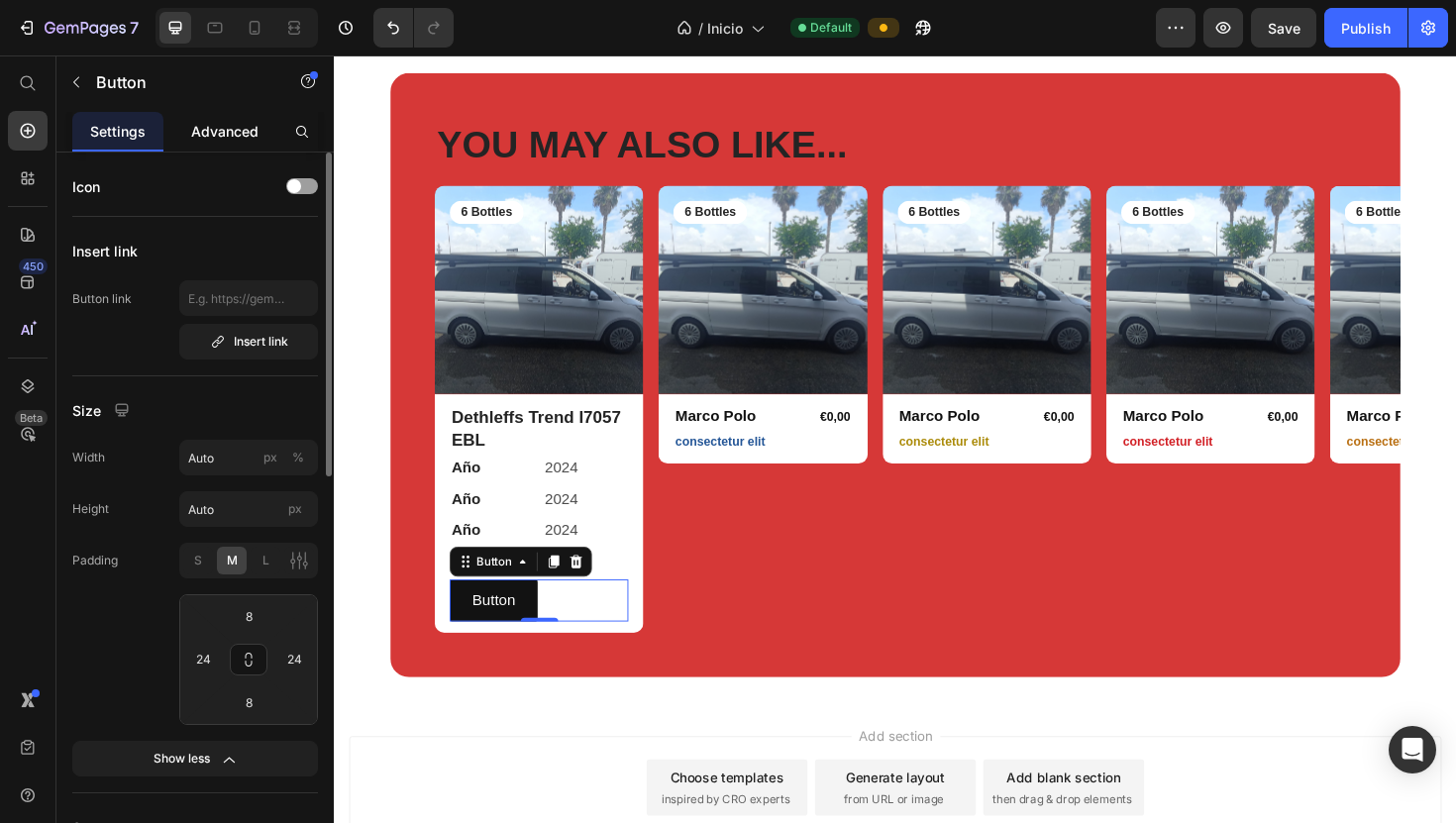 click on "Advanced" at bounding box center (225, 131) 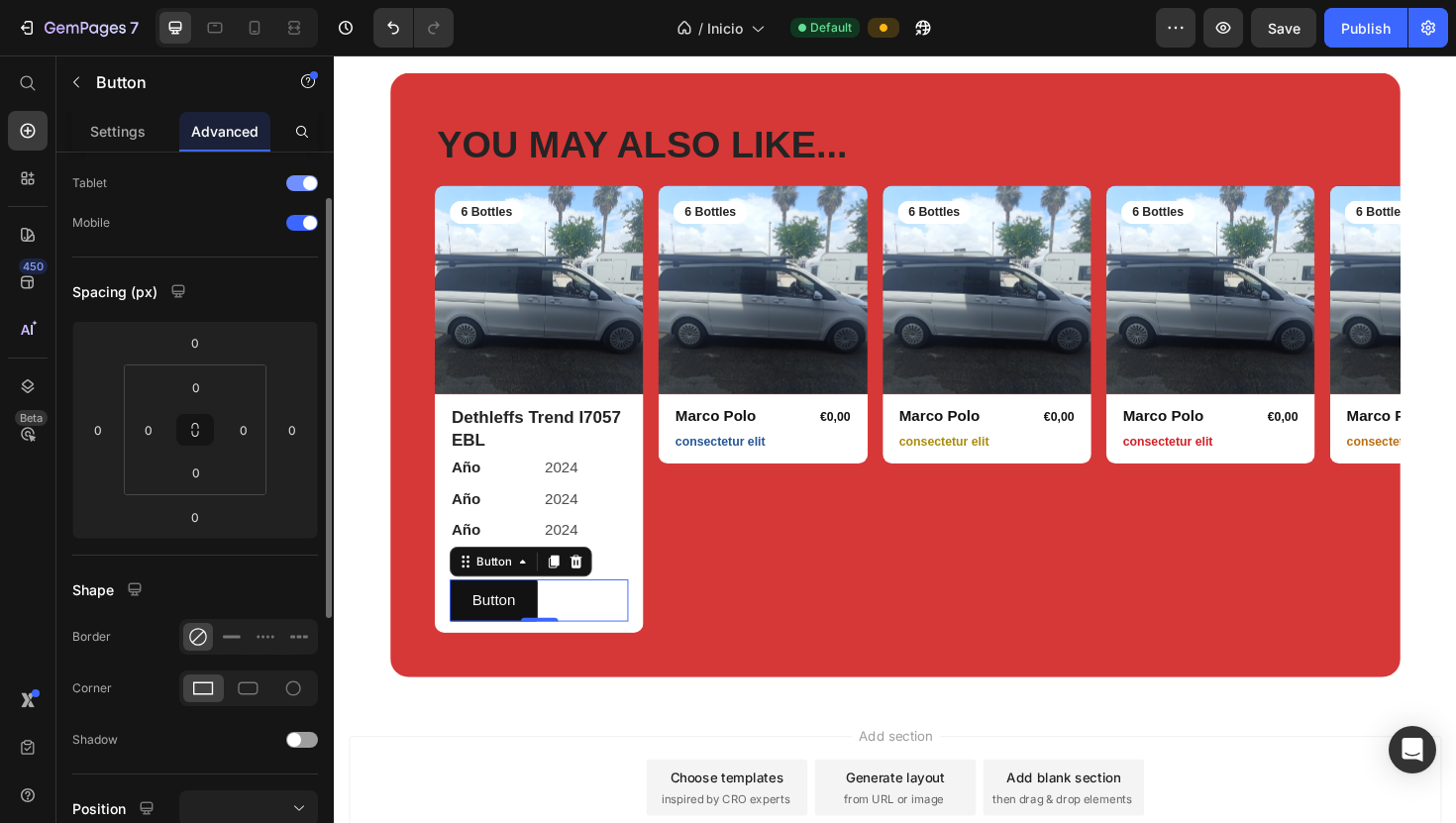 scroll, scrollTop: 0, scrollLeft: 0, axis: both 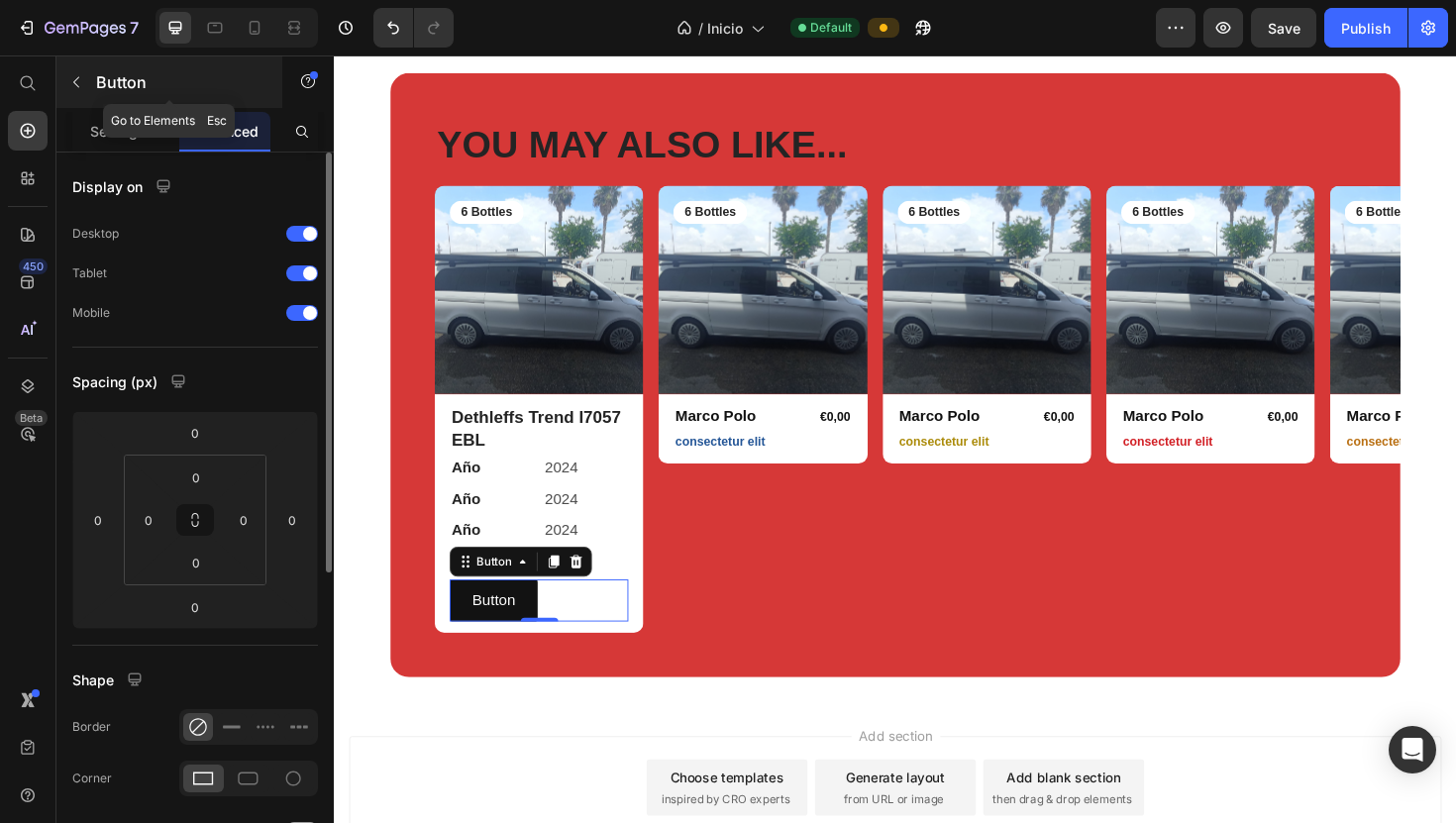 click at bounding box center (76, 82) 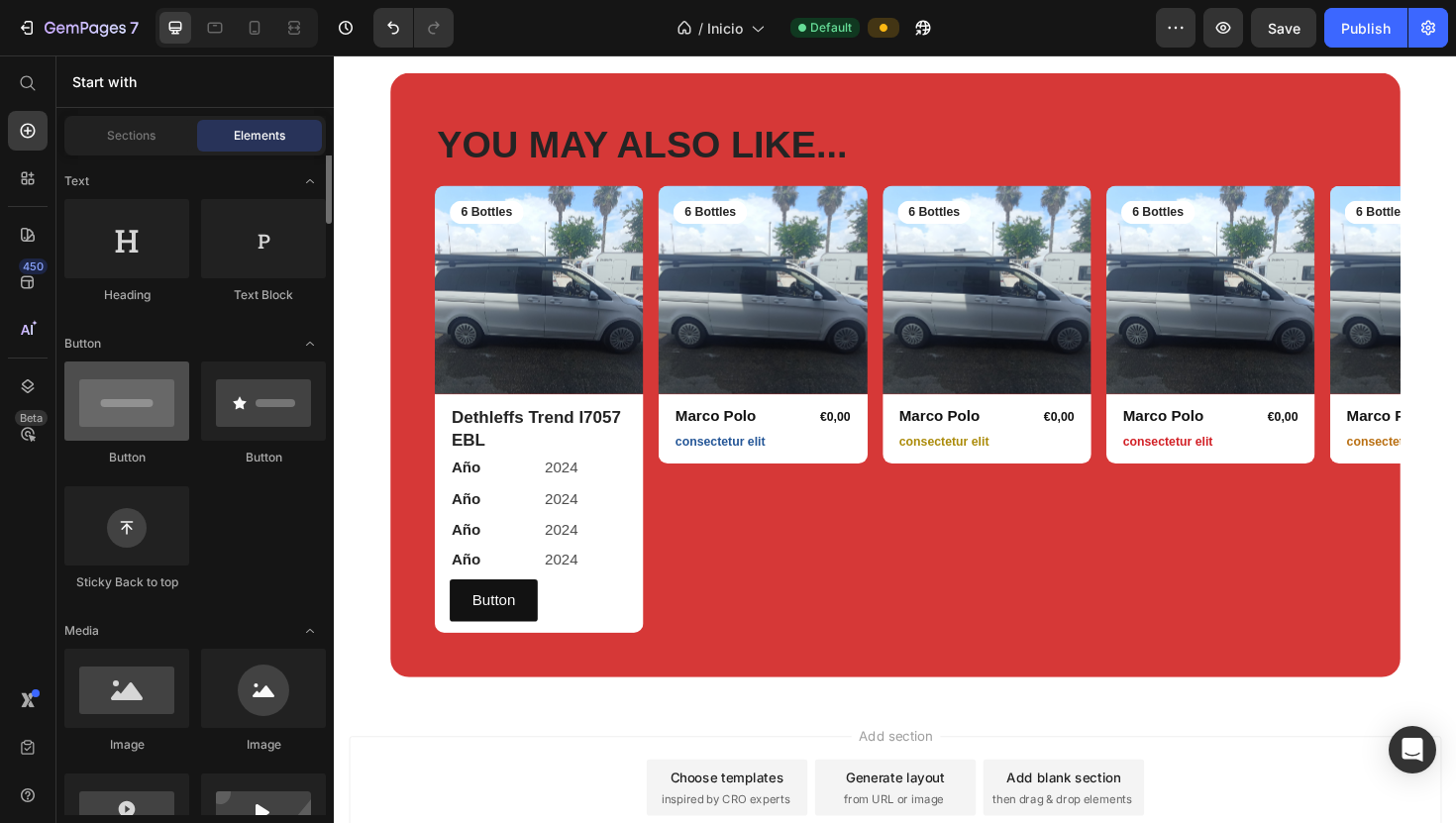 scroll, scrollTop: 0, scrollLeft: 0, axis: both 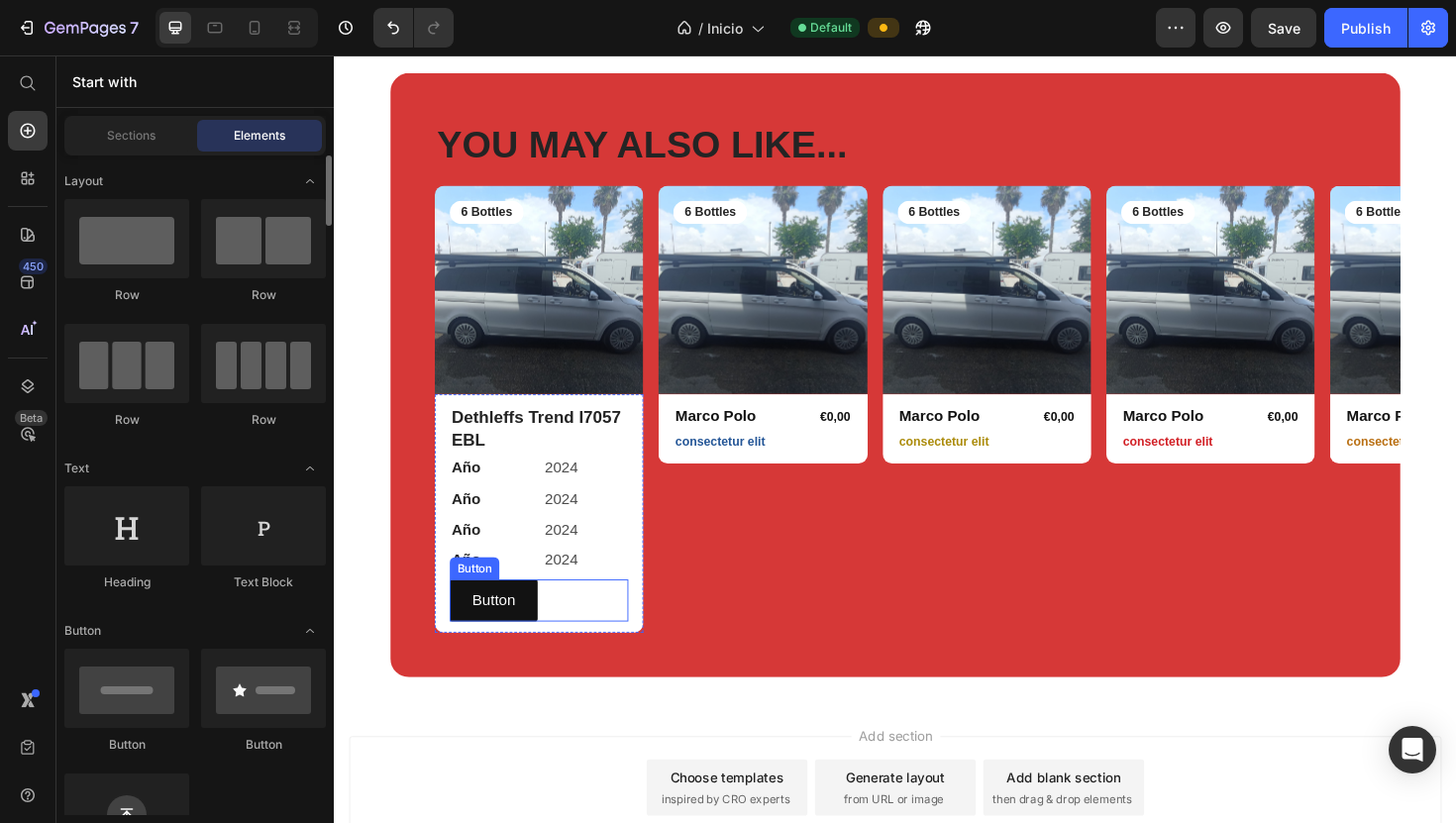 click on "Button Button" at bounding box center [551, 632] 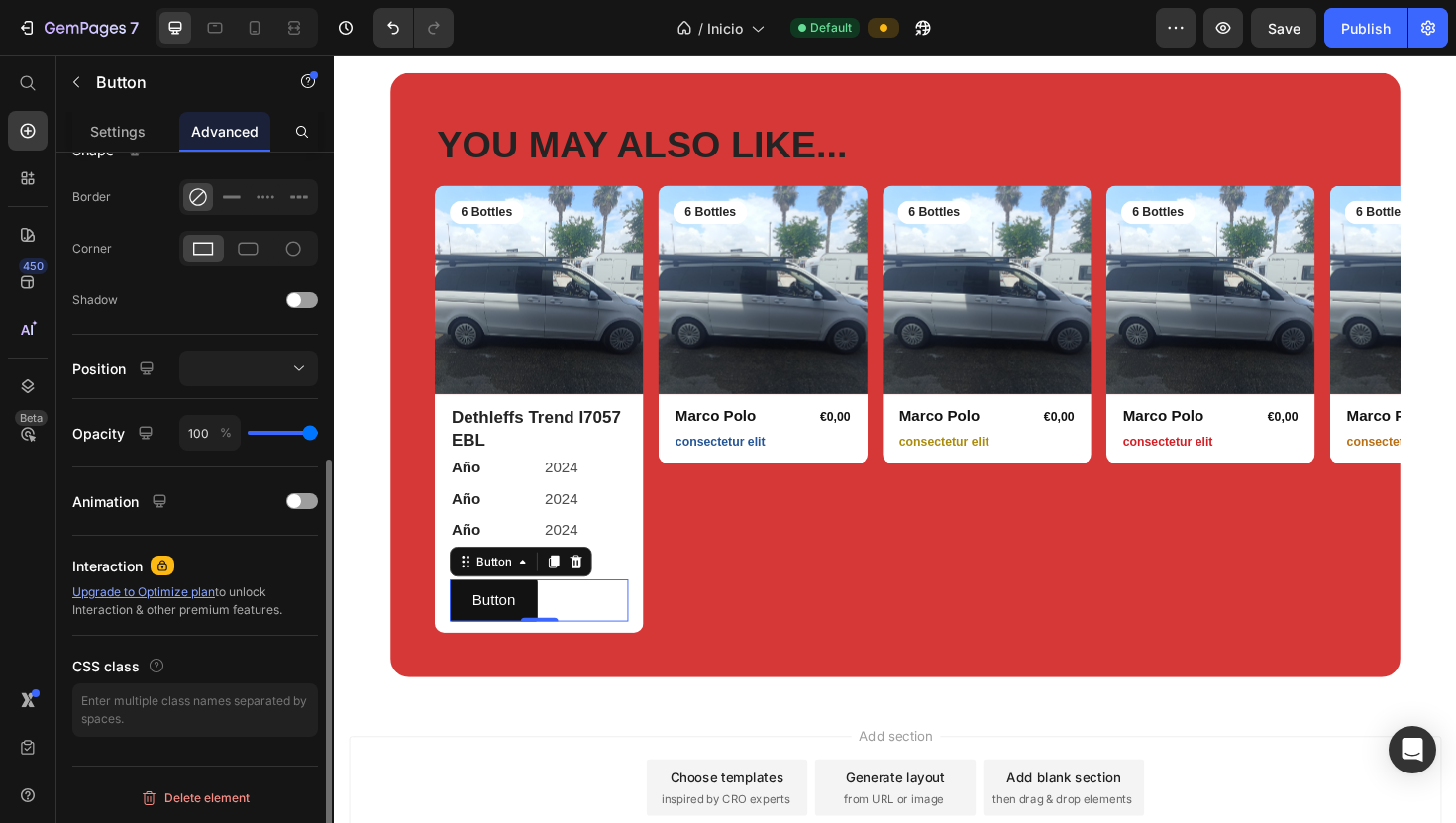 scroll, scrollTop: 79, scrollLeft: 0, axis: vertical 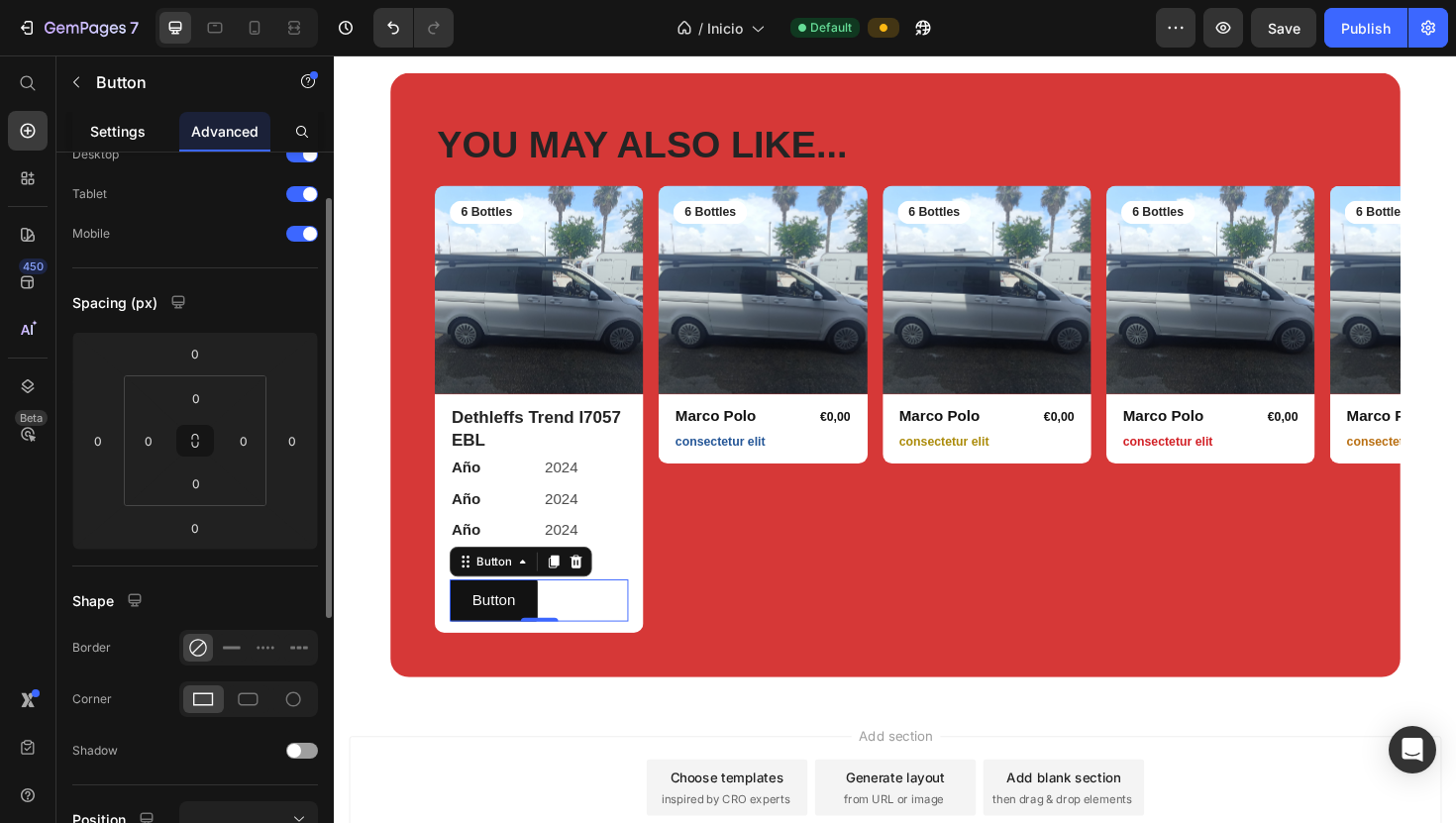 click on "Settings" at bounding box center (118, 131) 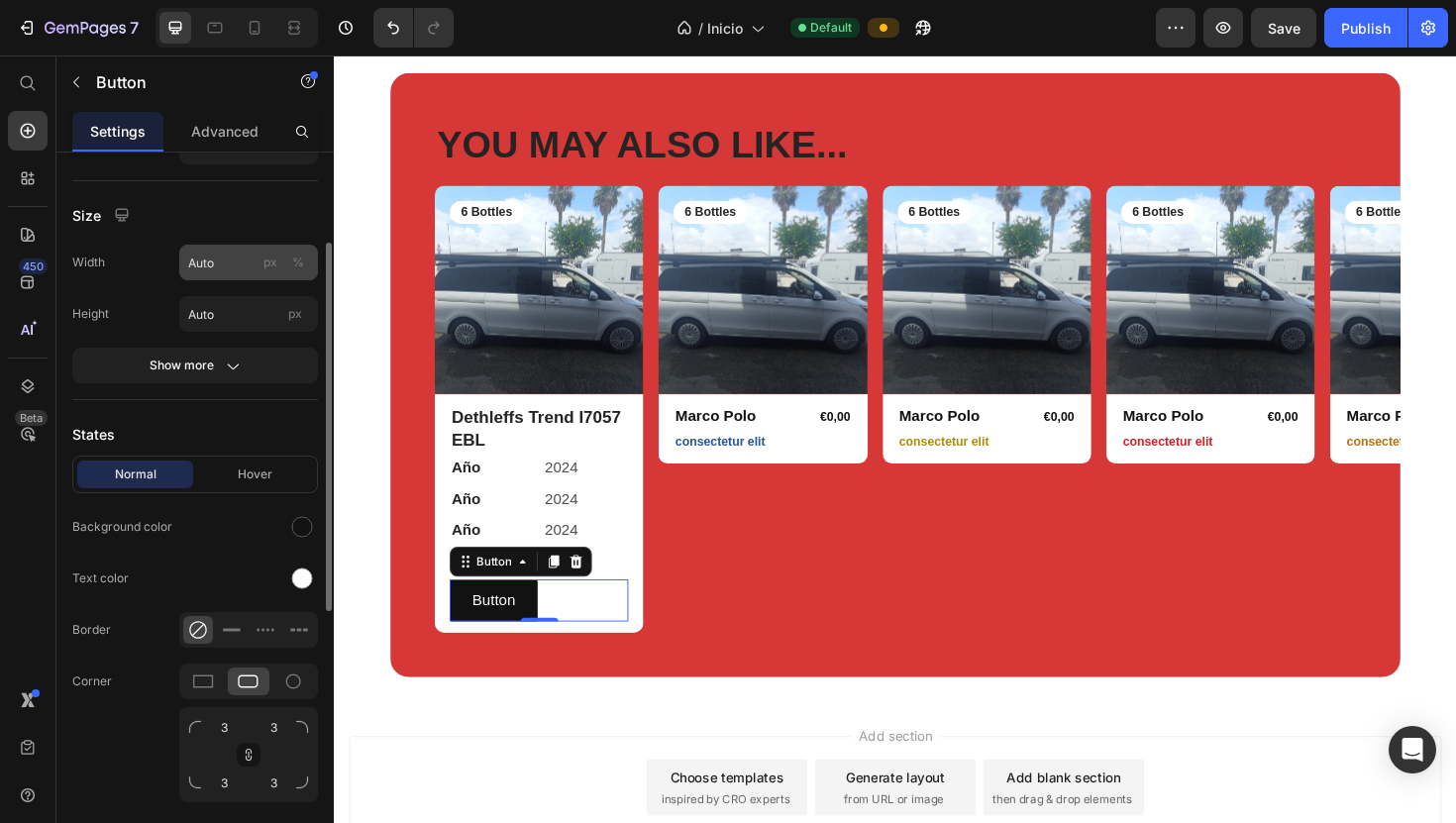 scroll, scrollTop: 172, scrollLeft: 0, axis: vertical 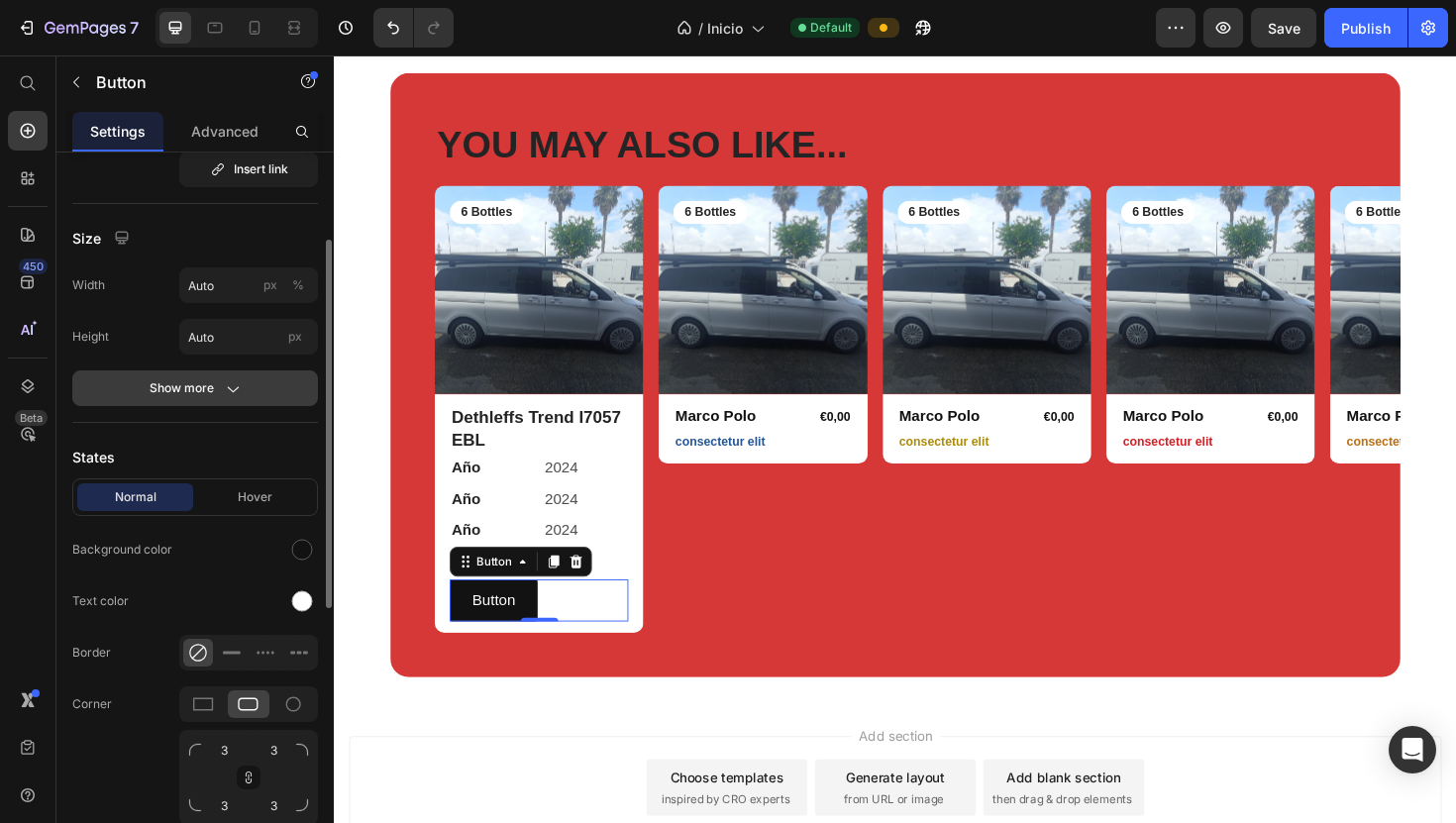 click on "Show more" 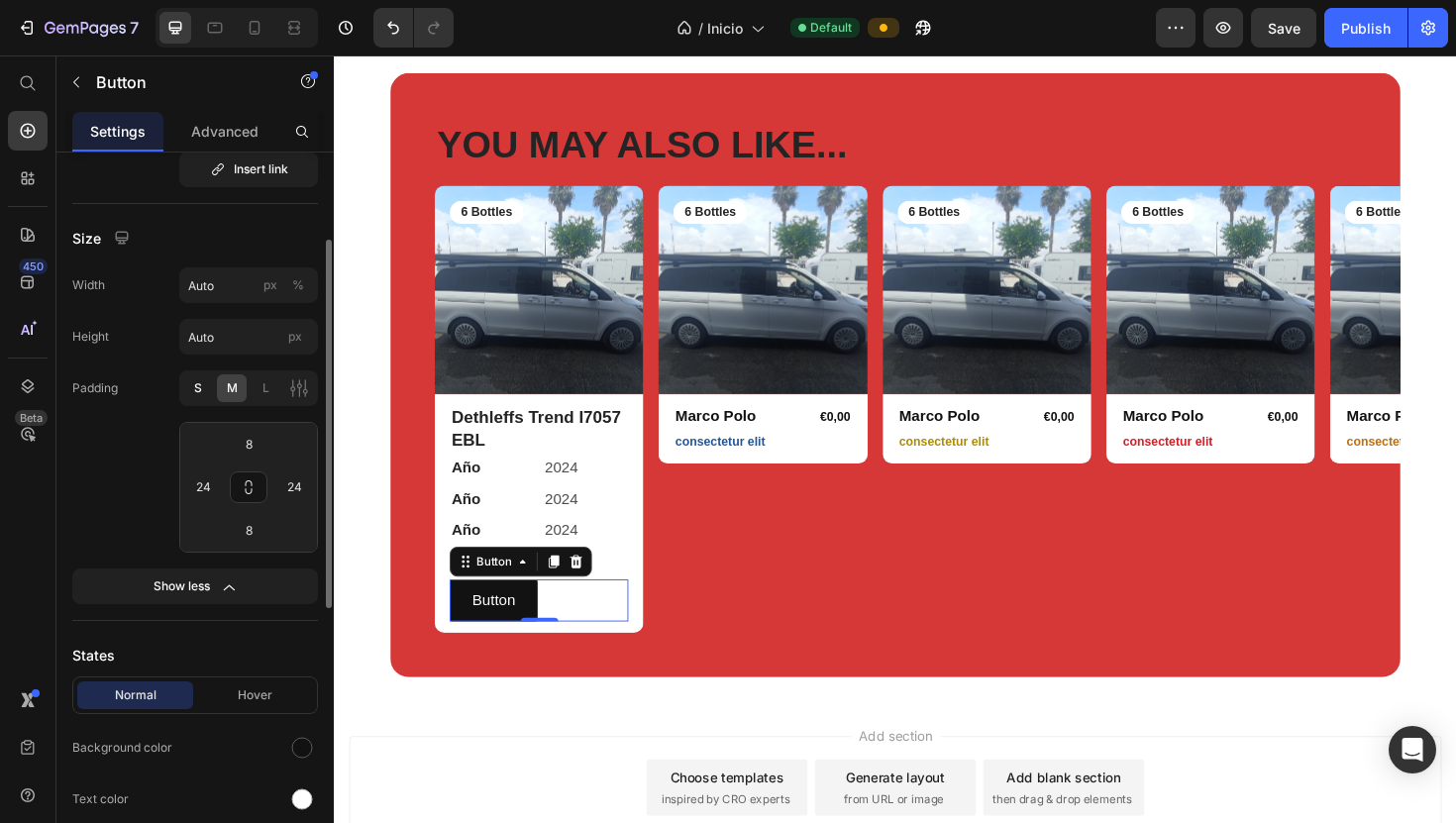 click on "S" 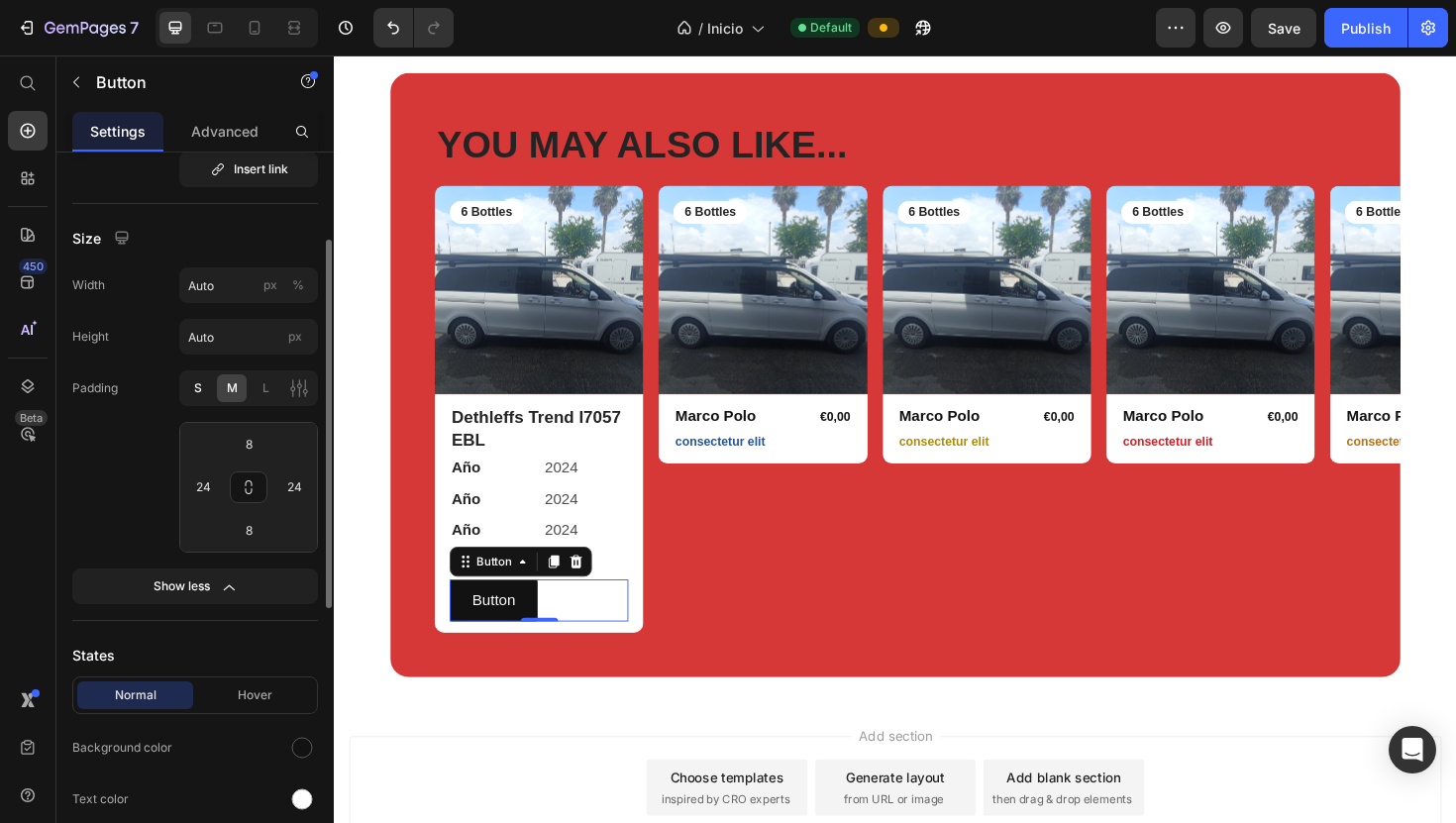 type on "4" 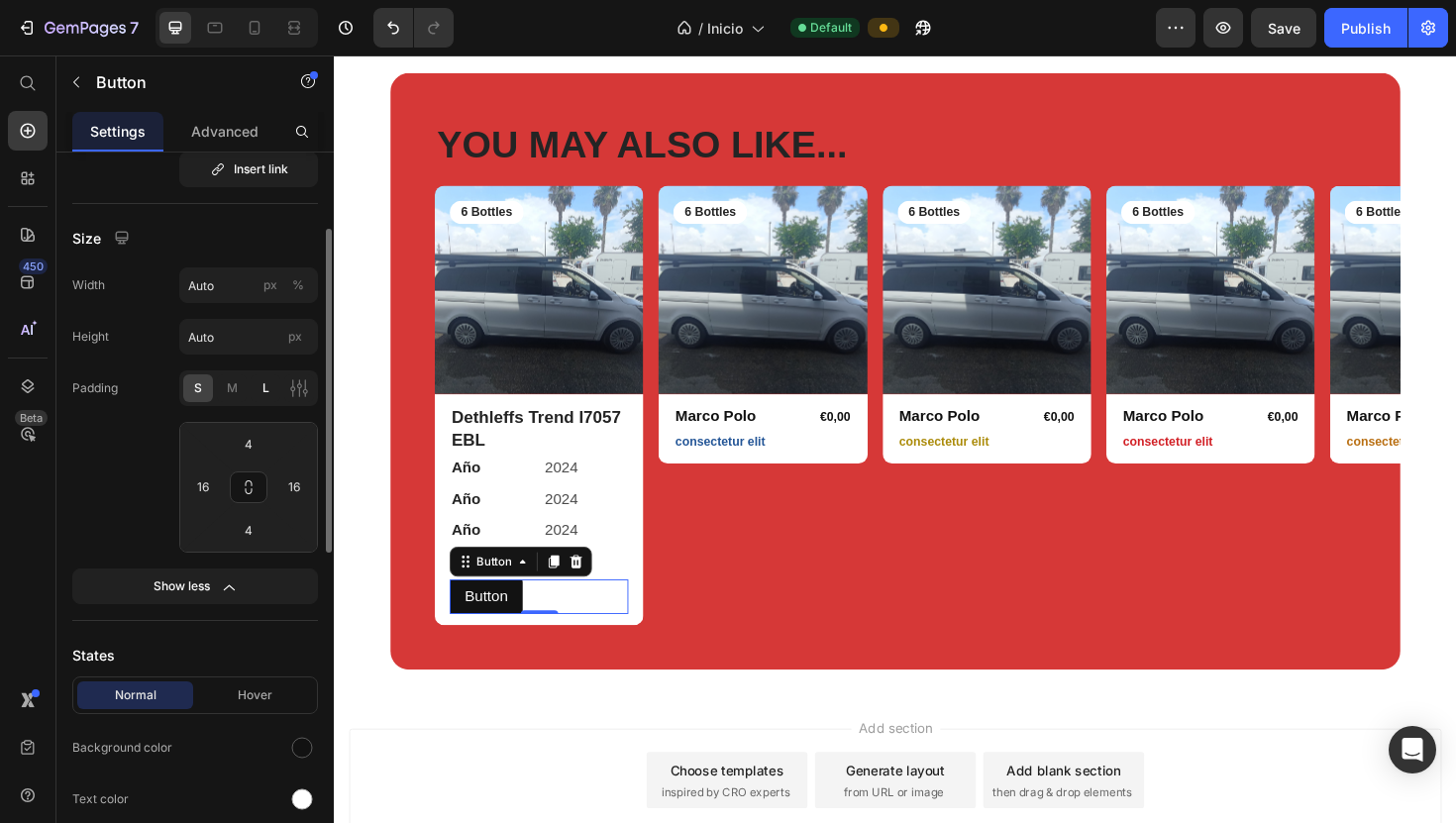 click on "L" 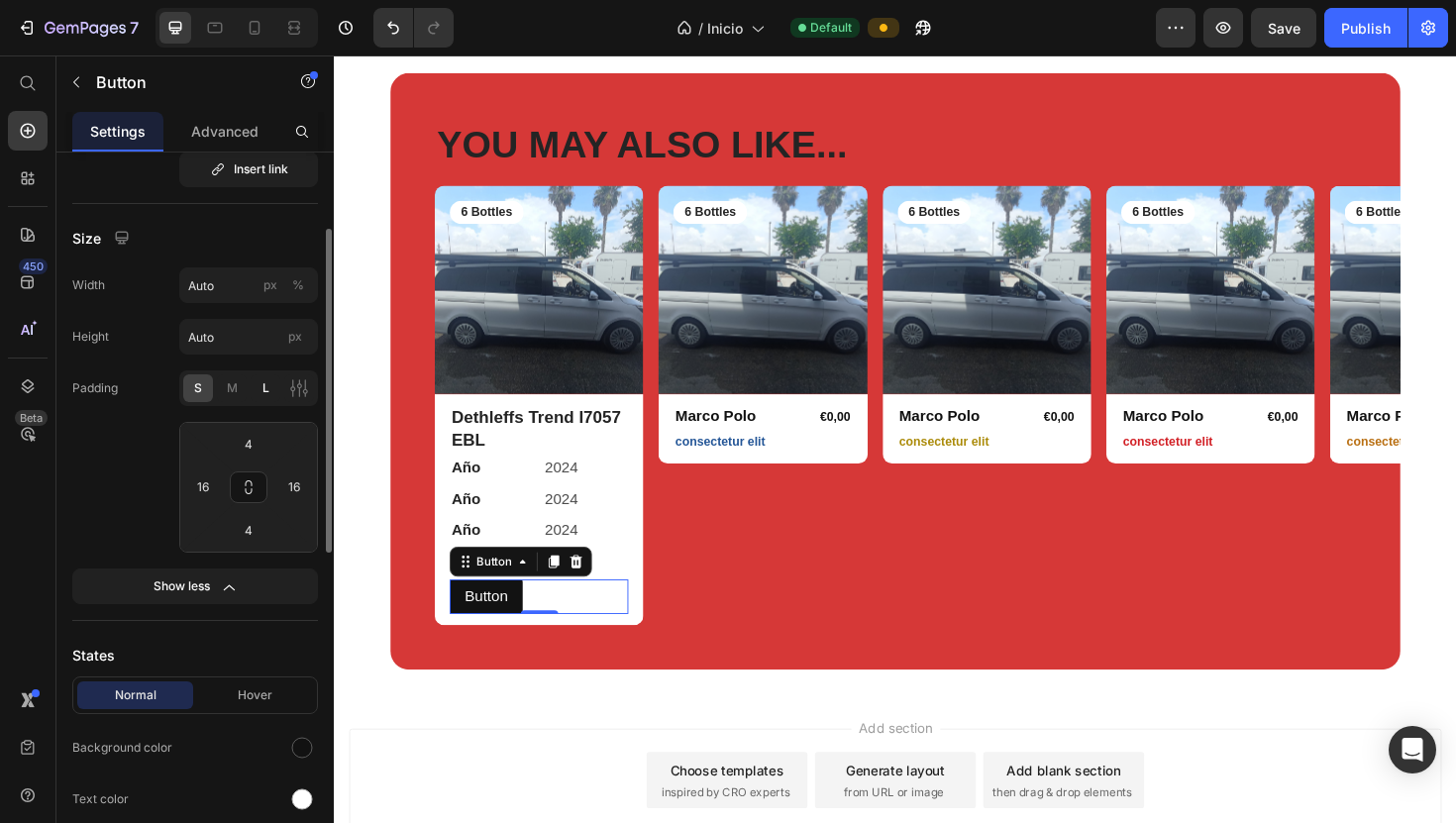 type on "12" 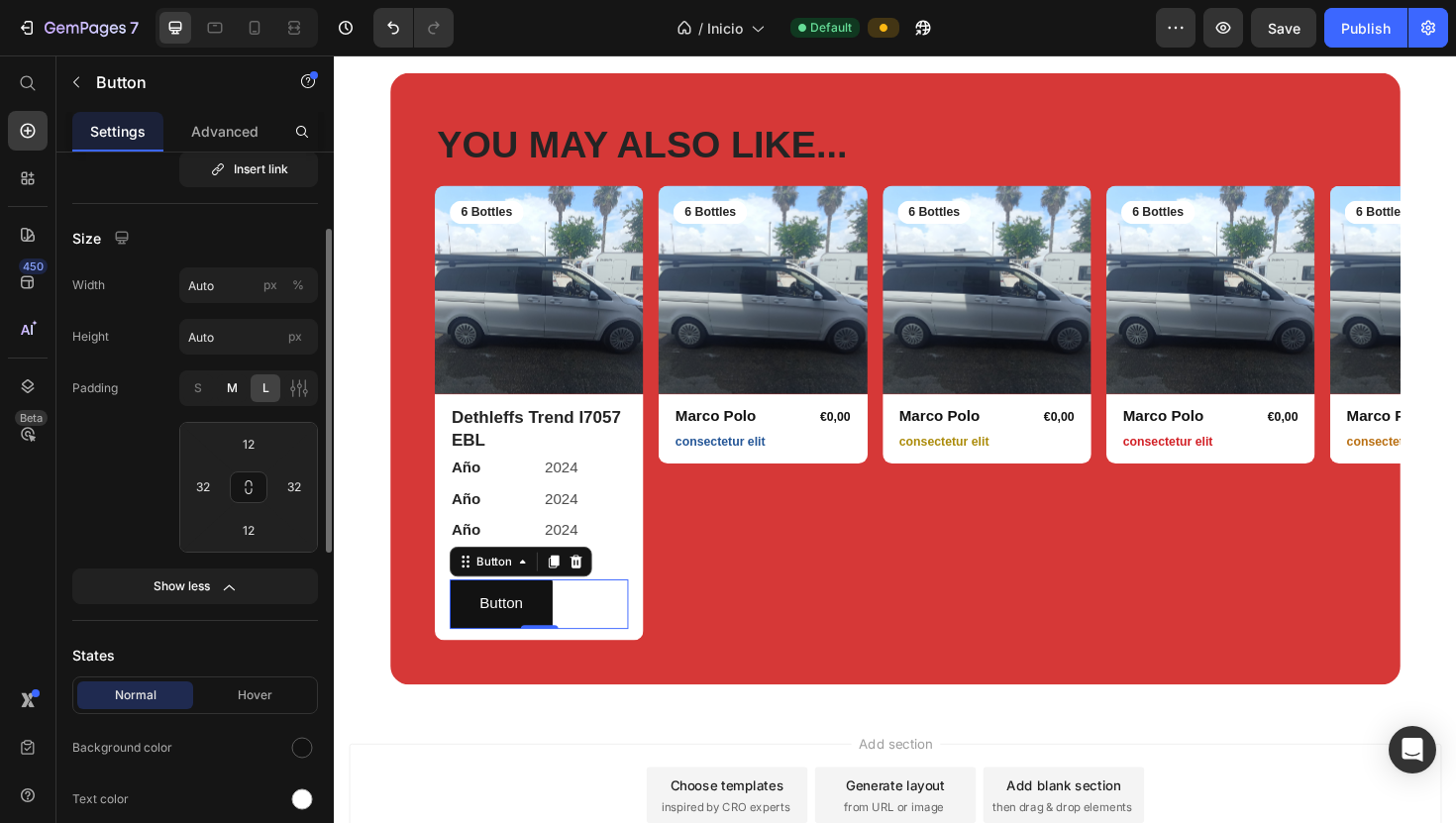 click on "M" 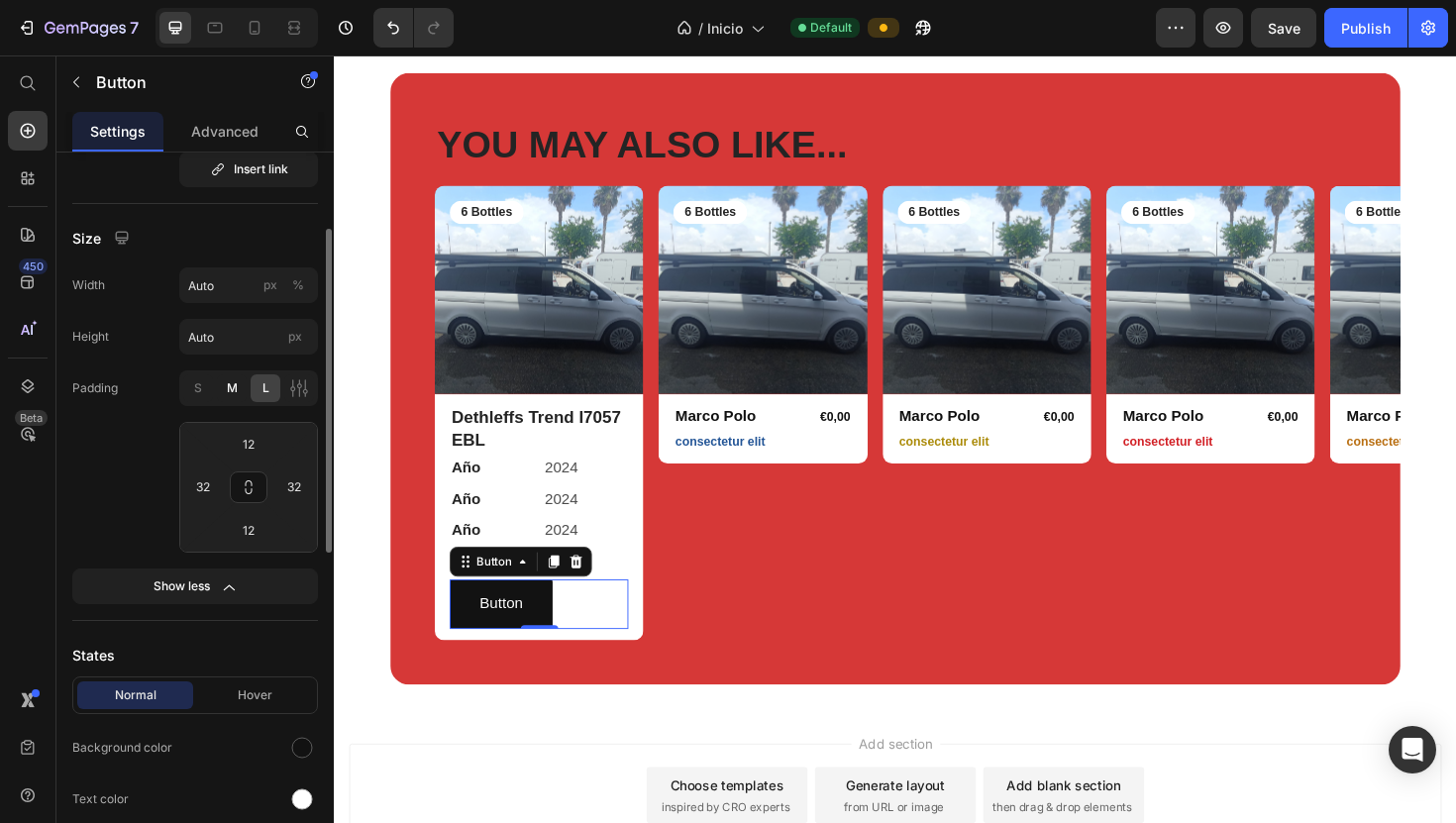 type on "8" 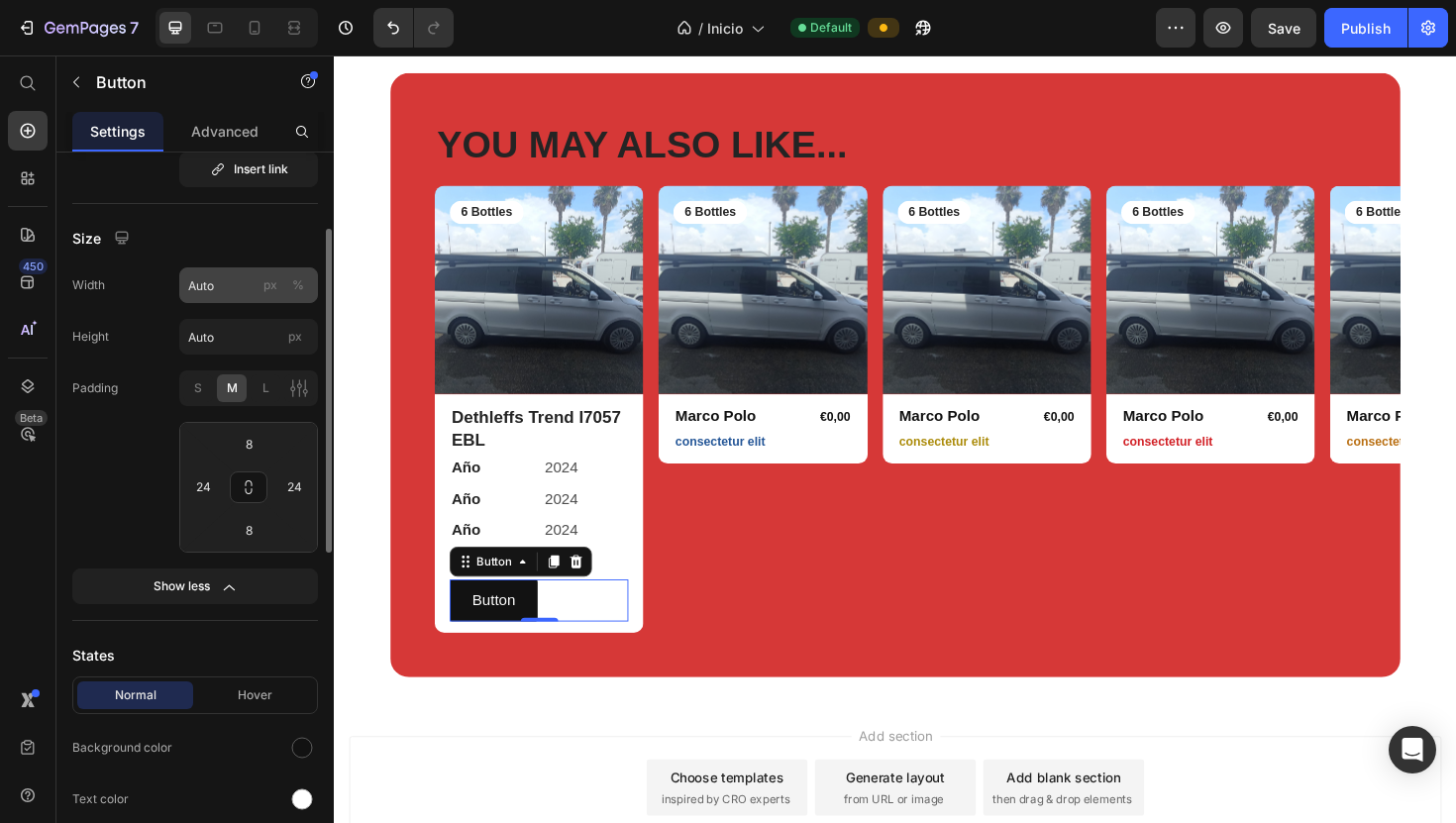 click on "px" at bounding box center (270, 285) 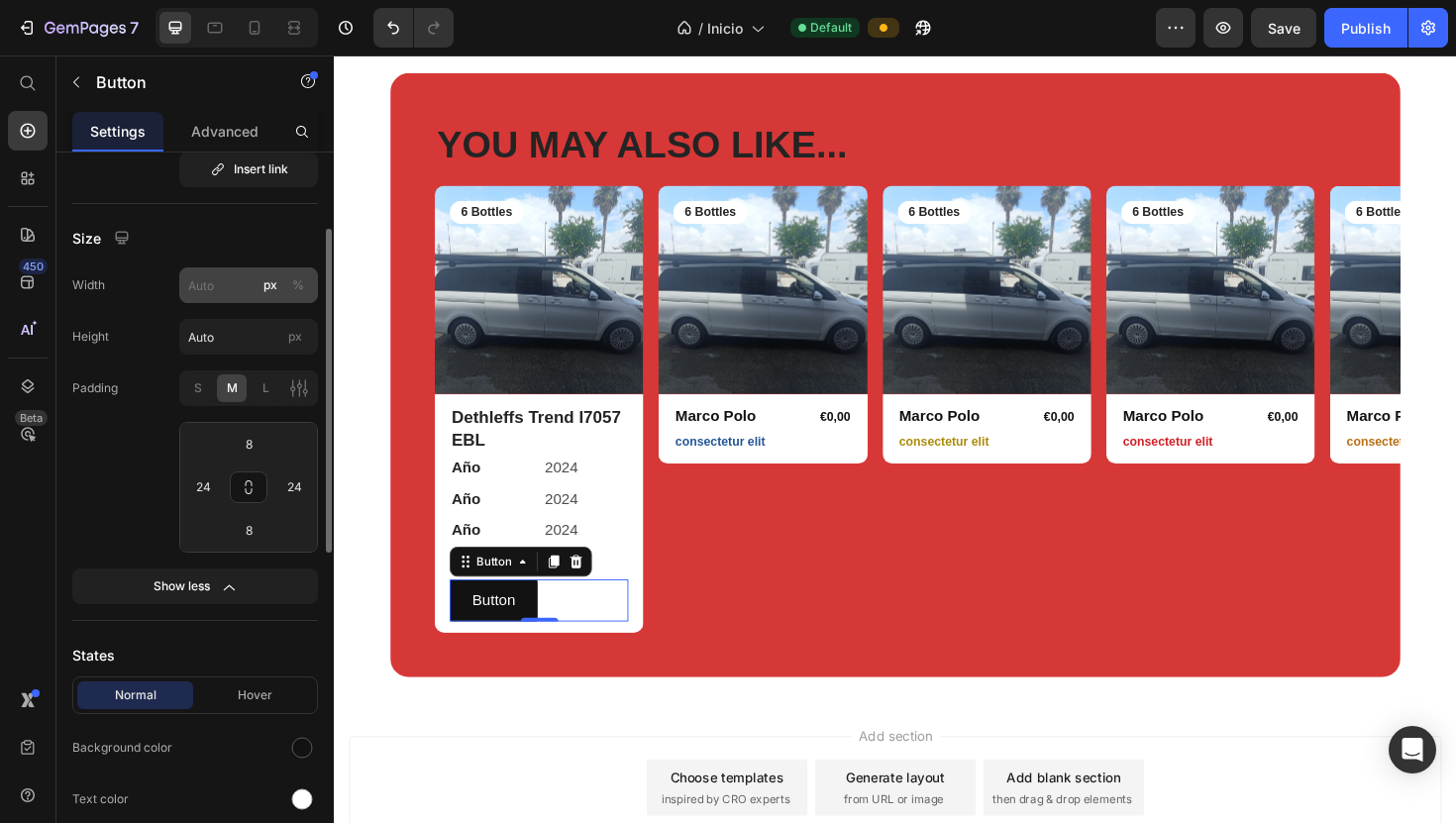 click on "%" at bounding box center (298, 285) 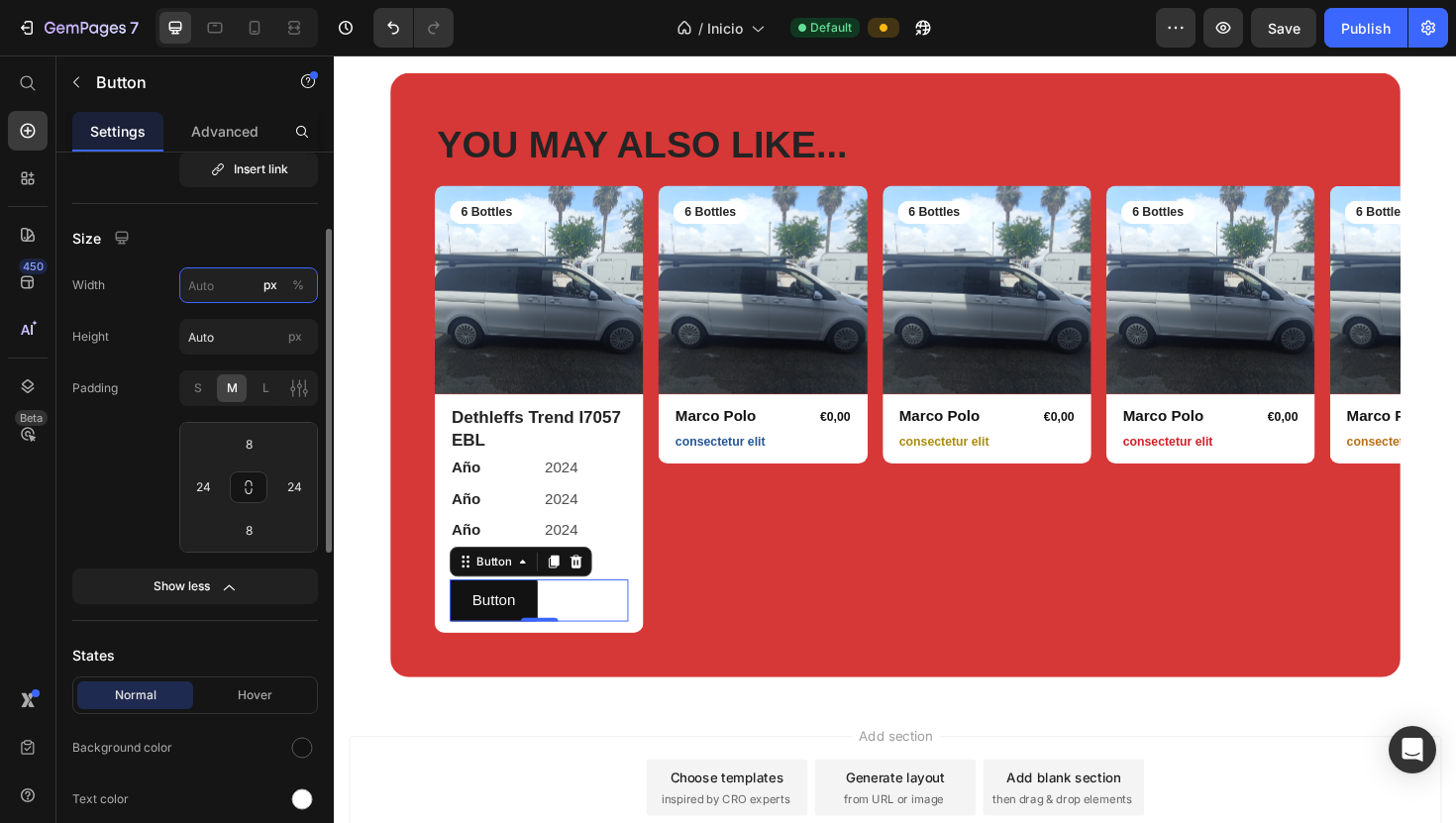 click on "px %" at bounding box center (249, 285) 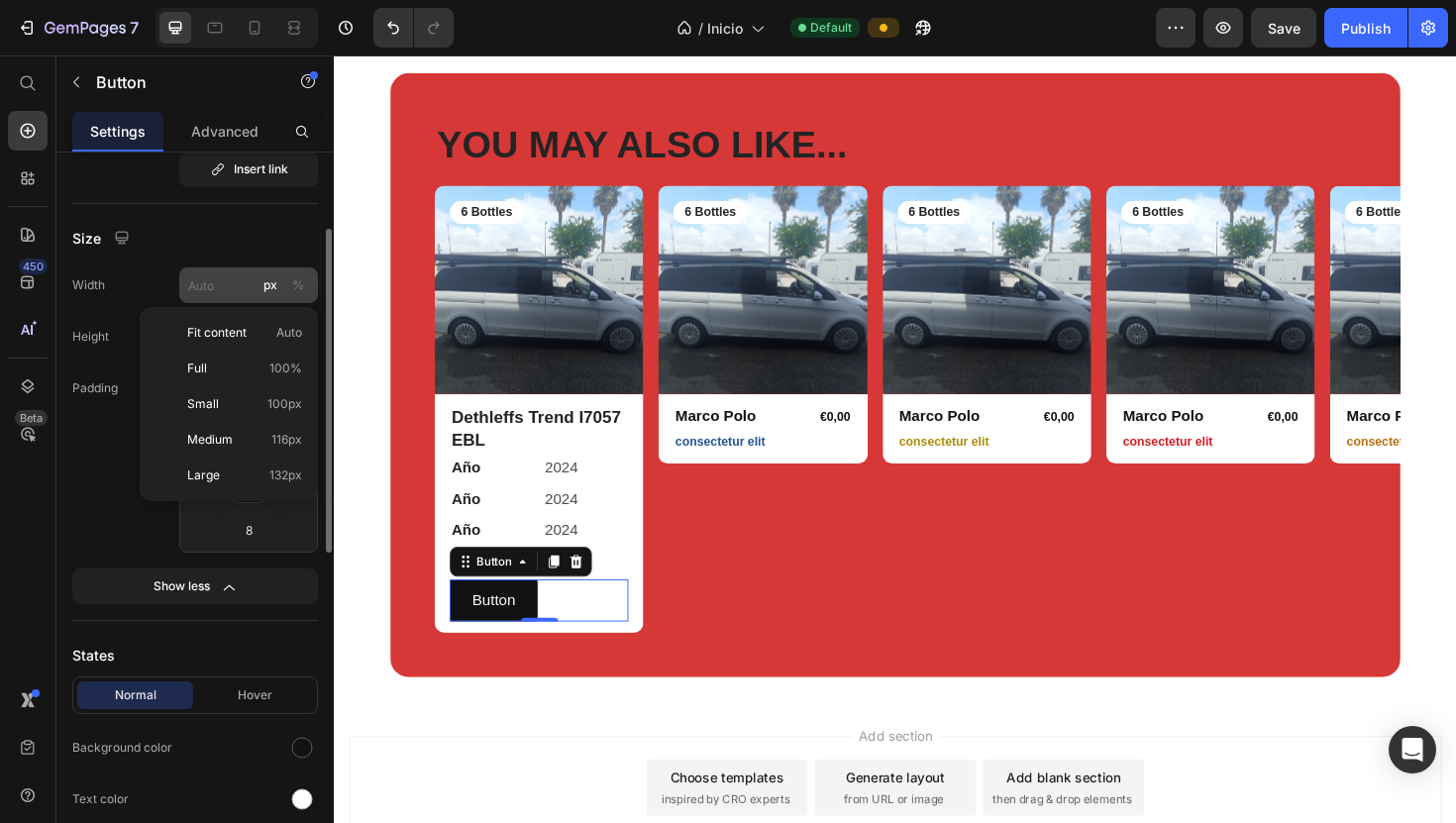 click on "%" at bounding box center (298, 285) 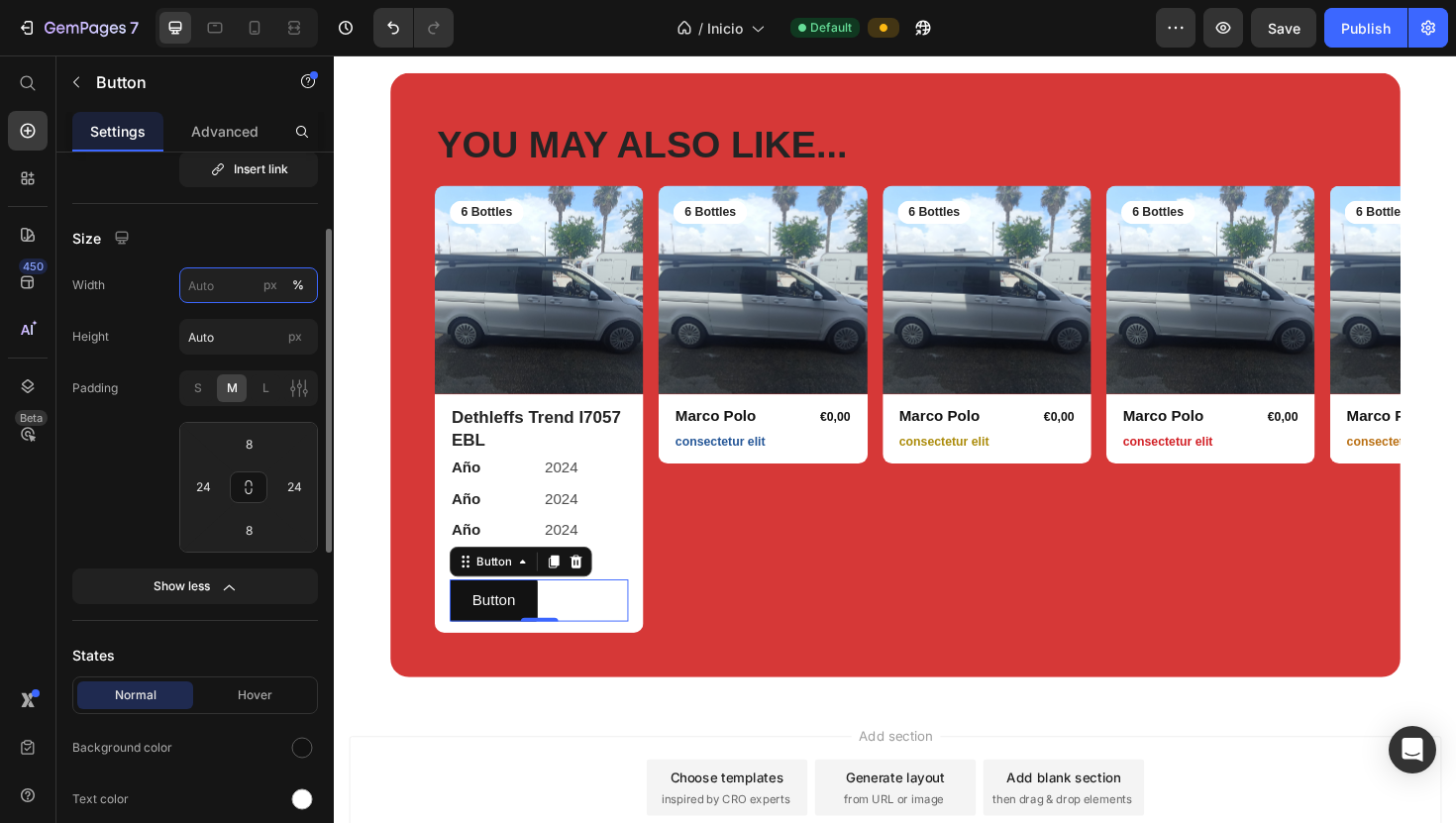 click on "px %" at bounding box center [249, 285] 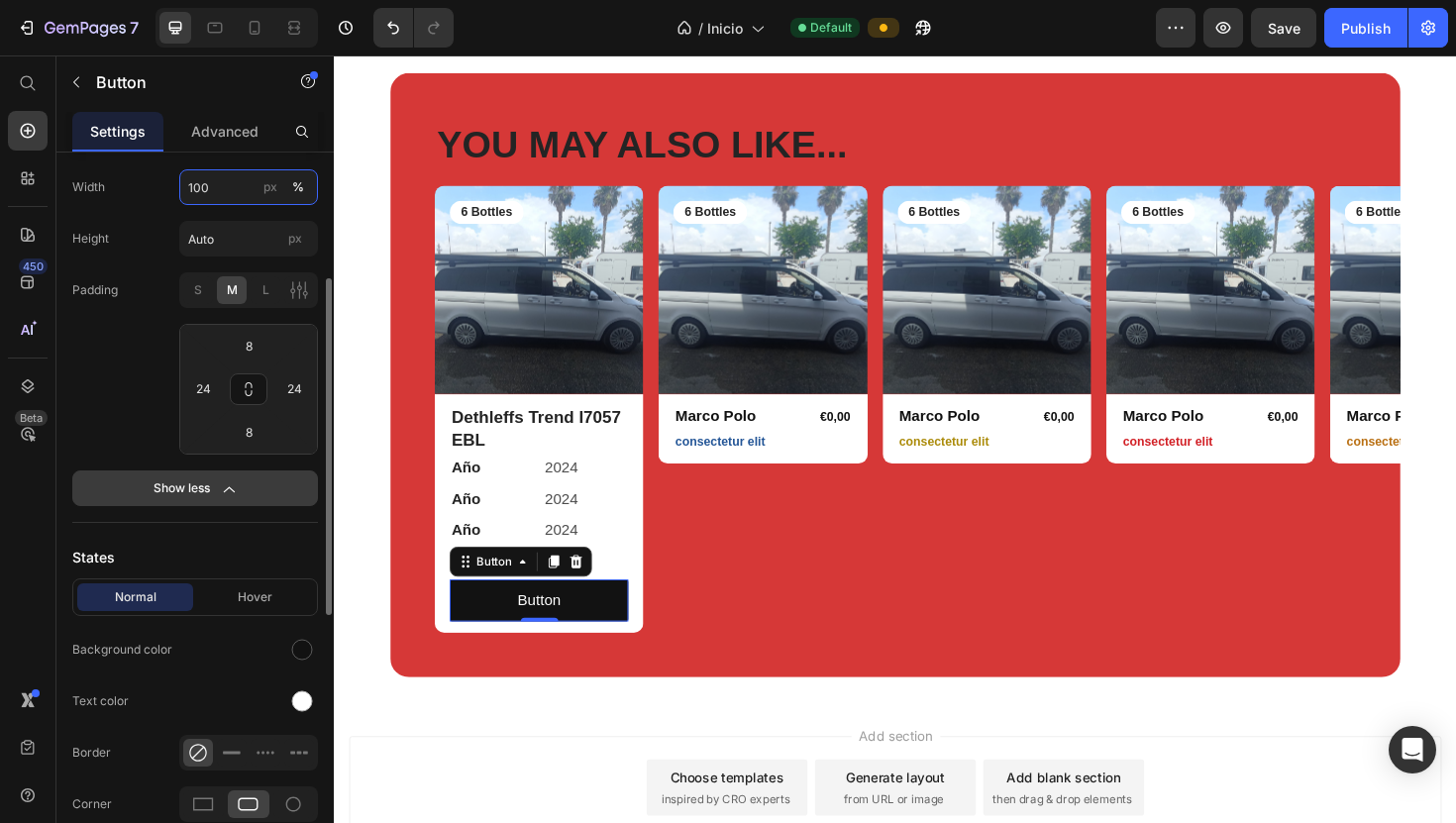 scroll, scrollTop: 435, scrollLeft: 0, axis: vertical 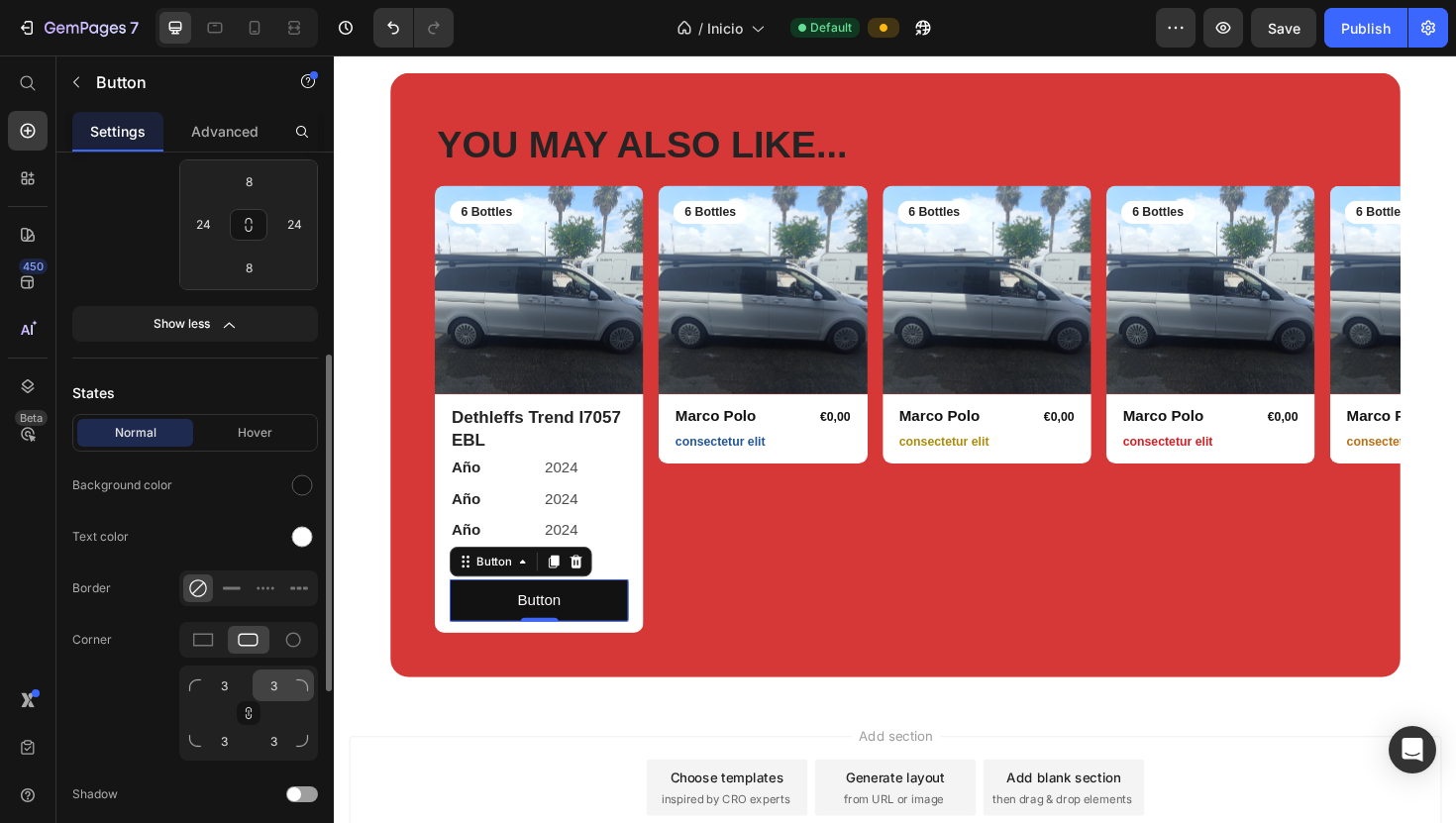 type on "100" 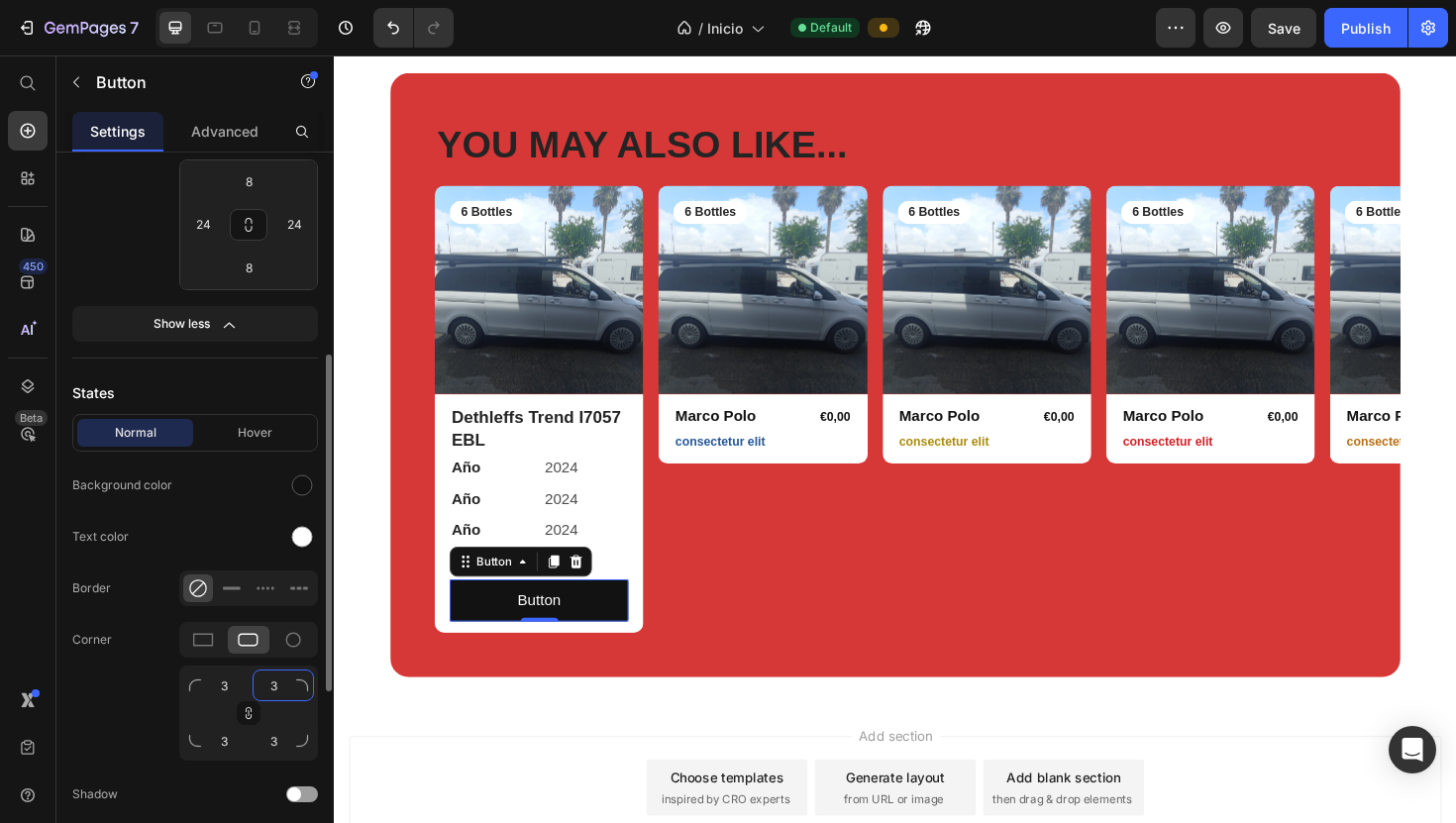 click on "3" 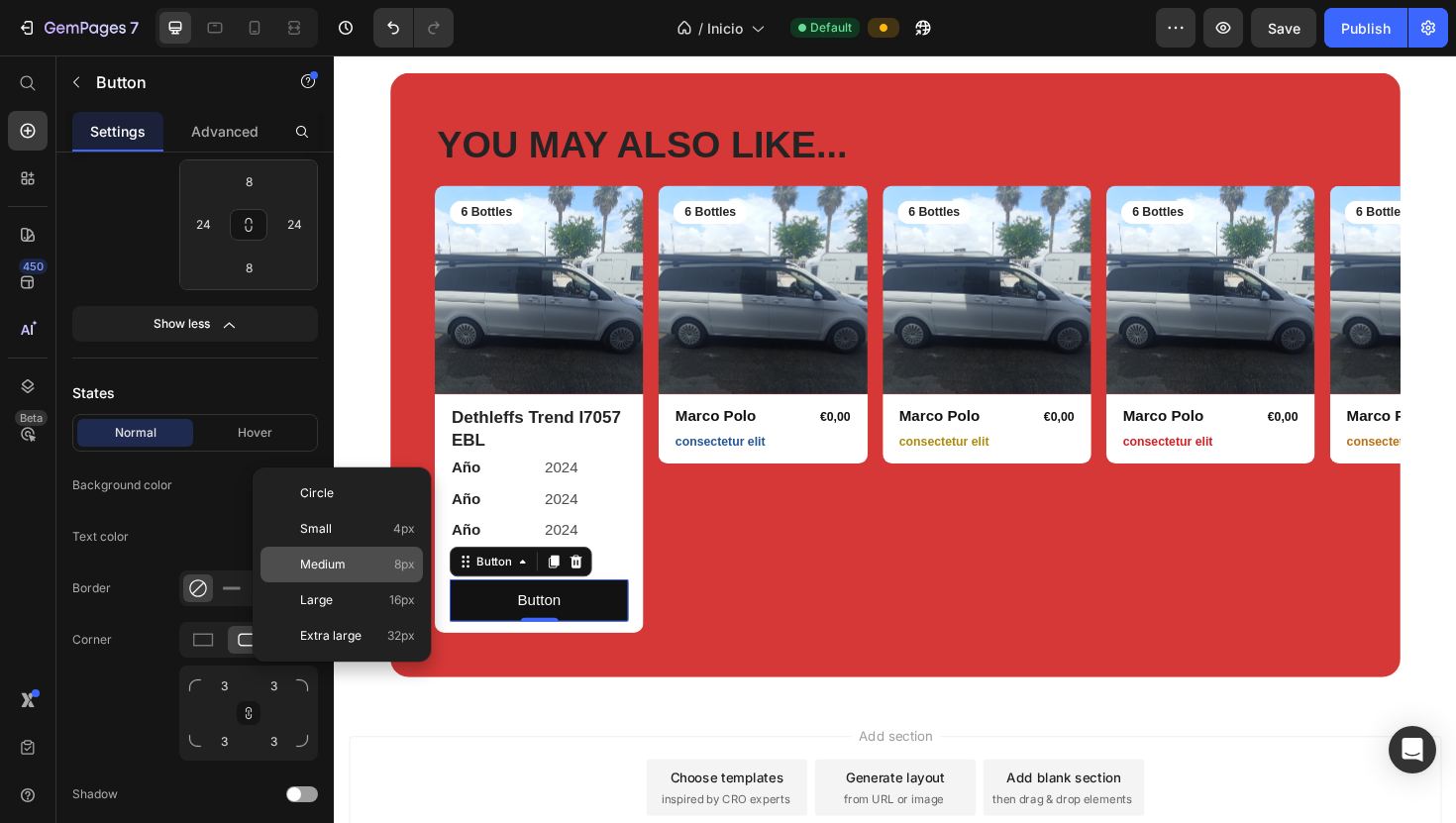 click on "Medium" at bounding box center [323, 565] 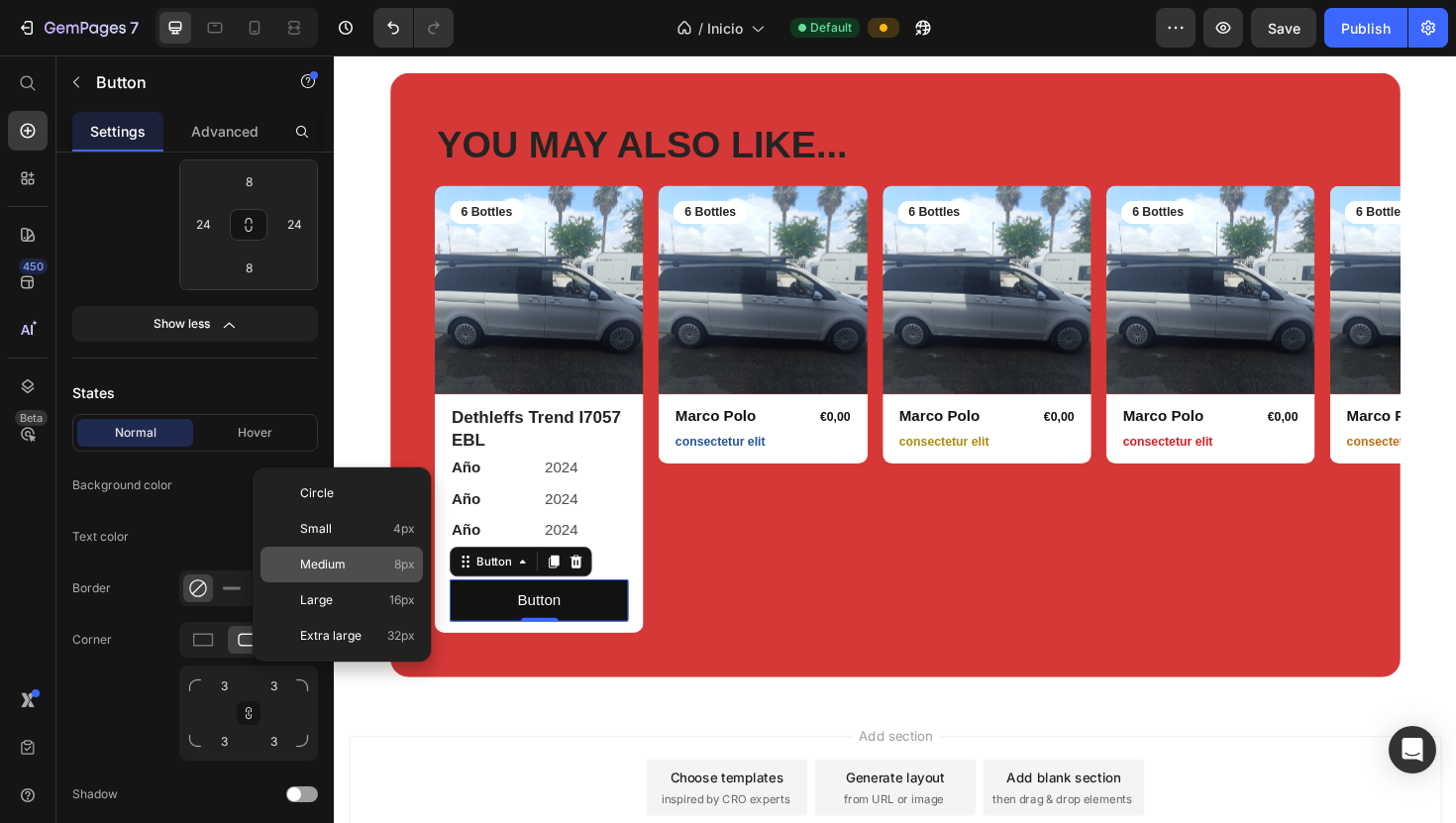 type on "8" 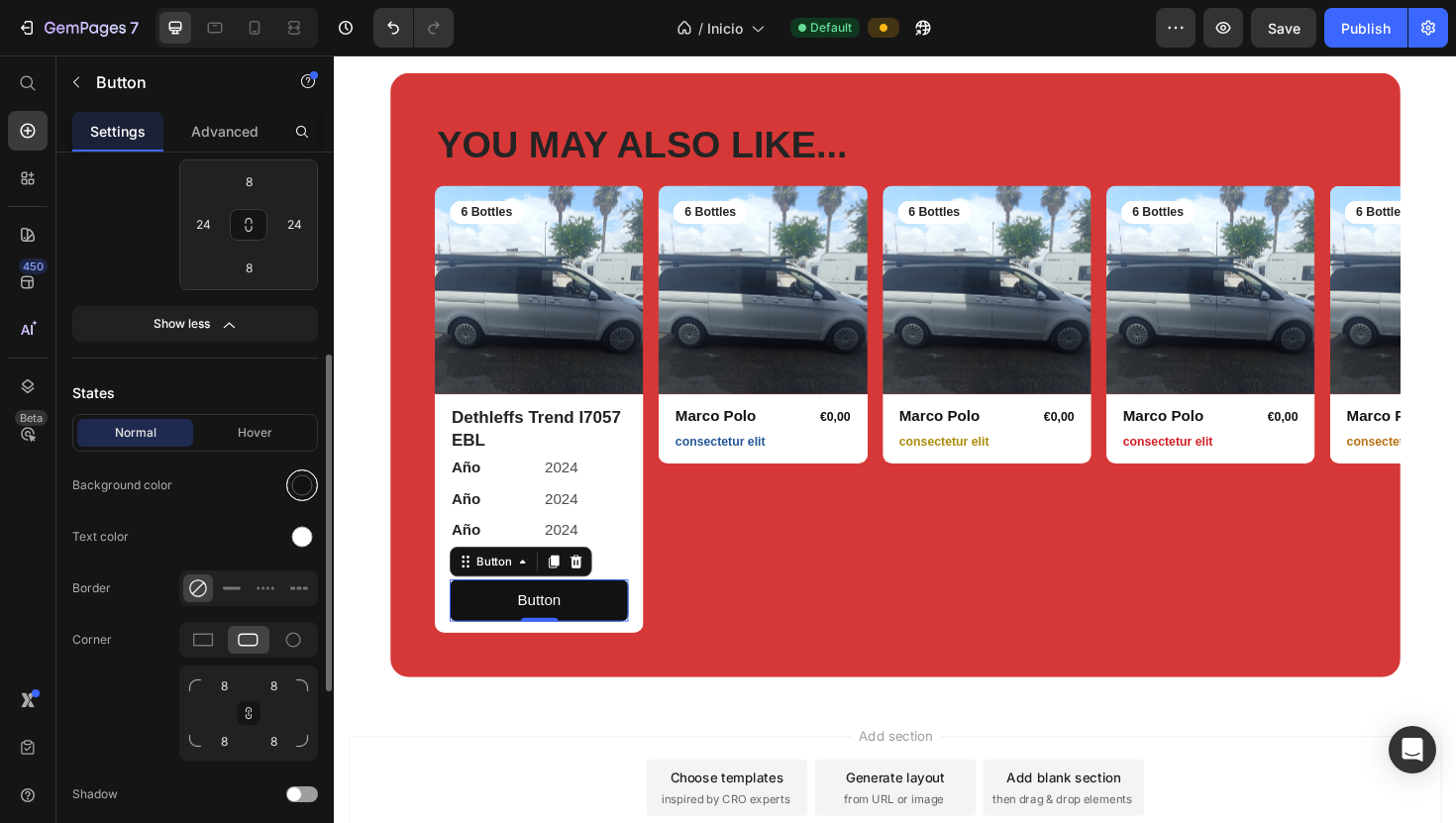 click at bounding box center (302, 485) 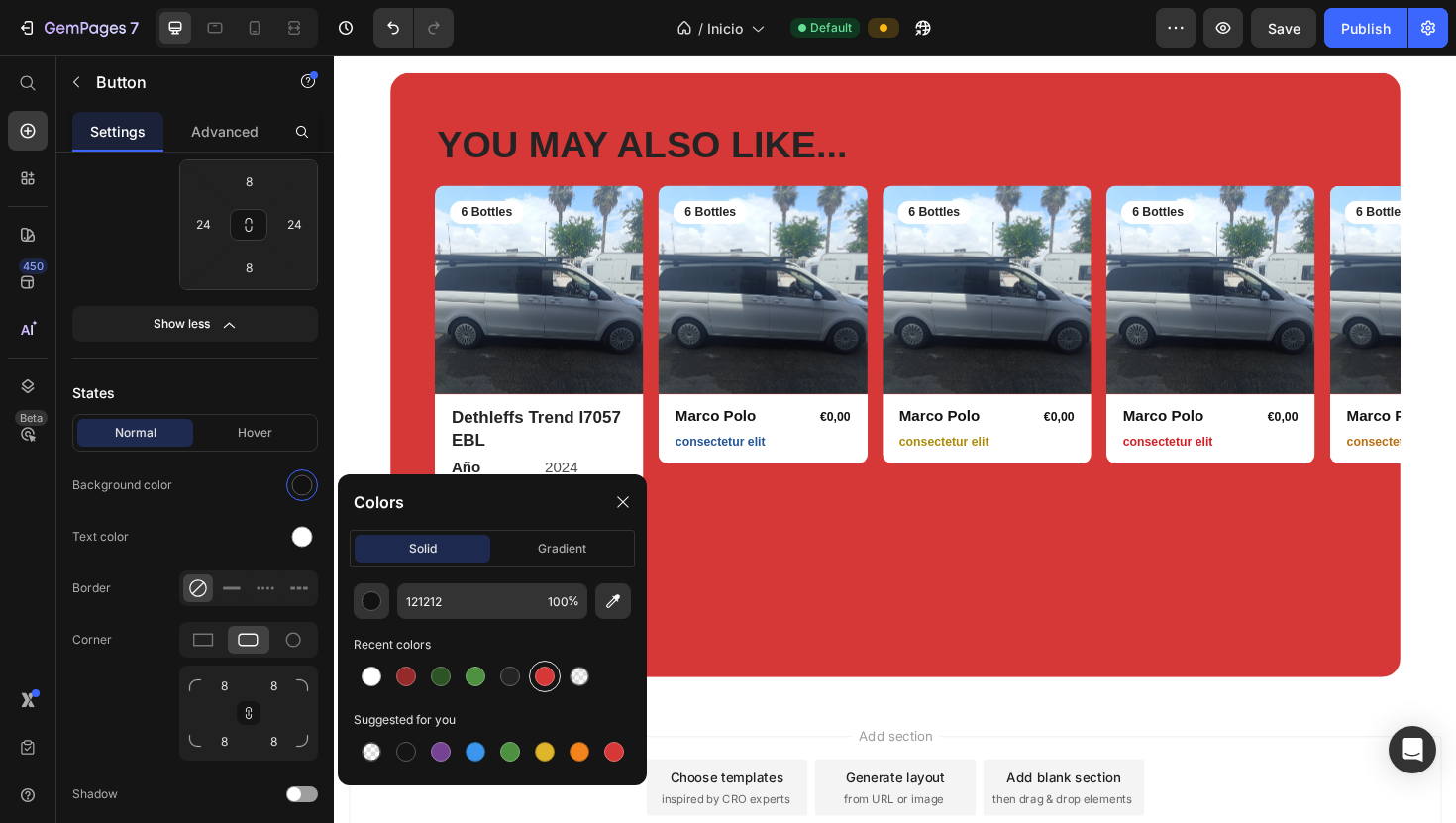 drag, startPoint x: 412, startPoint y: 684, endPoint x: 536, endPoint y: 688, distance: 124.0645 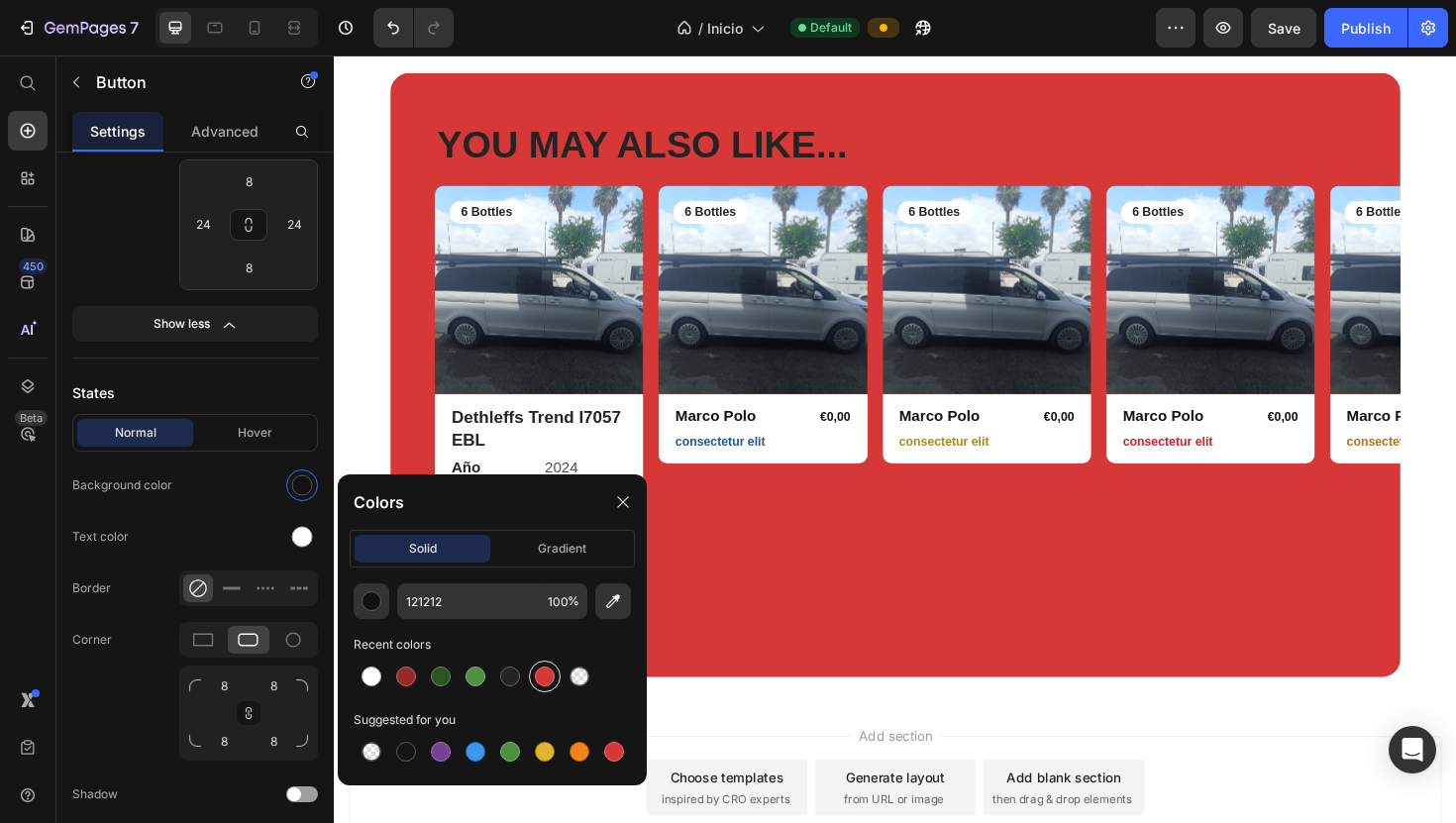 click at bounding box center [492, 676] 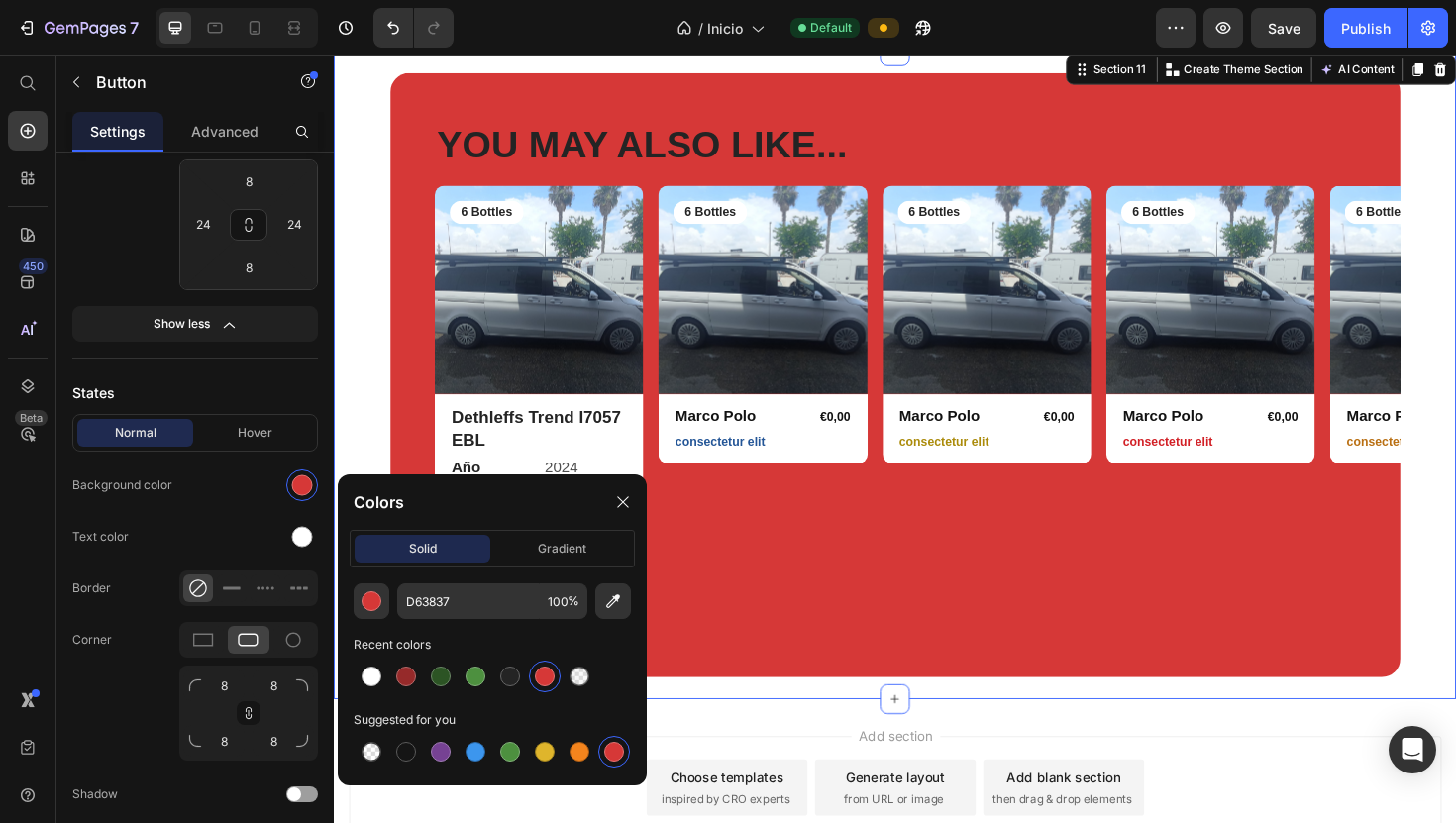 click on "YOU MAY ALSO LIKE... Heading Row Product Images 6 Bottles Text Block Row Dethleffs Trend I7057 EBL Text Block Año Text Block 2024 Text Block Row Año Text Block 2024 Text Block Row Año Text Block 2024 Text Block Row Año Text Block 2024 Text Block Row Row Button Button Row Product Product Images 6 Bottles Text Block Row Marco Polo Product Title €0,00 Product Price Row consectetur elit Text Block Row Product Product Images 6 Bottles Text Block Row Marco Polo Product Title €0,00 Product Price Row consectetur elit Text Block Row Product Product Images 6 Bottles Text Block Row Marco Polo Product Title €0,00 Product Price Row consectetur elit Text Block Row Product Product Images 6 Bottles Text Block Row Marco Polo Product Title €0,00 Product Price Row consectetur elit Text Block Row Product Carousel Row Section 11   Create Theme Section AI Content Write with GemAI What would you like to describe here? Tone and Voice Persuasive Product Marco Polo Show more Generate" at bounding box center [928, 393] 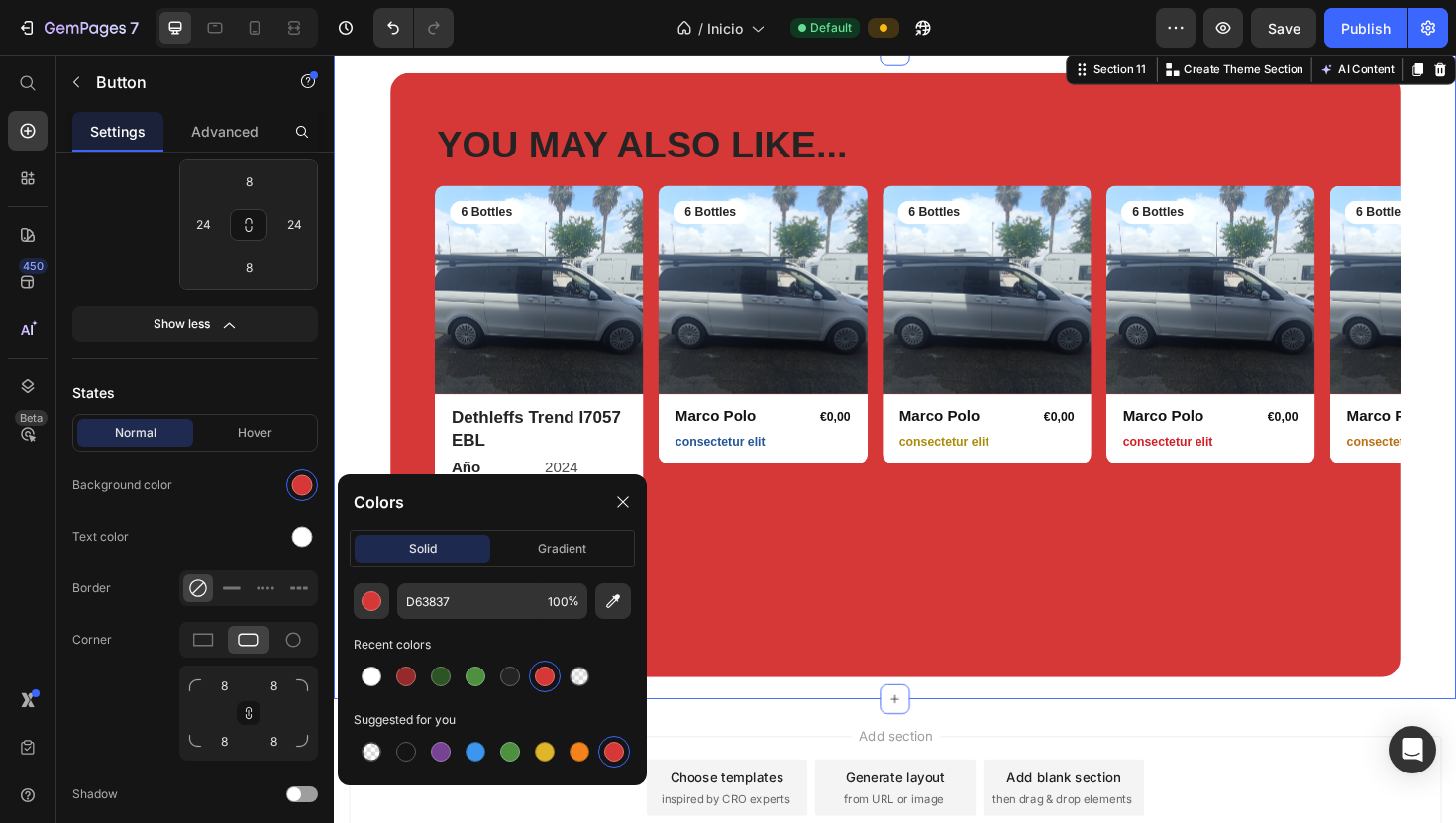 scroll, scrollTop: 0, scrollLeft: 0, axis: both 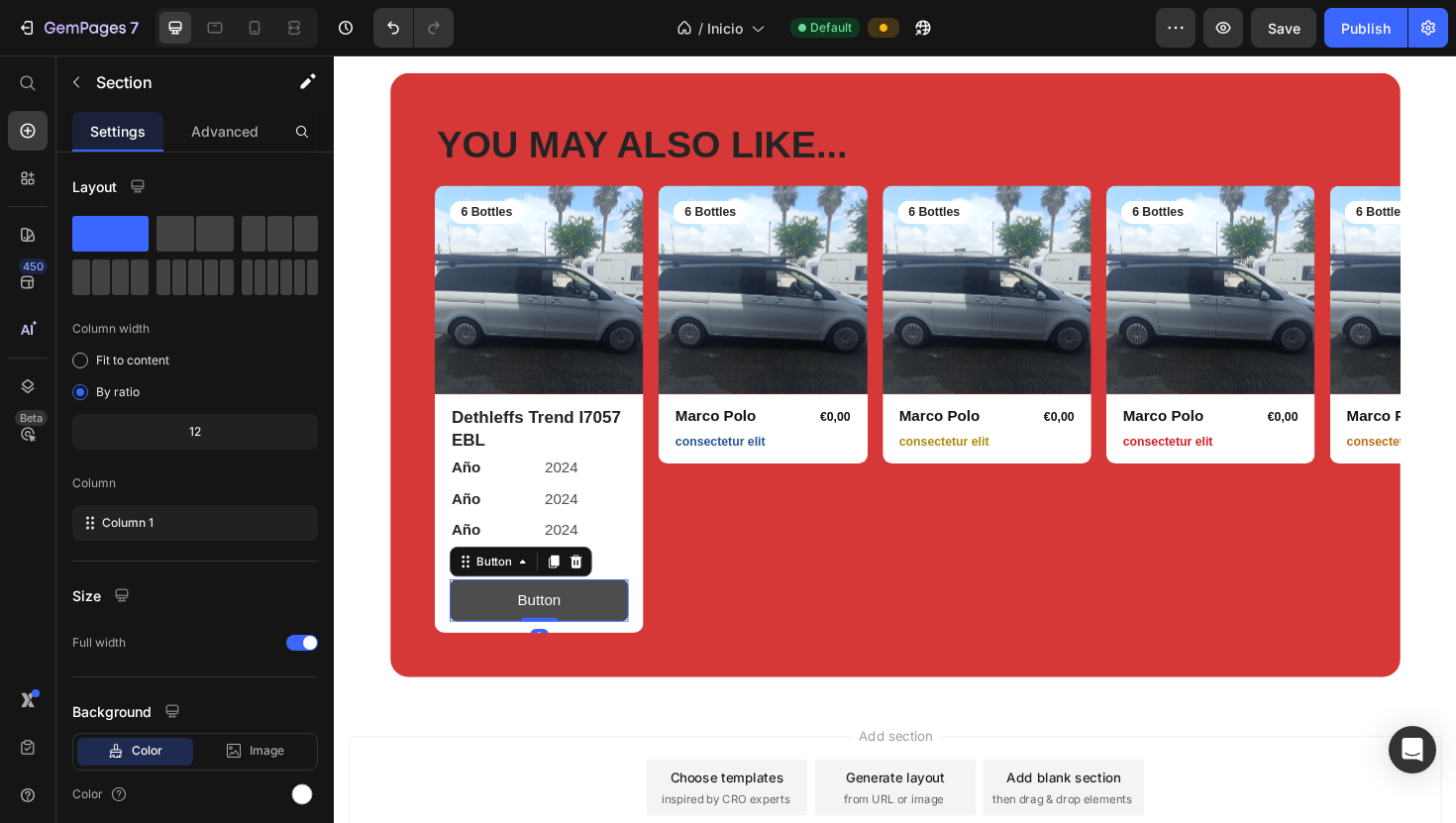 click on "Button" at bounding box center [551, 632] 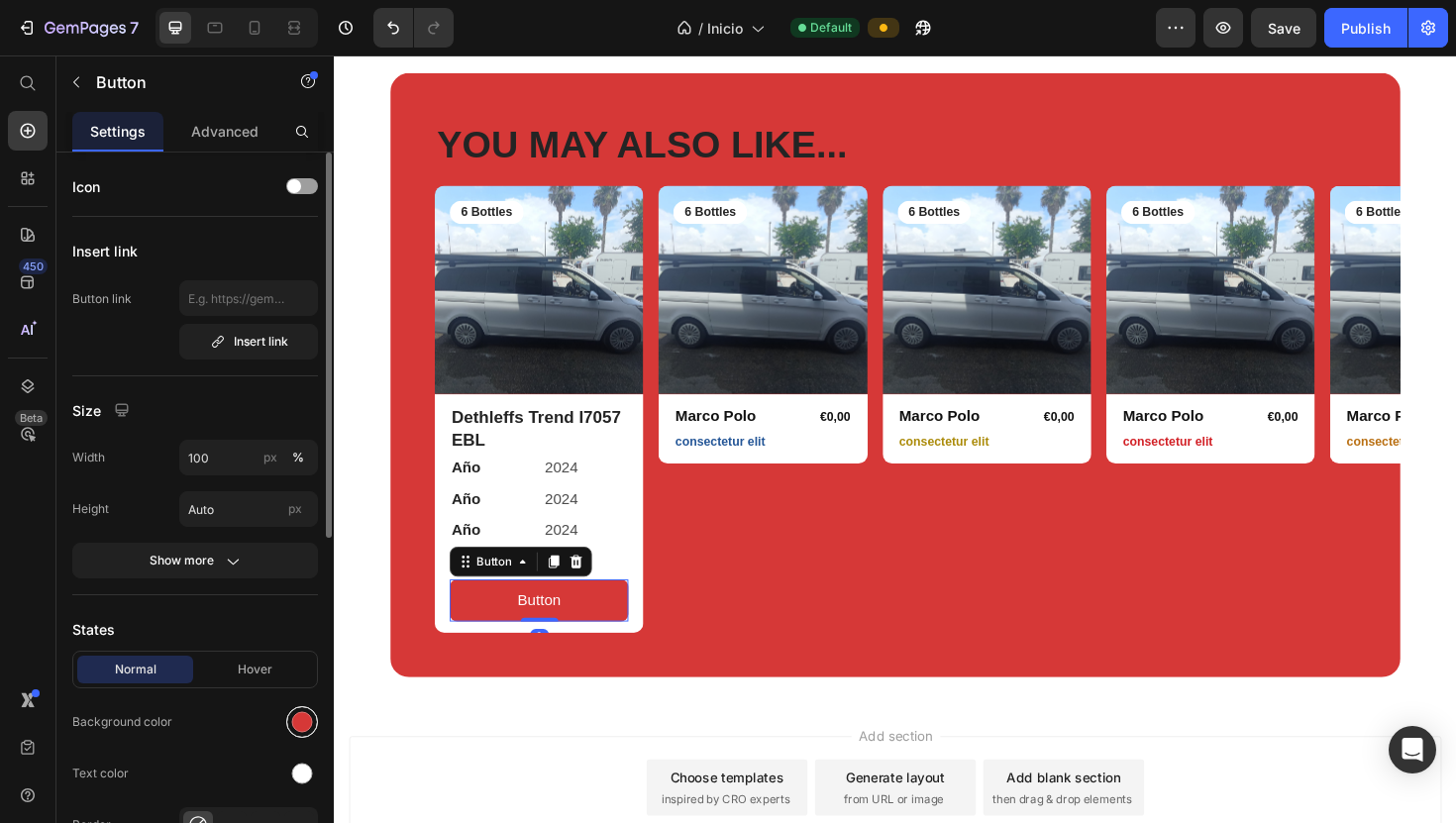 click at bounding box center [302, 722] 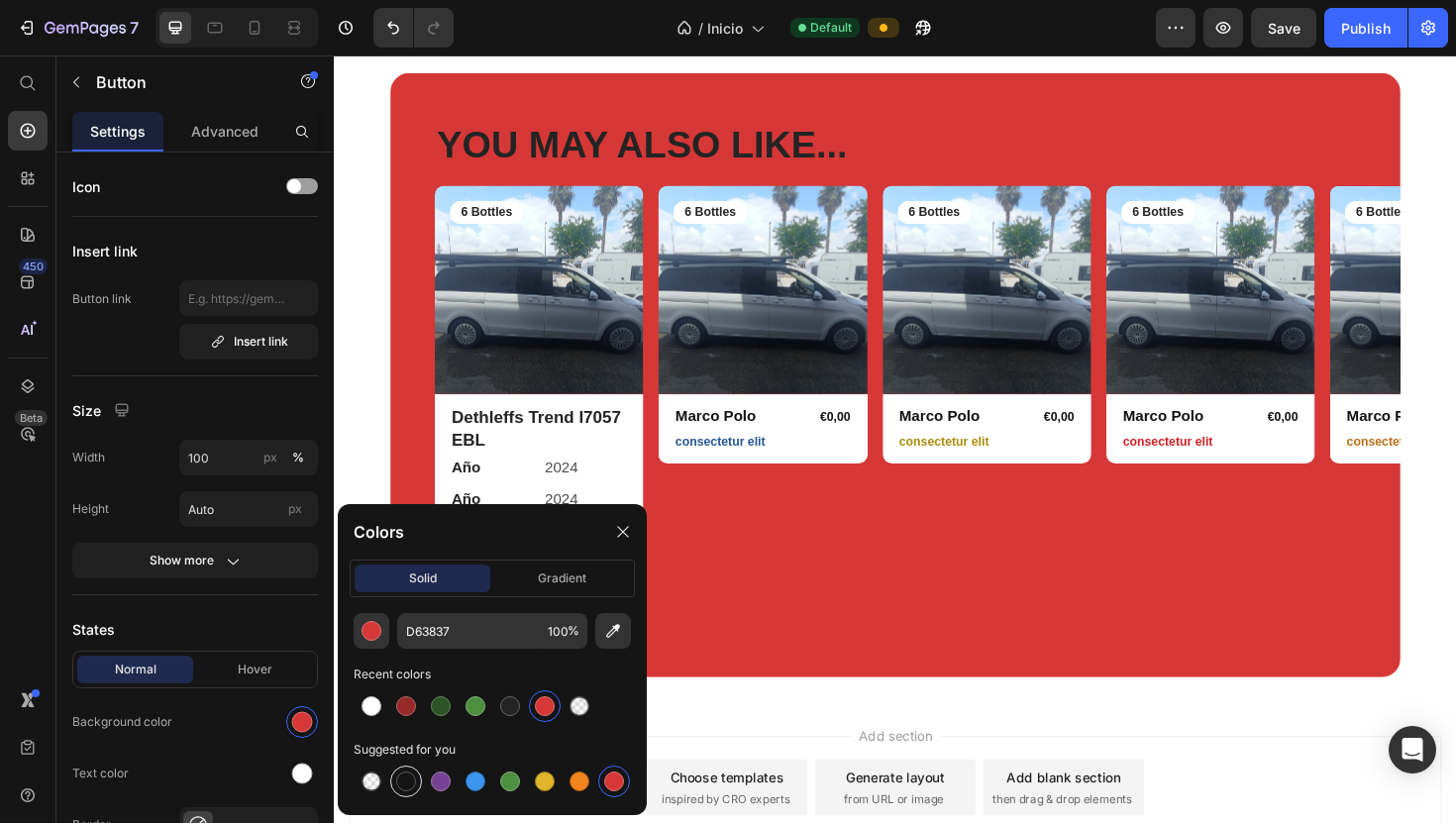 click at bounding box center (406, 781) 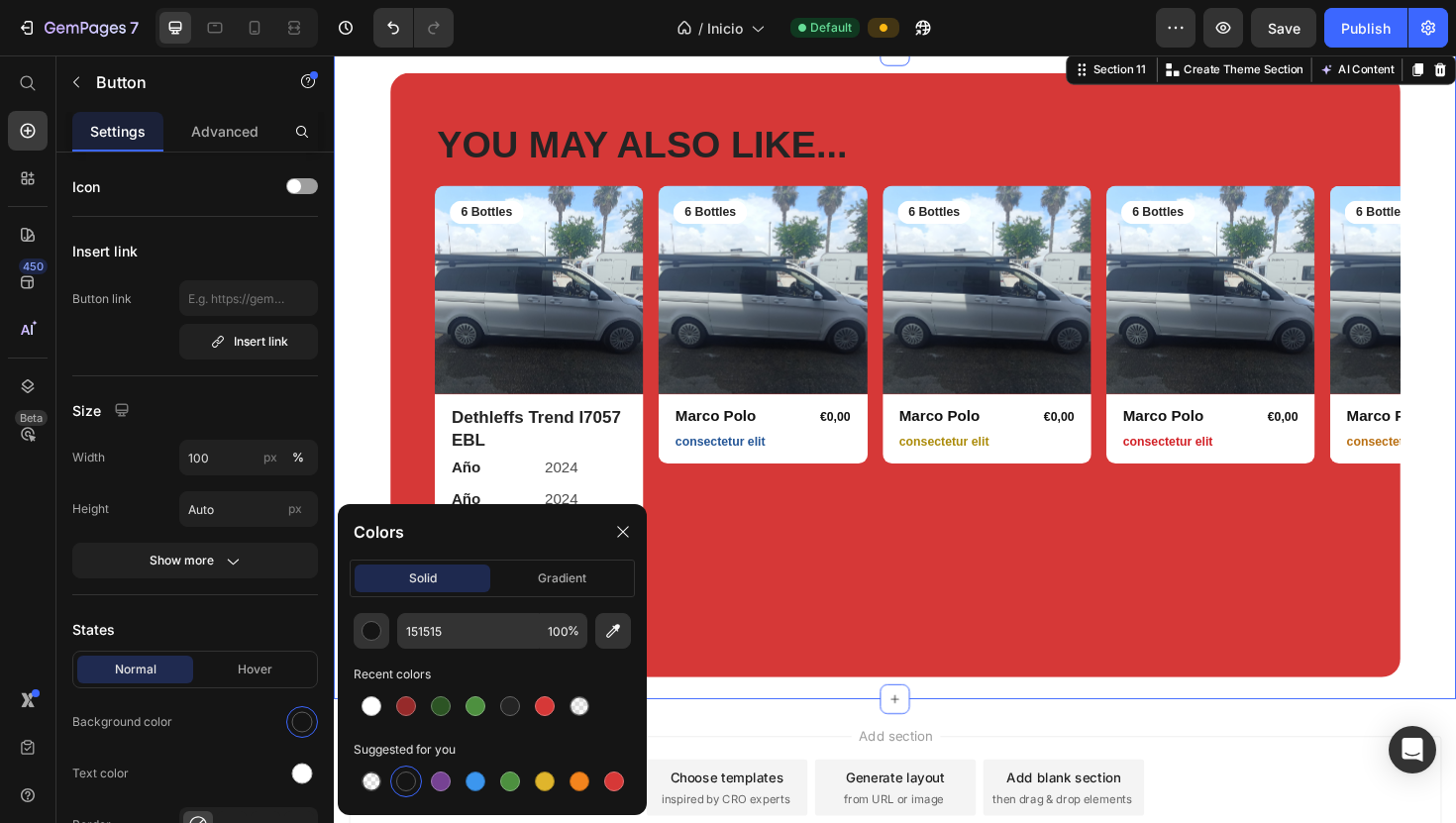 click on "YOU MAY ALSO LIKE... Heading Row Product Images 6 Bottles Text Block Row Dethleffs Trend I7057 EBL Text Block Año Text Block 2024 Text Block Row Año Text Block 2024 Text Block Row Año Text Block 2024 Text Block Row Año Text Block 2024 Text Block Row Row Button Button Row Product Product Images 6 Bottles Text Block Row Marco Polo Product Title €0,00 Product Price Row consectetur elit Text Block Row Product Product Images 6 Bottles Text Block Row Marco Polo Product Title €0,00 Product Price Row consectetur elit Text Block Row Product Product Images 6 Bottles Text Block Row Marco Polo Product Title €0,00 Product Price Row consectetur elit Text Block Row Product Product Images 6 Bottles Text Block Row Marco Polo Product Title €0,00 Product Price Row consectetur elit Text Block Row Product Carousel Row Section 11   Create Theme Section AI Content Write with GemAI What would you like to describe here? Tone and Voice Persuasive Product Marco Polo Show more Generate" at bounding box center [928, 393] 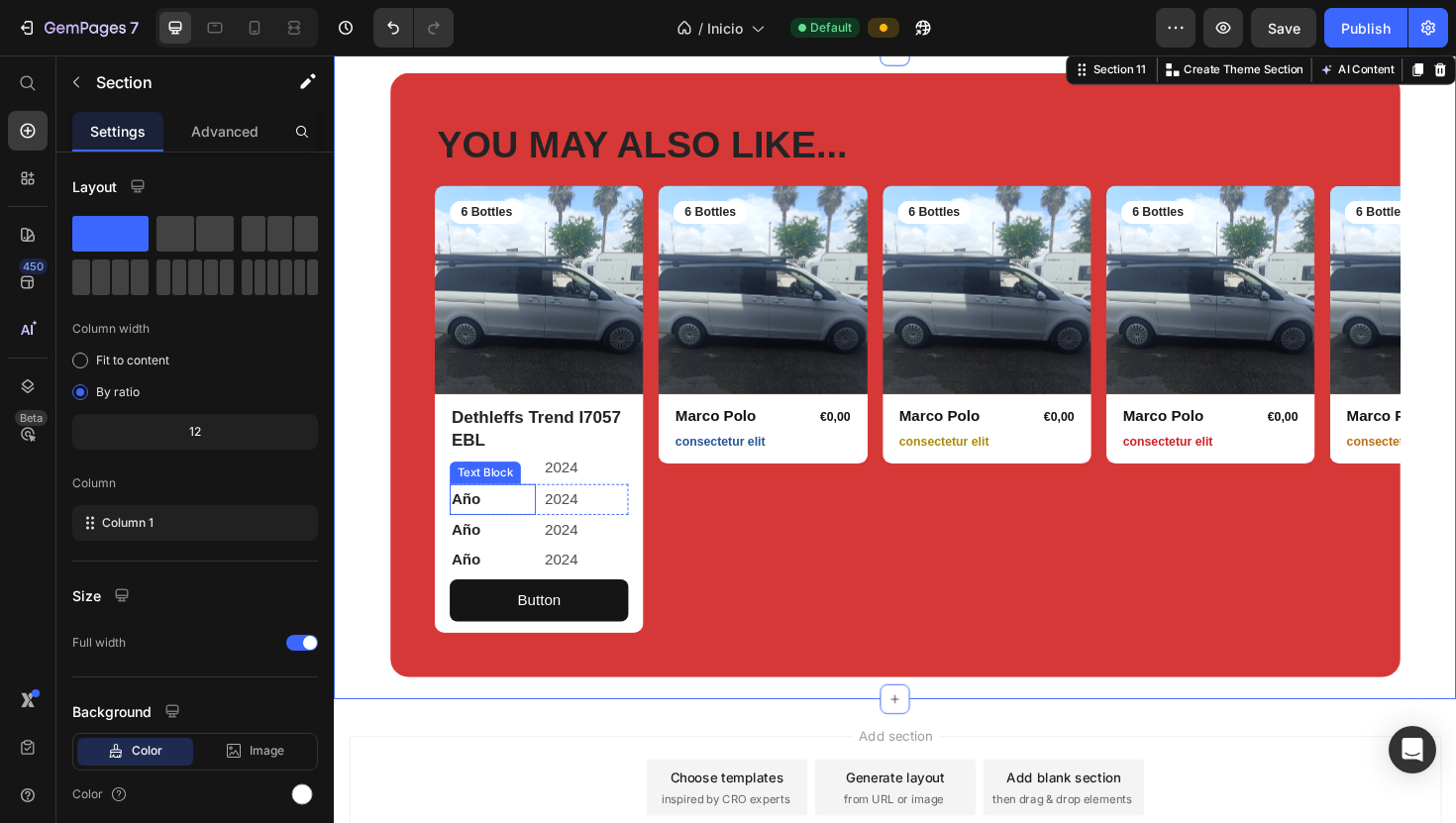 click on "Año" at bounding box center [502, 525] 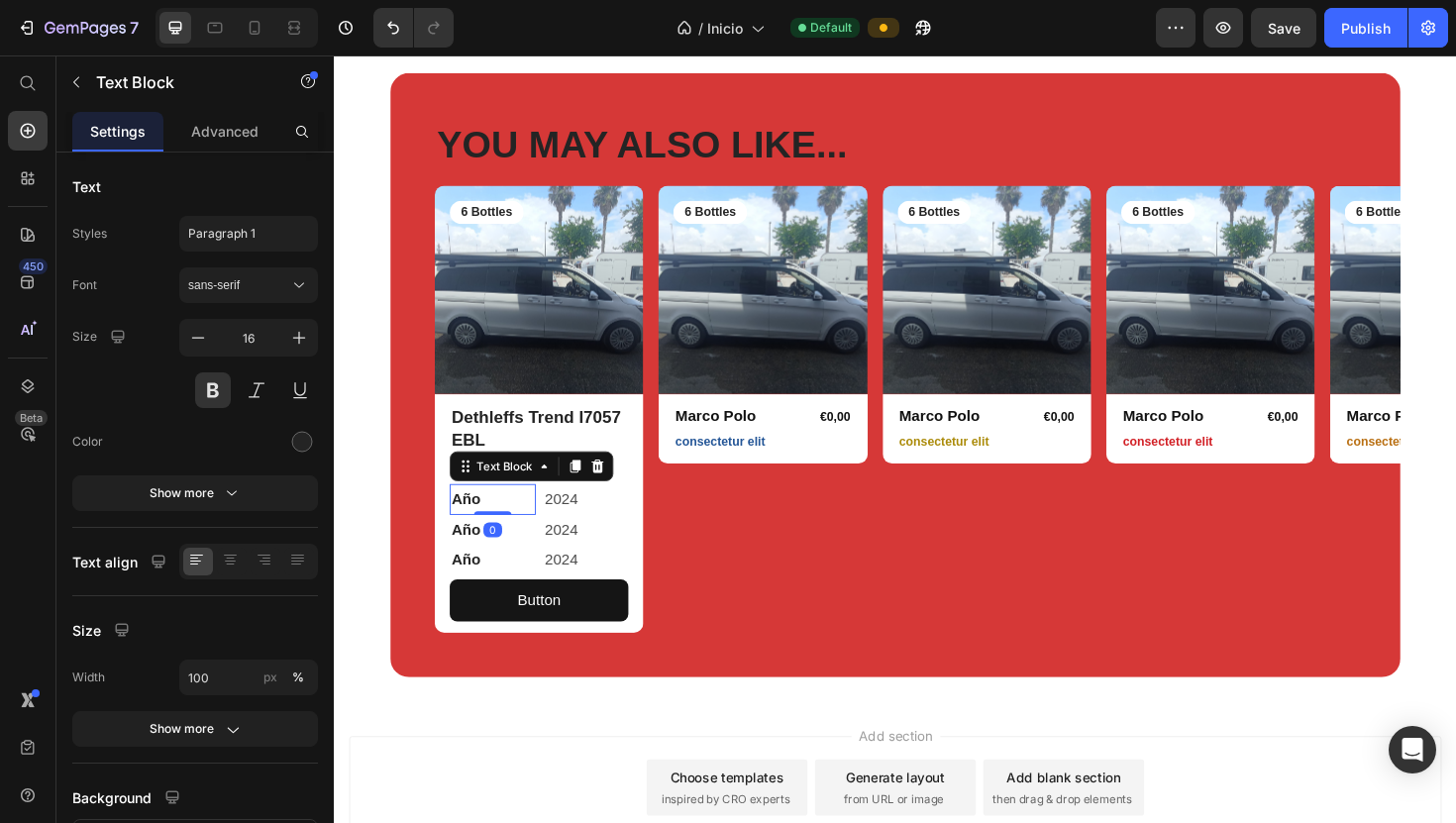 click on "Año" at bounding box center (502, 525) 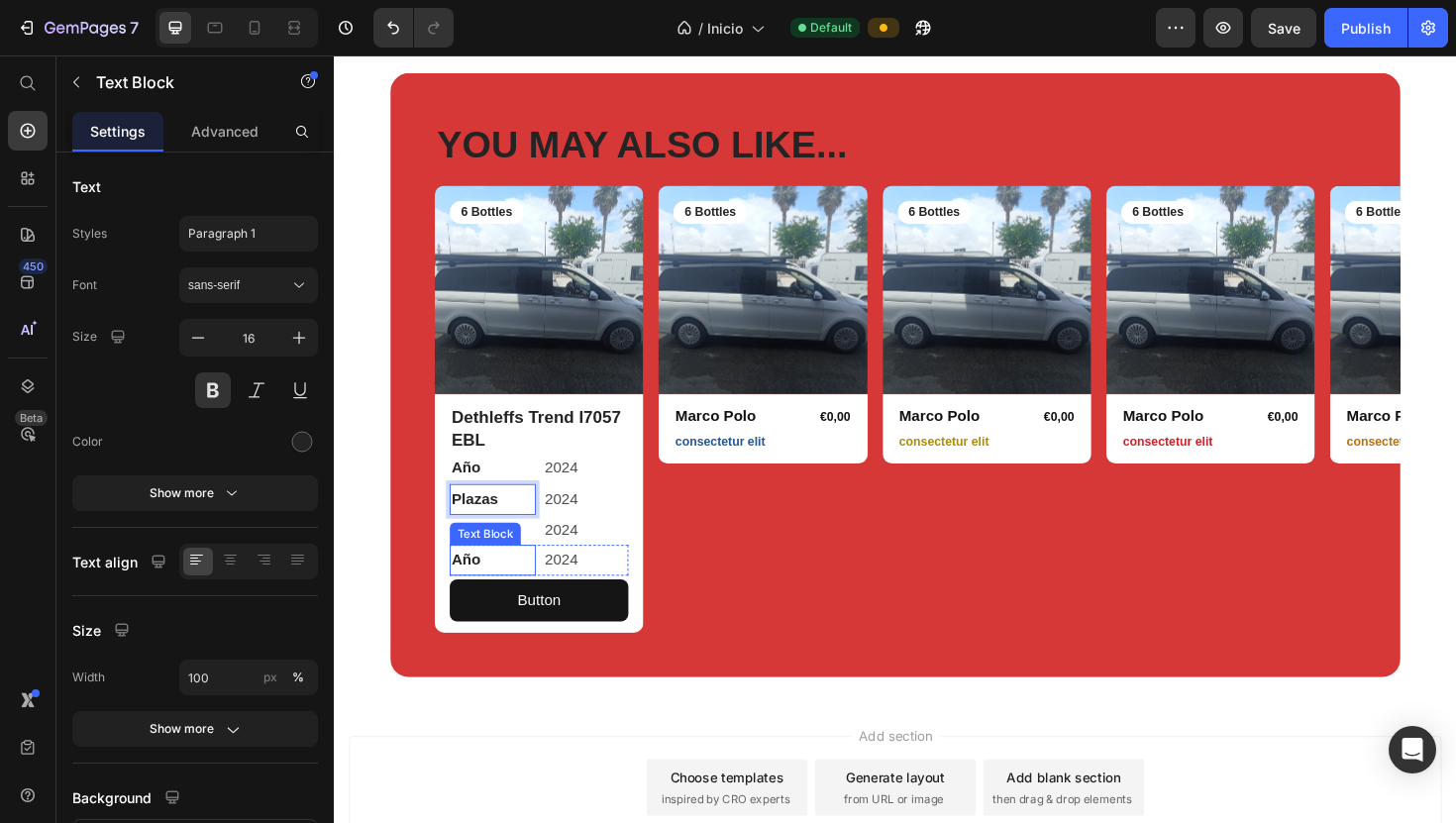click on "Text Block" at bounding box center (494, 562) 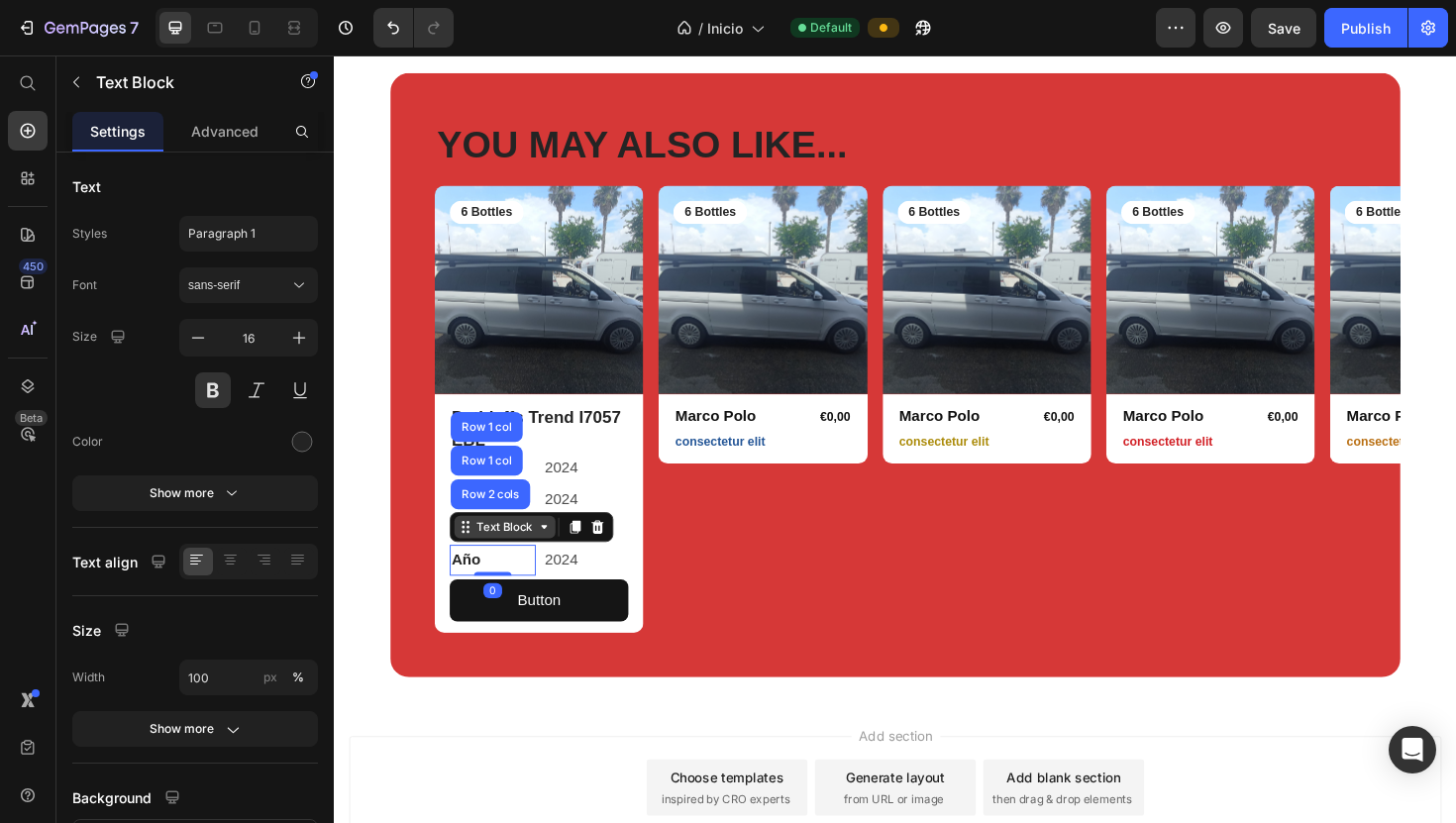 click on "Text Block" at bounding box center (515, 555) 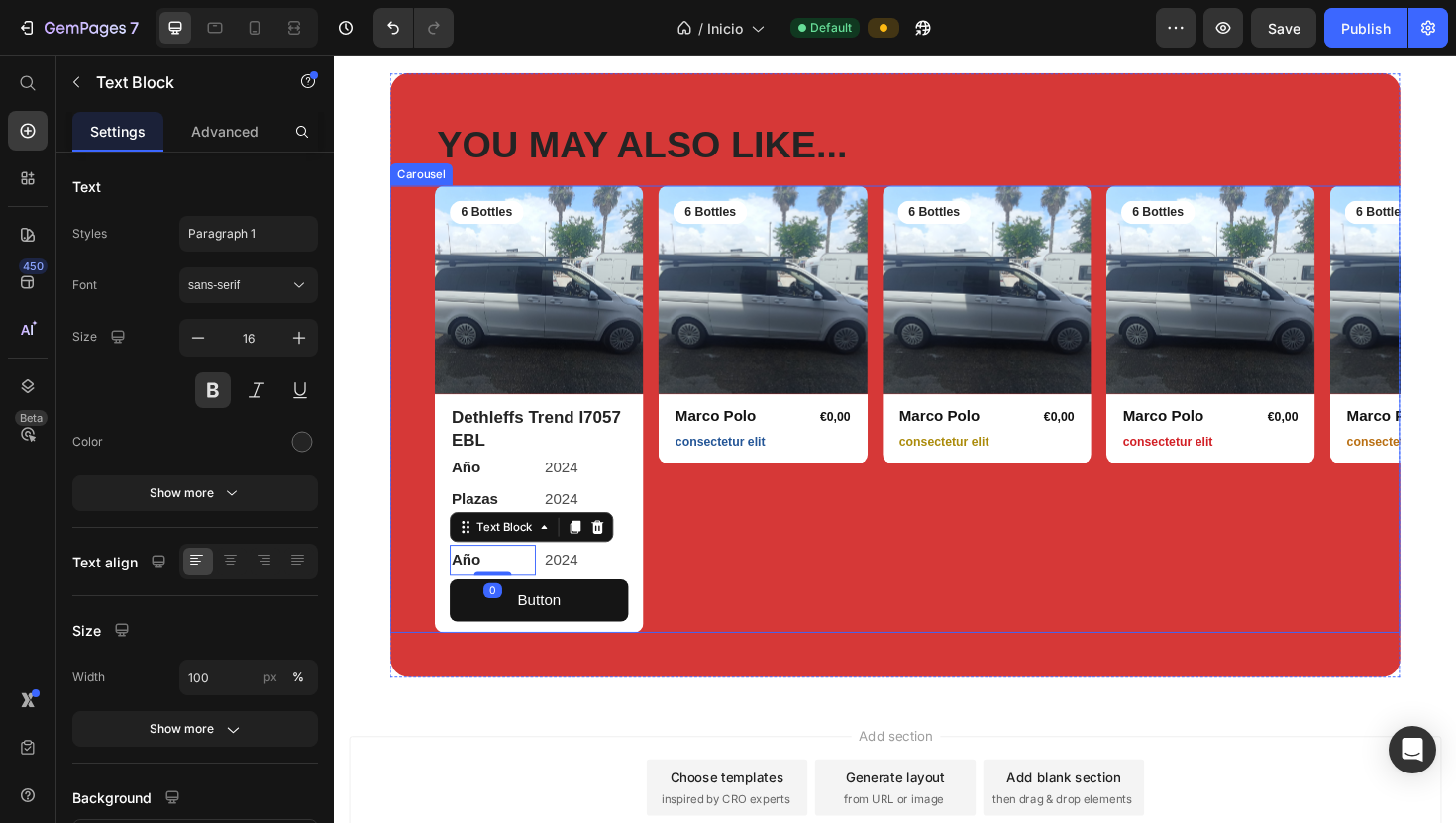 click on "Product Images 6 Bottles Text Block Row Dethleffs Trend I7057 EBL Text Block Año Text Block 2024 Text Block Row Plazas Text Block 2024 Text Block Row Año Text Block 2024 Text Block Row Año Text Block   0 2024 Text Block Row Row Button Button Row Product Product Images 6 Bottles Text Block Row Marco Polo Product Title €0,00 Product Price Row consectetur elit Text Block Row Product Product Images 6 Bottles Text Block Row Marco Polo Product Title €0,00 Product Price Row consectetur elit Text Block Row Product Product Images 6 Bottles Text Block Row Marco Polo Product Title €0,00 Product Price Row consectetur elit Text Block Row Product Product Images 6 Bottles Text Block Row Marco Polo Product Title €0,00 Product Price Row consectetur elit Text Block Row Product Carousel" at bounding box center [928, 430] 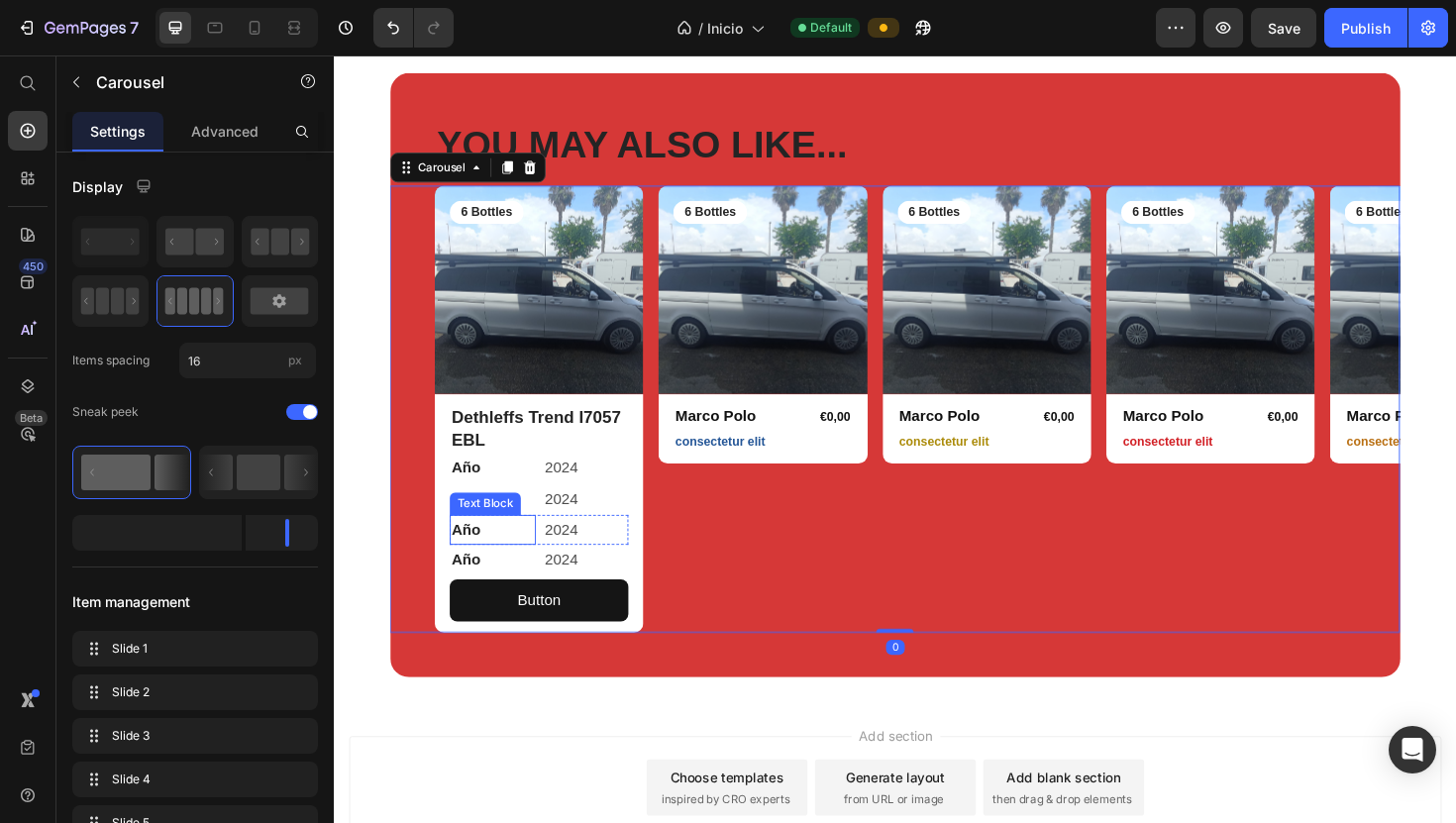 click on "Año" at bounding box center (502, 558) 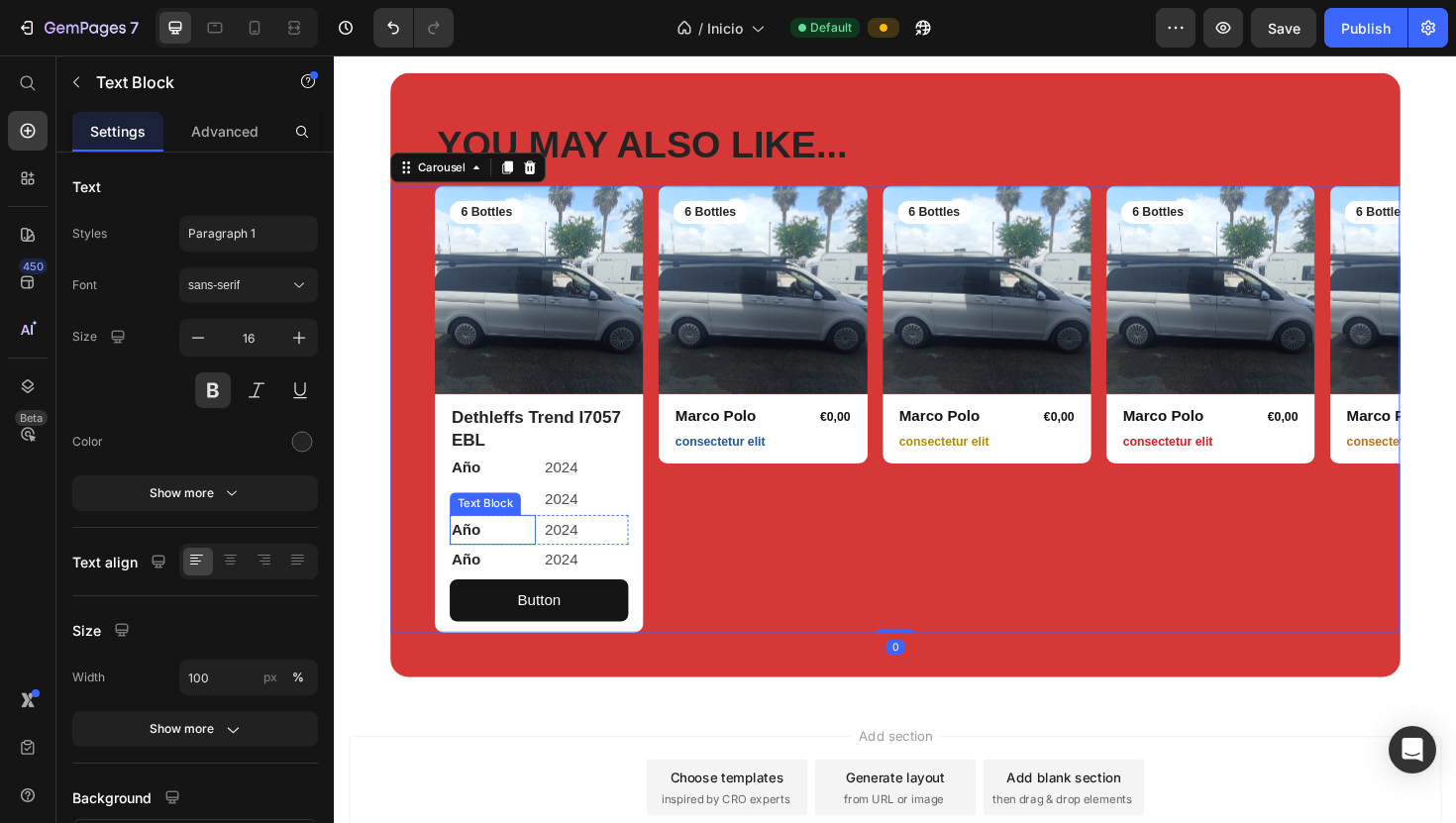 click on "Año" at bounding box center (502, 558) 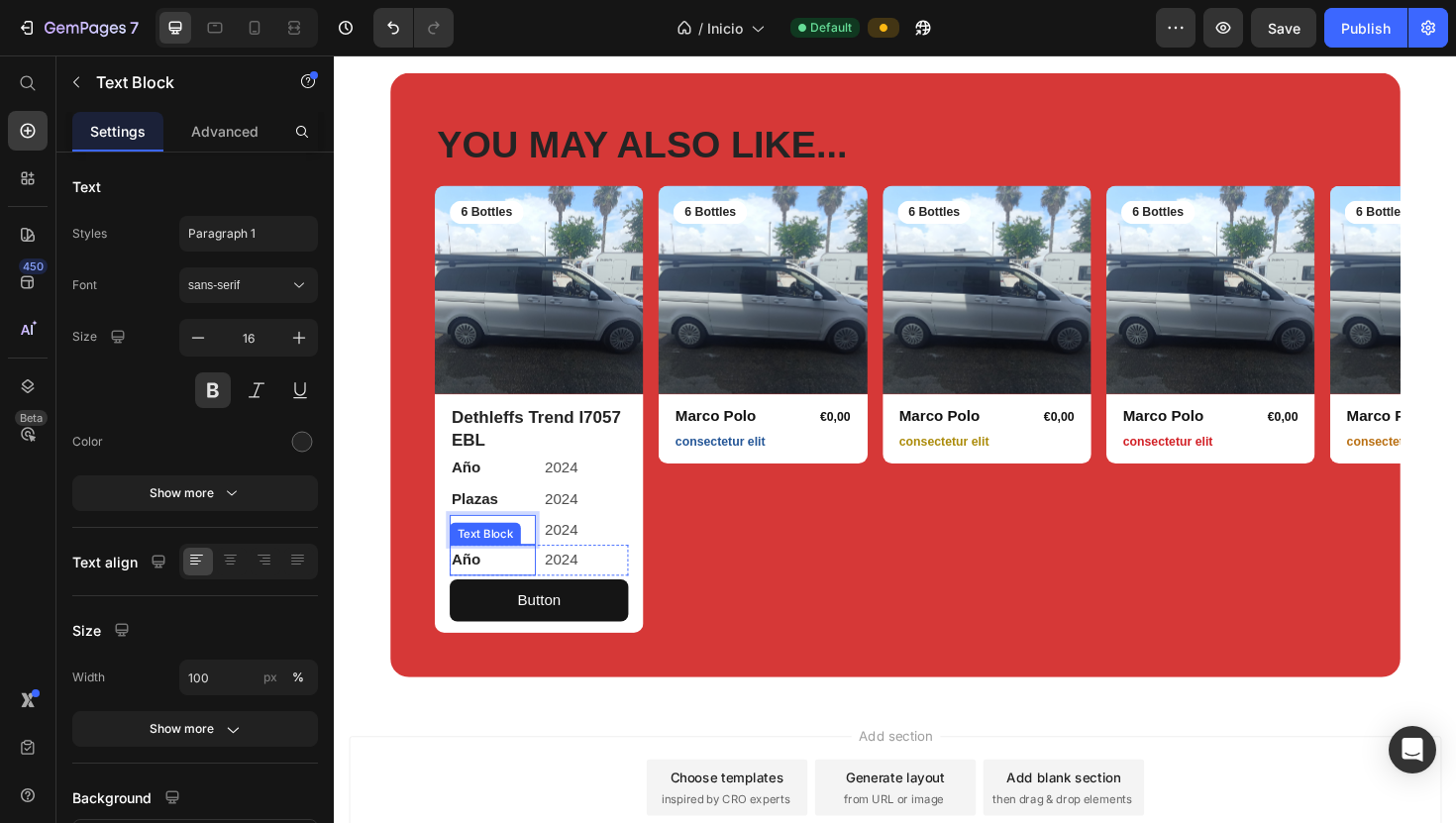 click on "Año" at bounding box center (502, 589) 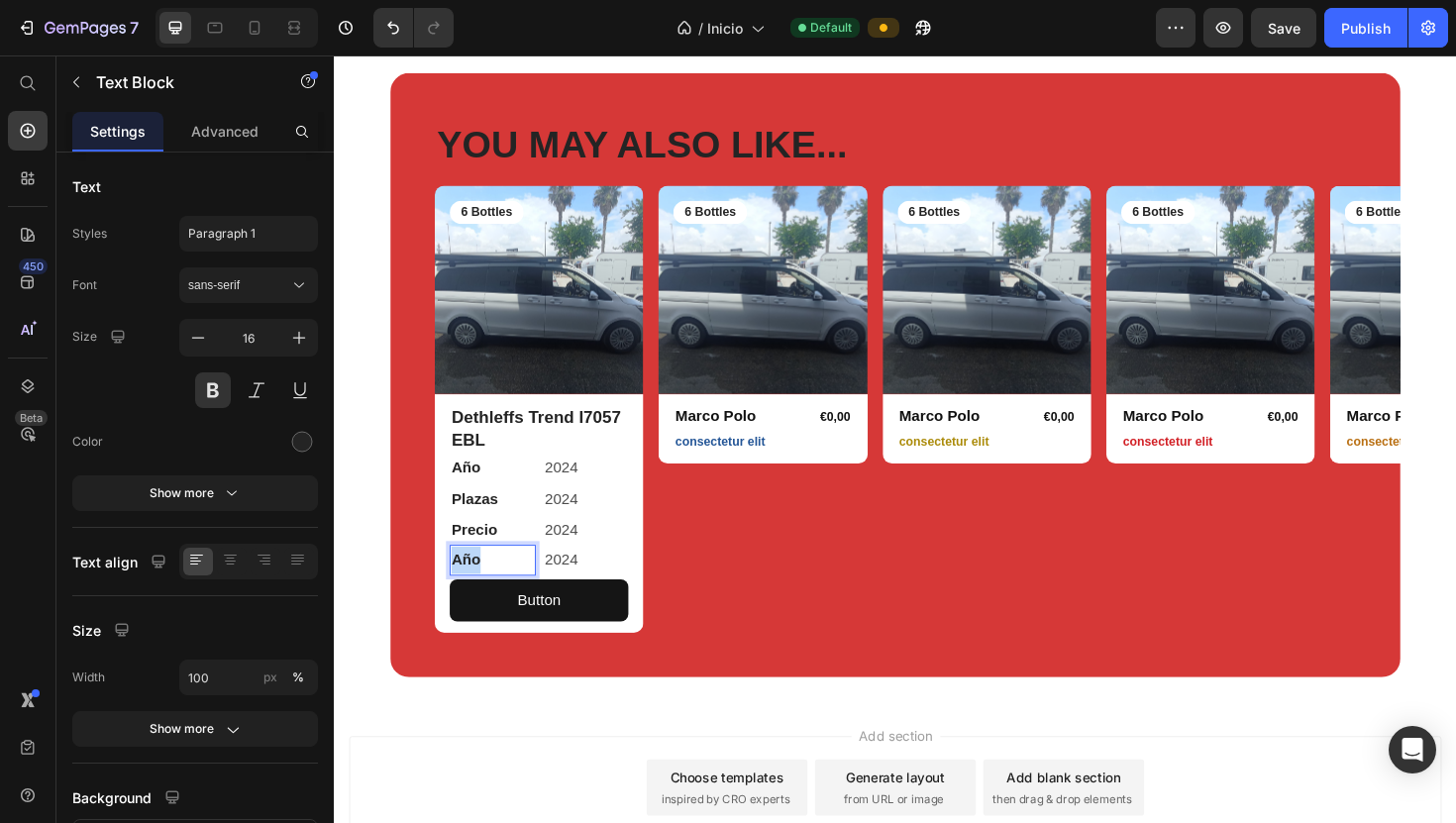 click on "Año" at bounding box center [502, 589] 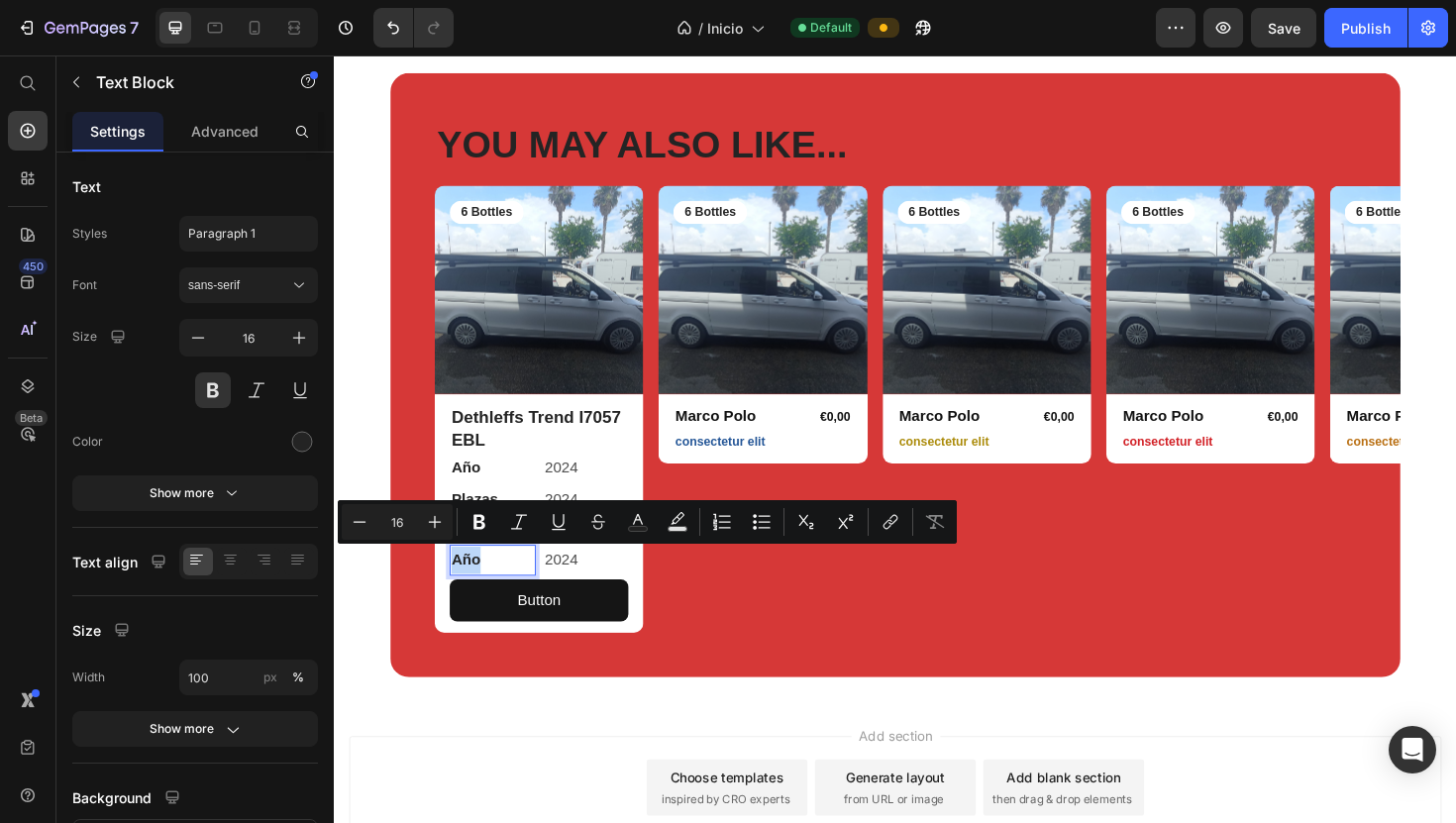 click on "Año" at bounding box center (502, 589) 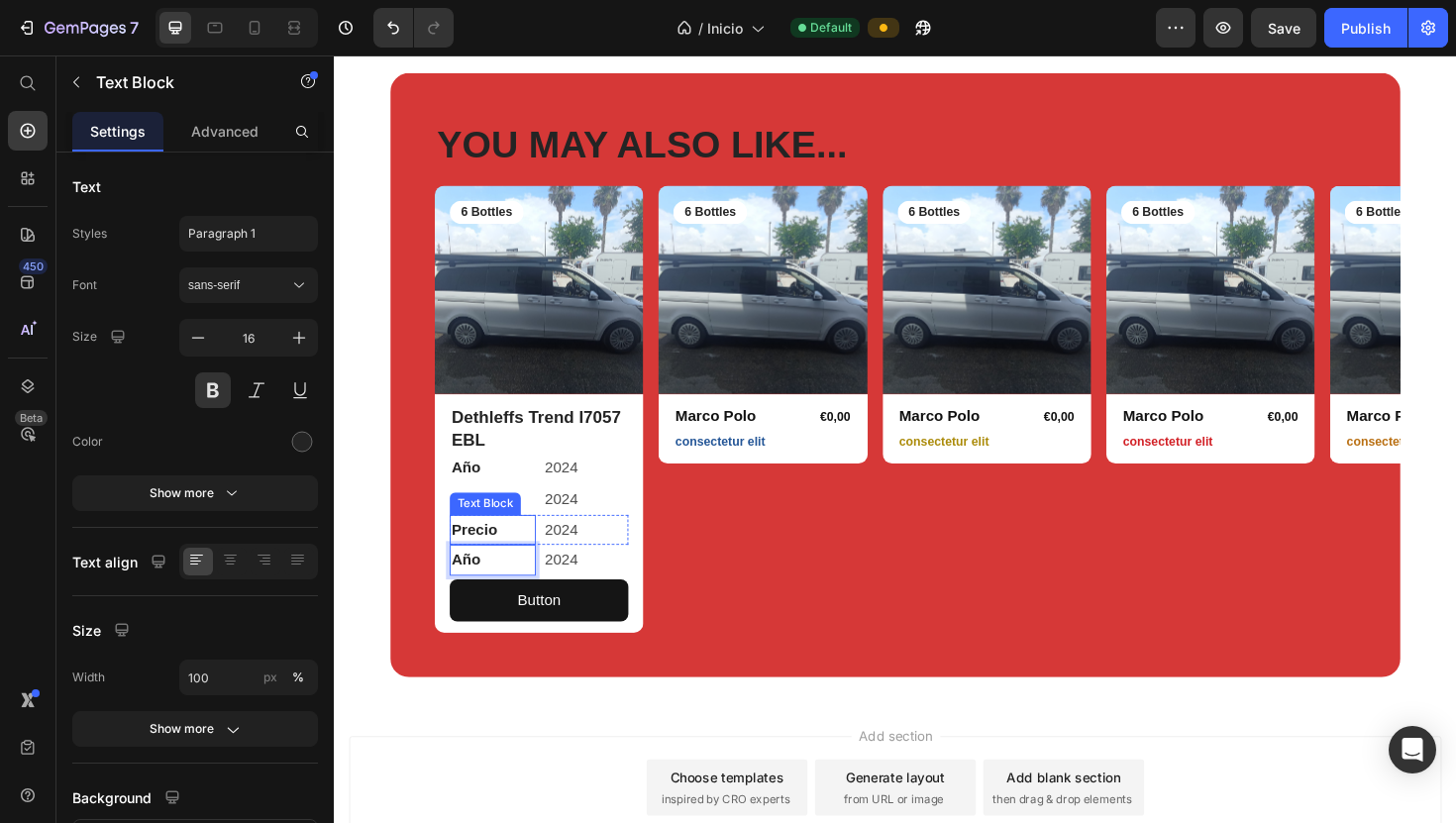 click on "Precio" at bounding box center [502, 558] 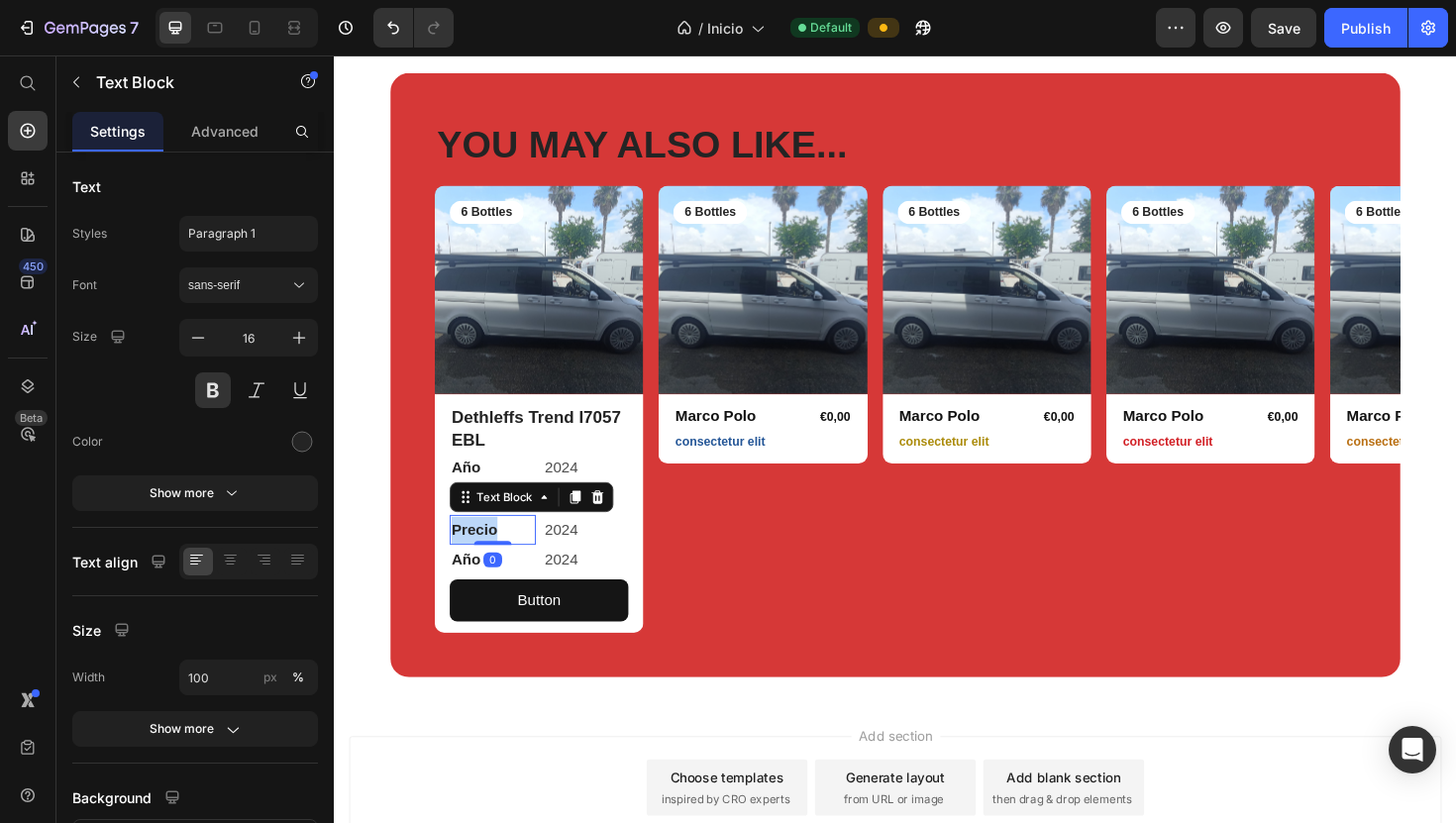 click on "Precio" at bounding box center [502, 558] 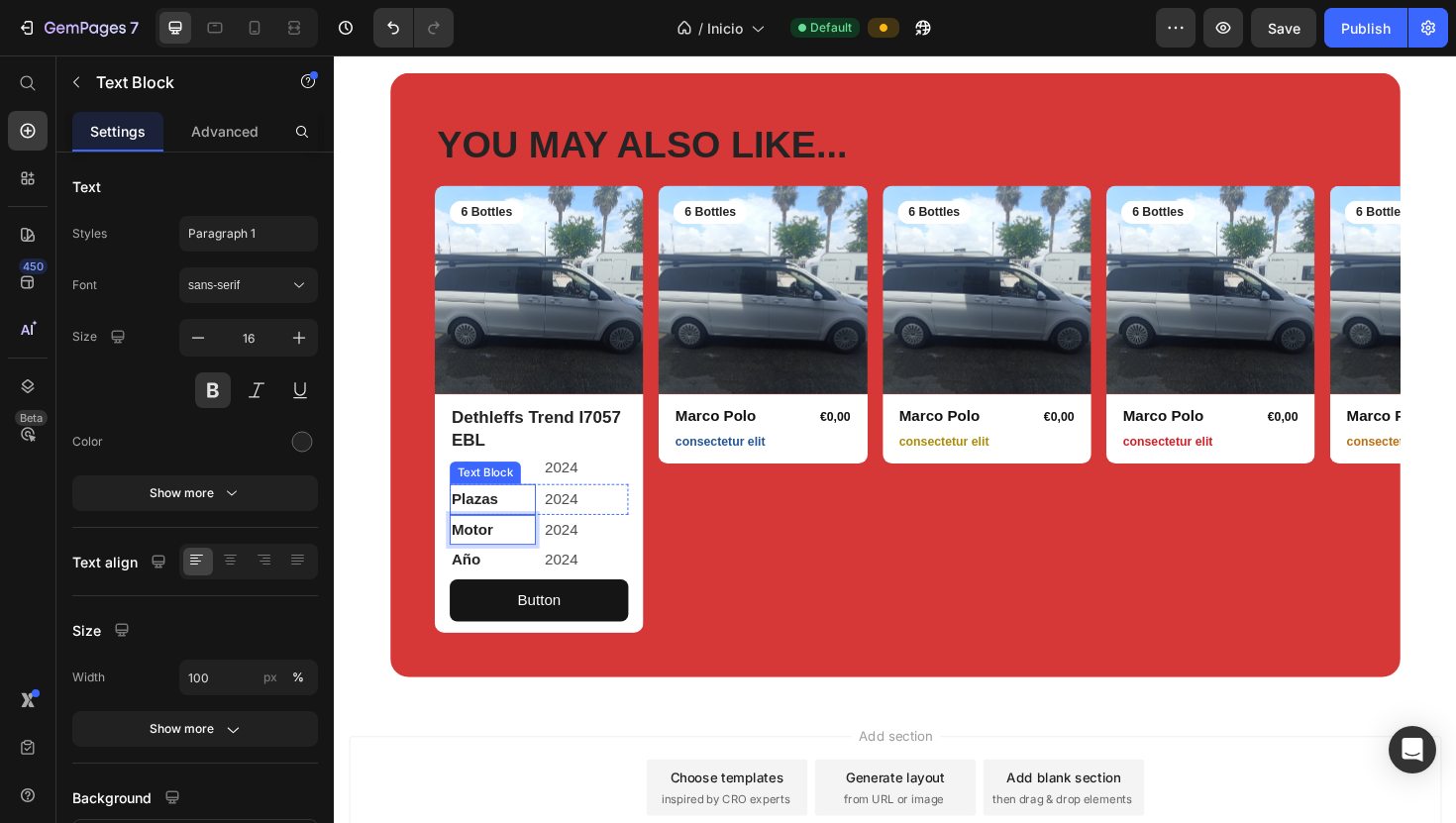 click on "Plazas" at bounding box center (502, 525) 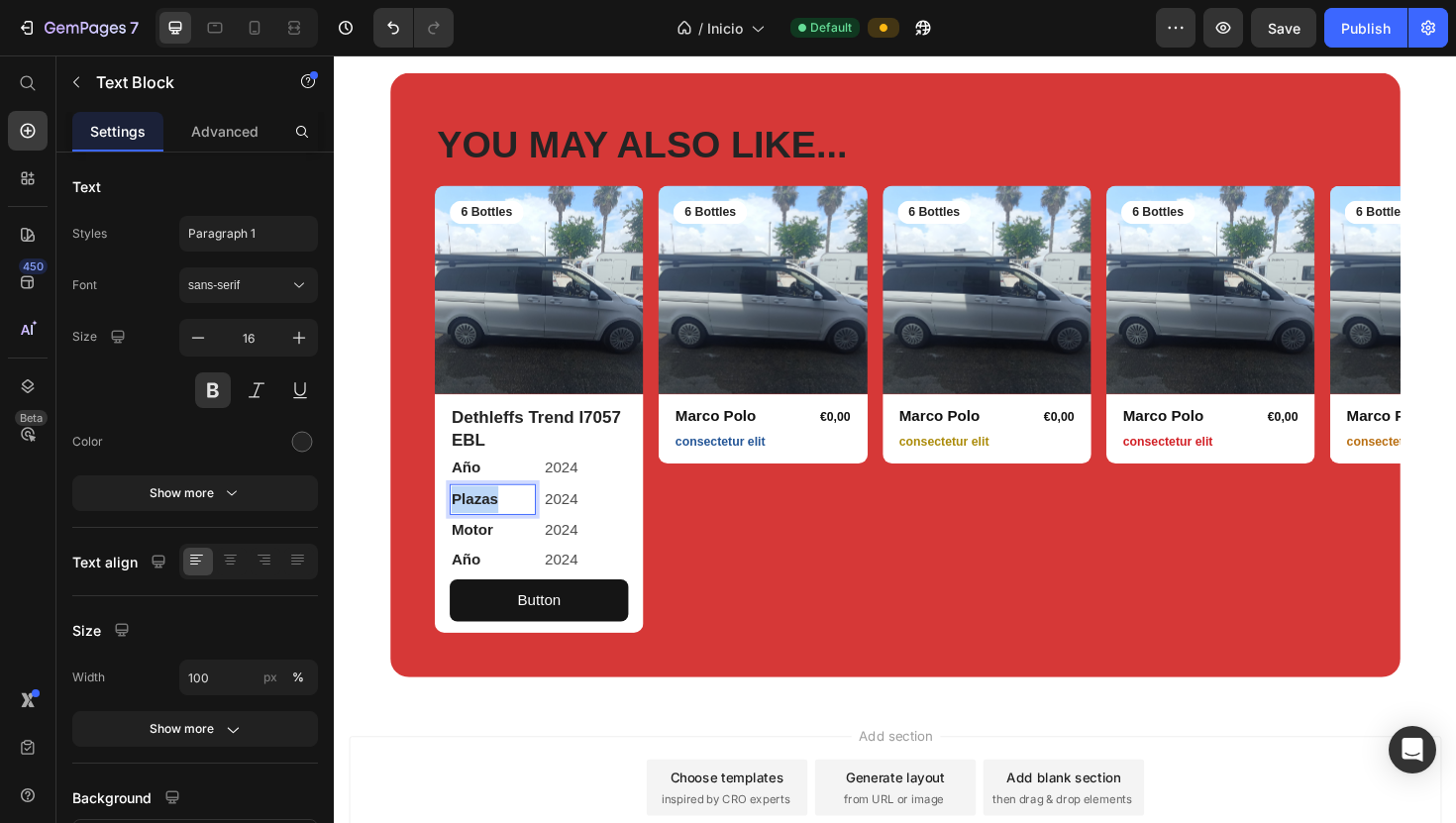 click on "Plazas" at bounding box center (502, 525) 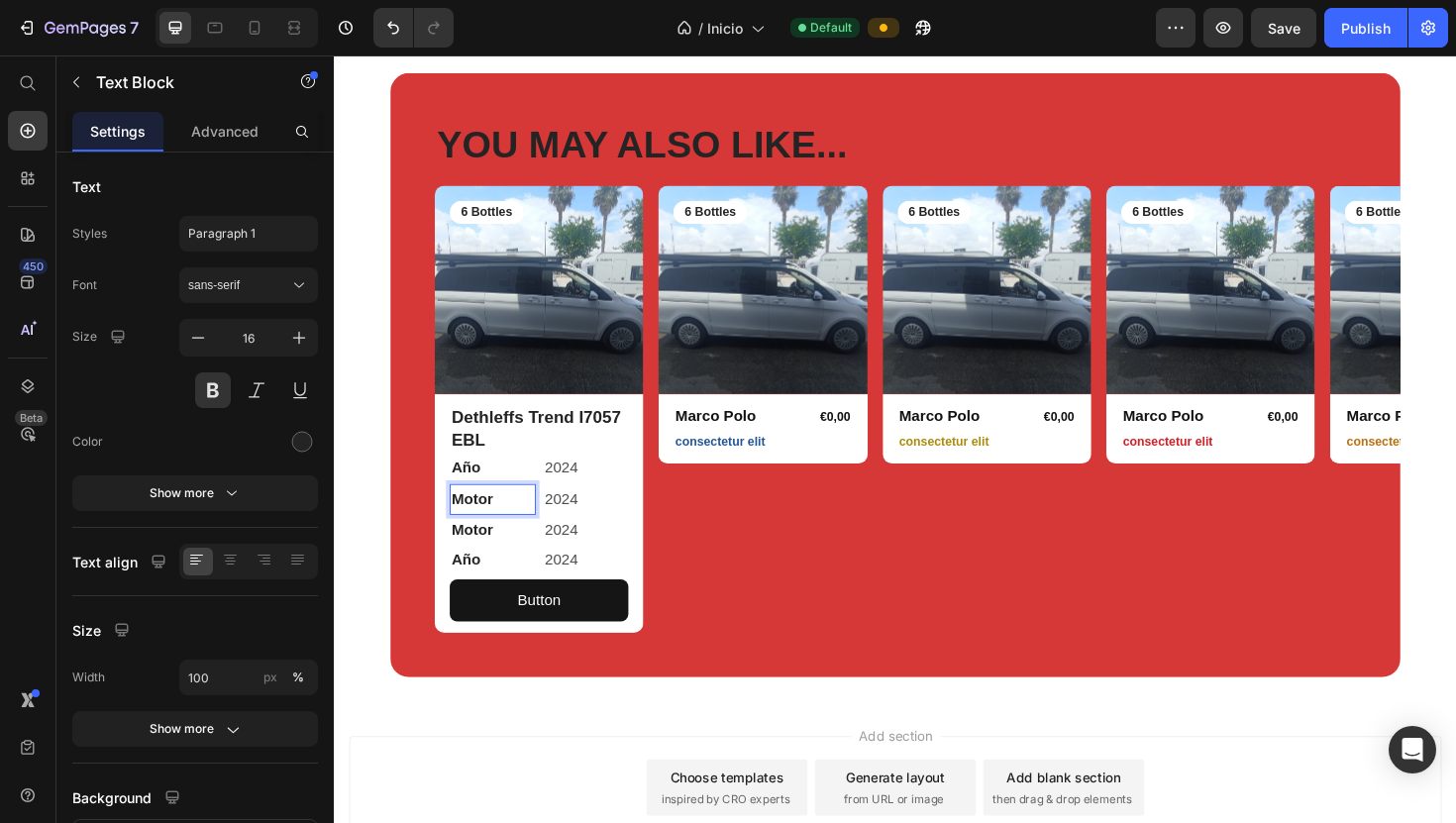 click on "Motor" at bounding box center [502, 525] 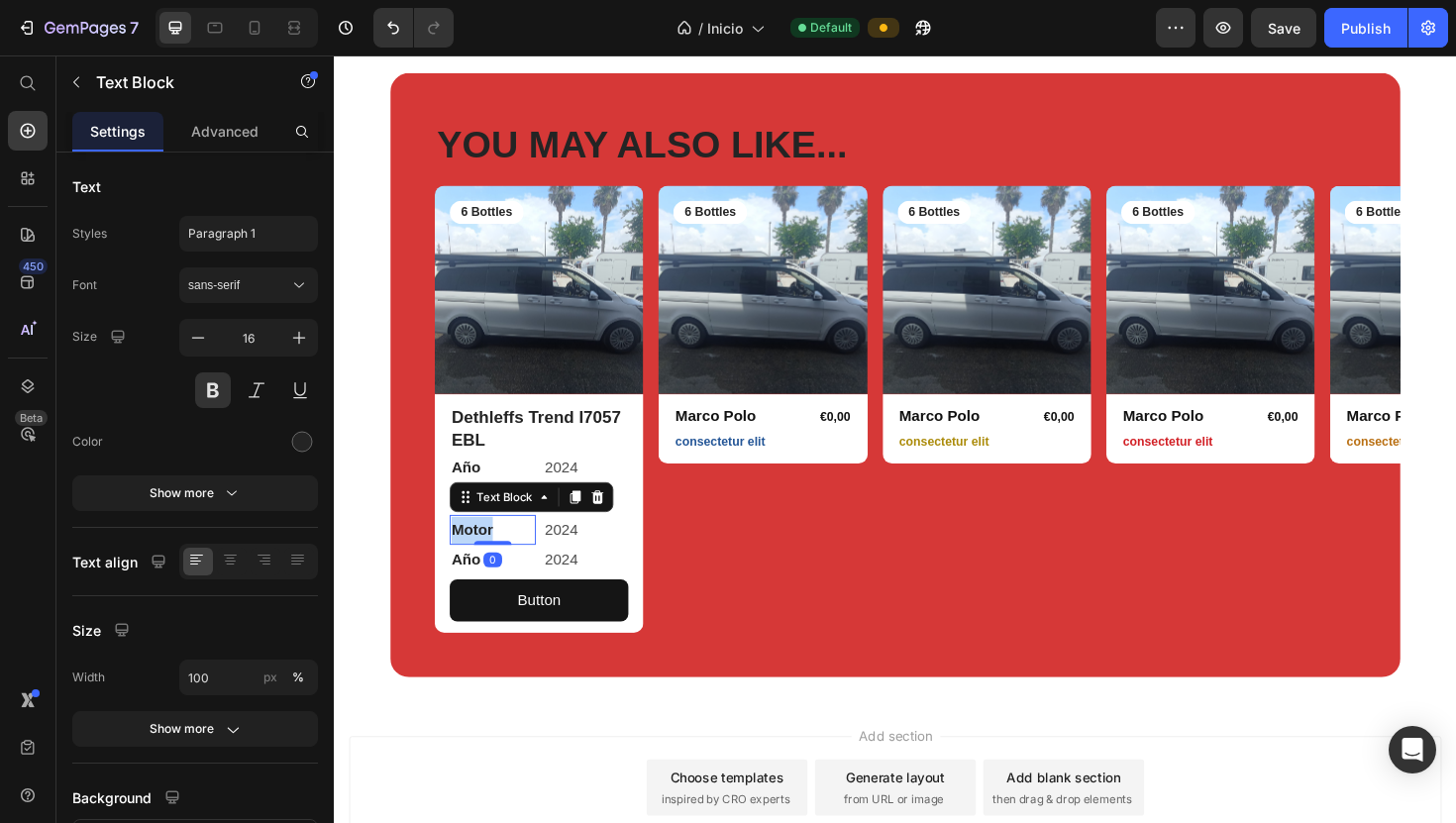 click on "Motor" at bounding box center (502, 558) 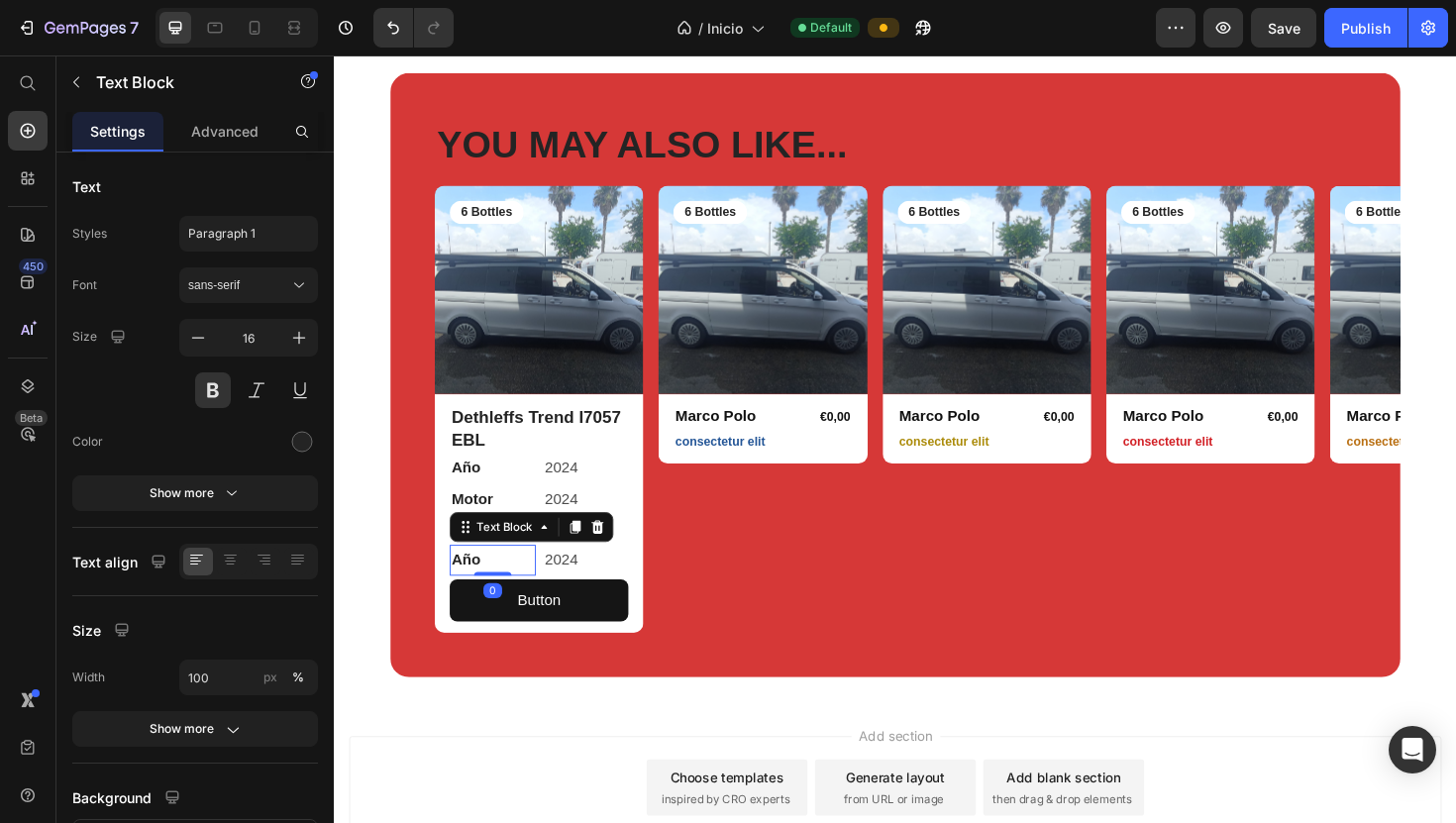 click on "Año" at bounding box center [502, 589] 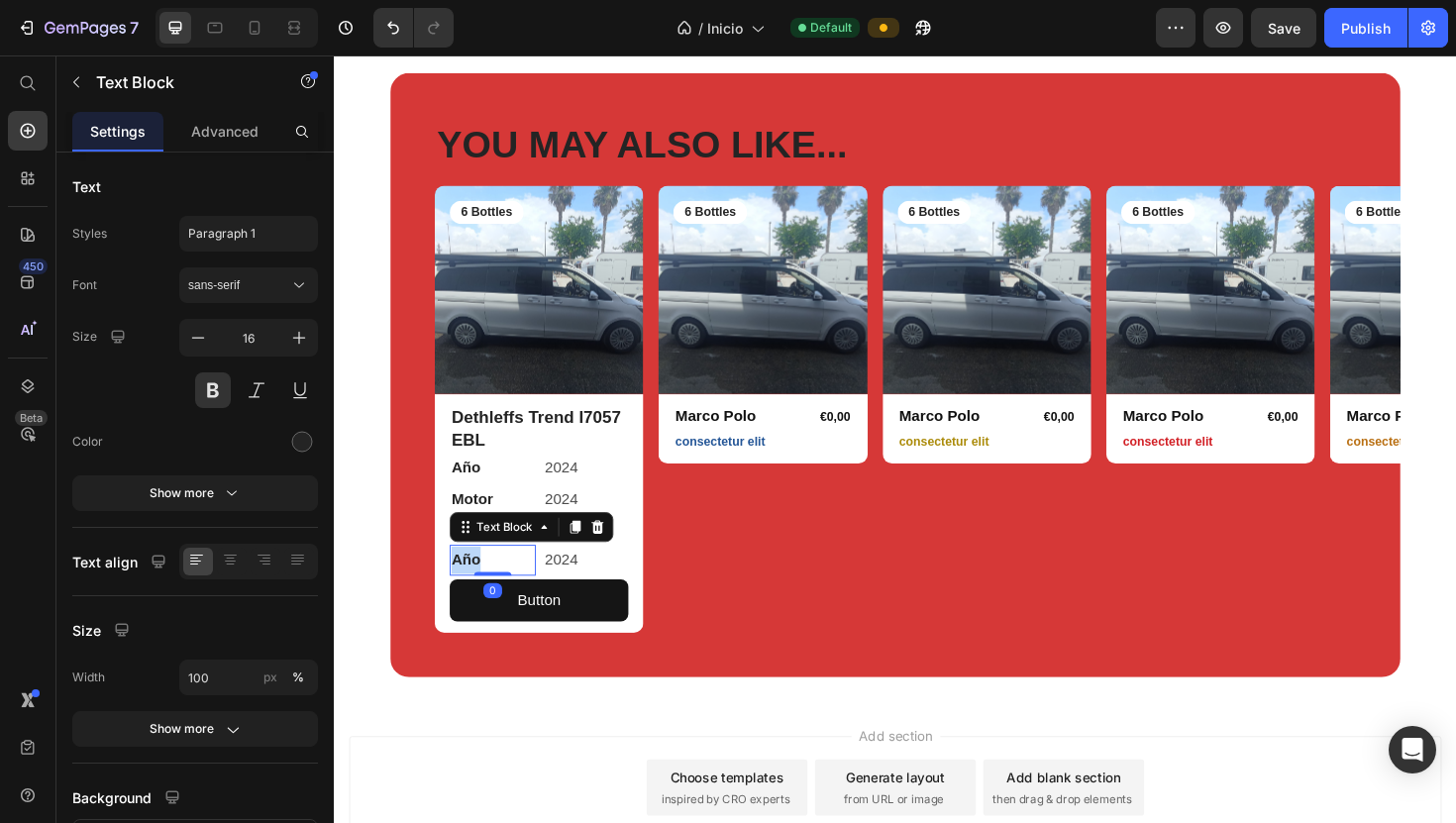 click on "Año" at bounding box center (502, 589) 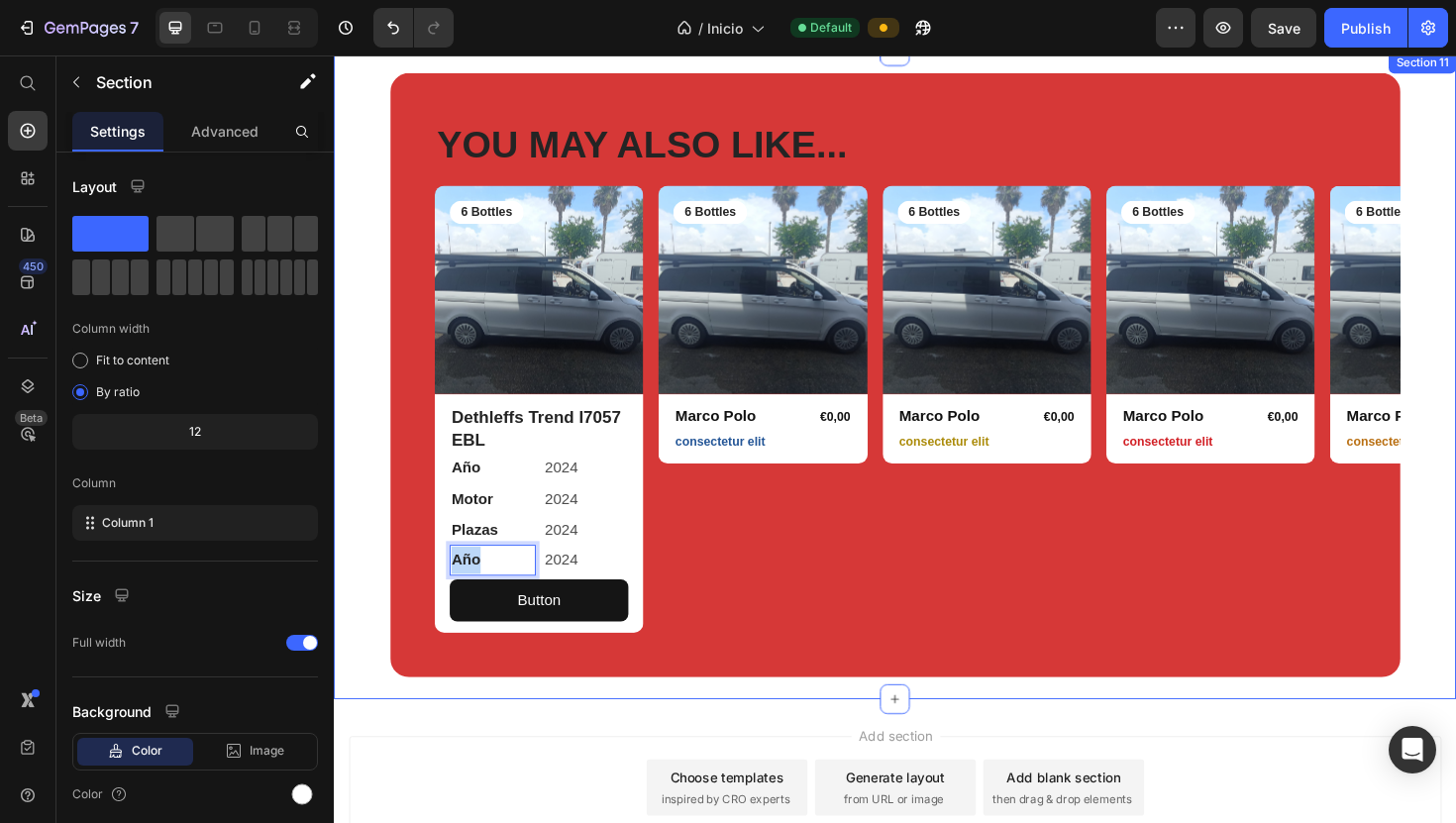 click on "YOU MAY ALSO LIKE... Heading Row Product Images 6 Bottles Text Block Row Dethleffs Trend I7057 EBL Text Block Año Text Block 2024 Text Block Row Motor Text Block 2024 Text Block Row Plazas Text Block 2024 Text Block Row Año Text Block   0 2024 Text Block Row Row Button Button Row Product Product Images 6 Bottles Text Block Row Marco Polo Product Title €0,00 Product Price Row consectetur elit Text Block Row Product Product Images 6 Bottles Text Block Row Marco Polo Product Title €0,00 Product Price Row consectetur elit Text Block Row Product Product Images 6 Bottles Text Block Row Marco Polo Product Title €0,00 Product Price Row consectetur elit Text Block Row Product Product Images 6 Bottles Text Block Row Marco Polo Product Title €0,00 Product Price Row consectetur elit Text Block Row Product Carousel Row Section 11" at bounding box center (928, 393) 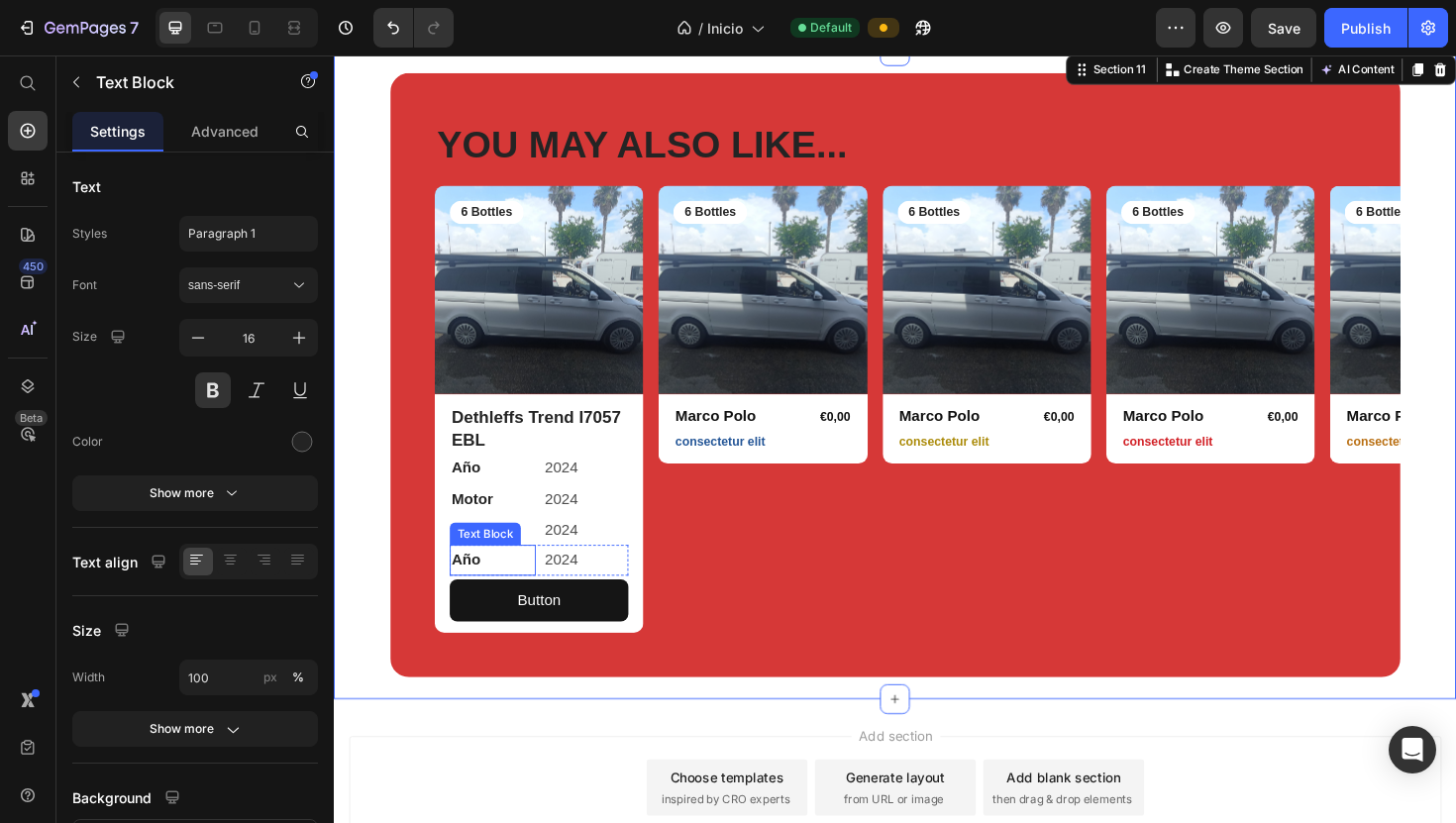 click on "Año" at bounding box center [502, 589] 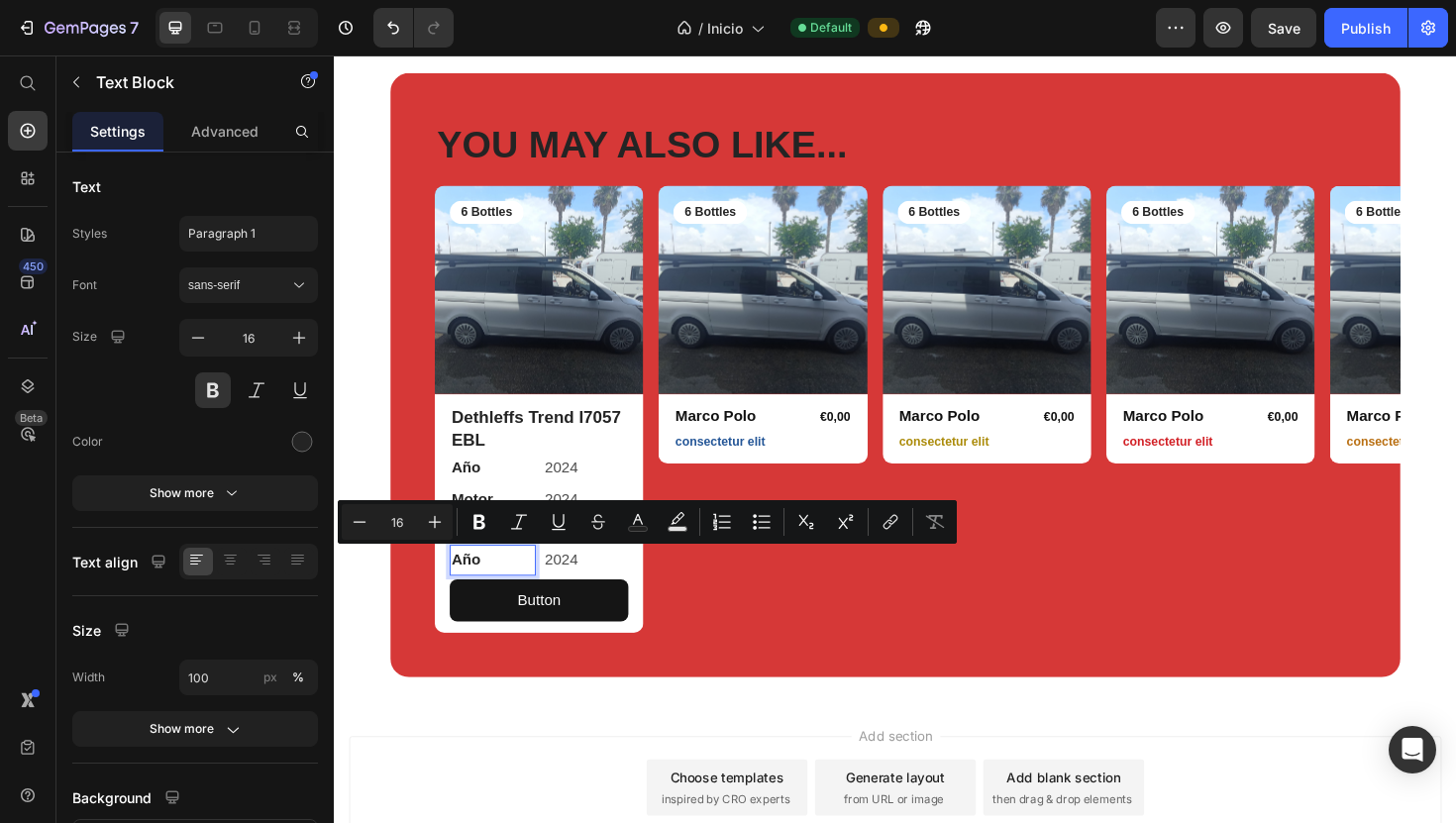 click on "Año" at bounding box center (502, 589) 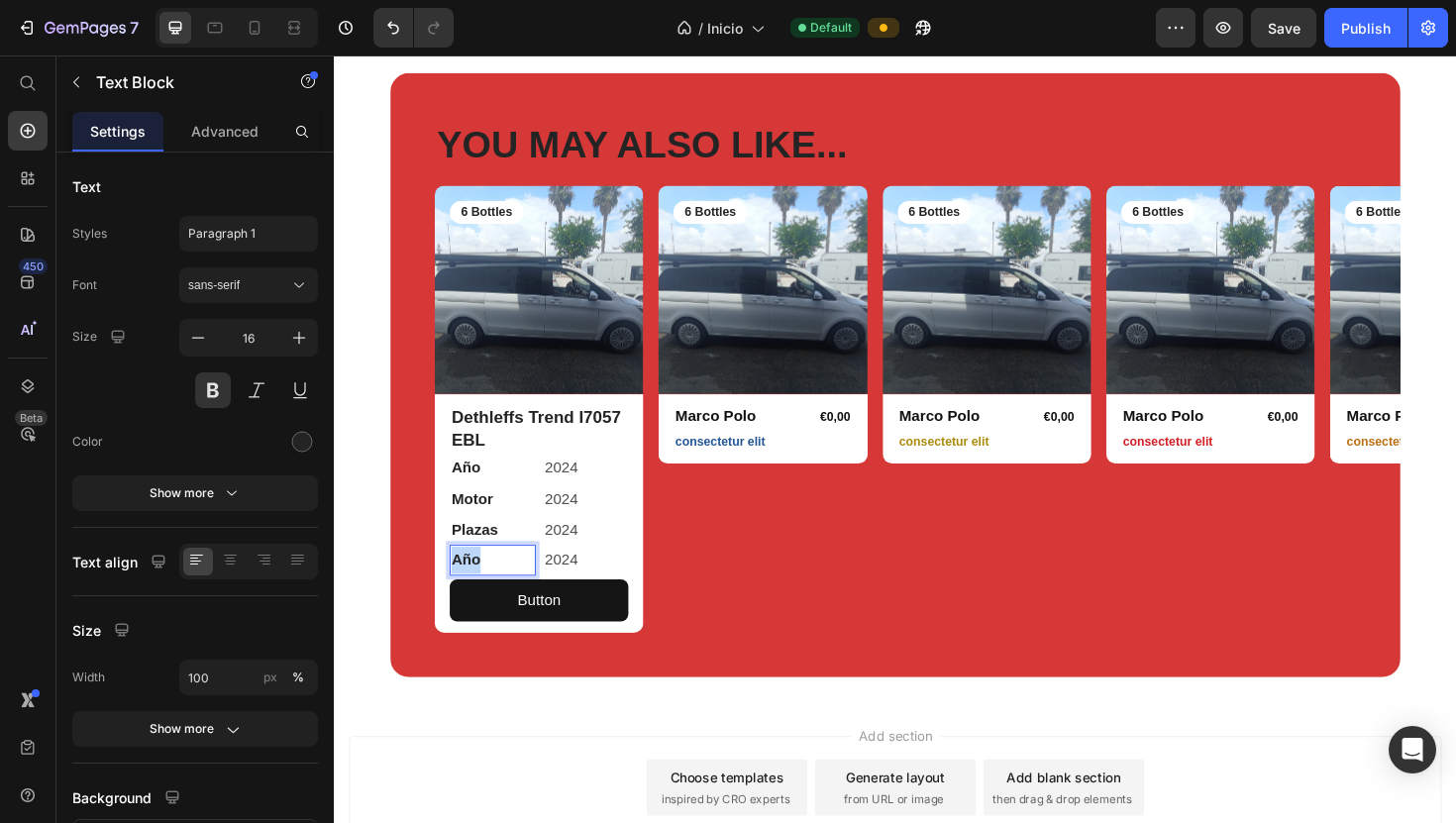 click on "Año" at bounding box center (502, 589) 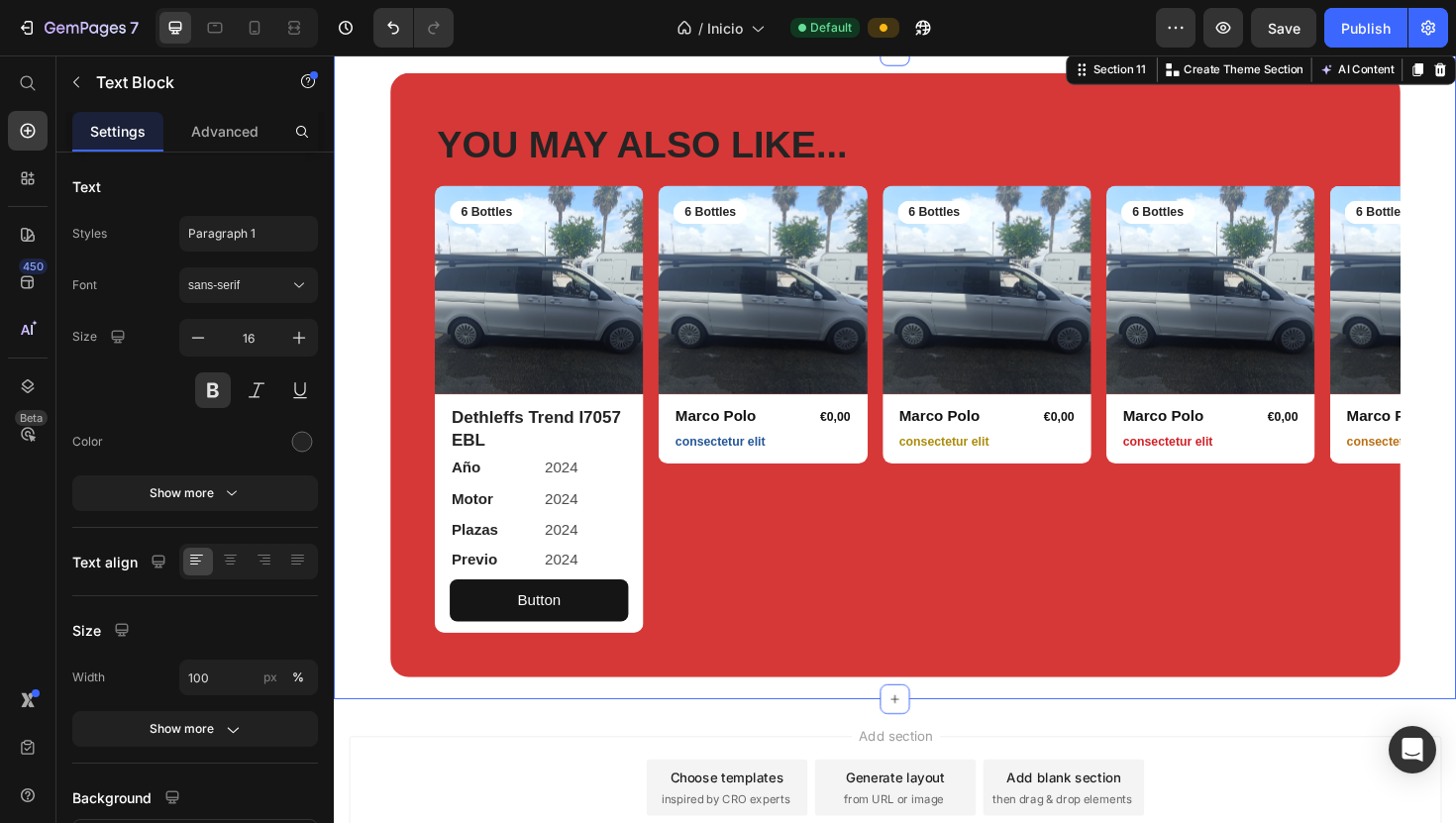 click on "YOU MAY ALSO LIKE... Heading Row Product Images 6 Bottles Text Block Row Dethleffs Trend I7057 EBL Text Block Año Text Block 2024 Text Block Row Motor Text Block 2024 Text Block Row Plazas Text Block 2024 Text Block Row Previo Text Block 2024 Text Block Row Row Button Button Row Product Product Images 6 Bottles Text Block Row Marco Polo Product Title €0,00 Product Price Row consectetur elit Text Block Row Product Product Images 6 Bottles Text Block Row Marco Polo Product Title €0,00 Product Price Row consectetur elit Text Block Row Product Product Images 6 Bottles Text Block Row Marco Polo Product Title €0,00 Product Price Row consectetur elit Text Block Row Product Product Images 6 Bottles Text Block Row Marco Polo Product Title €0,00 Product Price Row consectetur elit Text Block Row Product Carousel Row Section 11   Create Theme Section AI Content Write with GemAI What would you like to describe here? Tone and Voice Persuasive Product Marco Polo Show more Generate" at bounding box center [928, 393] 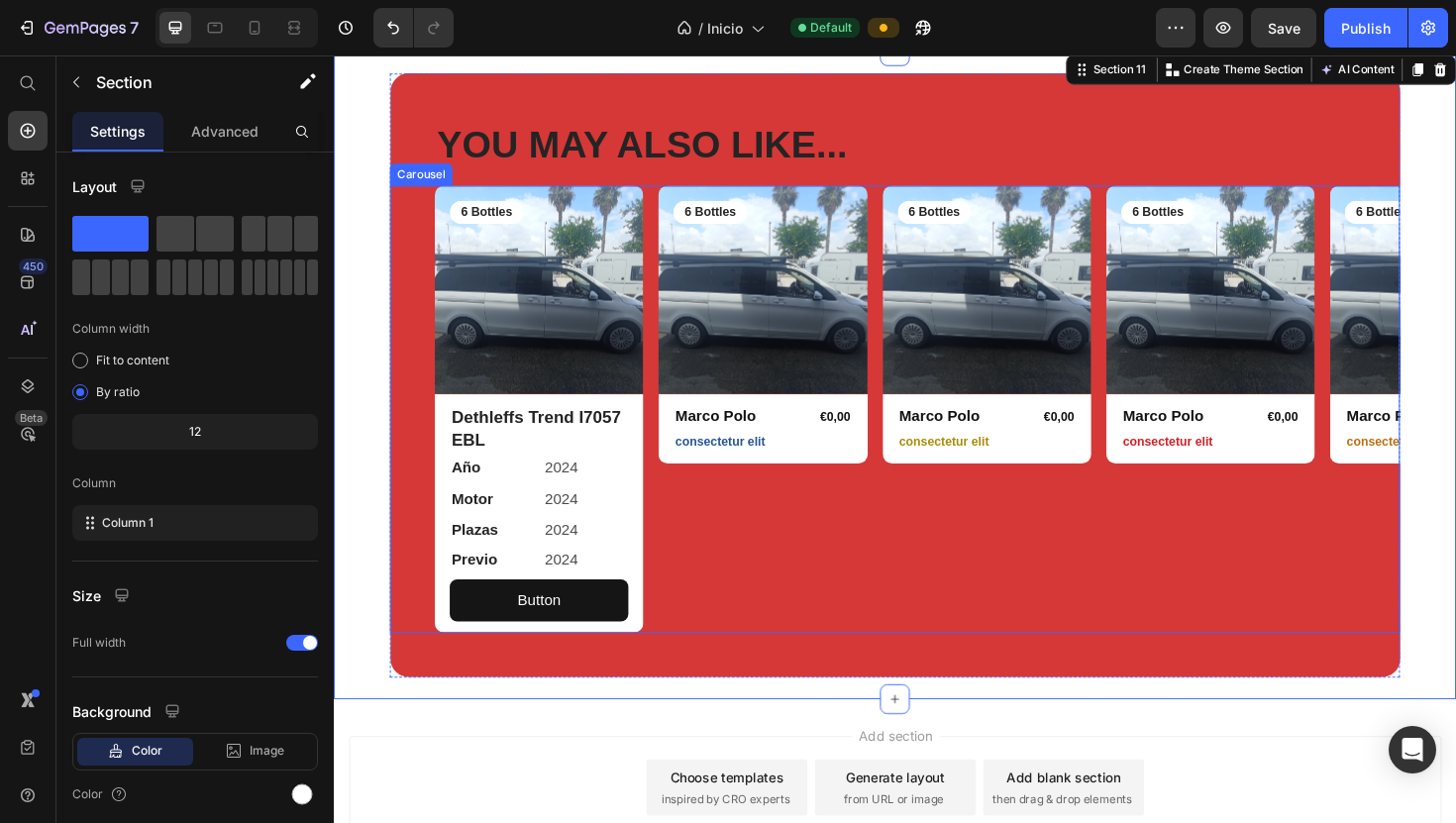 click on "Previo" at bounding box center [502, 589] 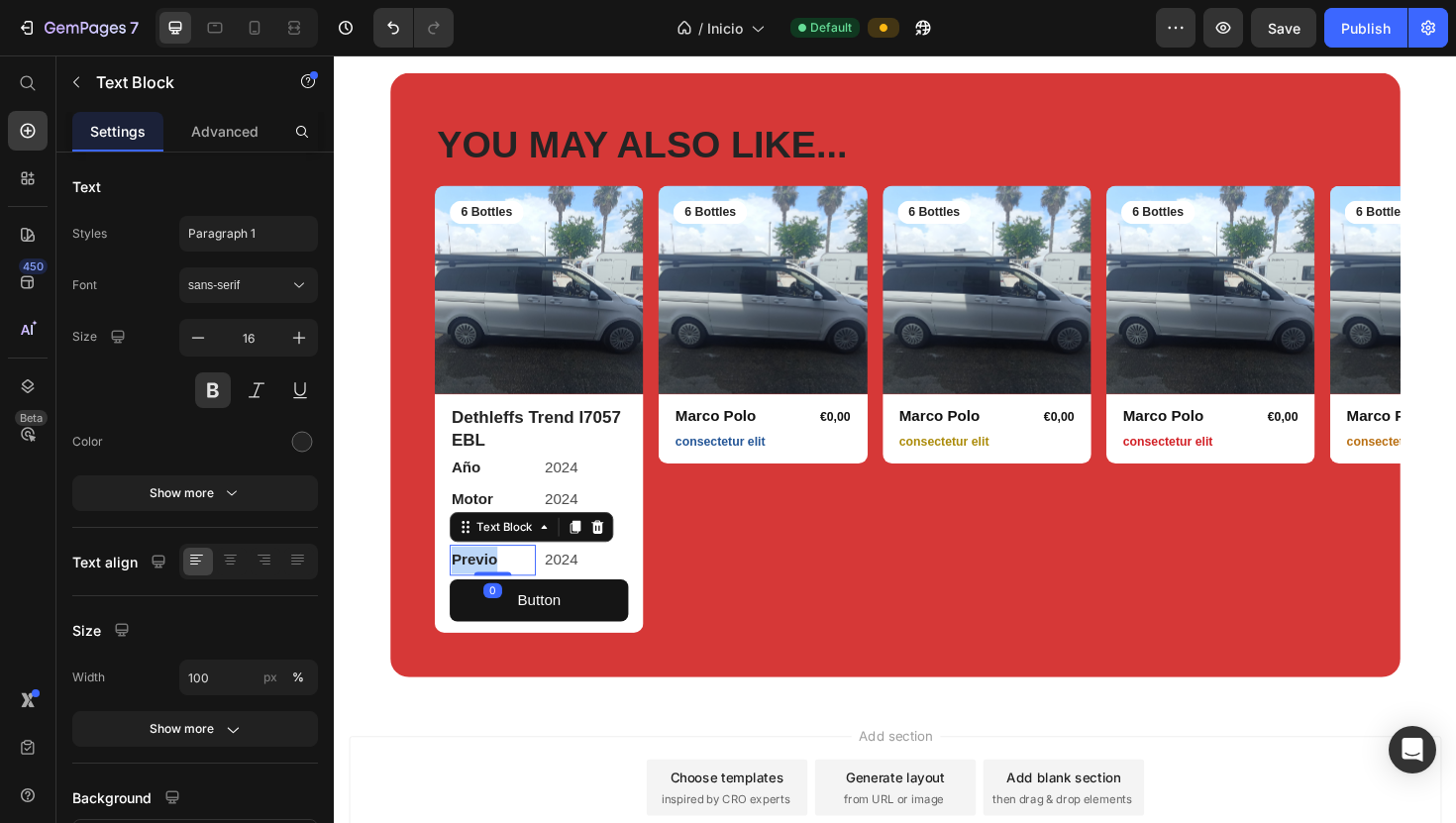click on "Previo" at bounding box center [502, 589] 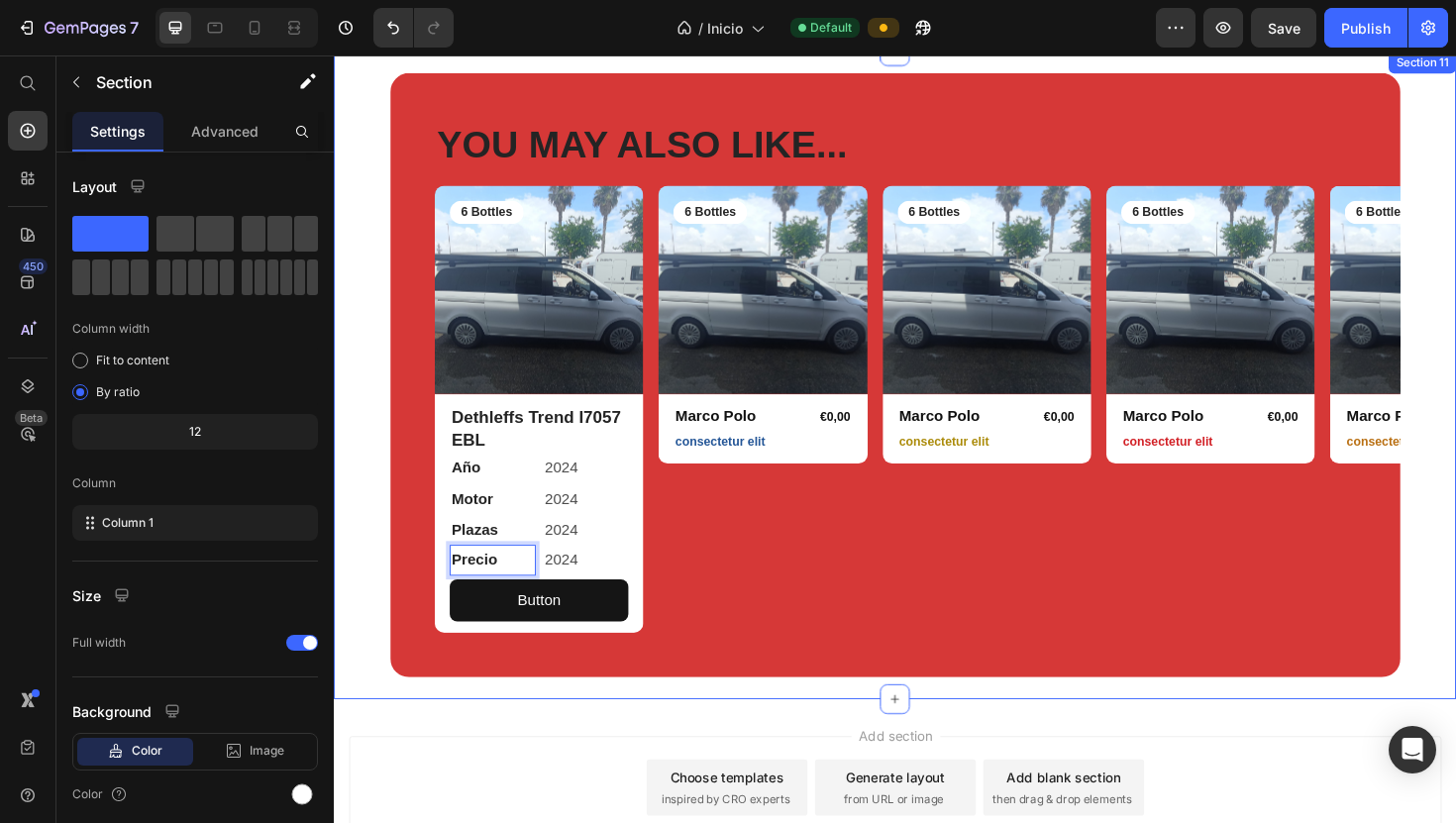 click on "YOU MAY ALSO LIKE... Heading Row Product Images 6 Bottles Text Block Row Dethleffs Trend I7057 EBL Text Block Año Text Block 2024 Text Block Row Motor Text Block 2024 Text Block Row Plazas Text Block 2024 Text Block Row Precio Text Block   0 2024 Text Block Row Row Button Button Row Product Product Images 6 Bottles Text Block Row Marco Polo Product Title €0,00 Product Price Row consectetur elit Text Block Row Product Product Images 6 Bottles Text Block Row Marco Polo Product Title €0,00 Product Price Row consectetur elit Text Block Row Product Product Images 6 Bottles Text Block Row Marco Polo Product Title €0,00 Product Price Row consectetur elit Text Block Row Product Product Images 6 Bottles Text Block Row Marco Polo Product Title €0,00 Product Price Row consectetur elit Text Block Row Product Carousel Row Section 11" at bounding box center (928, 393) 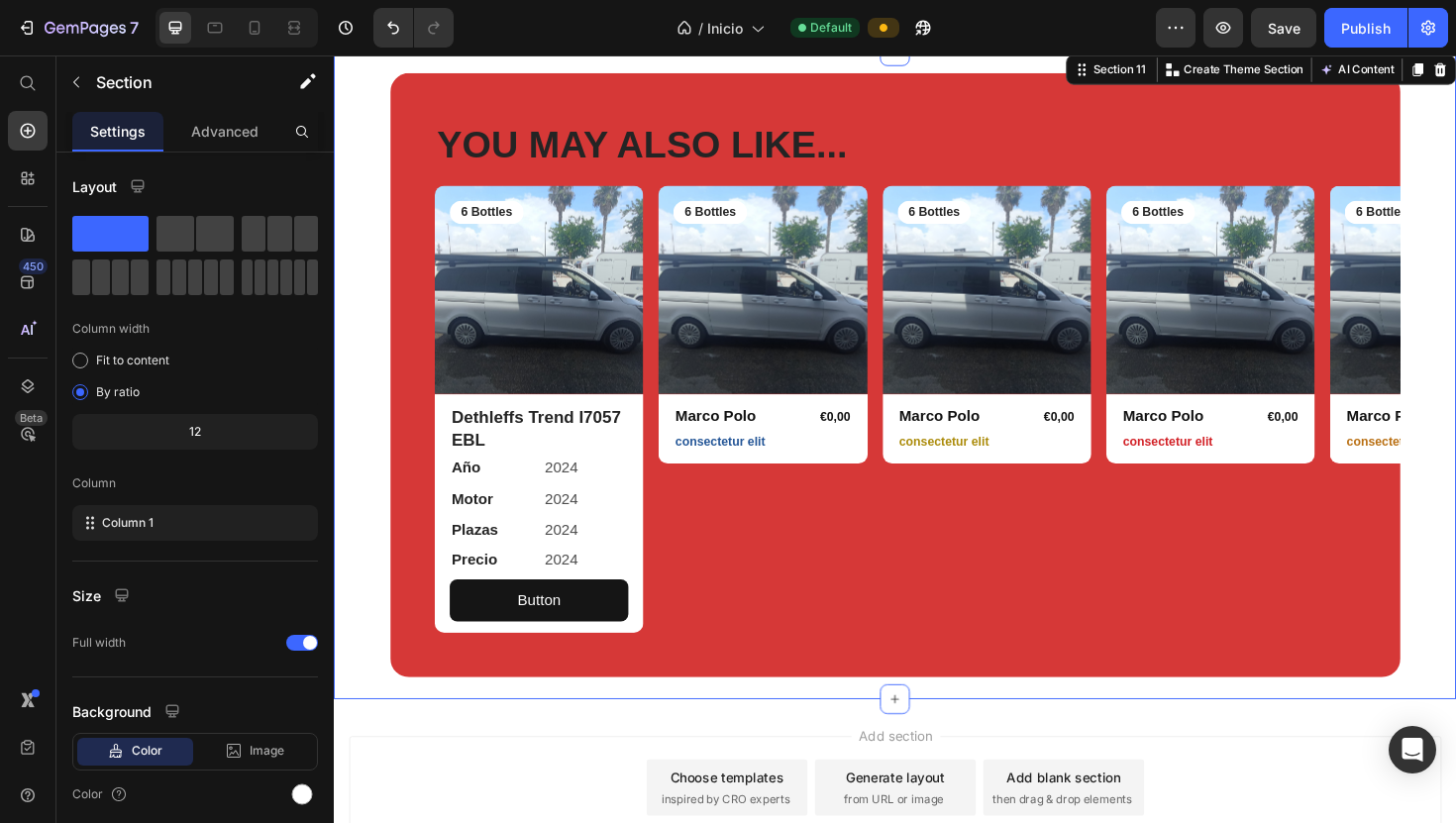 click on "YOU MAY ALSO LIKE... Heading Row Product Images 6 Bottles Text Block Row Dethleffs Trend I7057 EBL Text Block Año Text Block 2024 Text Block Row Motor Text Block 2024 Text Block Row Plazas Text Block 2024 Text Block Row Precio Text Block 2024 Text Block Row Row Button Button Row Product Product Images 6 Bottles Text Block Row Marco Polo Product Title €0,00 Product Price Row consectetur elit Text Block Row Product Product Images 6 Bottles Text Block Row Marco Polo Product Title €0,00 Product Price Row consectetur elit Text Block Row Product Product Images 6 Bottles Text Block Row Marco Polo Product Title €0,00 Product Price Row consectetur elit Text Block Row Product Product Images 6 Bottles Text Block Row Marco Polo Product Title €0,00 Product Price Row consectetur elit Text Block Row Product Carousel Row Section 11   Create Theme Section AI Content Write with GemAI What would you like to describe here? Tone and Voice Persuasive Product Marco Polo Show more Generate" at bounding box center (928, 393) 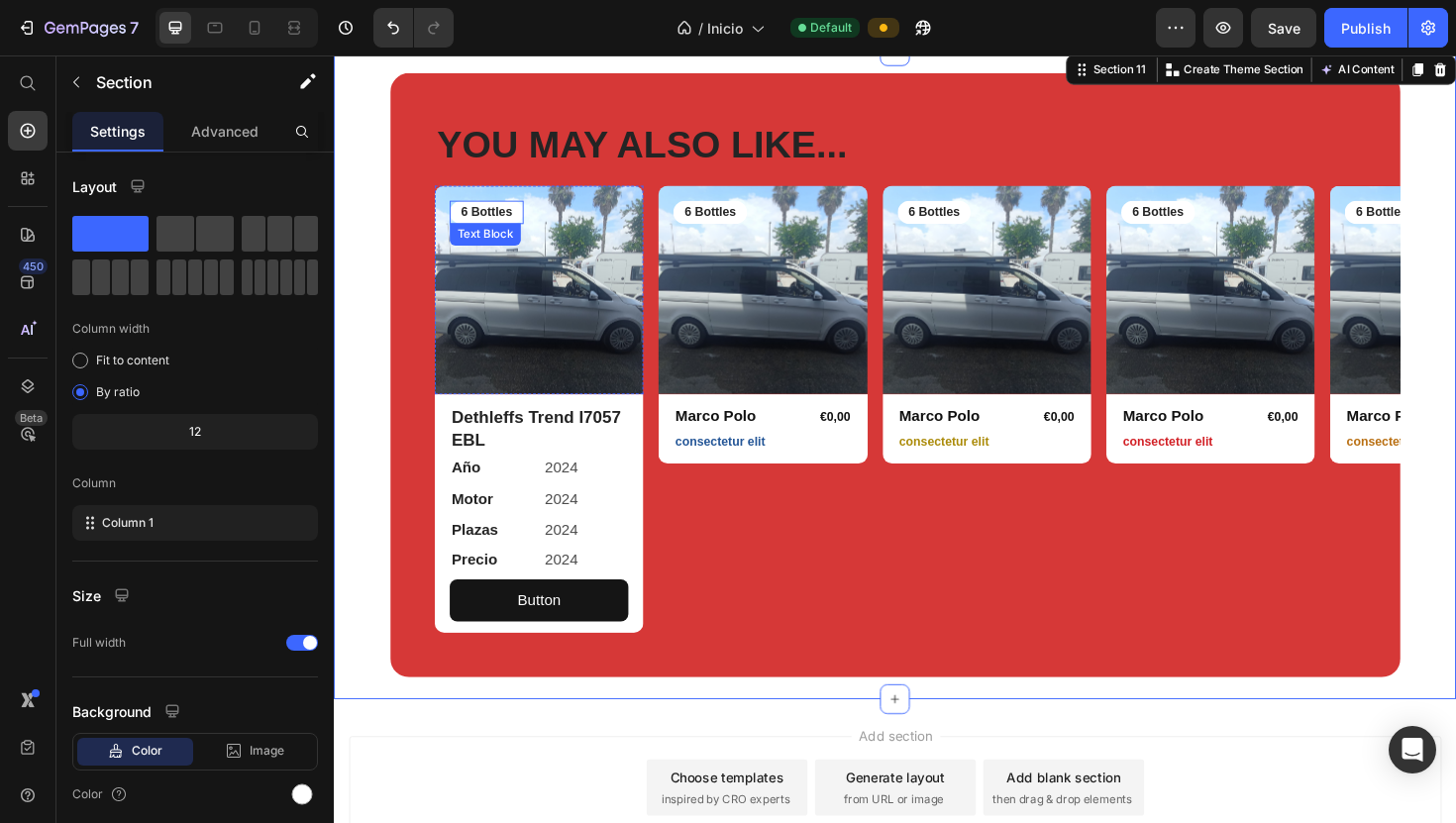 click on "6 Bottles" at bounding box center [495, 221] 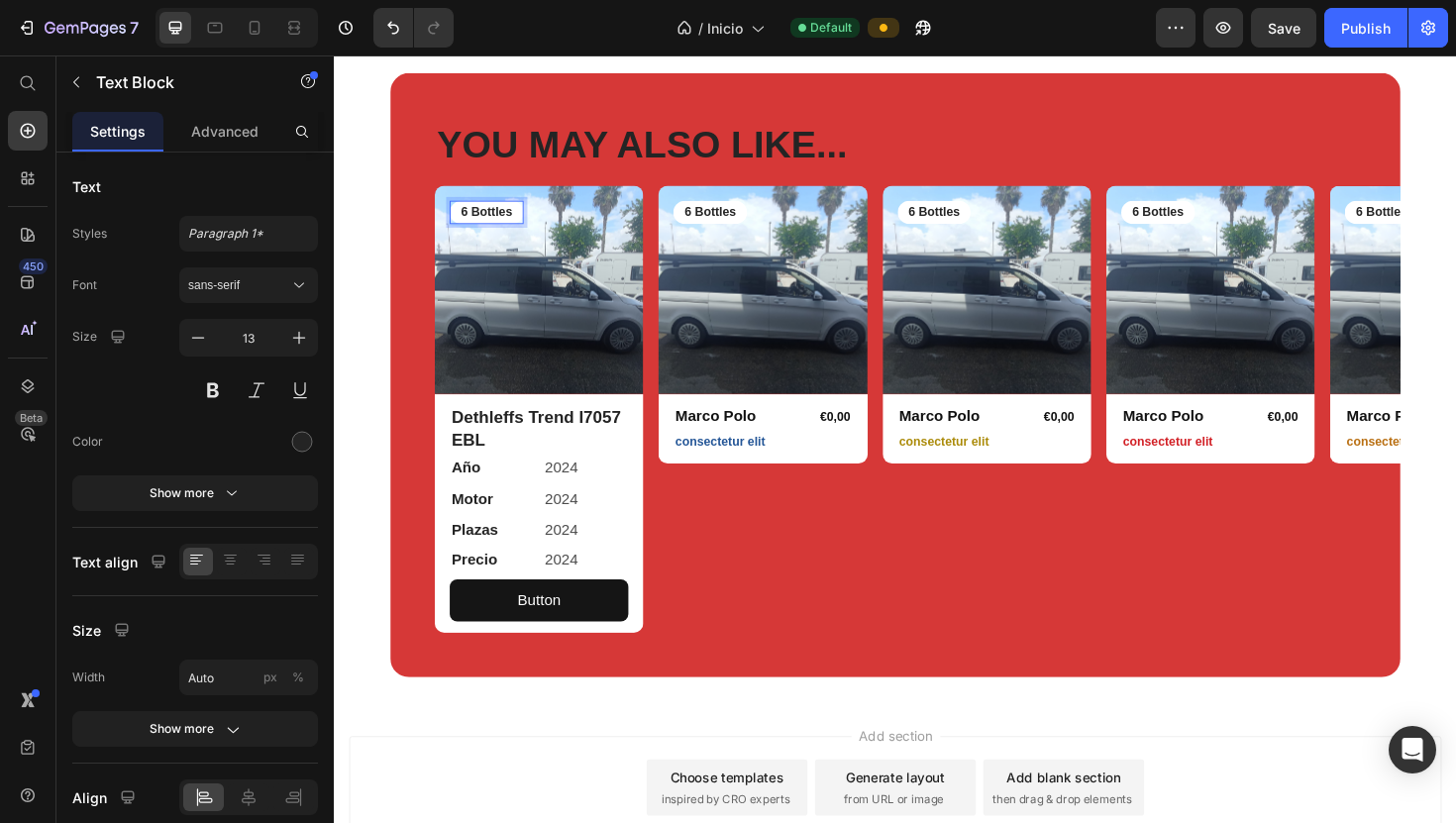 click on "6 Bottles" at bounding box center [495, 221] 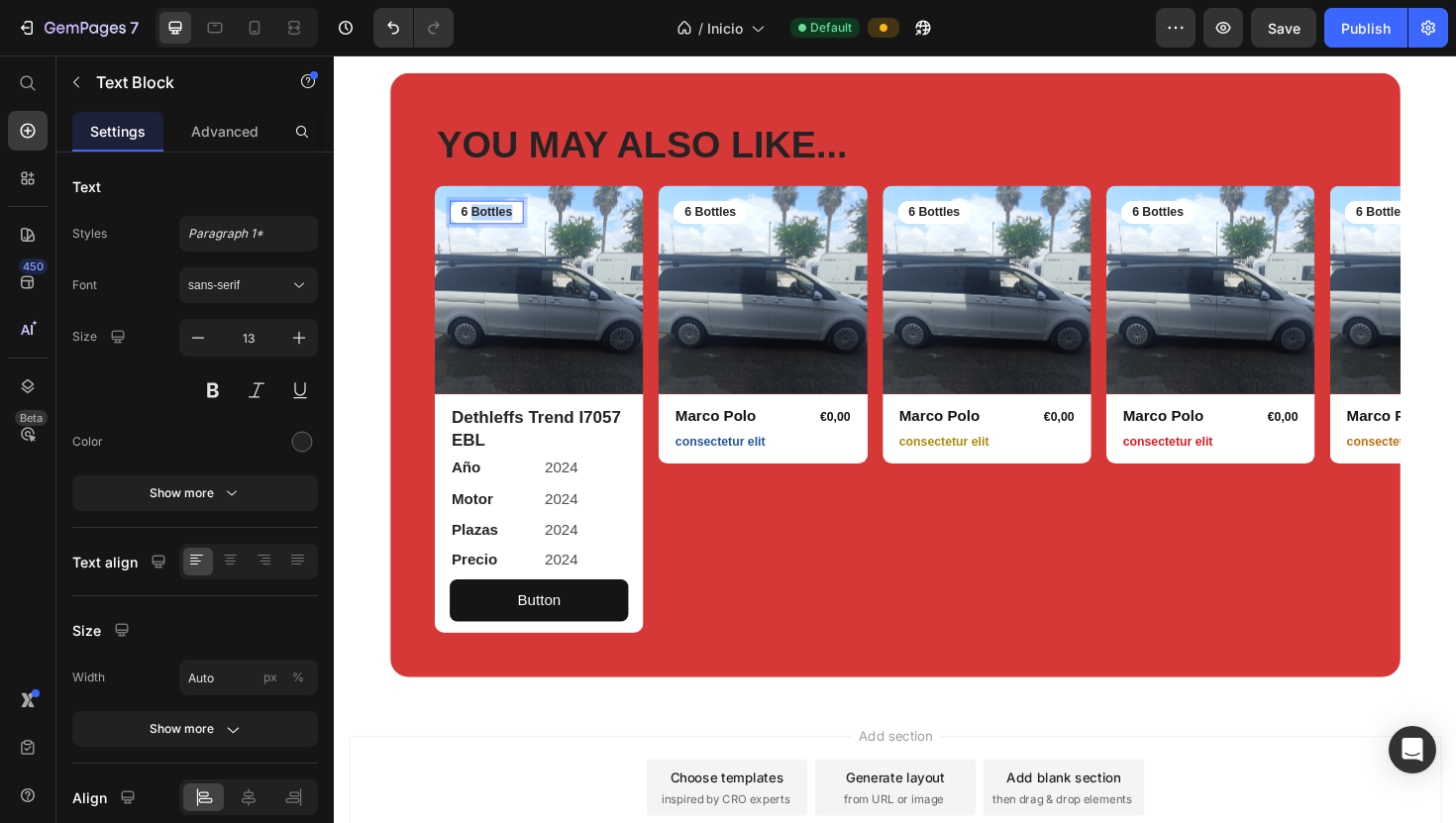 click on "6 Bottles" at bounding box center [495, 221] 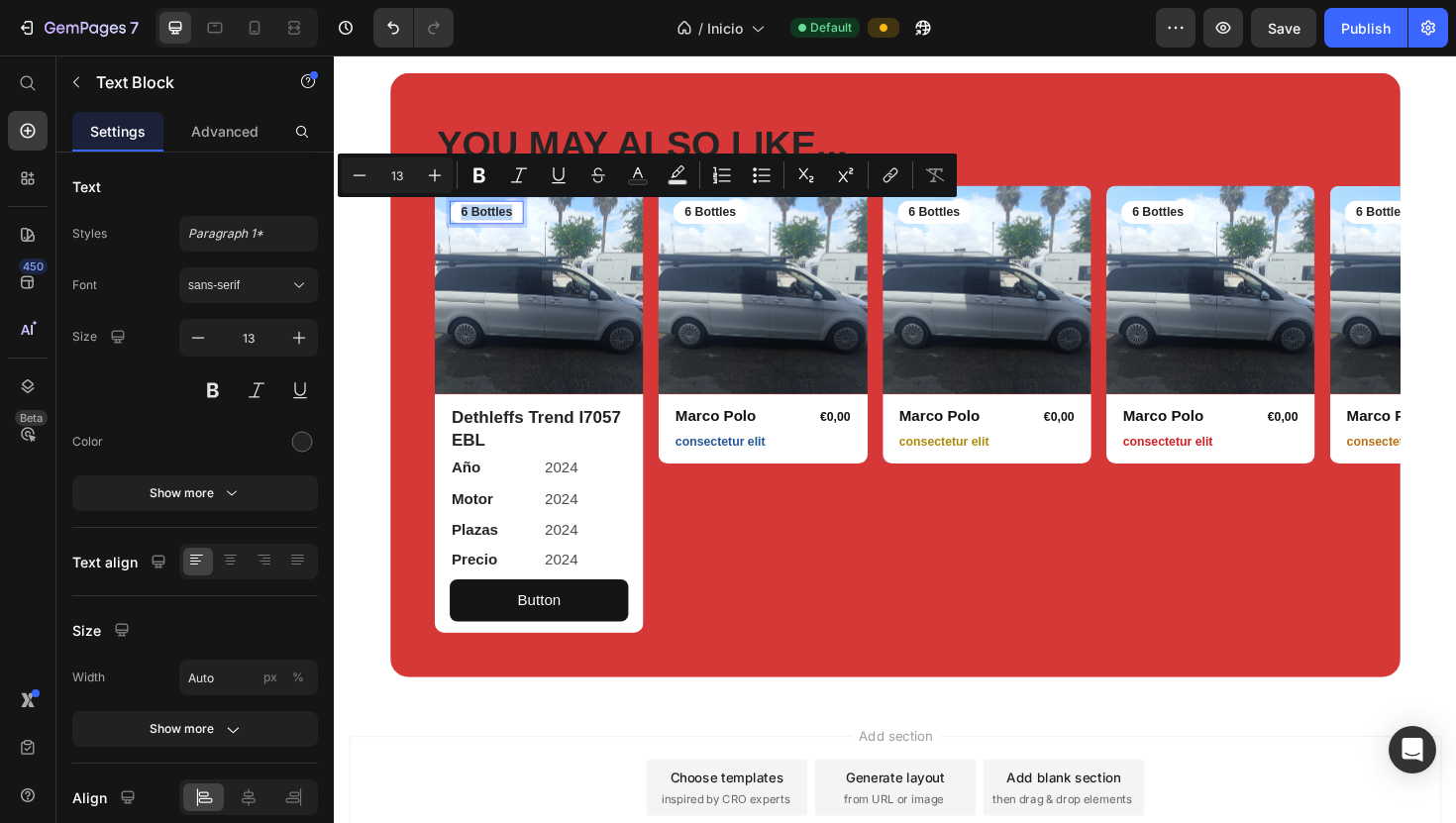 click on "6 Bottles" at bounding box center (495, 221) 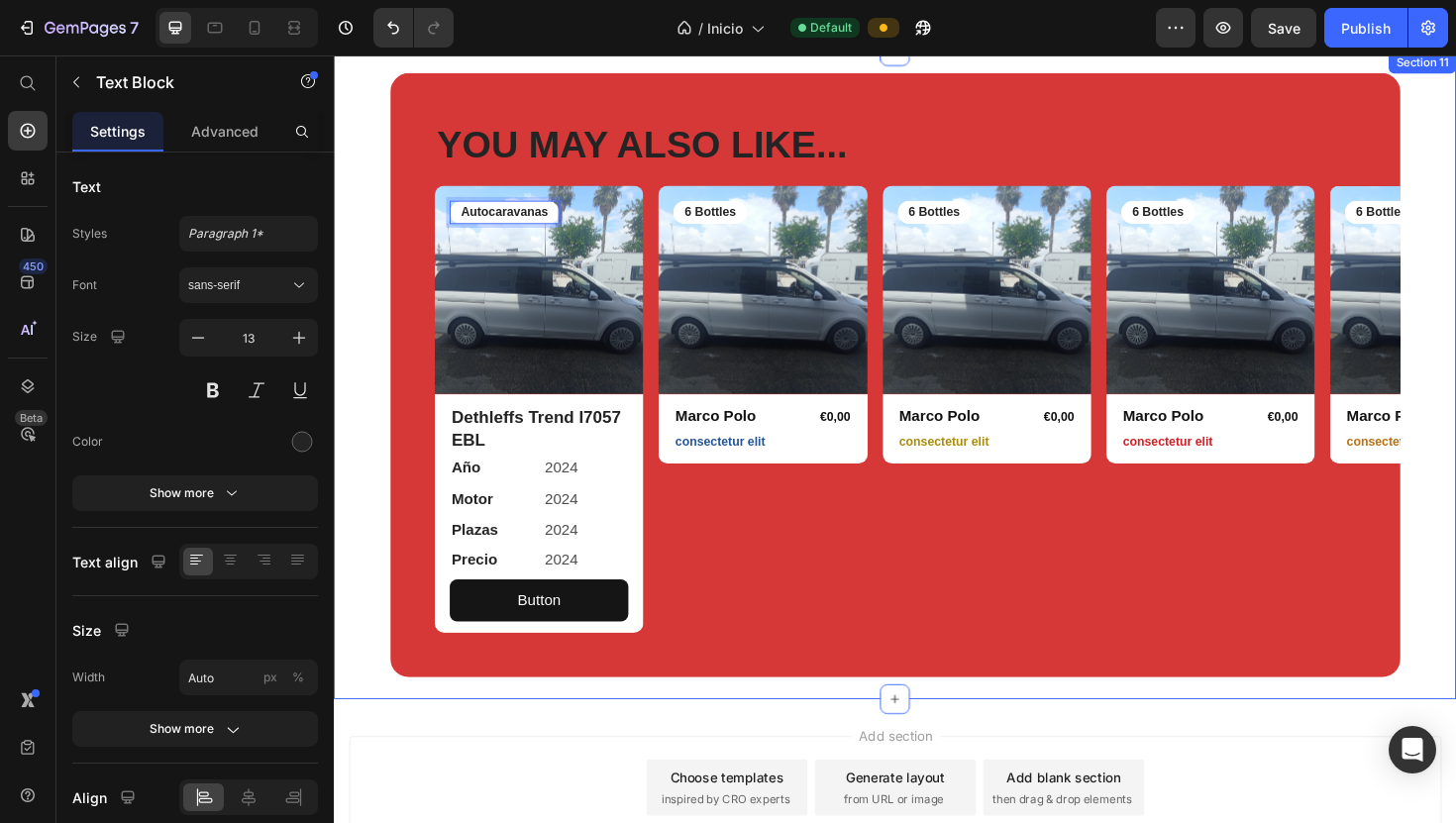 click on "YOU MAY ALSO LIKE... Heading Row Product Images Autocaravanas Text Block   0 Row Dethleffs Trend I7057 EBL Text Block Año Text Block 2024 Text Block Row Motor Text Block 2024 Text Block Row Plazas Text Block 2024 Text Block Row Precio Text Block 2024 Text Block Row Row Button Button Row Product Product Images 6 Bottles Text Block Row Marco Polo Product Title €0,00 Product Price Row consectetur elit Text Block Row Product Product Images 6 Bottles Text Block Row Marco Polo Product Title €0,00 Product Price Row consectetur elit Text Block Row Product Product Images 6 Bottles Text Block Row Marco Polo Product Title €0,00 Product Price Row consectetur elit Text Block Row Product Product Images 6 Bottles Text Block Row Marco Polo Product Title €0,00 Product Price Row consectetur elit Text Block Row Product Carousel Row Section 11" at bounding box center (928, 393) 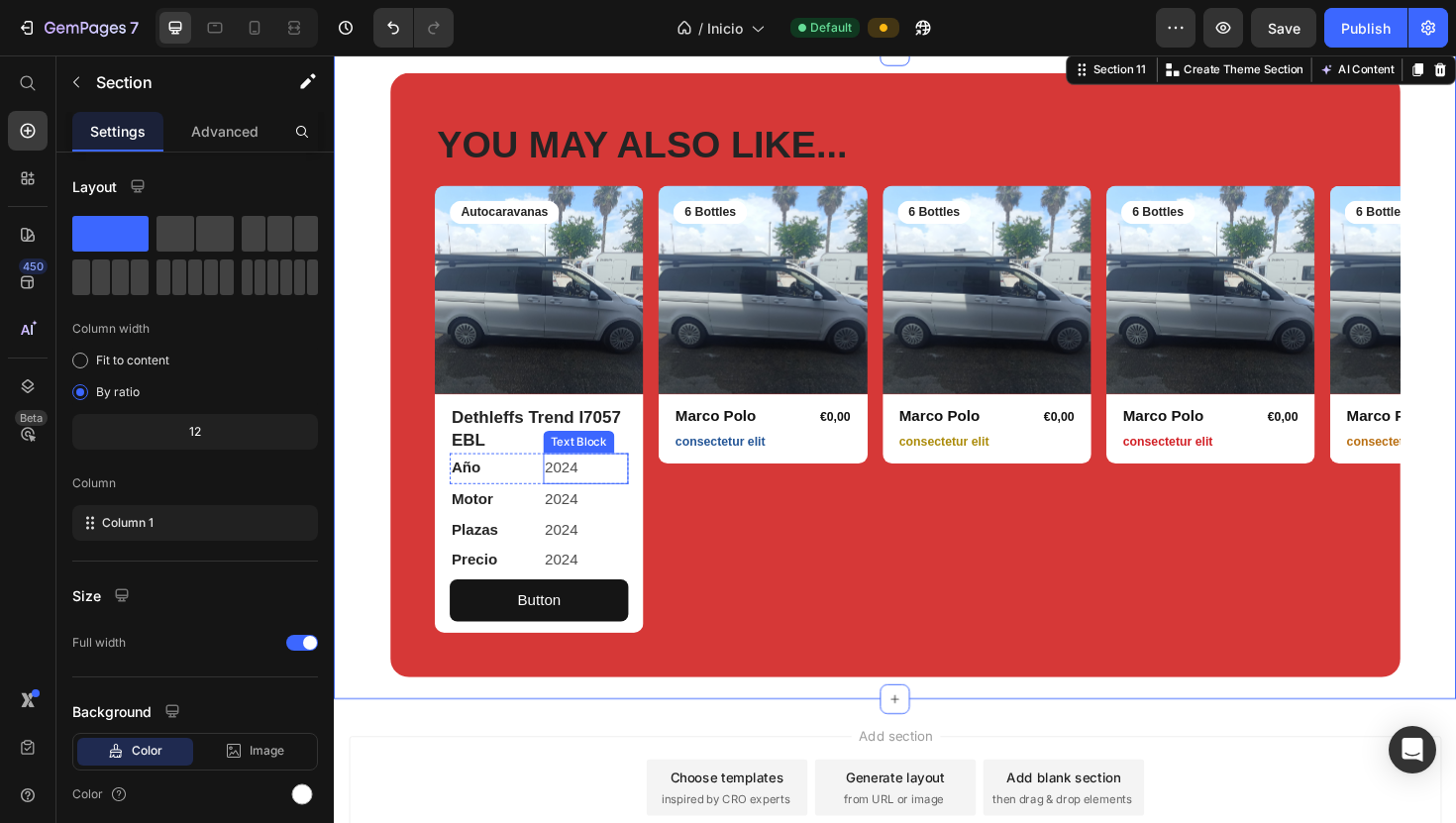 click on "2024" at bounding box center [601, 492] 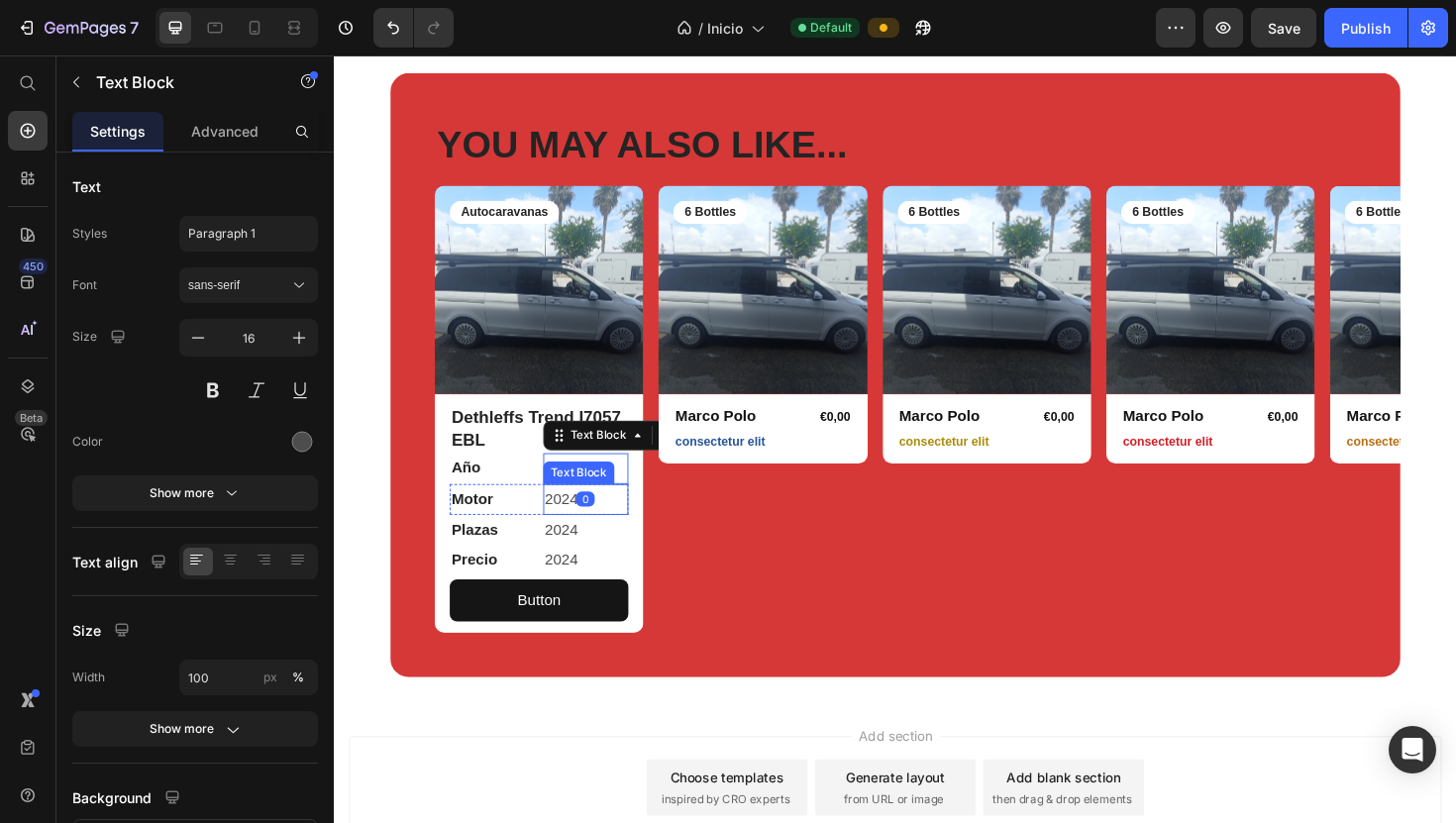 click on "2024" at bounding box center [601, 525] 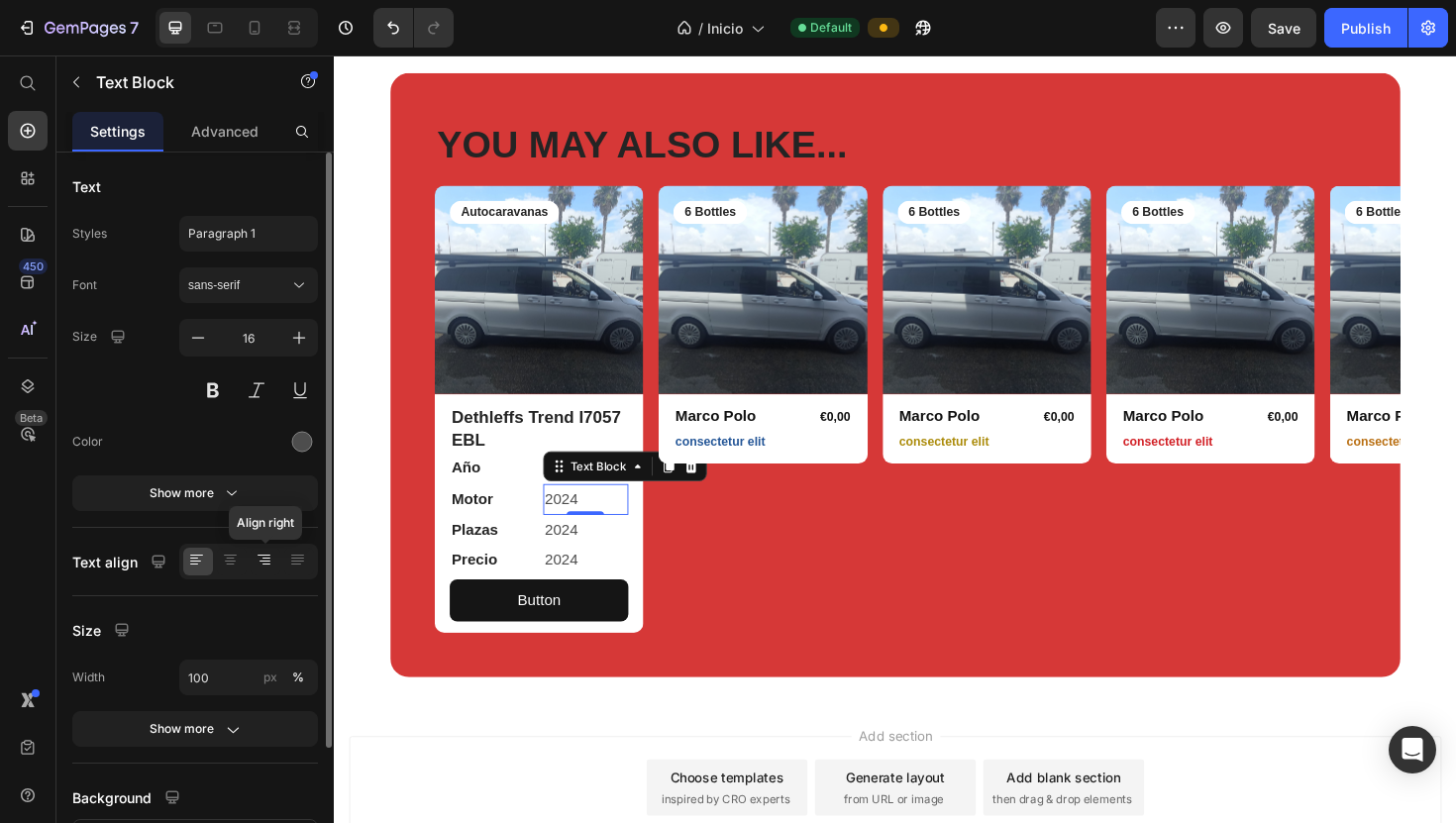 click 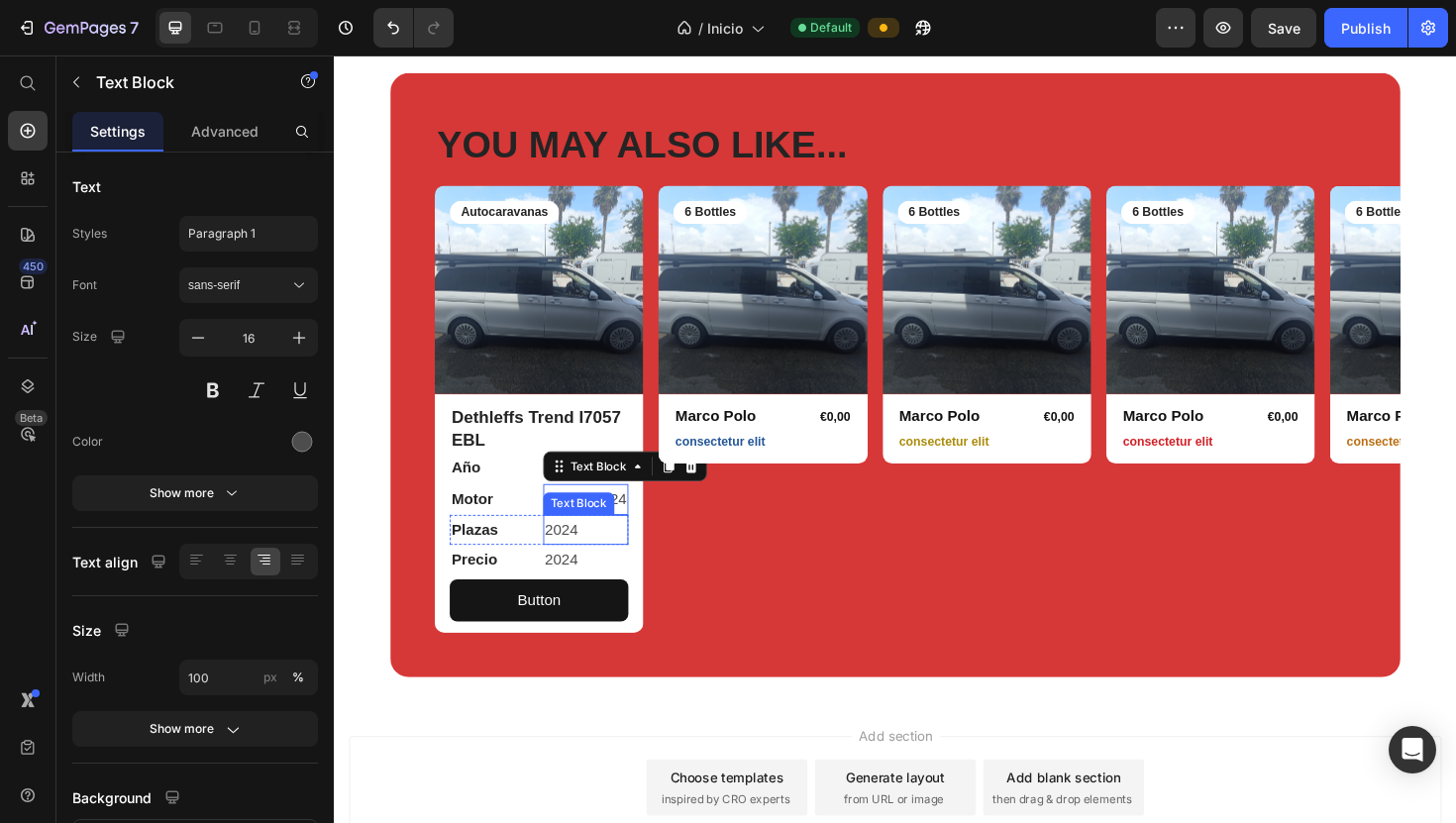 click on "0" at bounding box center [600, 558] 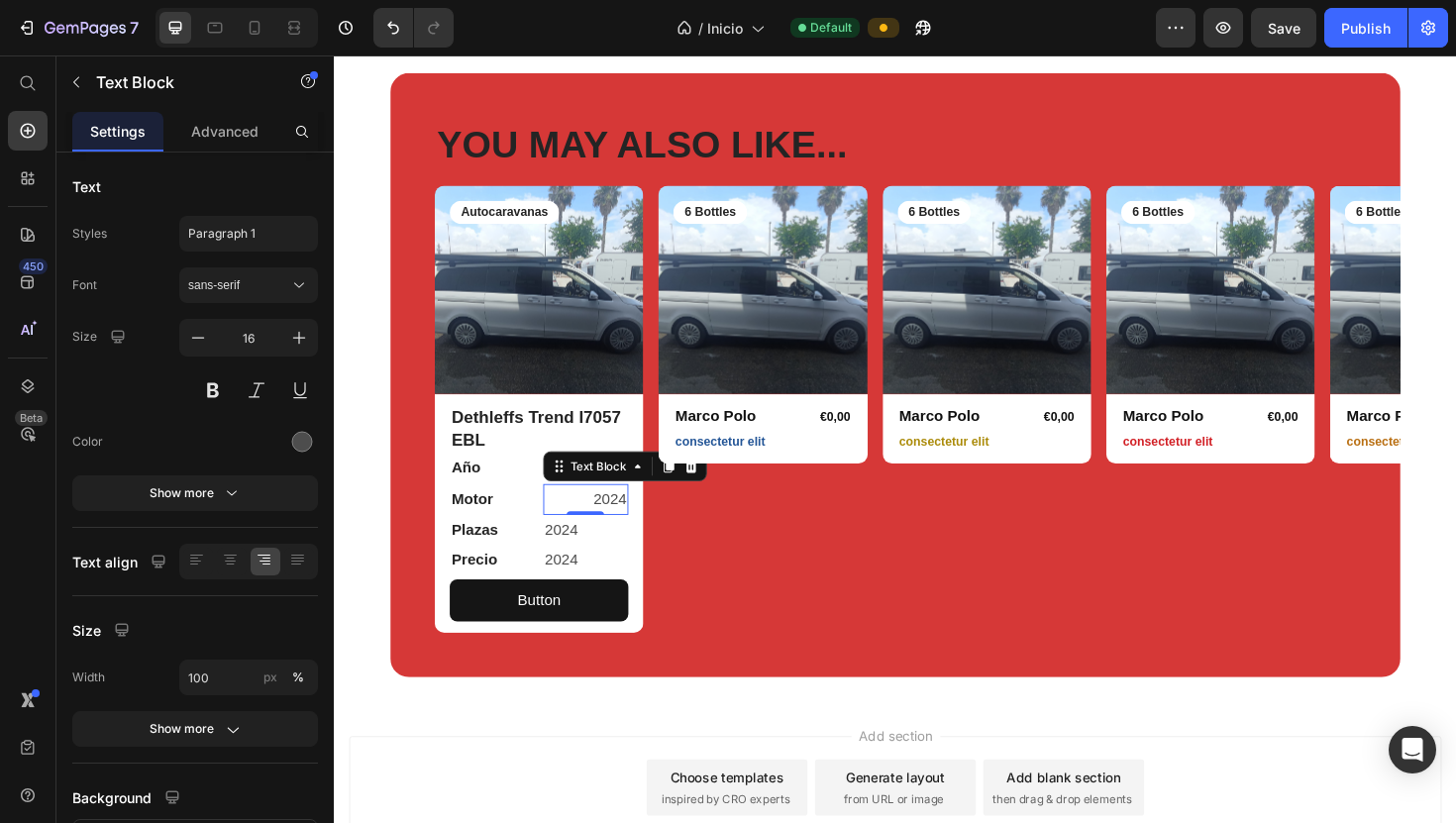 click on "0" at bounding box center (600, 558) 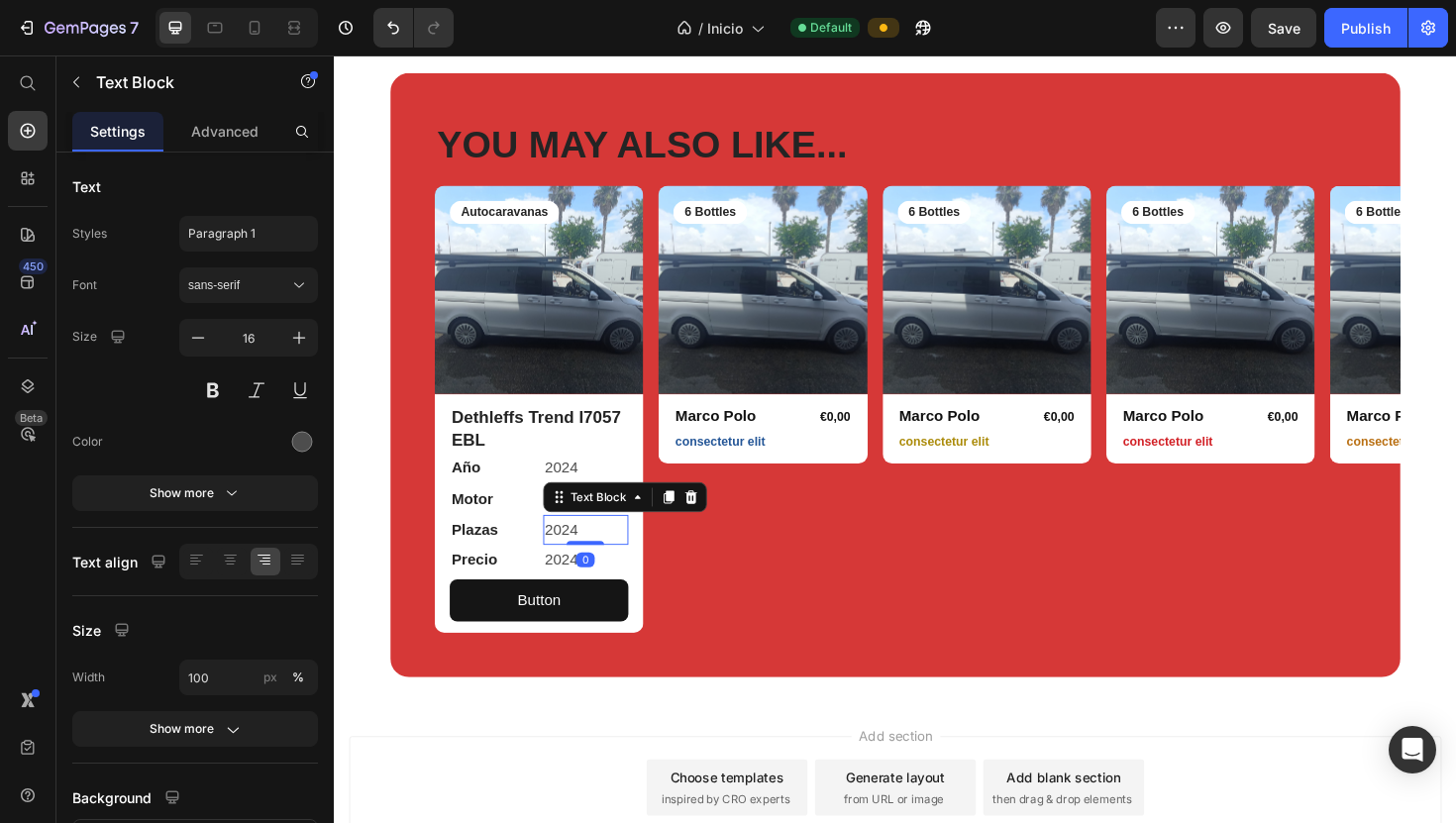 click on "2024" at bounding box center (601, 558) 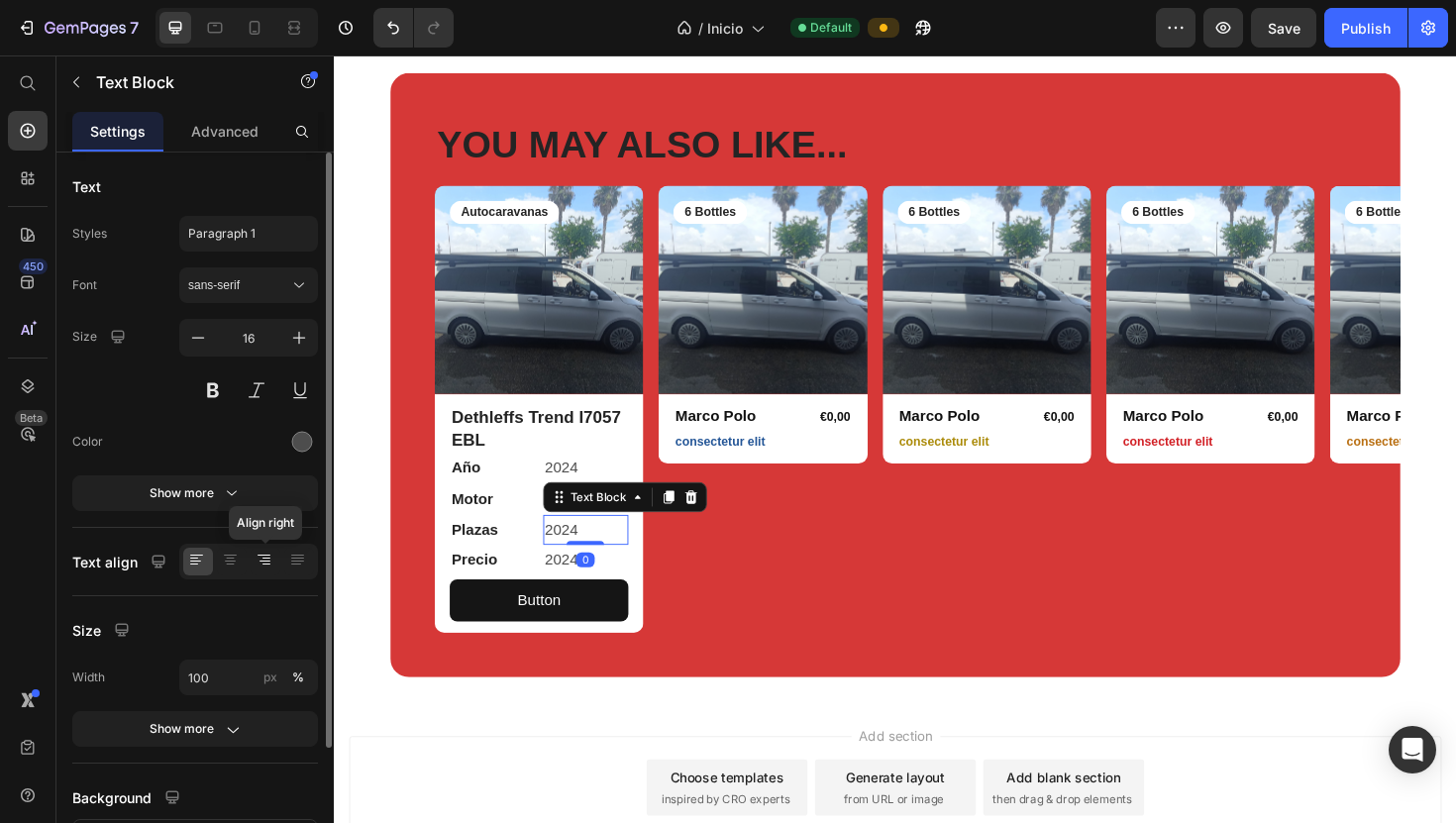 click 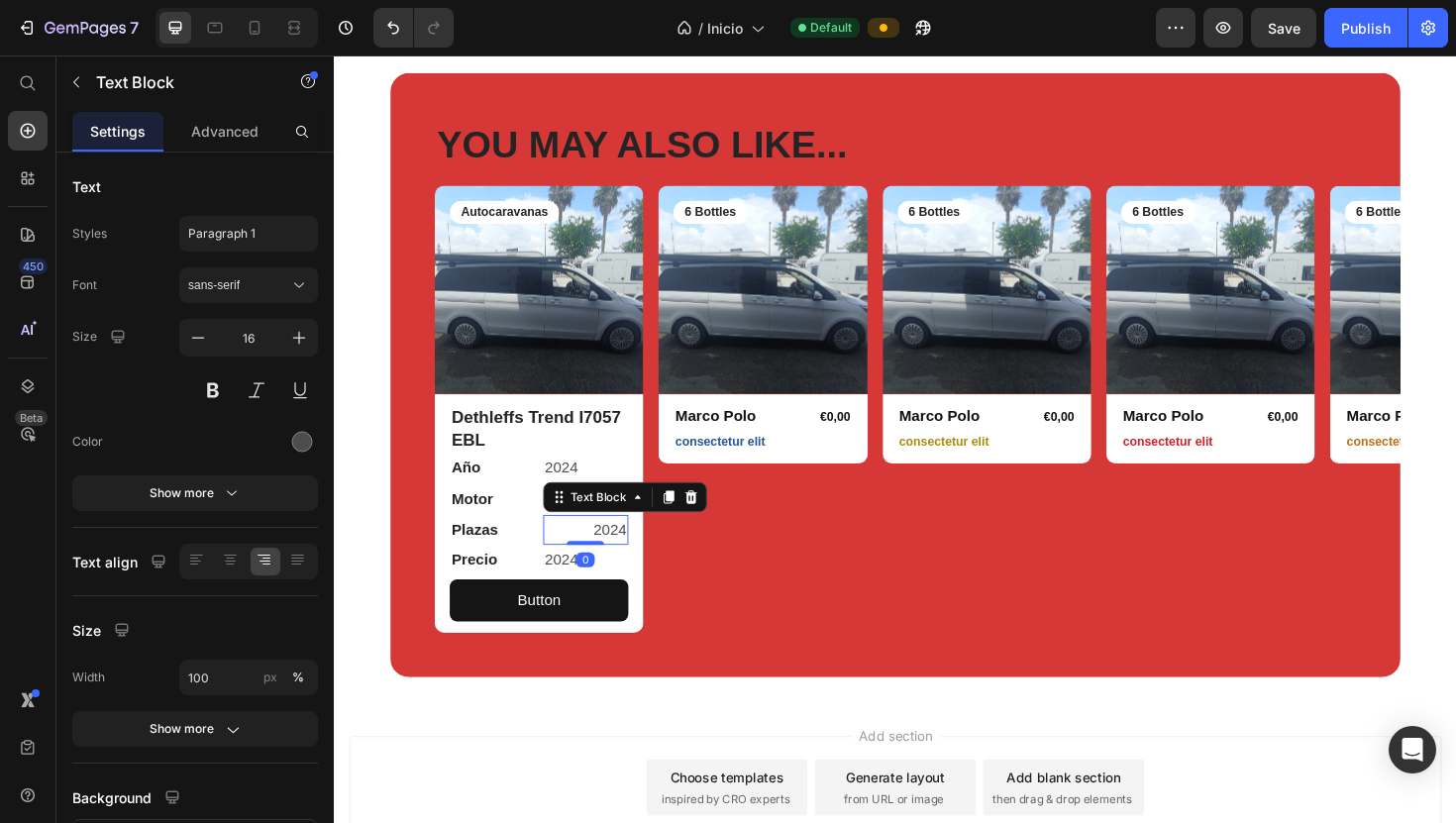 click on "0" at bounding box center [600, 589] 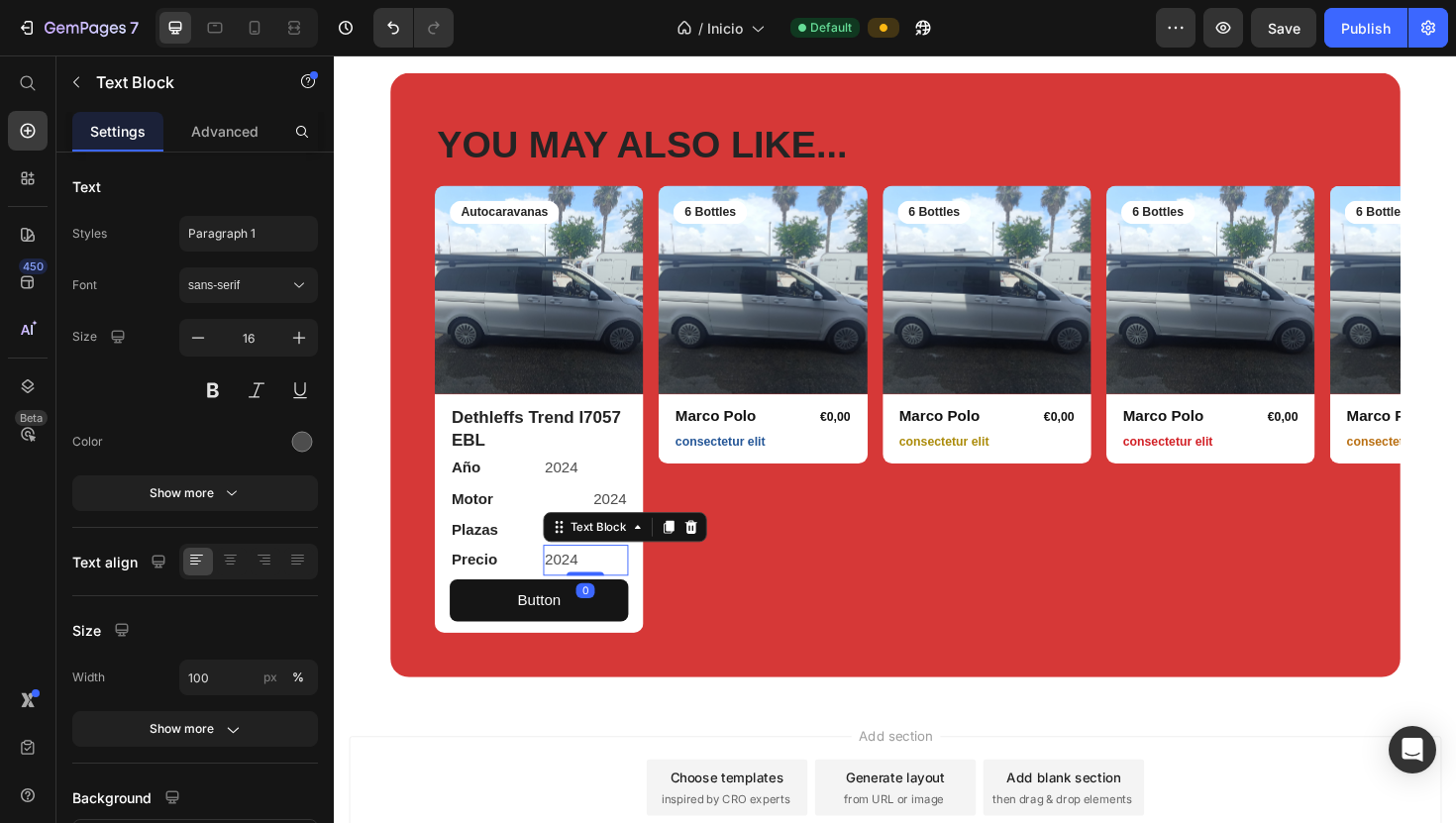 click on "2024" at bounding box center [601, 589] 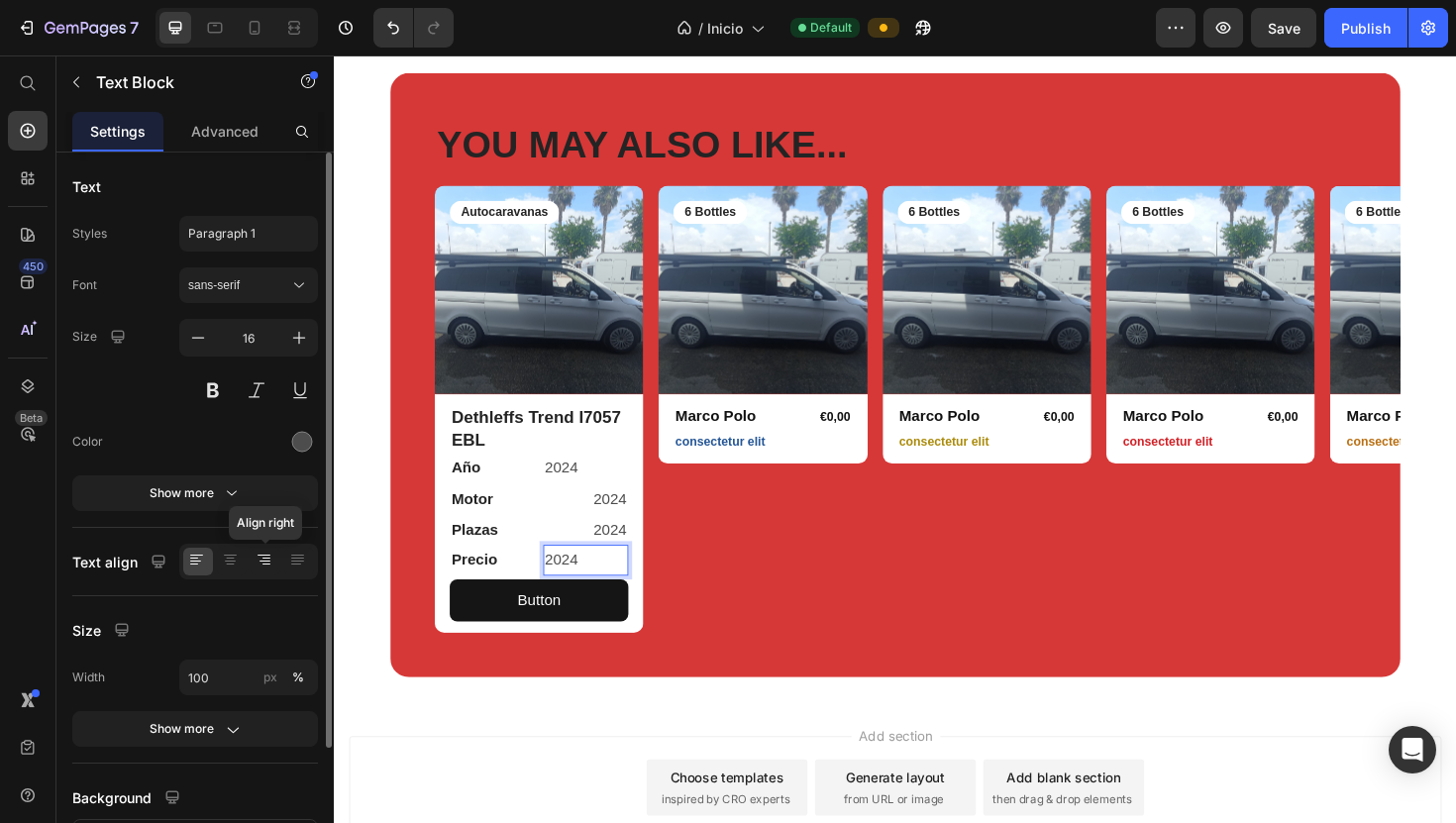 click 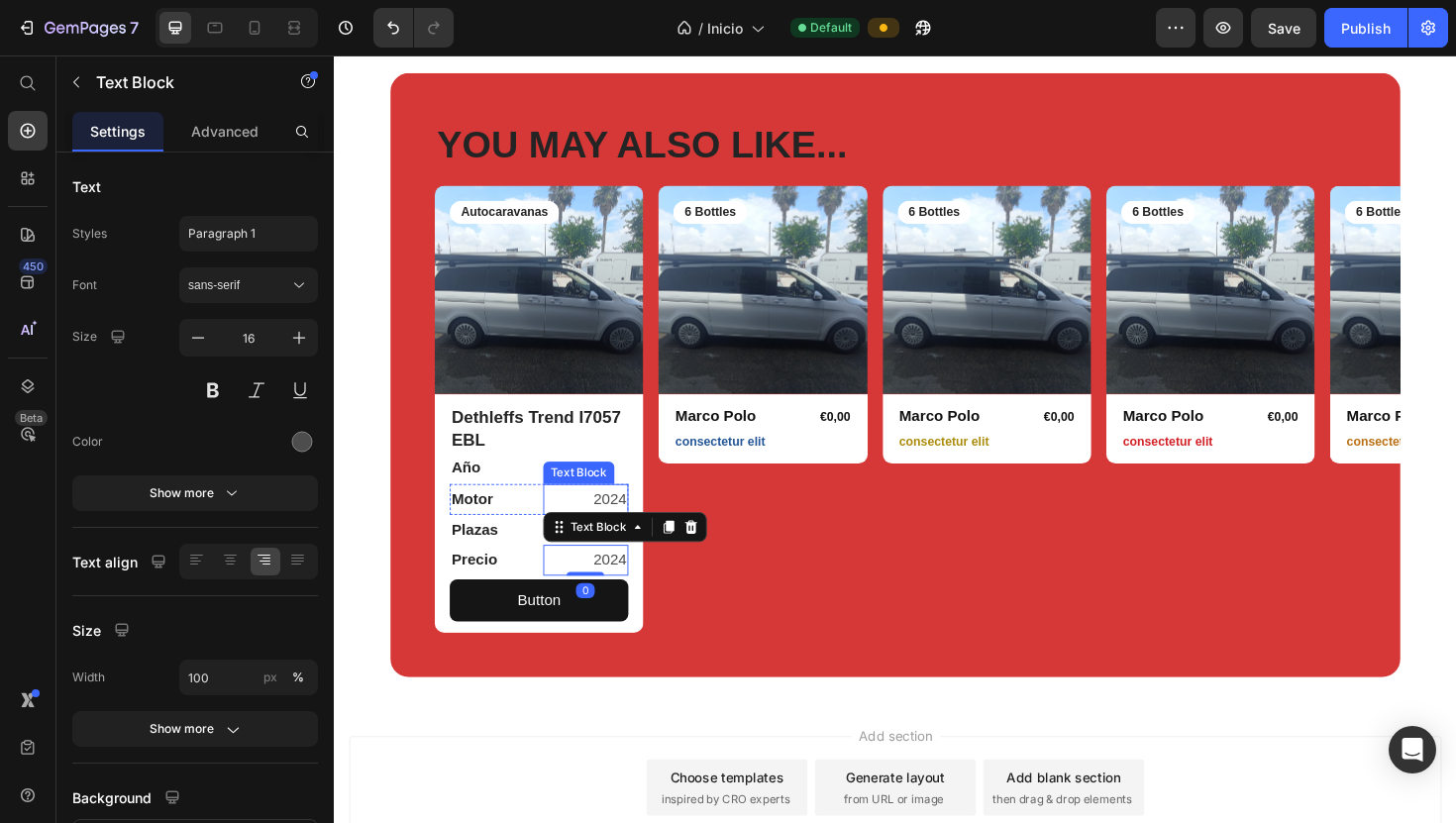click on "Text Block" at bounding box center [593, 497] 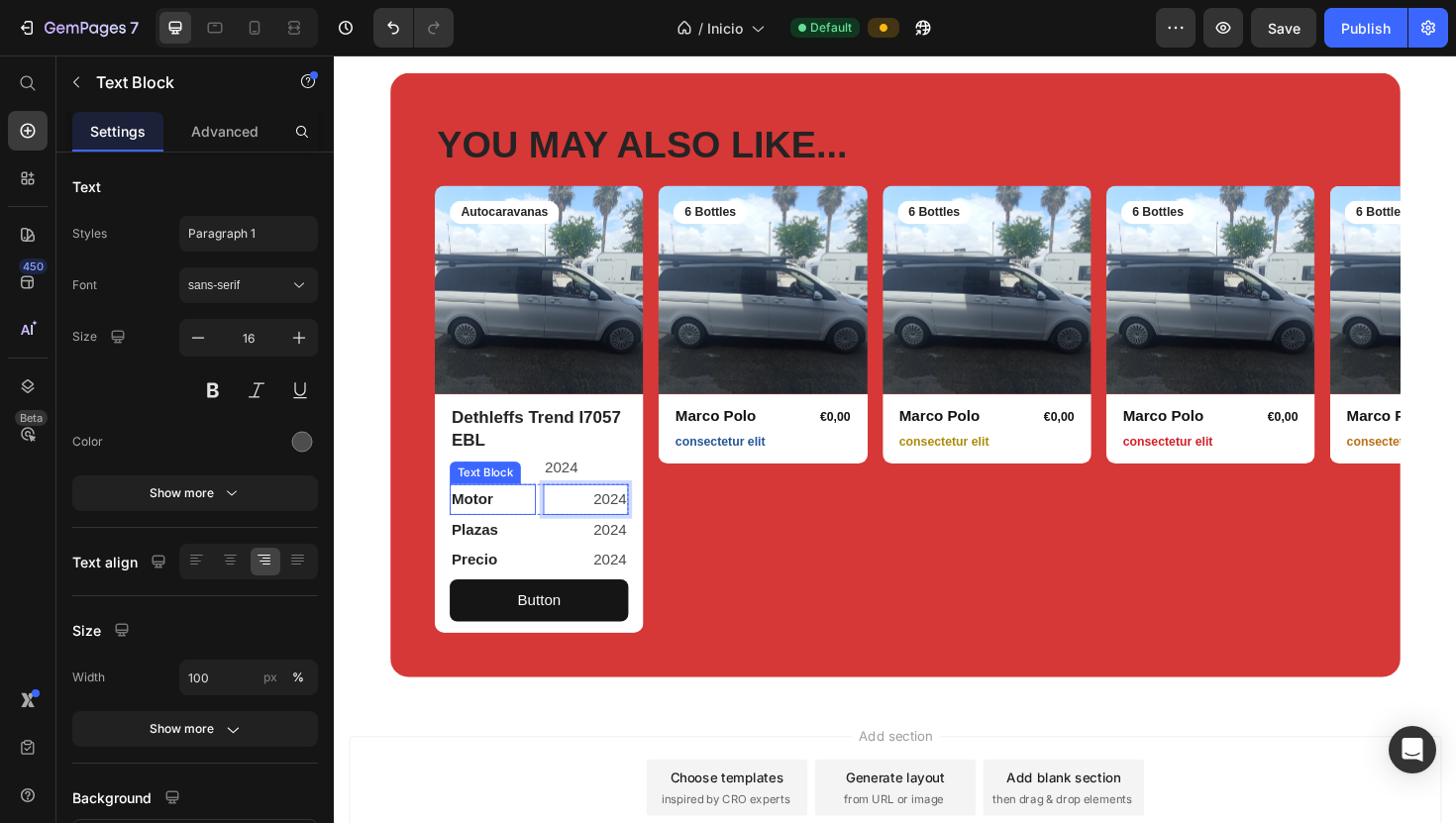 click on "Text Block" at bounding box center [494, 497] 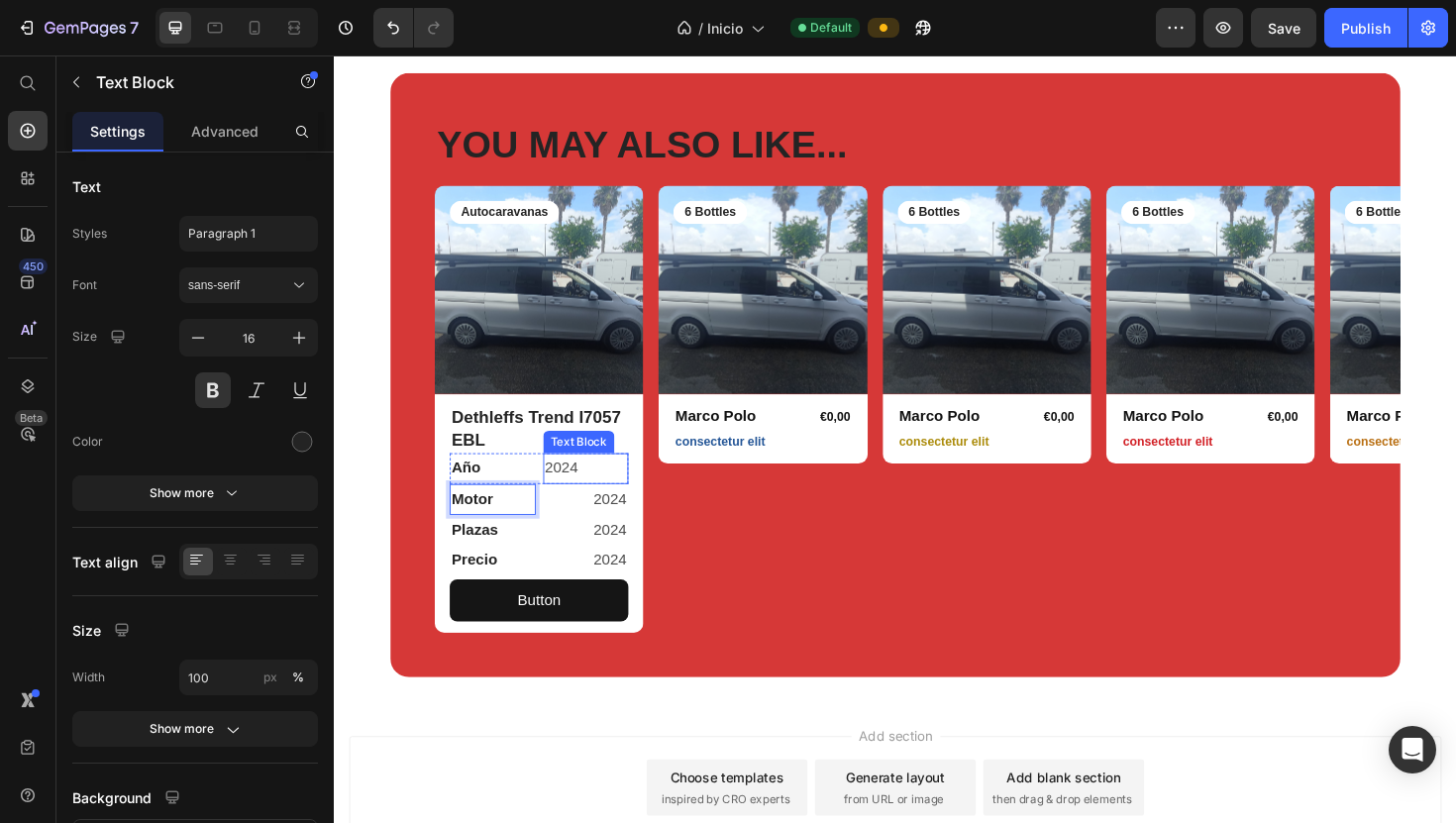 click on "2024" at bounding box center (601, 492) 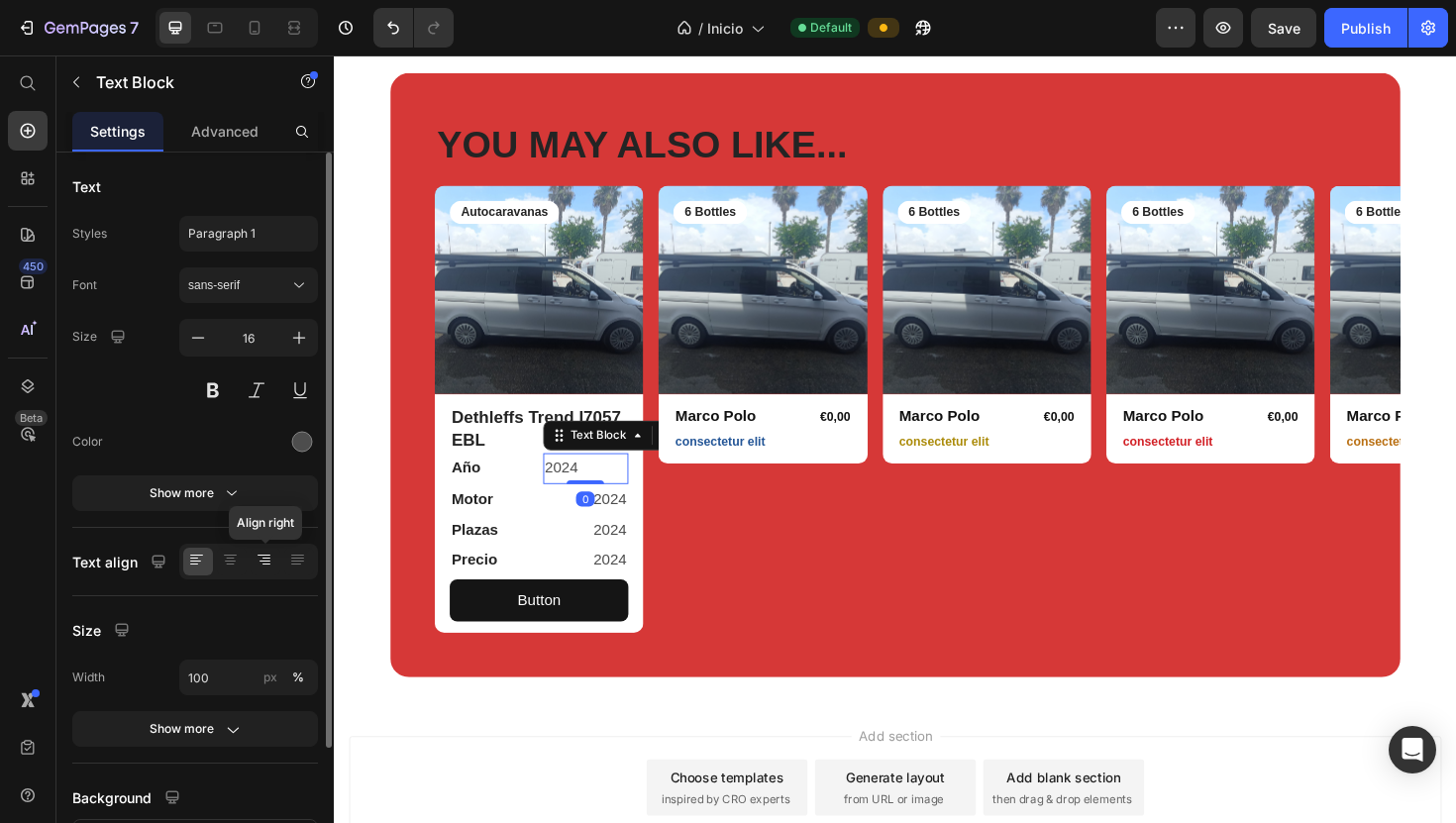 click 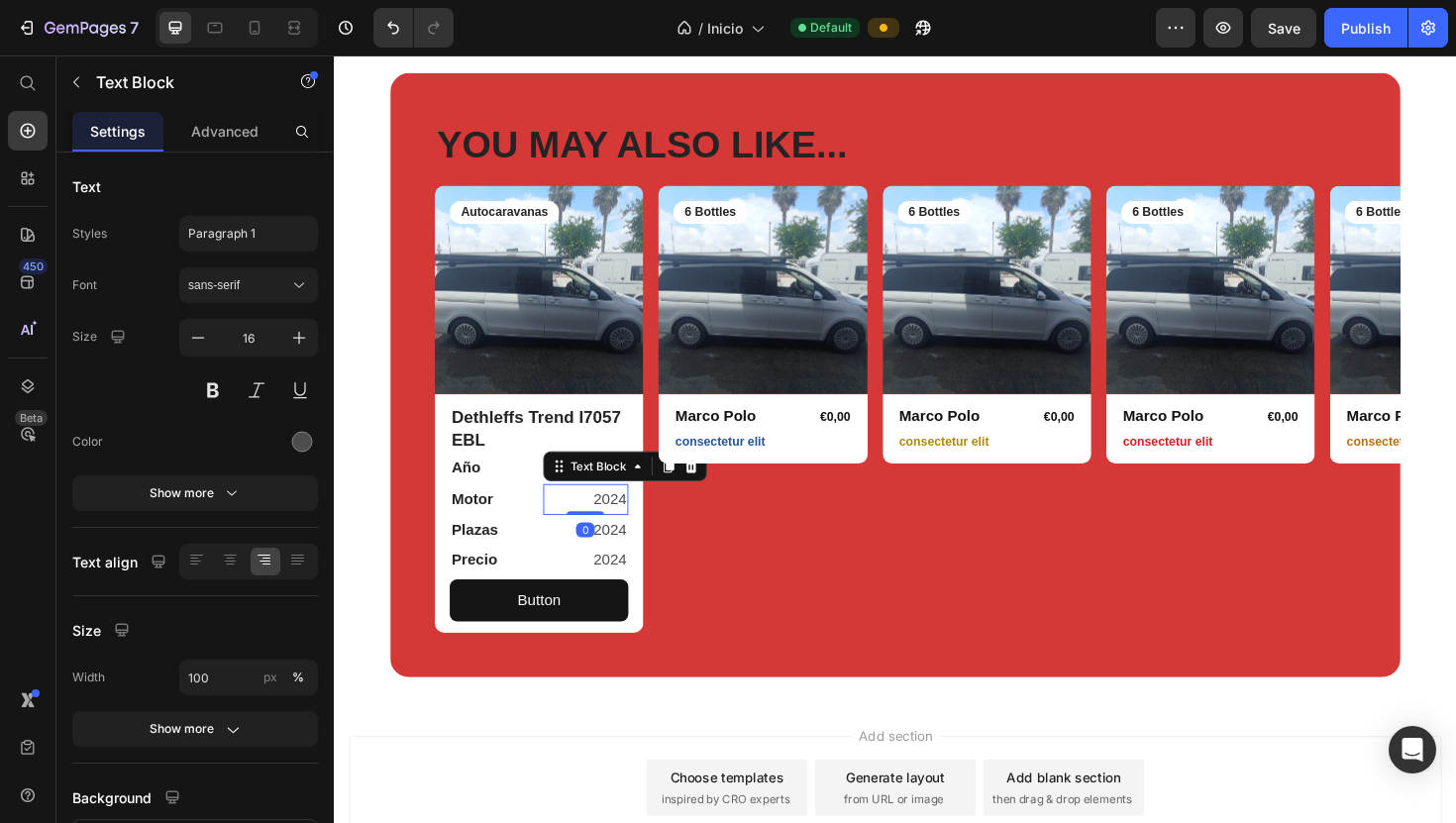 click on "2024" at bounding box center (601, 525) 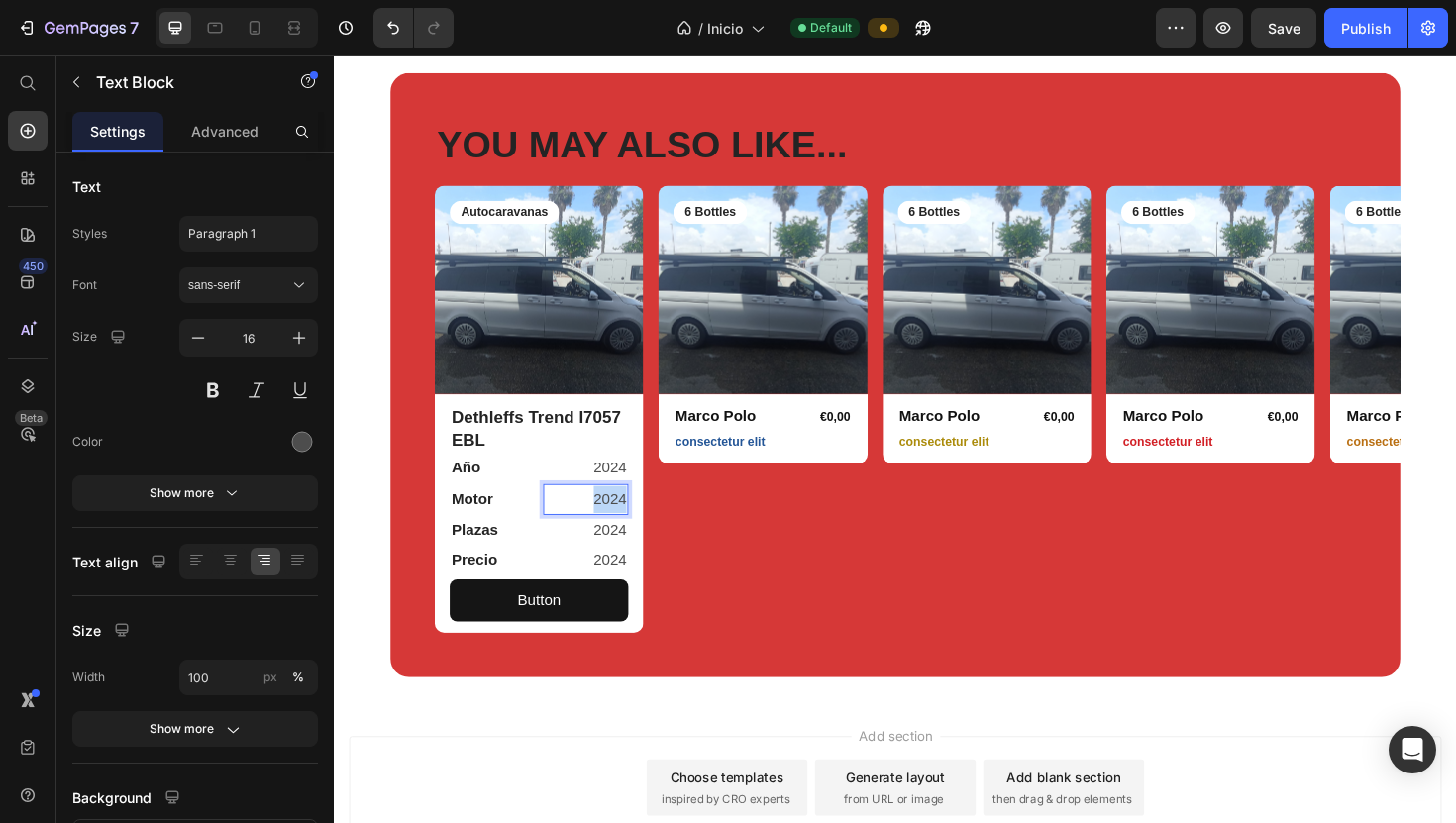 click on "2024" at bounding box center [601, 525] 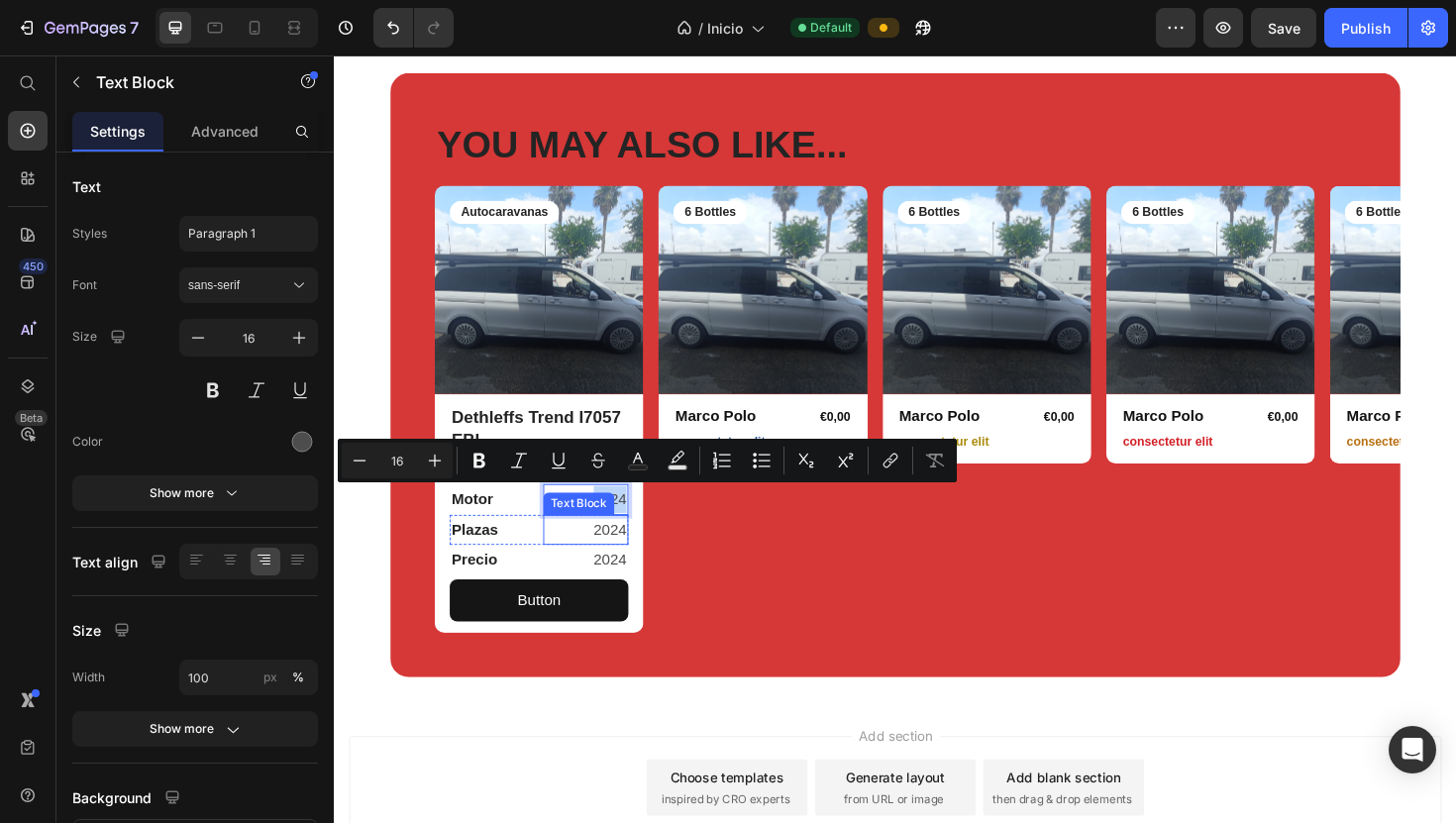 click on "2024" at bounding box center (601, 558) 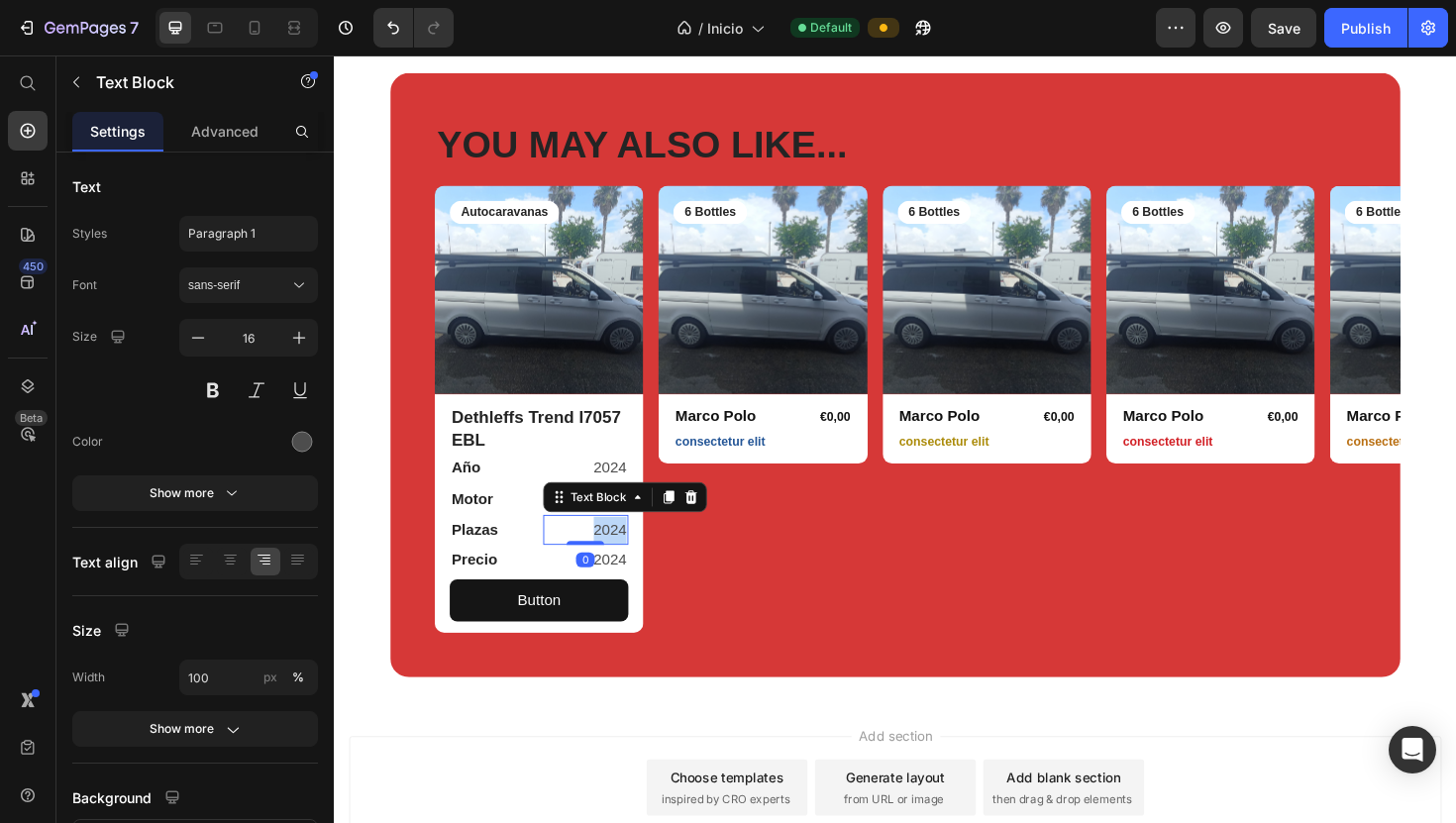 click on "2024" at bounding box center (601, 558) 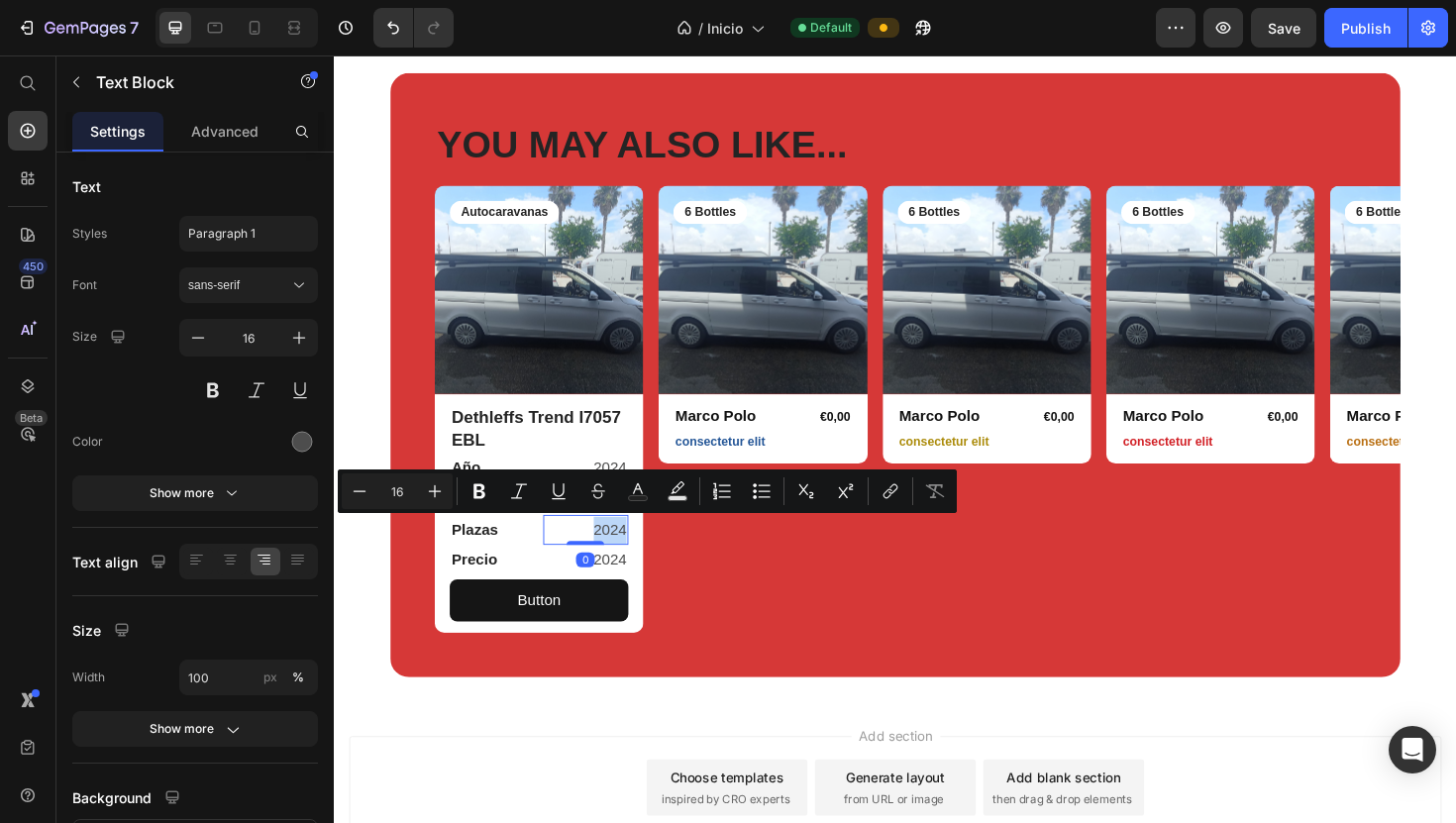 click on "2024" at bounding box center (601, 558) 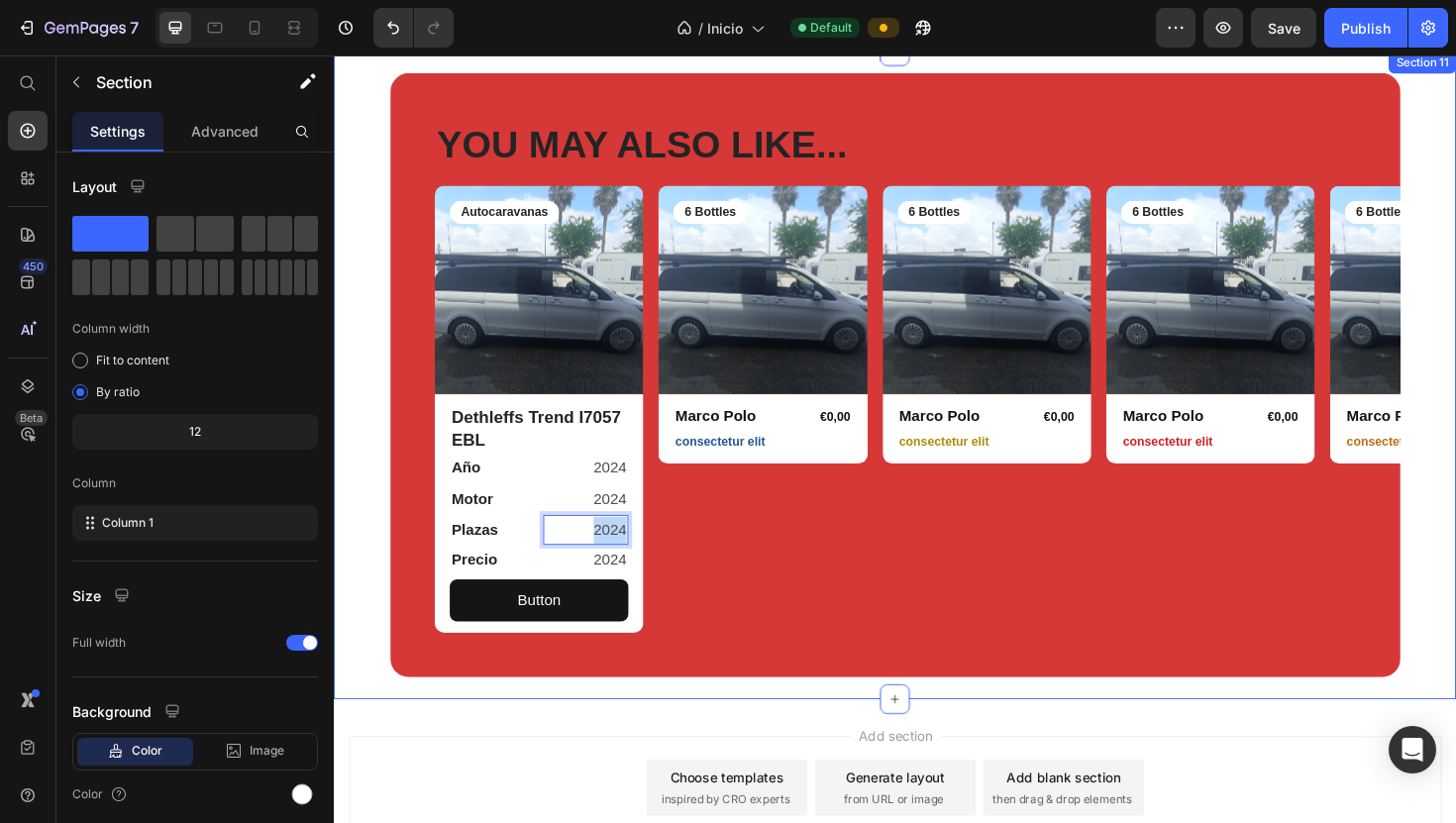 click on "YOU MAY ALSO LIKE... Heading Row Product Images Autocaravanas Text Block Row Dethleffs Trend I7057 EBL Text Block Año Text Block 2024 Text Block Row Motor Text Block 2024 Text Block Row Plazas Text Block 2024 Text Block   0 Row Precio Text Block 2024 Text Block Row Row Button Button Row Product Product Images 6 Bottles Text Block Row Marco Polo Product Title €0,00 Product Price Row consectetur elit Text Block Row Product Product Images 6 Bottles Text Block Row Marco Polo Product Title €0,00 Product Price Row consectetur elit Text Block Row Product Product Images 6 Bottles Text Block Row Marco Polo Product Title €0,00 Product Price Row consectetur elit Text Block Row Product Product Images 6 Bottles Text Block Row Marco Polo Product Title €0,00 Product Price Row consectetur elit Text Block Row Product Carousel Row Section 11" at bounding box center [928, 393] 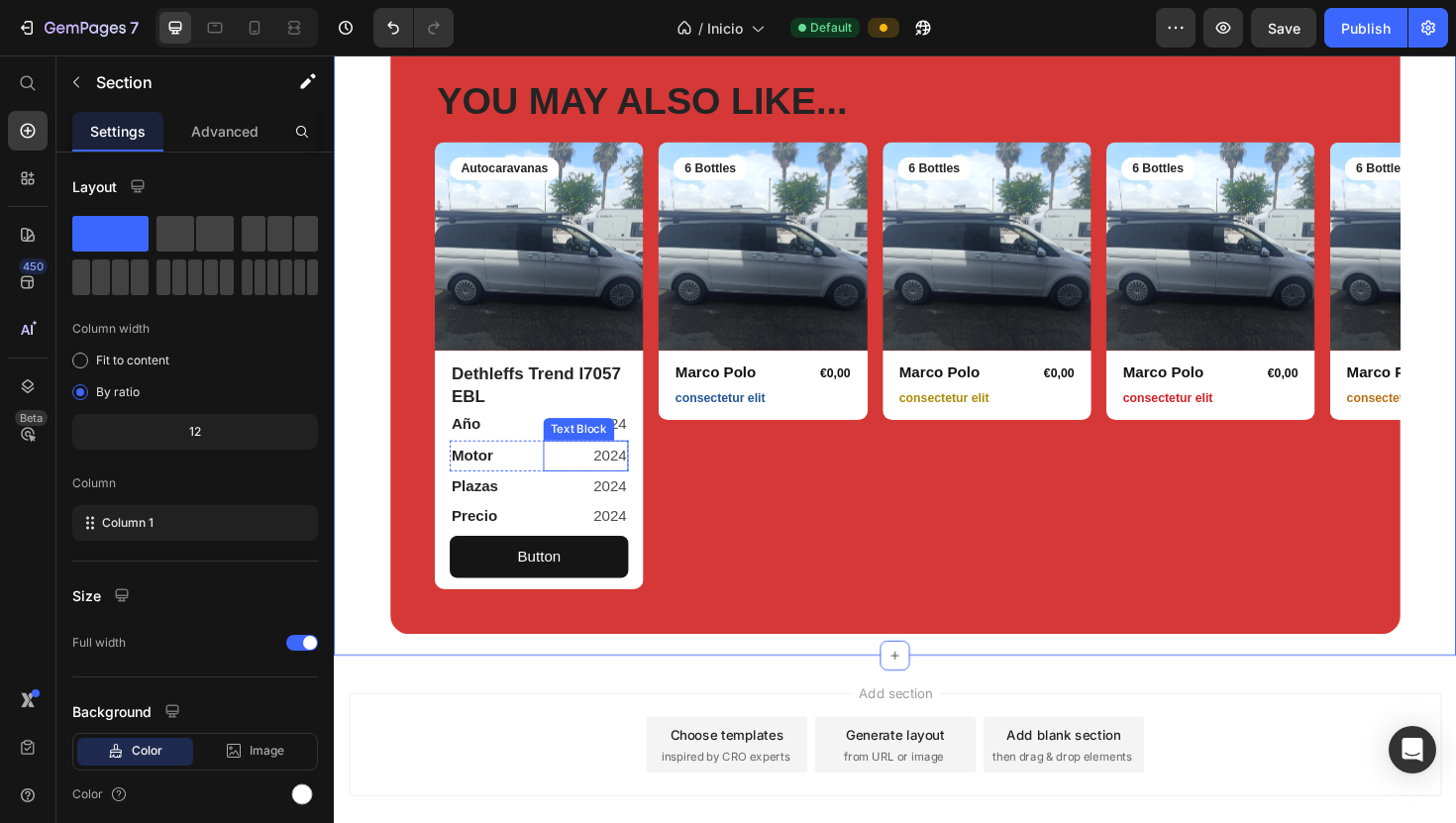 scroll, scrollTop: 7394, scrollLeft: 0, axis: vertical 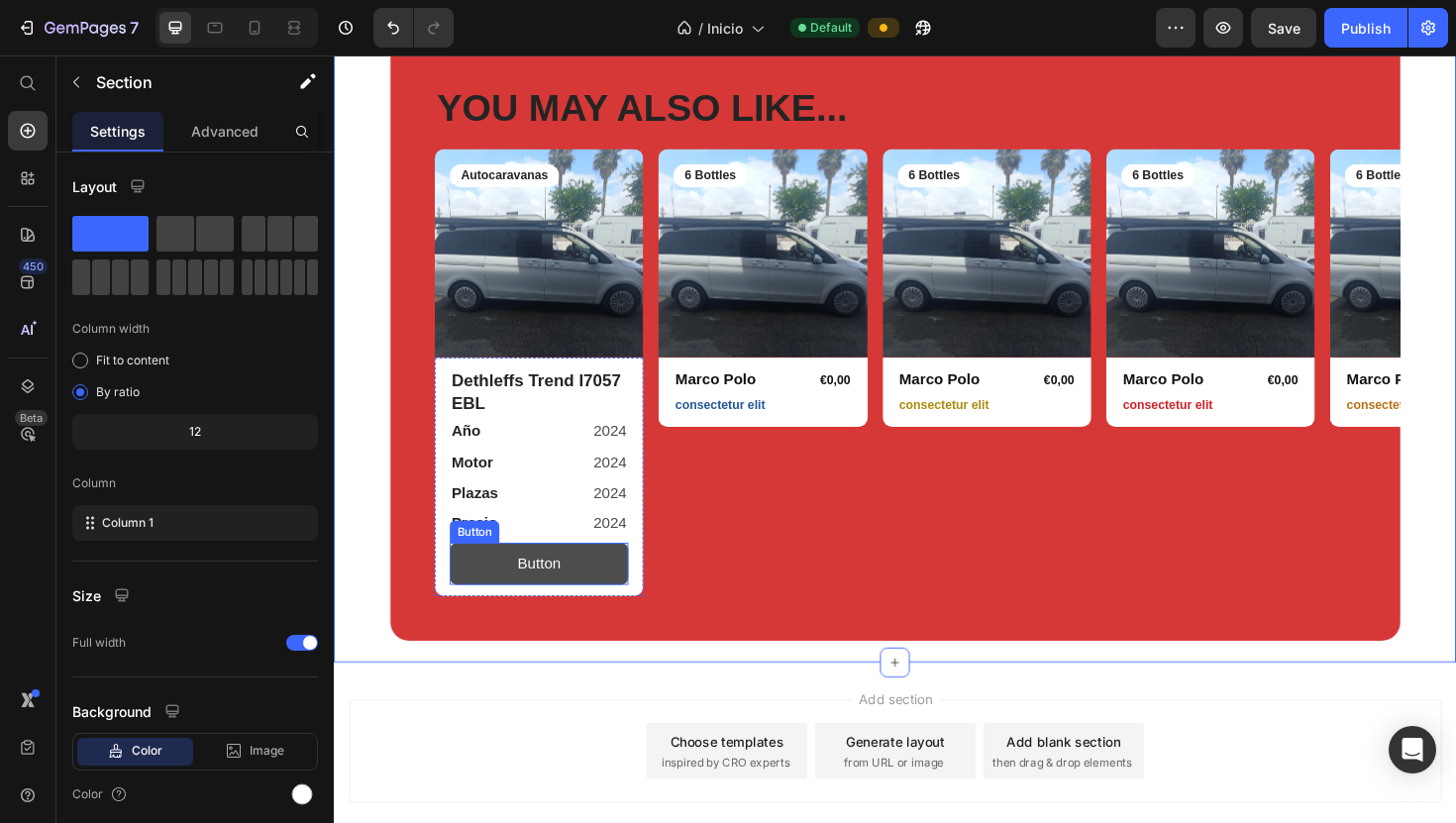 click on "Button" at bounding box center [551, 593] 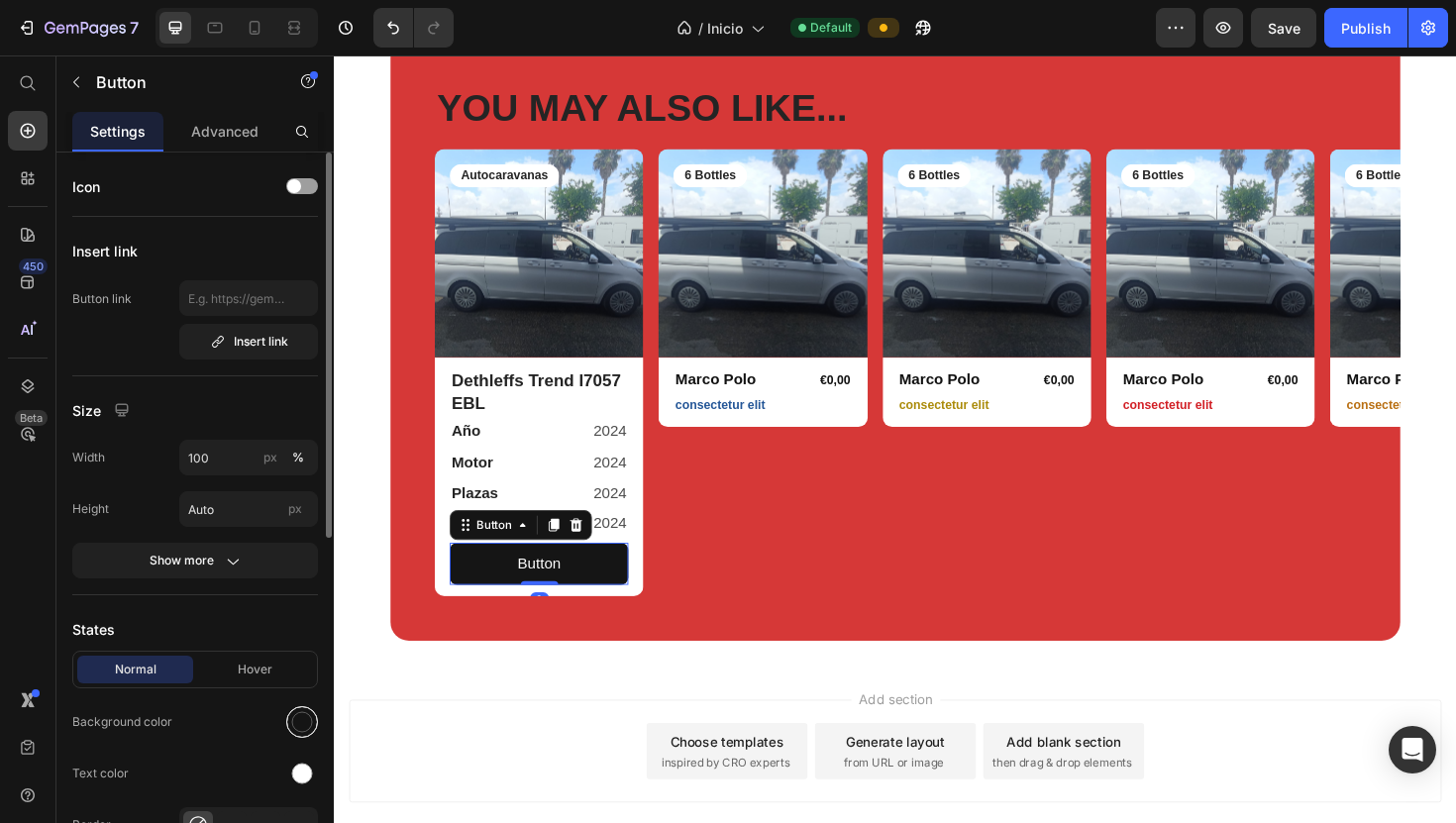 click at bounding box center (302, 722) 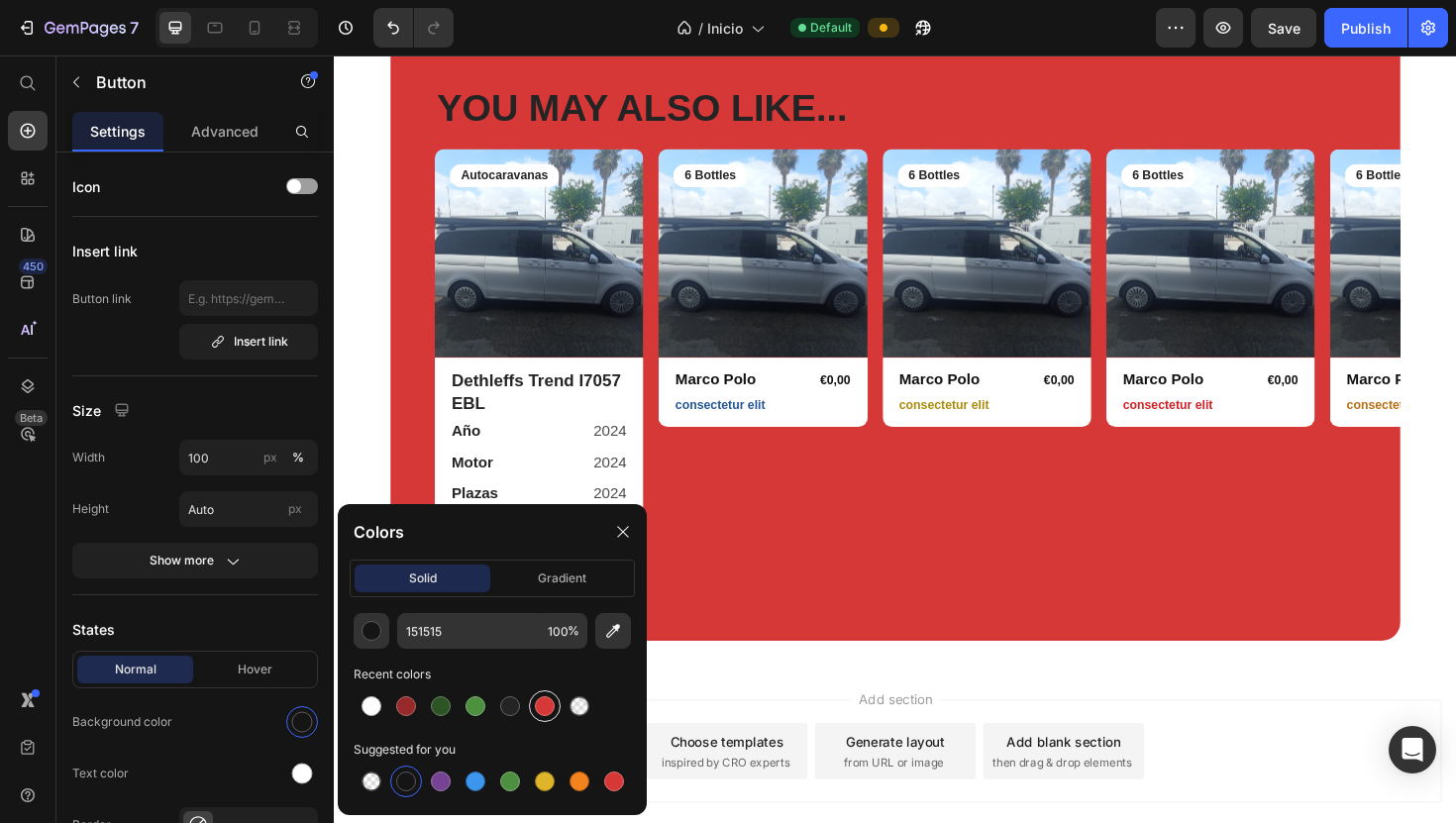 click at bounding box center (545, 706) 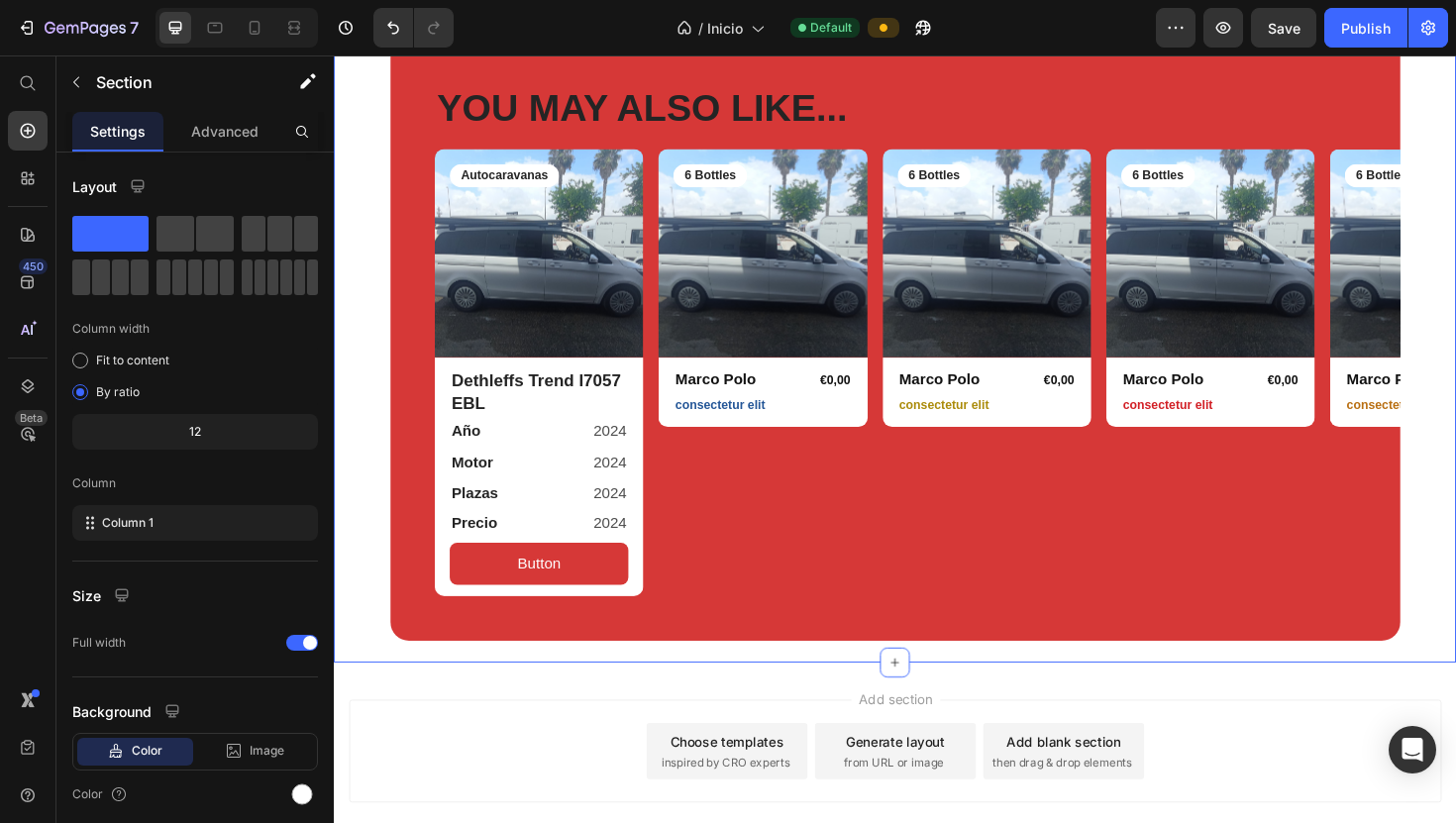 click on "YOU MAY ALSO LIKE... Heading Row Product Images Autocaravanas Text Block Row Dethleffs Trend I7057 EBL Text Block Año Text Block 2024 Text Block Row Motor Text Block 2024 Text Block Row Plazas Text Block 2024 Text Block Row Precio Text Block 2024 Text Block Row Row Button Button Row Product Product Images 6 Bottles Text Block Row Marco Polo Product Title €0,00 Product Price Row consectetur elit Text Block Row Product Product Images 6 Bottles Text Block Row Marco Polo Product Title €0,00 Product Price Row consectetur elit Text Block Row Product Product Images 6 Bottles Text Block Row Marco Polo Product Title €0,00 Product Price Row consectetur elit Text Block Row Product Product Images 6 Bottles Text Block Row Marco Polo Product Title €0,00 Product Price Row consectetur elit Text Block Row Product Carousel Row Section 11   Create Theme Section AI Content Write with GemAI What would you like to describe here? Tone and Voice Persuasive Product Marco Polo Show more Generate" at bounding box center (928, 355) 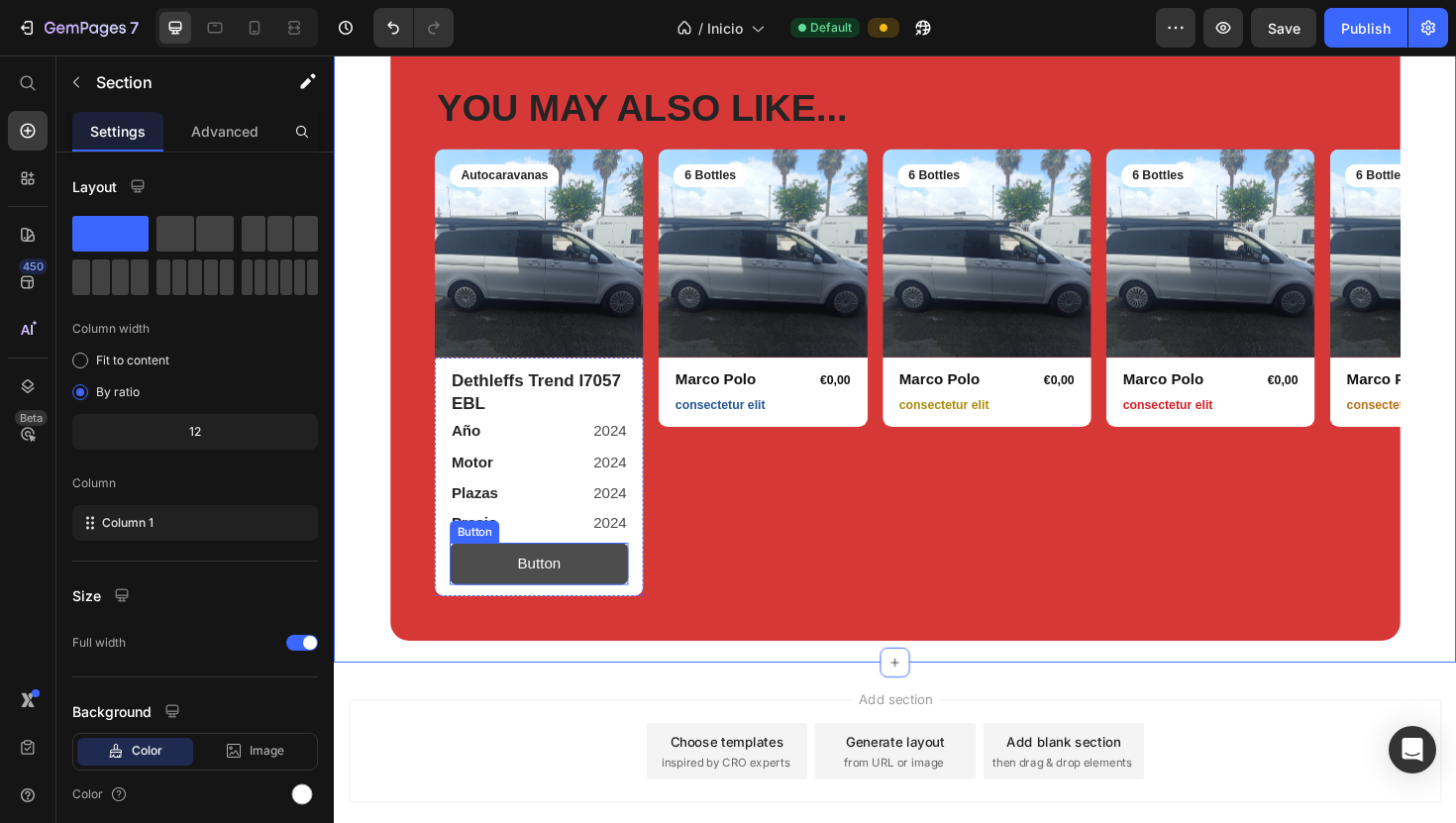 click on "Button" at bounding box center (551, 593) 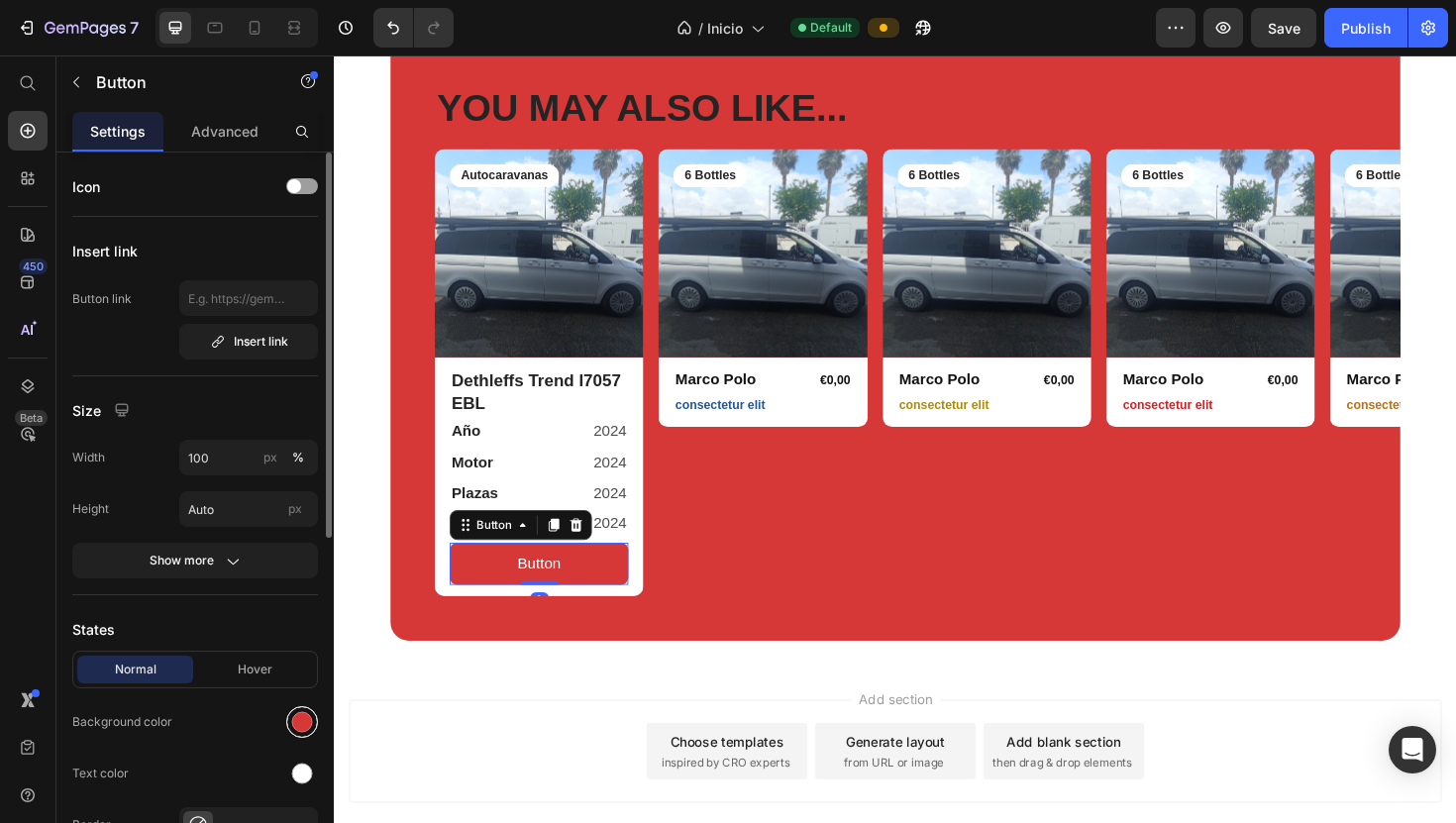 click at bounding box center [302, 722] 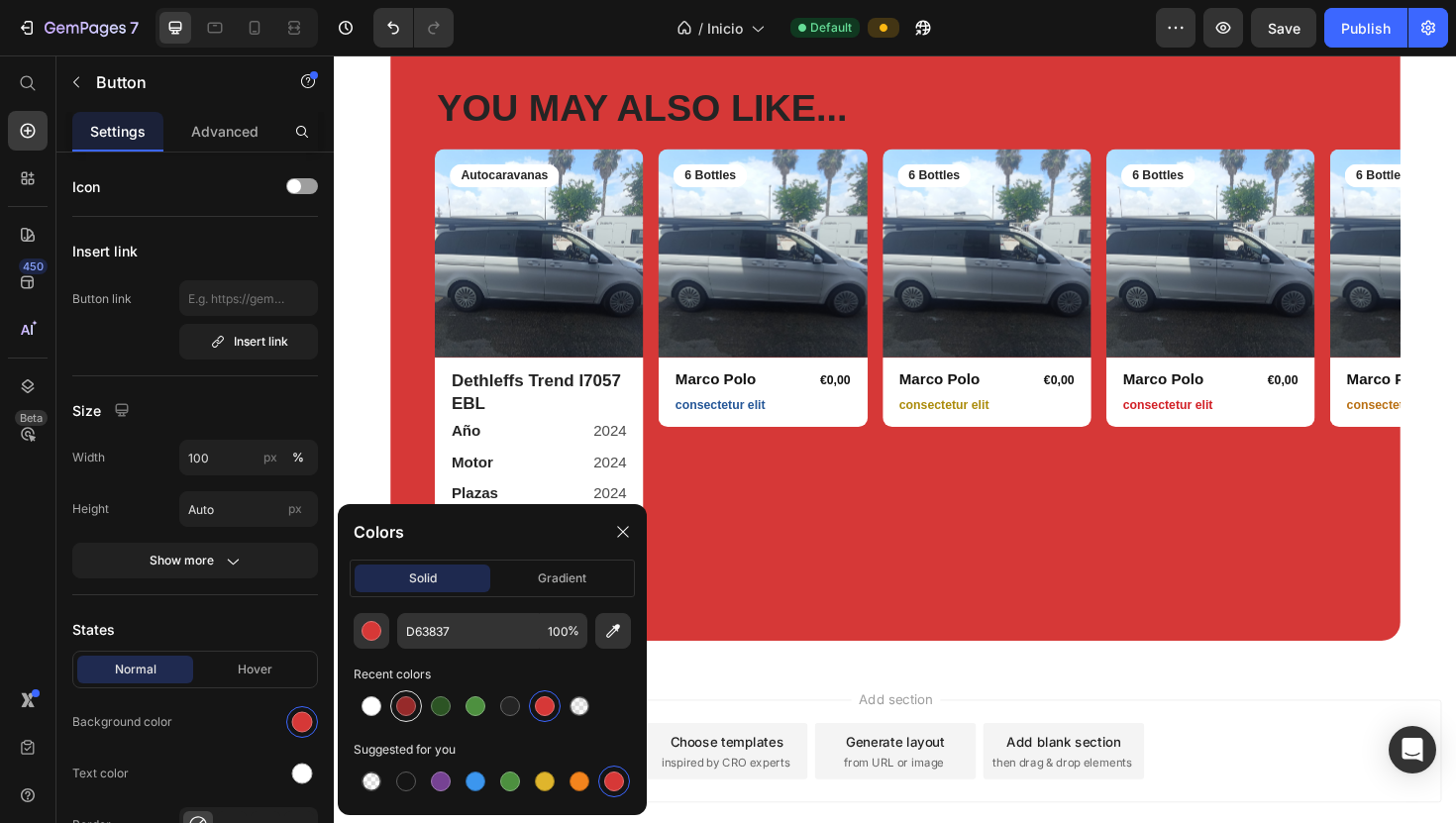 click at bounding box center (406, 706) 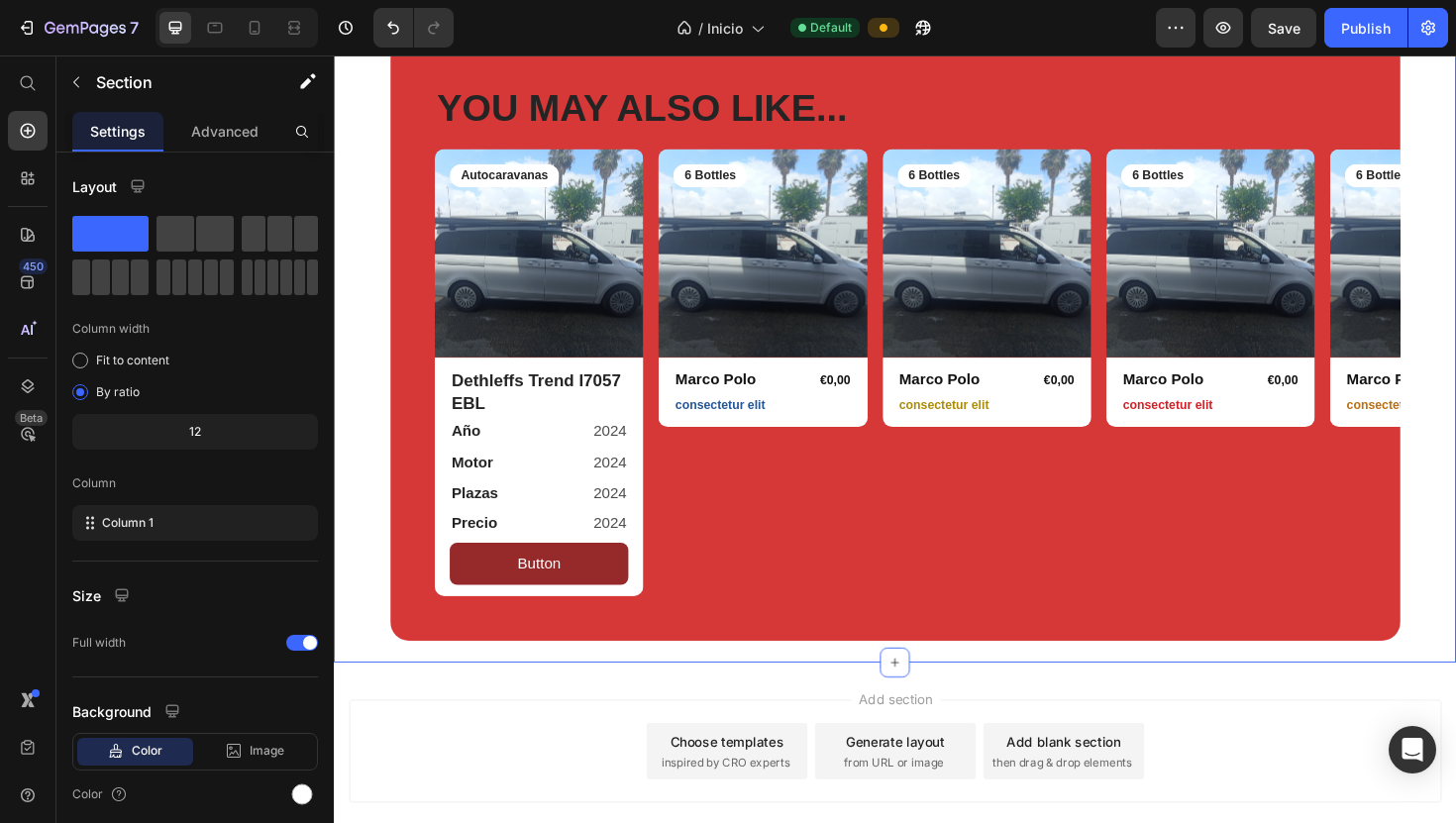 click on "YOU MAY ALSO LIKE... Heading Row Product Images Autocaravanas Text Block Row Dethleffs Trend I7057 EBL Text Block Año Text Block 2024 Text Block Row Motor Text Block 2024 Text Block Row Plazas Text Block 2024 Text Block Row Precio Text Block 2024 Text Block Row Row Button Button Row Product Product Images 6 Bottles Text Block Row Marco Polo Product Title €0,00 Product Price Row consectetur elit Text Block Row Product Product Images 6 Bottles Text Block Row Marco Polo Product Title €0,00 Product Price Row consectetur elit Text Block Row Product Product Images 6 Bottles Text Block Row Marco Polo Product Title €0,00 Product Price Row consectetur elit Text Block Row Product Product Images 6 Bottles Text Block Row Marco Polo Product Title €0,00 Product Price Row consectetur elit Text Block Row Product Carousel Row Section 11   Create Theme Section AI Content Write with GemAI What would you like to describe here? Tone and Voice Persuasive Product Marco Polo Show more Generate" at bounding box center (928, 355) 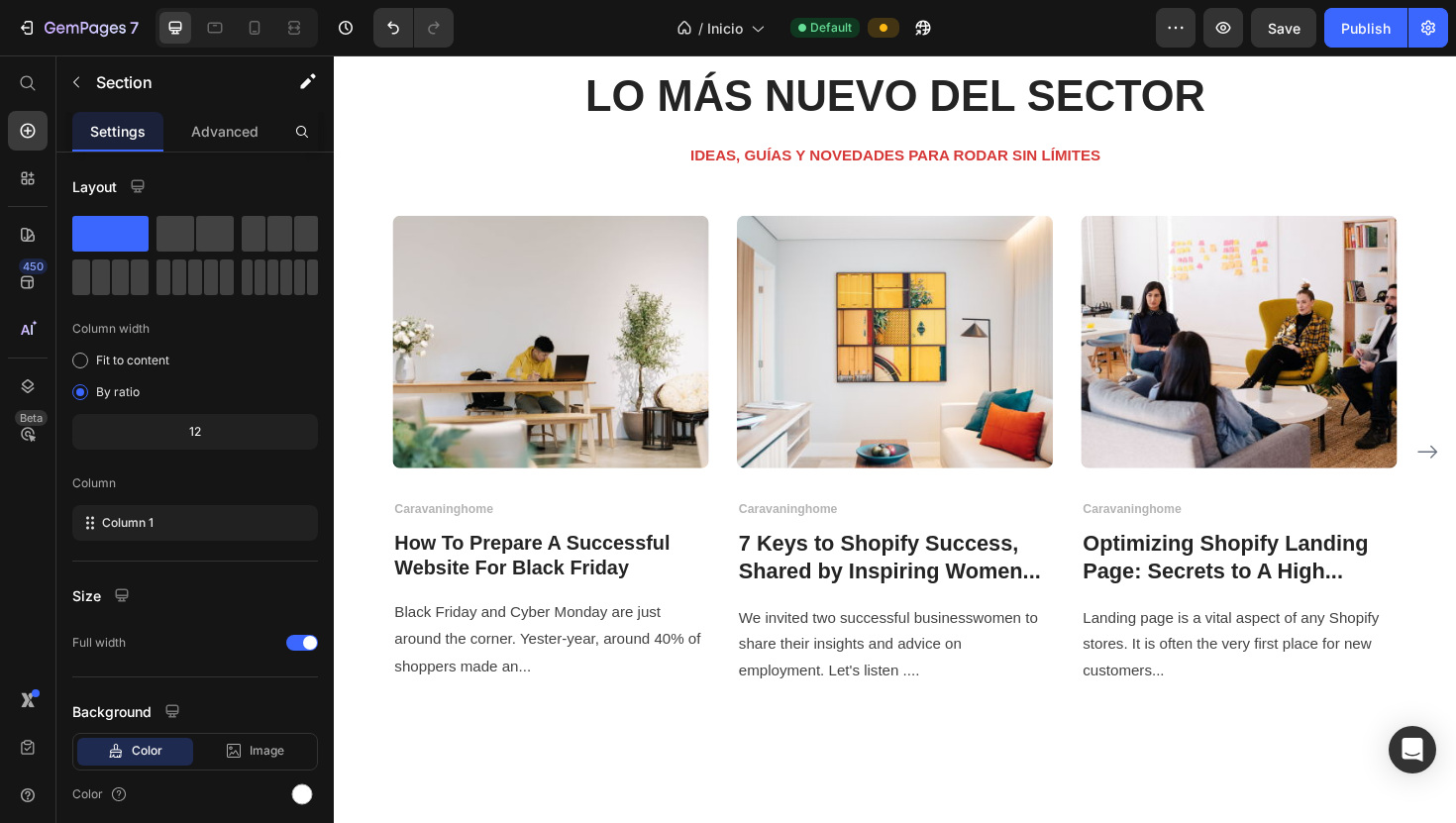 scroll, scrollTop: 6239, scrollLeft: 0, axis: vertical 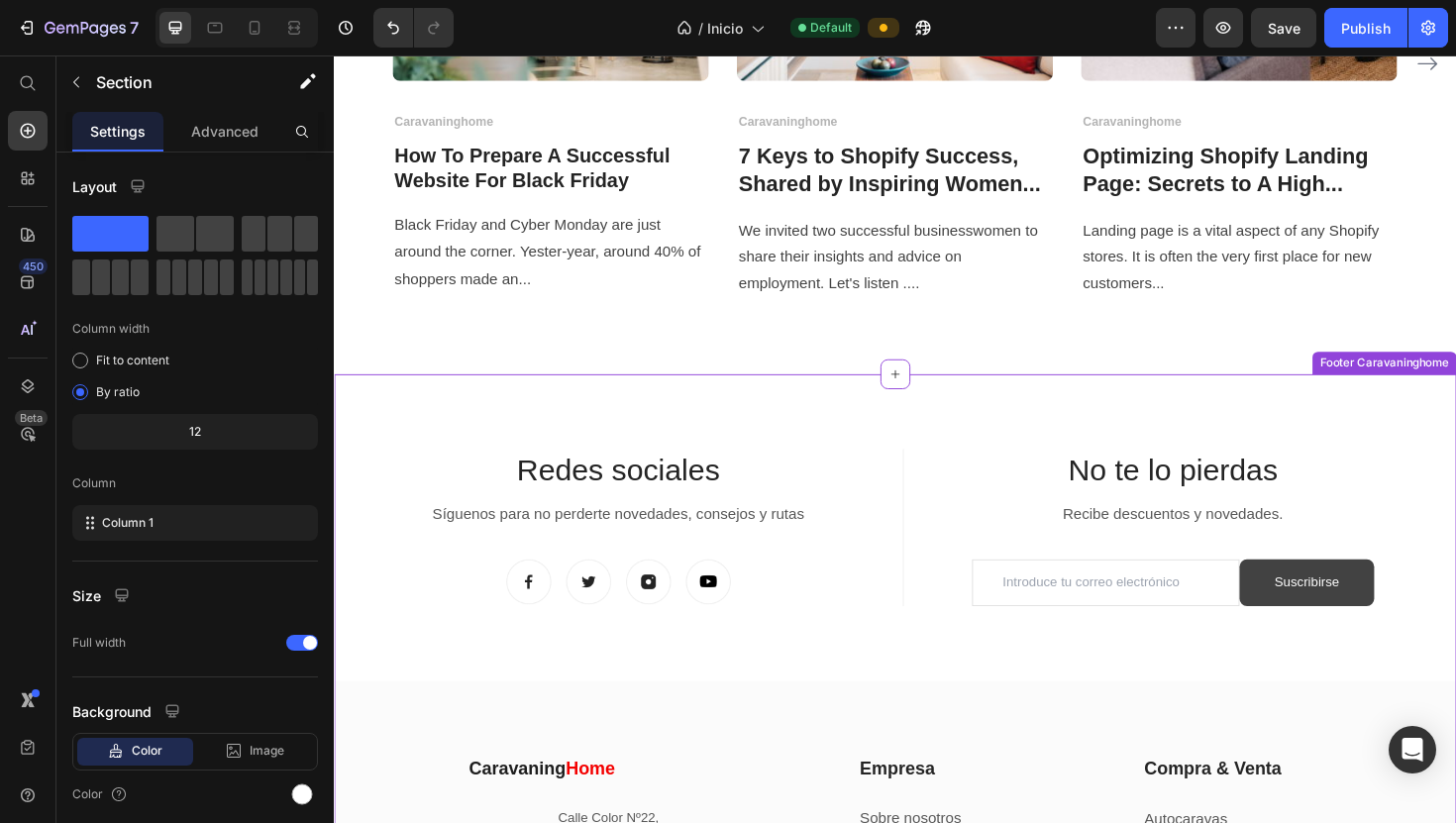 click on "Suscribirse" at bounding box center (1363, 613) 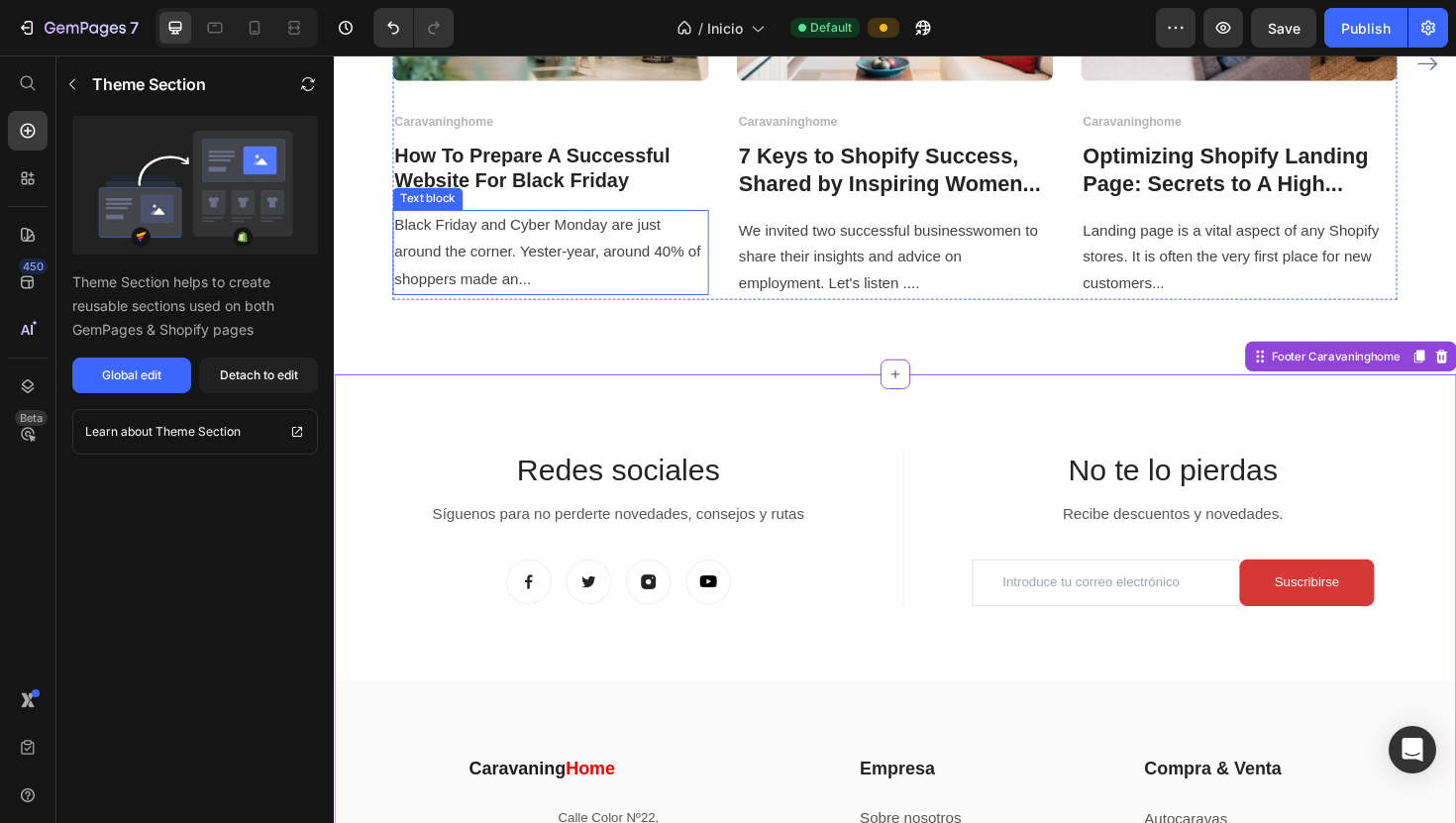 scroll, scrollTop: 5489, scrollLeft: 0, axis: vertical 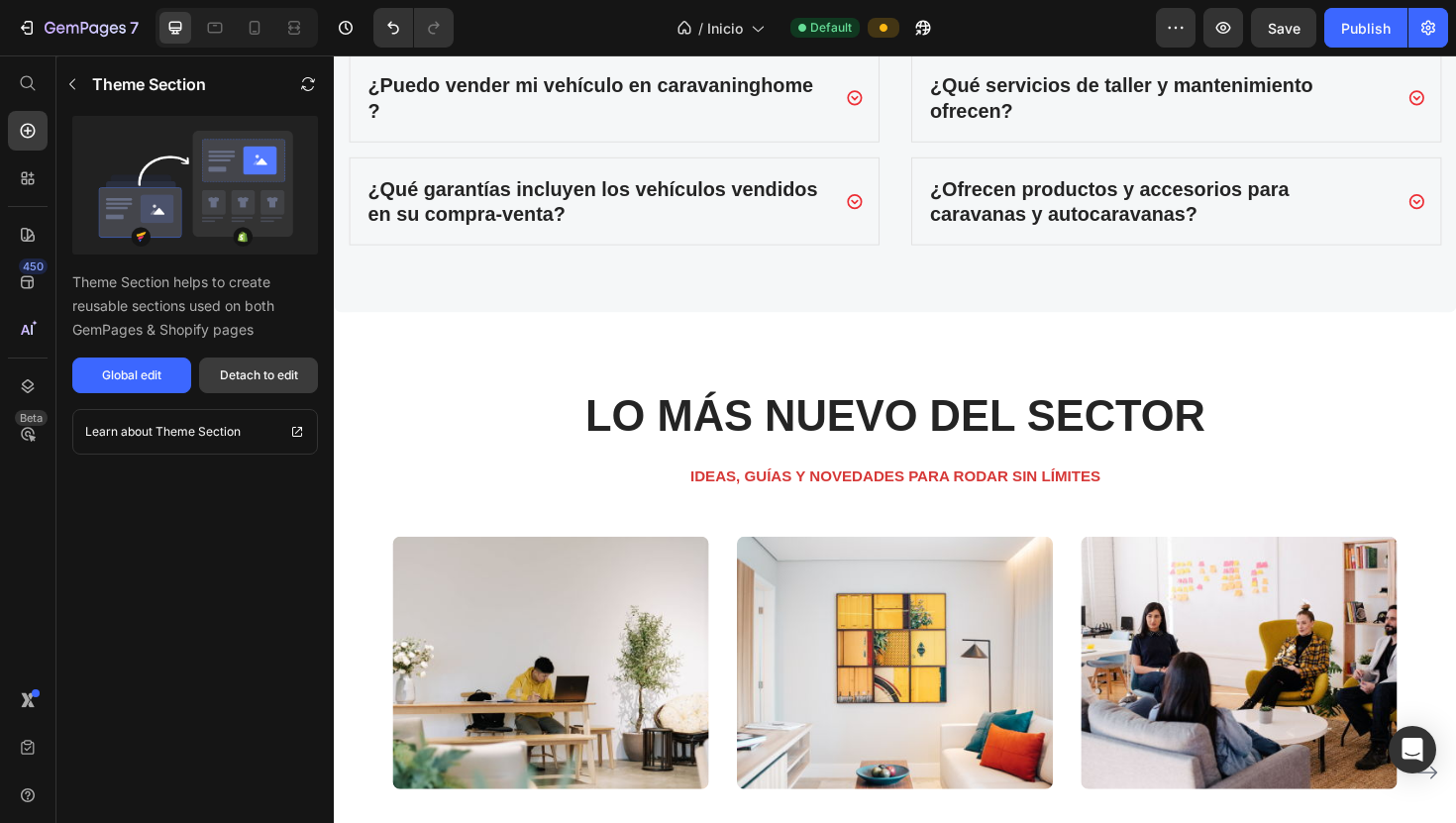 click on "Detach to edit" at bounding box center [259, 375] 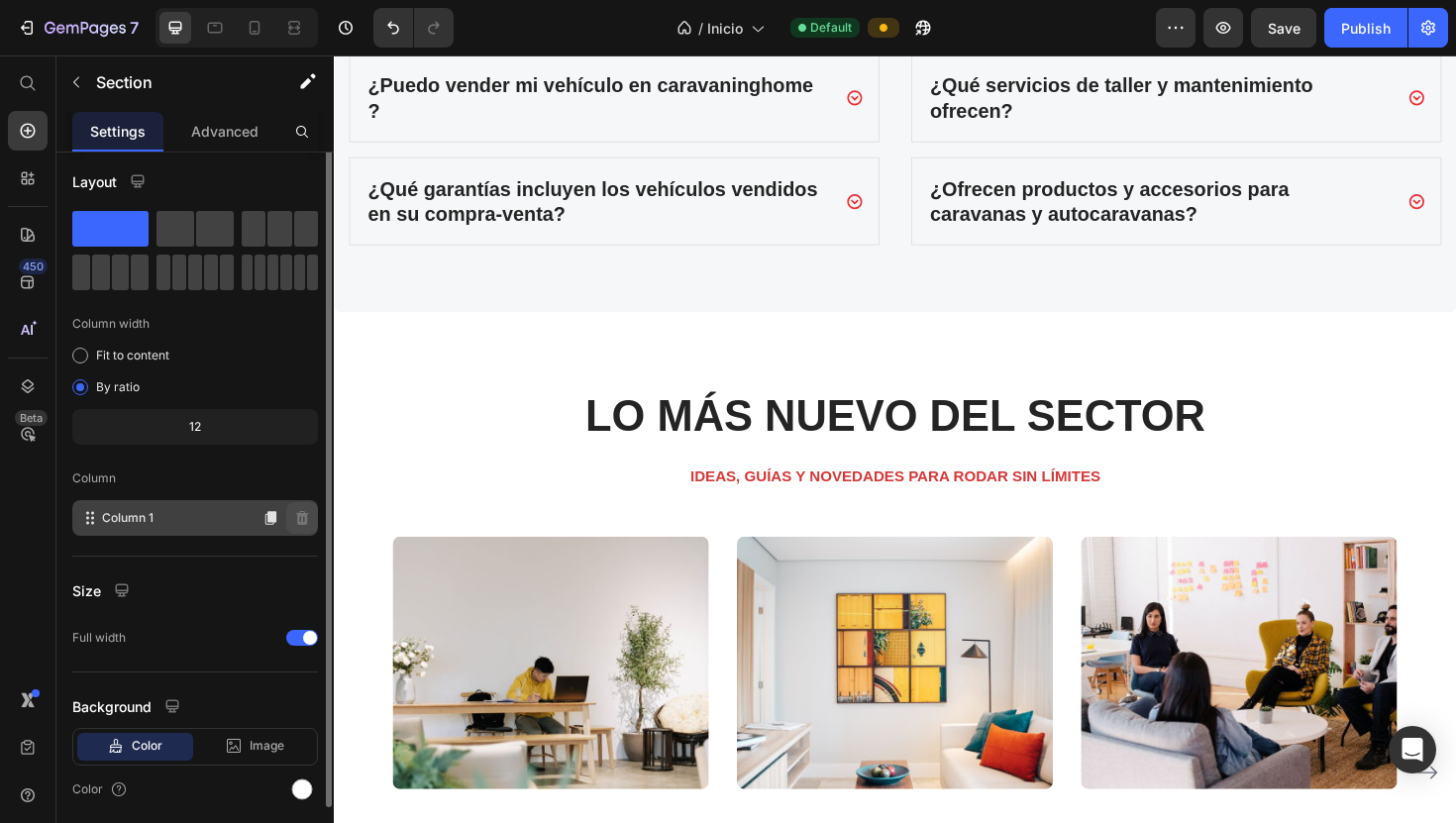scroll, scrollTop: 0, scrollLeft: 0, axis: both 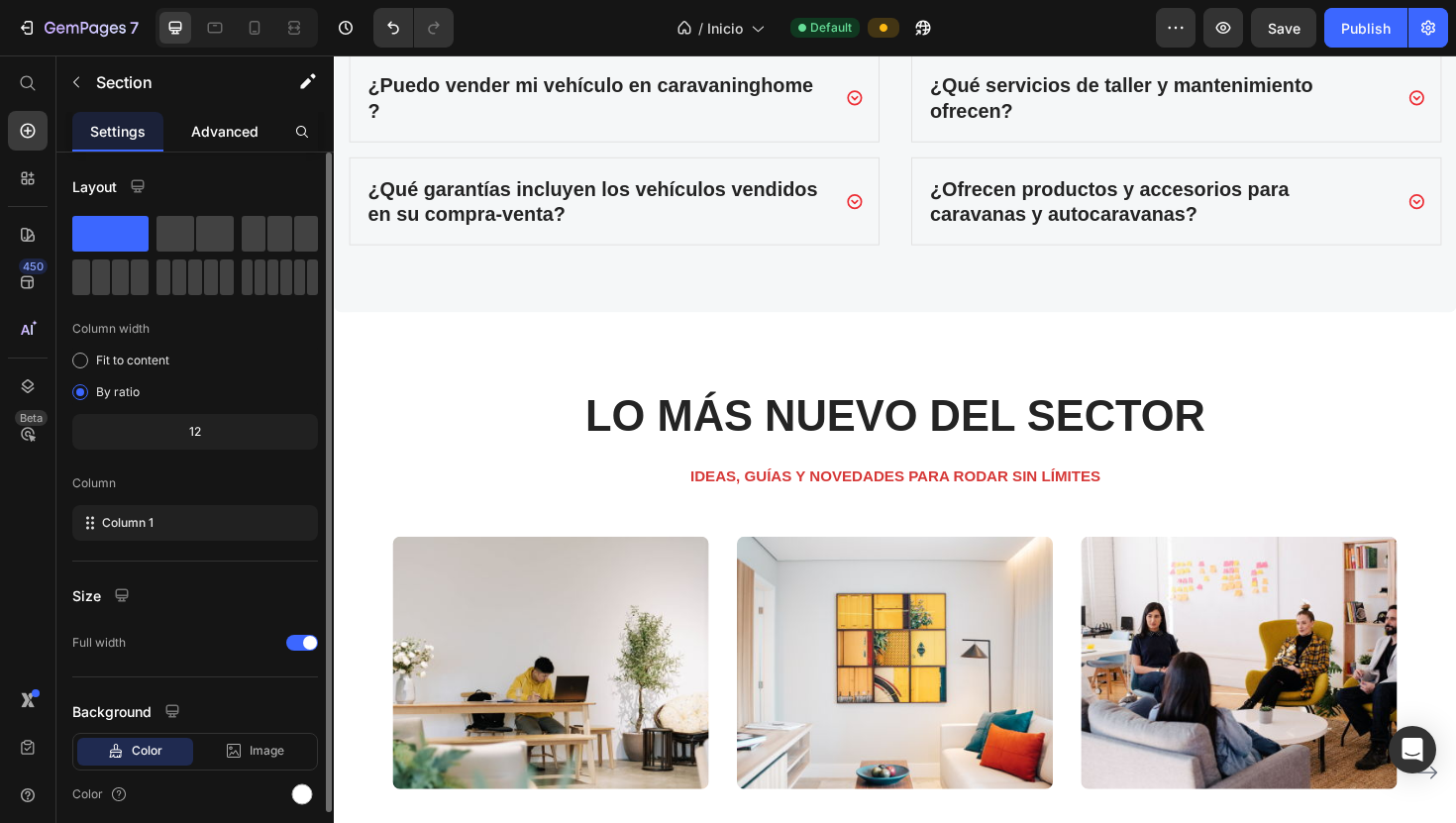 click on "Advanced" 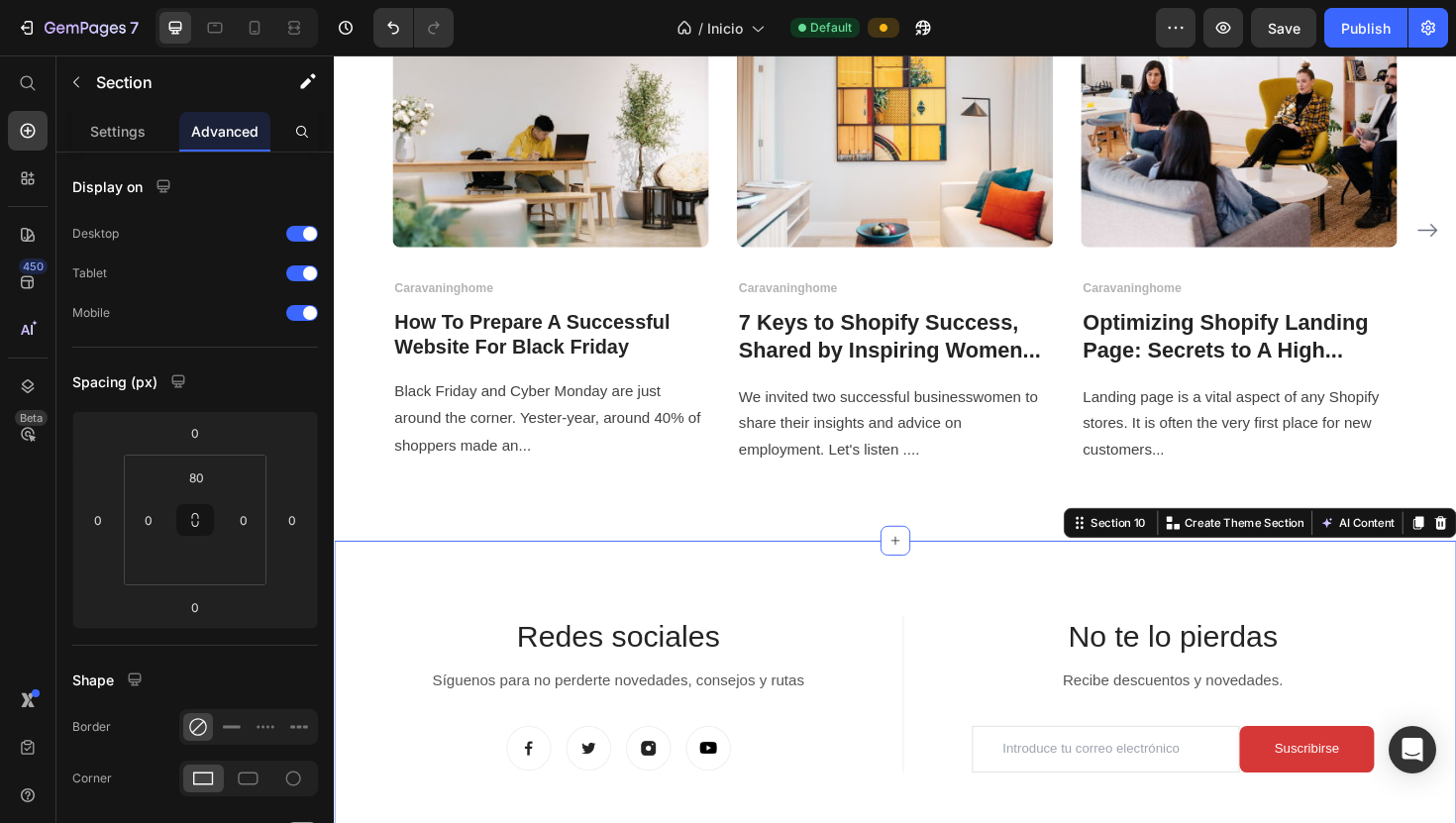 scroll, scrollTop: 6290, scrollLeft: 0, axis: vertical 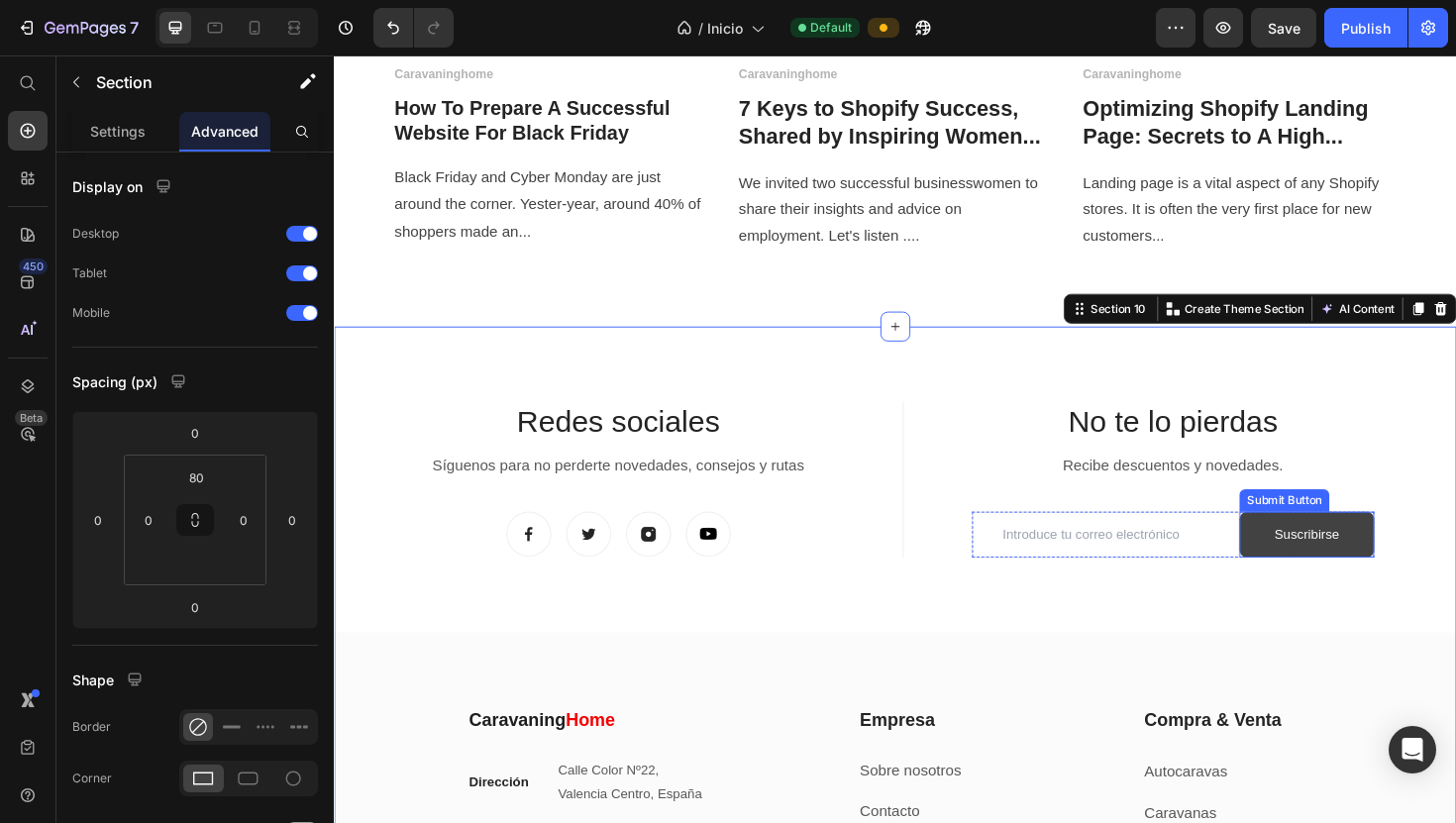 click on "Suscribirse" at bounding box center (1363, 563) 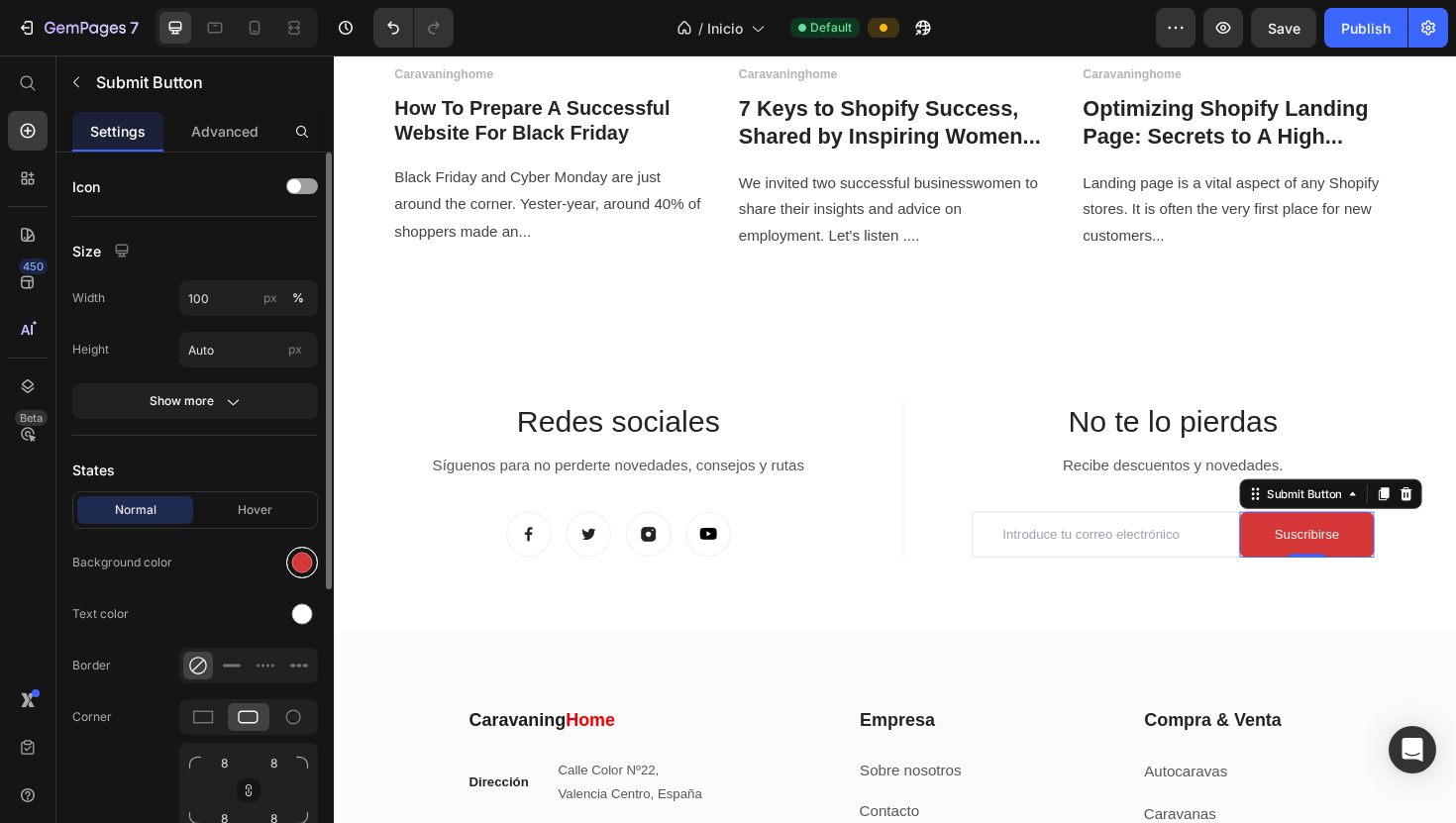 click at bounding box center [302, 563] 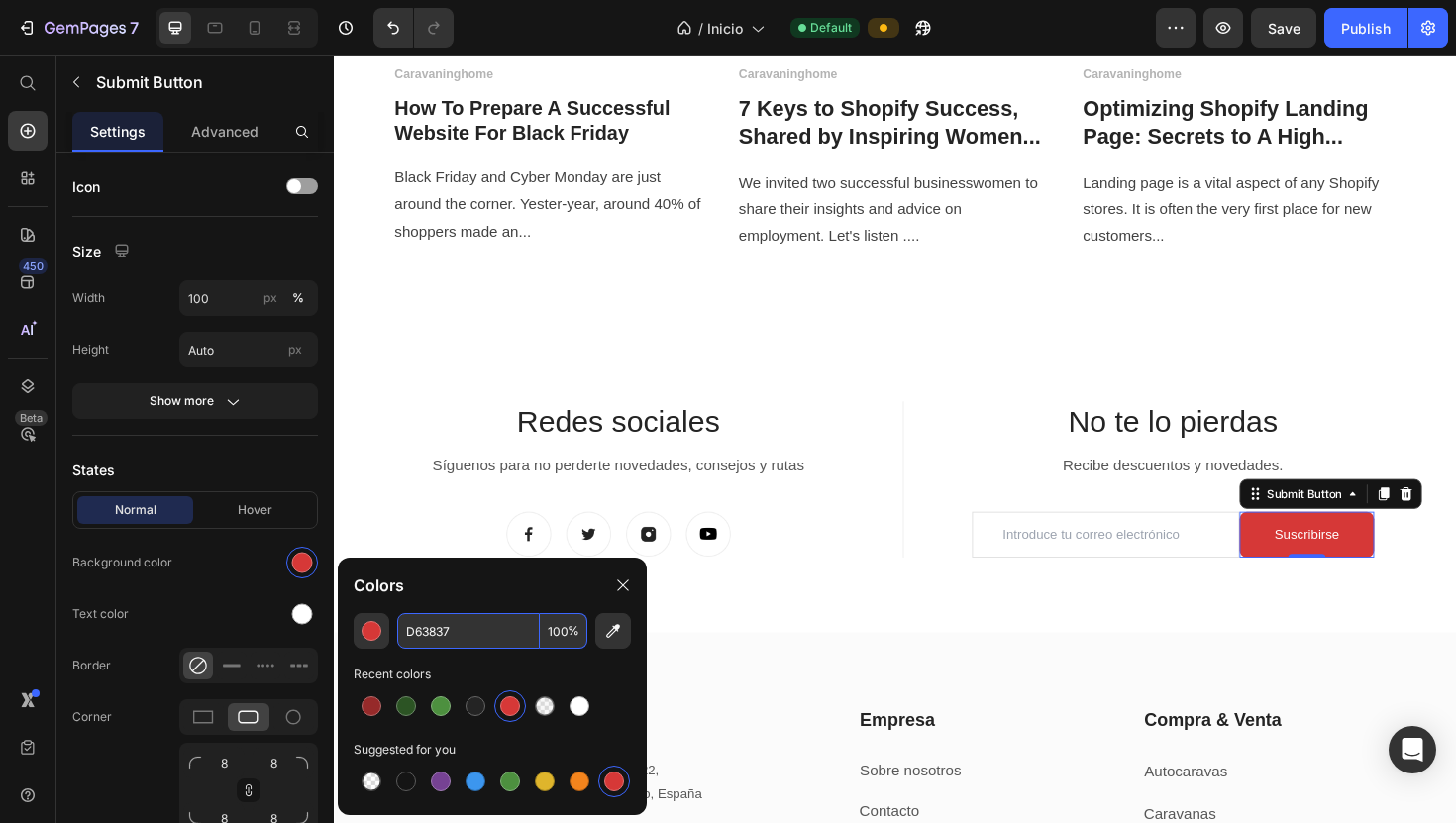 click on "D63837" at bounding box center (468, 631) 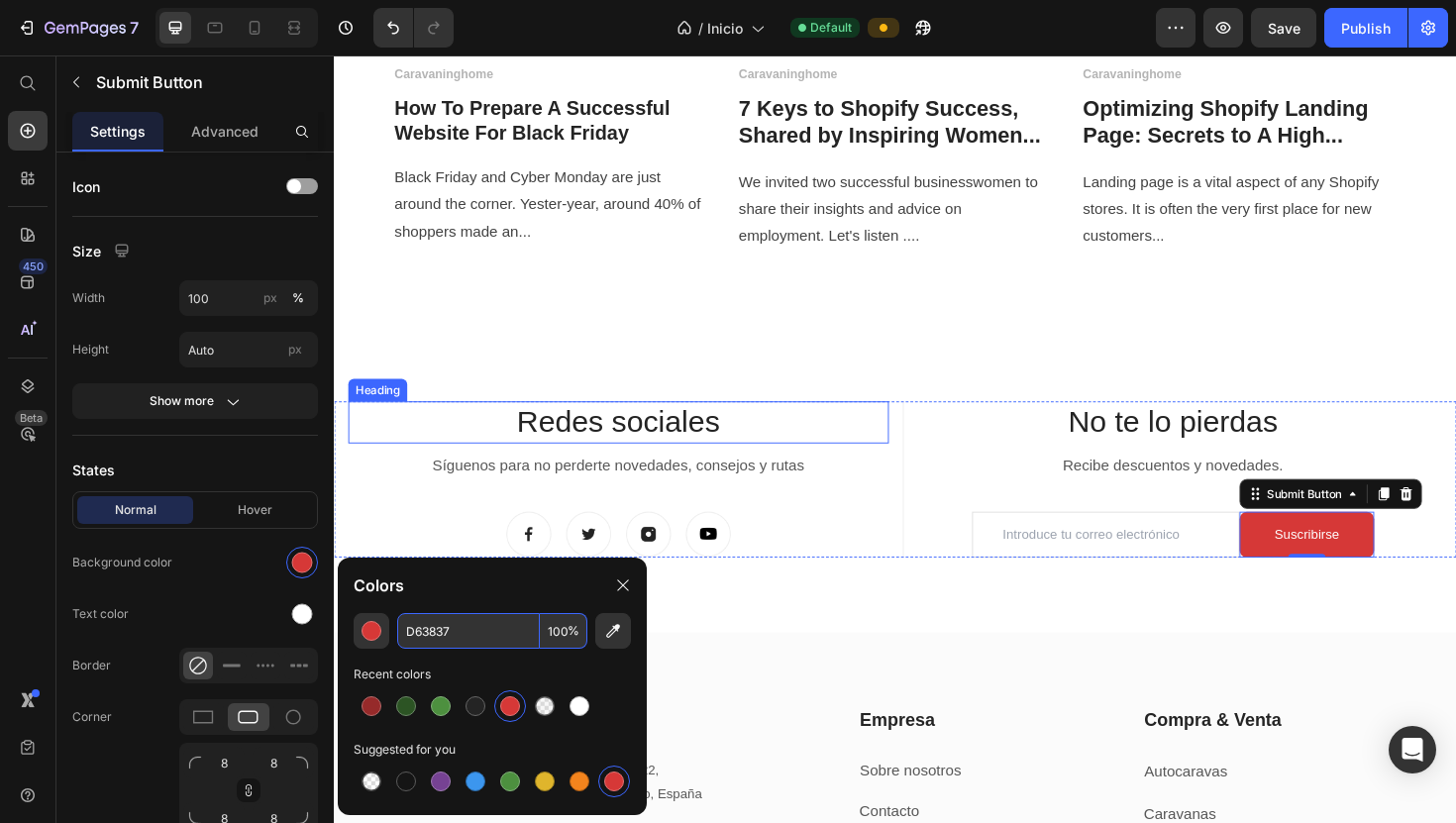 click on "Redes sociales" at bounding box center (635, 445) 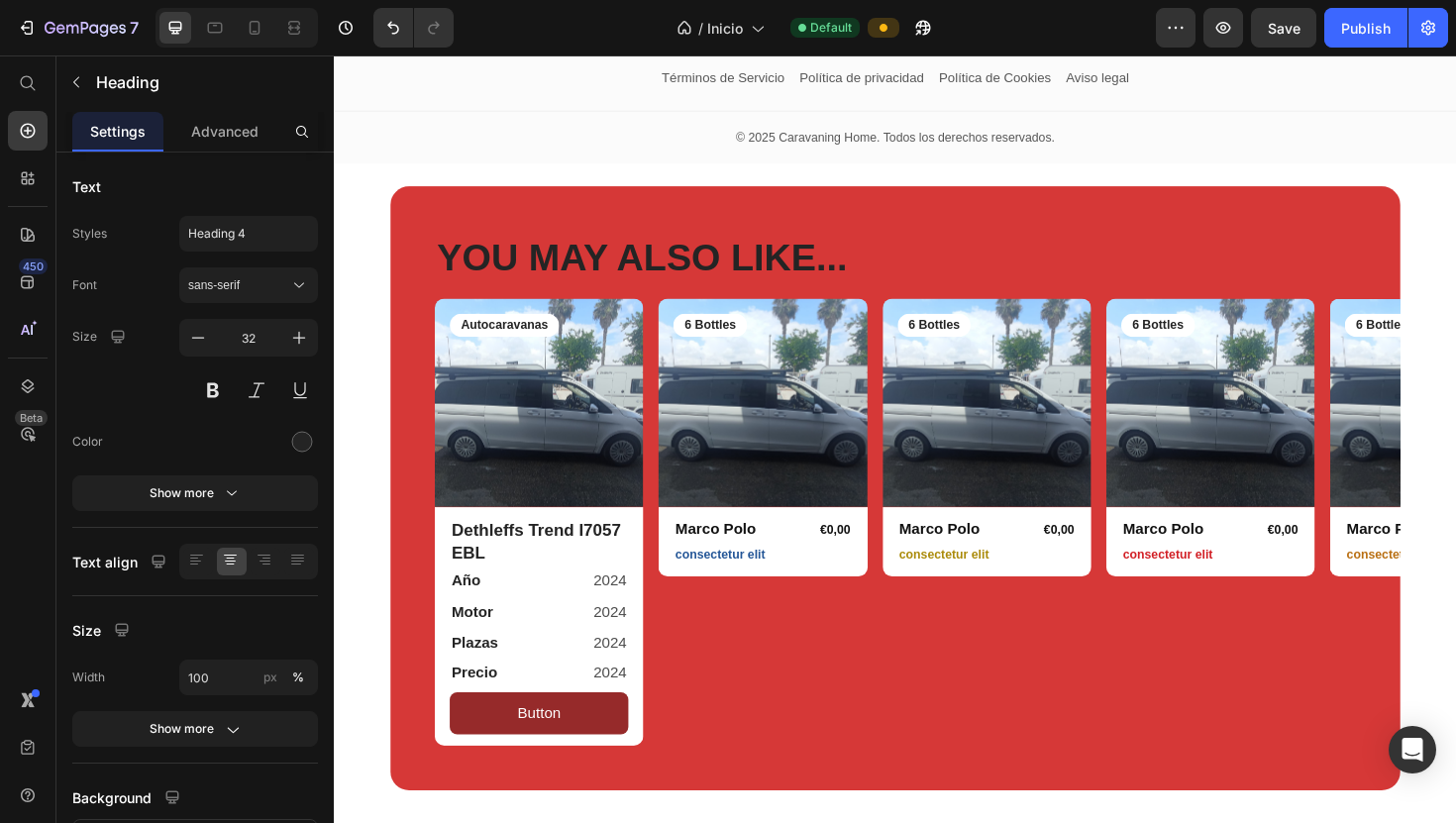scroll, scrollTop: 7272, scrollLeft: 0, axis: vertical 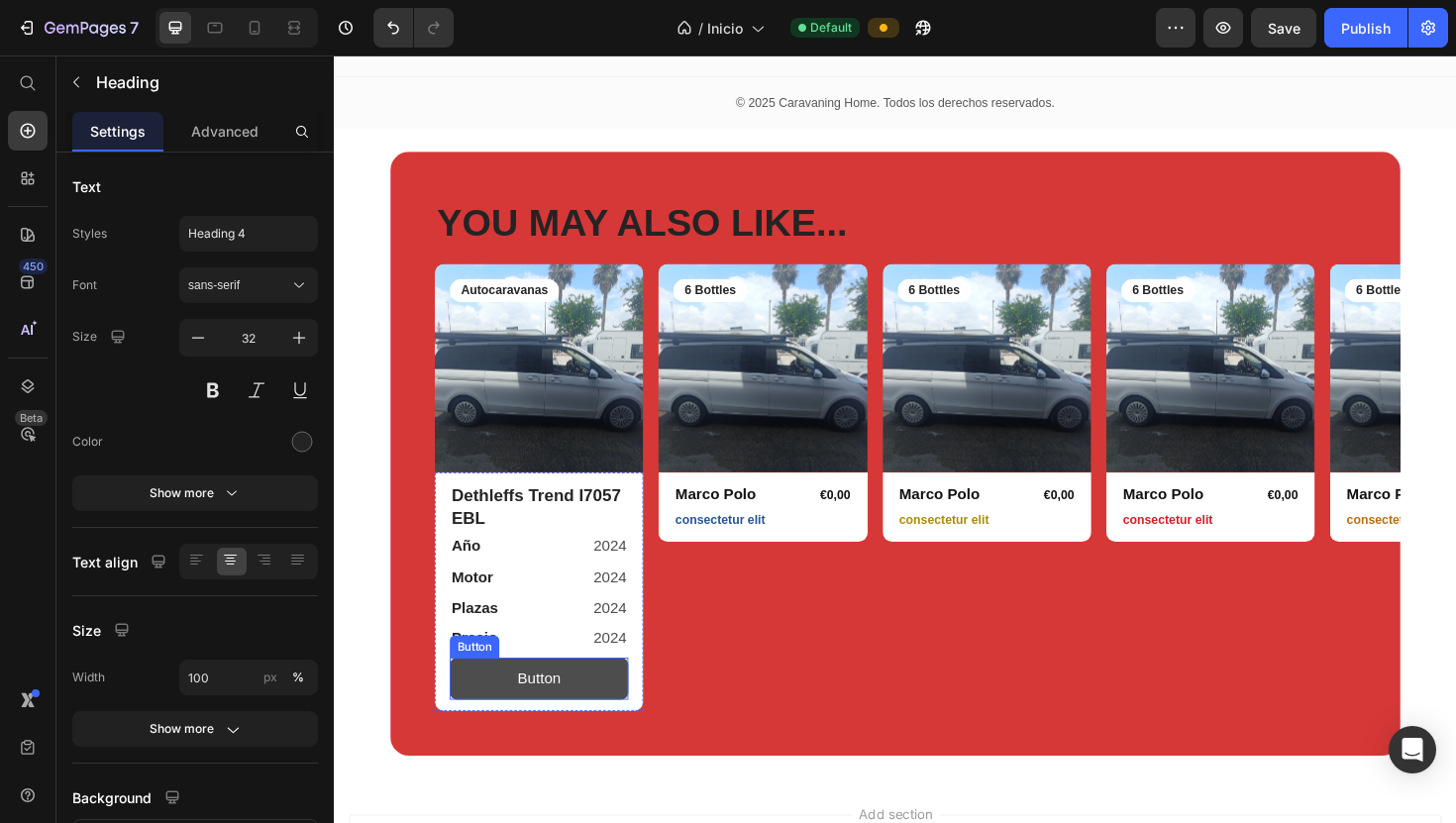 click on "Button" at bounding box center [551, 715] 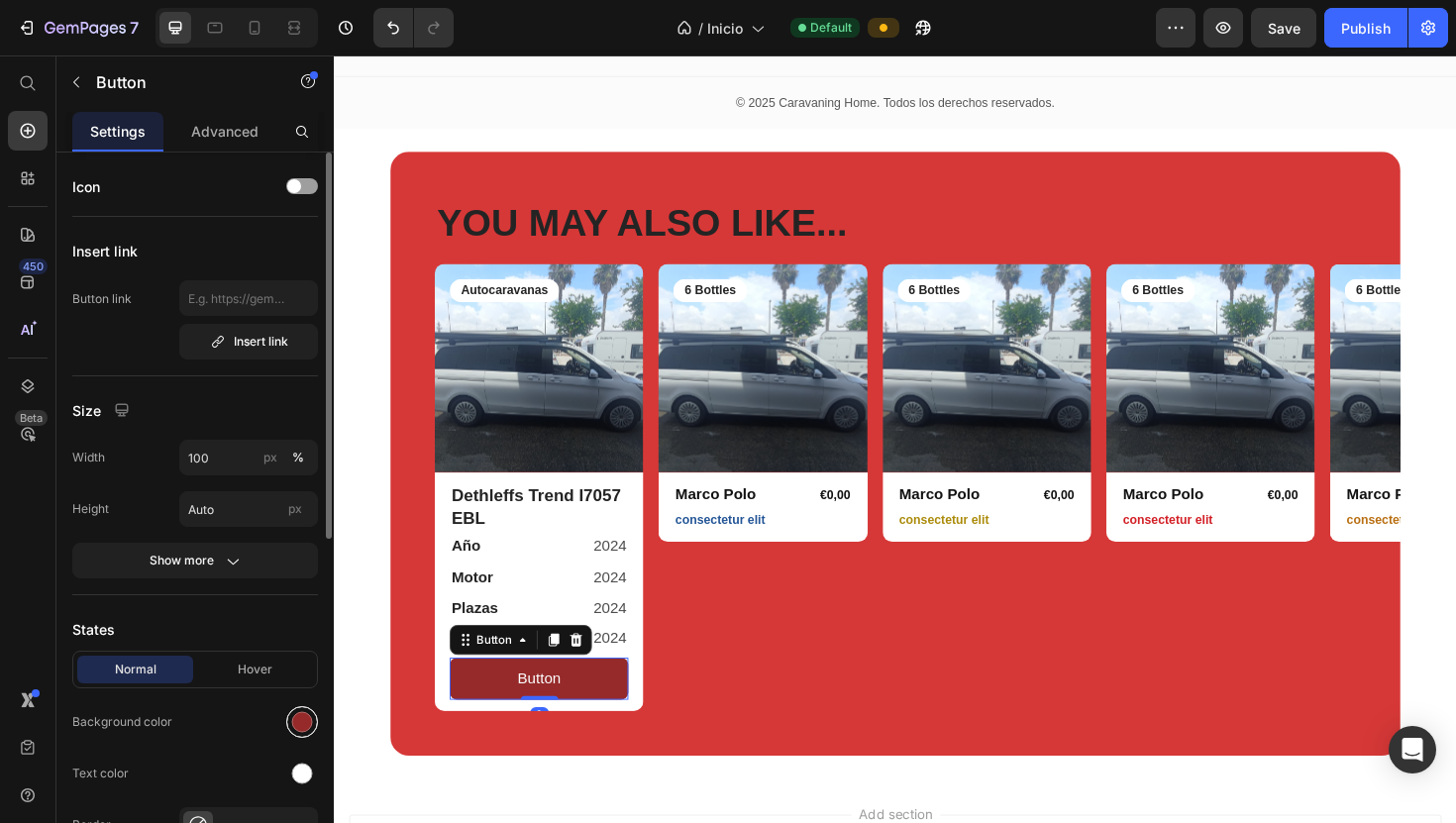 click at bounding box center (302, 722) 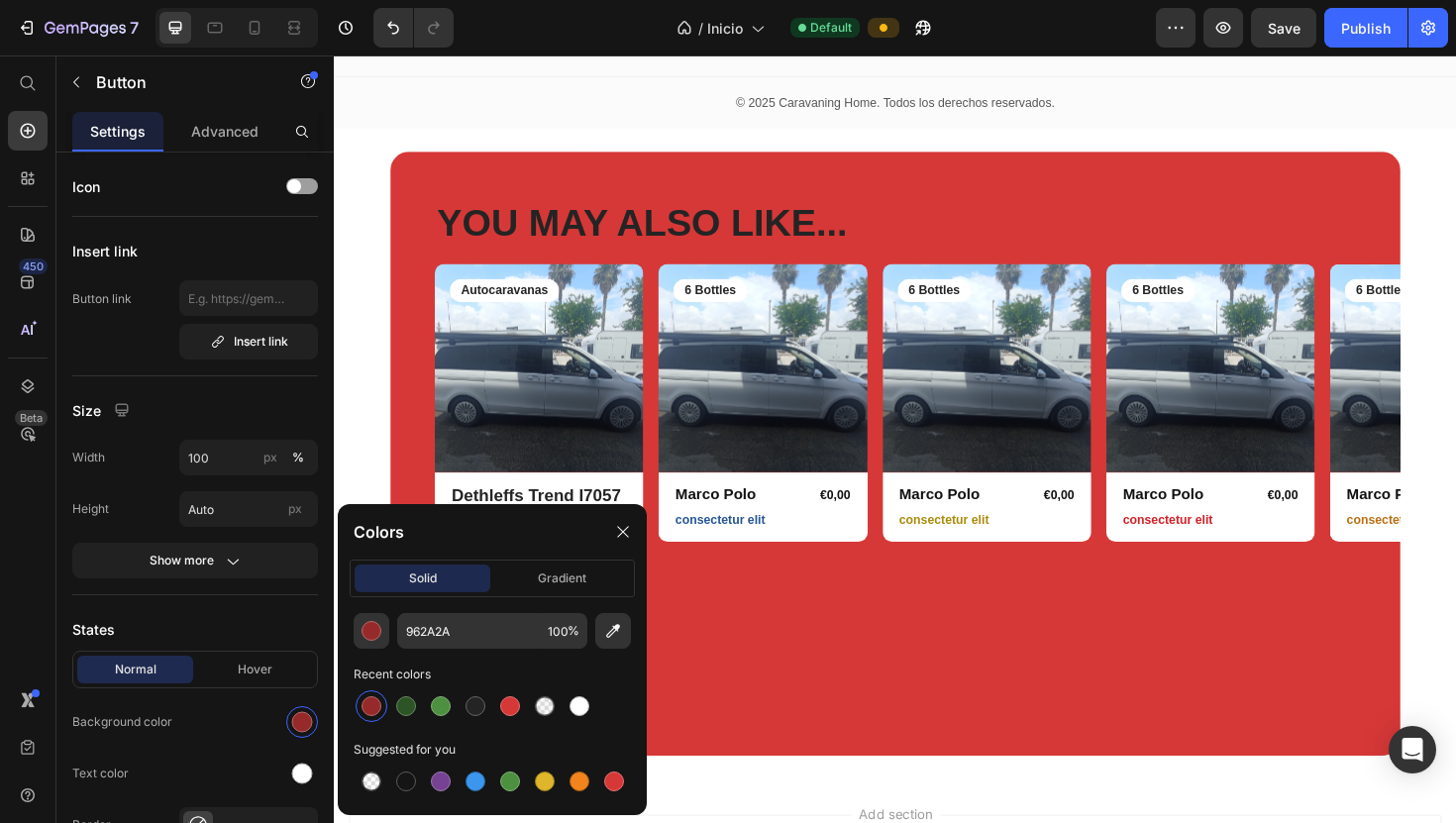 click on "962A2A 100 % Recent colors Suggested for you" 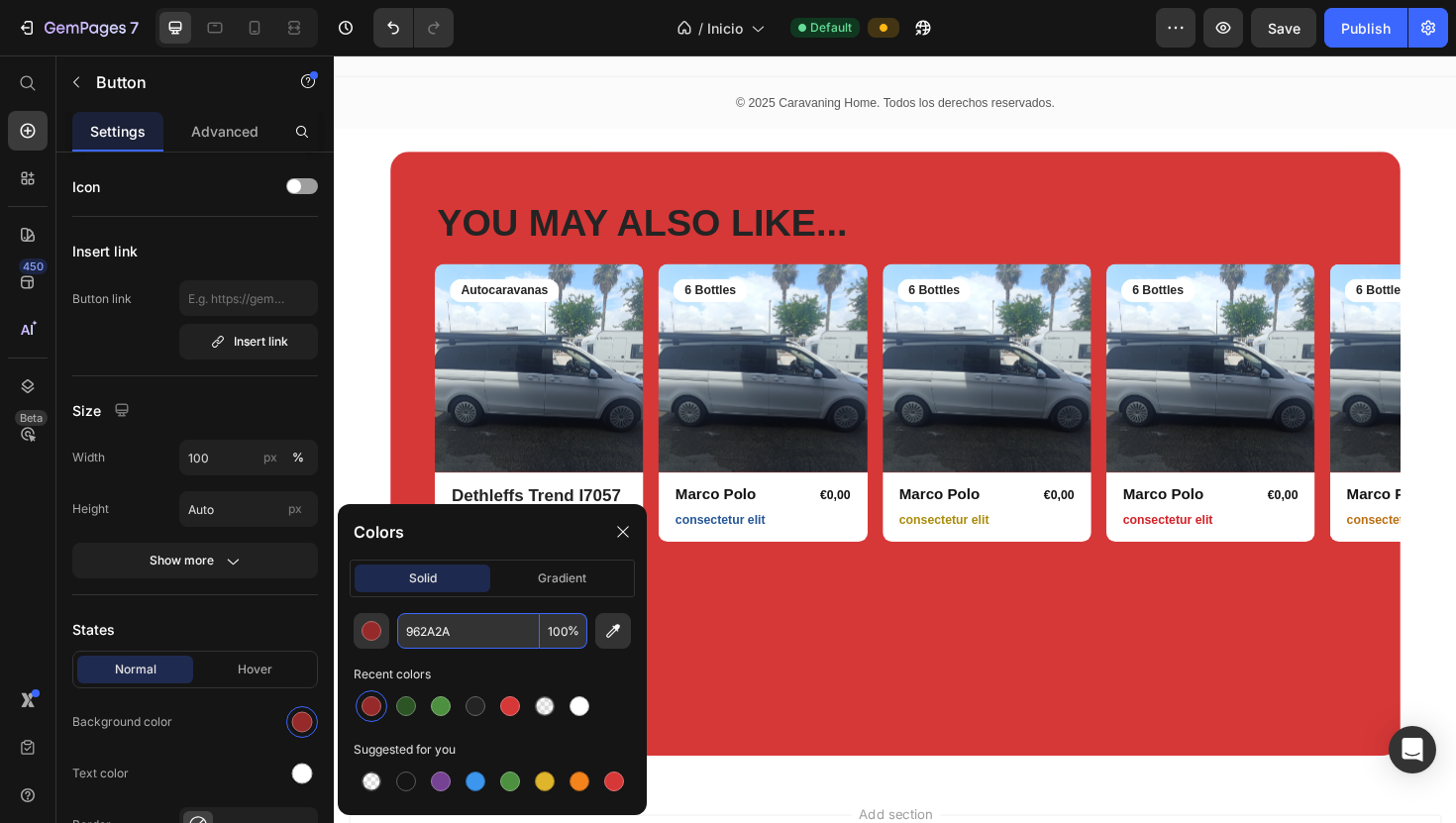 click on "962A2A" at bounding box center [468, 631] 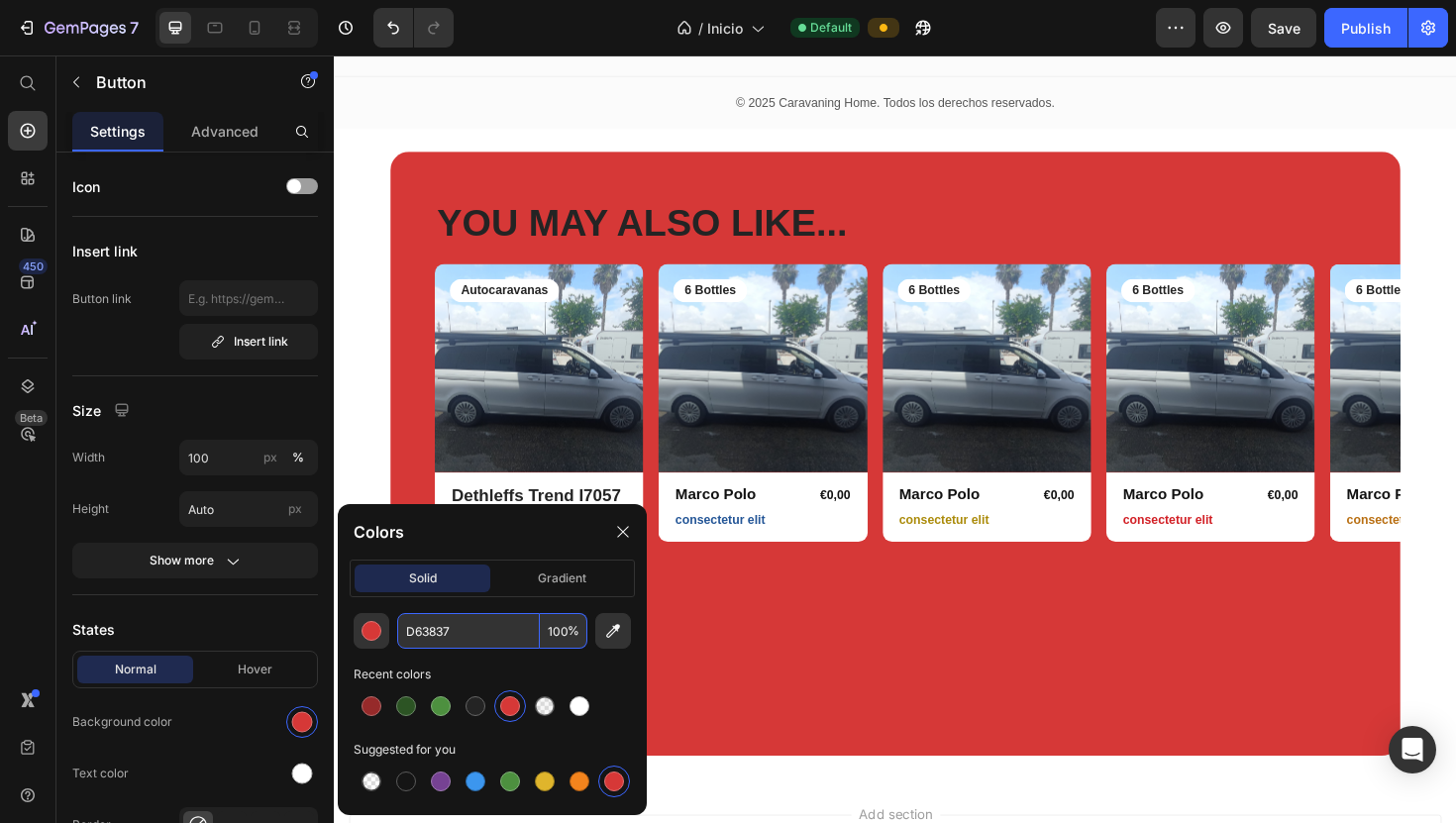 type on "D63837" 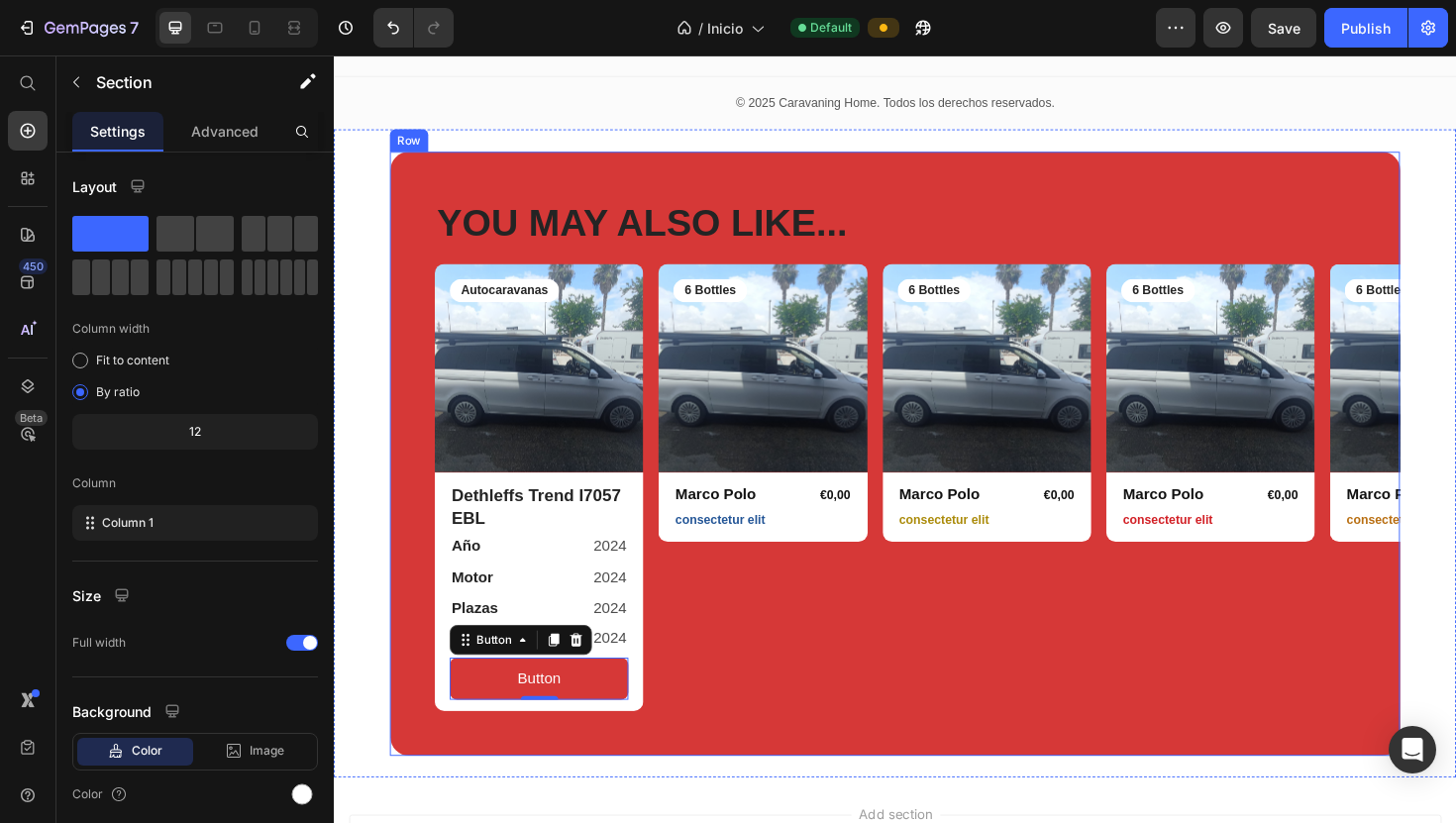 click on "YOU MAY ALSO LIKE... Heading Row Product Images Autocaravanas Text Block Row Dethleffs Trend I7057 EBL Text Block Año Text Block 2024 Text Block Row Motor Text Block 2024 Text Block Row Plazas Text Block 2024 Text Block Row Precio Text Block 2024 Text Block Row Row Button Button   0 Row Product Product Images 6 Bottles Text Block Row Marco Polo Product Title €0,00 Product Price Row consectetur elit Text Block Row Product Product Images 6 Bottles Text Block Row Marco Polo Product Title €0,00 Product Price Row consectetur elit Text Block Row Product Product Images 6 Bottles Text Block Row Marco Polo Product Title €0,00 Product Price Row consectetur elit Text Block Row Product Product Images 6 Bottles Text Block Row Marco Polo Product Title €0,00 Product Price Row consectetur elit Text Block Row Product Carousel Row Section 11" at bounding box center [928, 476] 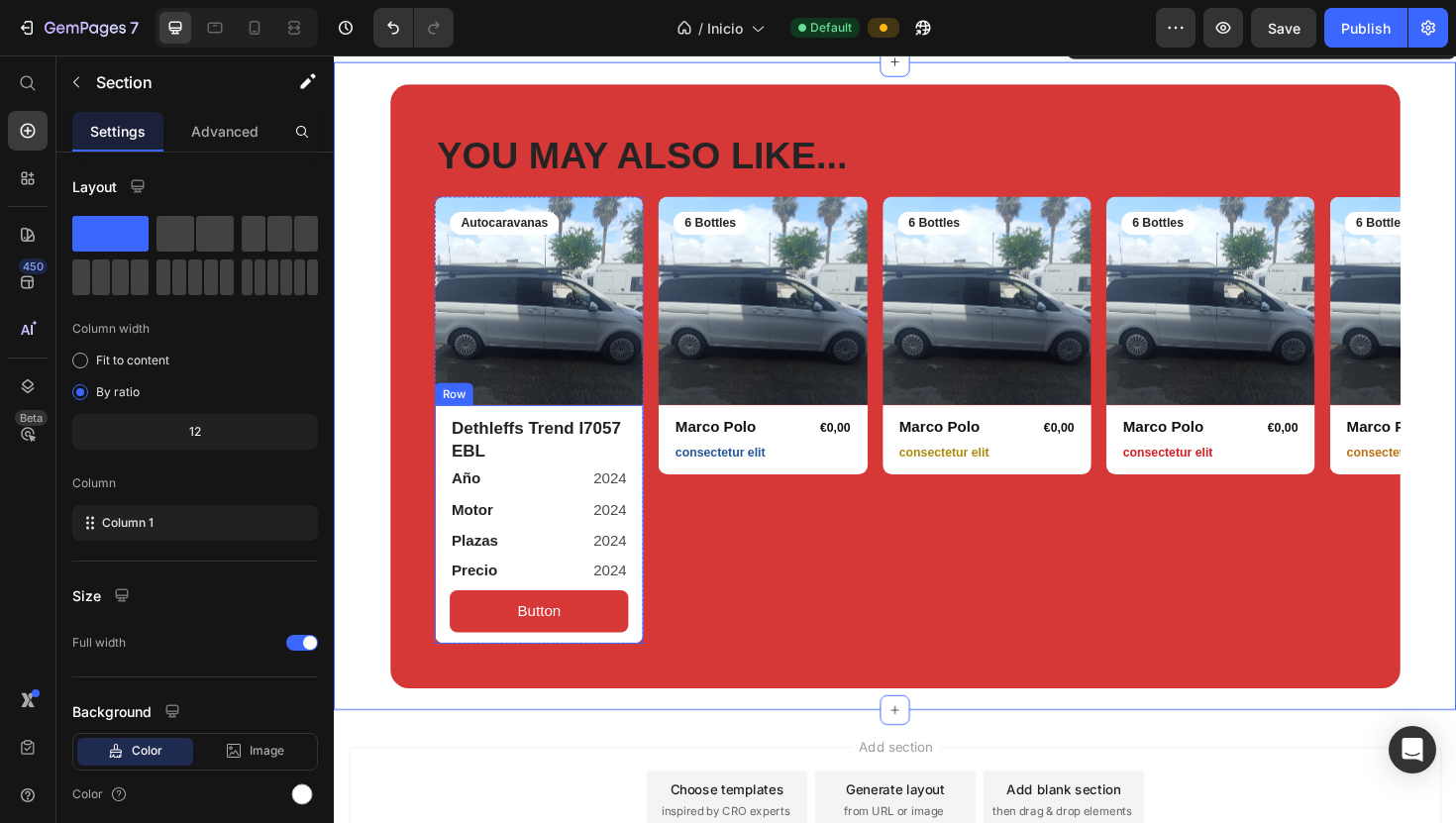 scroll, scrollTop: 7357, scrollLeft: 0, axis: vertical 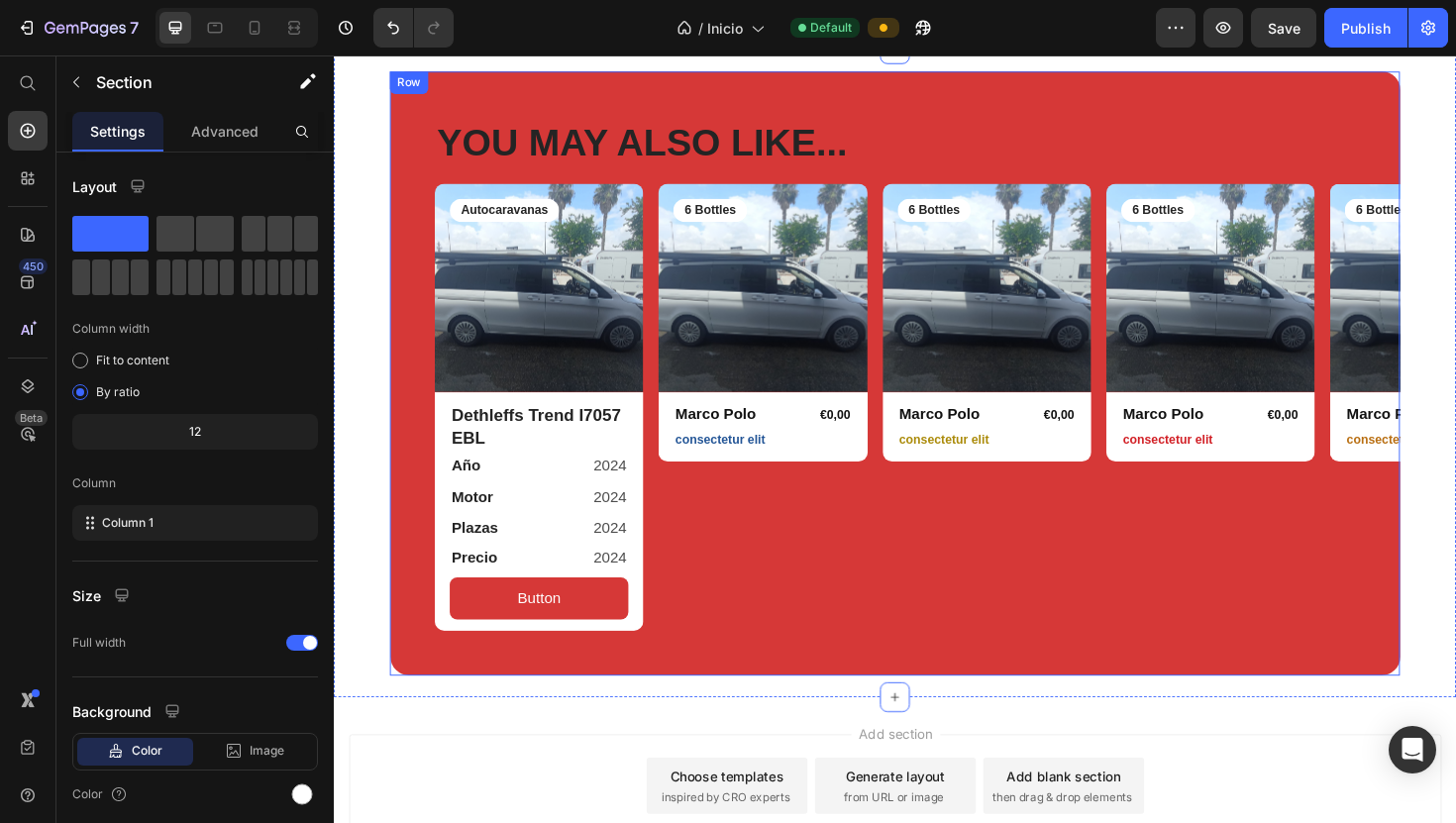 click on "YOU MAY ALSO LIKE... Heading Row Product Images Autocaravanas Text Block Row Dethleffs Trend I7057 EBL Text Block Año Text Block 2024 Text Block Row Motor Text Block 2024 Text Block Row Plazas Text Block 2024 Text Block Row Precio Text Block 2024 Text Block Row Row Button Button Row Product Product Images 6 Bottles Text Block Row Marco Polo Product Title €0,00 Product Price Row consectetur elit Text Block Row Product Product Images 6 Bottles Text Block Row Marco Polo Product Title €0,00 Product Price Row consectetur elit Text Block Row Product Product Images 6 Bottles Text Block Row Marco Polo Product Title €0,00 Product Price Row consectetur elit Text Block Row Product Product Images 6 Bottles Text Block Row Marco Polo Product Title €0,00 Product Price Row consectetur elit Text Block Row Product Carousel Row" at bounding box center (928, 392) 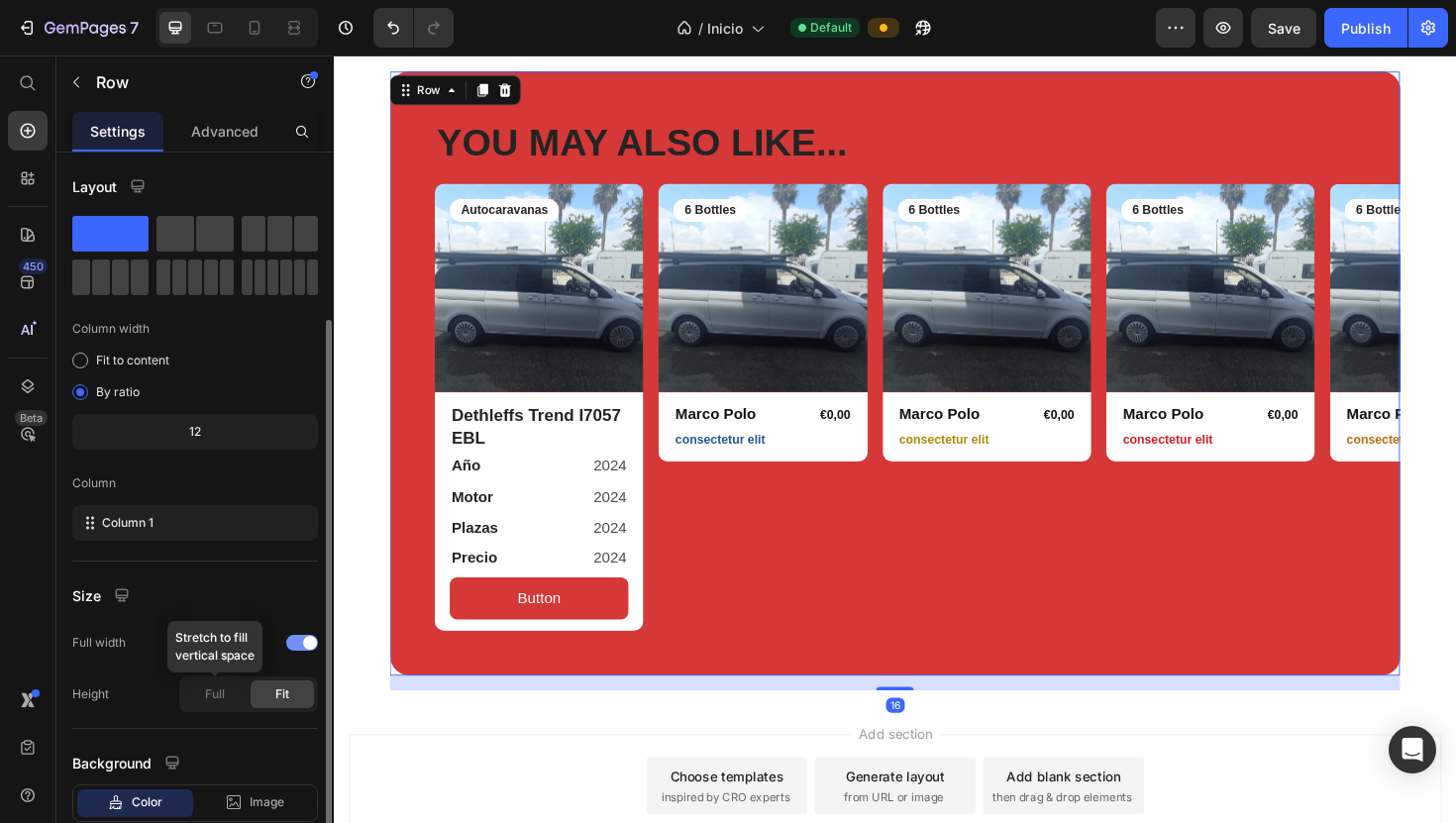 scroll, scrollTop: 125, scrollLeft: 0, axis: vertical 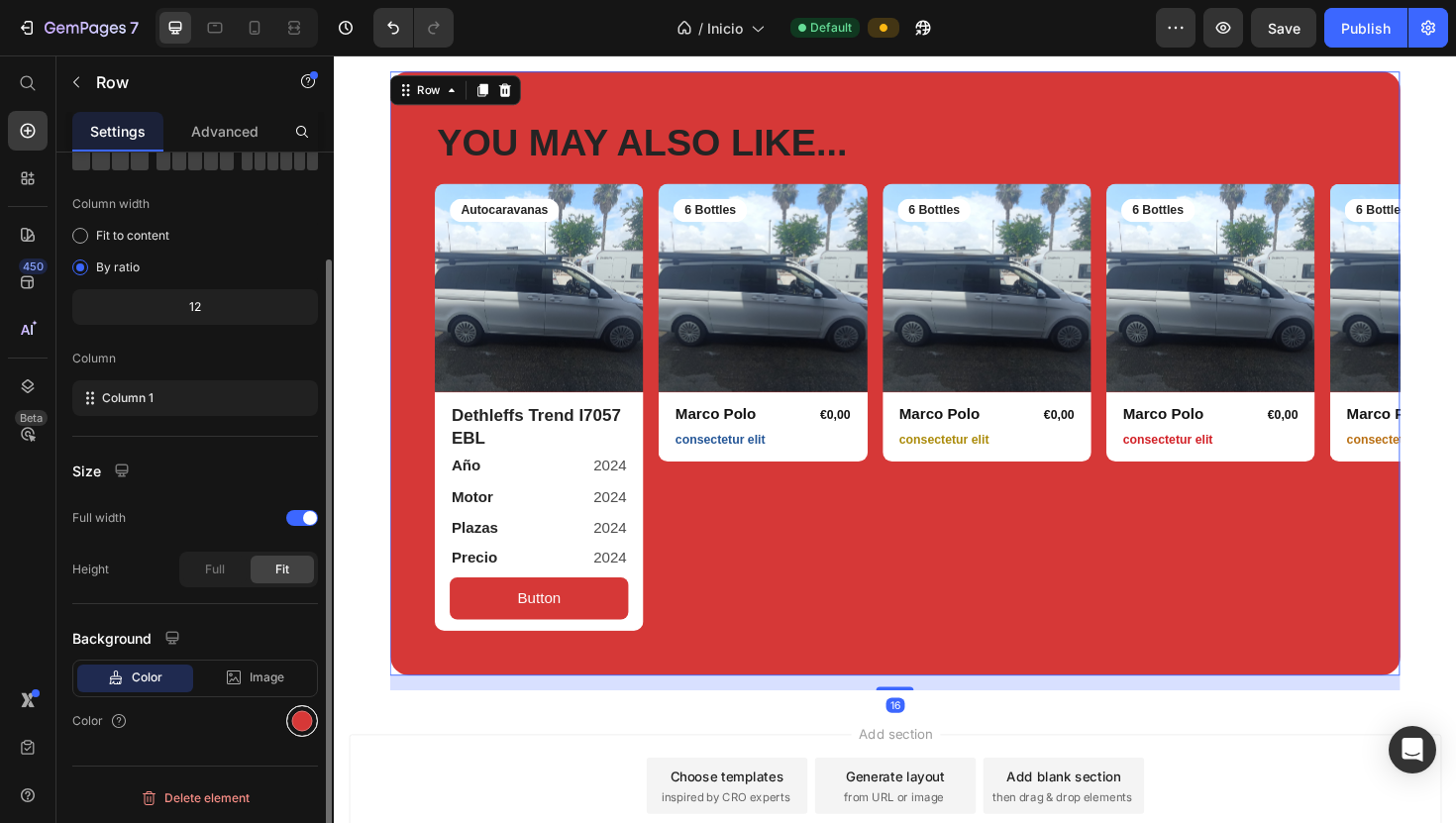 click at bounding box center (302, 721) 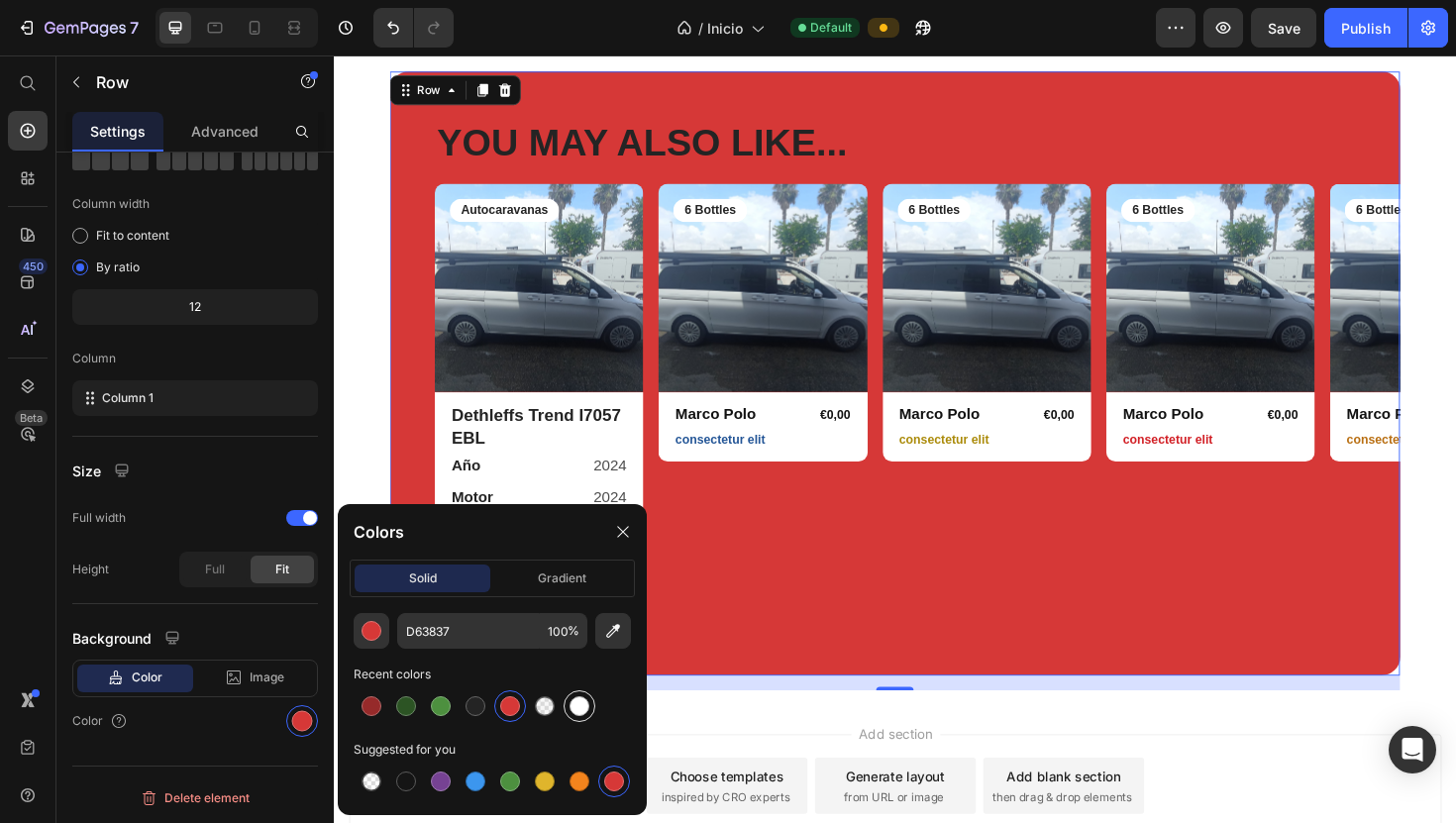 click at bounding box center [579, 706] 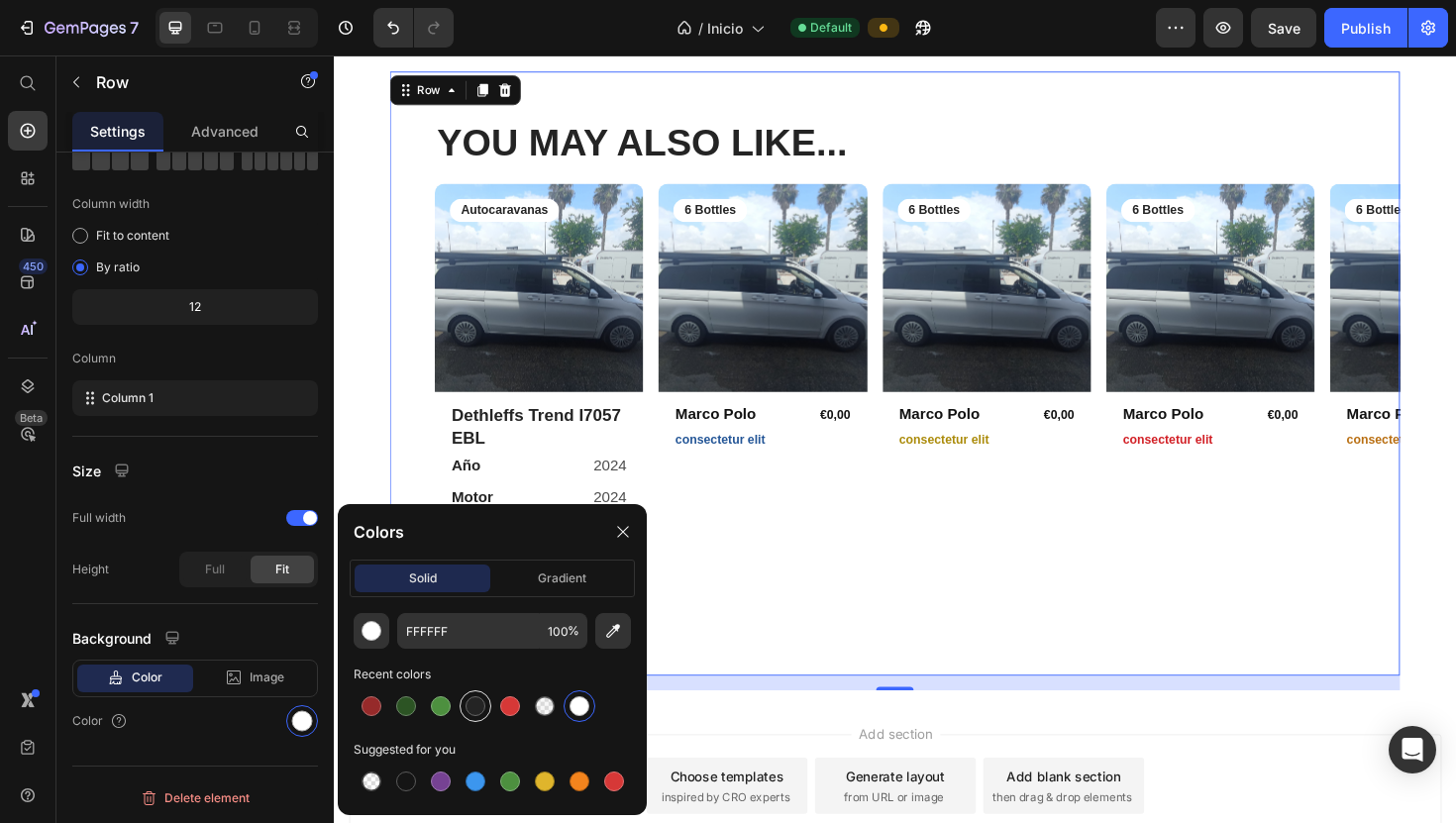 click at bounding box center [475, 706] 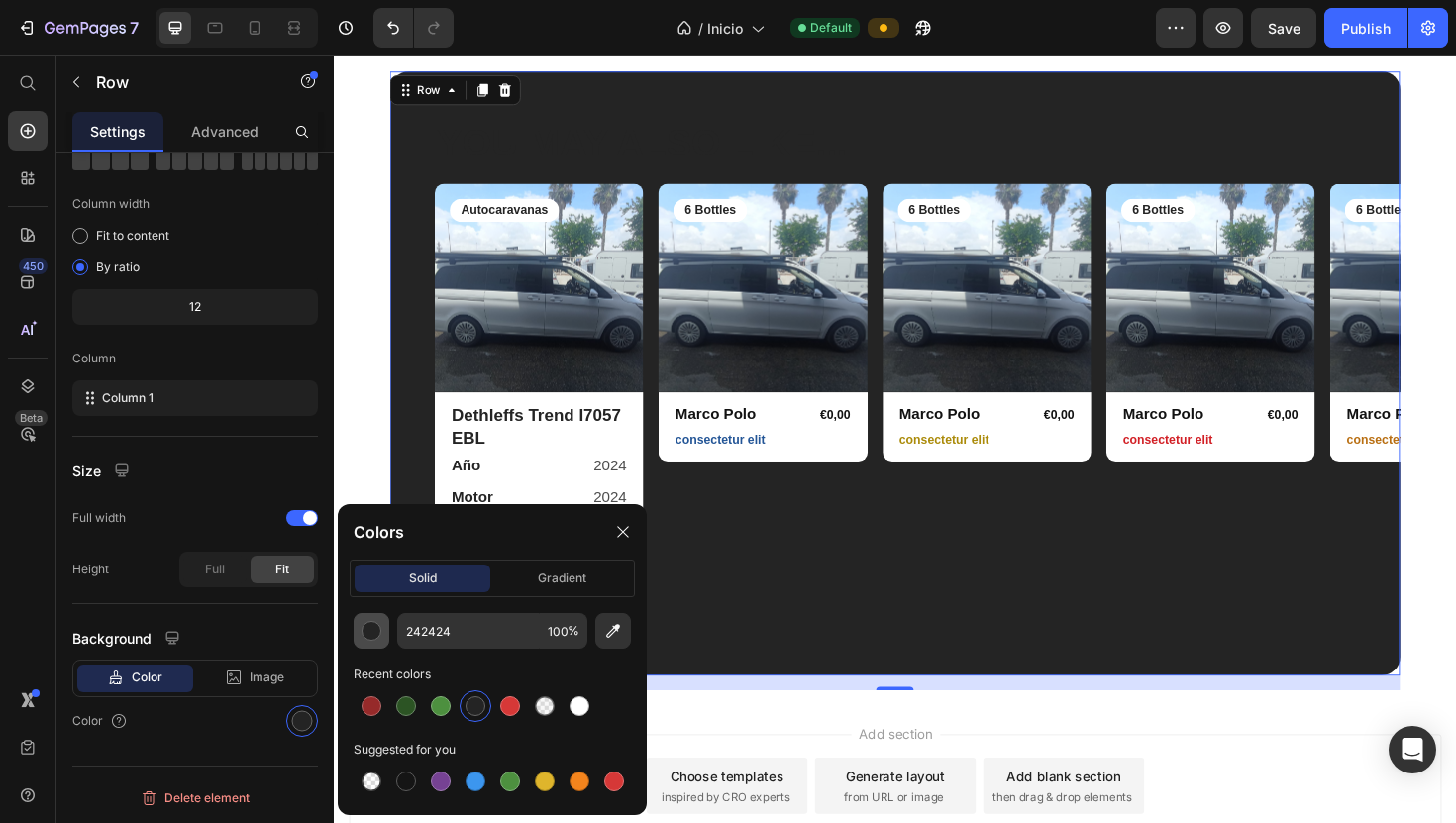 click at bounding box center [371, 631] 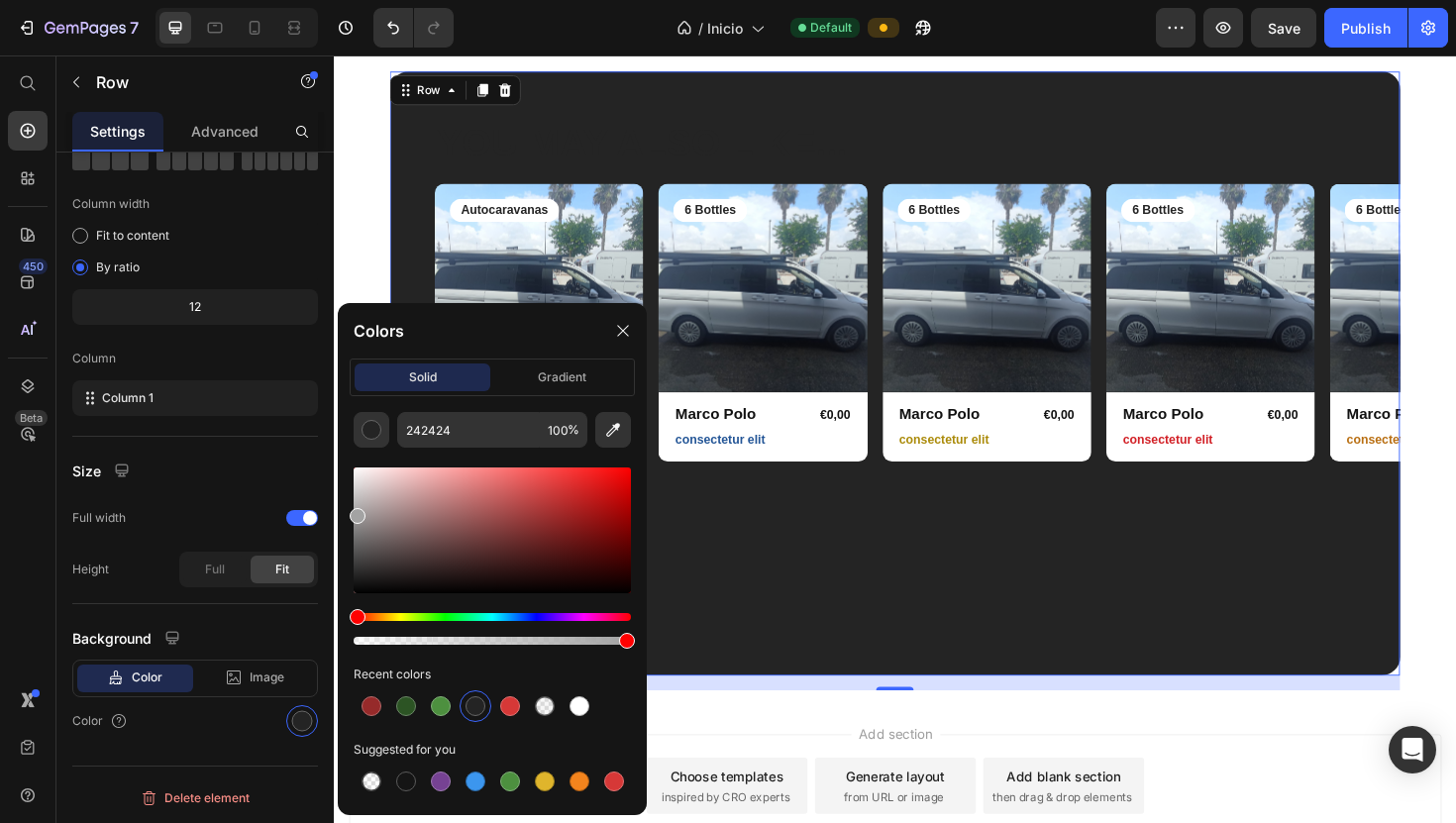 drag, startPoint x: 360, startPoint y: 572, endPoint x: 350, endPoint y: 512, distance: 60.82763 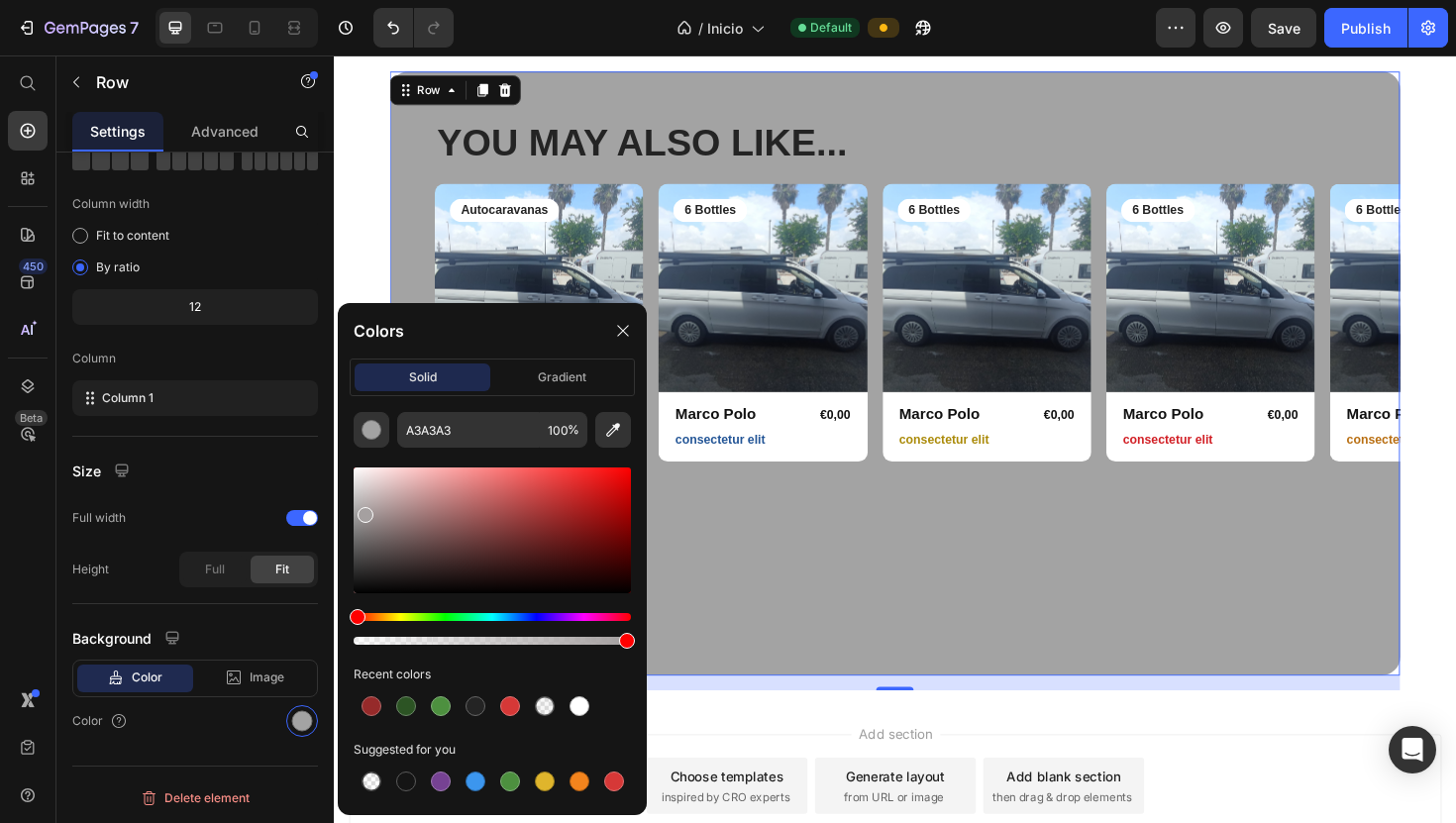 click at bounding box center (365, 515) 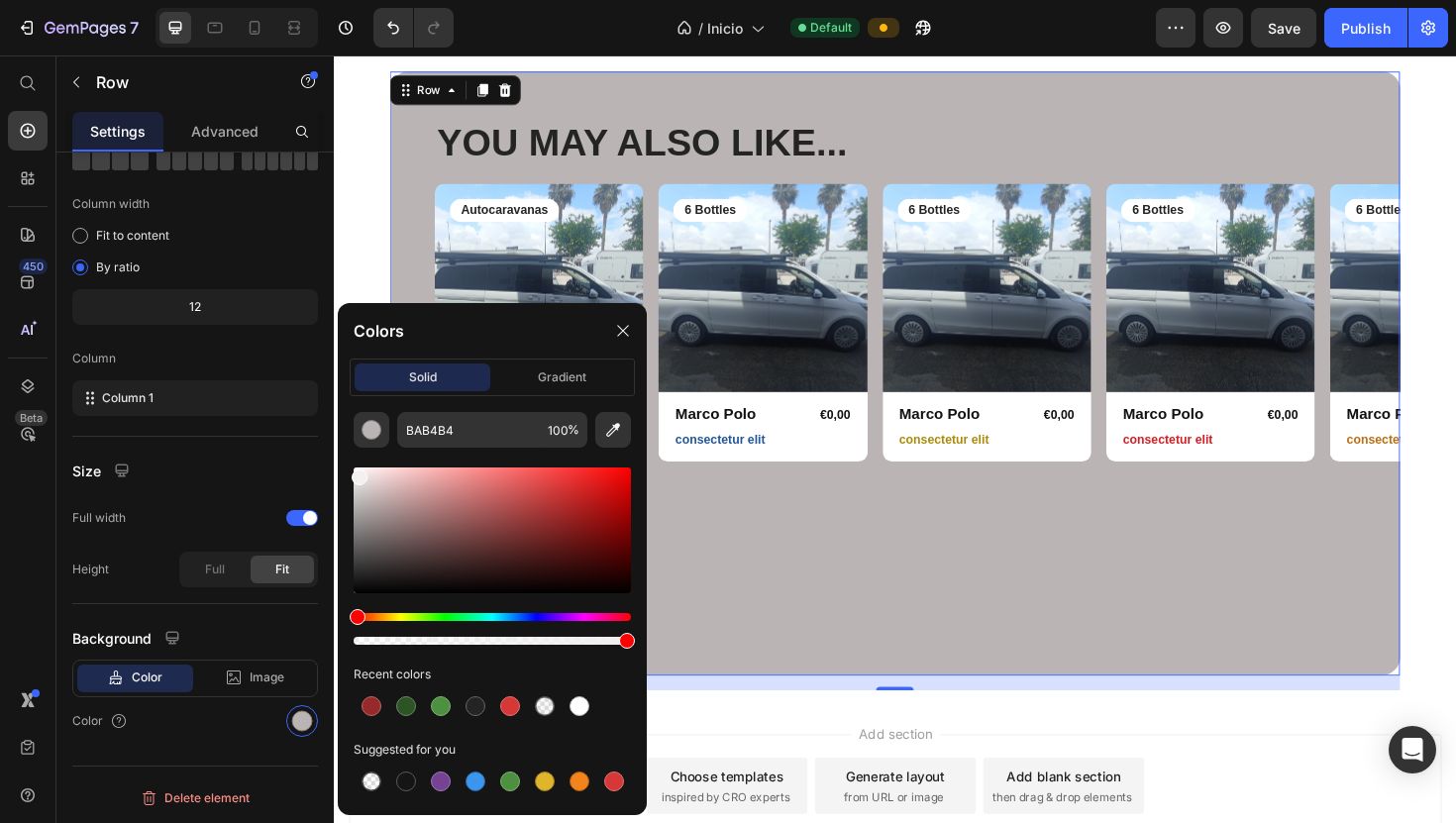 drag, startPoint x: 364, startPoint y: 501, endPoint x: 356, endPoint y: 473, distance: 29.12044 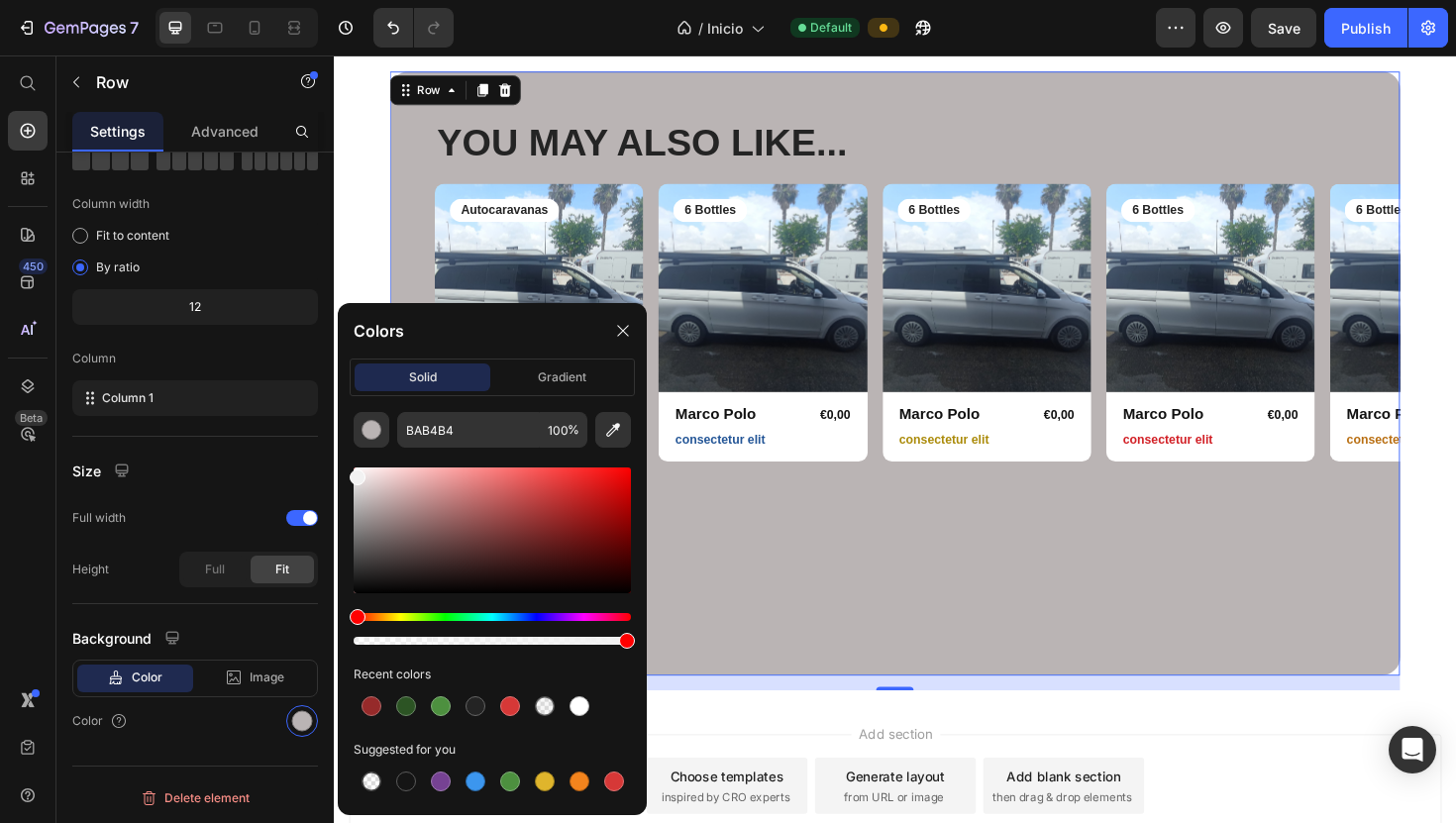 type on "F2F2F2" 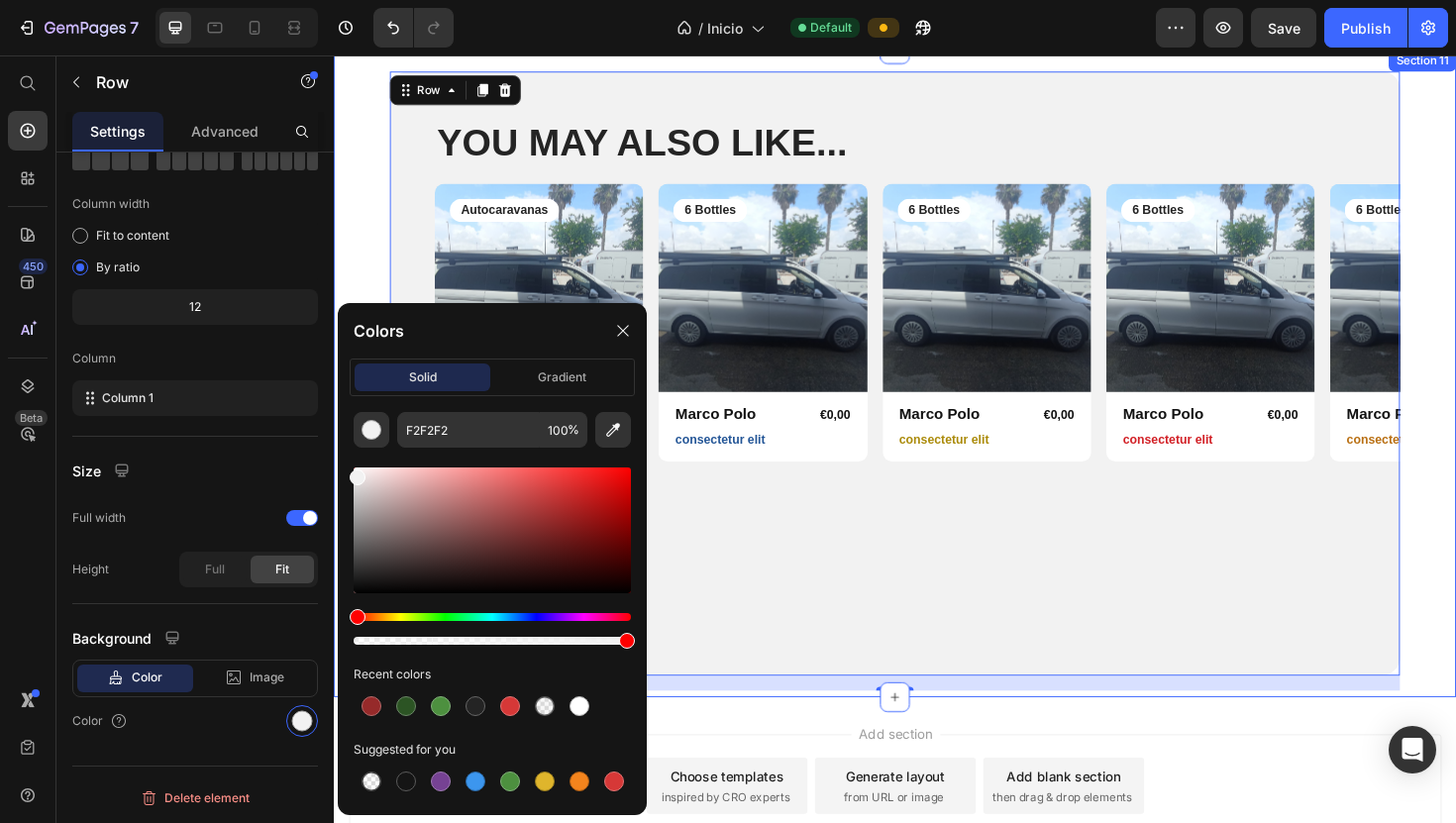 click on "YOU MAY ALSO LIKE... Heading Row Product Images Autocaravanas Text Block Row Dethleffs Trend I7057 EBL Text Block Año Text Block 2024 Text Block Row Motor Text Block 2024 Text Block Row Plazas Text Block 2024 Text Block Row Precio Text Block 2024 Text Block Row Row Button Button Row Product Product Images 6 Bottles Text Block Row Marco Polo Product Title €0,00 Product Price Row consectetur elit Text Block Row Product Product Images 6 Bottles Text Block Row Marco Polo Product Title €0,00 Product Price Row consectetur elit Text Block Row Product Product Images 6 Bottles Text Block Row Marco Polo Product Title €0,00 Product Price Row consectetur elit Text Block Row Product Product Images 6 Bottles Text Block Row Marco Polo Product Title €0,00 Product Price Row consectetur elit Text Block Row Product Carousel Row   16 Section 11" at bounding box center (928, 391) 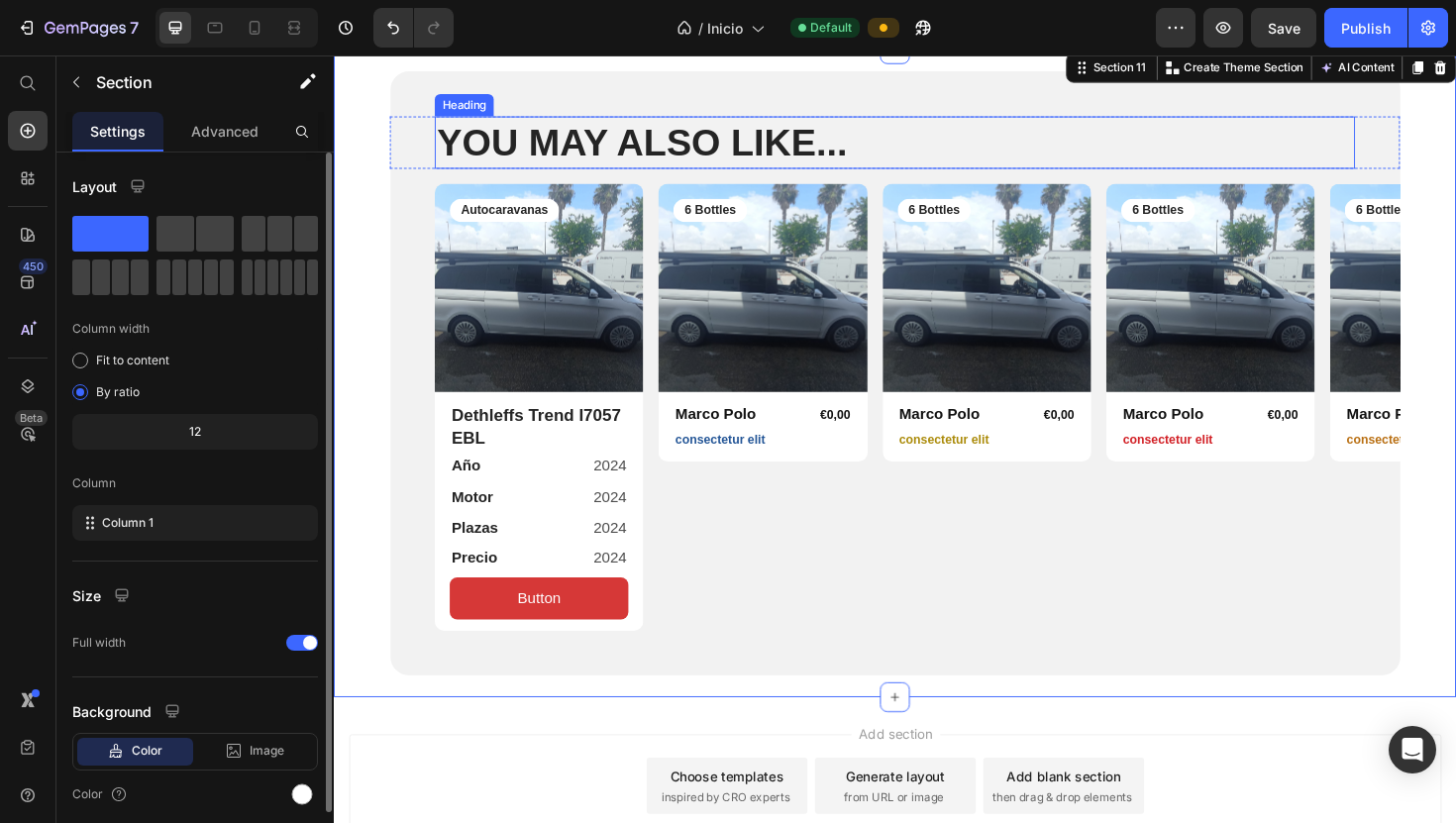 click on "YOU MAY ALSO LIKE..." at bounding box center (928, 148) 